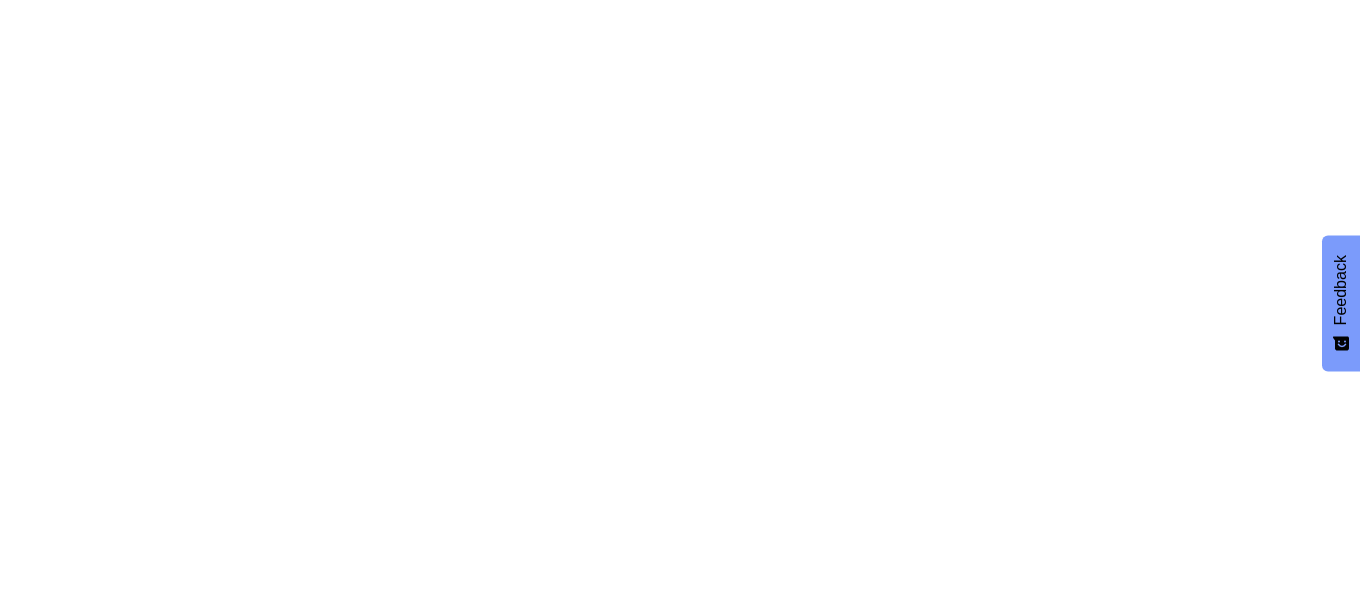scroll, scrollTop: 0, scrollLeft: 0, axis: both 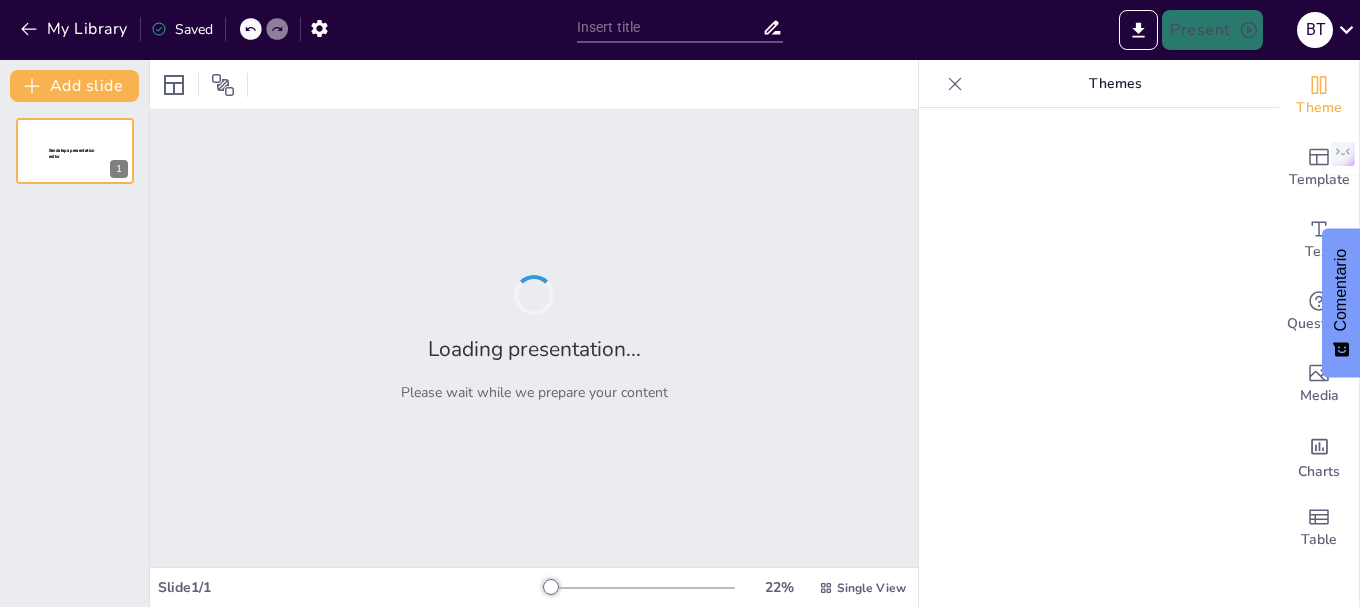 type on "Metodología en Acción: Conectando Saberes y Realidades" 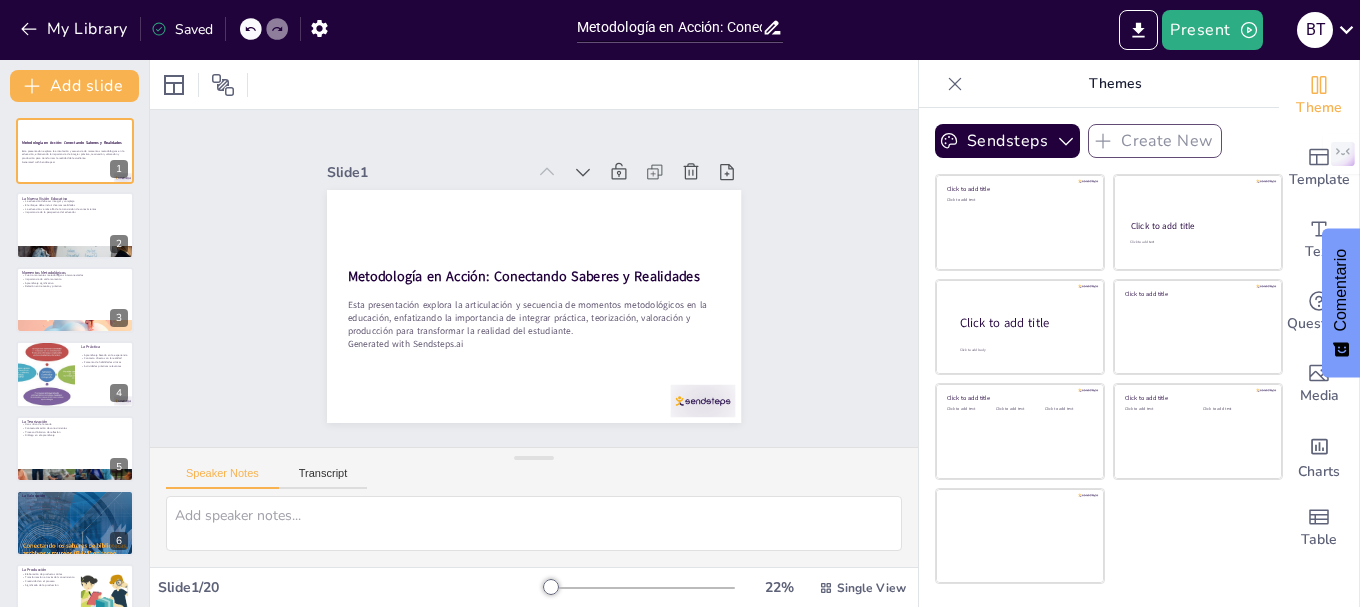 click 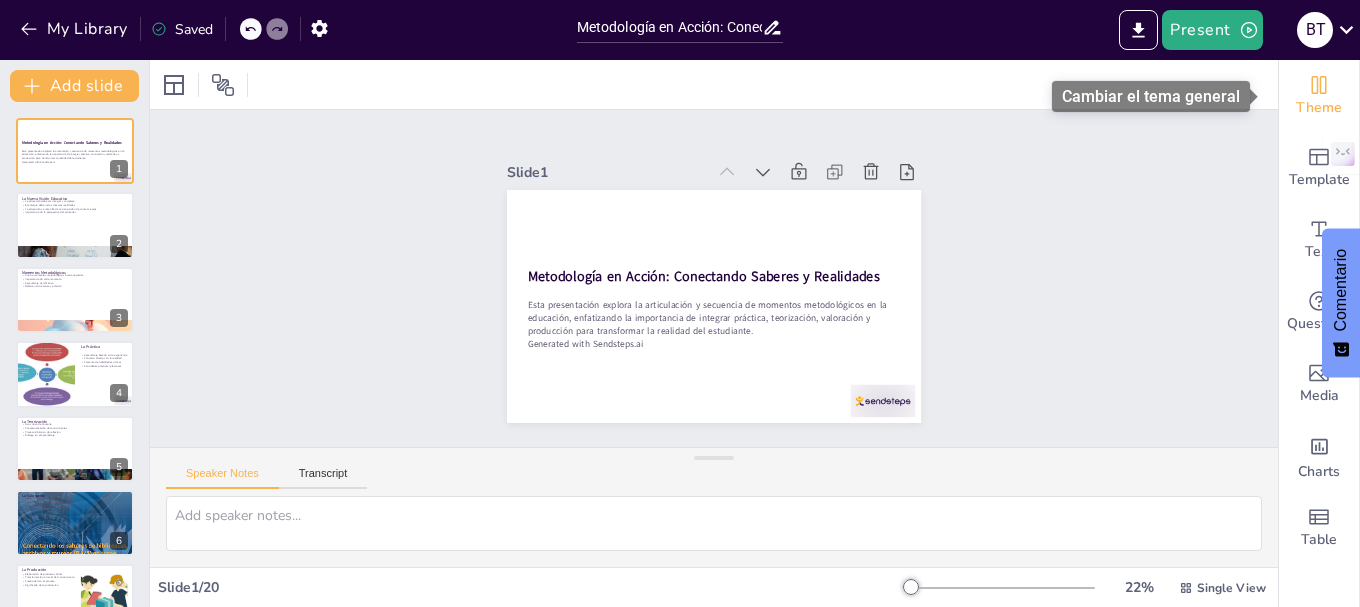 click on "Theme" at bounding box center [1319, 108] 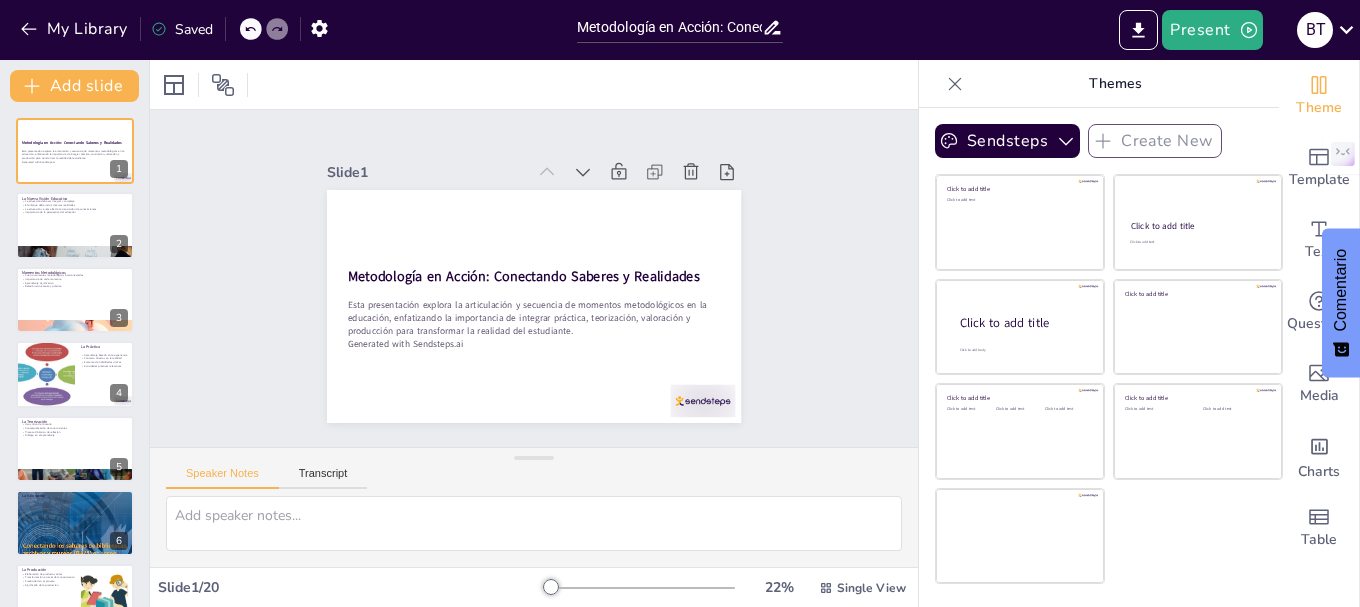 click 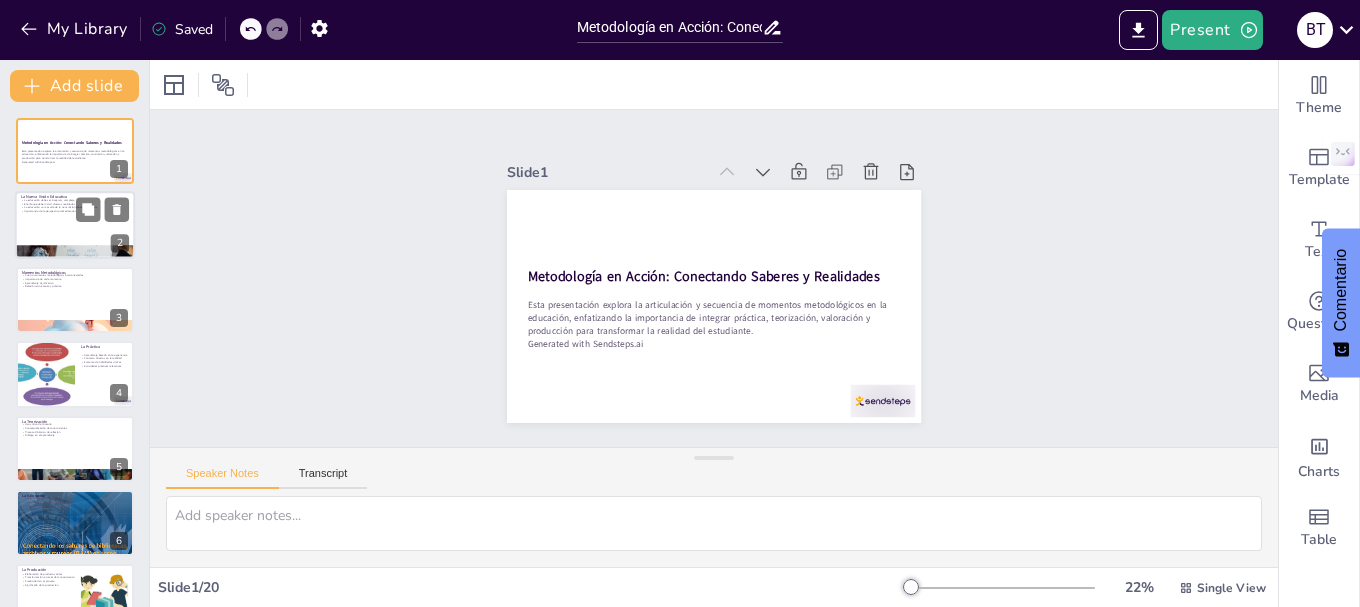 click at bounding box center [75, 226] 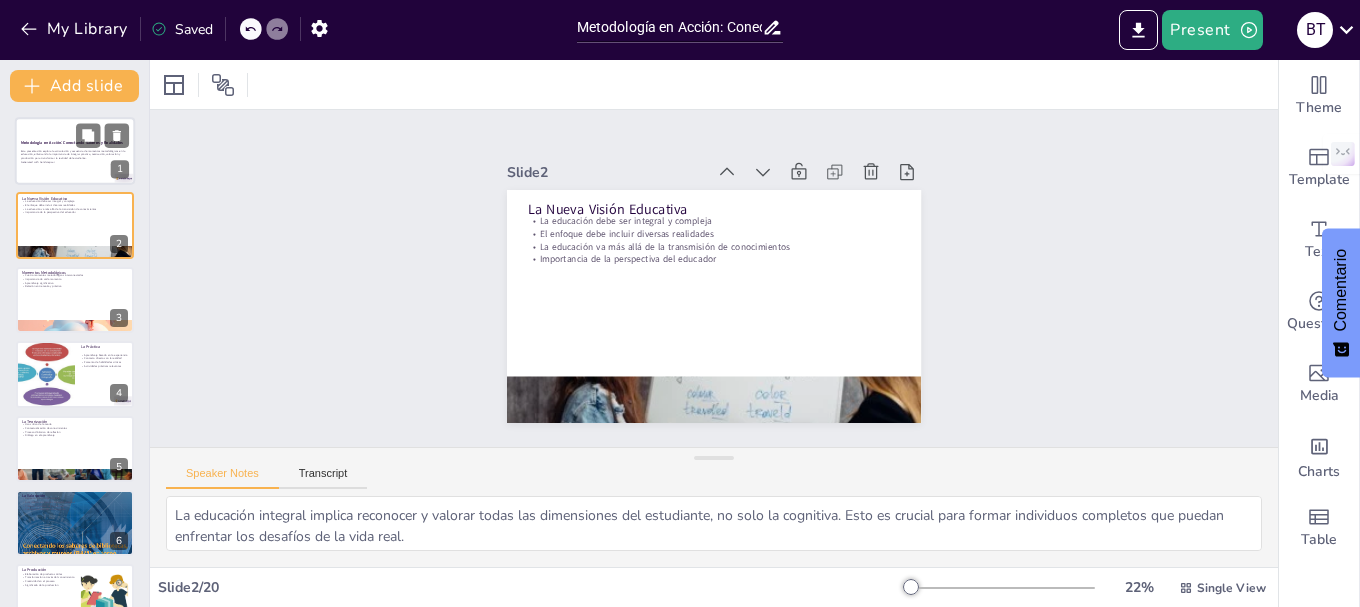 click at bounding box center (75, 151) 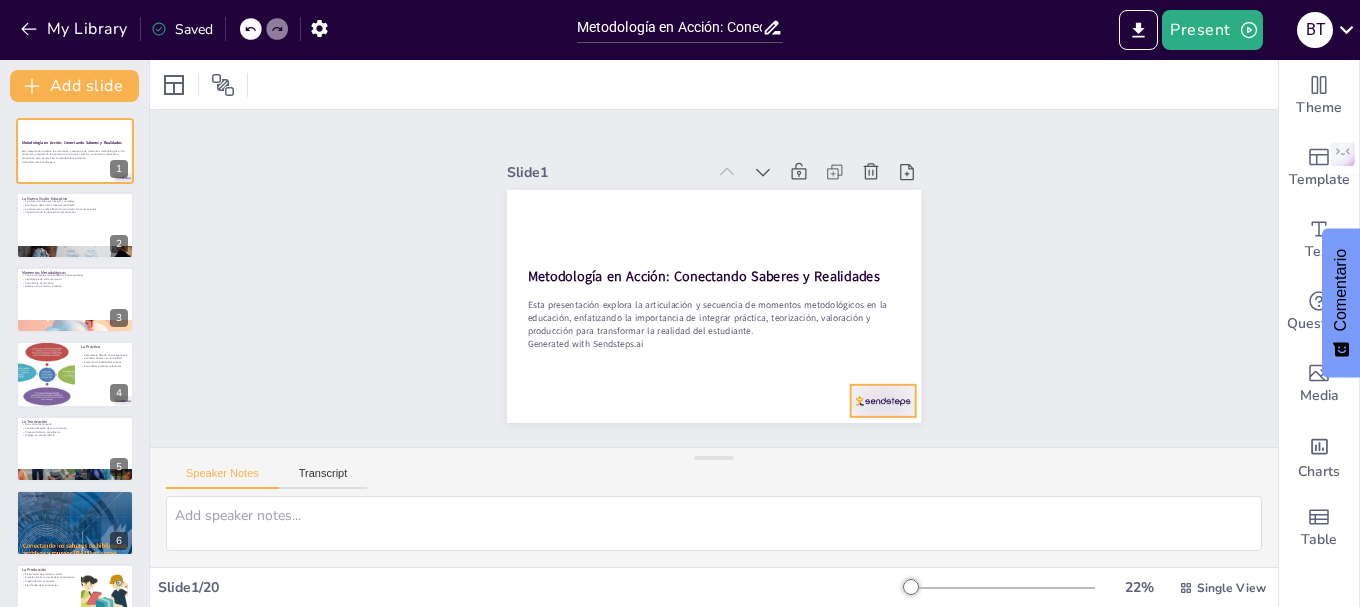 click at bounding box center [837, 447] 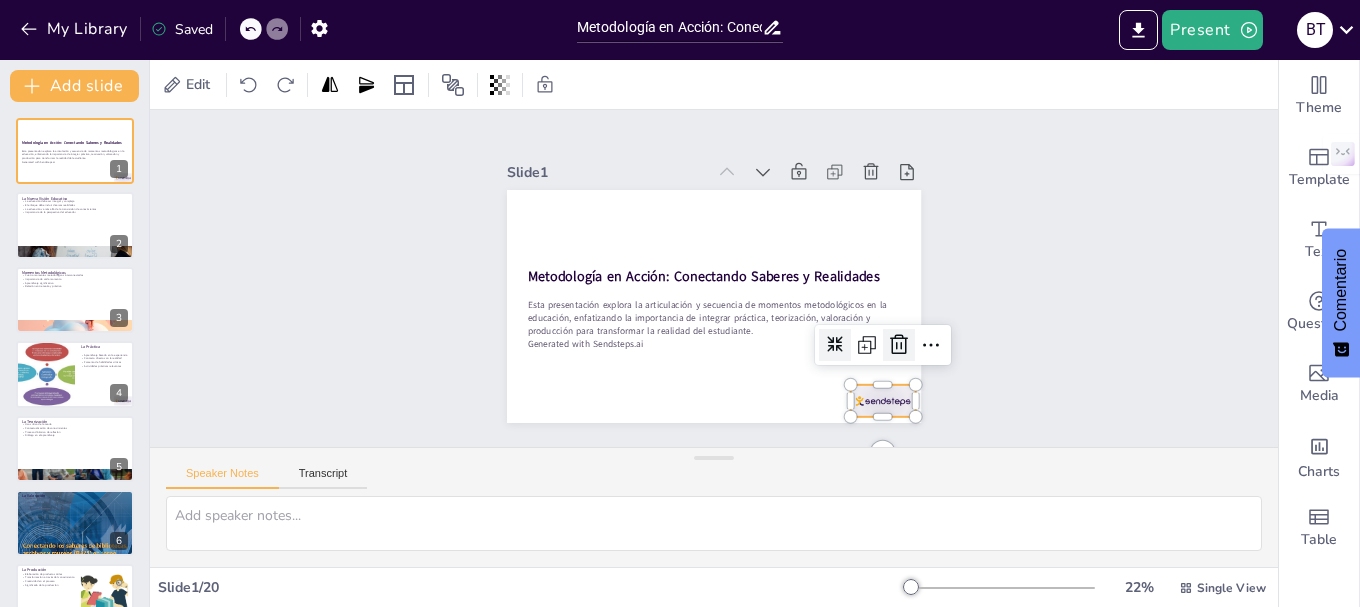 click 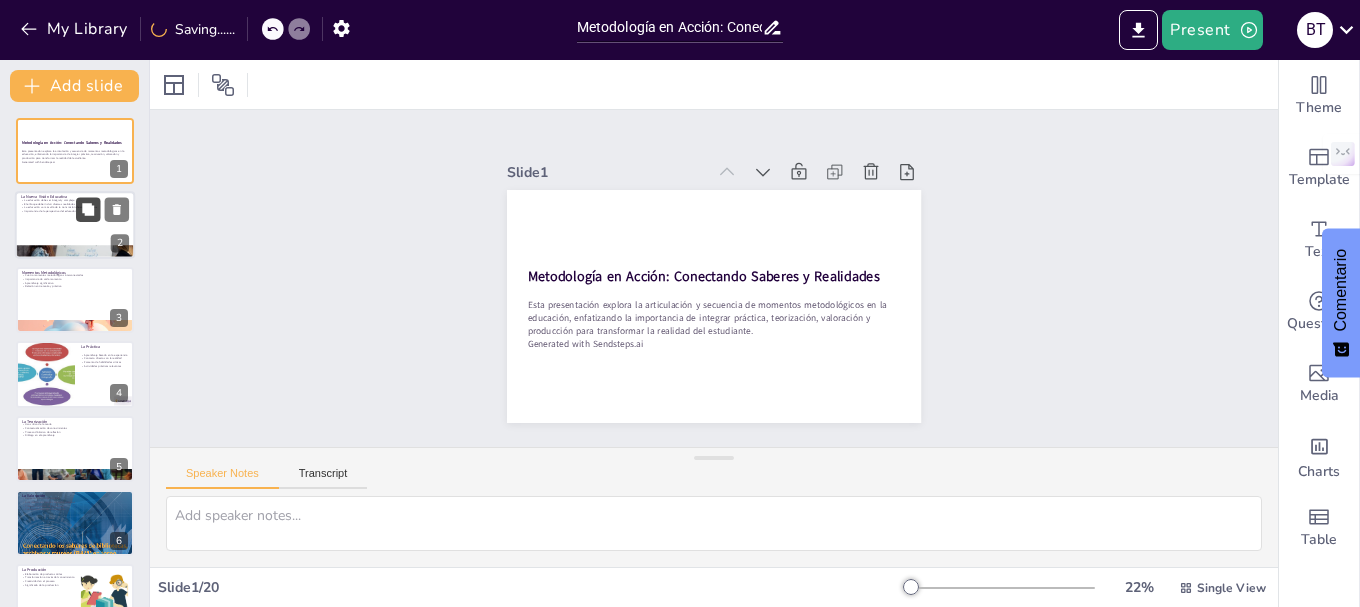 click at bounding box center [88, 210] 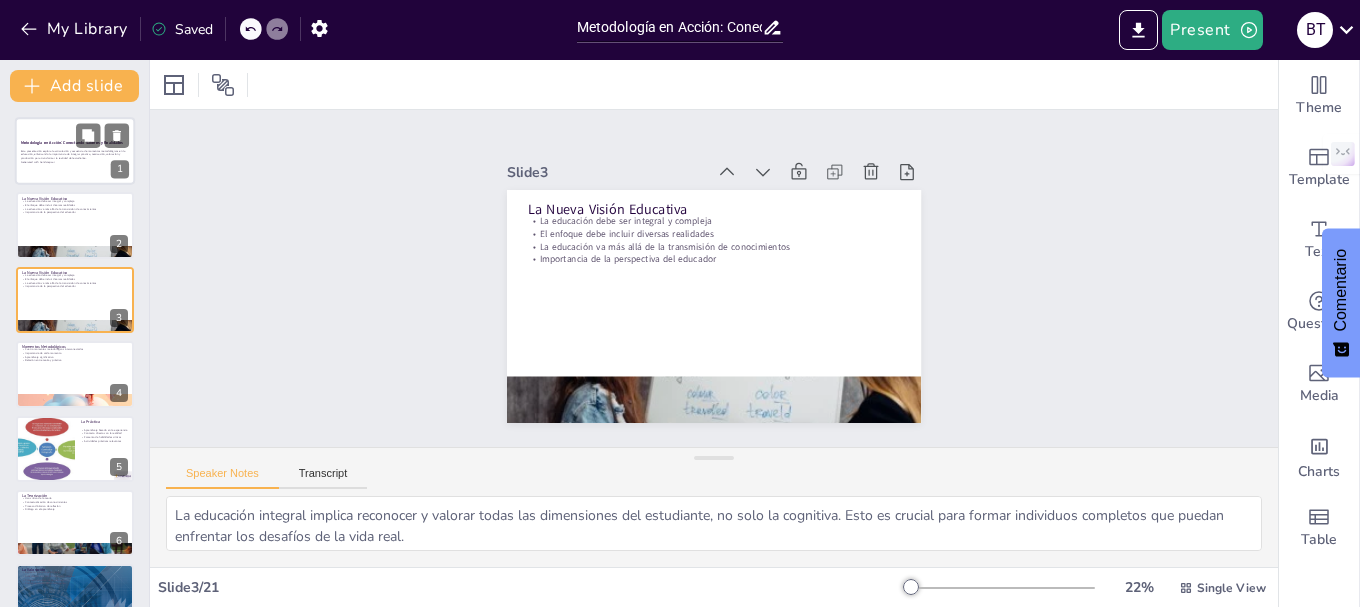 click on "Metodología en Acción: Conectando Saberes y Realidades" at bounding box center (72, 142) 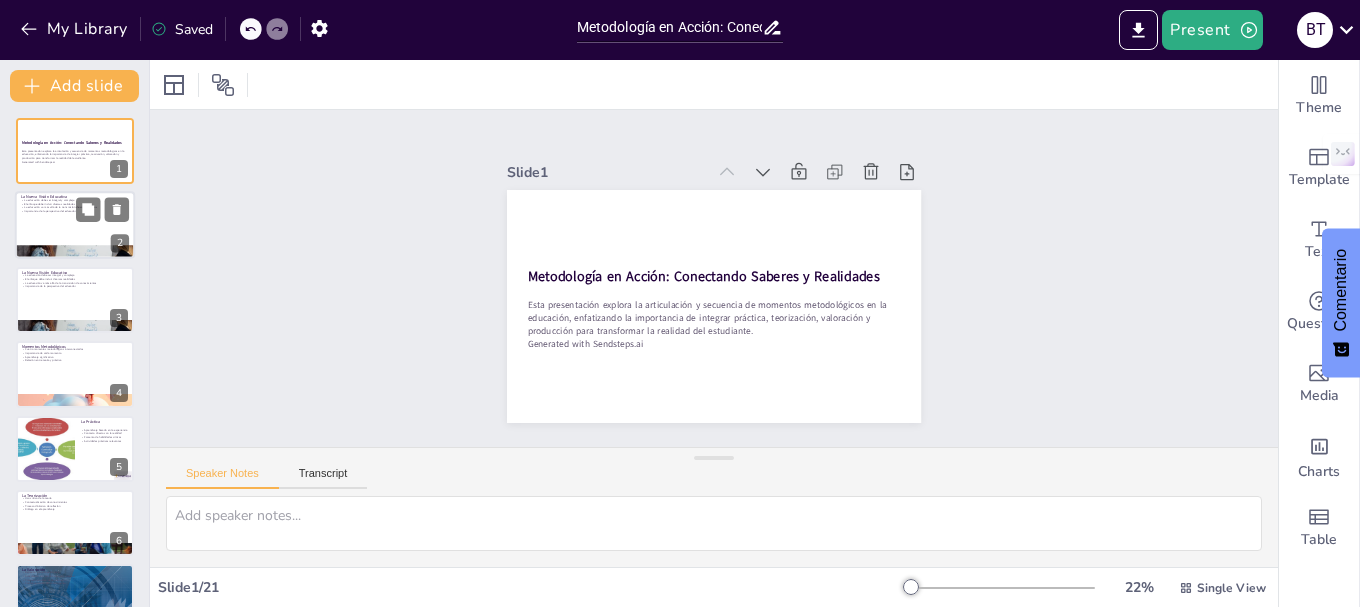 click on "La educación va más allá de la transmisión de conocimientos" at bounding box center (75, 208) 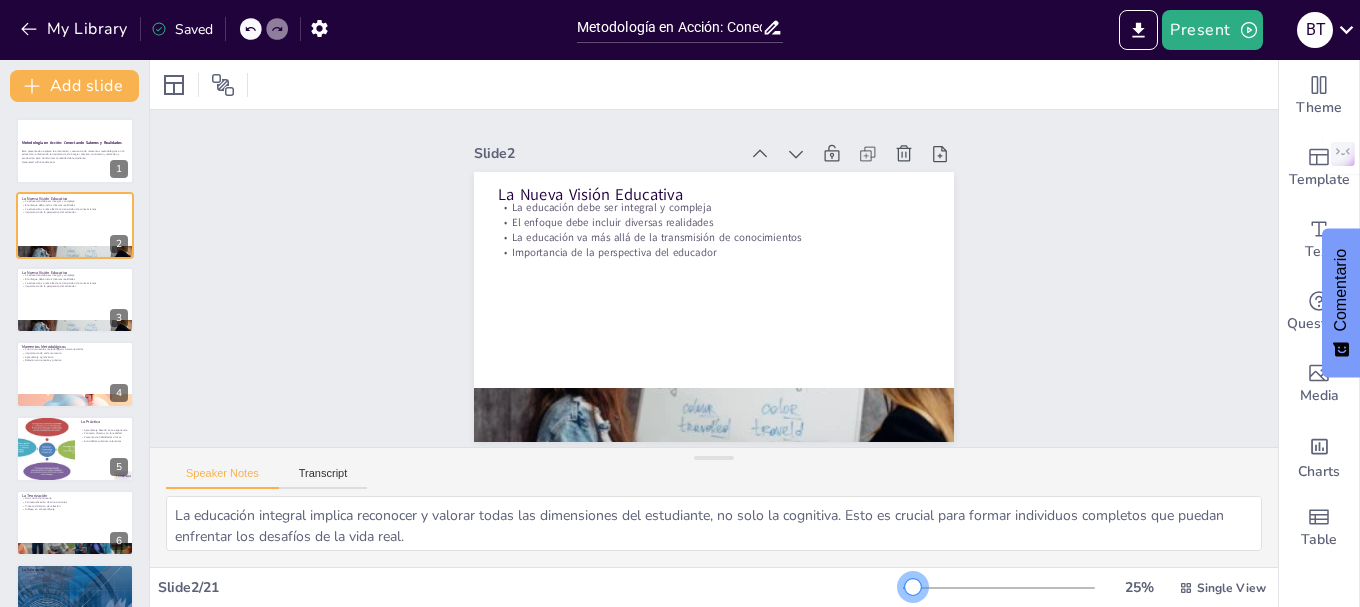 click at bounding box center [913, 587] 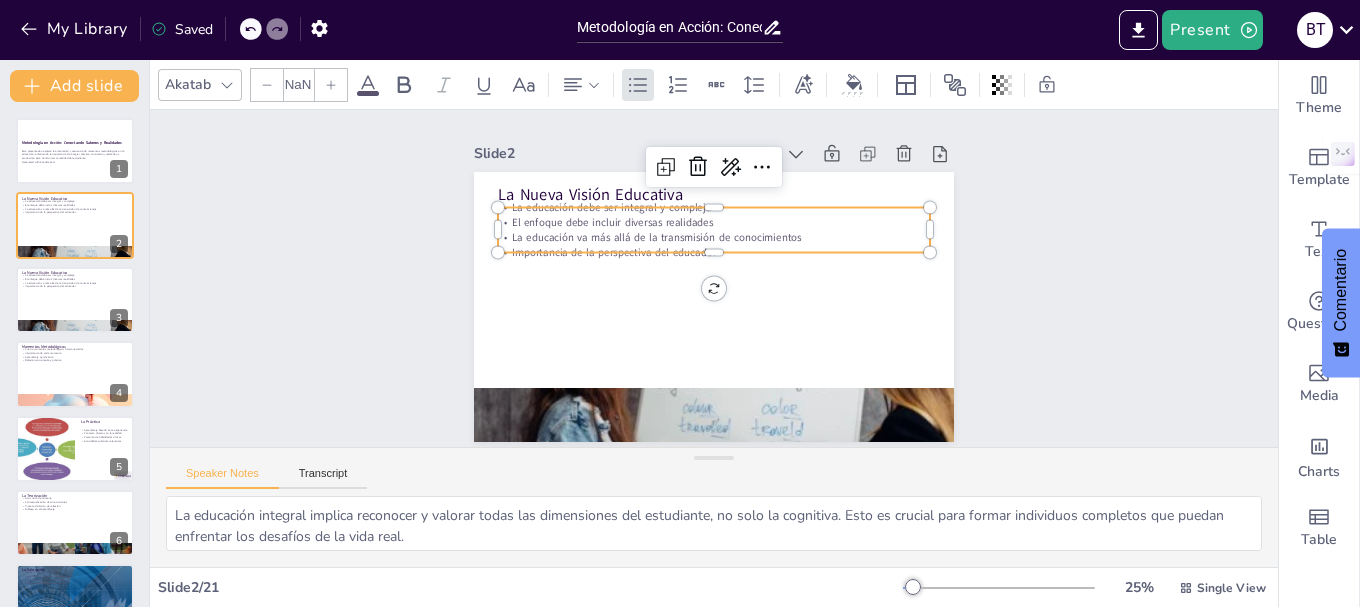 click on "La Nueva Visión Educativa La educación debe ser integral y compleja El enfoque debe incluir diversas realidades La educación va más allá de la transmisión de conocimientos Importancia de la perspectiva del educador" at bounding box center (711, 306) 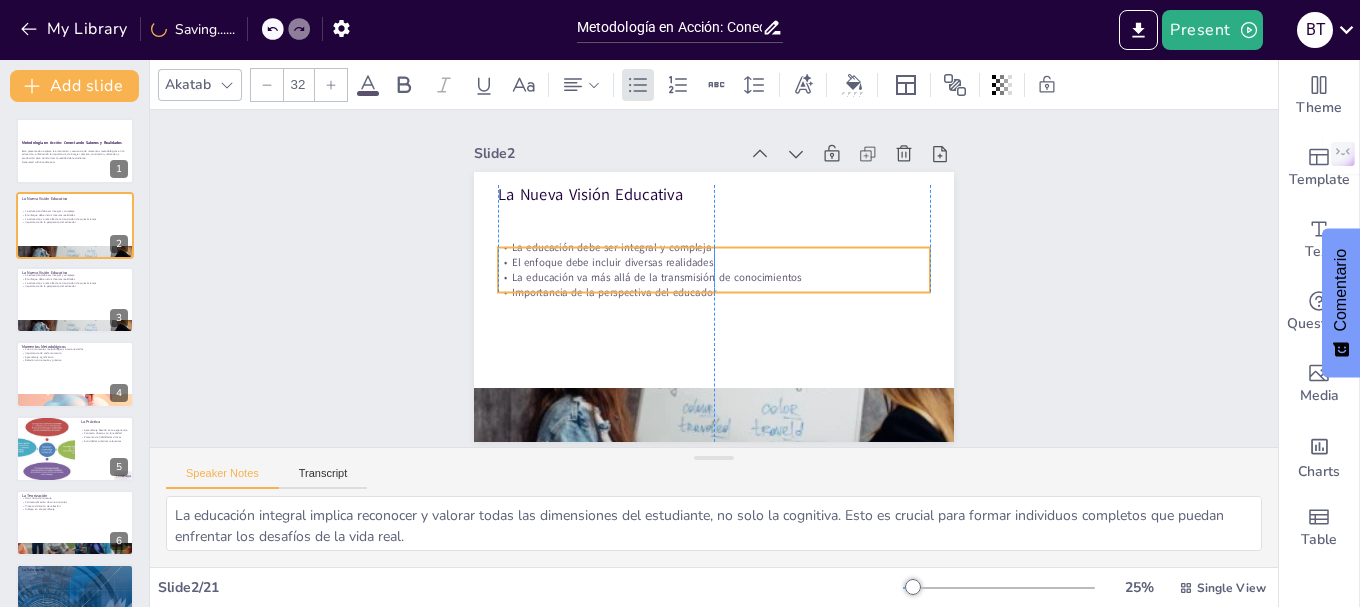 drag, startPoint x: 718, startPoint y: 213, endPoint x: 719, endPoint y: 253, distance: 40.012497 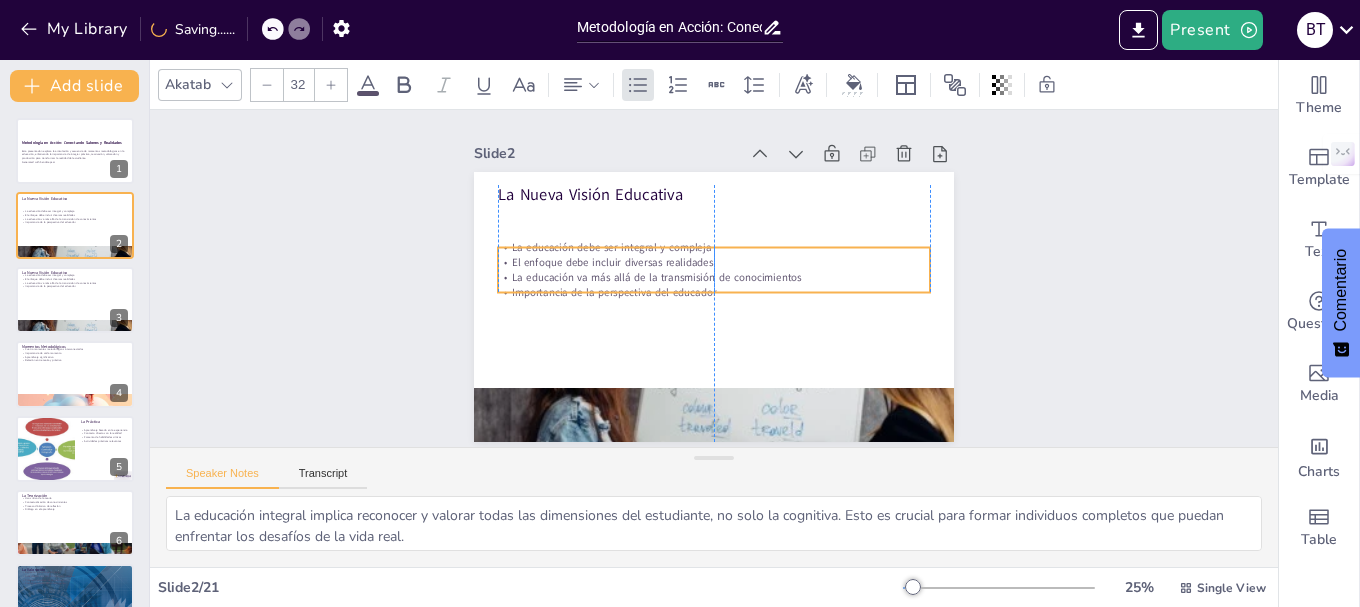 click on "El enfoque debe incluir diversas realidades" at bounding box center [715, 262] 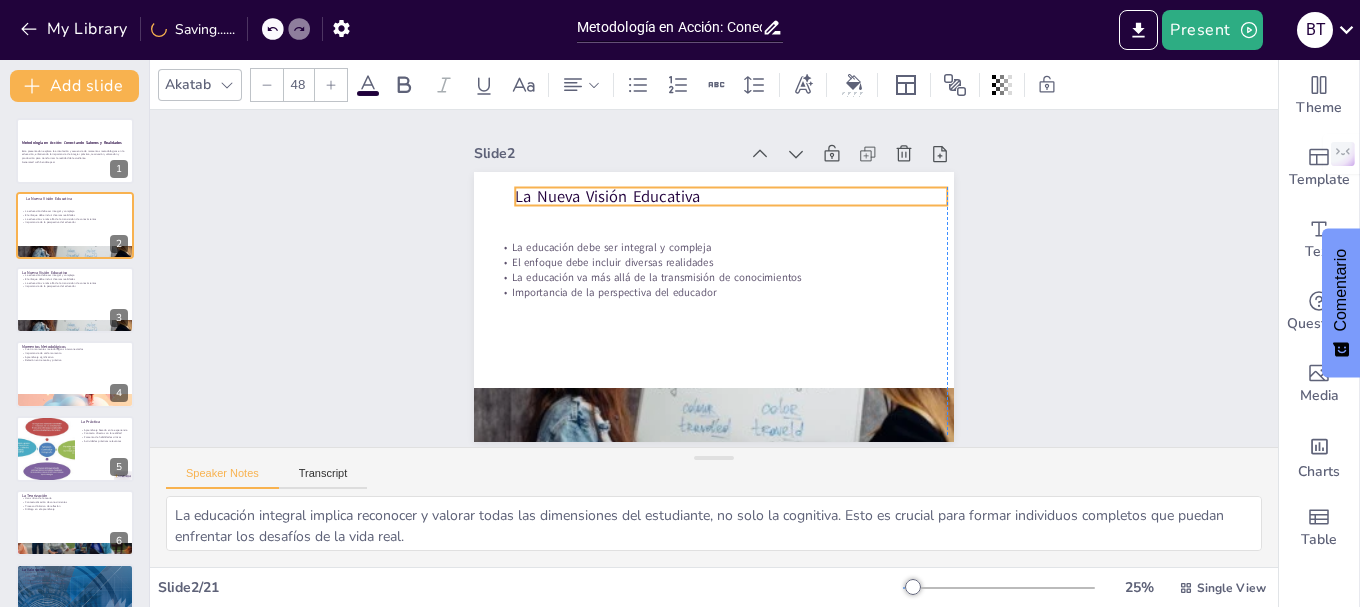 drag, startPoint x: 595, startPoint y: 192, endPoint x: 611, endPoint y: 194, distance: 16.124516 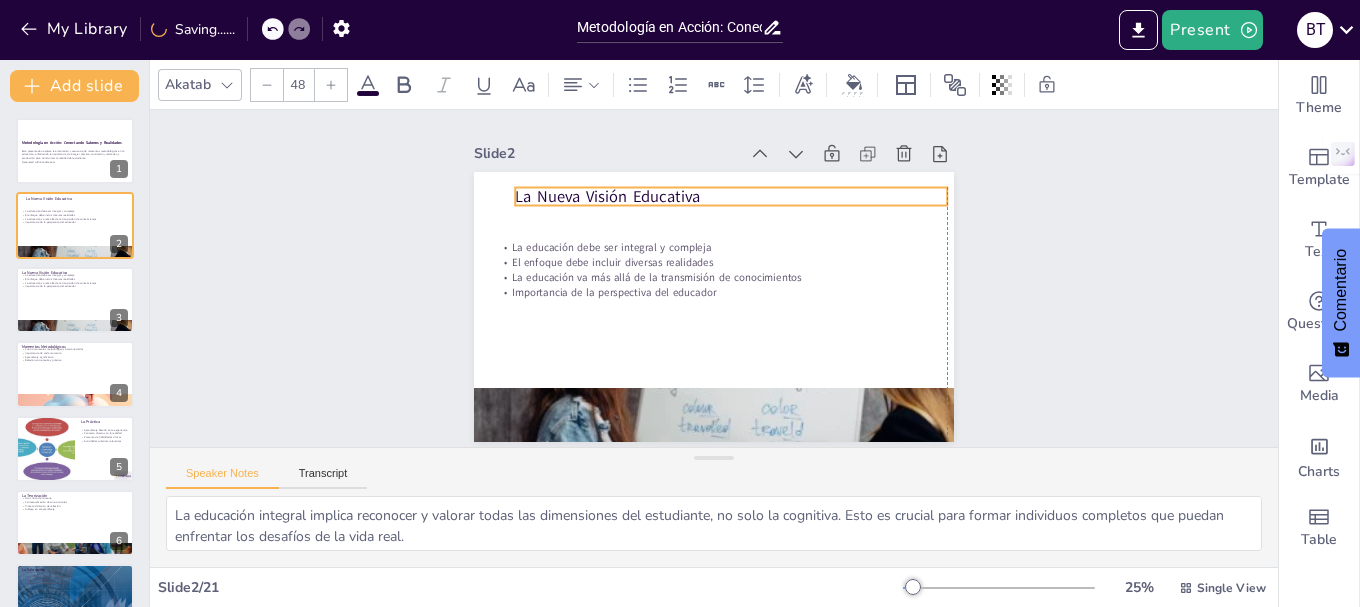 click on "La Nueva Visión Educativa" at bounding box center [731, 196] 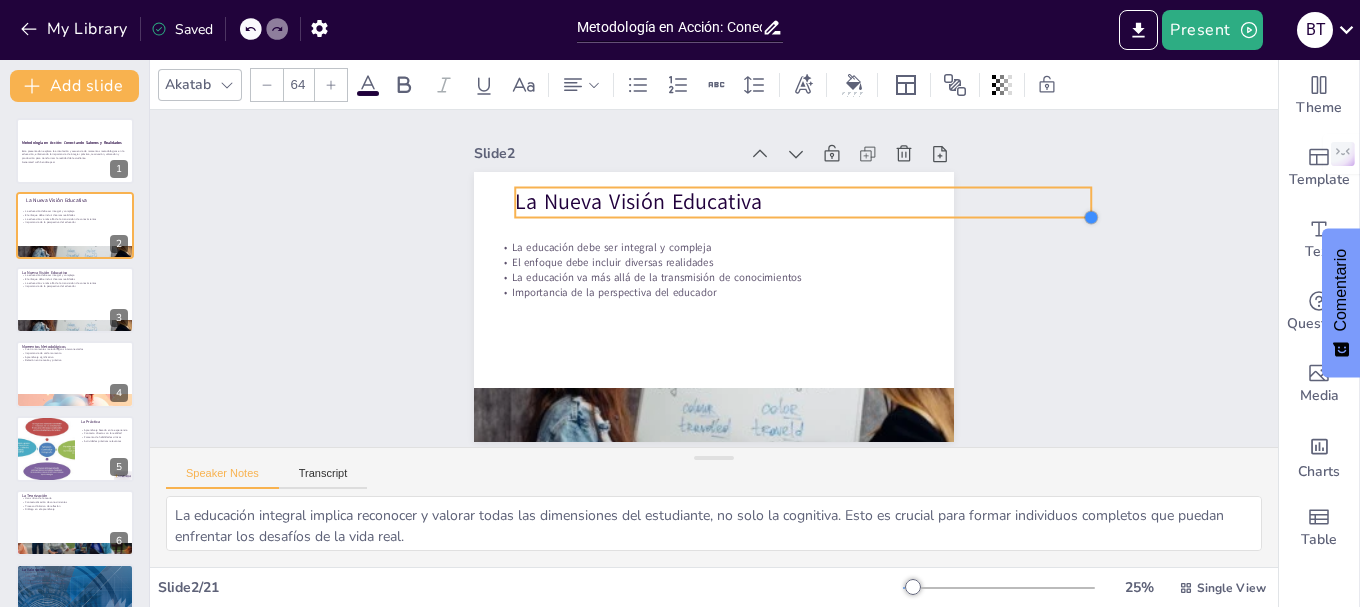 drag, startPoint x: 931, startPoint y: 200, endPoint x: 843, endPoint y: 206, distance: 88.20431 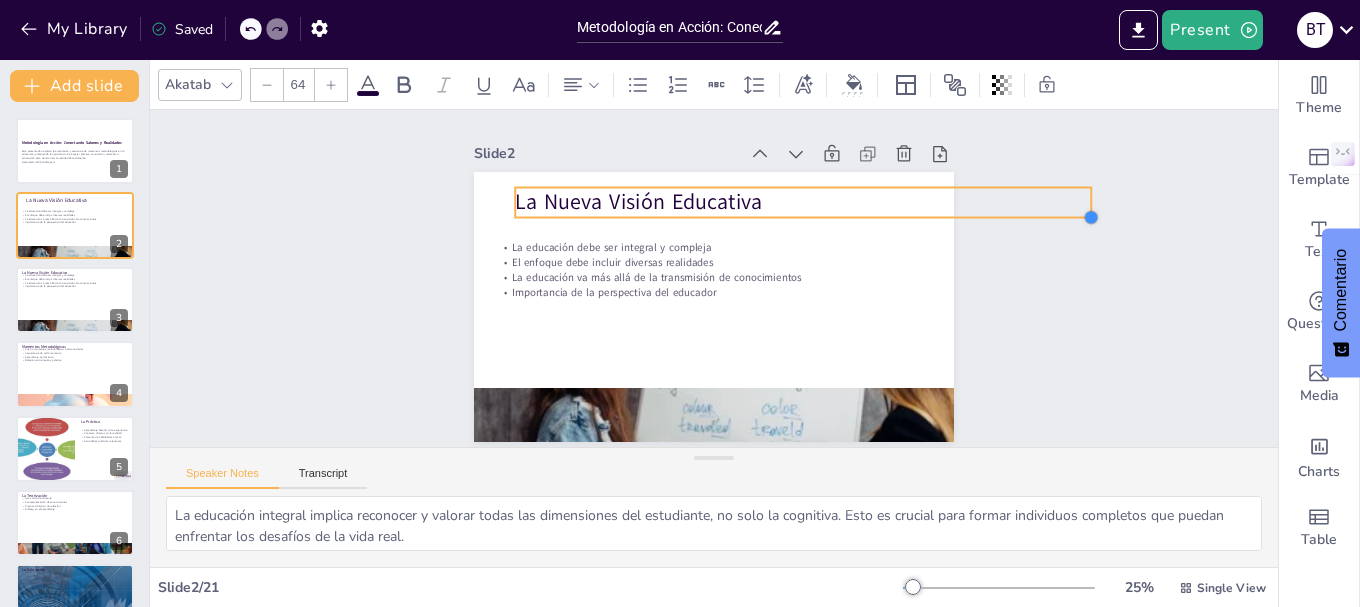 click on "La Nueva Visión Educativa La educación debe ser integral y compleja El enfoque debe incluir diversas realidades La educación va más allá de la transmisión de conocimientos Importancia de la perspectiva del educador" at bounding box center (711, 306) 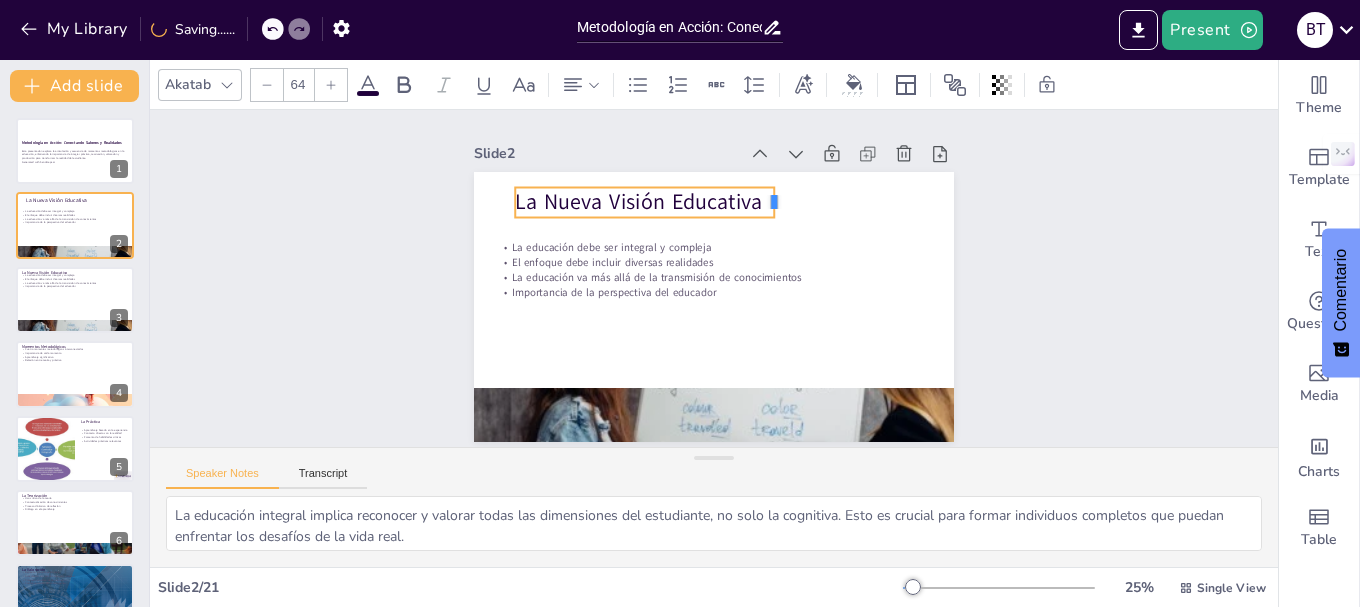 drag, startPoint x: 1078, startPoint y: 195, endPoint x: 761, endPoint y: 216, distance: 317.69482 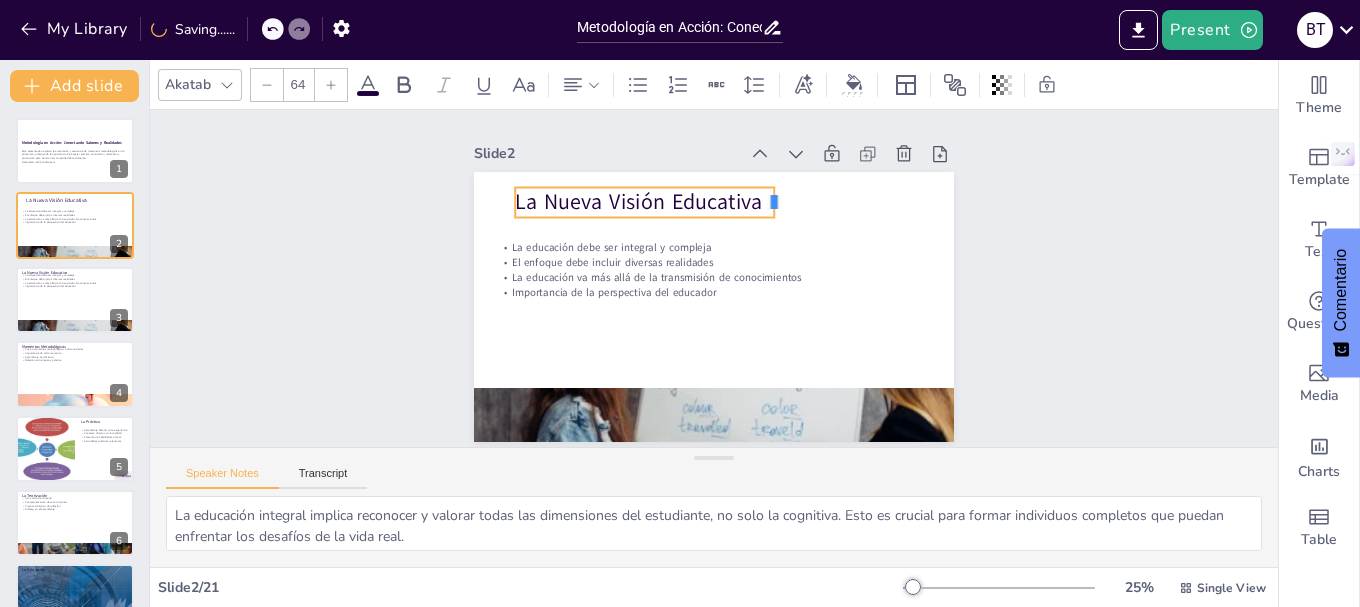 click on "La Nueva Visión Educativa La educación debe ser integral y compleja El enfoque debe incluir diversas realidades La educación va más allá de la transmisión de conocimientos Importancia de la perspectiva del educador" at bounding box center [708, 306] 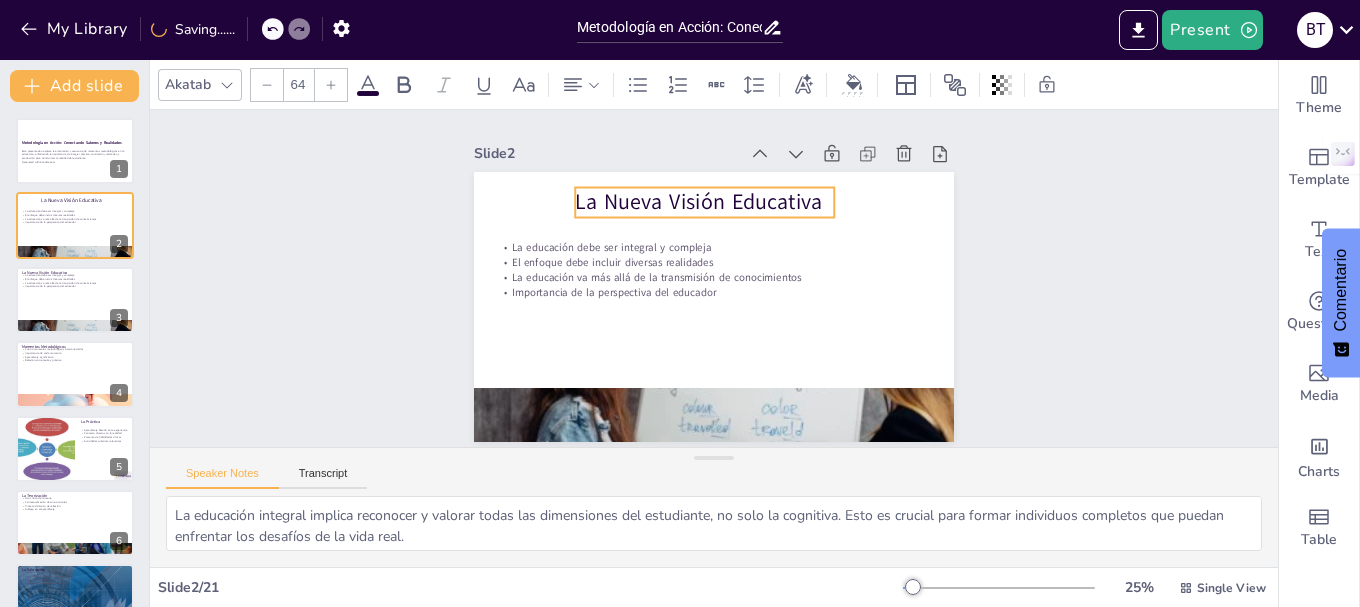 drag, startPoint x: 676, startPoint y: 183, endPoint x: 736, endPoint y: 183, distance: 60 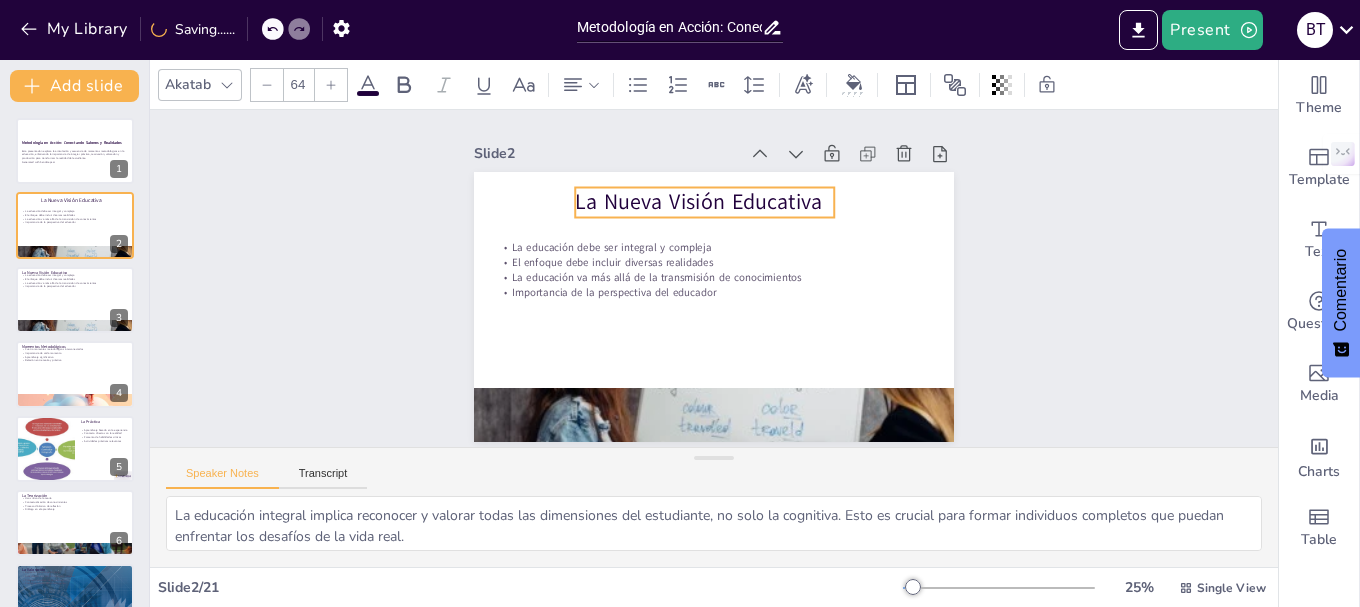 click on "La Nueva Visión Educativa" at bounding box center (712, 201) 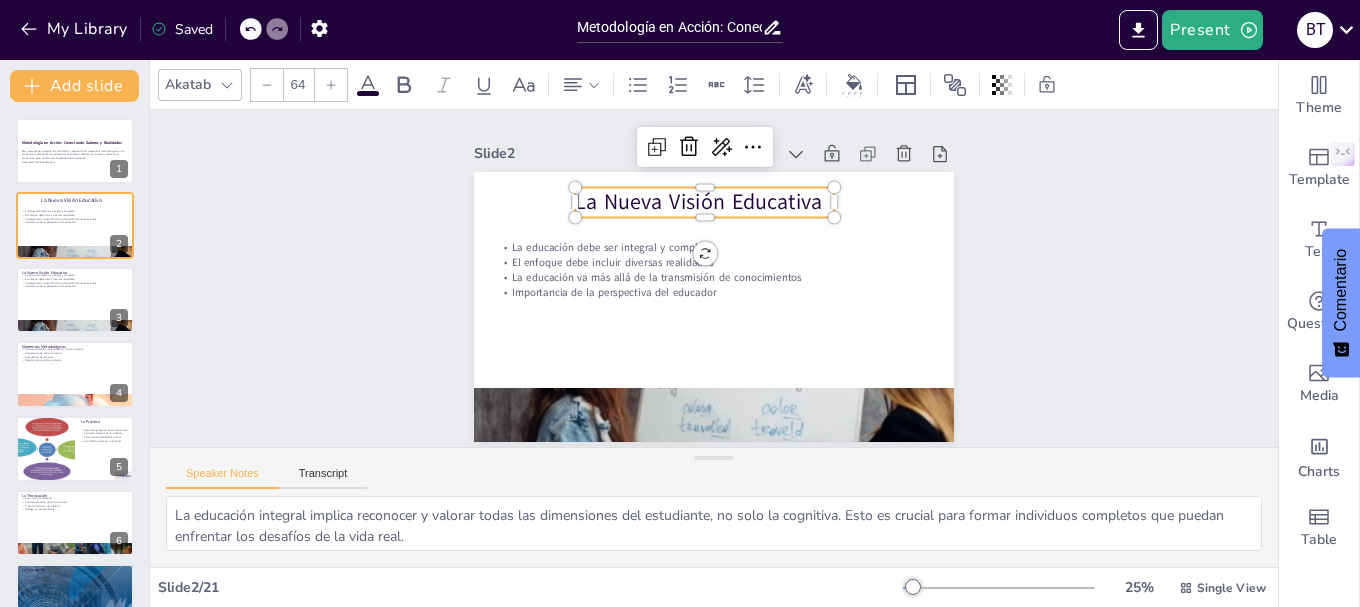 click on "La Nueva Visión Educativa" at bounding box center (721, 201) 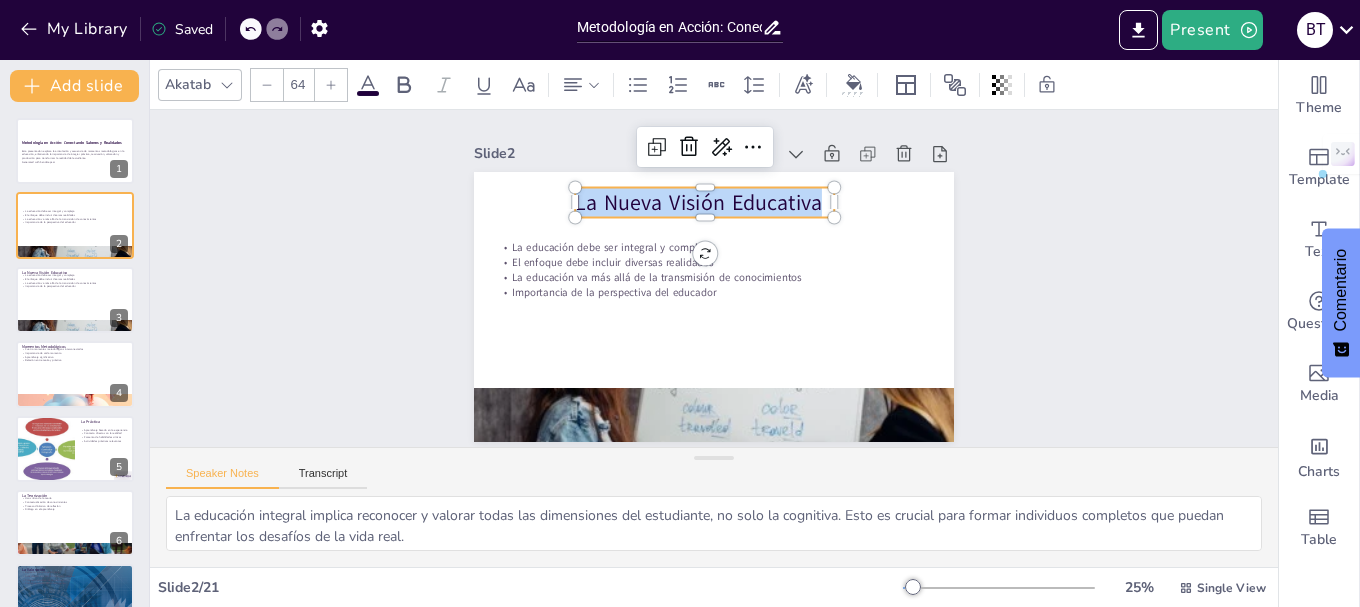 drag, startPoint x: 802, startPoint y: 200, endPoint x: 558, endPoint y: 204, distance: 244.03279 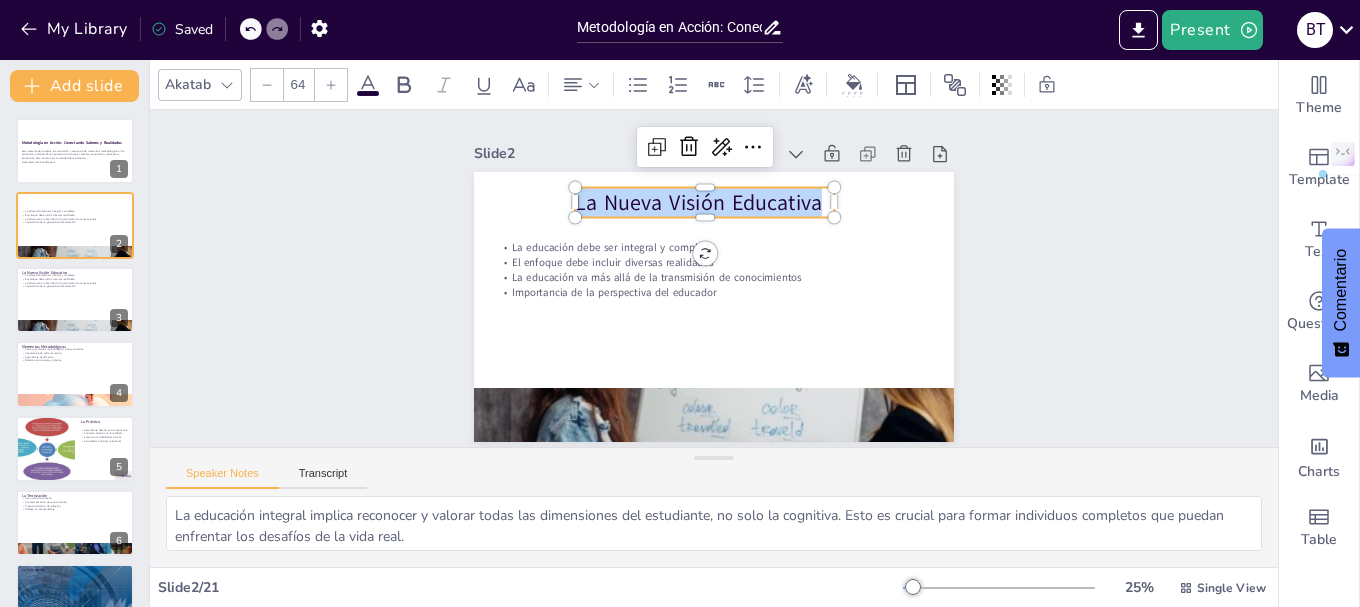 click on "La educación debe ser integral y compleja El enfoque debe incluir diversas realidades La educación va más allá de la transmisión de conocimientos Importancia de la perspectiva del educador La Nueva Visión Educativa" at bounding box center [708, 306] 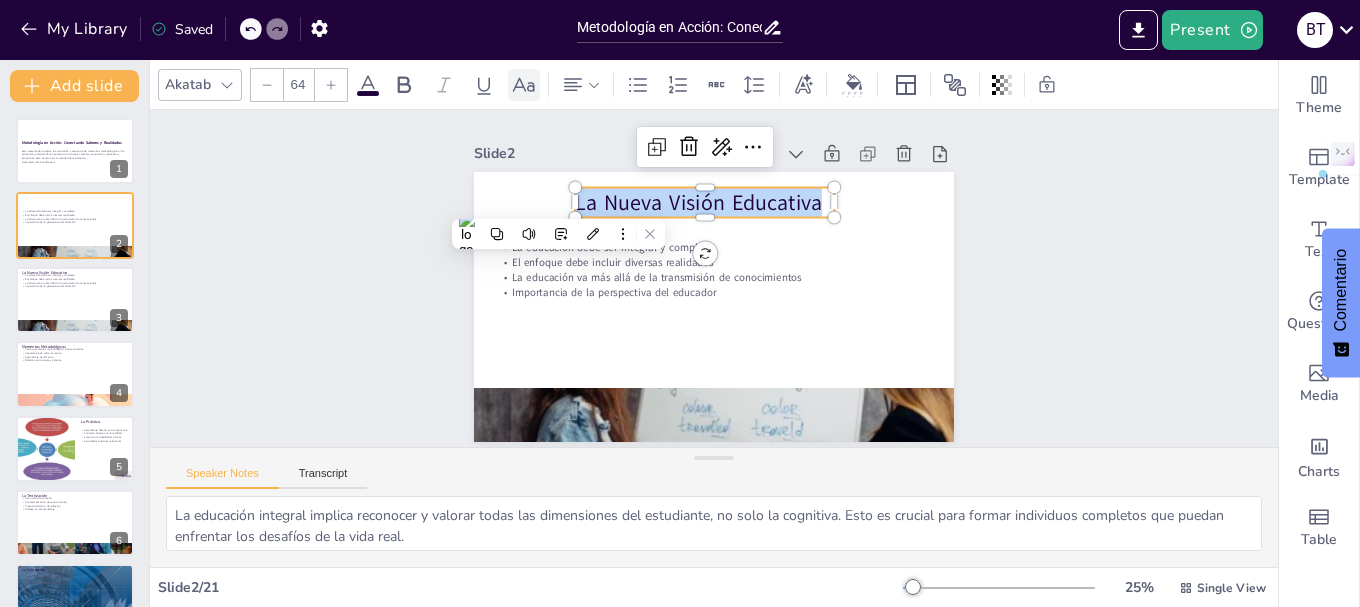 click 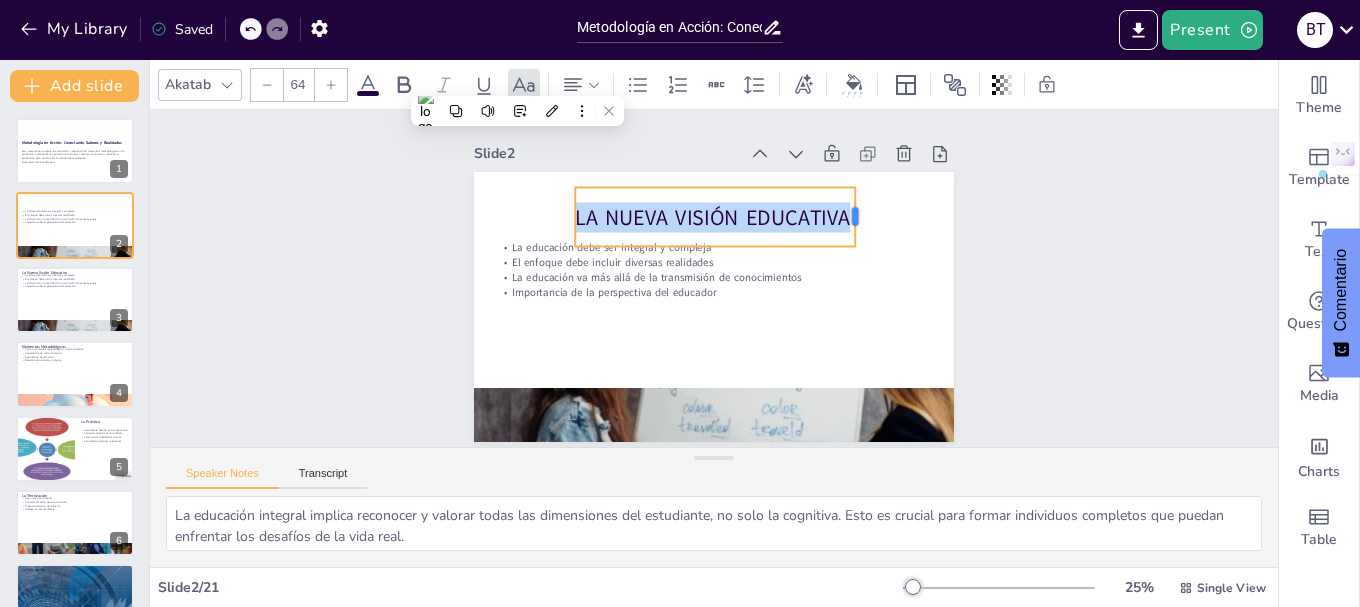 drag, startPoint x: 819, startPoint y: 213, endPoint x: 840, endPoint y: 211, distance: 21.095022 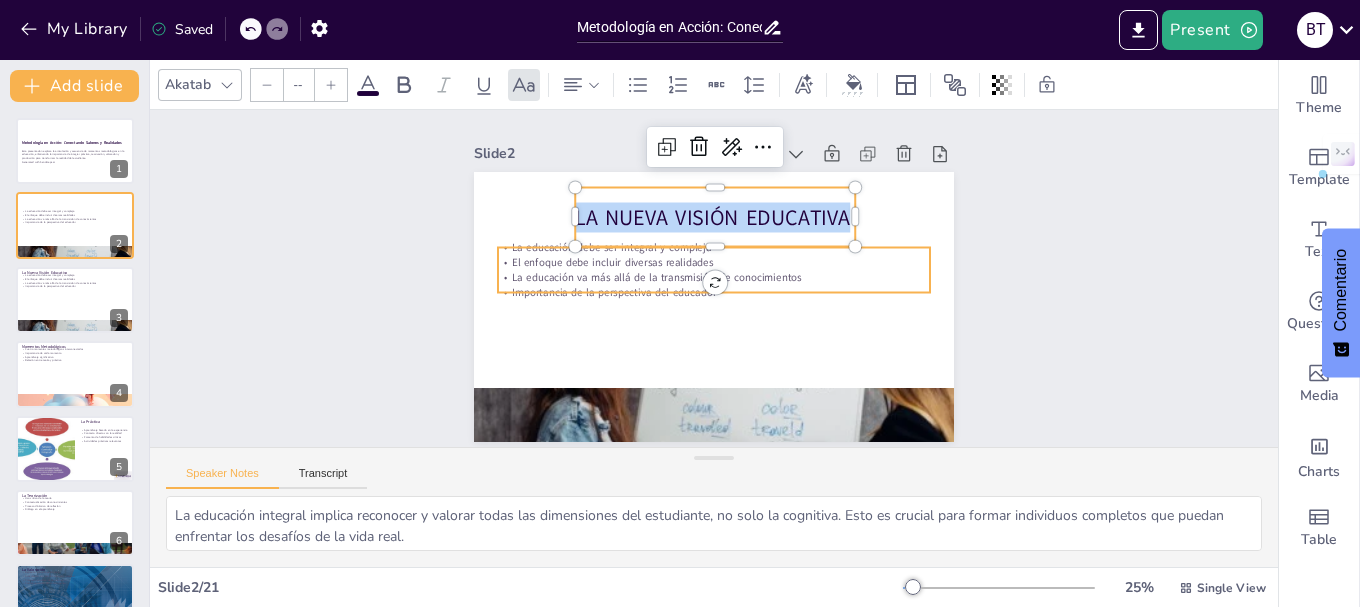 type on "32" 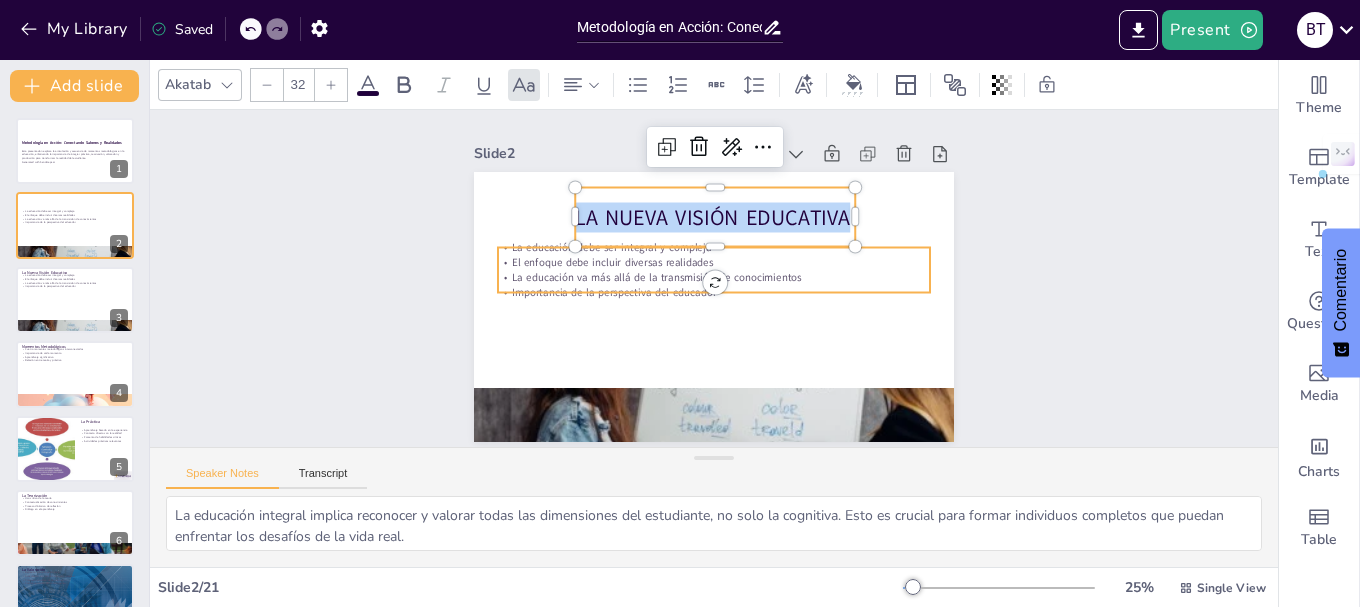 click on "El enfoque debe incluir diversas realidades" at bounding box center [715, 262] 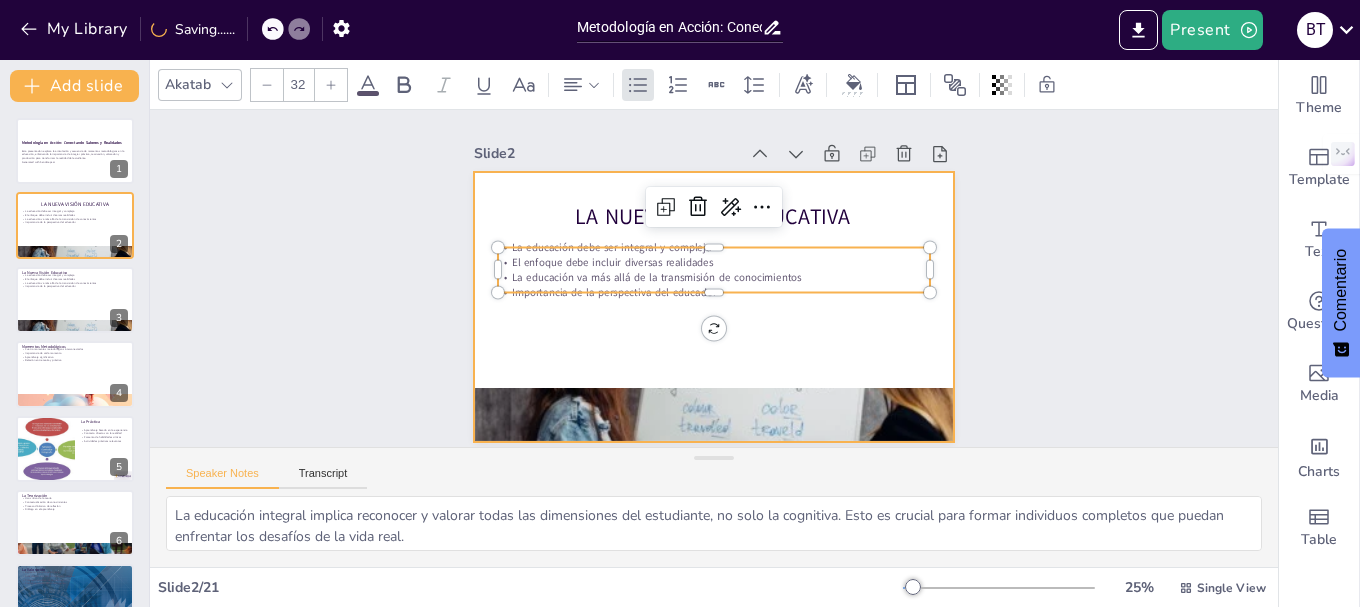 click at bounding box center [690, 292] 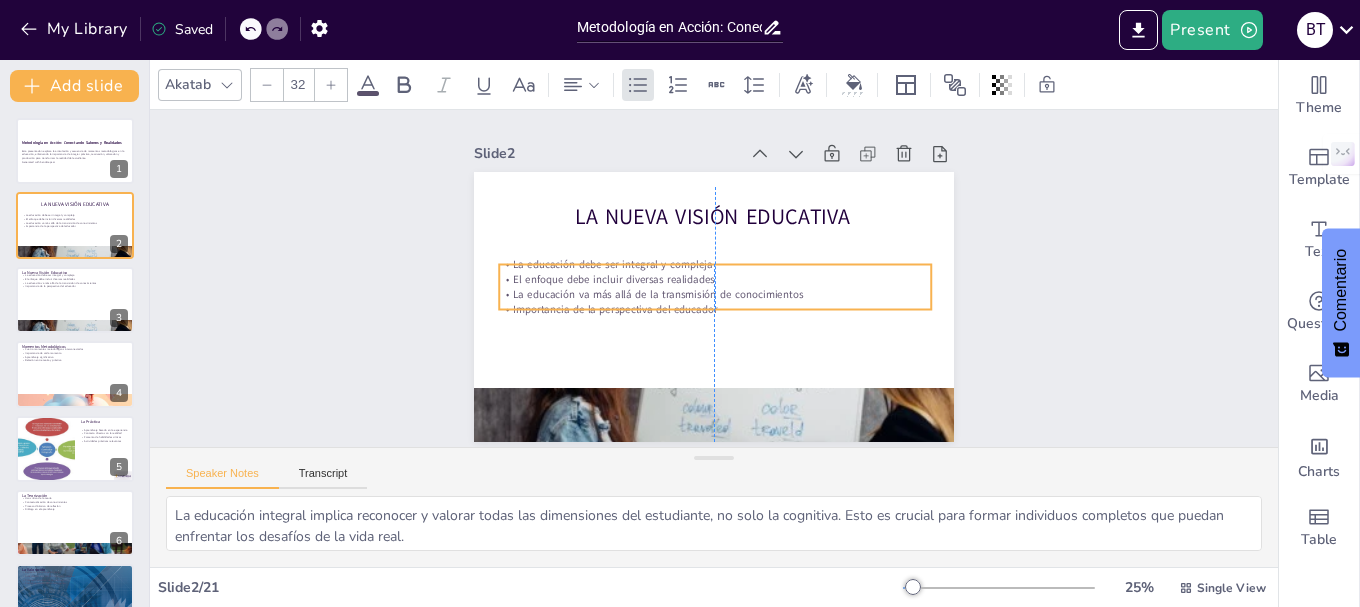 drag, startPoint x: 616, startPoint y: 260, endPoint x: 615, endPoint y: 277, distance: 17.029387 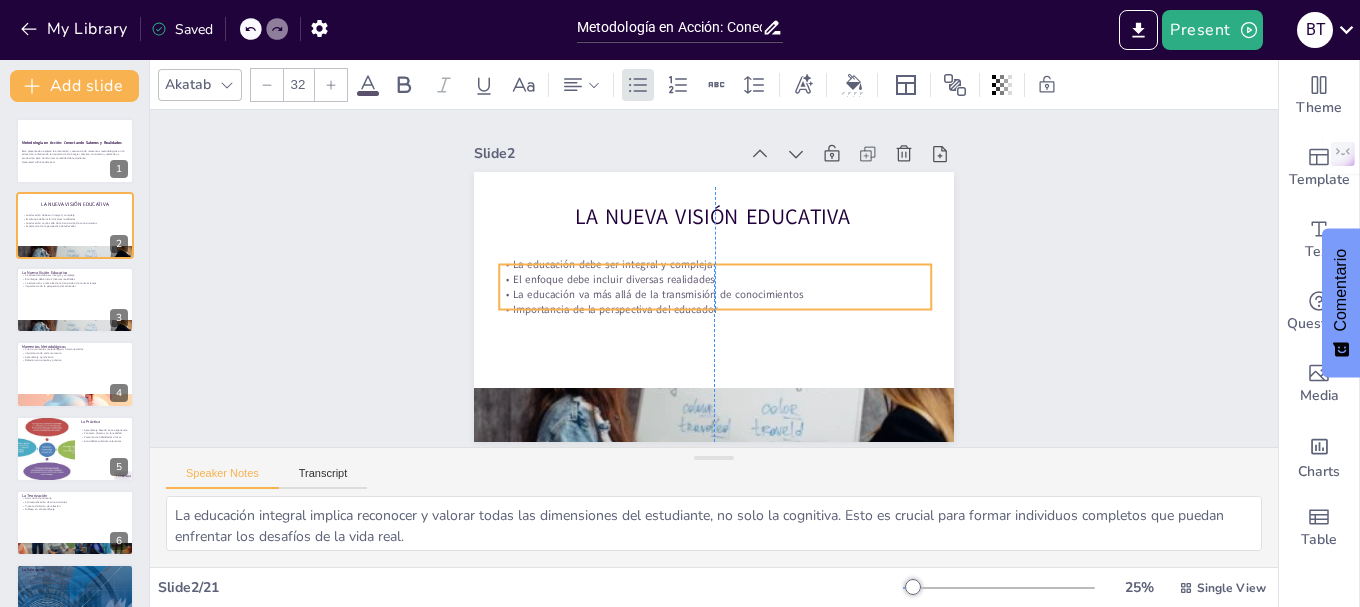 click on "El enfoque debe incluir diversas realidades" at bounding box center [715, 279] 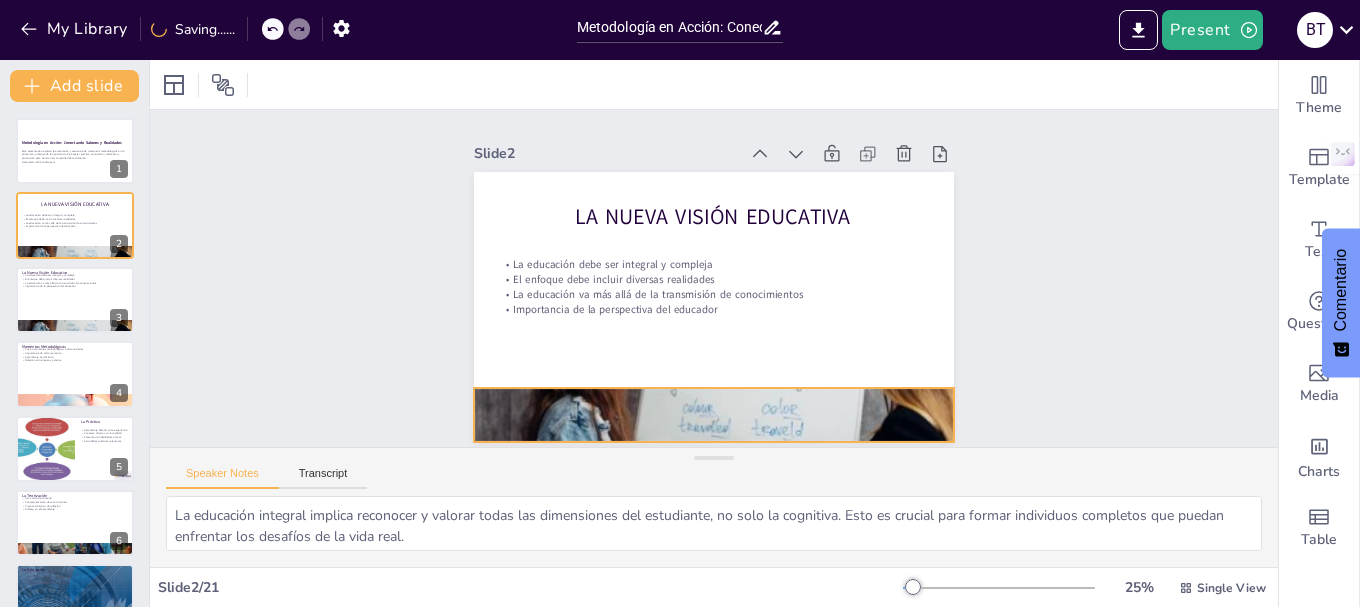 click at bounding box center [714, 414] 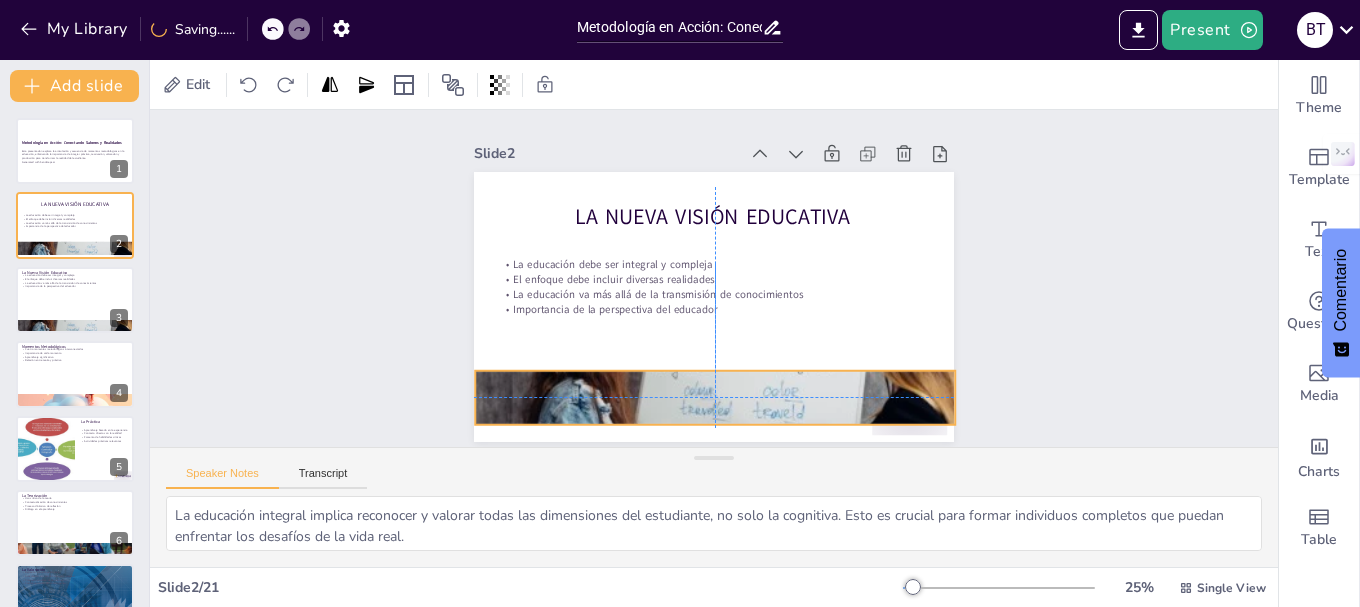 drag, startPoint x: 605, startPoint y: 400, endPoint x: 605, endPoint y: 386, distance: 14 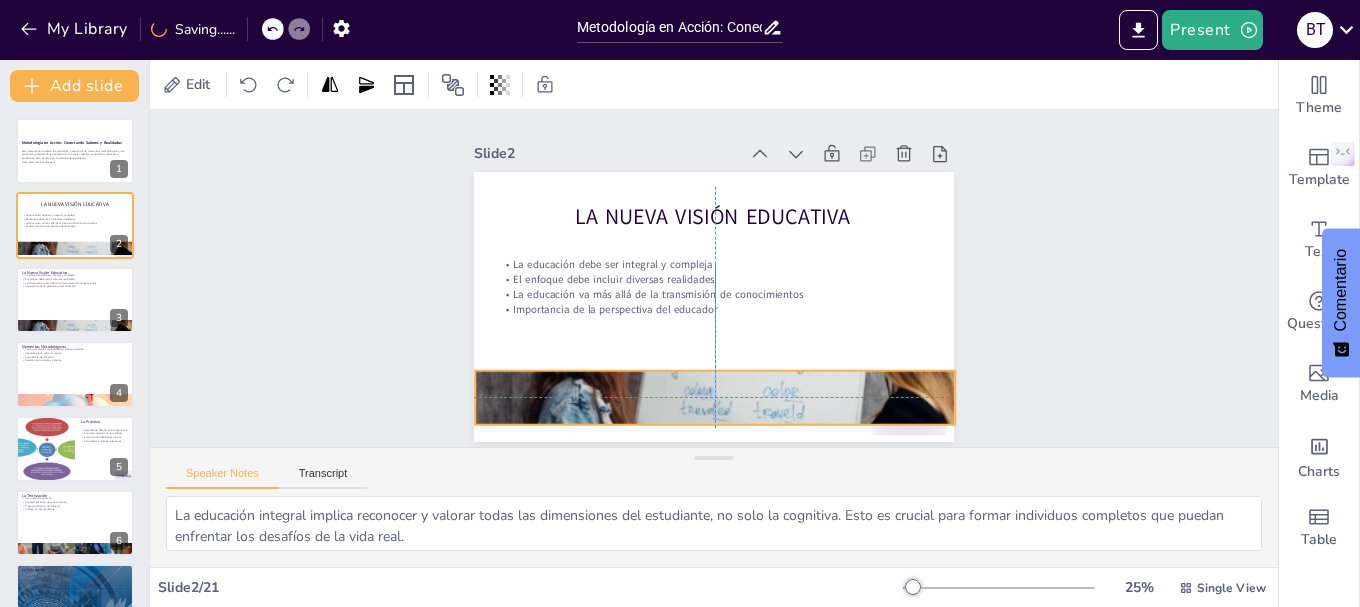 click at bounding box center (690, 395) 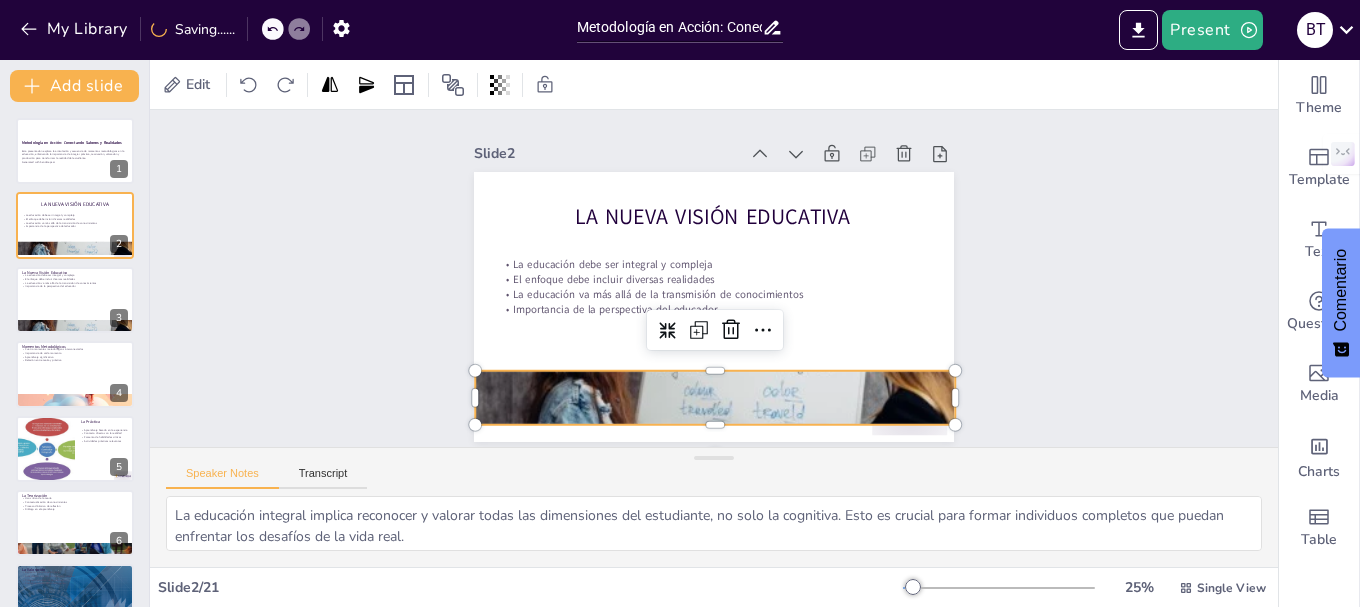 click on "Slide  1 Metodología en Acción: Conectando Saberes y Realidades Esta presentación explora la articulación y secuencia de momentos metodológicos en la educación, enfatizando la importancia de integrar práctica, teorización, valoración y producción para transformar la realidad del estudiante. Generated with Sendsteps.ai Slide  2 La Nueva Visión Educativa La educación debe ser integral y compleja El enfoque debe incluir diversas realidades La educación va más allá de la transmisión de conocimientos Importancia de la perspectiva del educador Slide  3 La Nueva Visión Educativa La educación debe ser integral y compleja El enfoque debe incluir diversas realidades La educación va más allá de la transmisión de conocimientos Importancia de la perspectiva del educador Slide  4 Momentos Metodológicos Cuatro momentos metodológicos interconectados Importancia de cada momento Aprendizaje significativo Relación entre teoría y práctica Slide  5 La Práctica Aprendizaje basado en la experiencia 6 7 8" at bounding box center [714, 278] 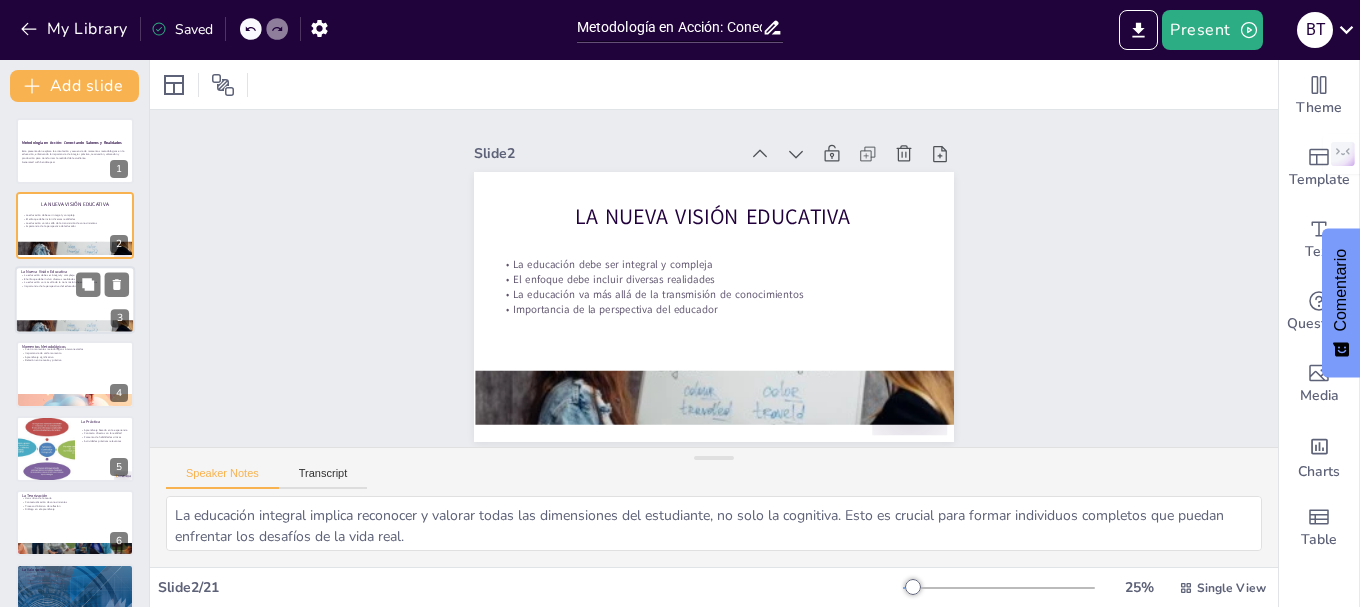 click at bounding box center [75, 300] 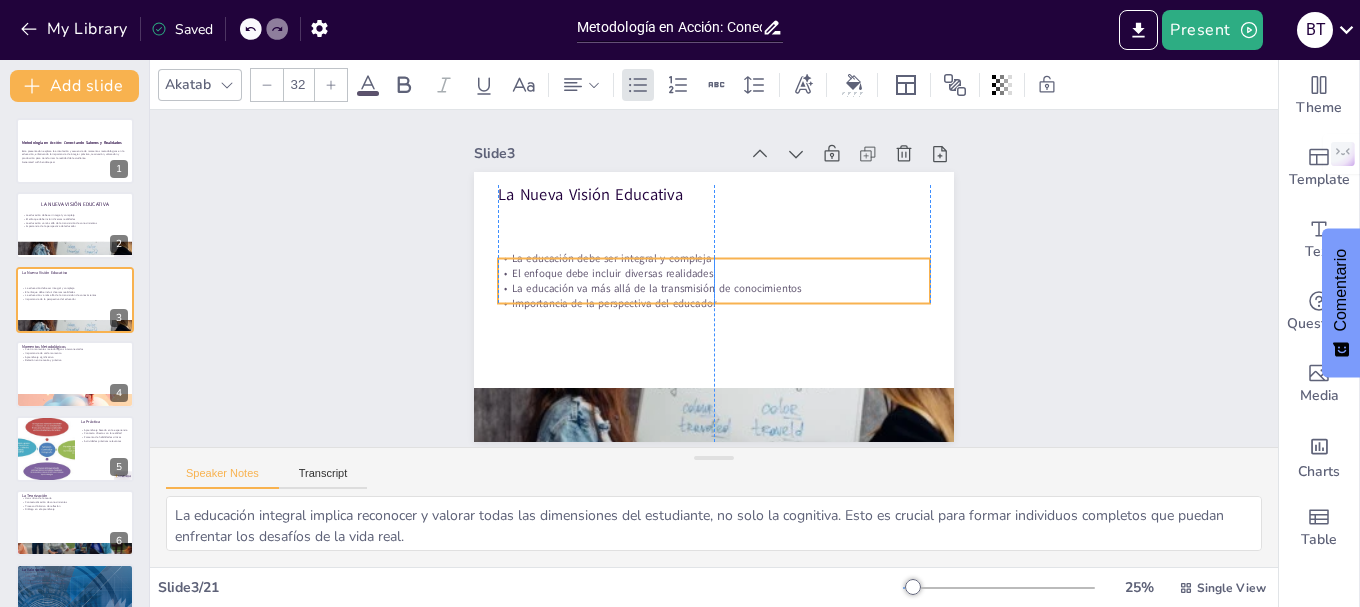 drag, startPoint x: 570, startPoint y: 224, endPoint x: 572, endPoint y: 275, distance: 51.0392 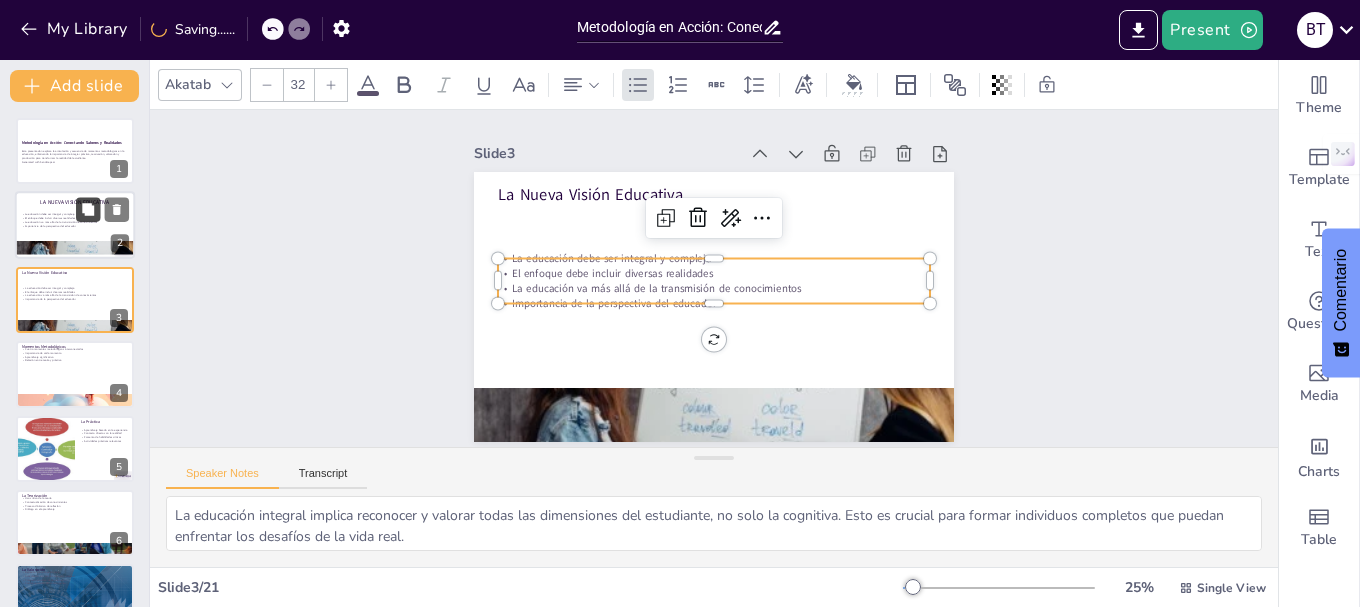 click at bounding box center [88, 210] 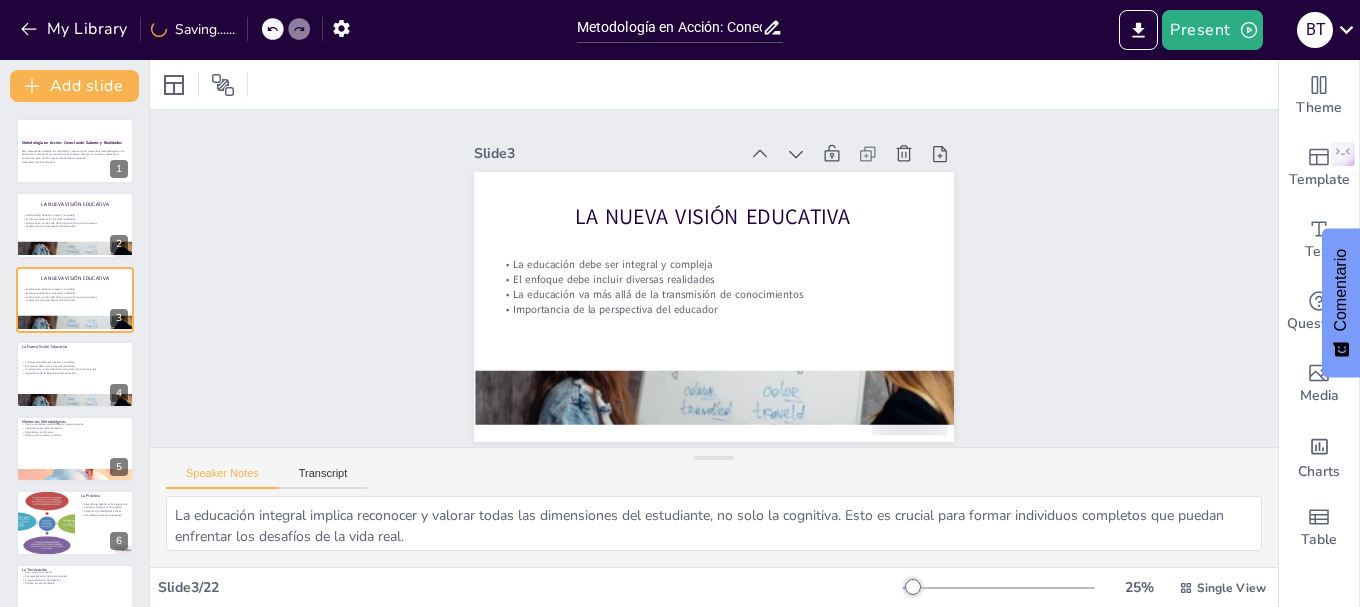 scroll, scrollTop: 4, scrollLeft: 0, axis: vertical 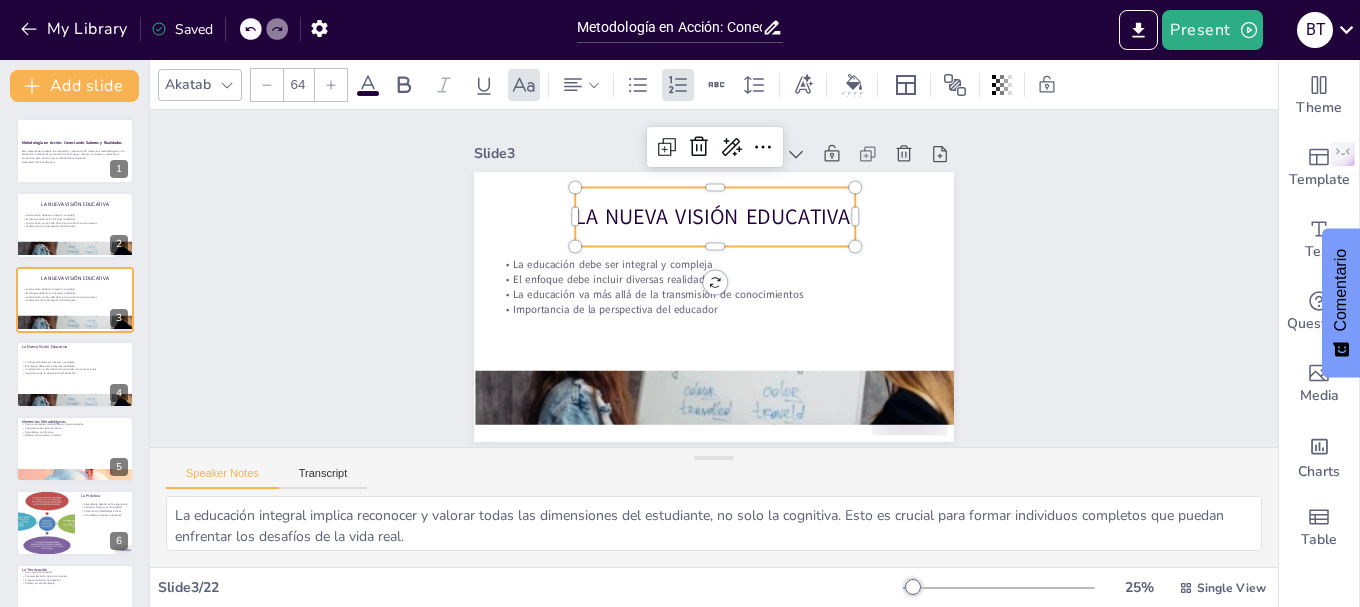 click on "La Nueva Visión Educativa" at bounding box center (734, 220) 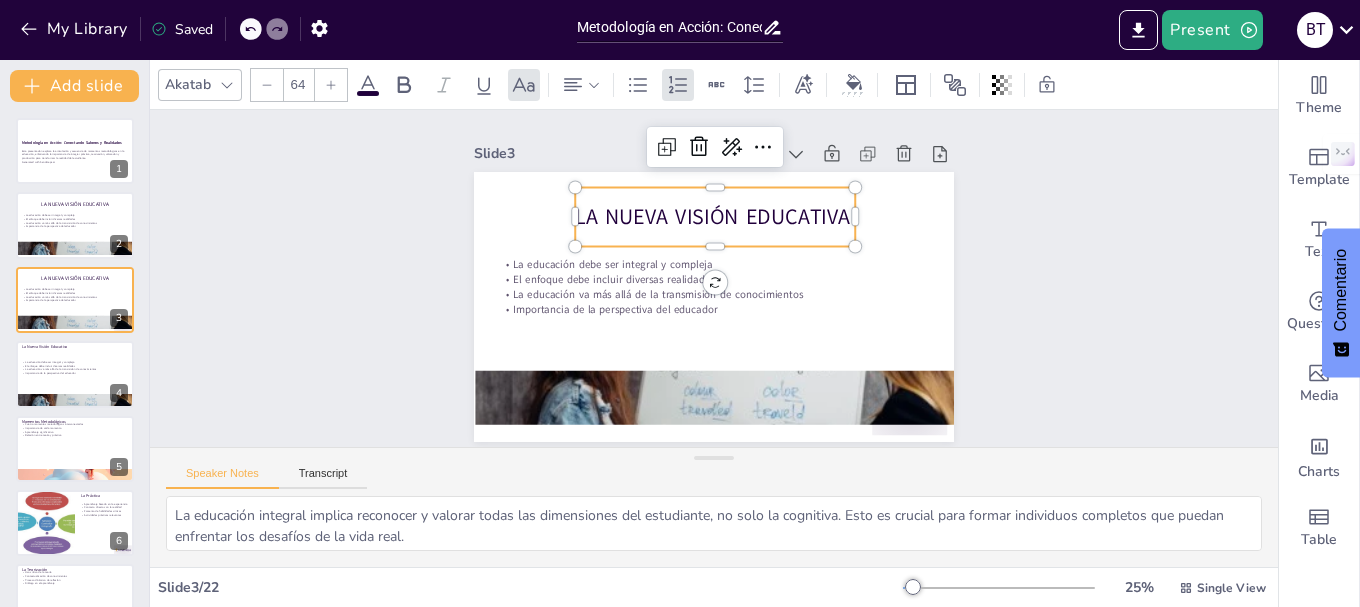 click on "La Nueva Visión Educativa" at bounding box center [728, 218] 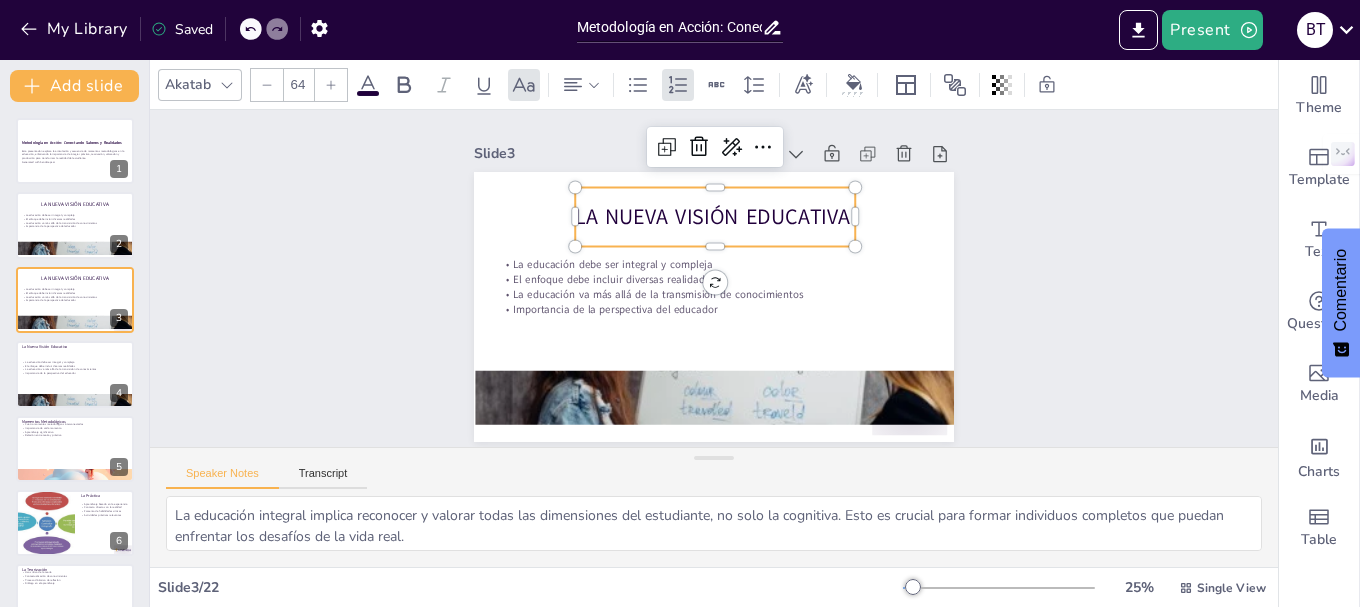 click on "La Nueva Visión Educativa" at bounding box center (722, 217) 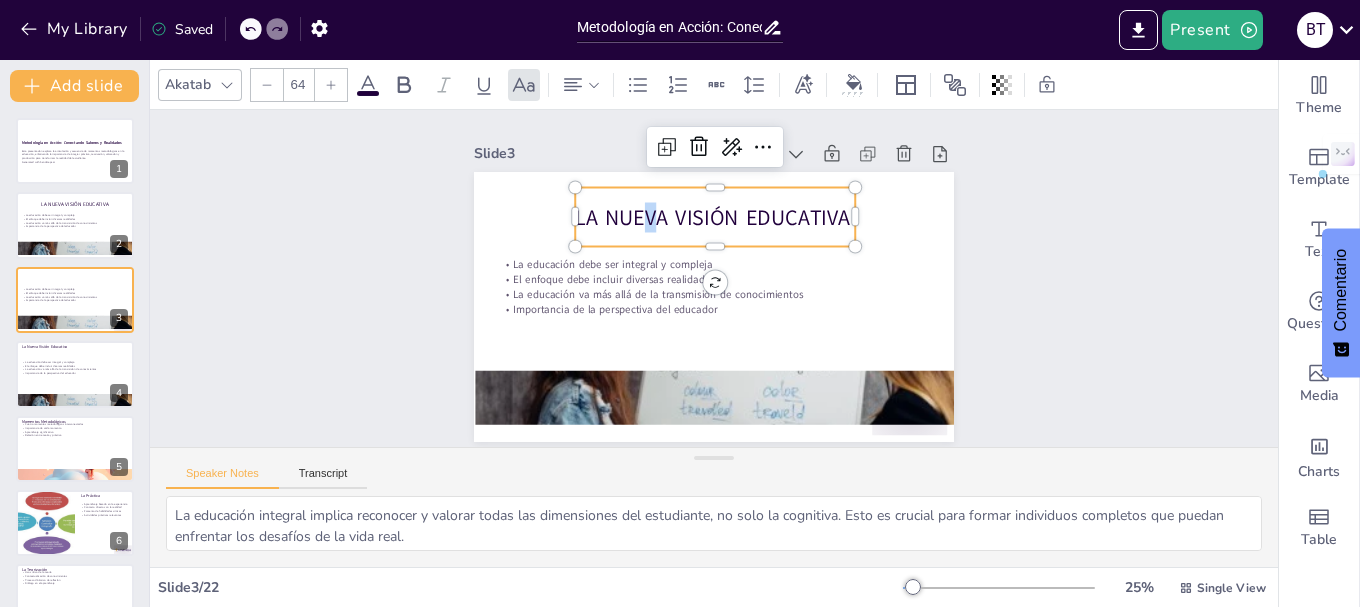 drag, startPoint x: 628, startPoint y: 210, endPoint x: 642, endPoint y: 210, distance: 14 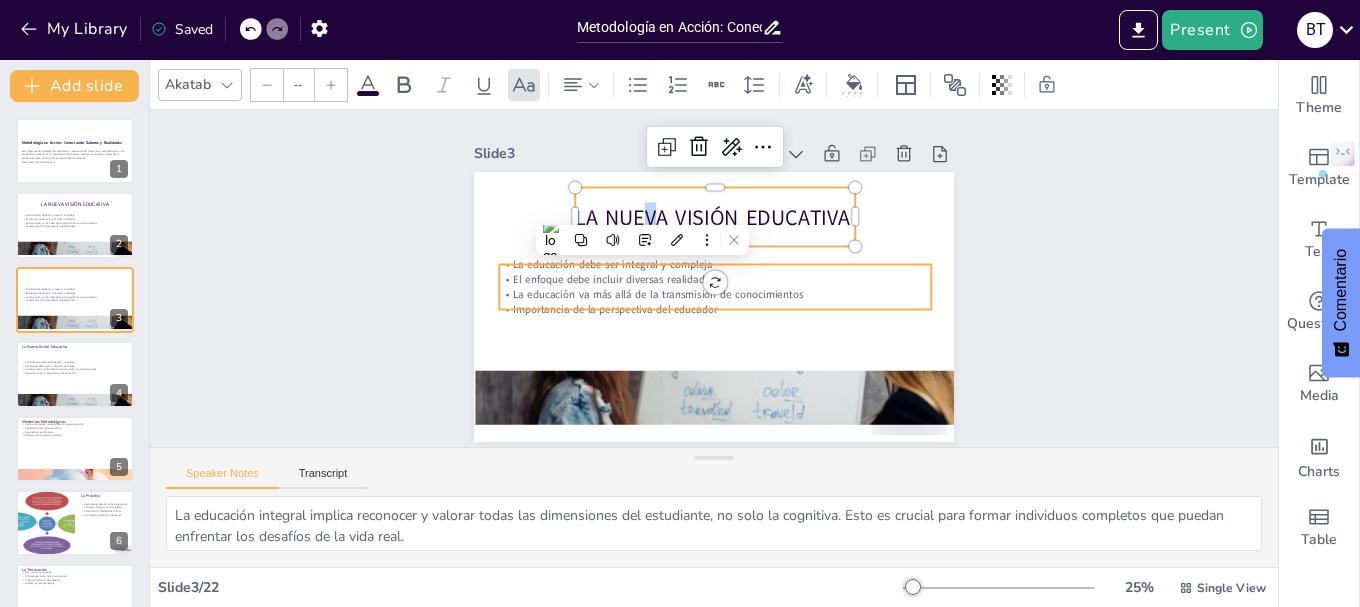 type on "32" 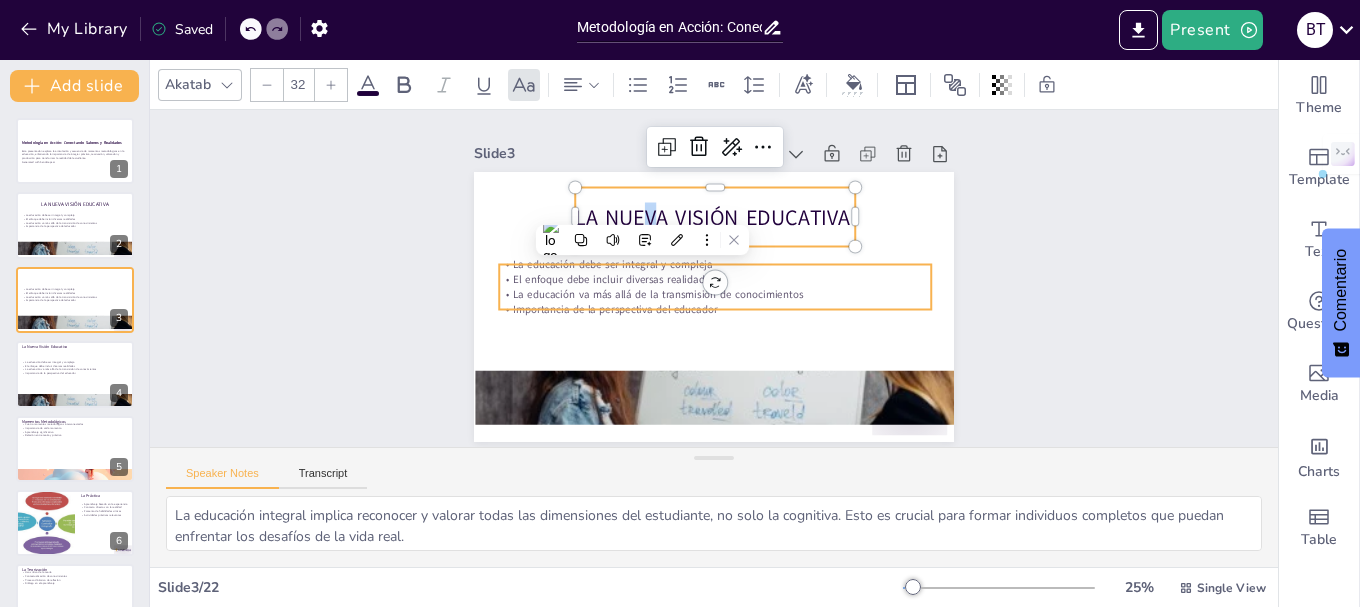 click on "El enfoque debe incluir diversas realidades" at bounding box center (715, 279) 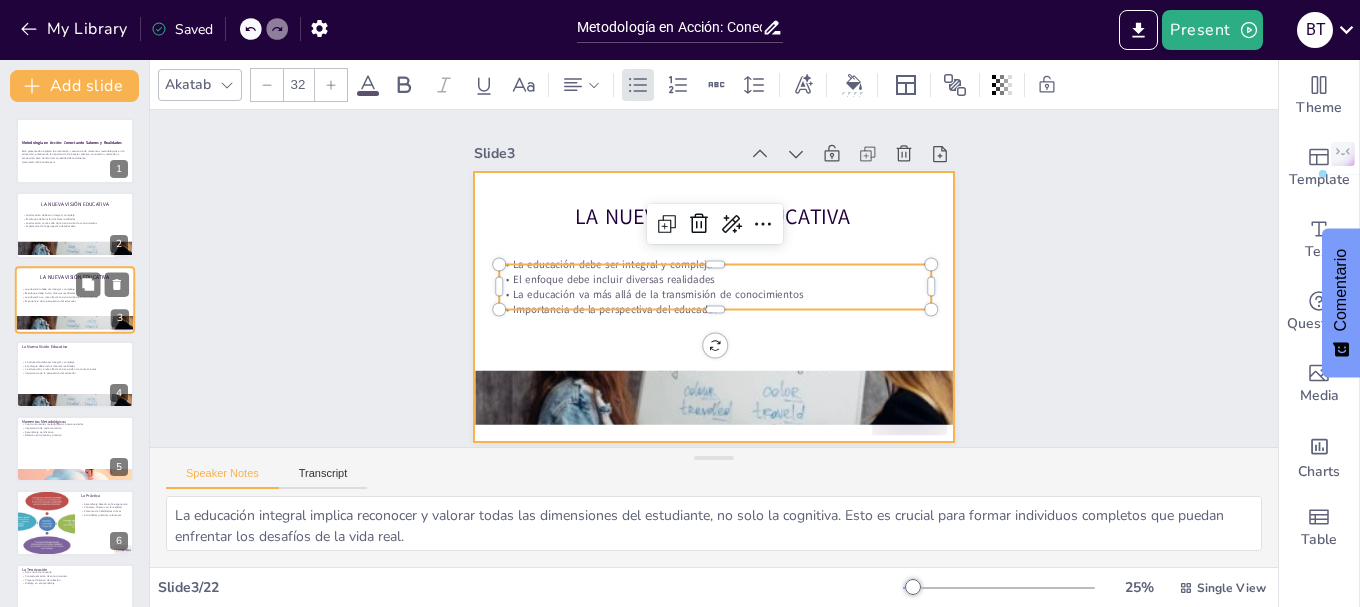 click at bounding box center (75, 300) 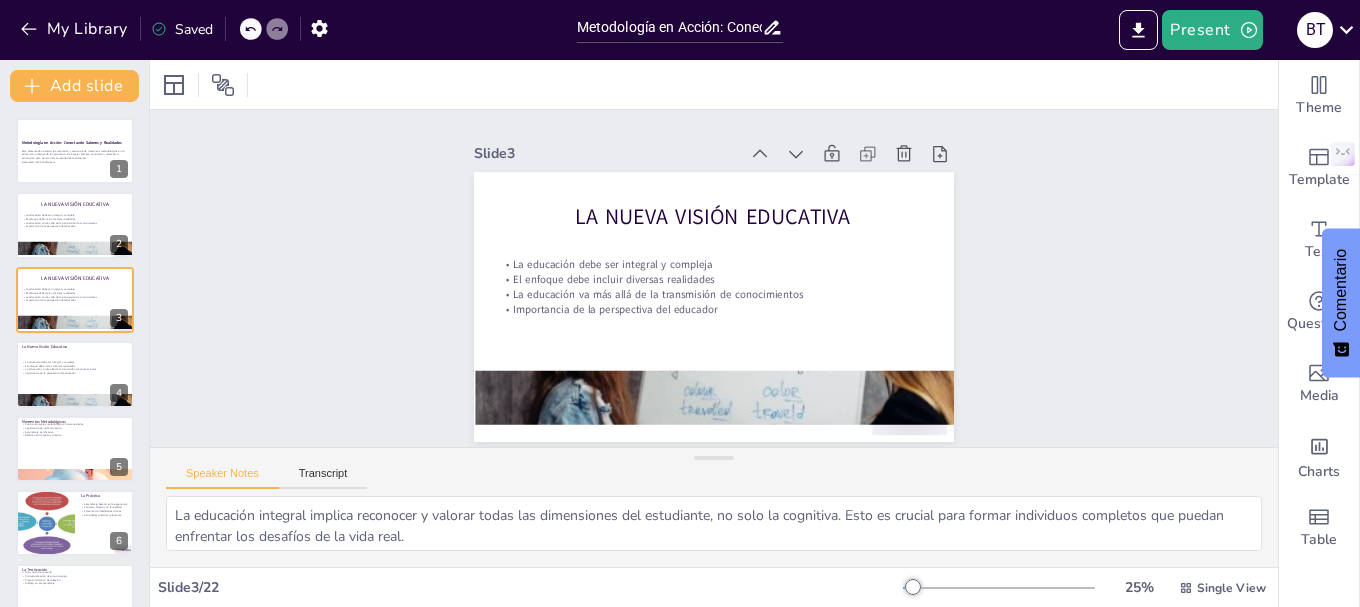 scroll, scrollTop: 4, scrollLeft: 0, axis: vertical 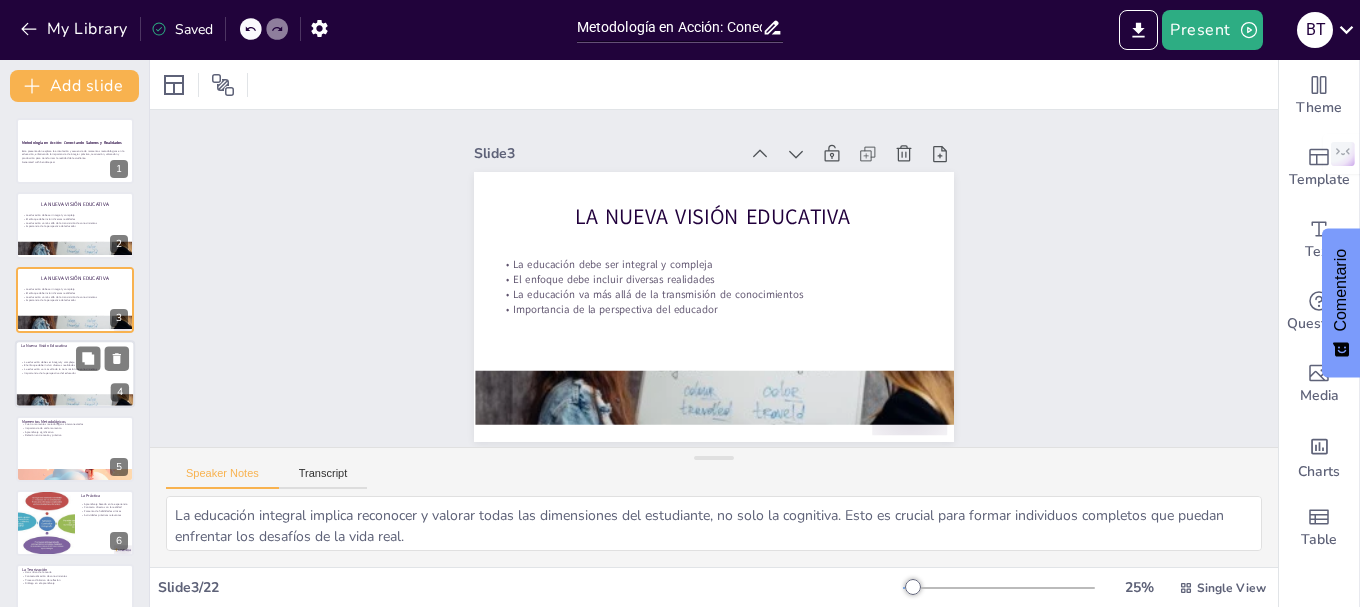 click on "La educación debe ser integral y compleja" at bounding box center (75, 362) 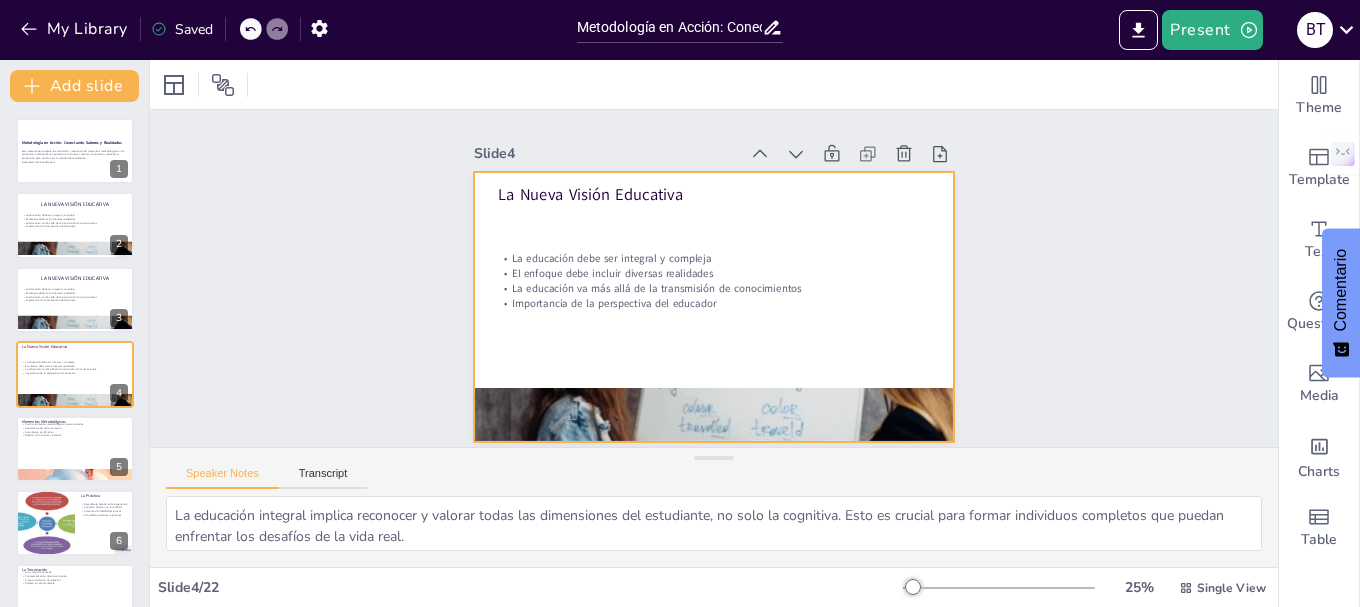 scroll, scrollTop: 20, scrollLeft: 0, axis: vertical 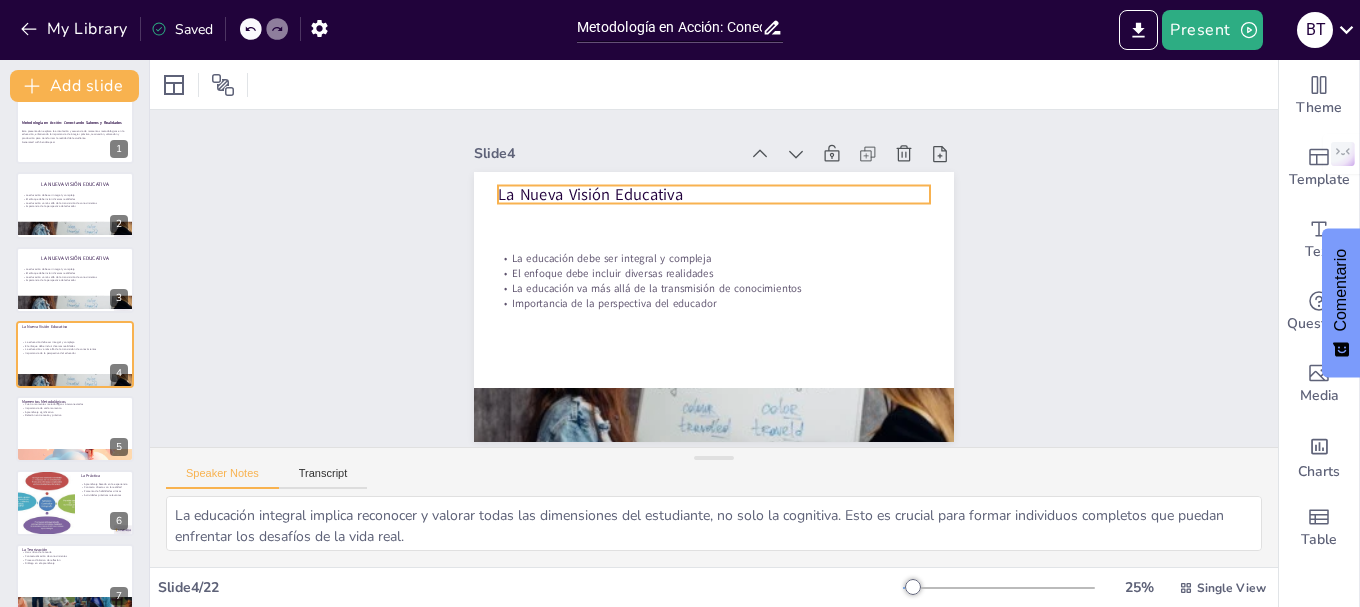 click on "La Nueva Visión Educativa" at bounding box center [723, 194] 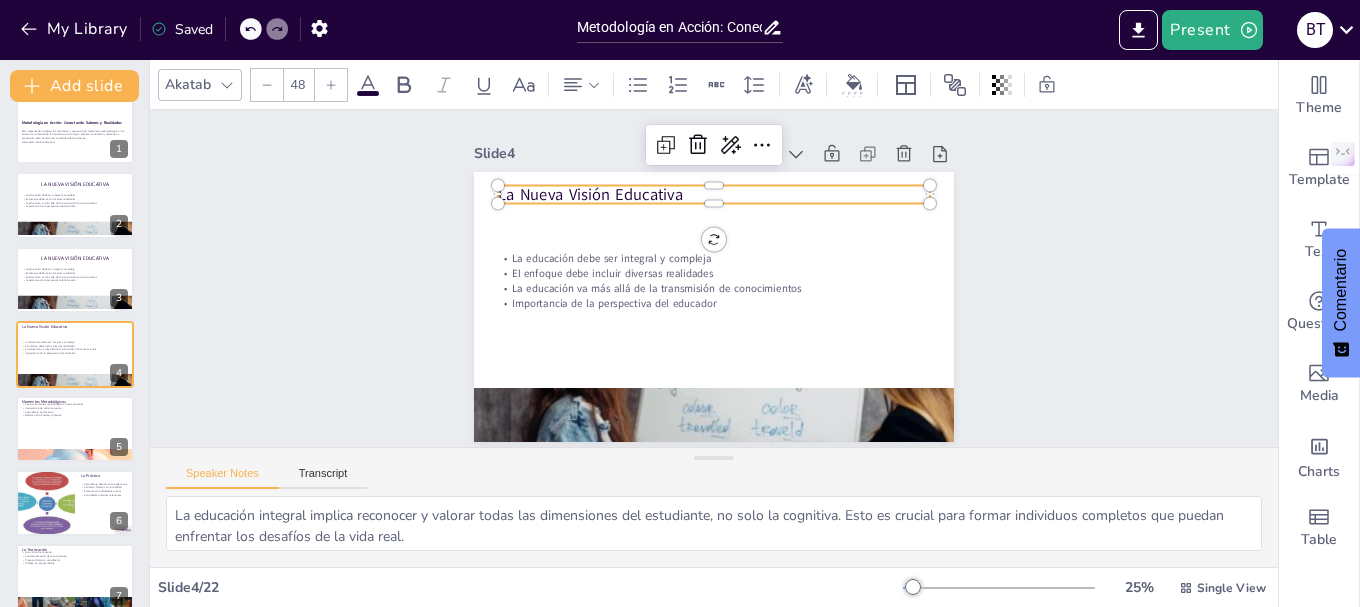 click on "La Nueva Visión Educativa" at bounding box center (714, 194) 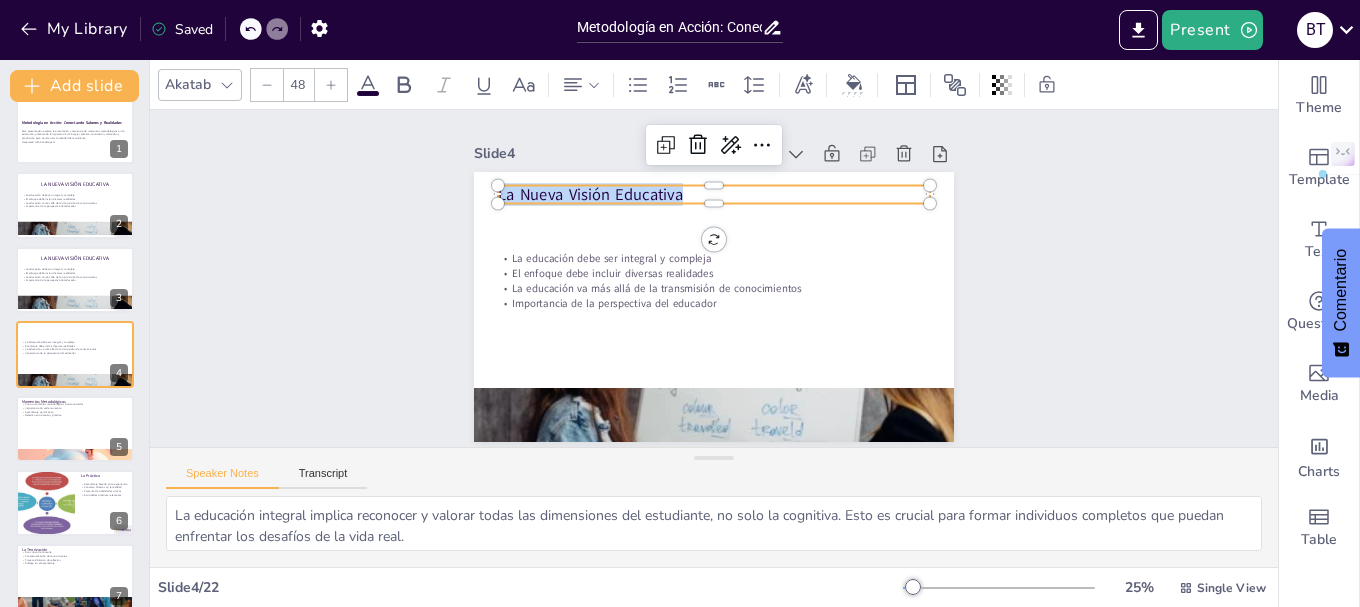 drag, startPoint x: 677, startPoint y: 189, endPoint x: 454, endPoint y: 190, distance: 223.00224 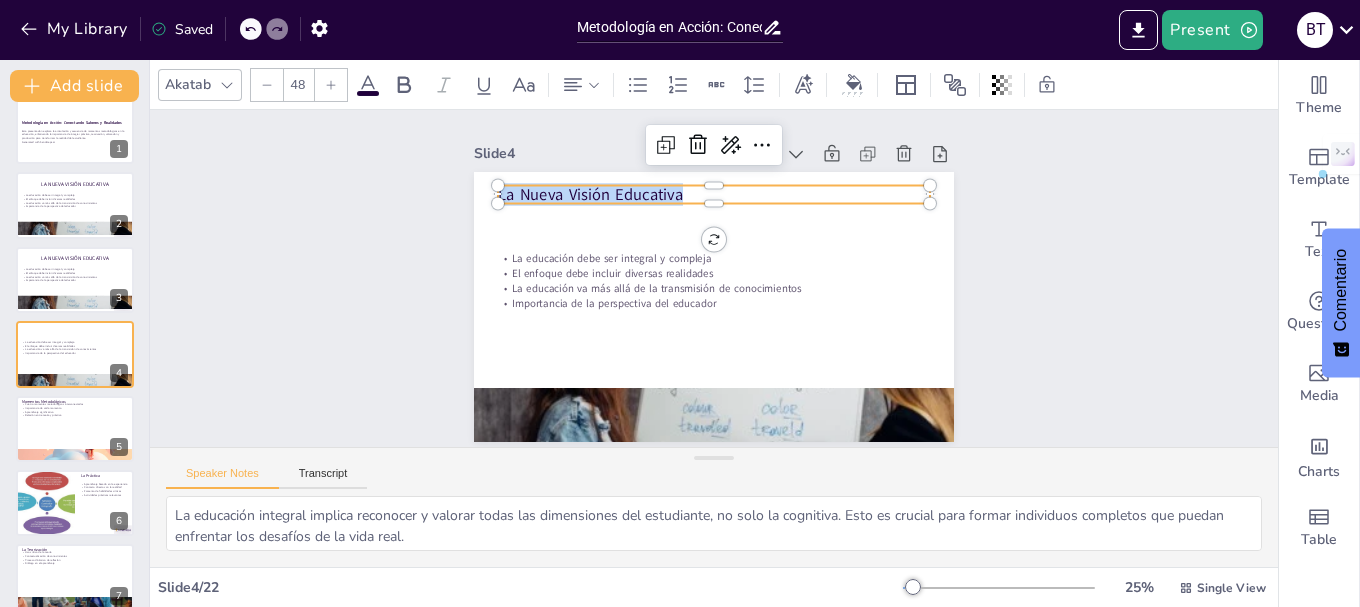 click on "Slide 1 Metodología en Acción: Conectando Saberes y Realidades Esta presentación explora la articulación y secuencia de momentos metodológicos en la educación, enfatizando la importancia de integrar práctica, teorización, valoración y producción para transformar la realidad del estudiante. Generated with Sendsteps.ai Slide 2 La Nueva Visión Educativa La educación debe ser integral y compleja El enfoque debe incluir diversas realidades La educación va más allá de la transmisión de conocimientos Importancia de la perspectiva del educador Slide 3 La Nueva Visión Educativa La educación debe ser integral y compleja El enfoque debe incluir diversas realidades La educación va más allá de la transmisión de conocimientos Importancia de la perspectiva del educador Slide 4 La educación debe ser integral y compleja El enfoque debe incluir diversas realidades La educación va más allá de la transmisión de conocimientos Importancia de la perspectiva del educador La Nueva Visión Educativa 5 6" at bounding box center [714, 278] 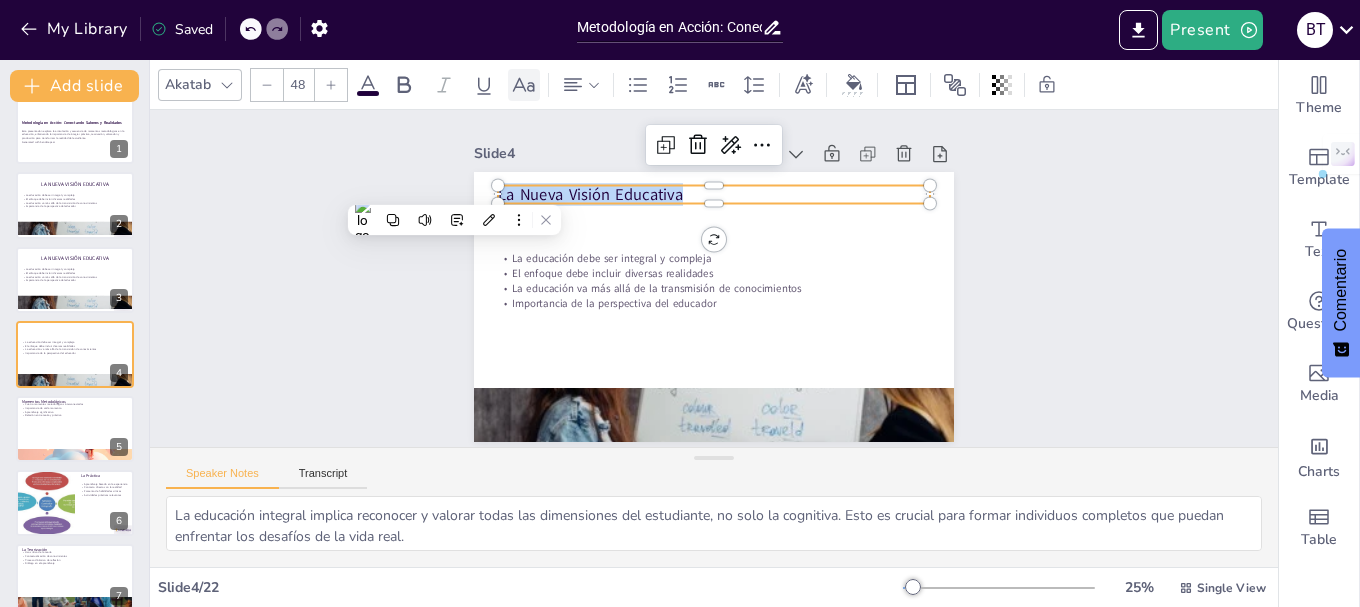 click 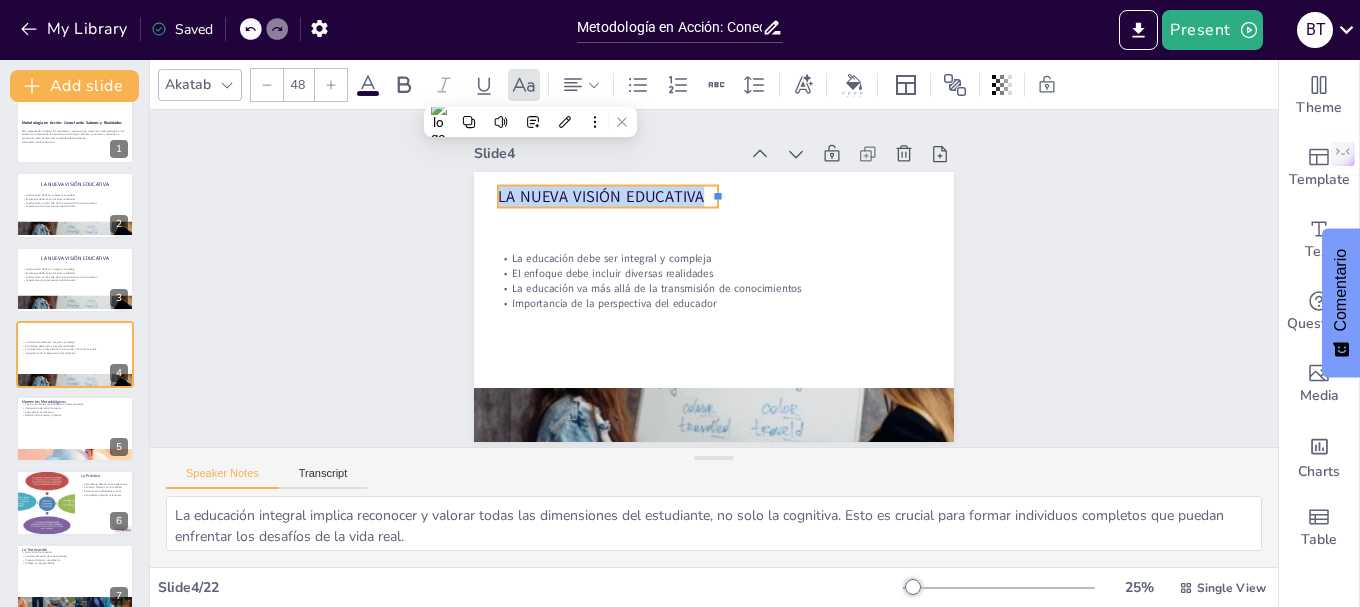 drag, startPoint x: 916, startPoint y: 190, endPoint x: 704, endPoint y: 196, distance: 212.08488 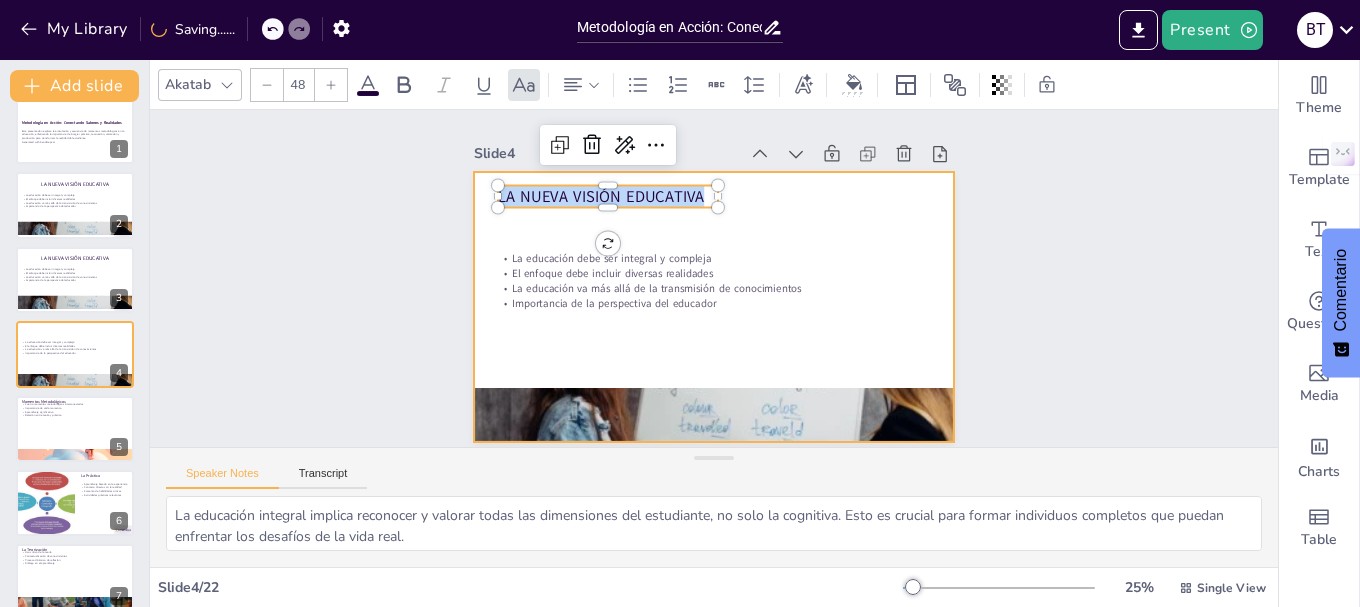 click at bounding box center [708, 306] 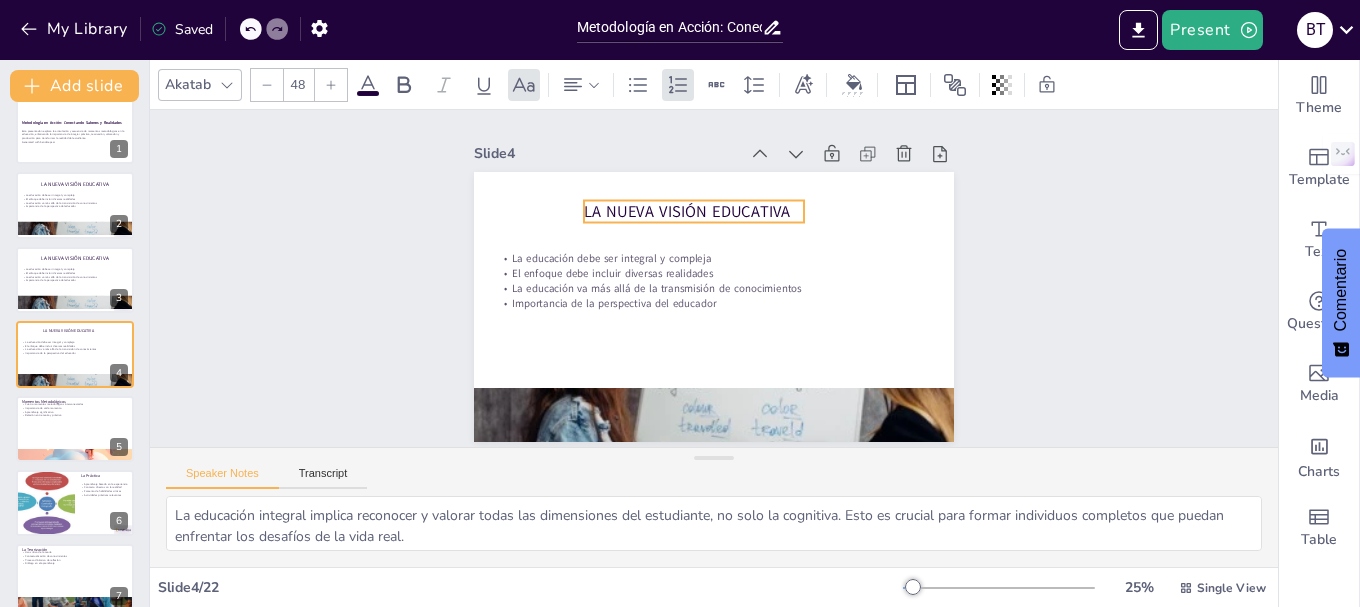 drag, startPoint x: 622, startPoint y: 189, endPoint x: 708, endPoint y: 204, distance: 87.29834 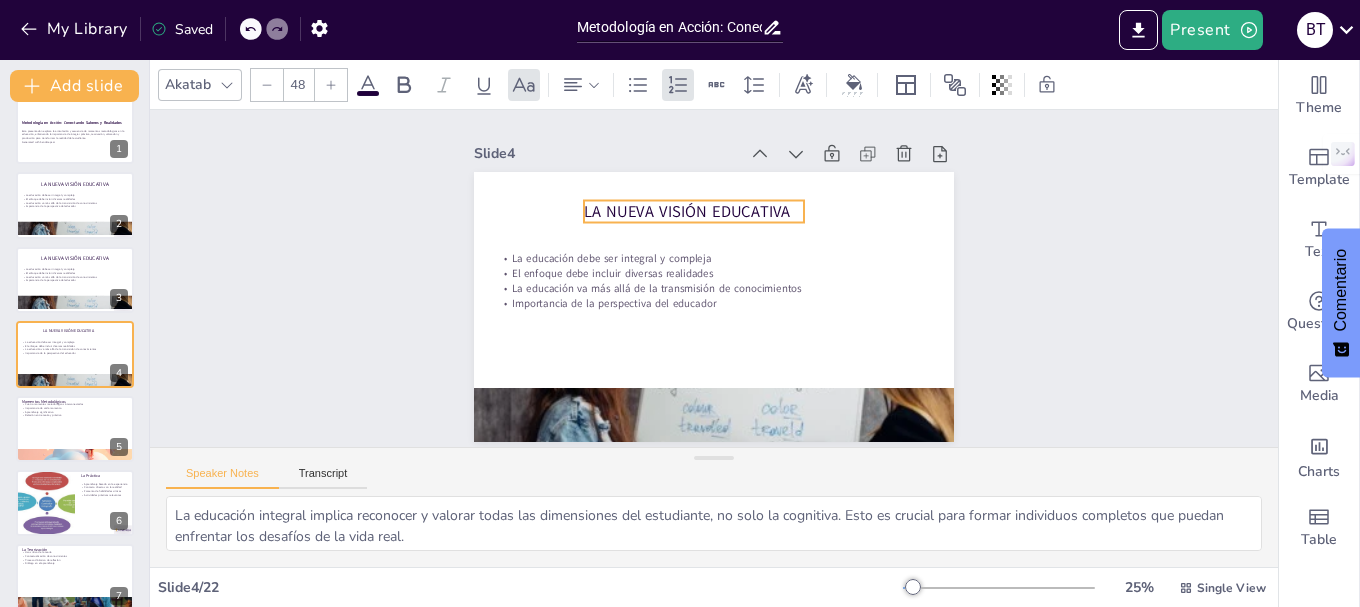 click on "La Nueva Visión Educativa" at bounding box center (708, 209) 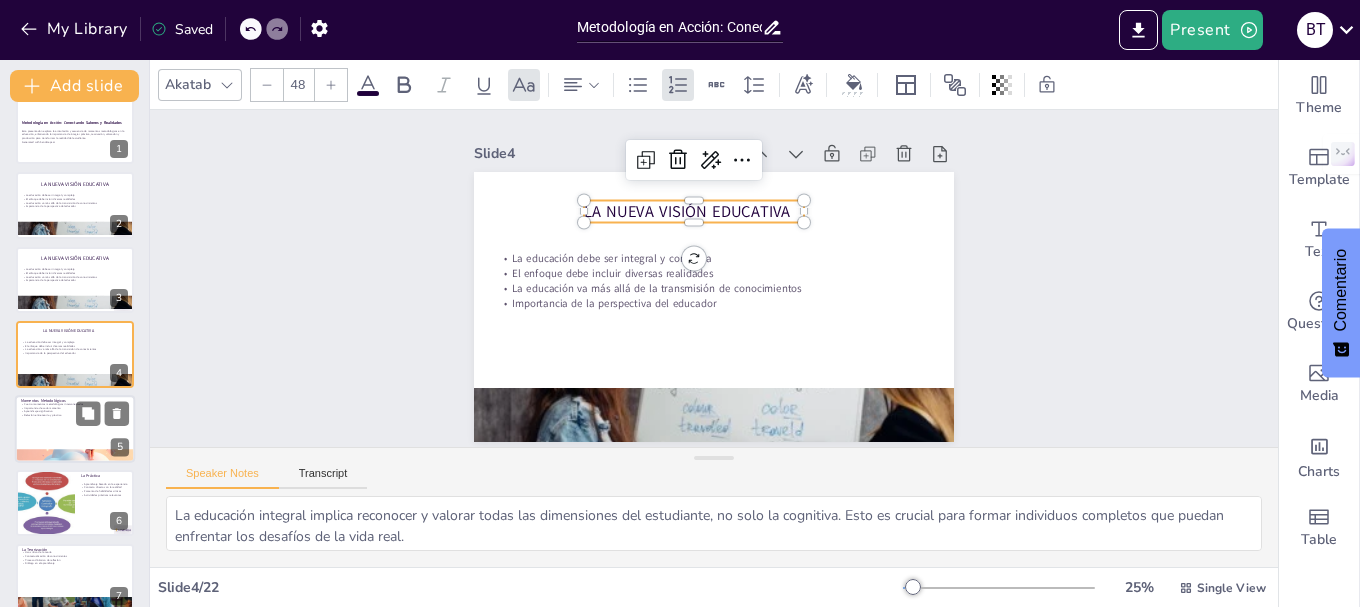 click at bounding box center [75, 429] 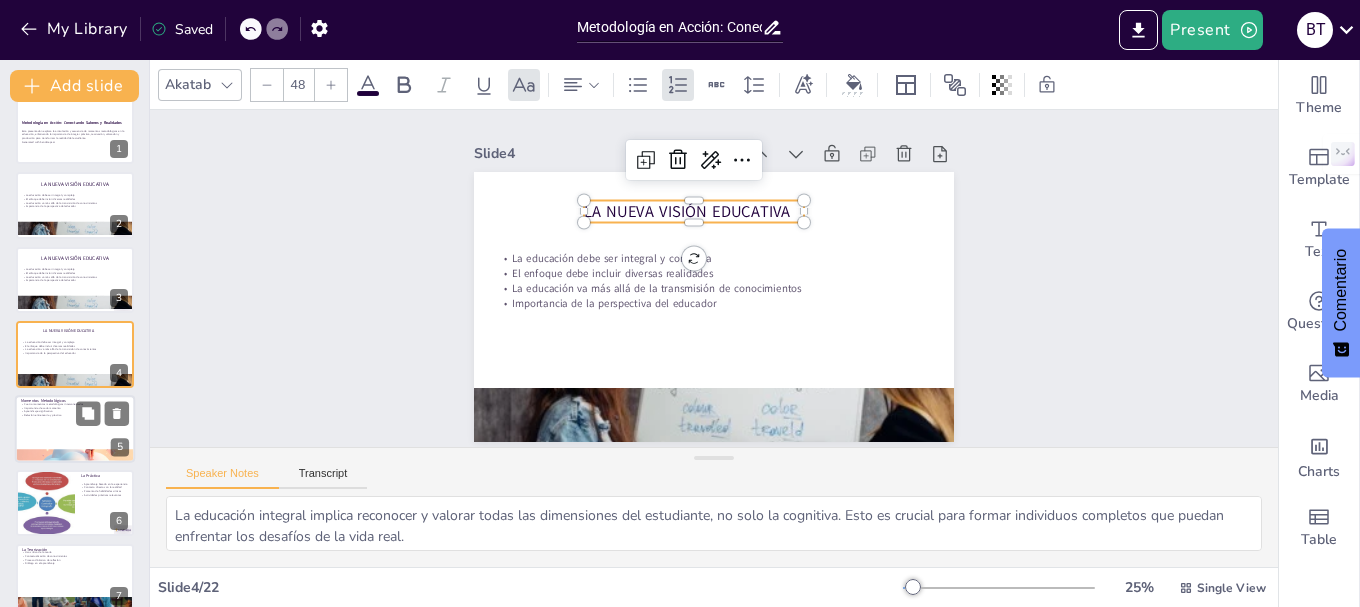 type on "La articulación de estos momentos es esencial para un proceso educativo efectivo. Cada momento se complementa y enriquece a los demás, creando una experiencia de aprendizaje más completa.
Cada momento tiene una función específica que contribuye al aprendizaje, desde la experiencia práctica hasta la aplicación teórica y la valoración ética de lo aprendido.
Lograr un aprendizaje significativo implica que los estudiantes no solo memoricen información, sino que comprendan y apliquen lo que han aprendido en su vida cotidiana.
Integrar teoría y práctica es fundamental para que los estudiantes puedan ver la relevancia de lo que están aprendiendo y cómo se aplica en situaciones reales." 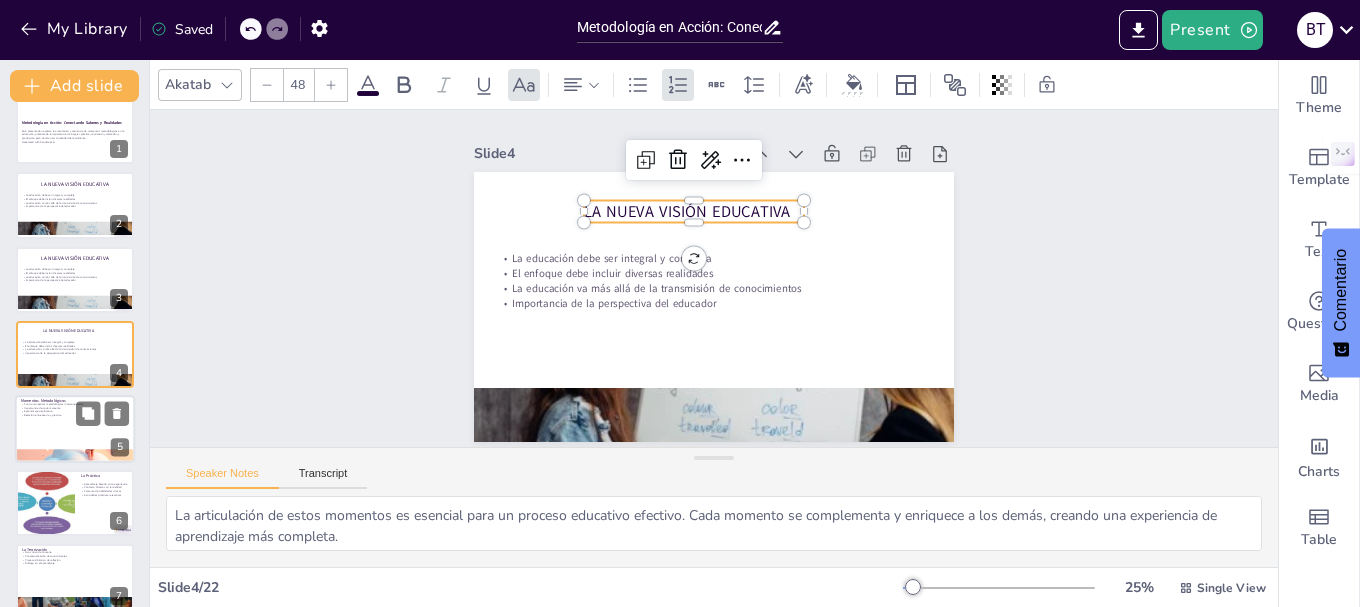 scroll, scrollTop: 94, scrollLeft: 0, axis: vertical 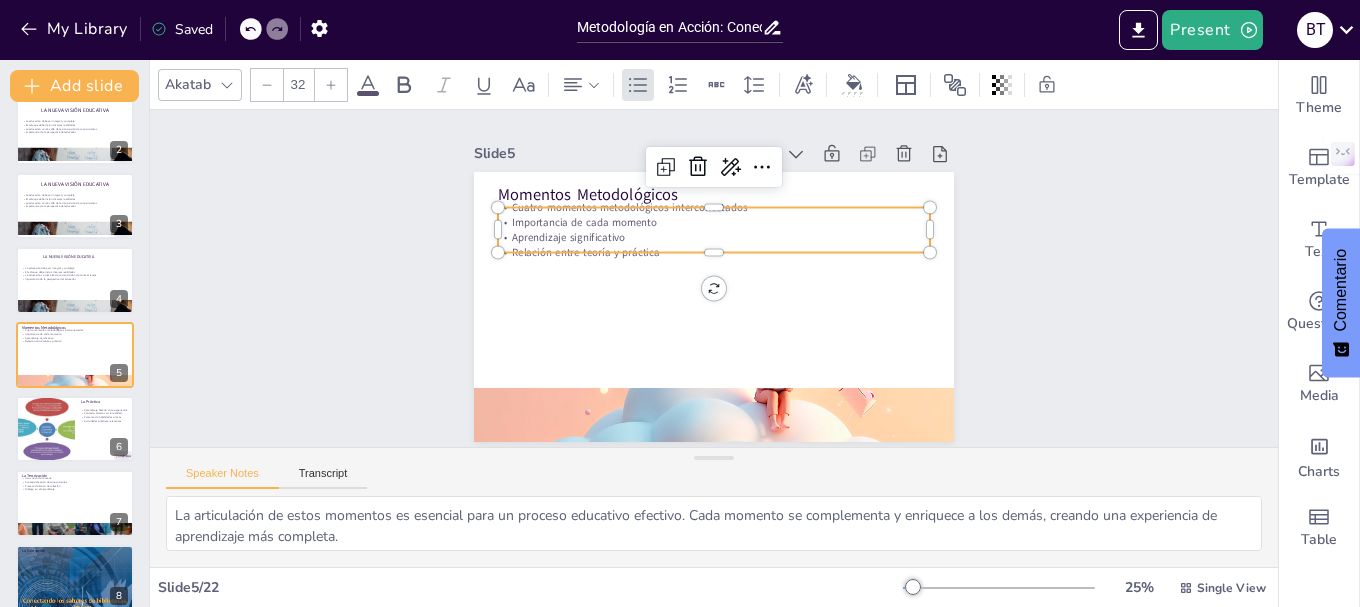 click on "Aprendizaje significativo" at bounding box center (718, 237) 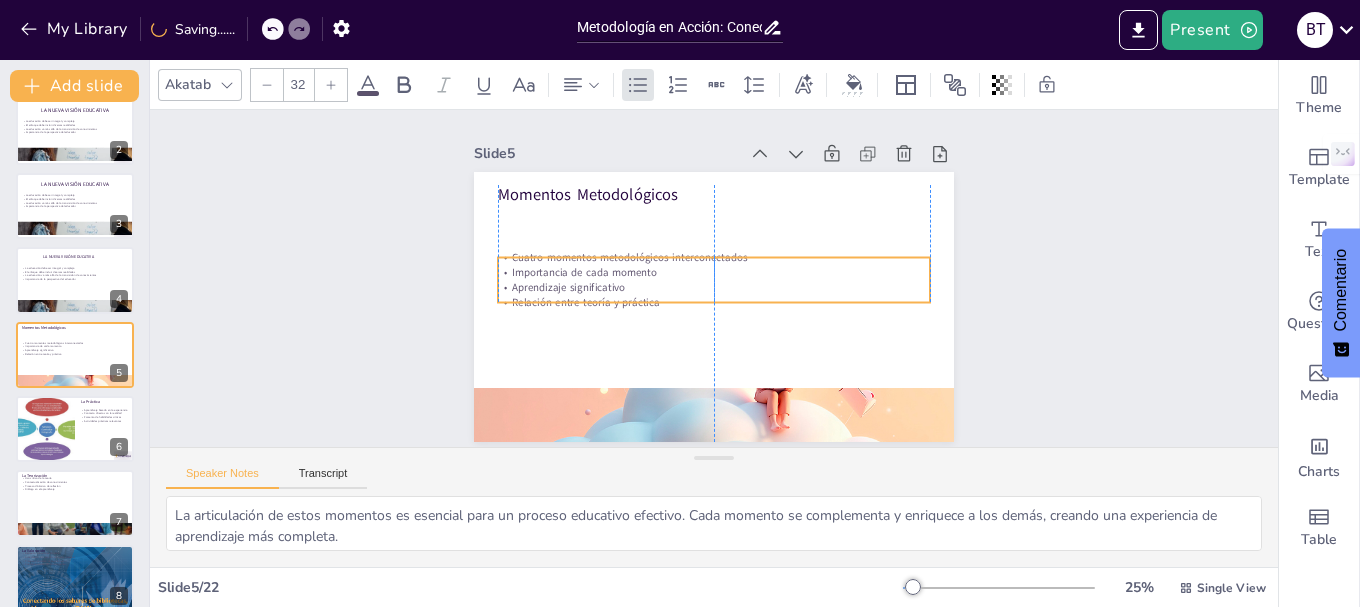 drag, startPoint x: 587, startPoint y: 220, endPoint x: 591, endPoint y: 270, distance: 50.159744 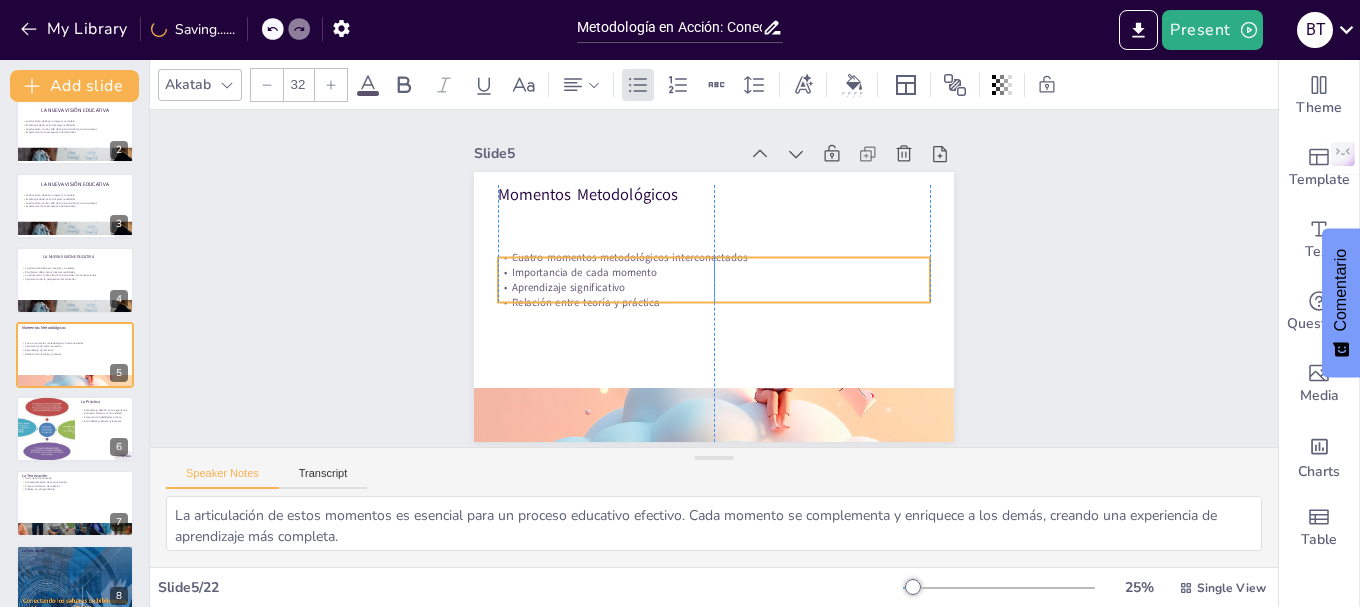 click on "Importancia de cada momento" at bounding box center (714, 272) 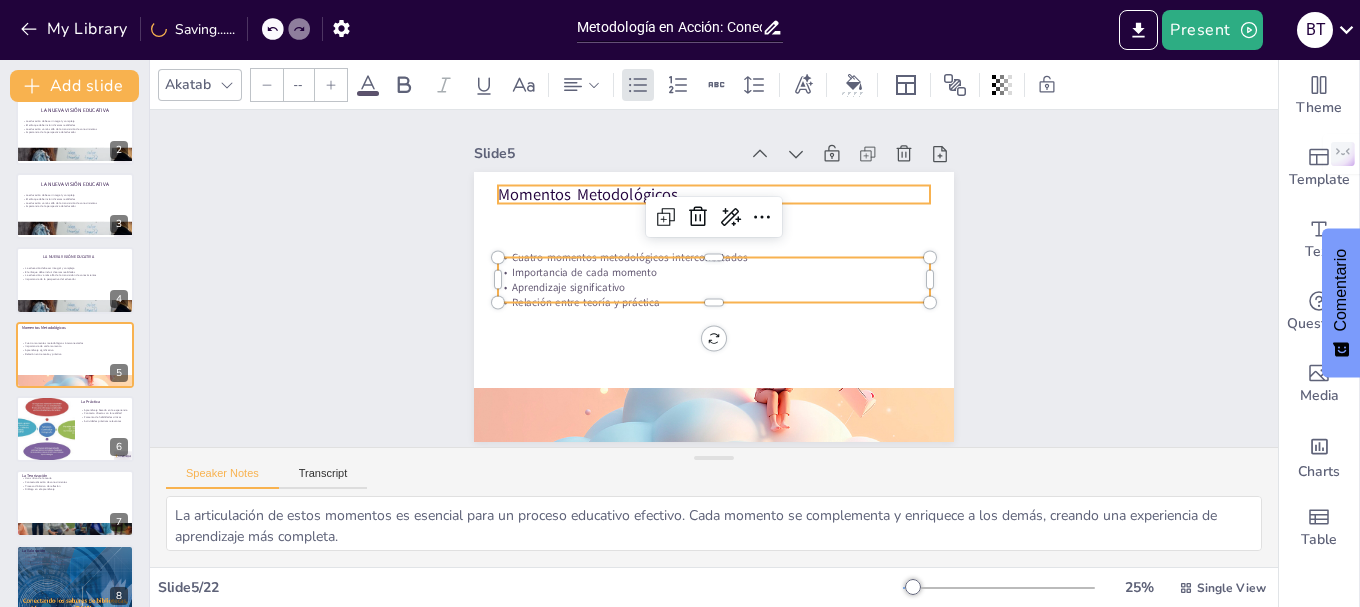 type on "48" 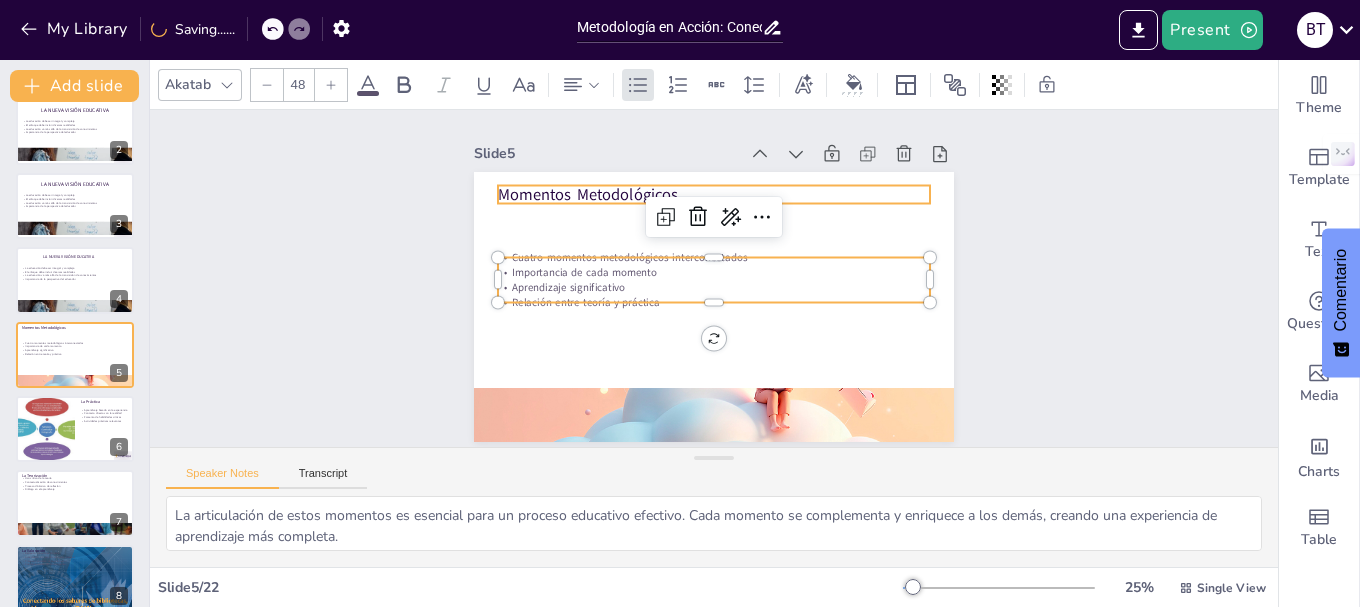 click on "Momentos Metodológicos" at bounding box center [731, 196] 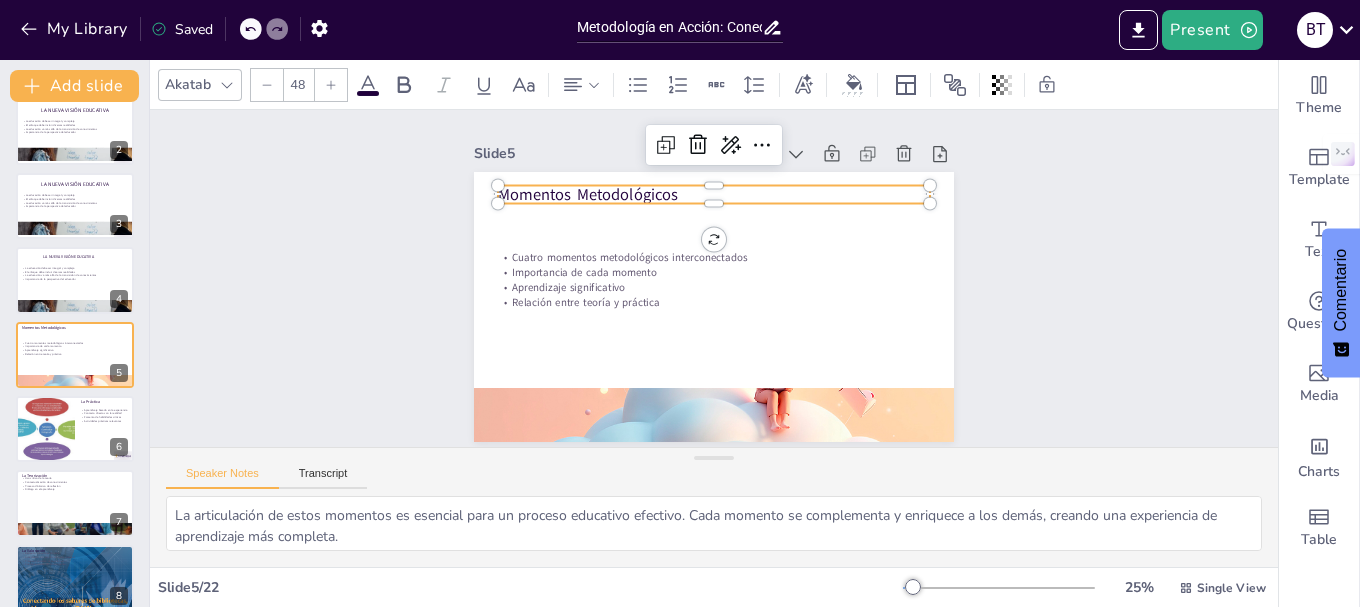 click on "Momentos Metodológicos" at bounding box center [748, 201] 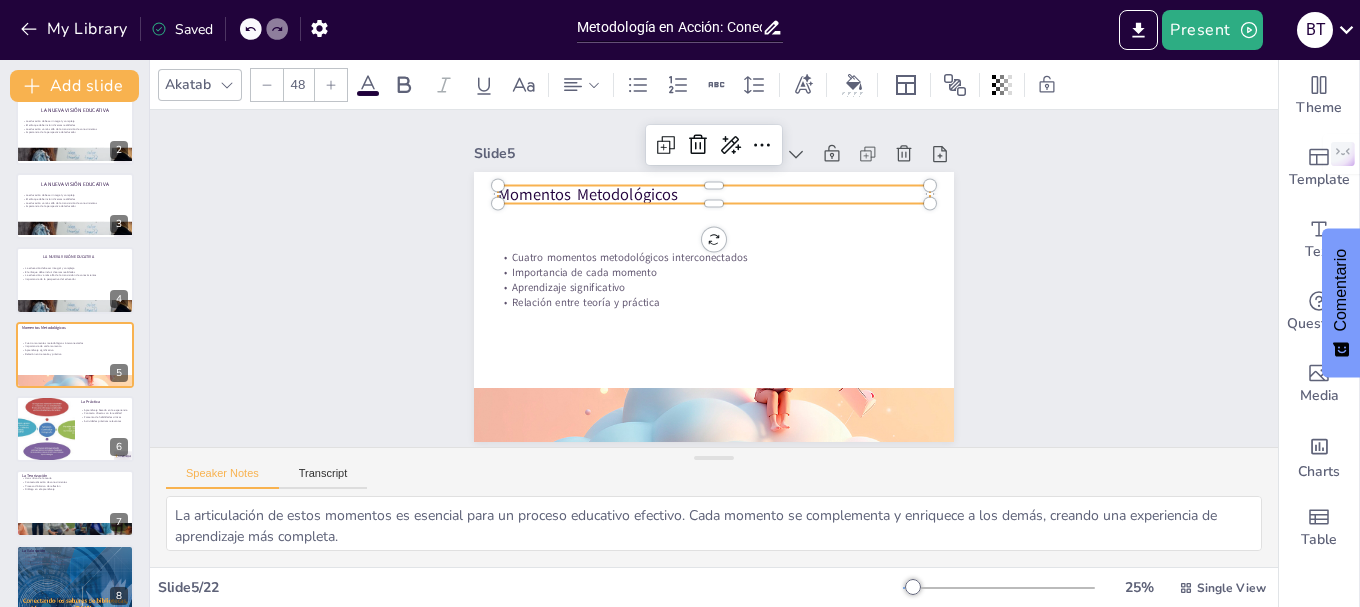 click on "Momentos Metodológicos" at bounding box center [723, 194] 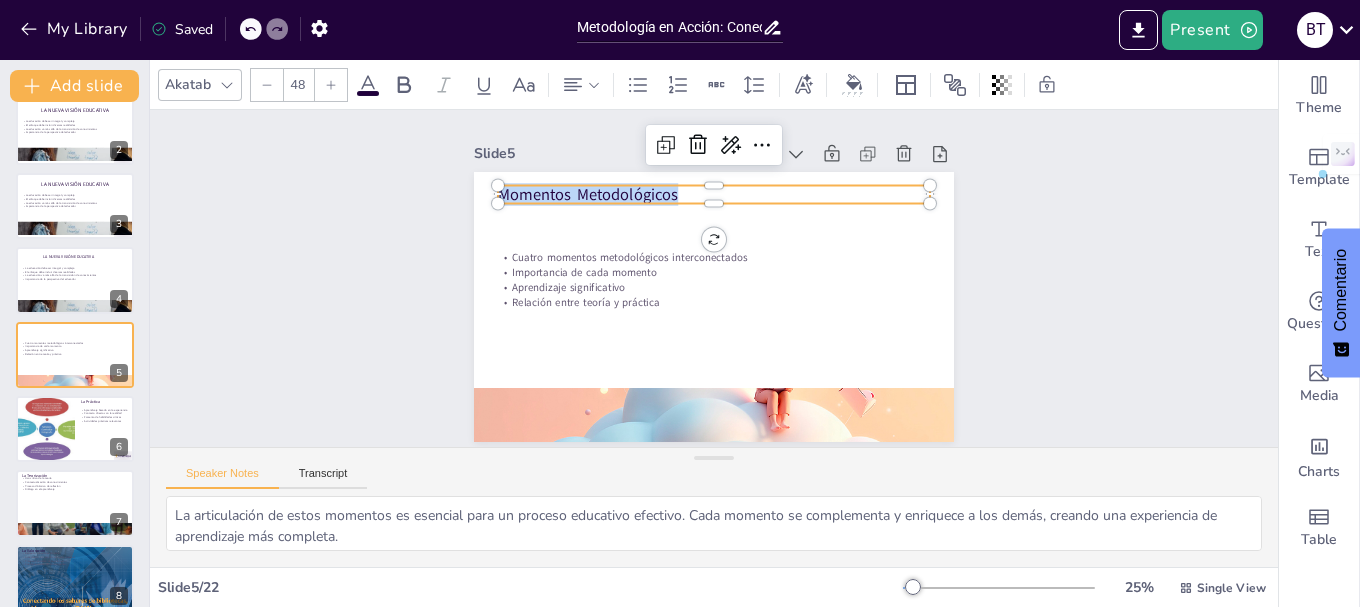 drag, startPoint x: 665, startPoint y: 189, endPoint x: 501, endPoint y: 203, distance: 164.59648 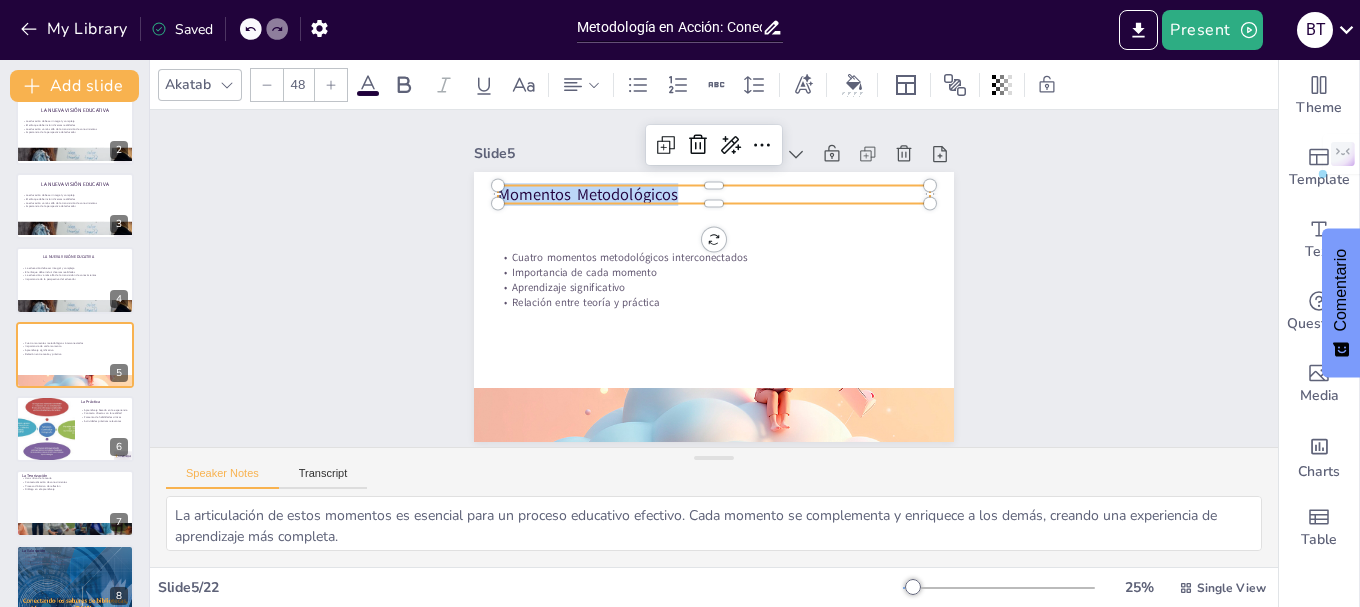 click on "Cuatro momentos metodológicos interconectados Importancia de cada momento Aprendizaje significativo Relación entre teoría y práctica Momentos Metodológicos" at bounding box center [702, 304] 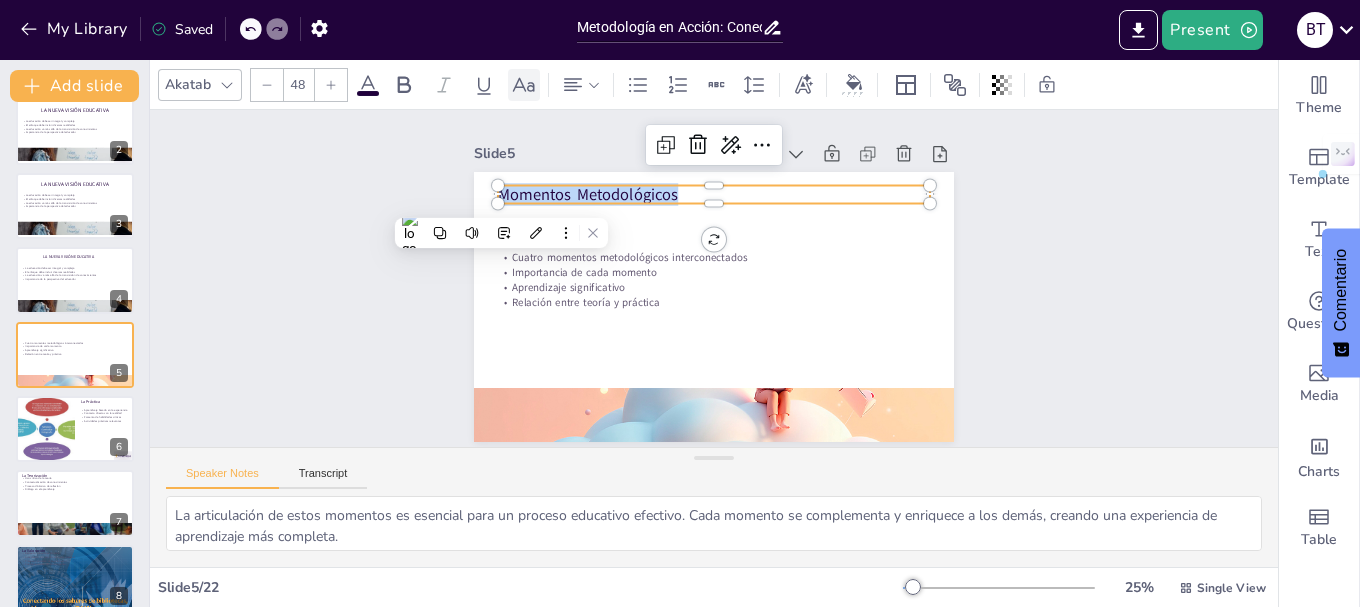 click 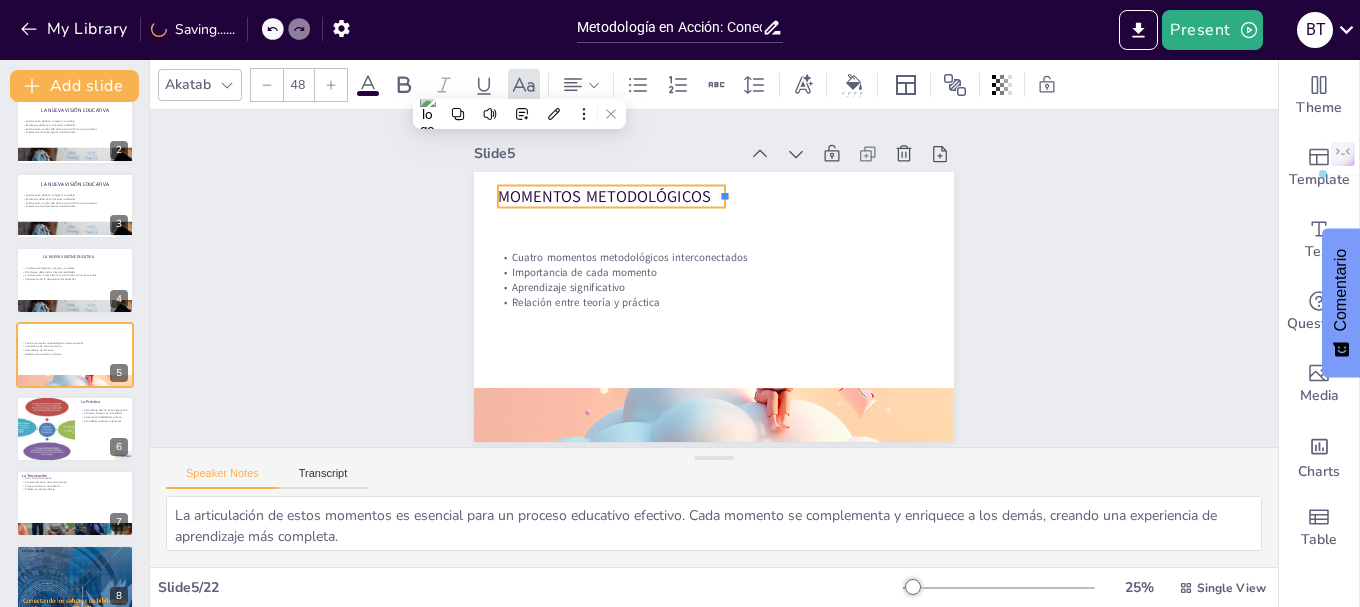 drag, startPoint x: 918, startPoint y: 190, endPoint x: 710, endPoint y: 208, distance: 208.77739 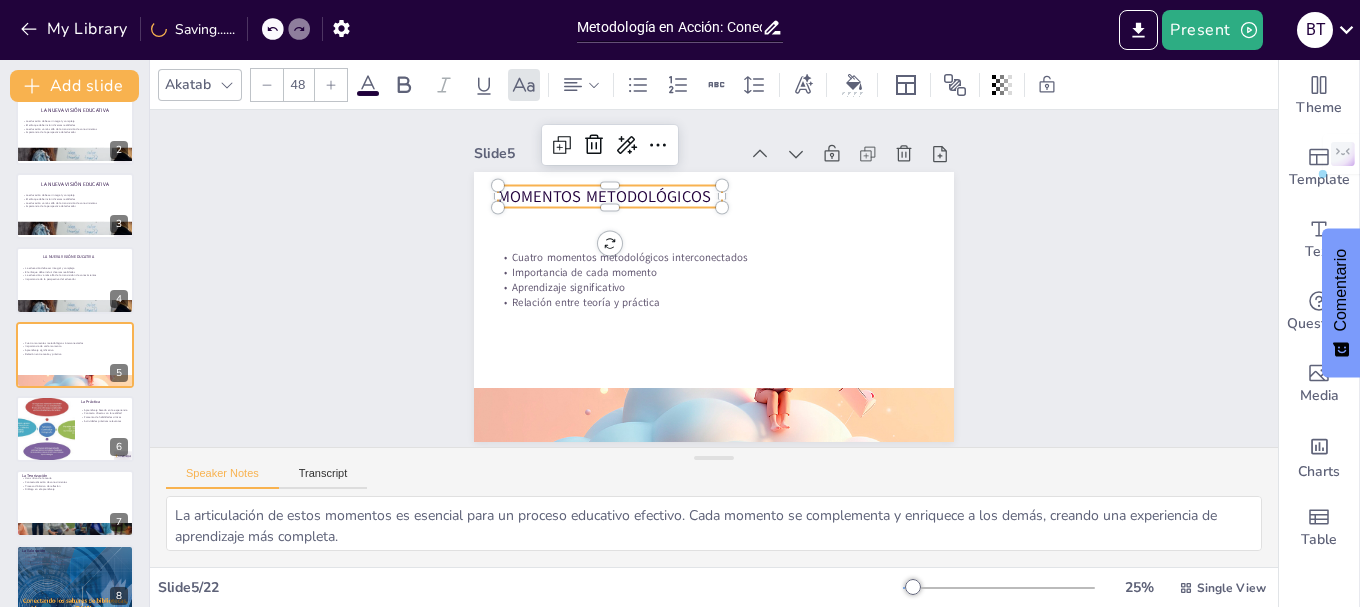 click on "Momentos Metodológicos" at bounding box center (619, 186) 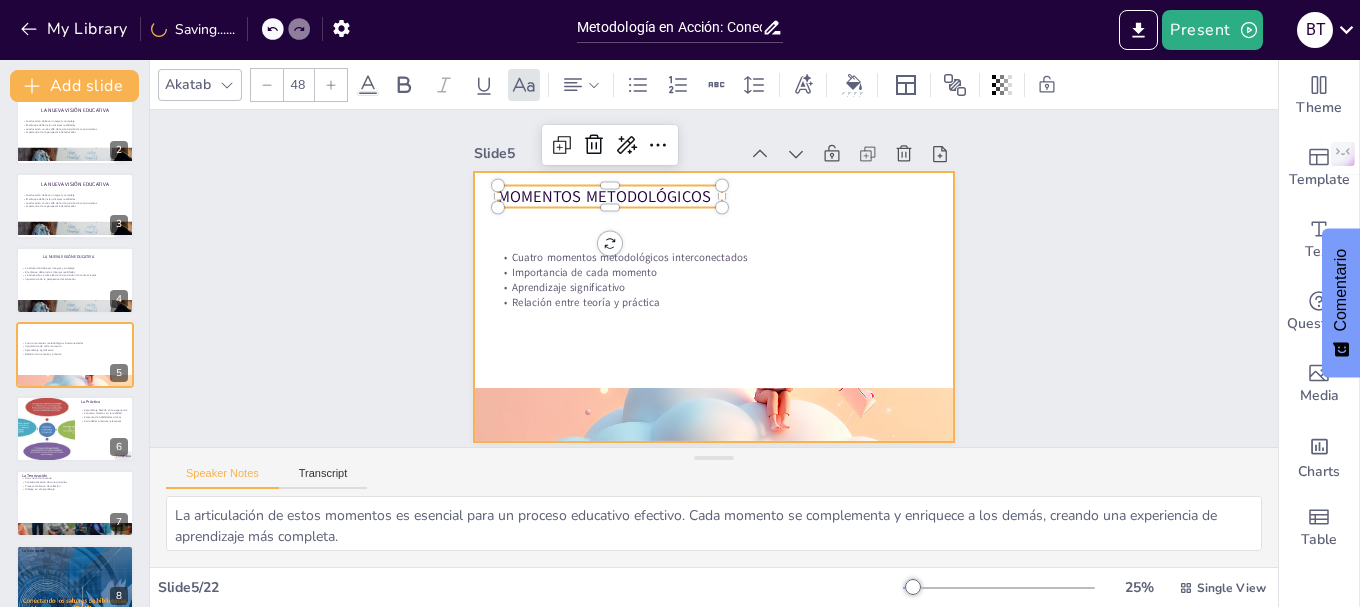 click at bounding box center (702, 304) 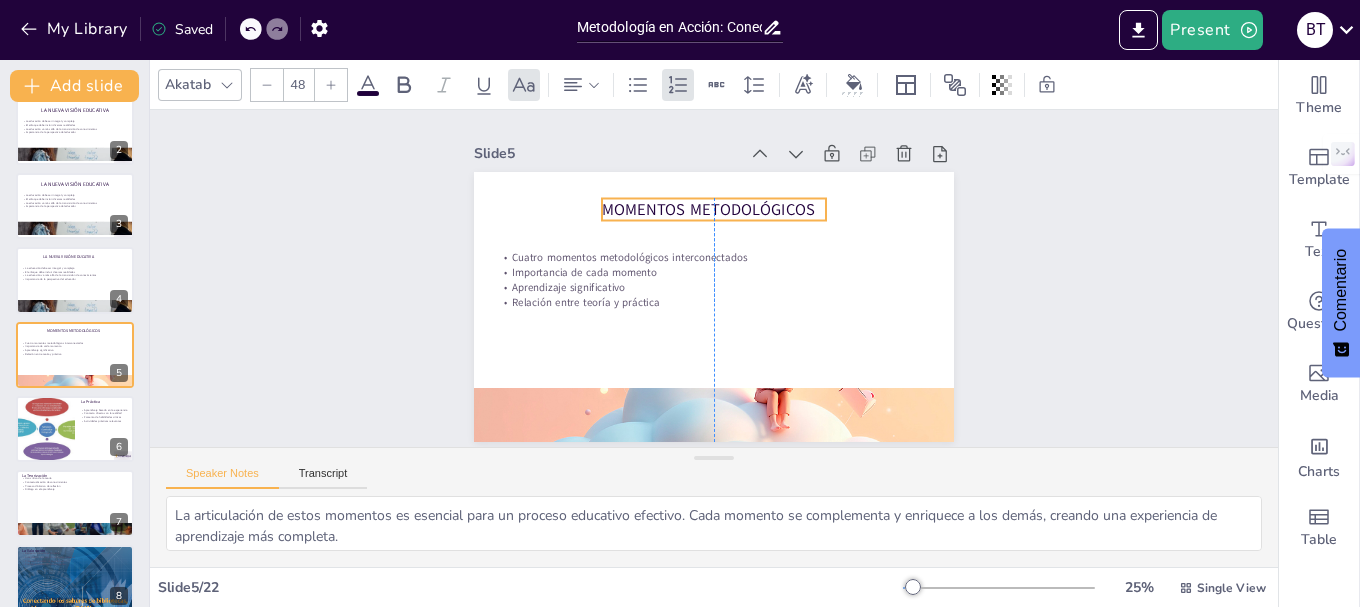 drag, startPoint x: 623, startPoint y: 191, endPoint x: 724, endPoint y: 204, distance: 101.8332 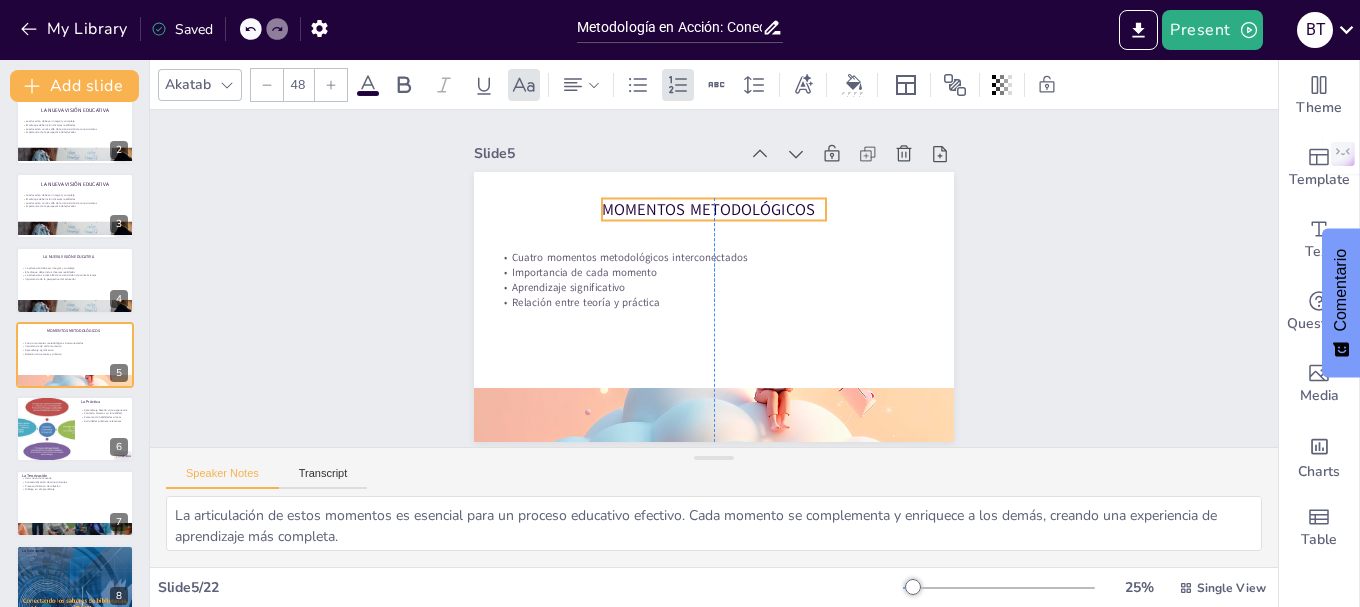 click on "Momentos Metodológicos" at bounding box center (721, 210) 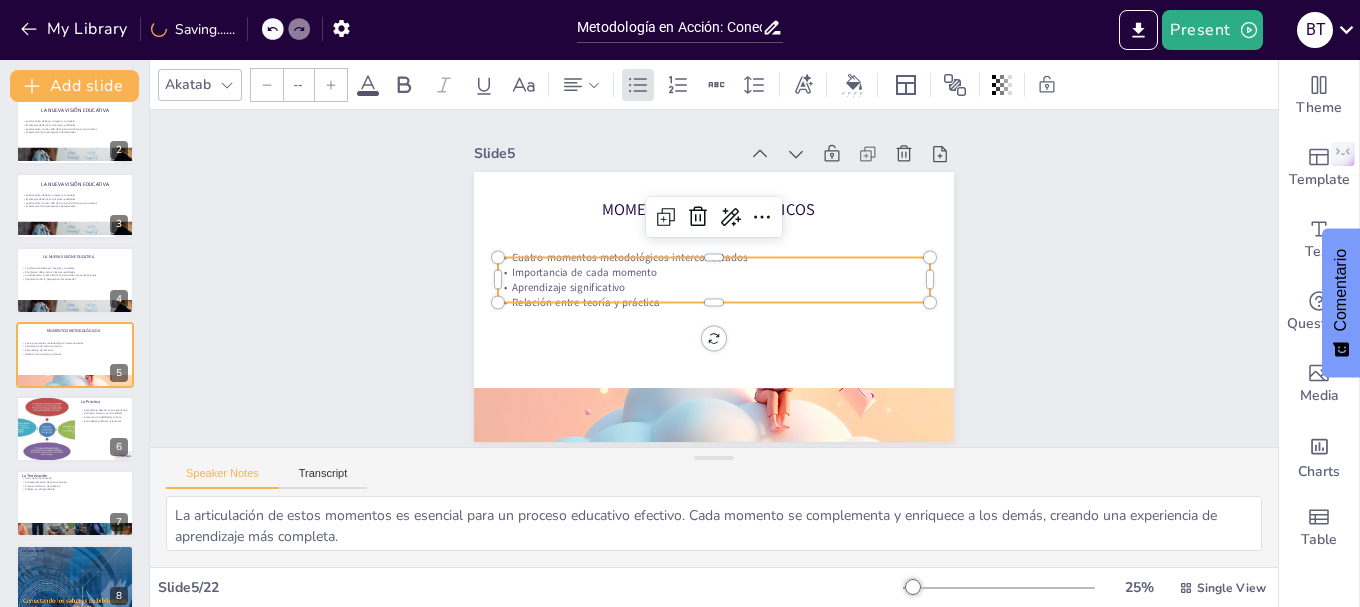 click on "Aprendizaje significativo" at bounding box center (712, 287) 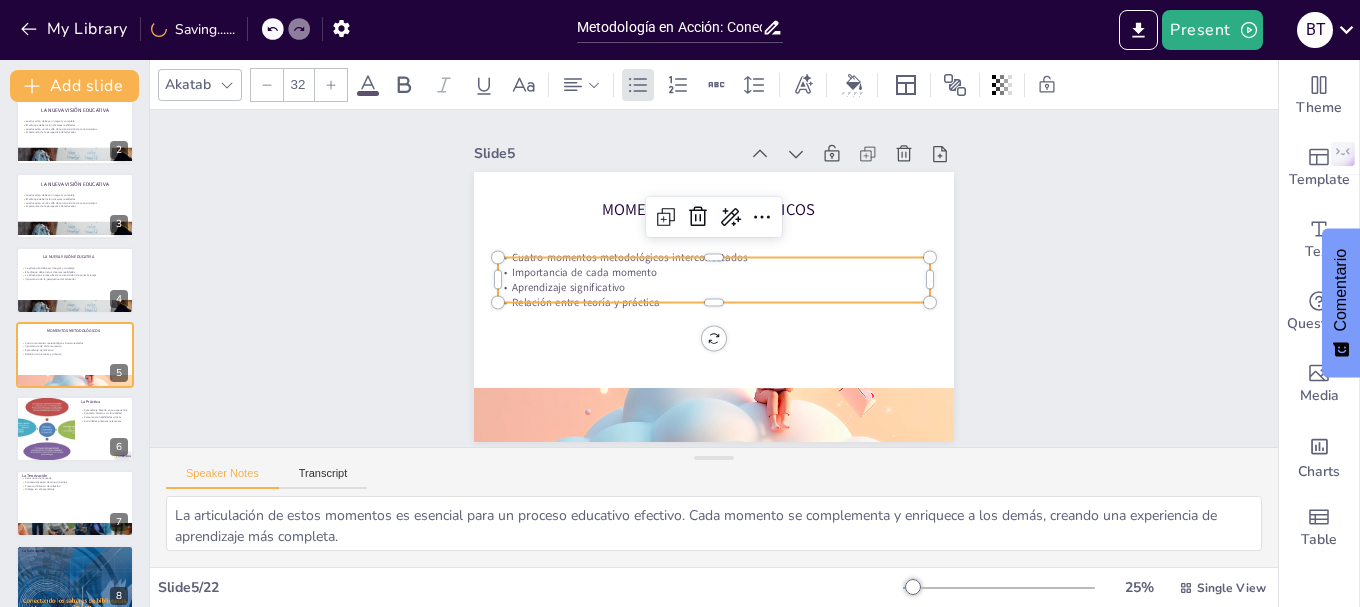 click at bounding box center [711, 306] 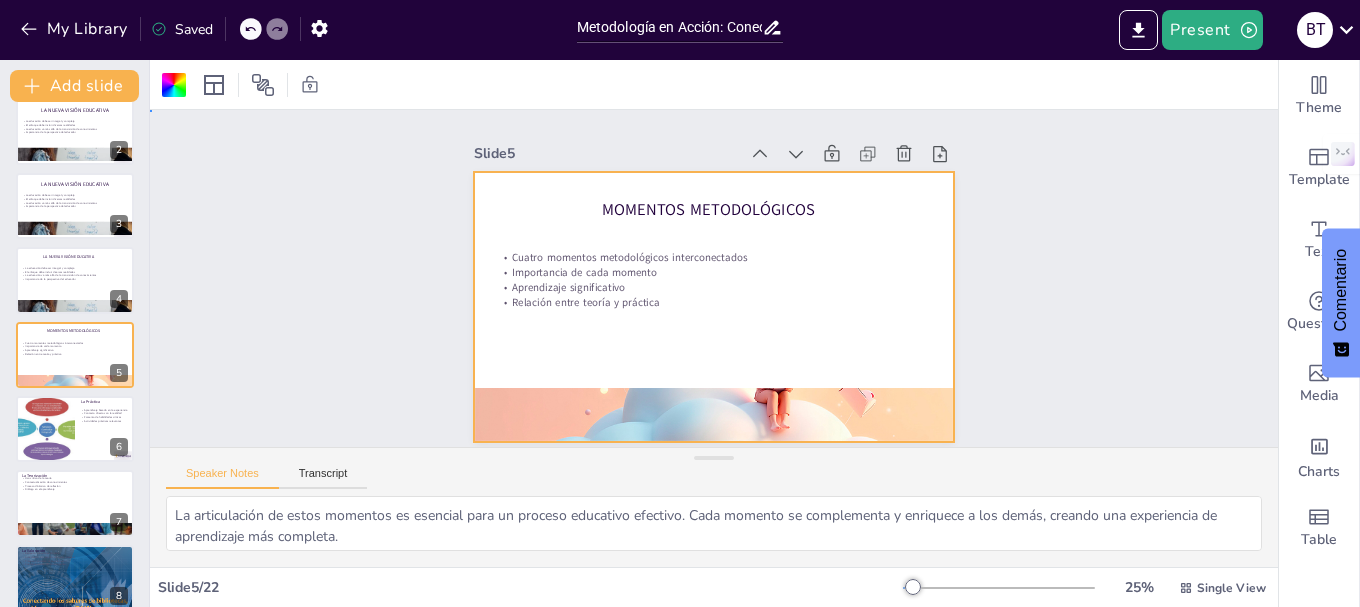 click at bounding box center (688, 267) 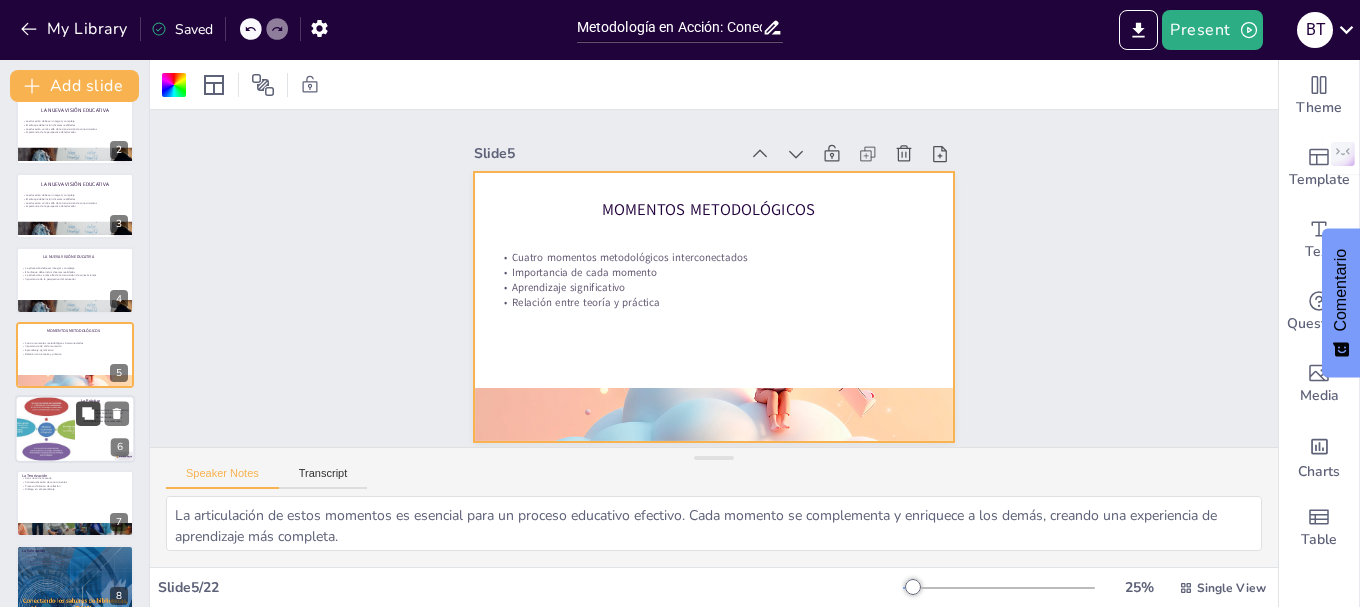 click at bounding box center [88, 413] 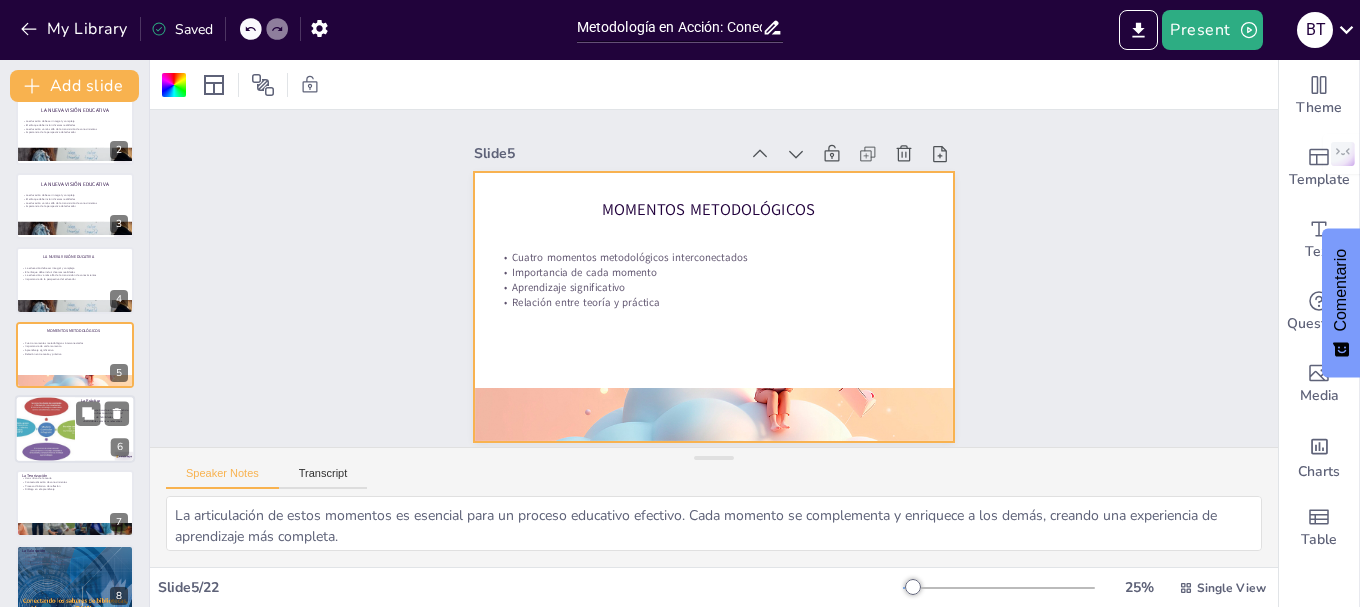 type on "Aprender a través de la experiencia permite a los estudiantes relacionar conceptos teóricos con situaciones reales, lo que enriquece su comprensión y retención del conocimiento.
Establecer un contacto directo con la realidad es fundamental para que los estudiantes puedan ver la aplicabilidad de lo que están aprendiendo y cómo se relaciona con su vida cotidiana.
Al participar en actividades prácticas, los estudiantes desarrollan habilidades críticas que les permiten analizar, reflexionar y actuar de manera informada en su entorno.
Las actividades prácticas deben ser relevantes y significativas para los estudiantes, asegurando que se sientan motivados y comprometidos con su aprendizaje." 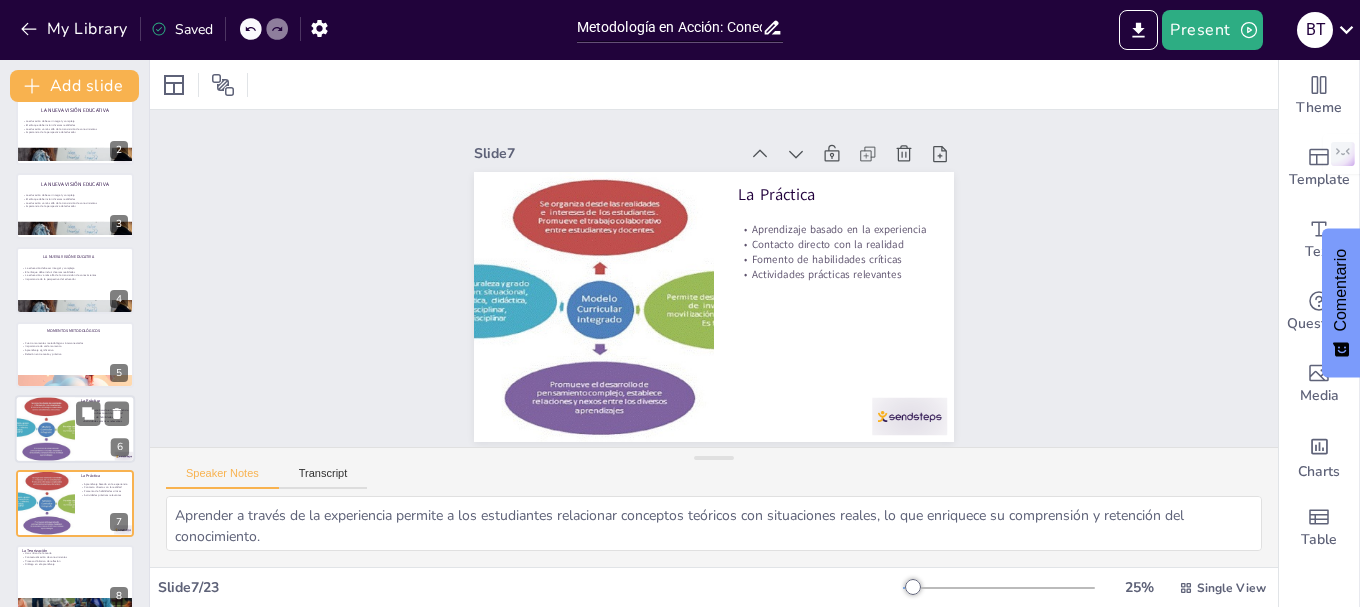 scroll, scrollTop: 243, scrollLeft: 0, axis: vertical 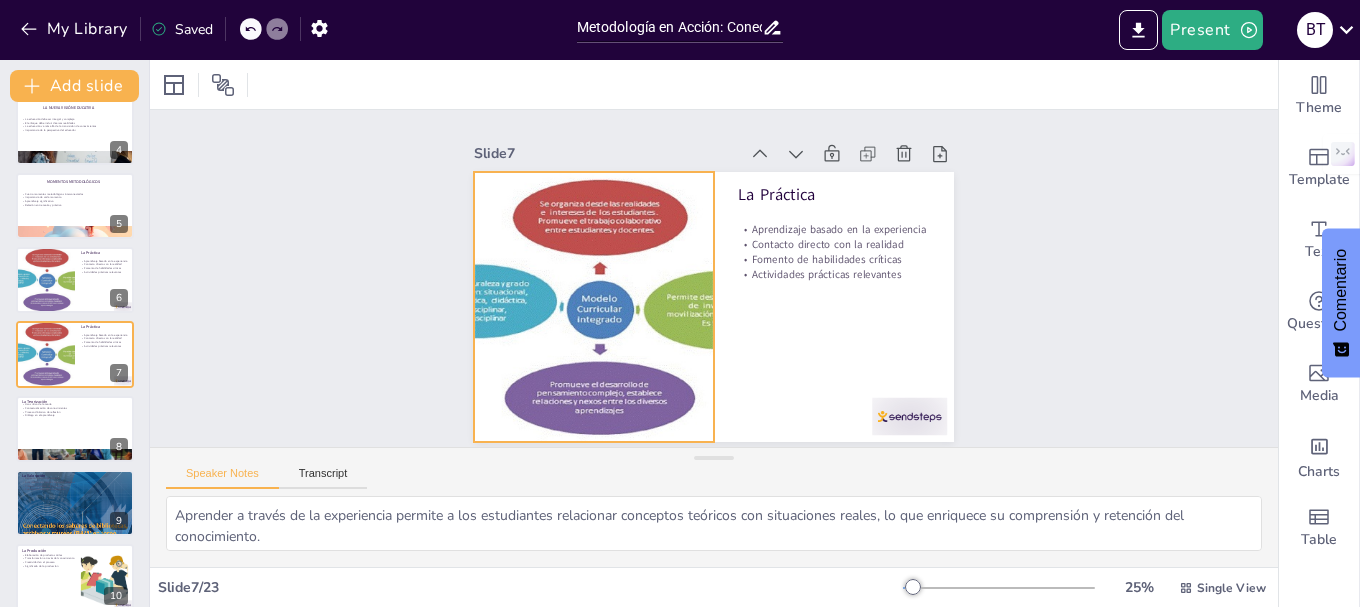 click at bounding box center [591, 294] 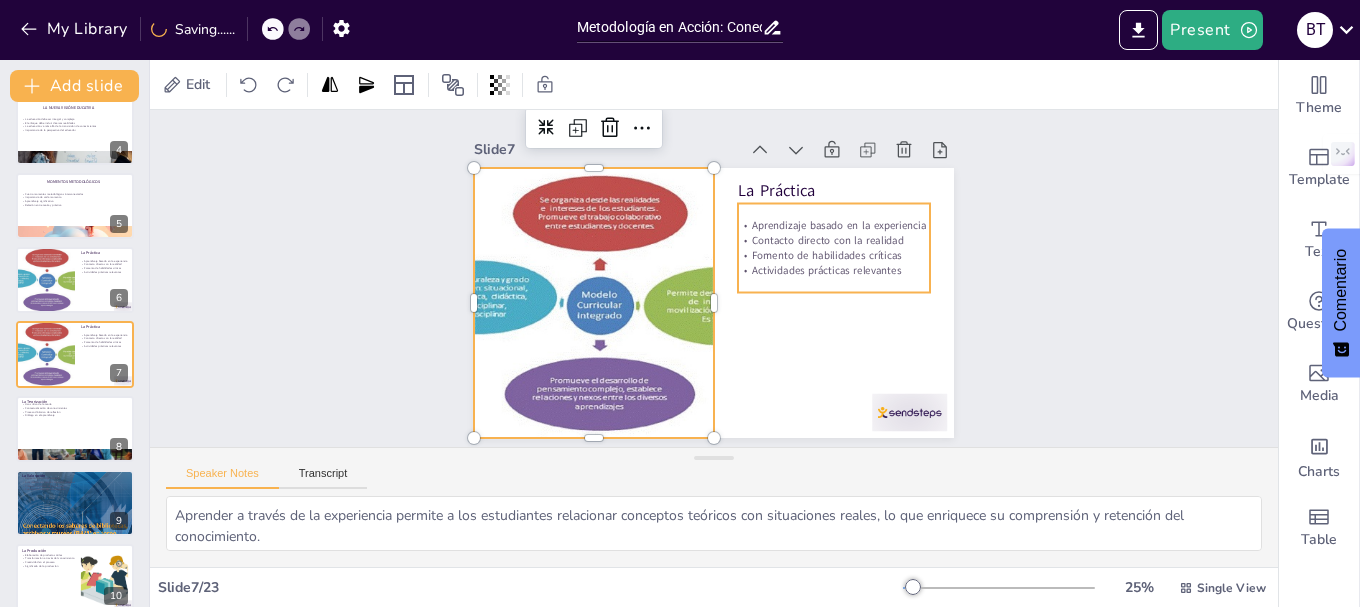 click on "Fomento de habilidades críticas" at bounding box center (836, 280) 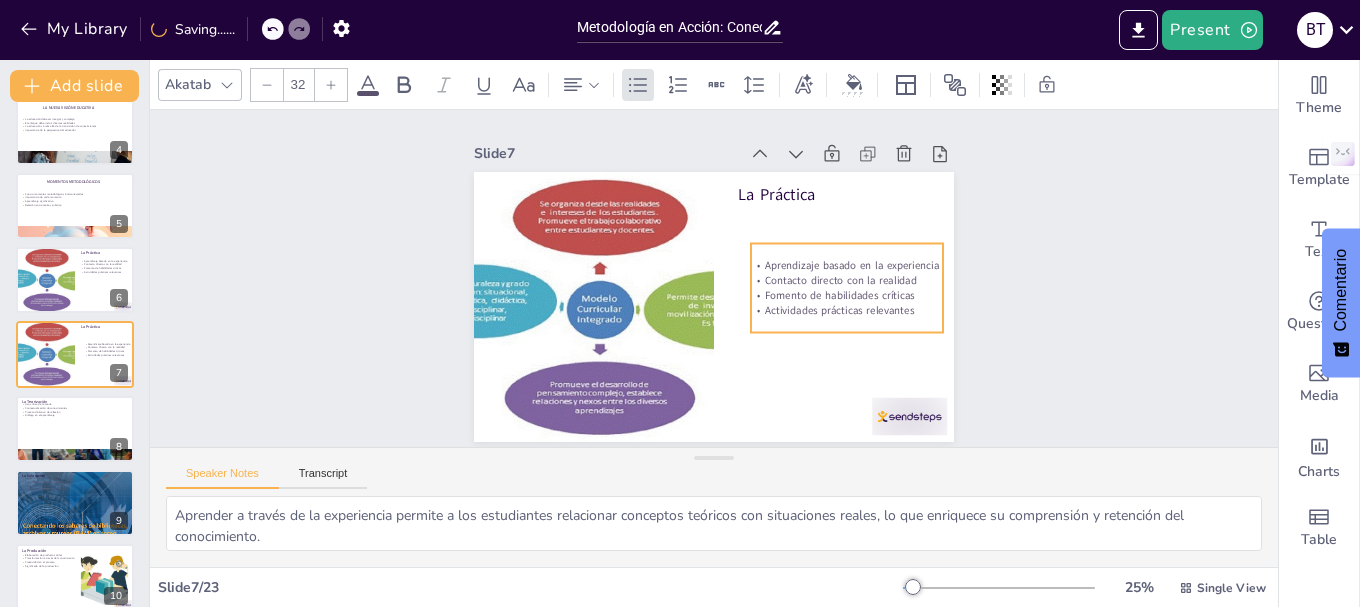 drag, startPoint x: 806, startPoint y: 239, endPoint x: 819, endPoint y: 275, distance: 38.27532 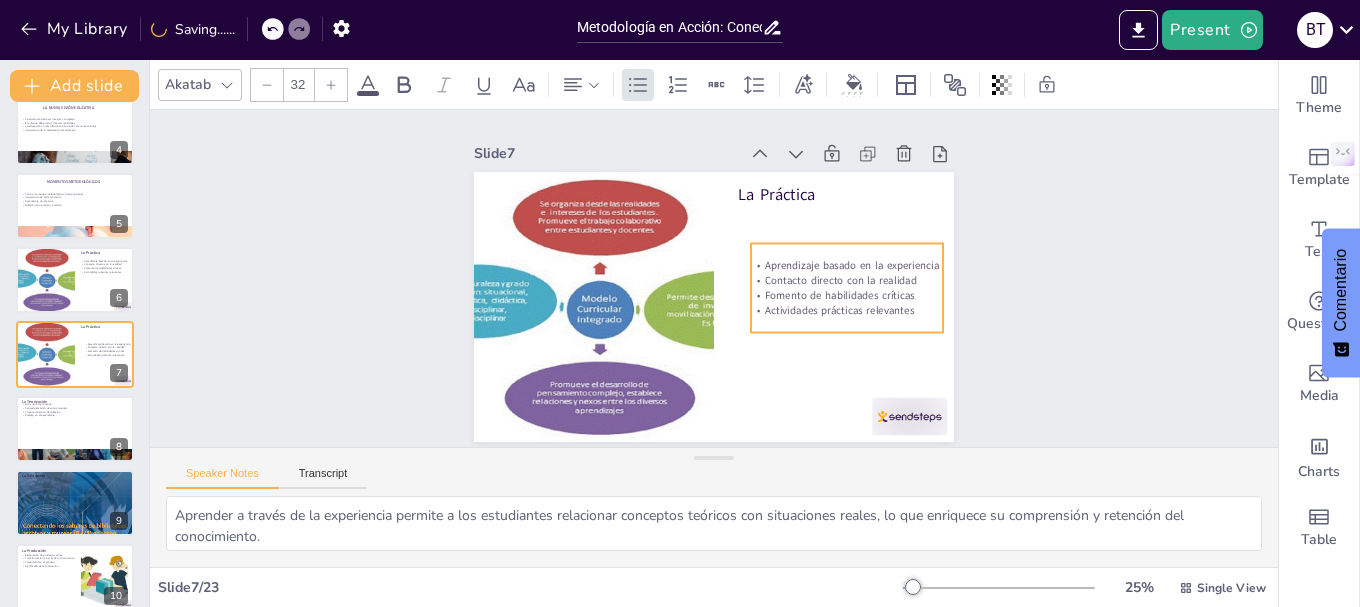 click on "Contacto directo con la realidad" at bounding box center (829, 346) 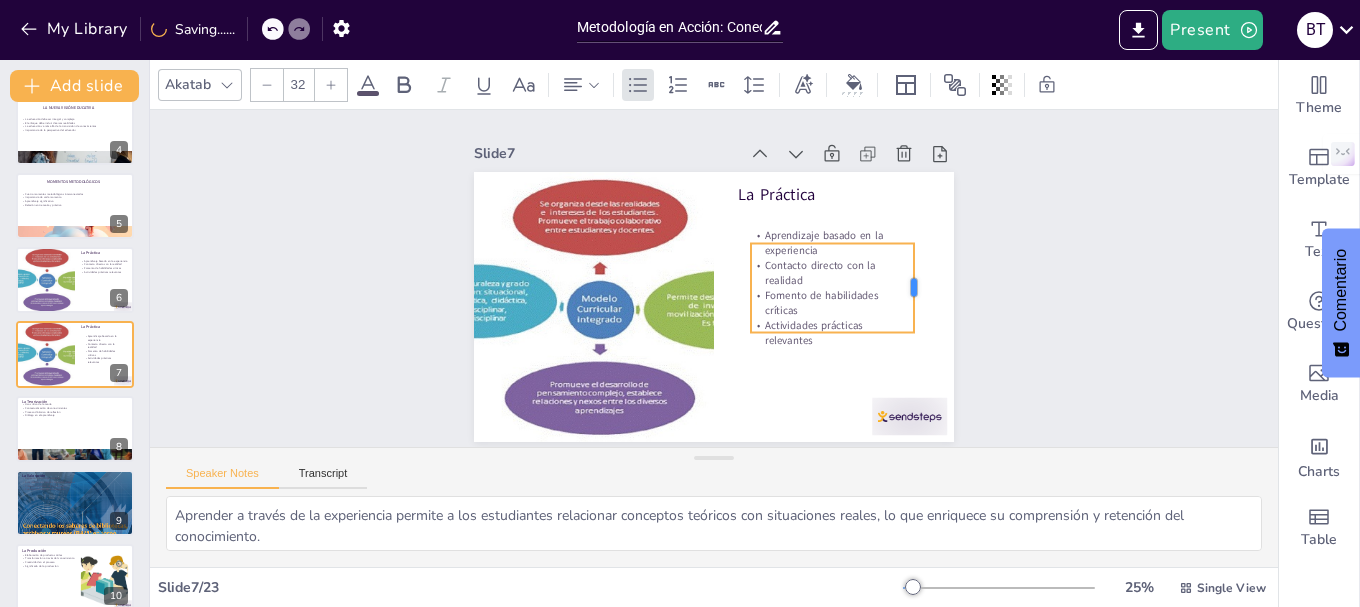drag, startPoint x: 931, startPoint y: 274, endPoint x: 902, endPoint y: 280, distance: 29.614185 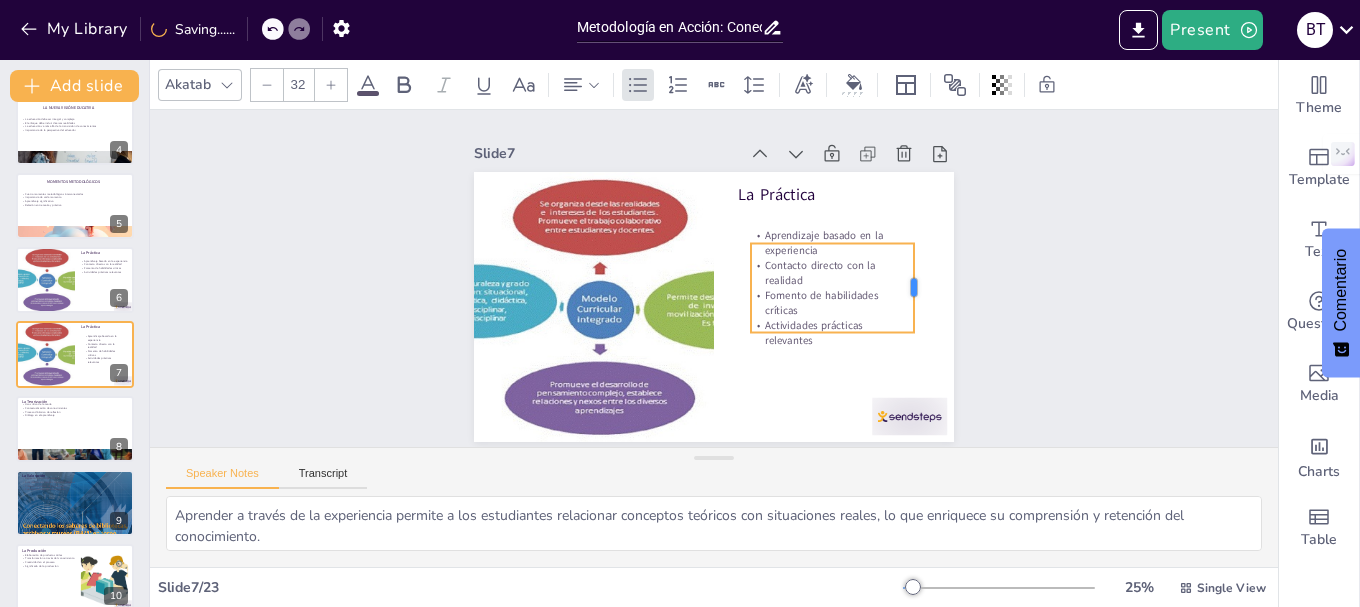 click at bounding box center (790, 472) 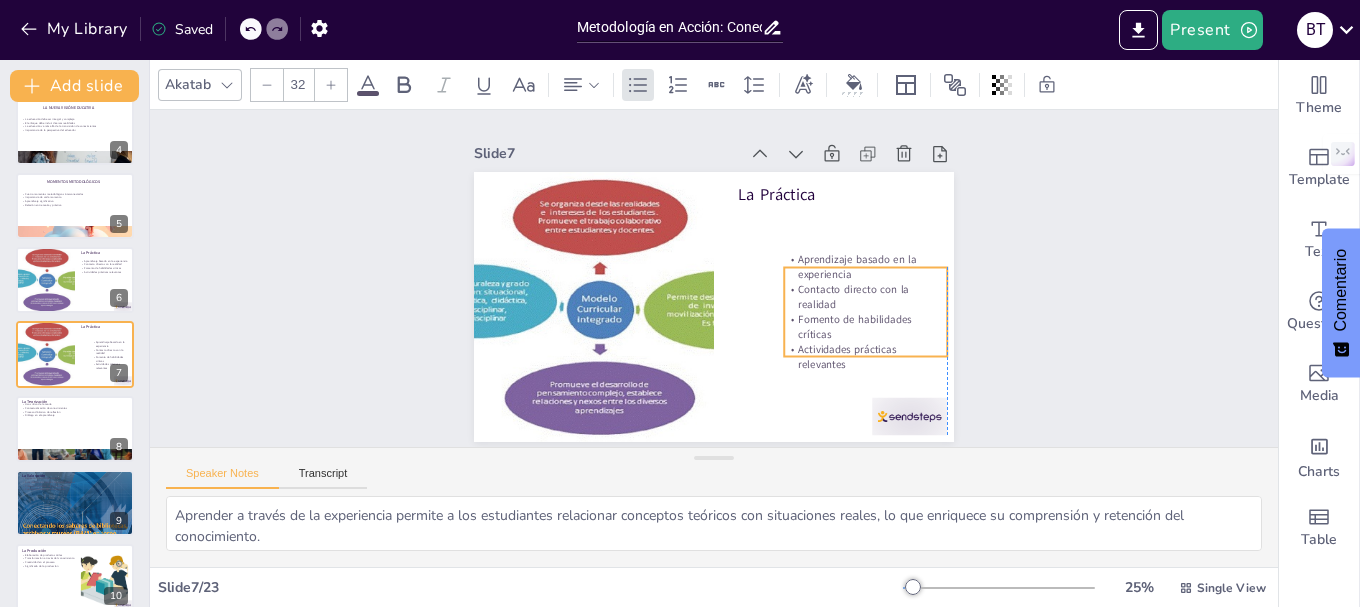 drag, startPoint x: 824, startPoint y: 276, endPoint x: 858, endPoint y: 300, distance: 41.617306 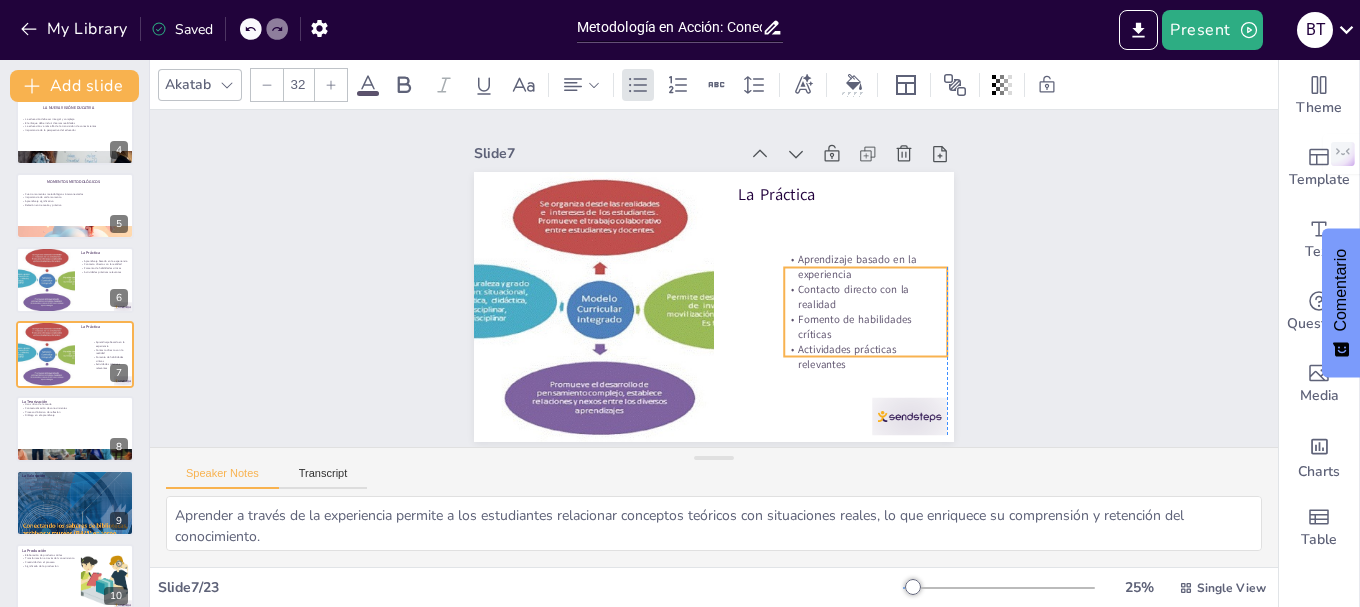 click on "Contacto directo con la realidad" at bounding box center (862, 312) 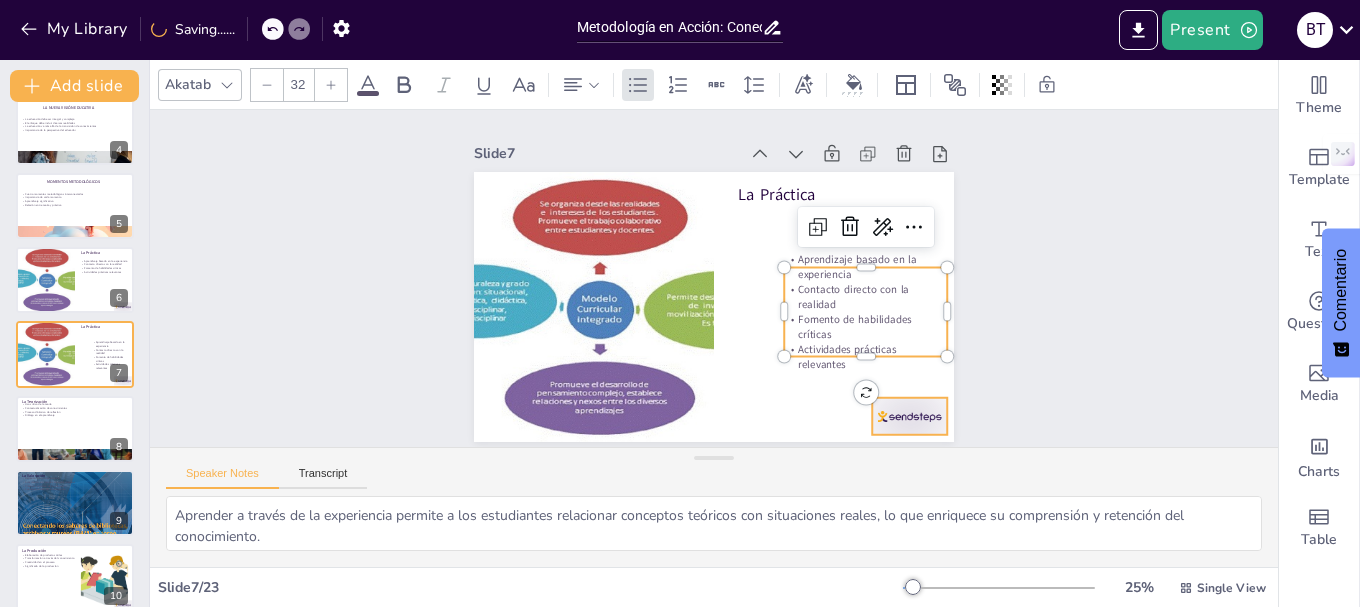 click at bounding box center (743, 516) 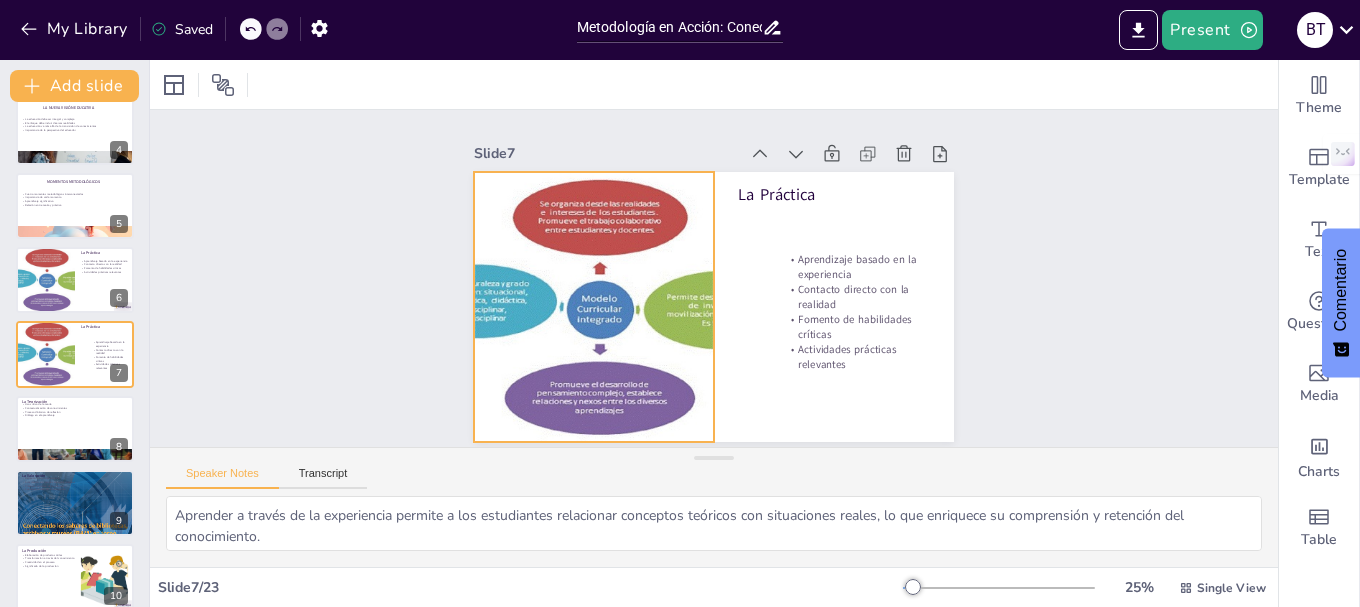 click at bounding box center (711, 155) 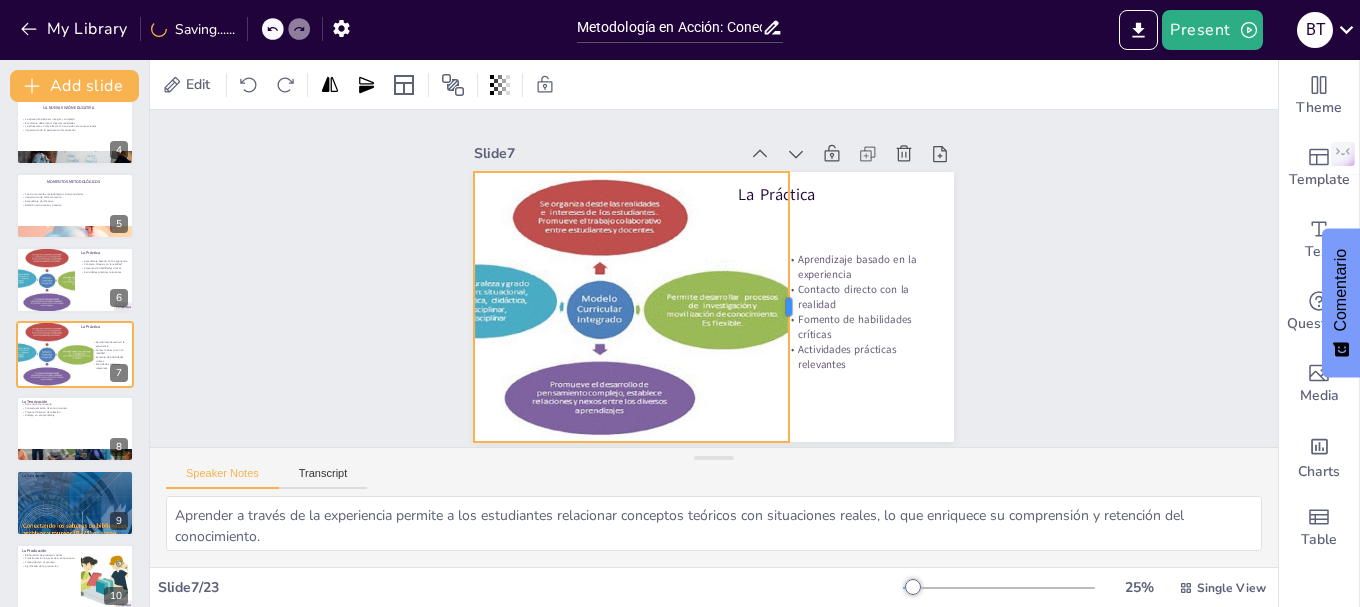 drag, startPoint x: 700, startPoint y: 293, endPoint x: 775, endPoint y: 297, distance: 75.10659 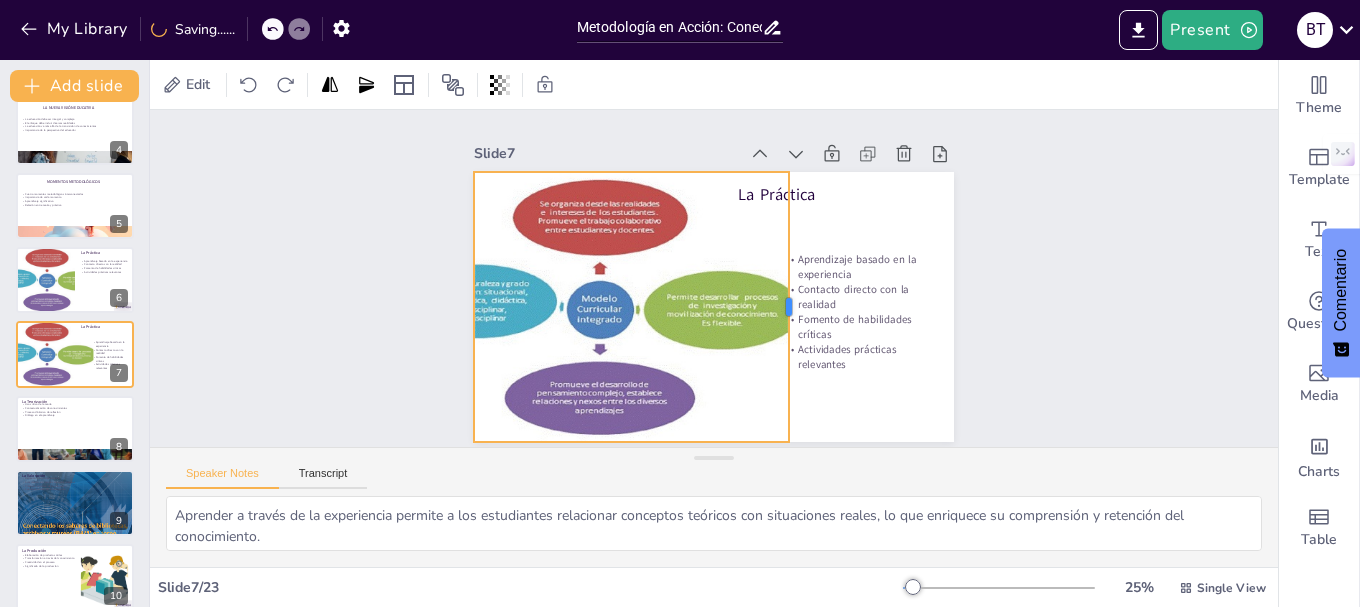 click at bounding box center (789, 322) 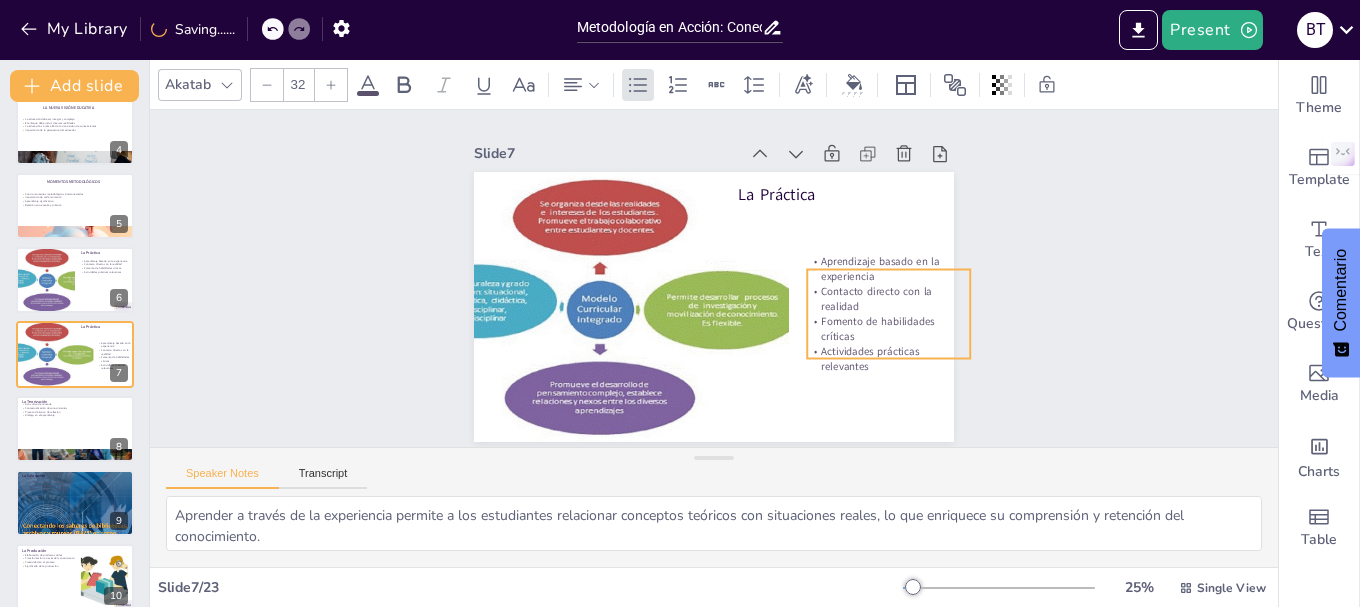 drag, startPoint x: 811, startPoint y: 286, endPoint x: 834, endPoint y: 288, distance: 23.086792 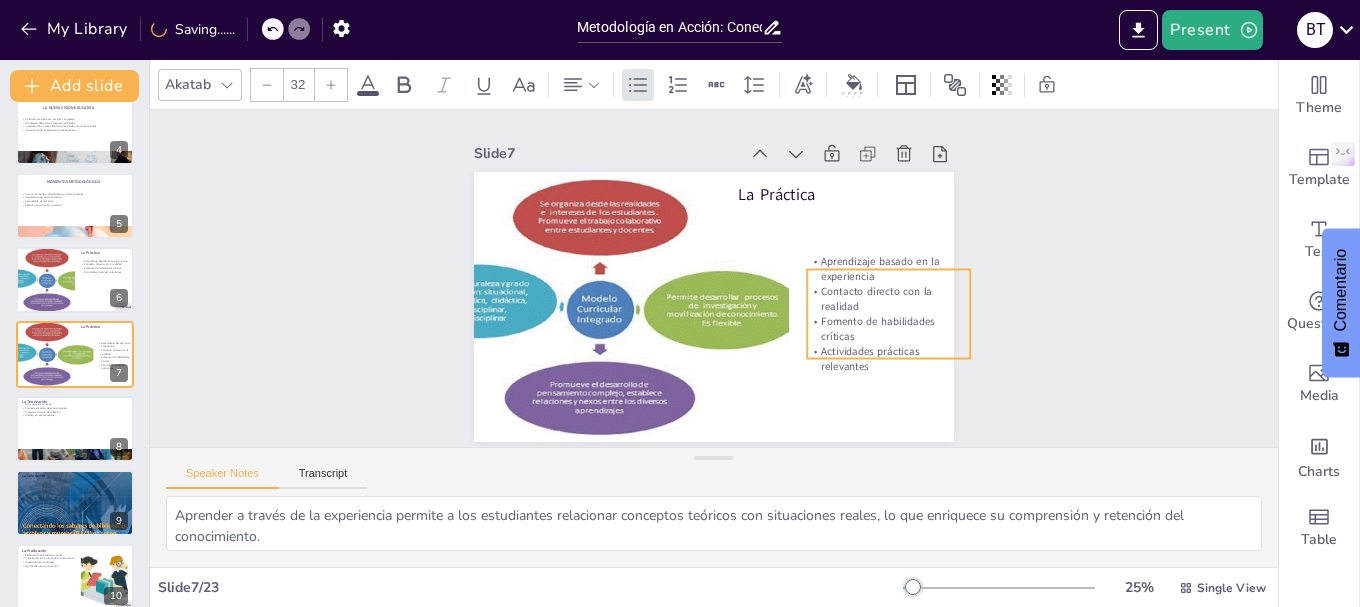 click on "Contacto directo con la realidad" at bounding box center [885, 316] 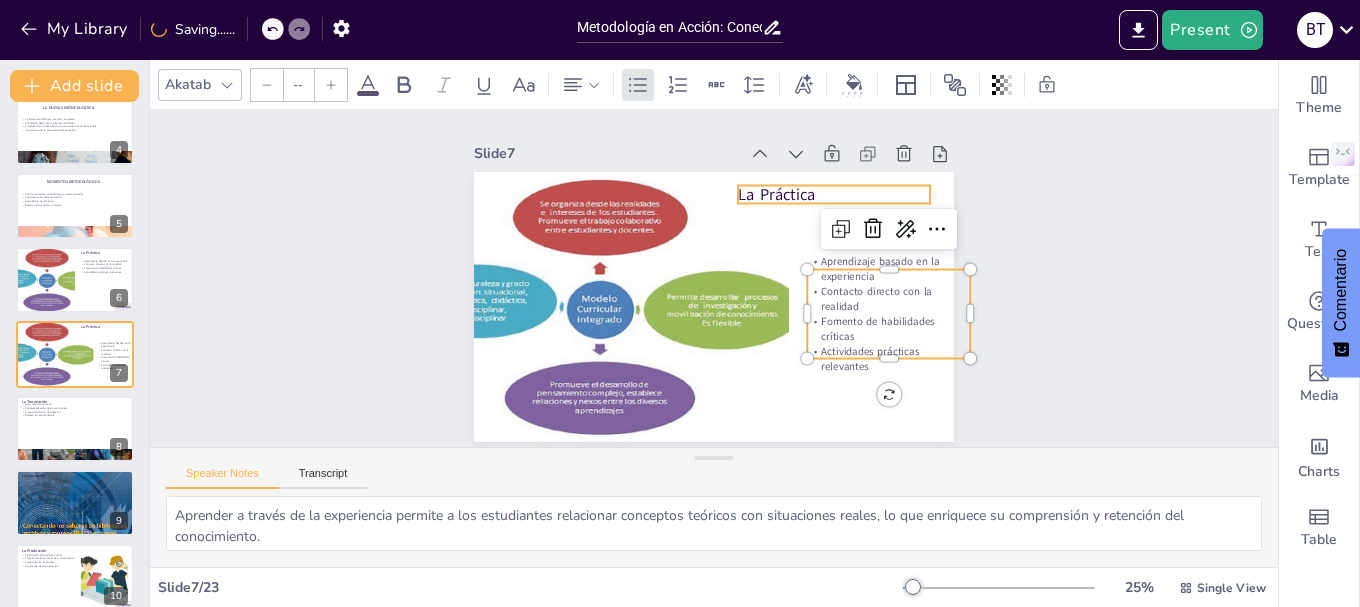 type on "48" 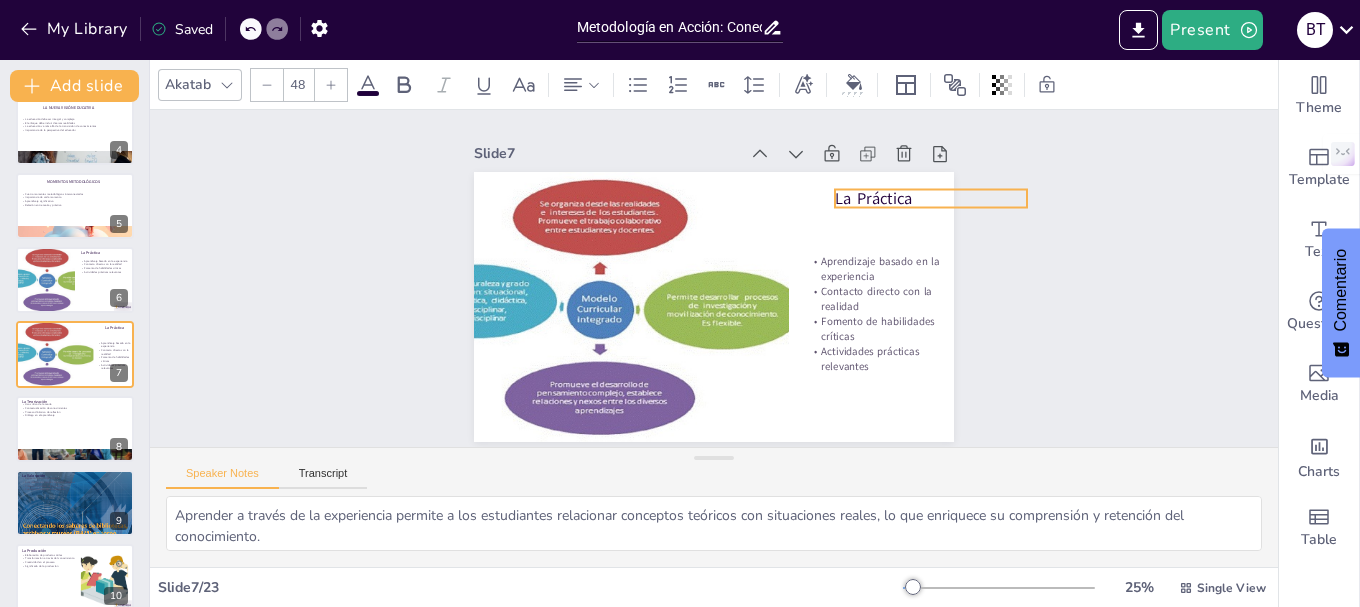 drag, startPoint x: 774, startPoint y: 186, endPoint x: 871, endPoint y: 190, distance: 97.082436 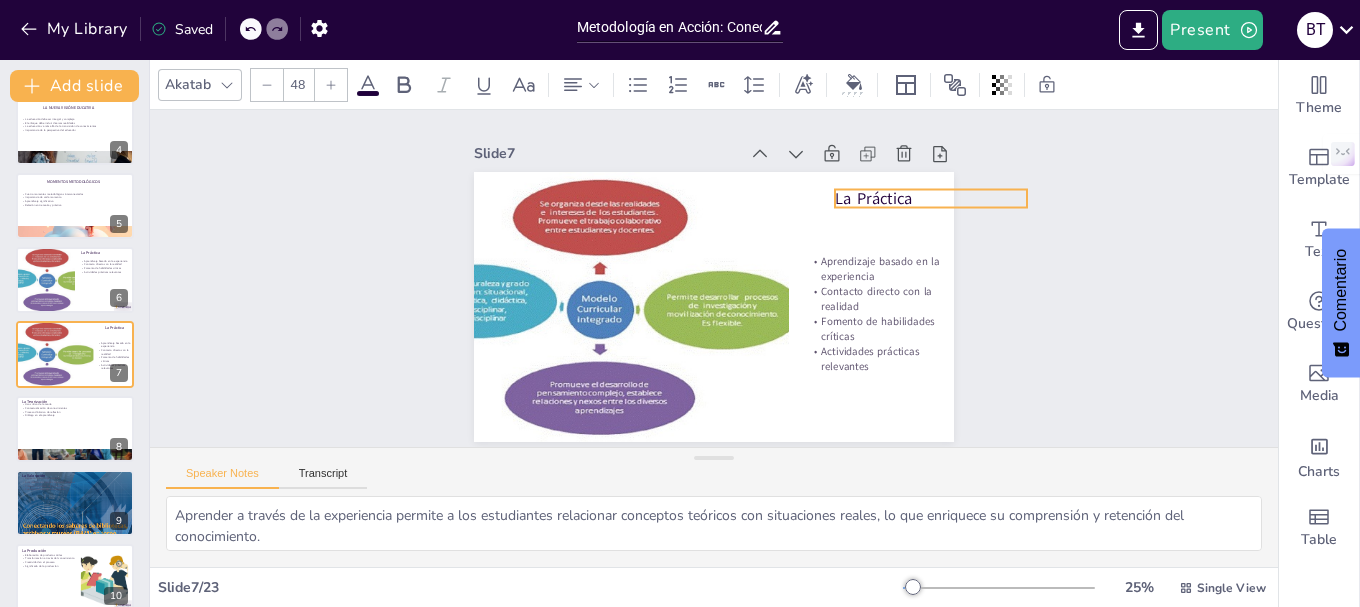 click on "La Práctica" at bounding box center [943, 245] 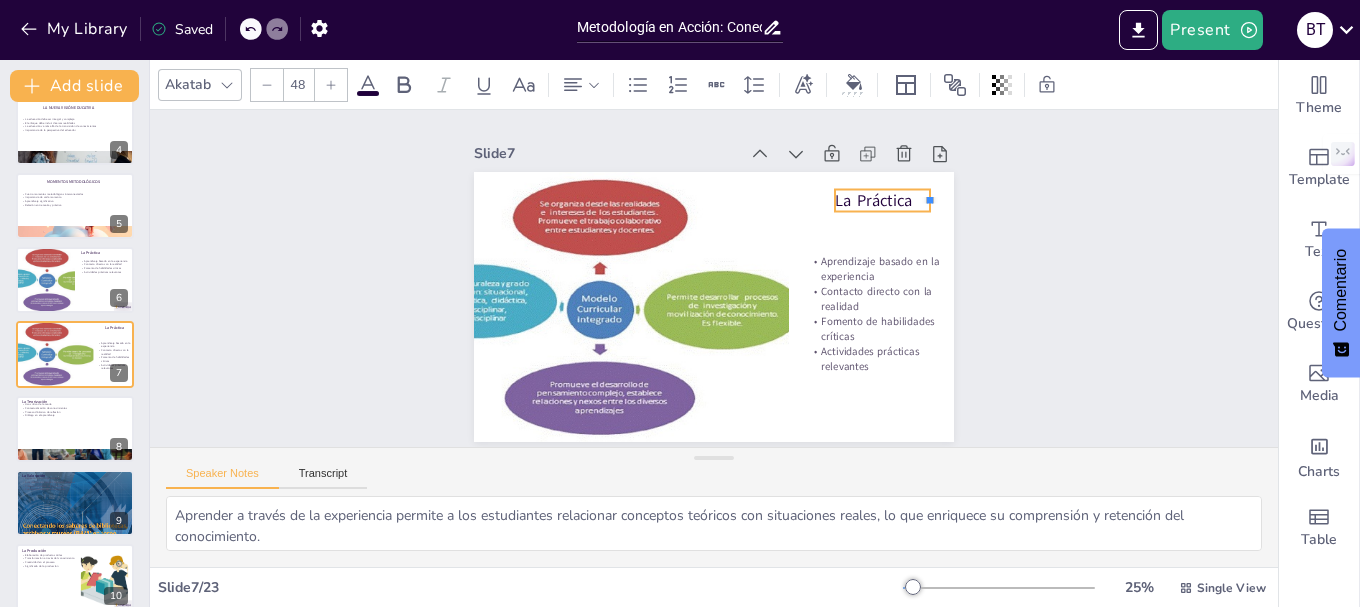 drag, startPoint x: 1019, startPoint y: 188, endPoint x: 922, endPoint y: 187, distance: 97.00516 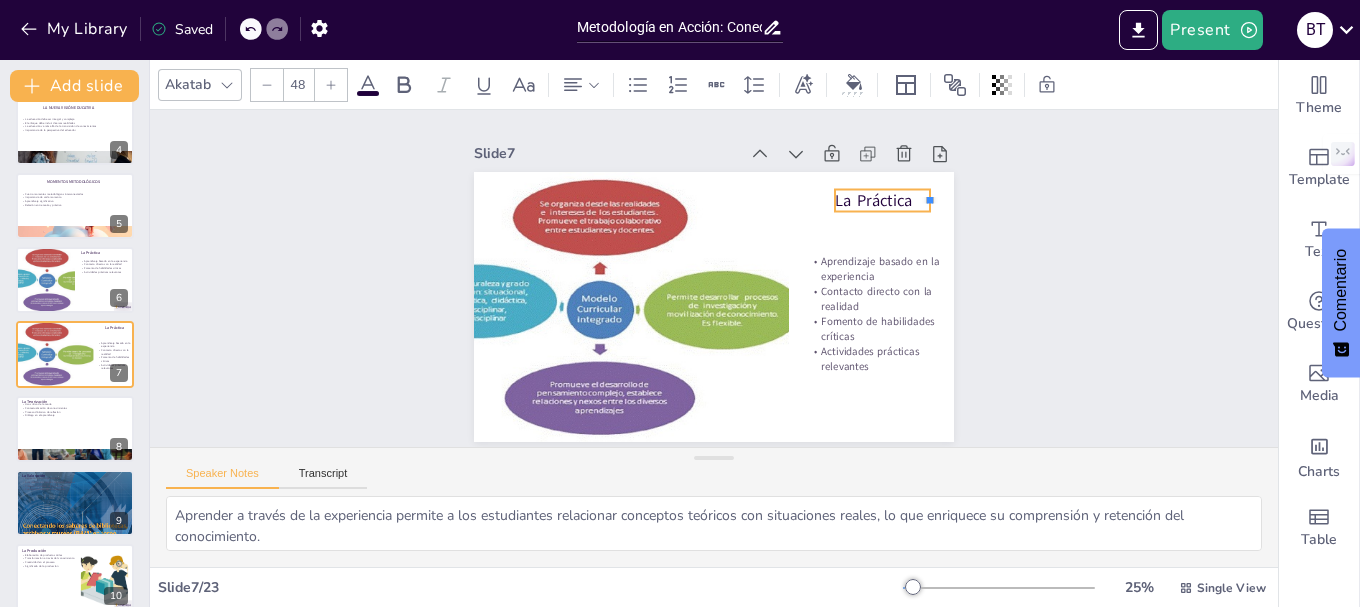 click on "La Práctica Aprendizaje basado en la experiencia Contacto directo con la realidad Fomento de habilidades críticas Actividades prácticas relevantes" at bounding box center [711, 306] 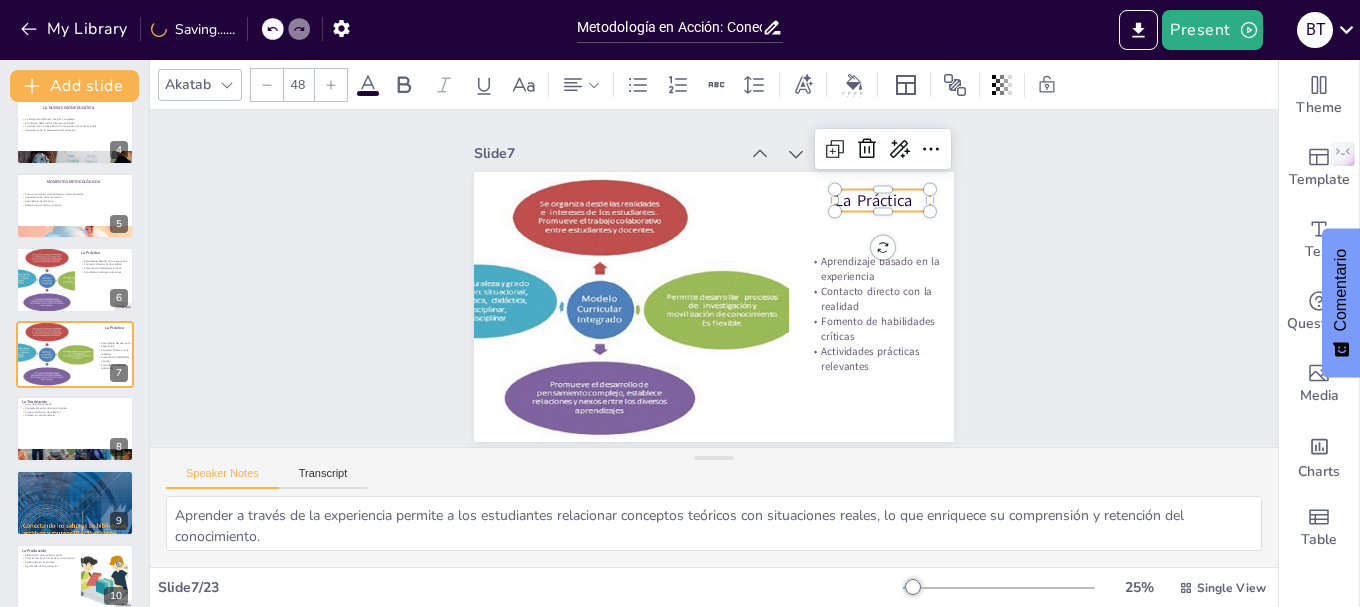 click on "La Práctica" at bounding box center [889, 218] 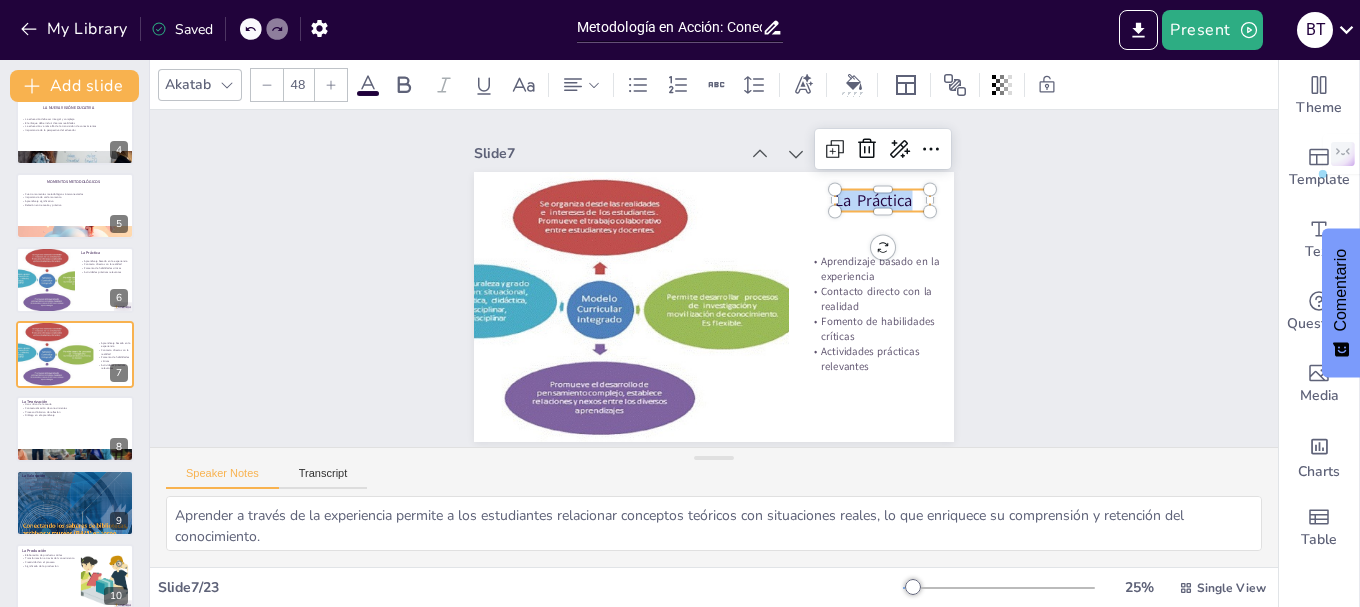 drag, startPoint x: 896, startPoint y: 189, endPoint x: 818, endPoint y: 193, distance: 78.10249 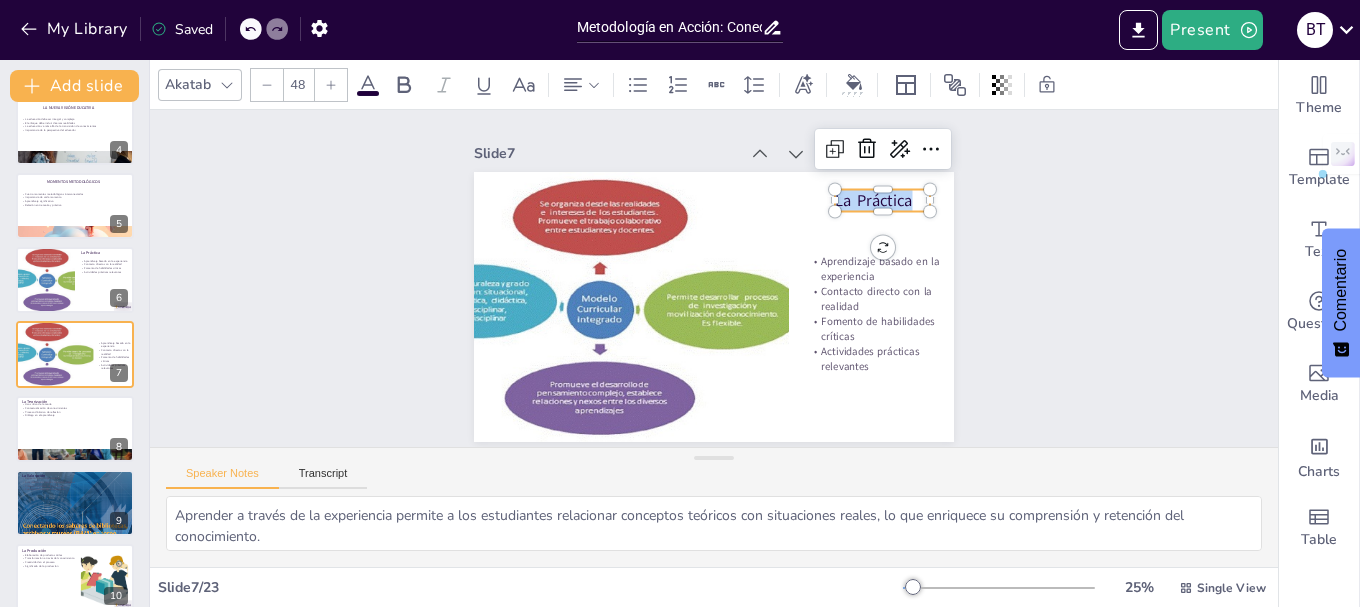 click on "Aprendizaje basado en la experiencia Contacto directo con la realidad Fomento de habilidades críticas Actividades prácticas relevantes La Práctica" at bounding box center (700, 303) 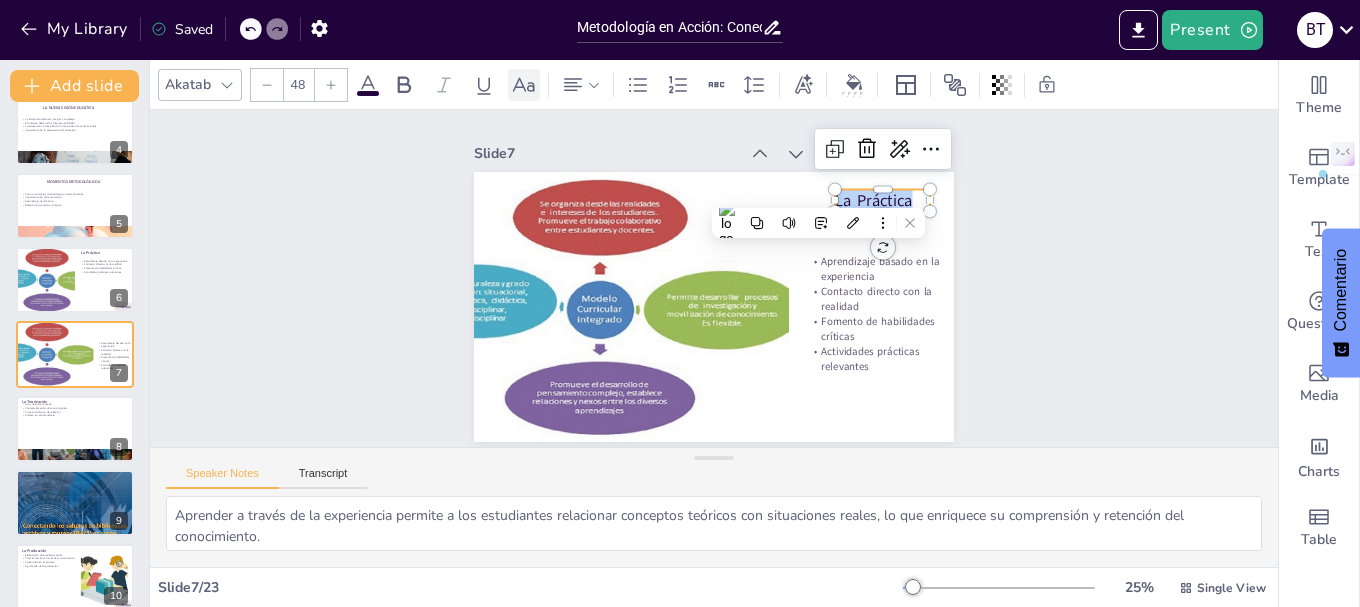 click 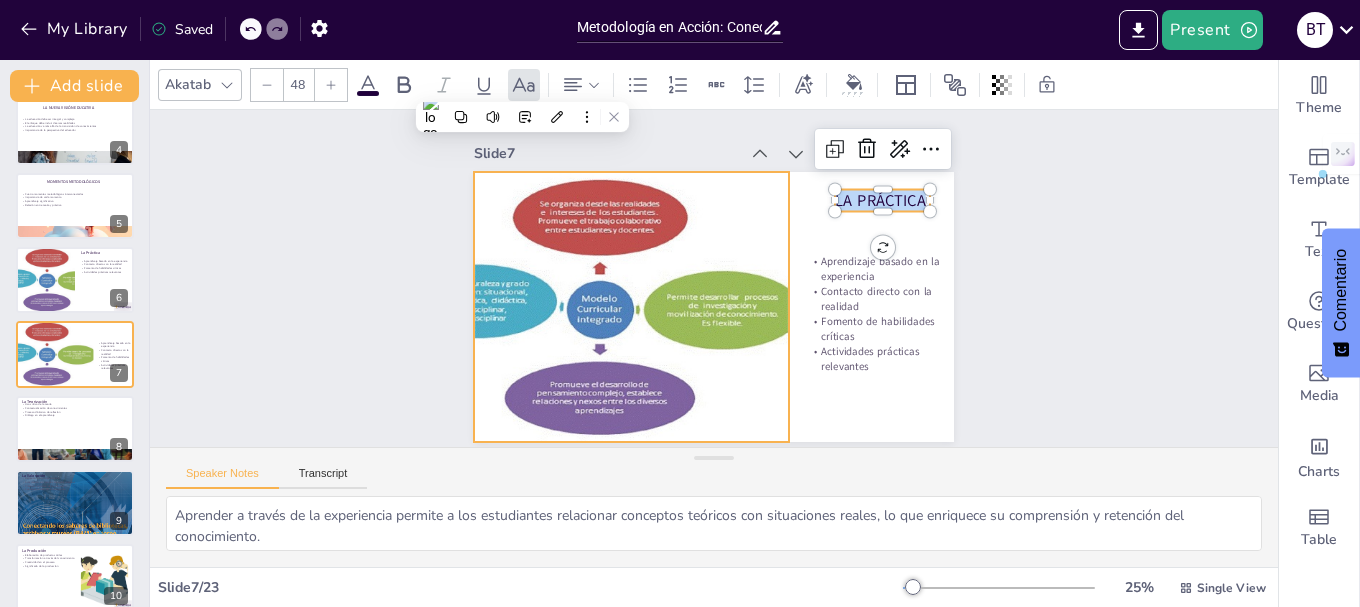 click at bounding box center [591, 294] 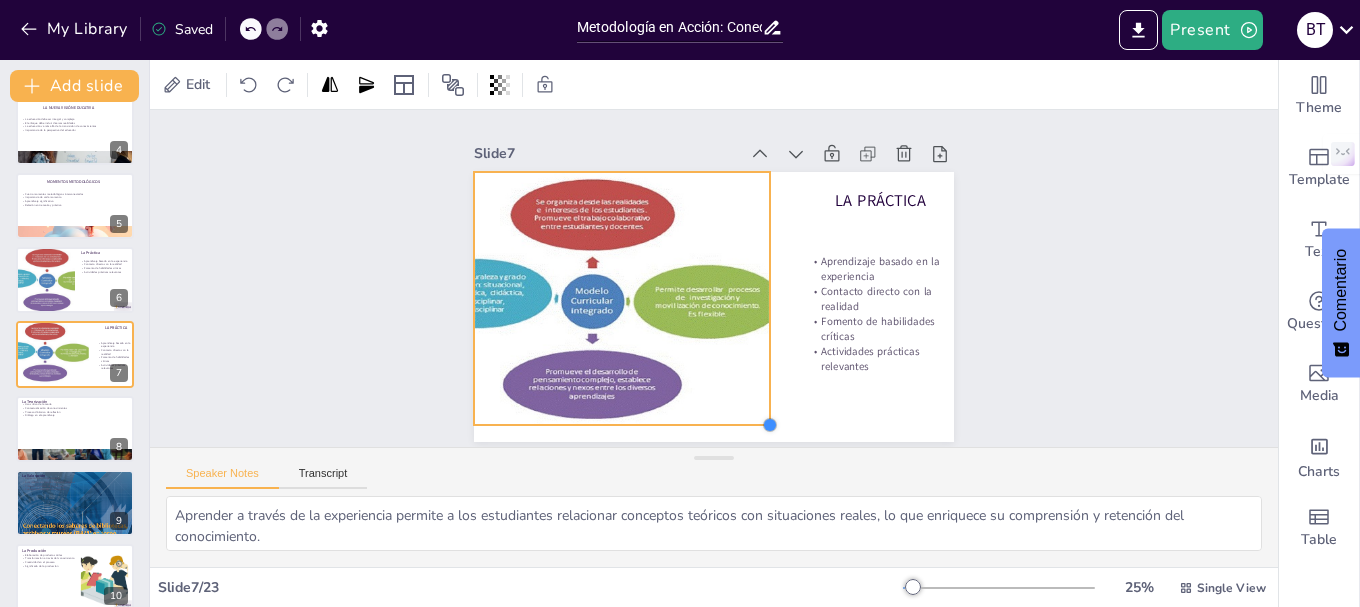 drag, startPoint x: 774, startPoint y: 430, endPoint x: 755, endPoint y: 410, distance: 27.58623 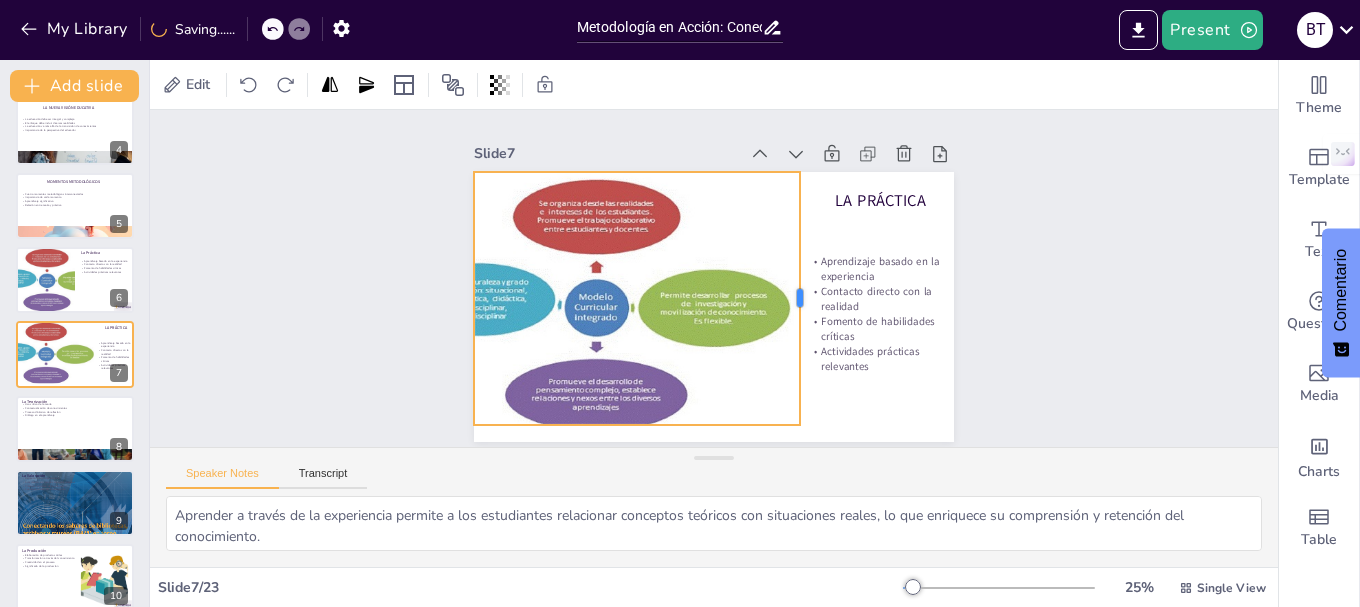 drag, startPoint x: 761, startPoint y: 291, endPoint x: 791, endPoint y: 298, distance: 30.805843 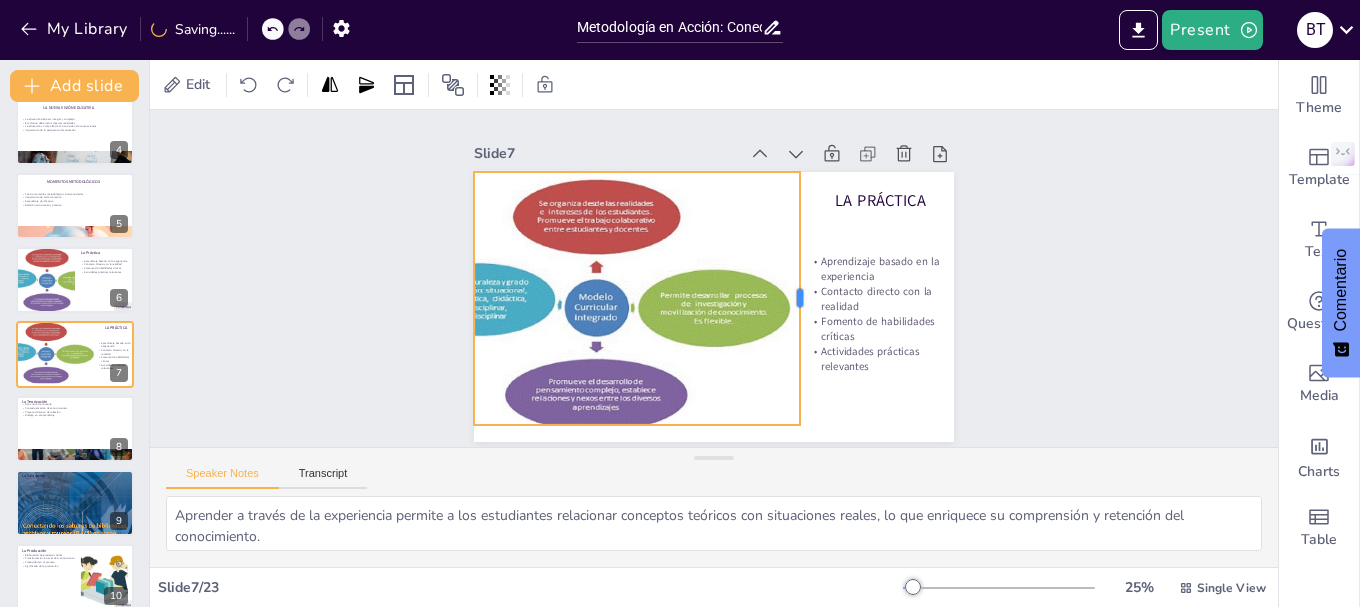 click at bounding box center [771, 356] 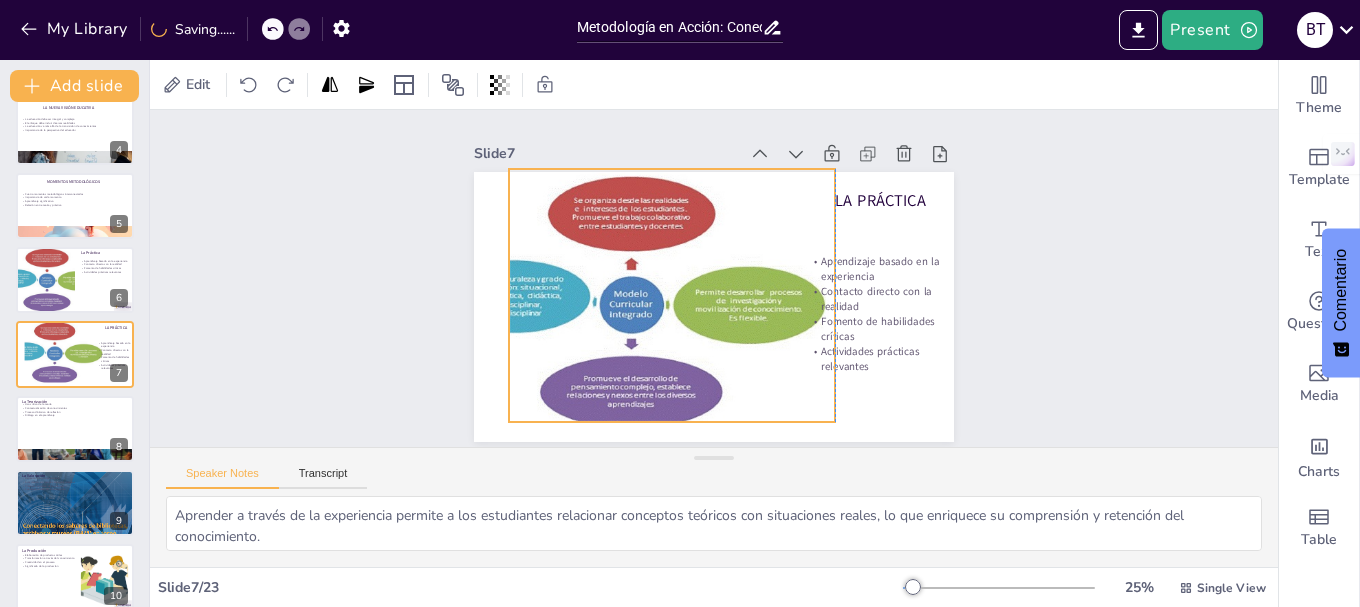 drag, startPoint x: 625, startPoint y: 309, endPoint x: 661, endPoint y: 306, distance: 36.124783 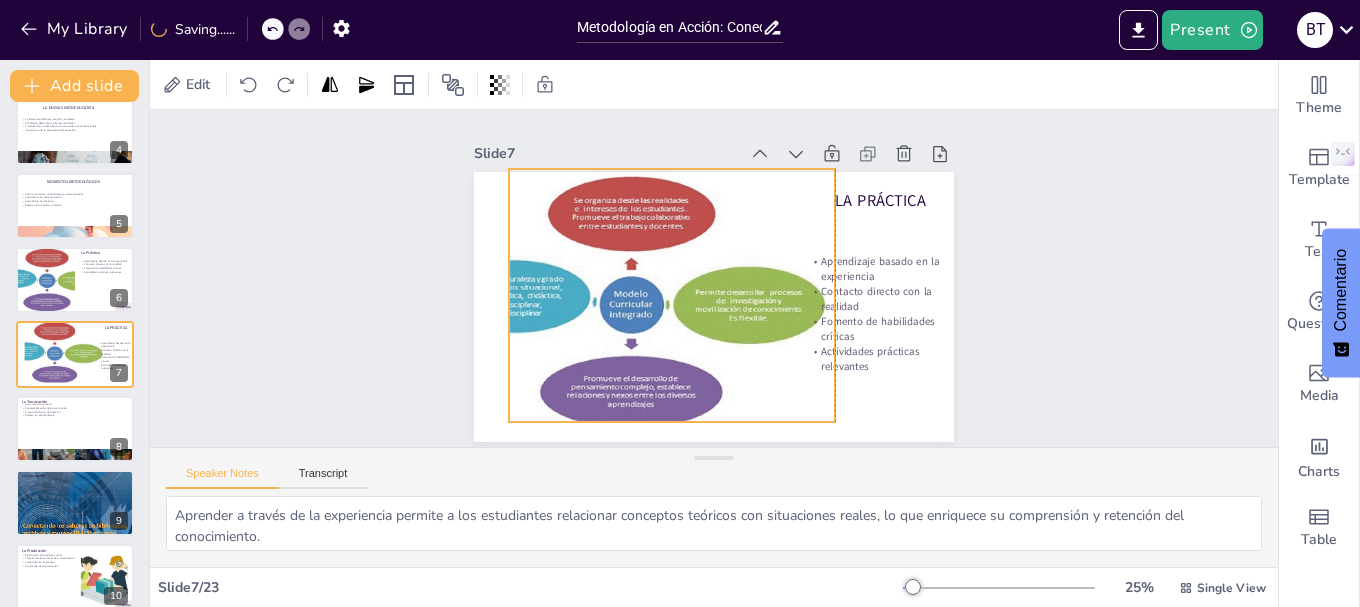 click at bounding box center (673, 196) 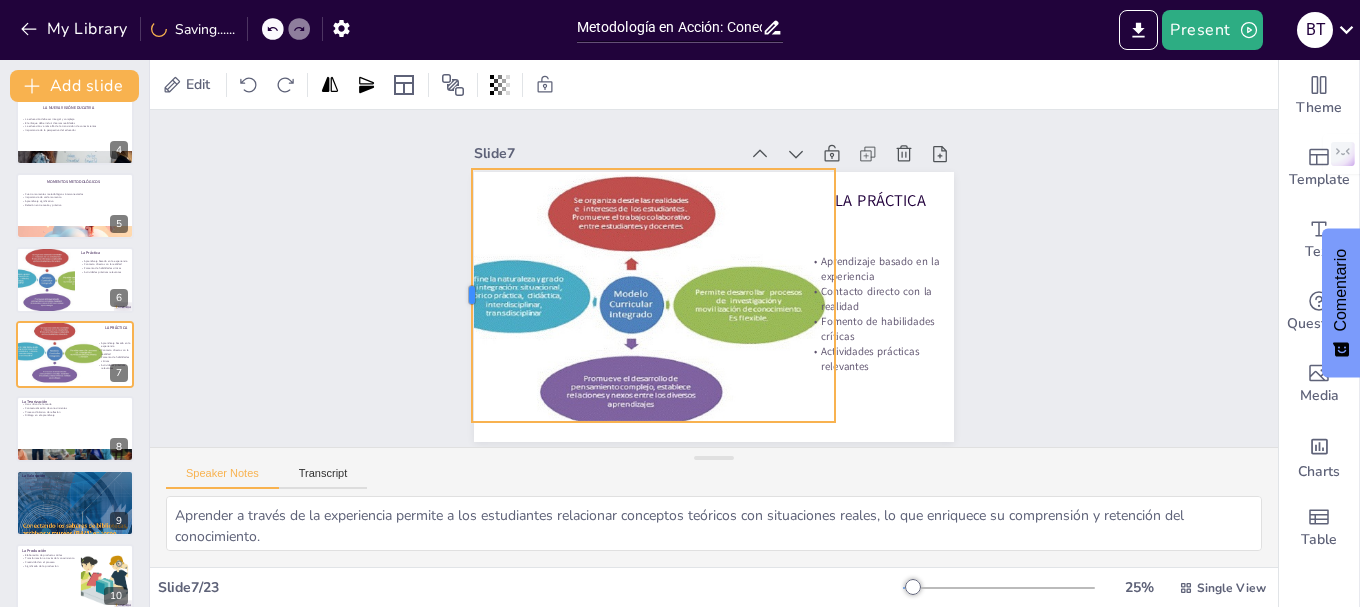 drag, startPoint x: 488, startPoint y: 285, endPoint x: 451, endPoint y: 291, distance: 37.48333 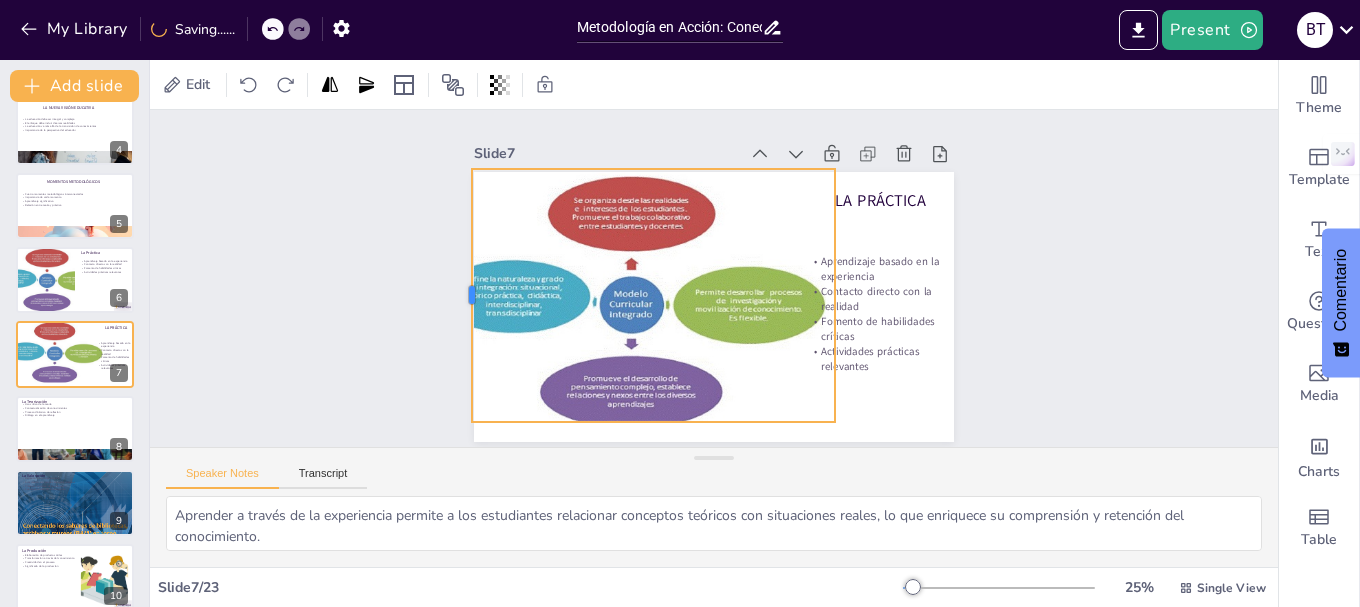 click at bounding box center [466, 242] 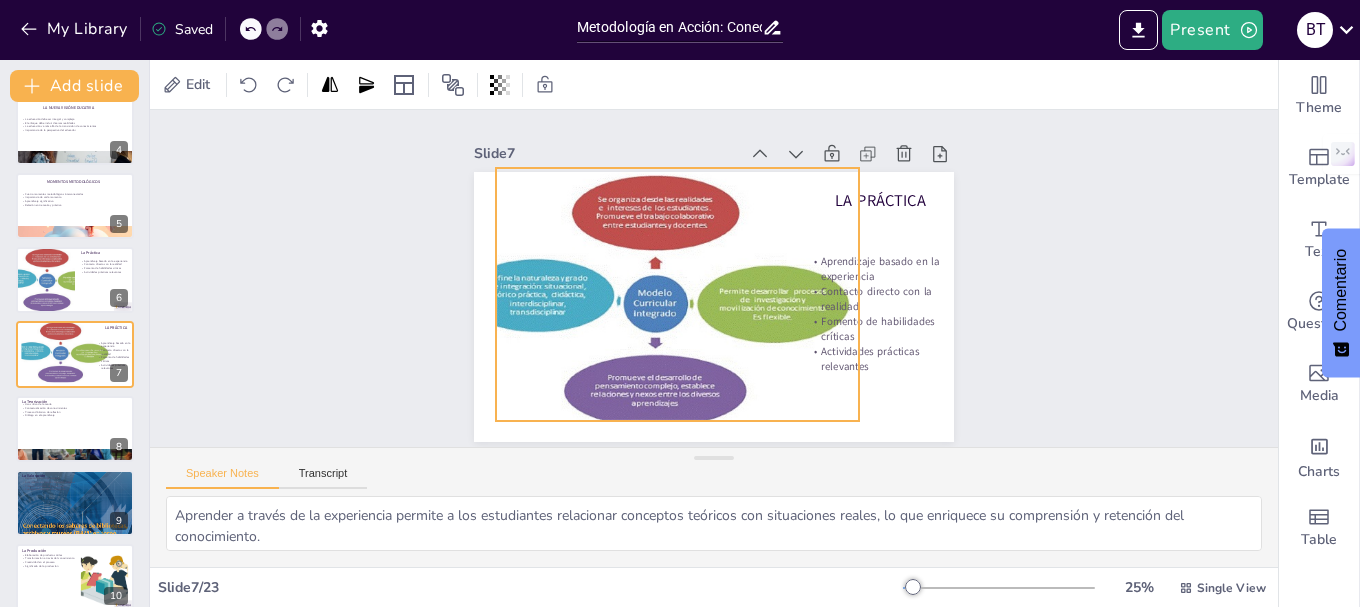 drag, startPoint x: 591, startPoint y: 296, endPoint x: 615, endPoint y: 295, distance: 24.020824 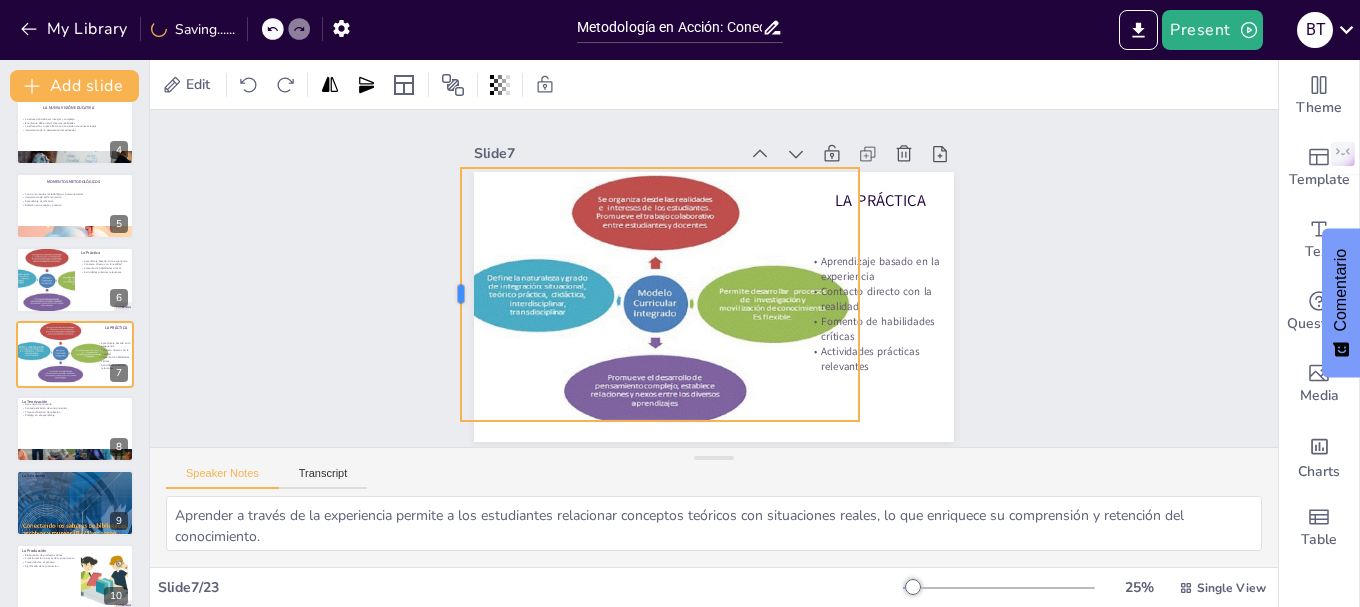 drag, startPoint x: 474, startPoint y: 281, endPoint x: 439, endPoint y: 294, distance: 37.336308 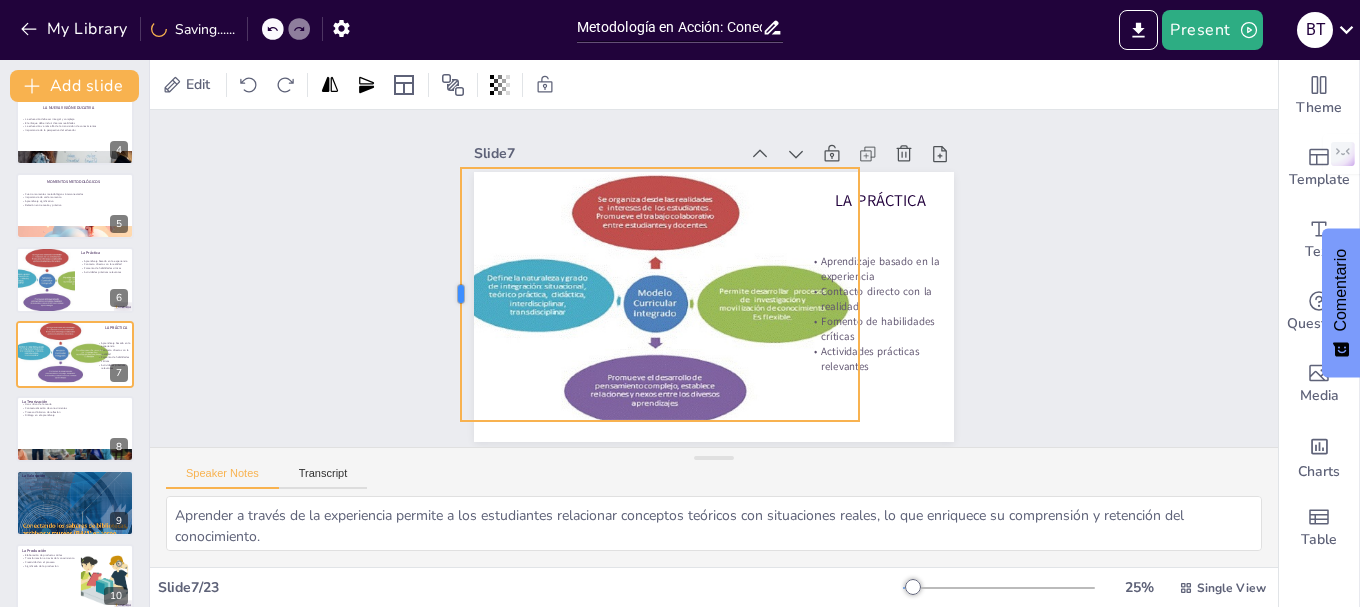 click at bounding box center [455, 239] 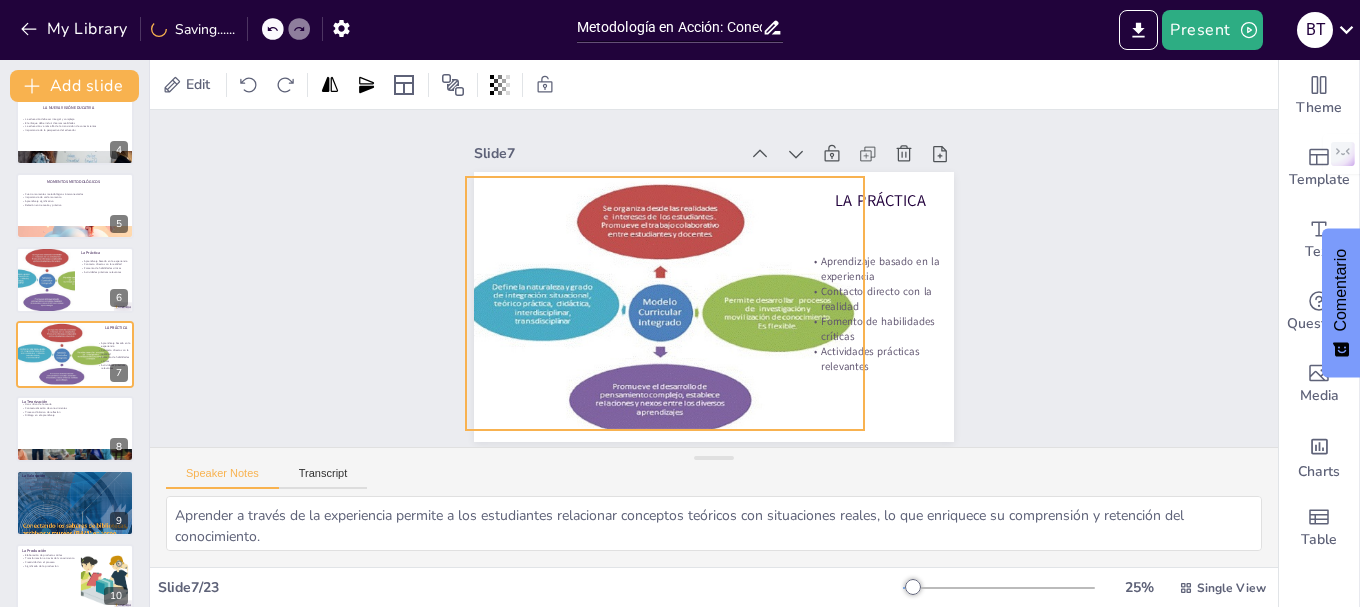 drag, startPoint x: 563, startPoint y: 284, endPoint x: 568, endPoint y: 293, distance: 10.29563 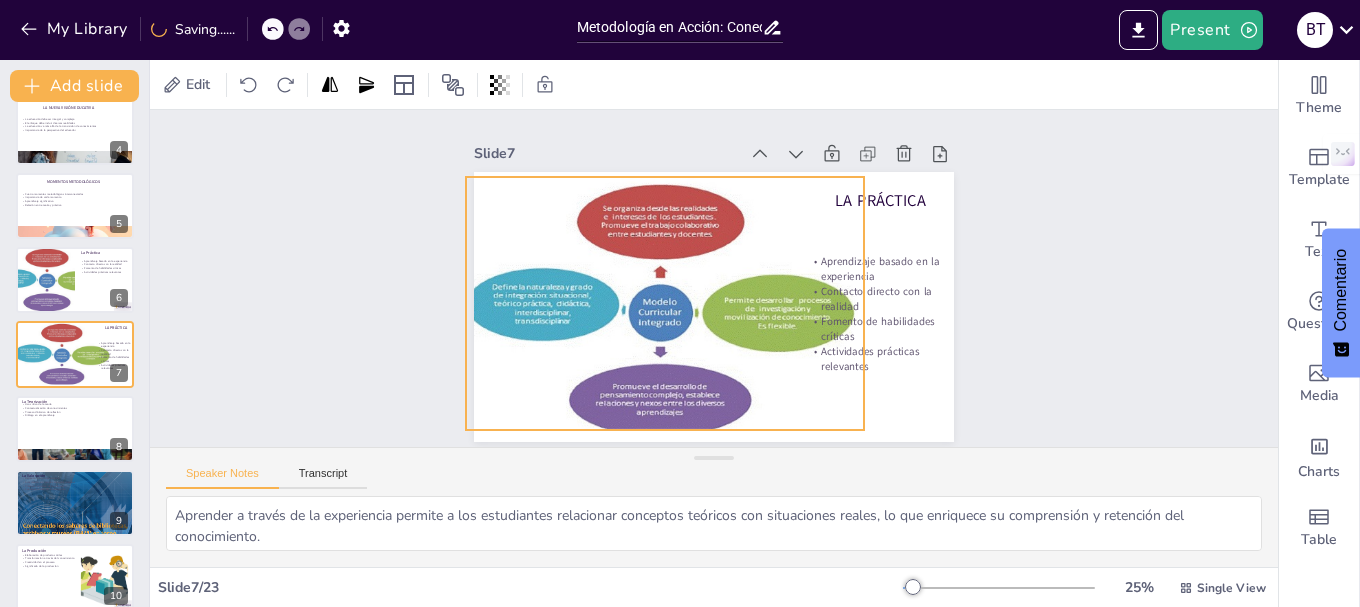 click at bounding box center [649, 297] 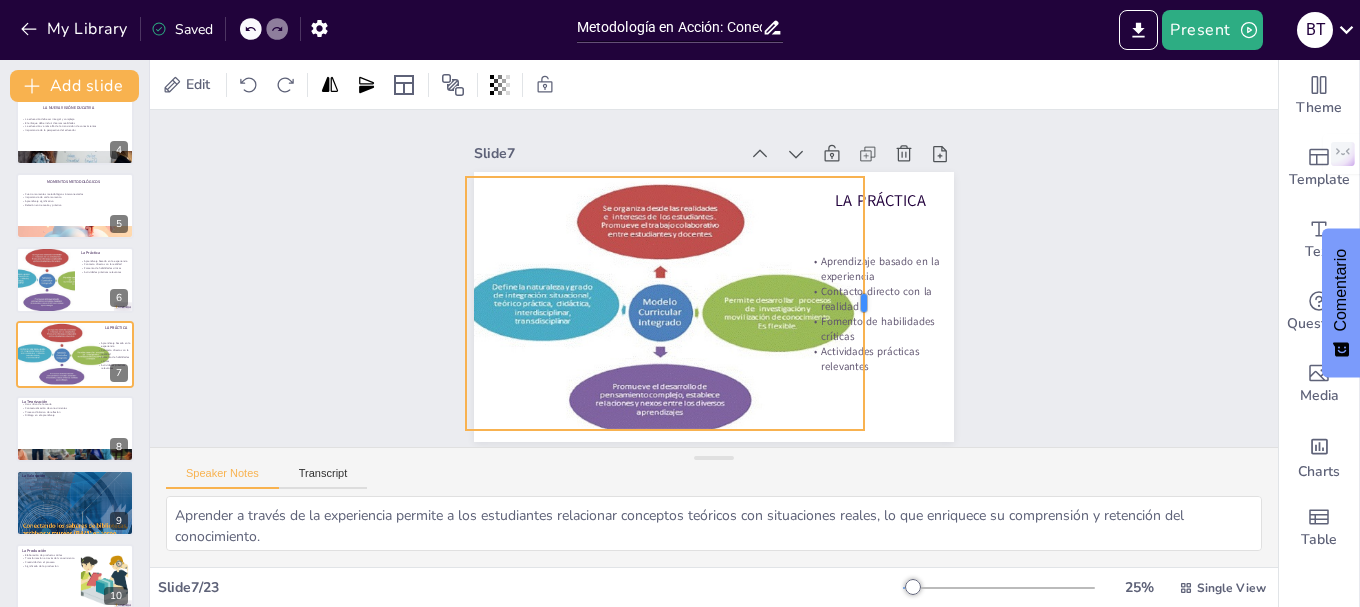 click at bounding box center (838, 379) 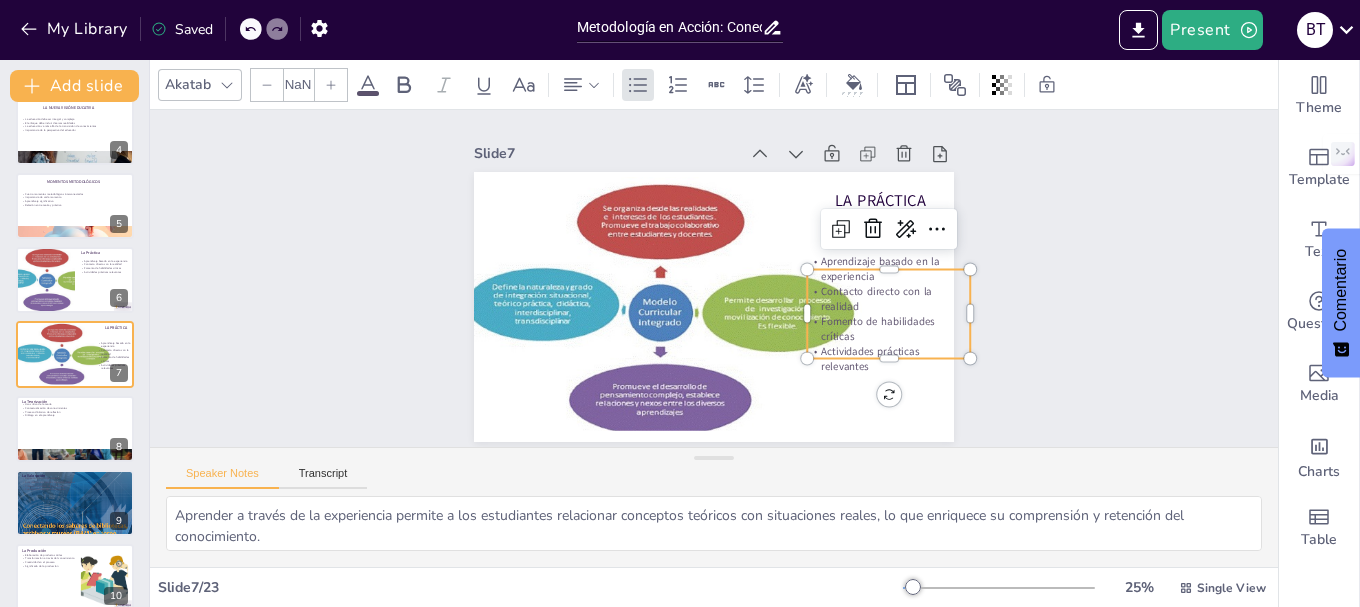 type on "32" 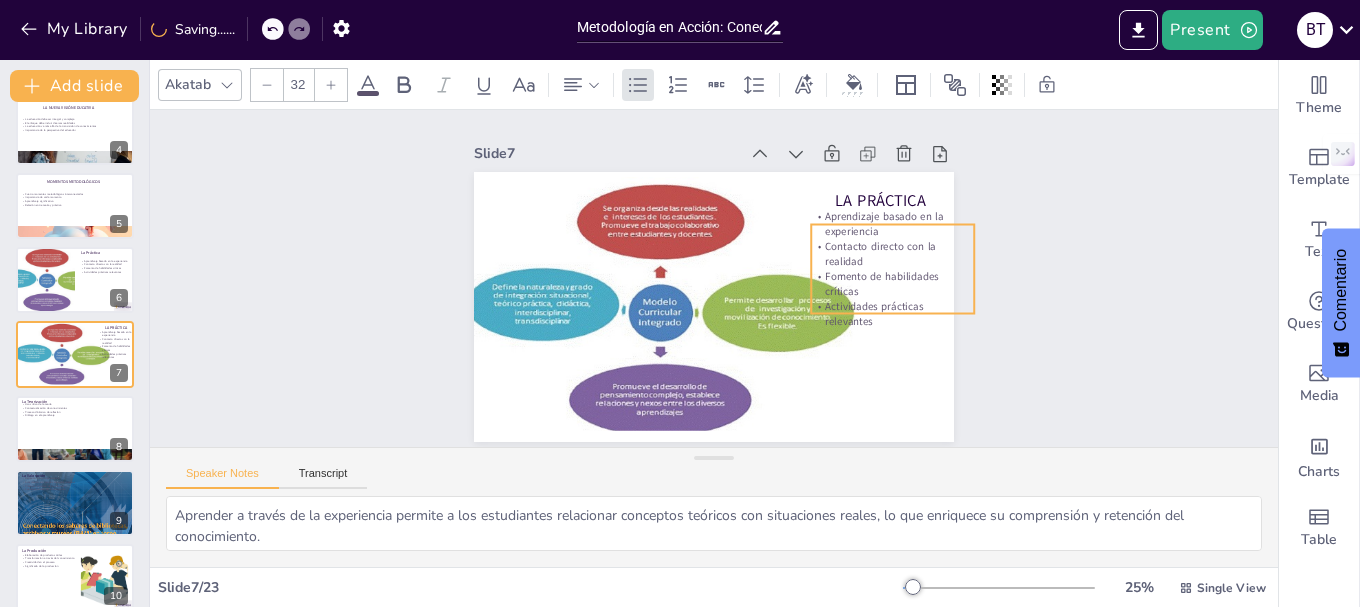 drag, startPoint x: 870, startPoint y: 272, endPoint x: 874, endPoint y: 227, distance: 45.17743 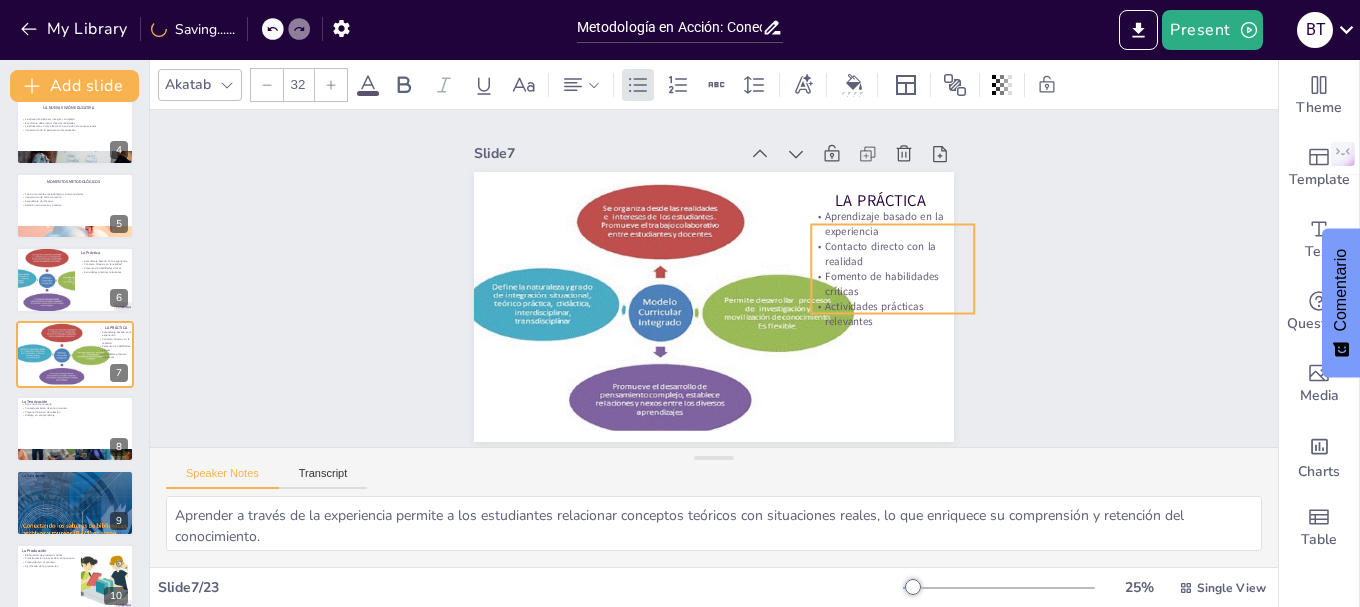 click on "Aprendizaje basado en la experiencia" at bounding box center [900, 262] 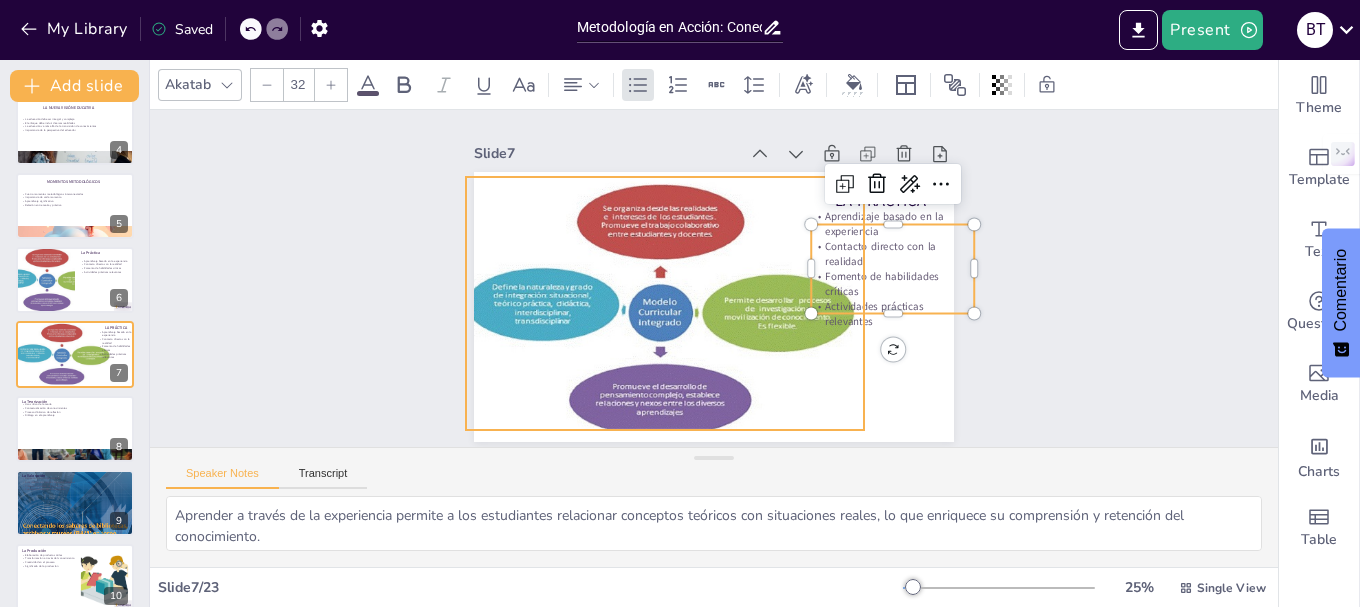 click at bounding box center (648, 289) 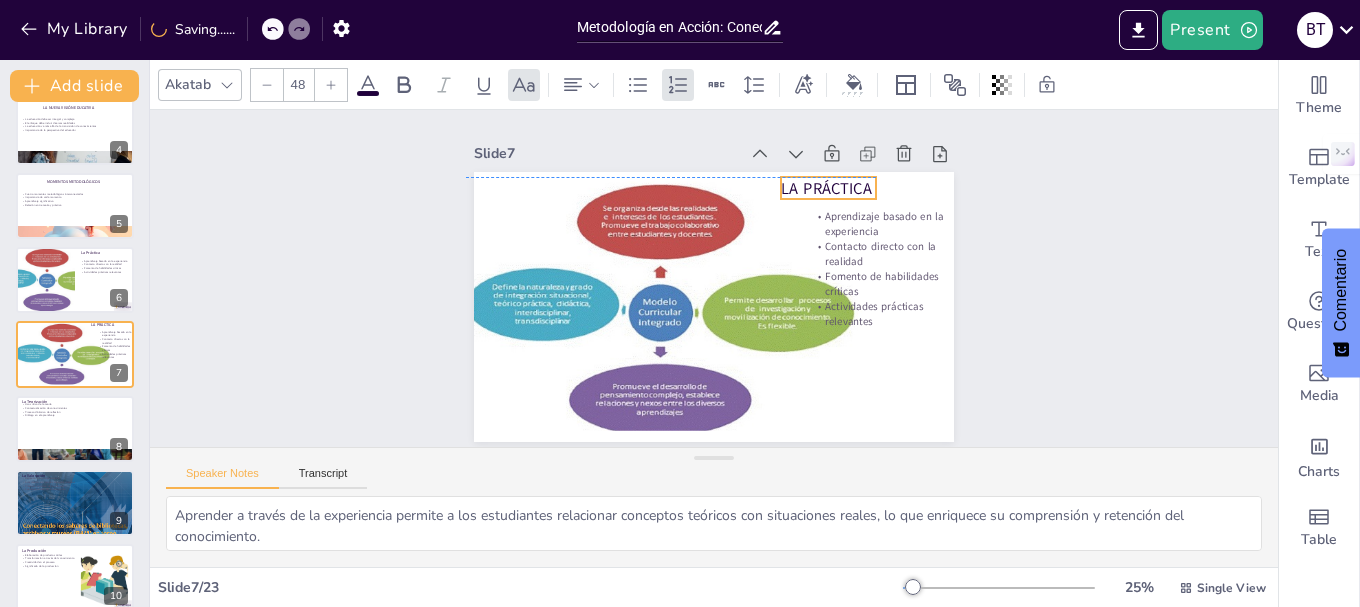 drag, startPoint x: 875, startPoint y: 184, endPoint x: 821, endPoint y: 173, distance: 55.108982 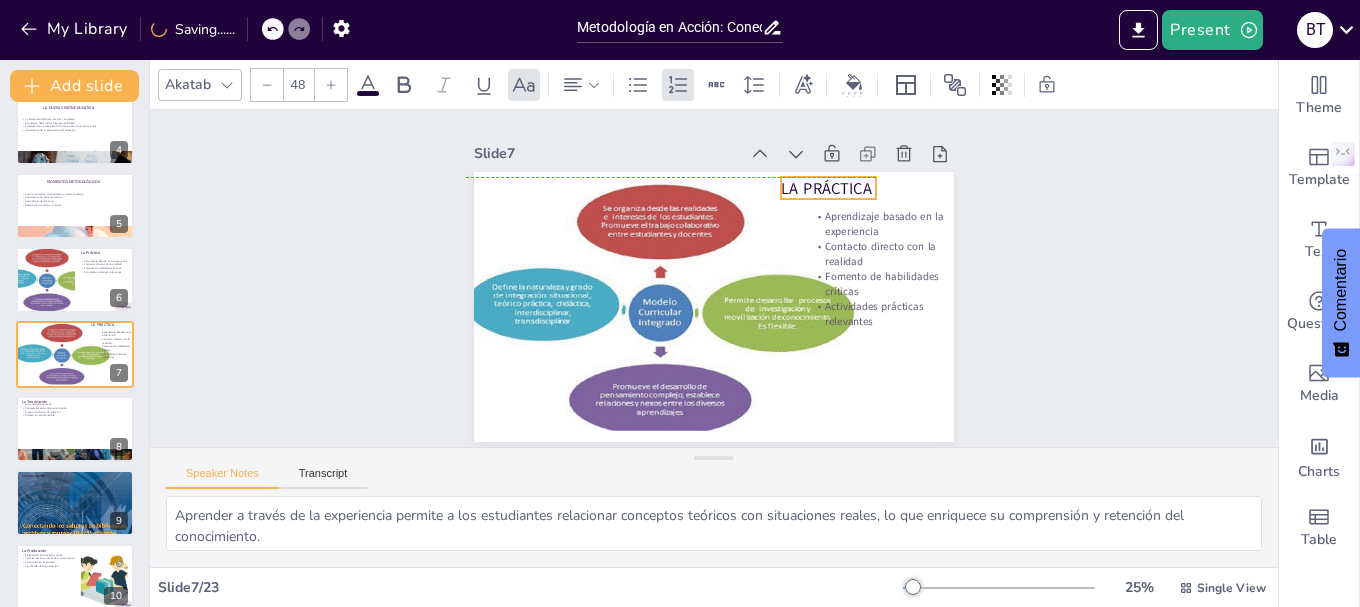 click on "La Práctica" at bounding box center (858, 257) 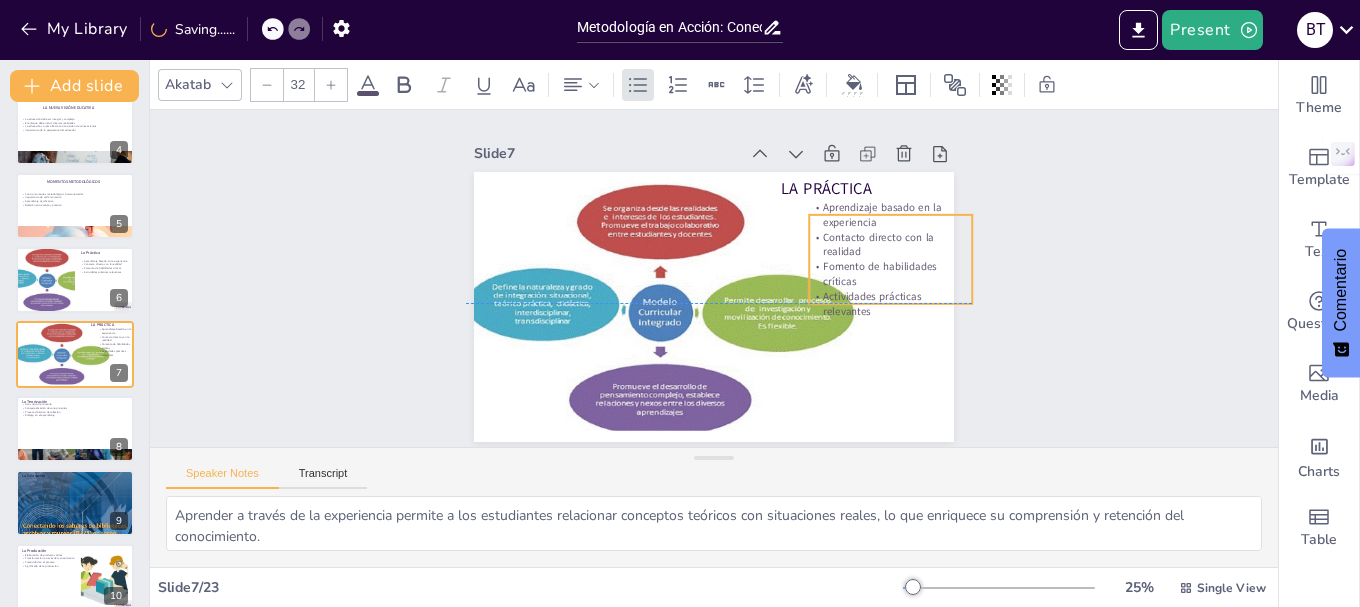 click on "Contacto directo con la realidad" at bounding box center (832, 414) 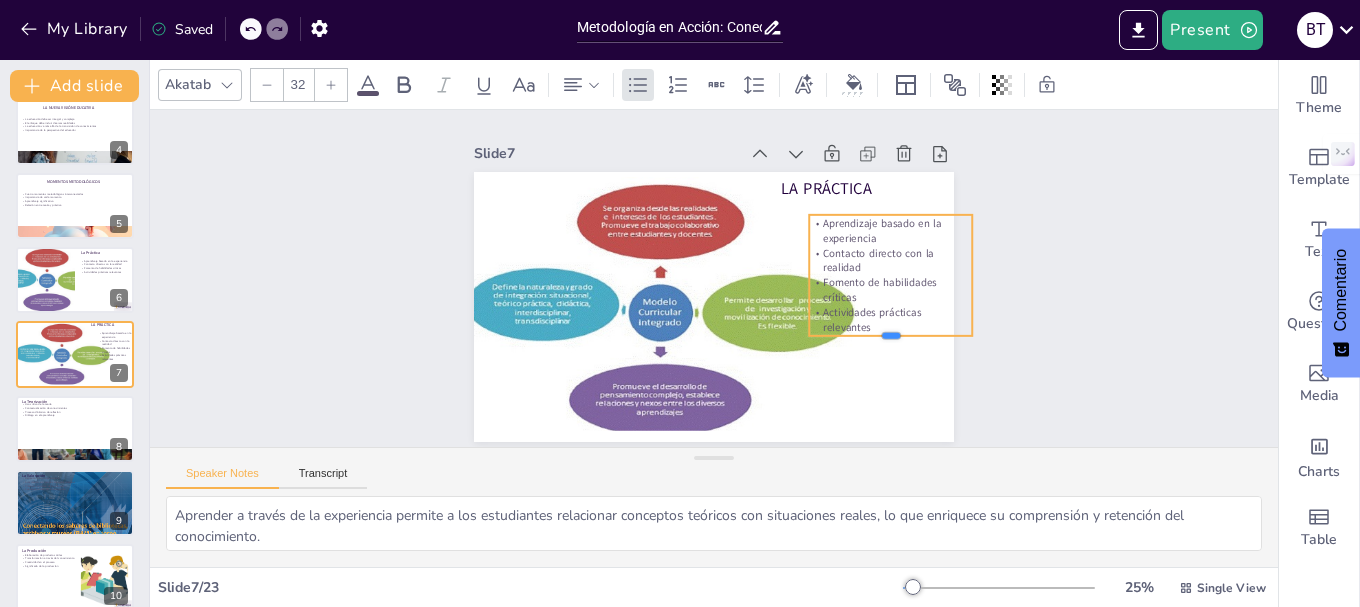 drag, startPoint x: 874, startPoint y: 294, endPoint x: 873, endPoint y: 326, distance: 32.01562 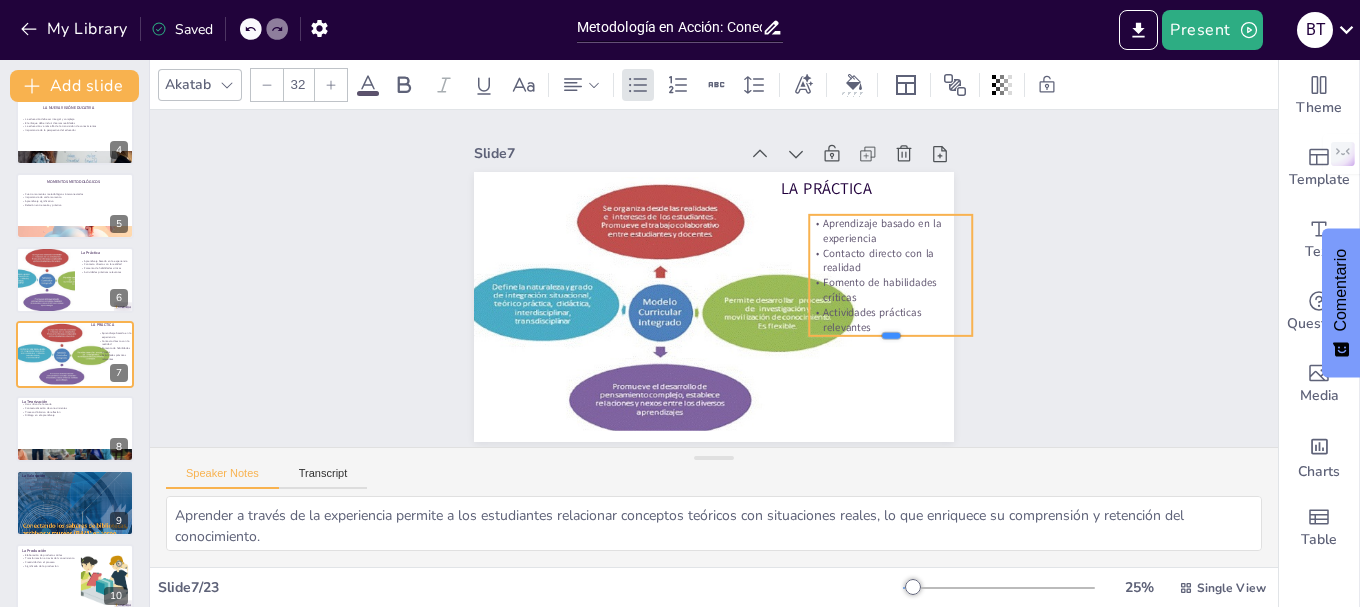 click at bounding box center [883, 361] 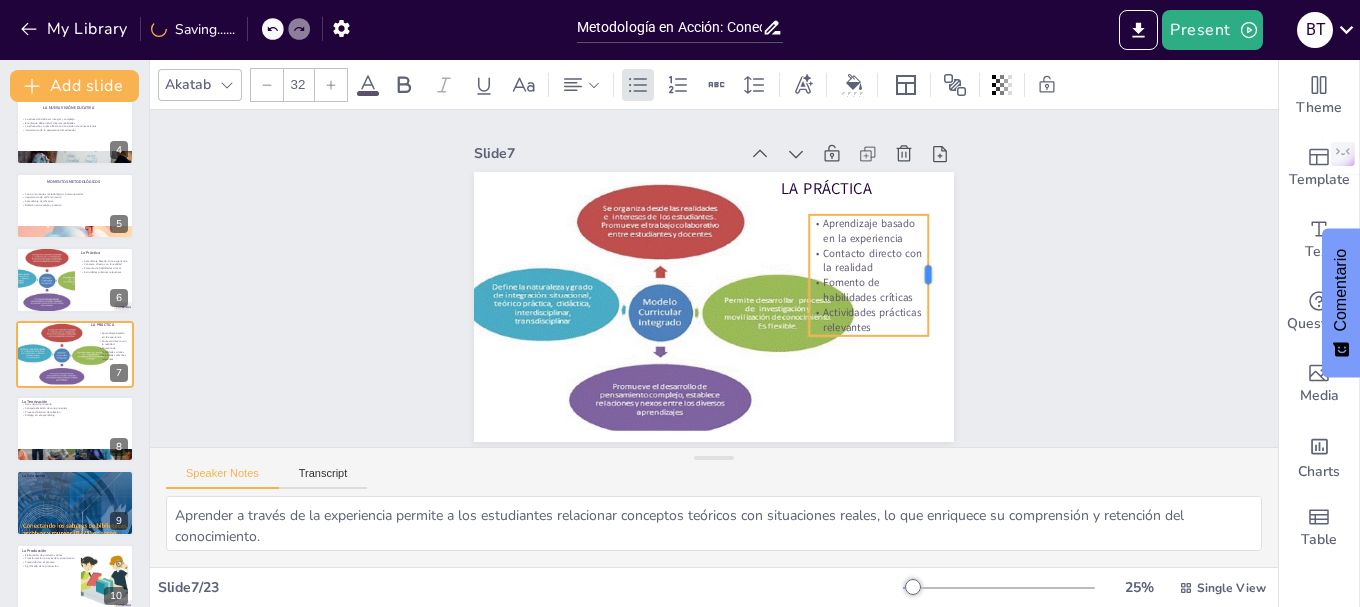 drag, startPoint x: 959, startPoint y: 273, endPoint x: 915, endPoint y: 279, distance: 44.407207 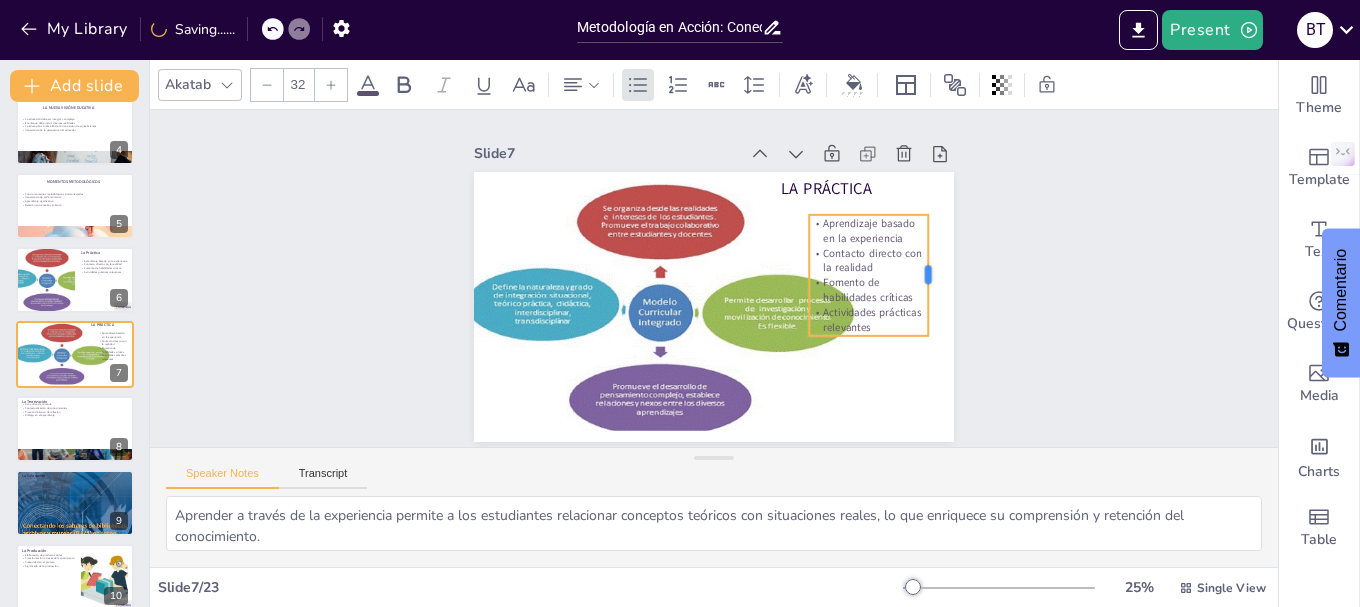 click at bounding box center (935, 298) 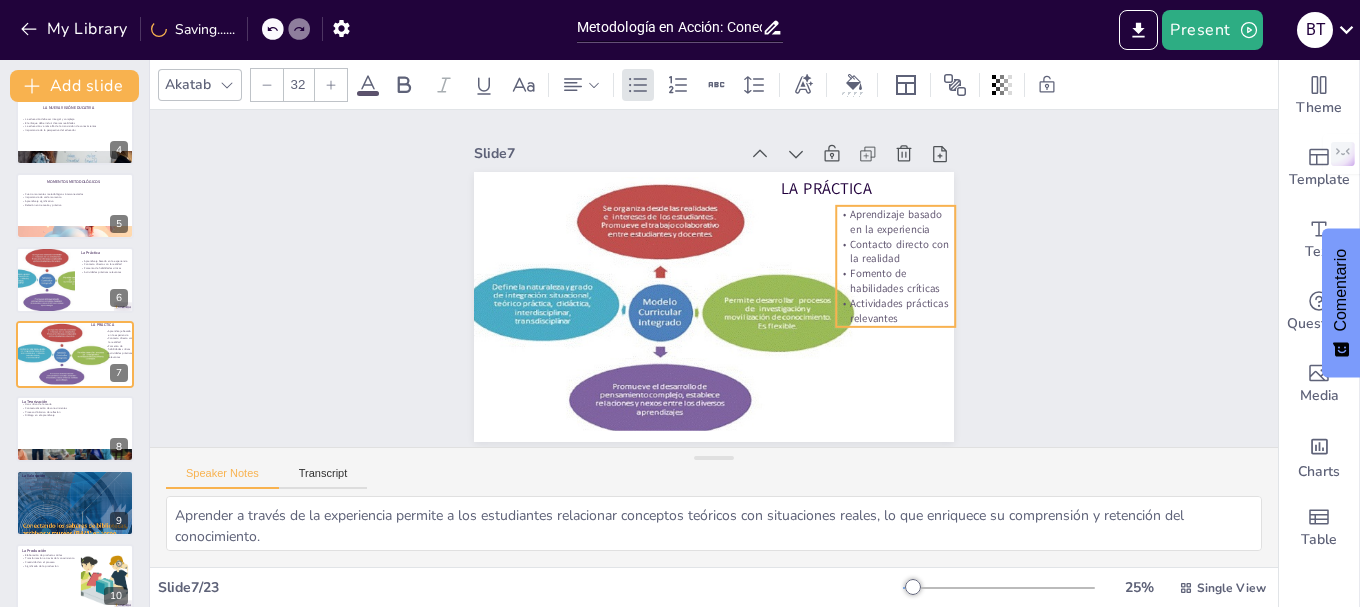 drag, startPoint x: 857, startPoint y: 262, endPoint x: 883, endPoint y: 253, distance: 27.513634 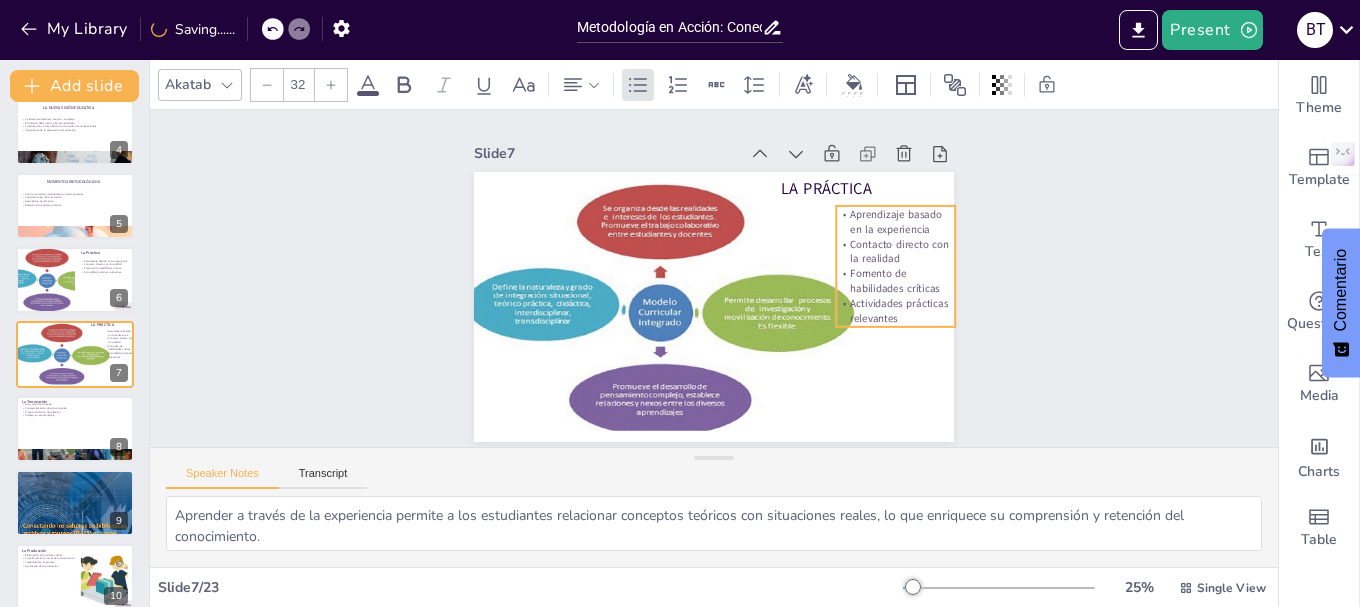 click on "Contacto directo con la realidad" at bounding box center [897, 270] 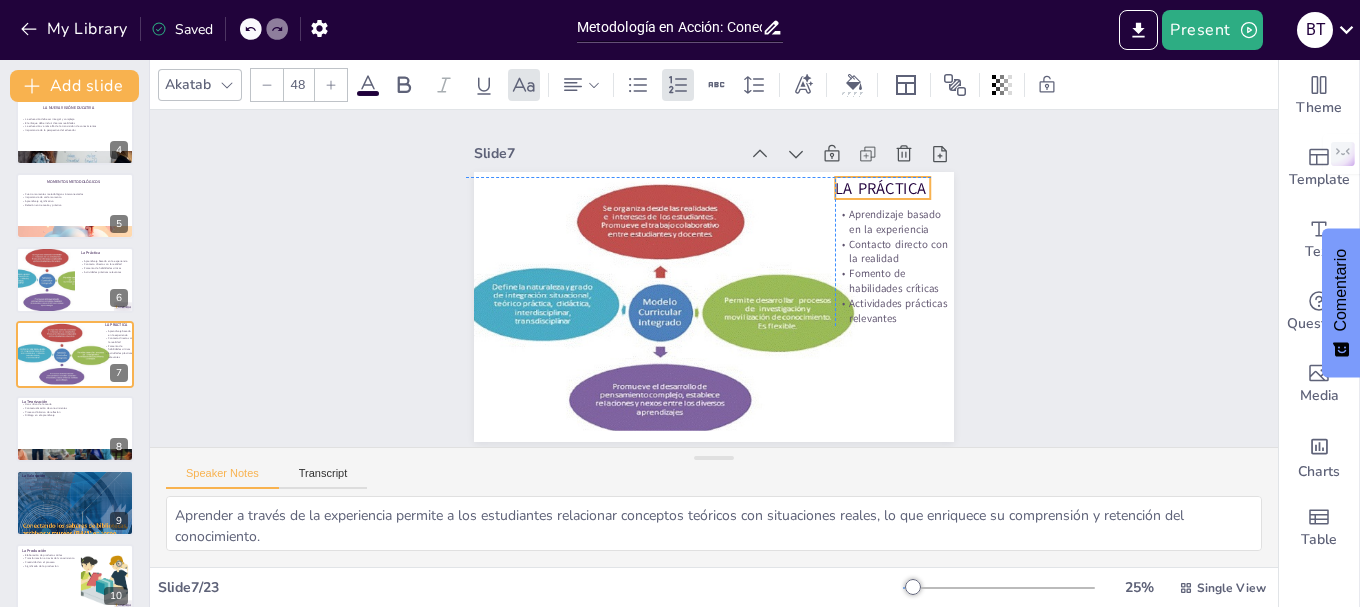 drag, startPoint x: 802, startPoint y: 177, endPoint x: 857, endPoint y: 179, distance: 55.03635 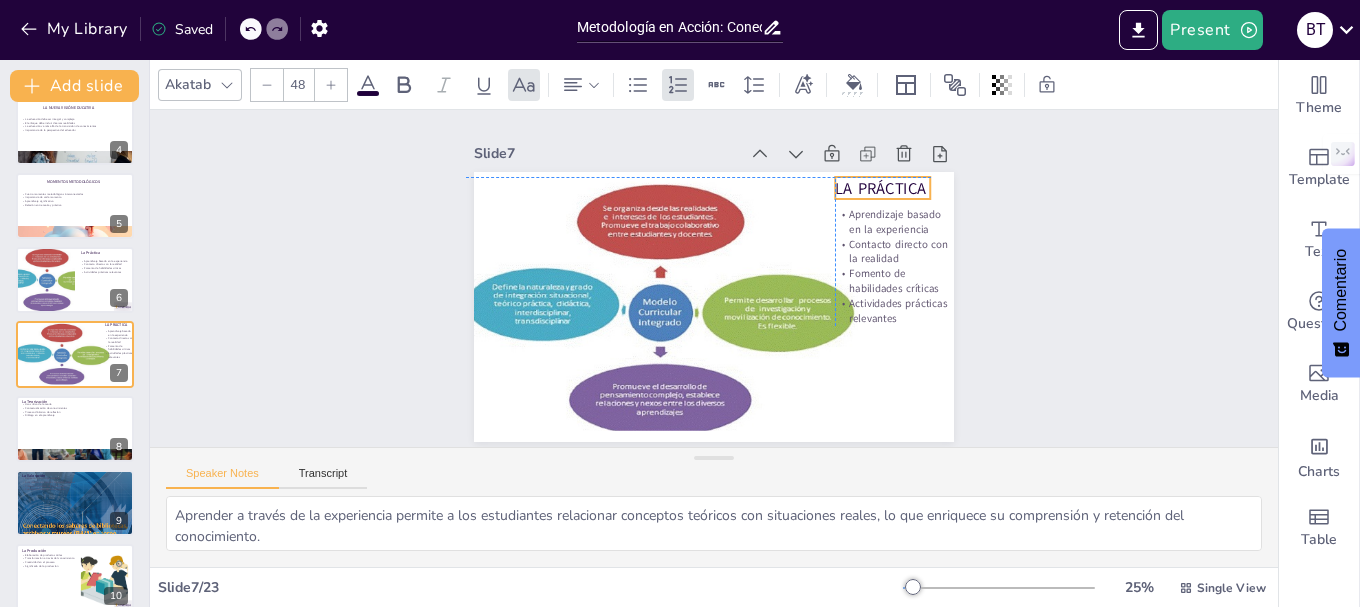 click on "La Práctica" at bounding box center [891, 206] 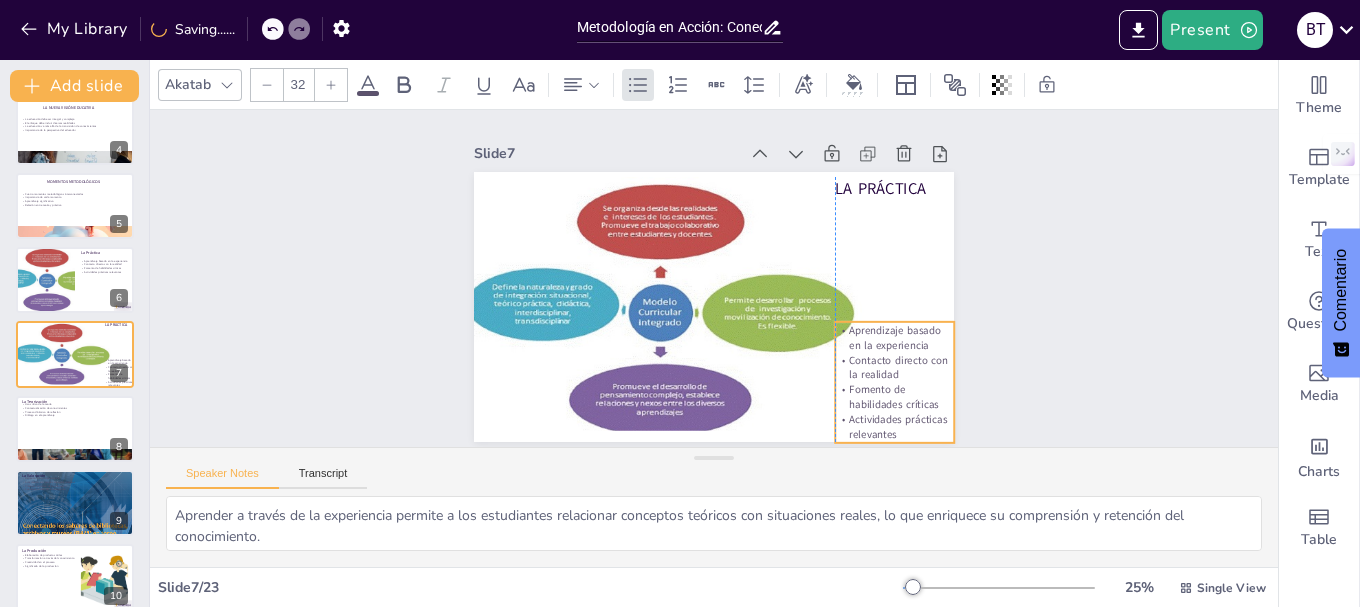 drag, startPoint x: 865, startPoint y: 245, endPoint x: 866, endPoint y: 357, distance: 112.00446 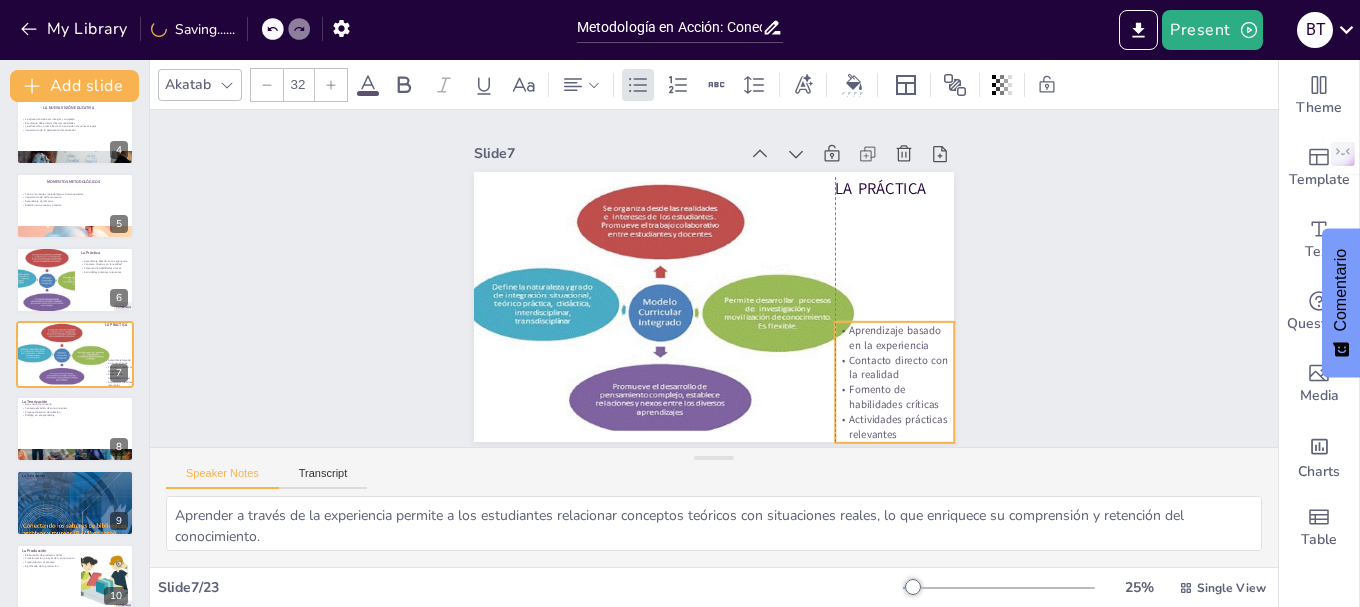 click on "Contacto directo con la realidad" at bounding box center (884, 385) 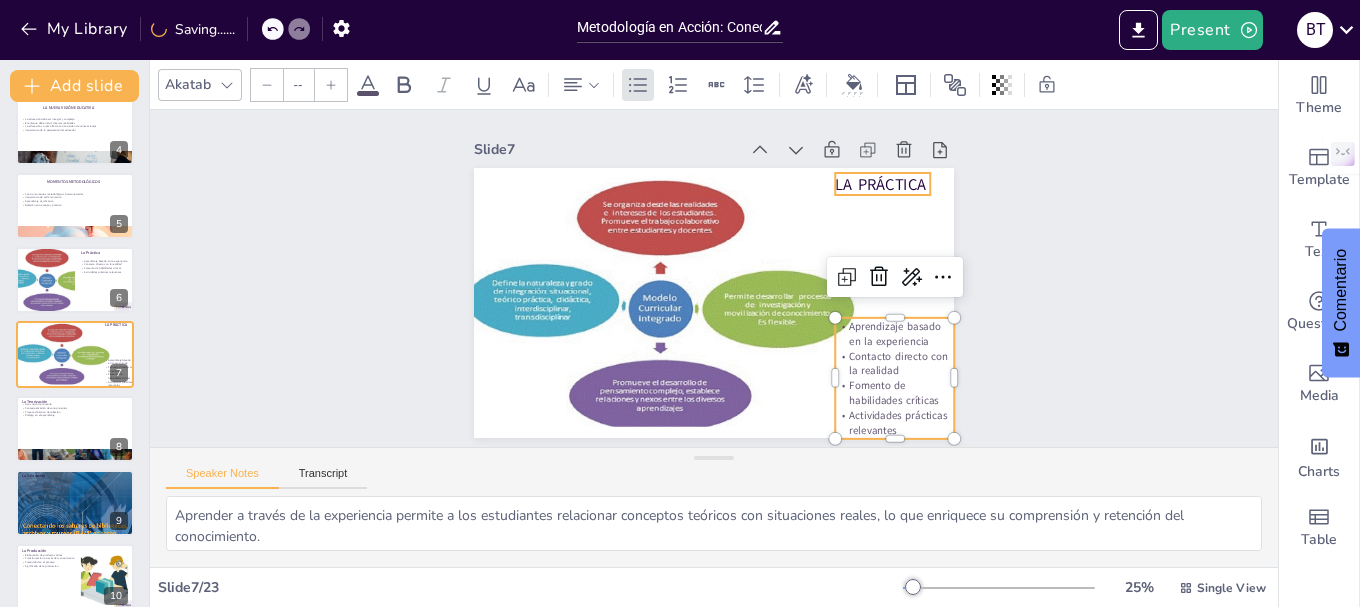 type on "48" 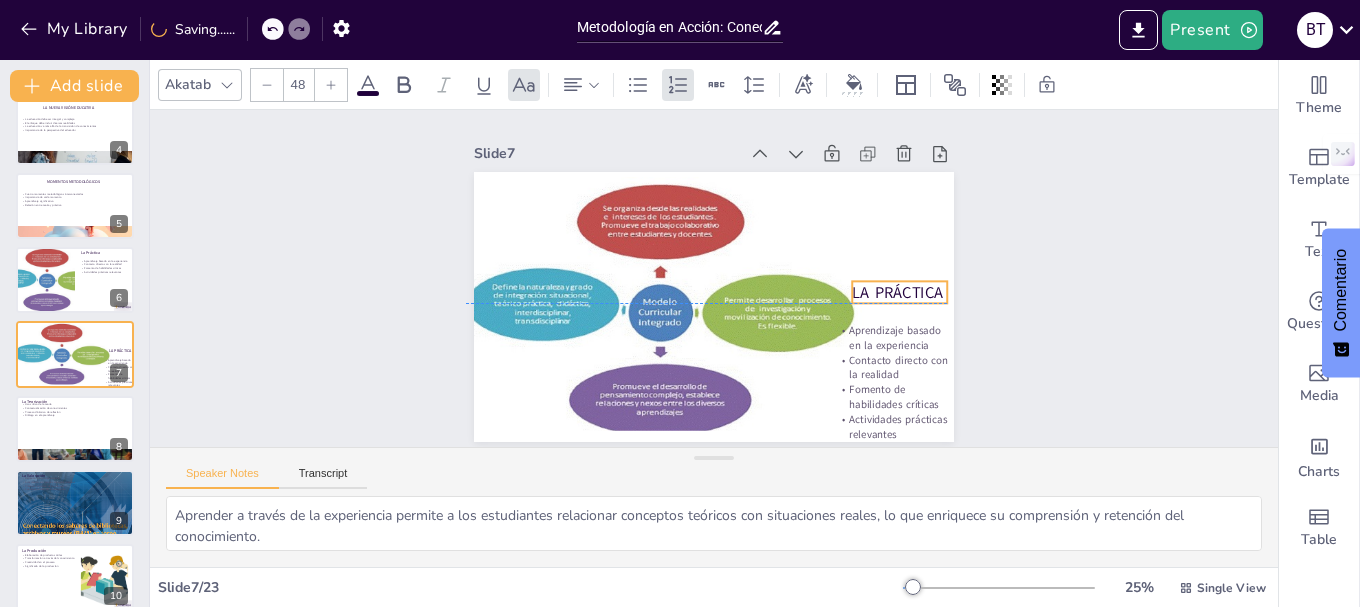 drag, startPoint x: 858, startPoint y: 180, endPoint x: 875, endPoint y: 285, distance: 106.36729 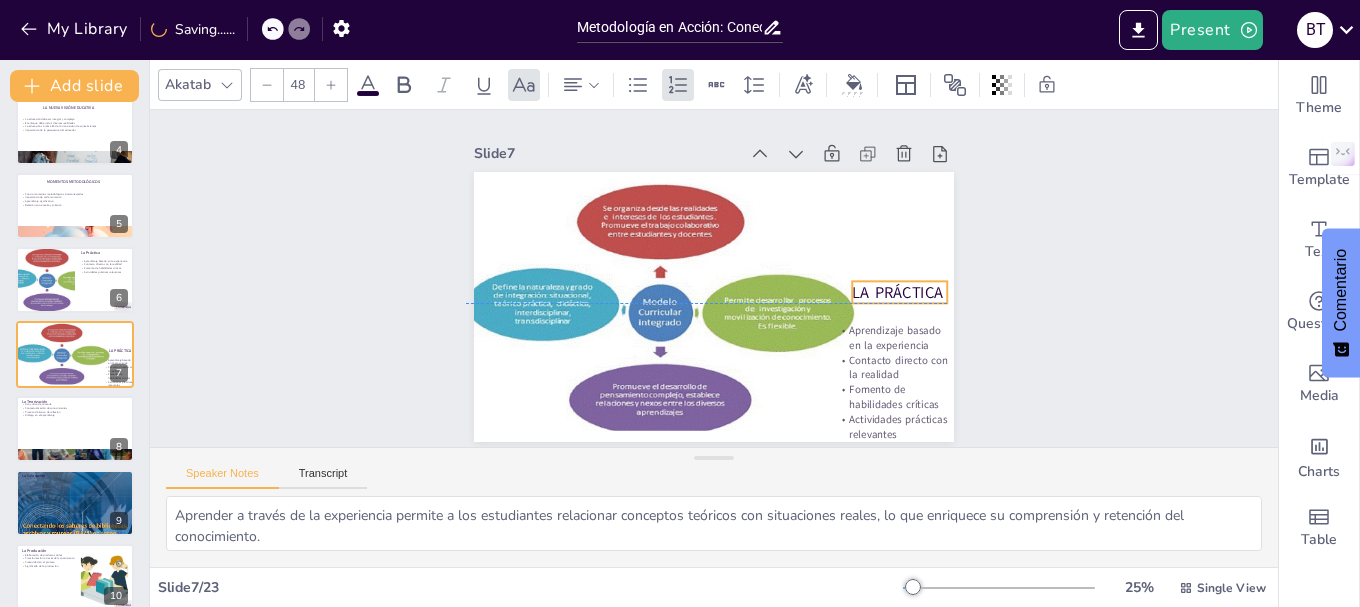 click on "La Práctica" at bounding box center [897, 311] 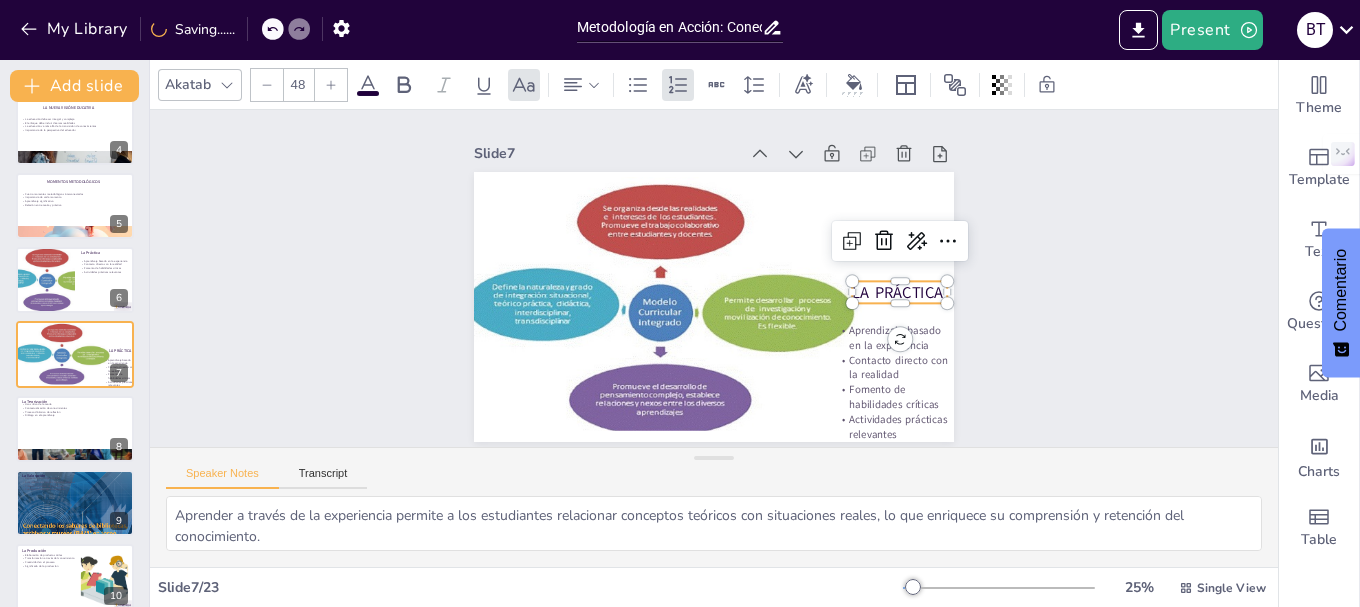click at bounding box center [902, 260] 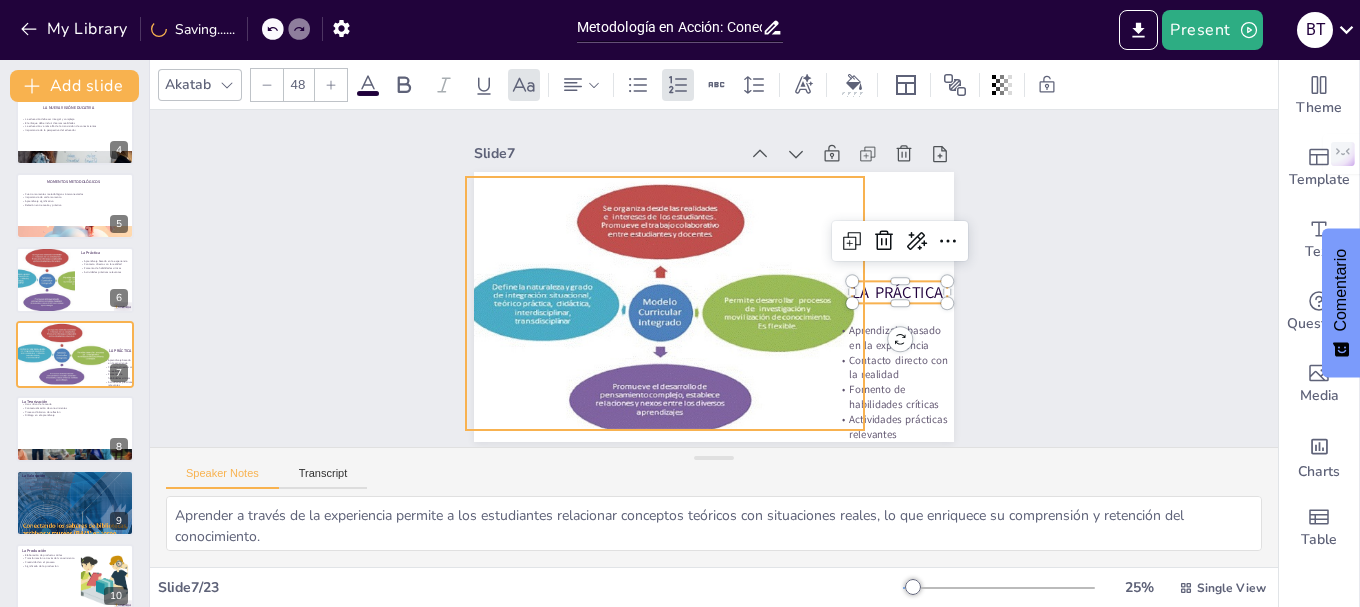 click at bounding box center (652, 303) 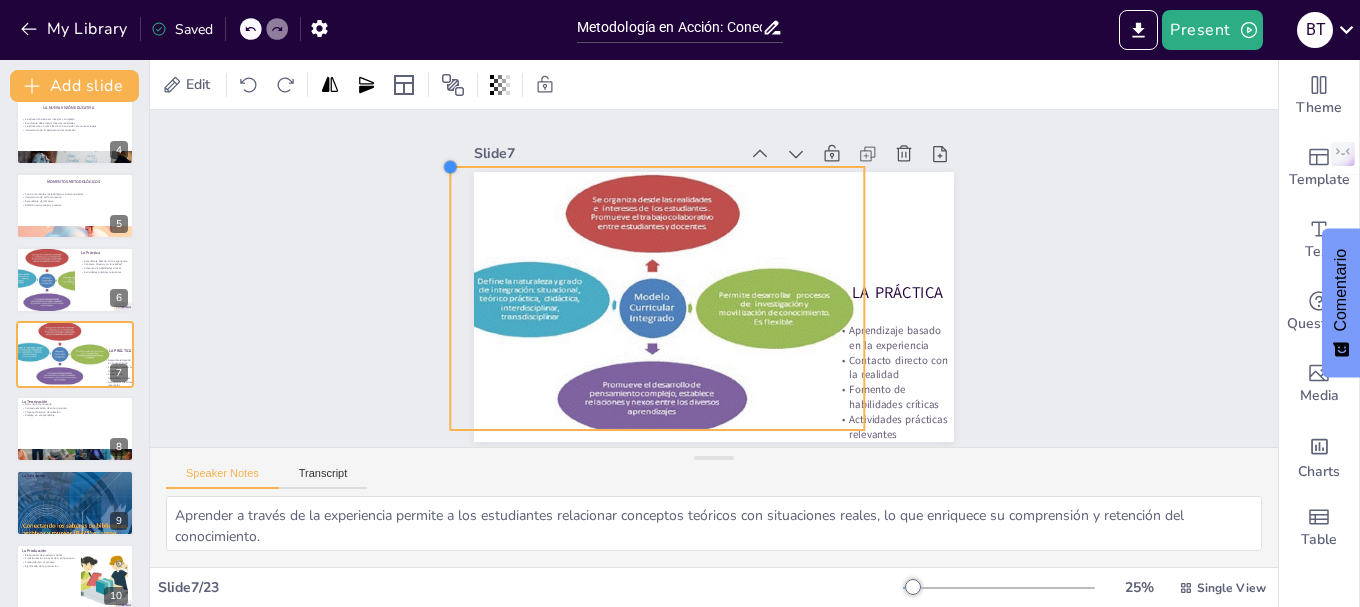 drag, startPoint x: 448, startPoint y: 165, endPoint x: 440, endPoint y: 155, distance: 12.806249 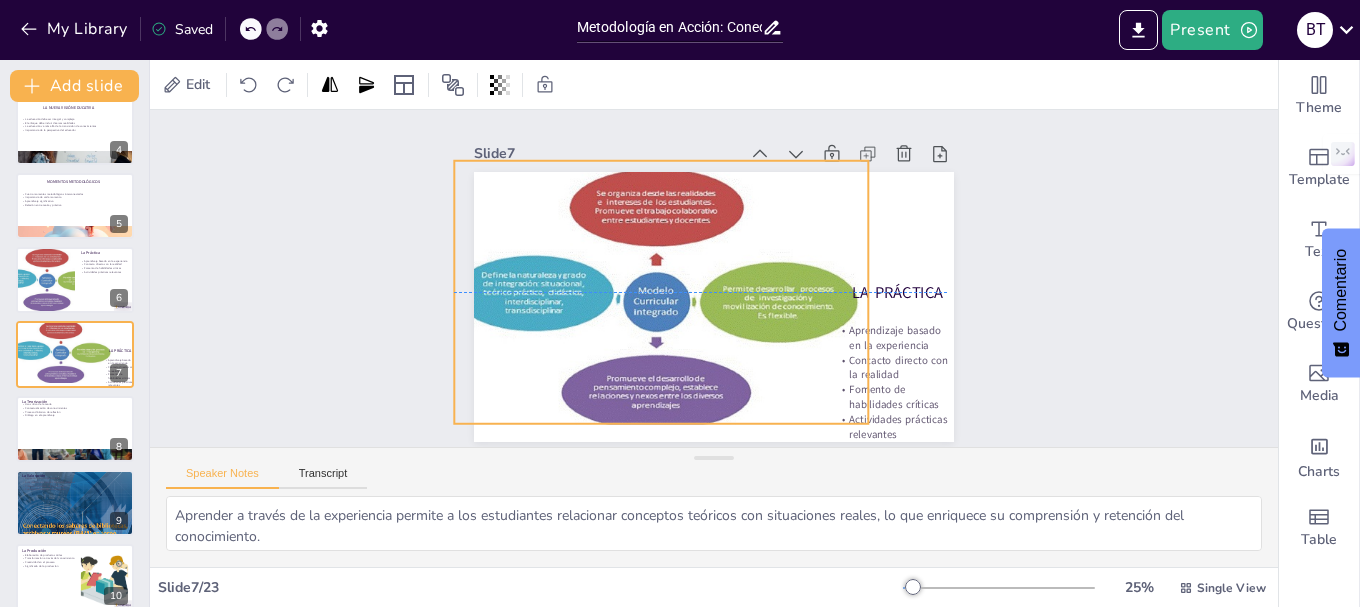 click at bounding box center [653, 250] 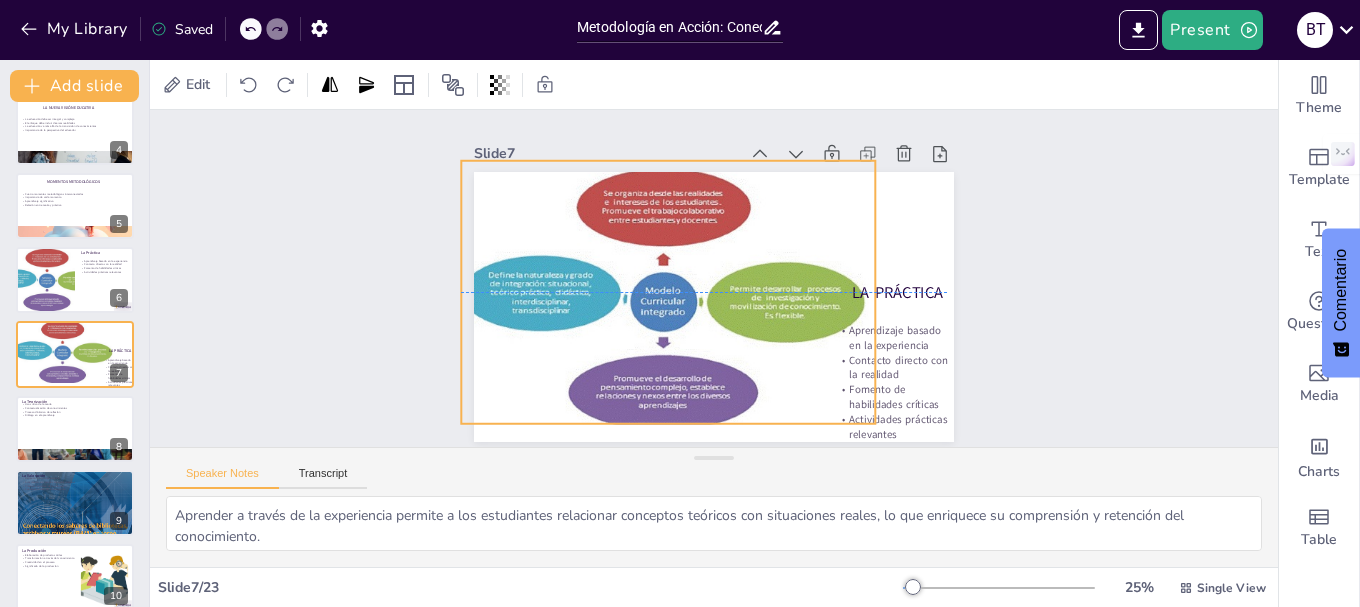 click at bounding box center [656, 292] 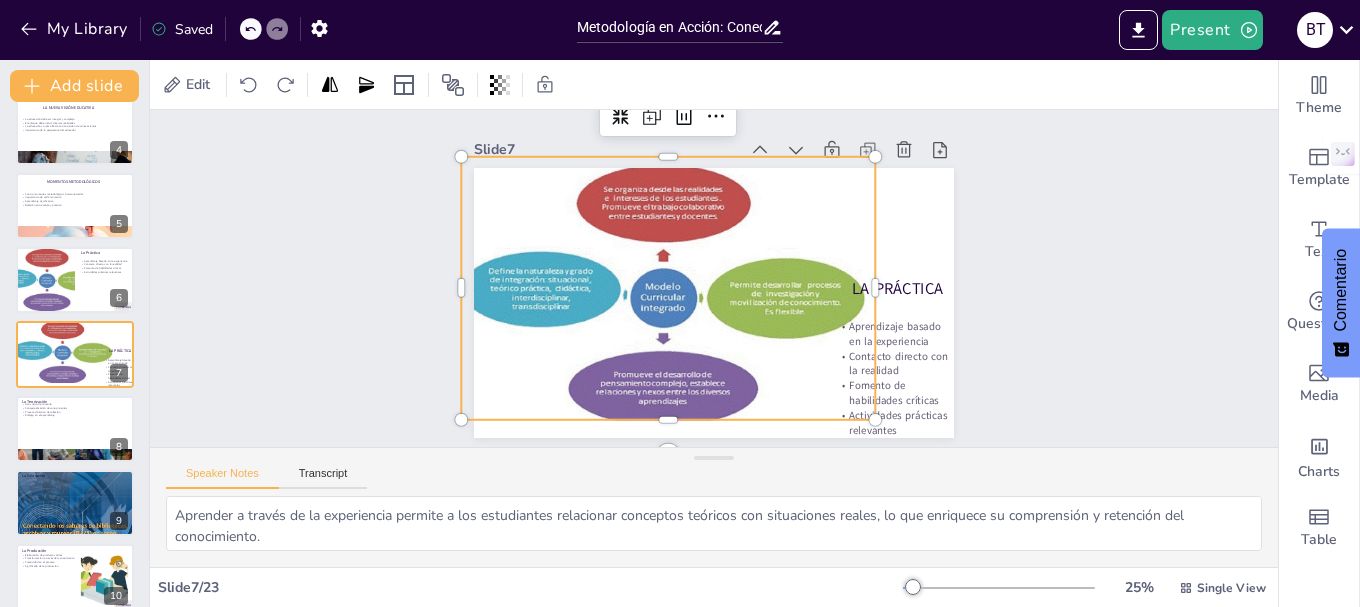 click on "Slide  1 Metodología en Acción: Conectando Saberes y Realidades Esta presentación explora la articulación y secuencia de momentos metodológicos en la educación, enfatizando la importancia de integrar práctica, teorización, valoración y producción para transformar la realidad del estudiante. Generated with Sendsteps.ai Slide  2 La Nueva Visión Educativa La educación debe ser integral y compleja El enfoque debe incluir diversas realidades La educación va más allá de la transmisión de conocimientos Importancia de la perspectiva del educador Slide  3 La Nueva Visión Educativa La educación debe ser integral y compleja El enfoque debe incluir diversas realidades La educación va más allá de la transmisión de conocimientos Importancia de la perspectiva del educador Slide  4 La Nueva Visión Educativa La educación debe ser integral y compleja El enfoque debe incluir diversas realidades La educación va más allá de la transmisión de conocimientos Importancia de la perspectiva del educador 5 6" at bounding box center (714, 274) 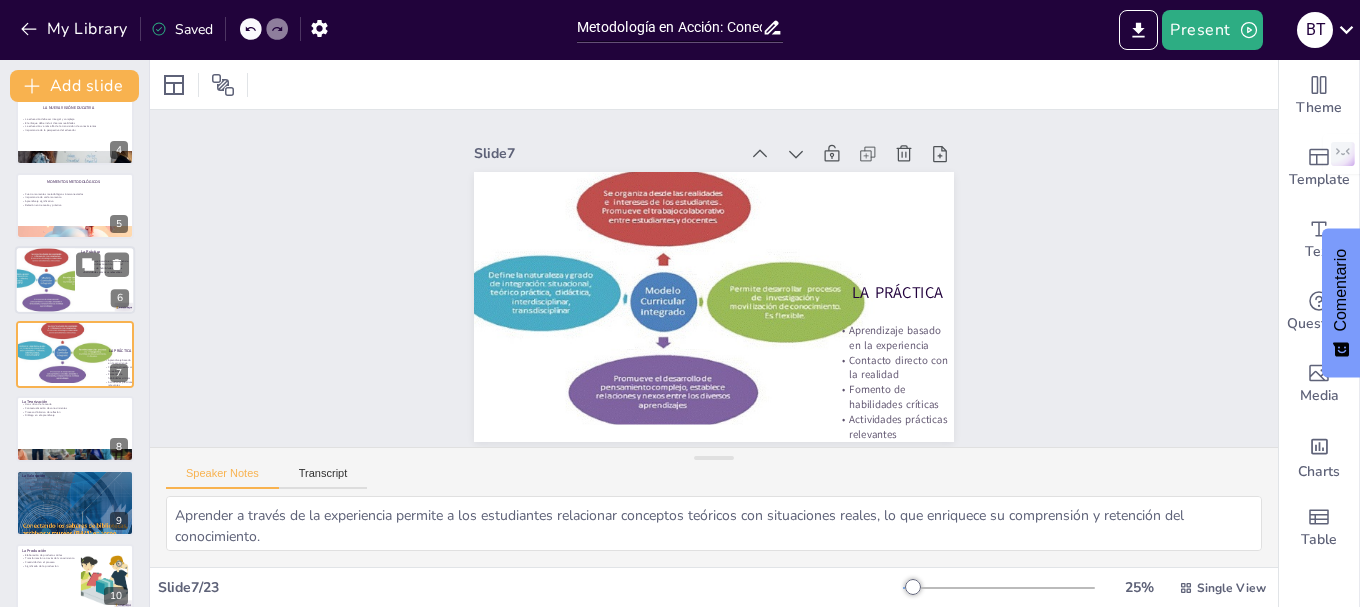 click at bounding box center [45, 280] 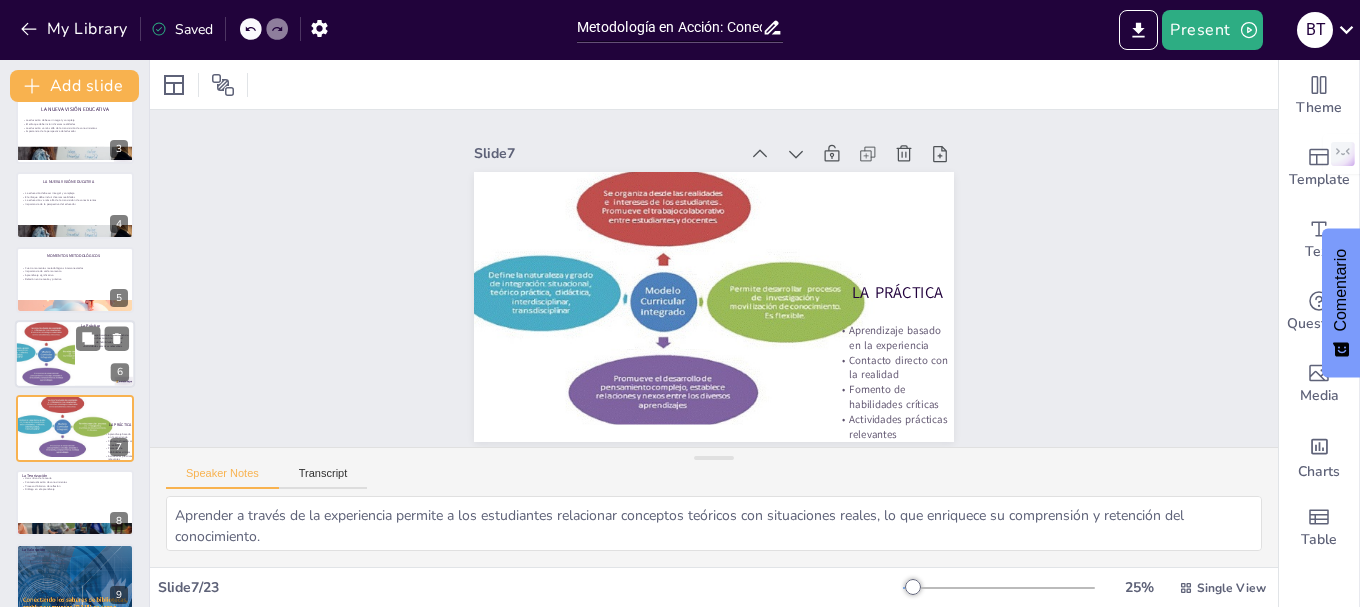 scroll, scrollTop: 0, scrollLeft: 0, axis: both 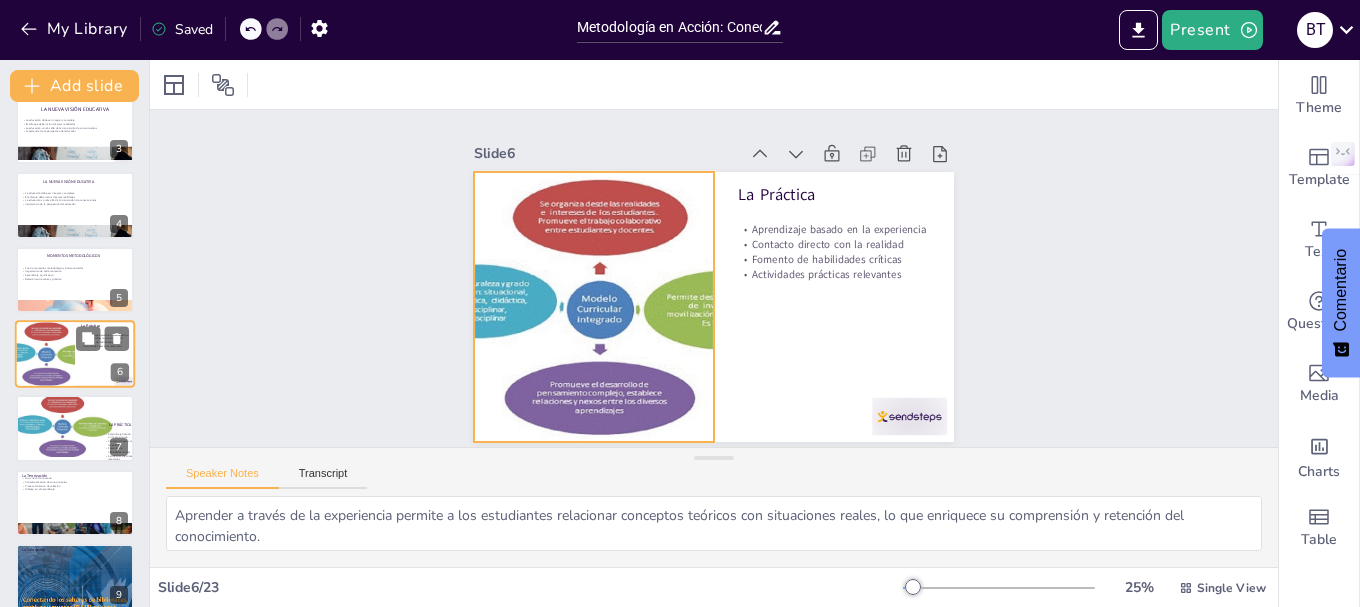 click at bounding box center (45, 354) 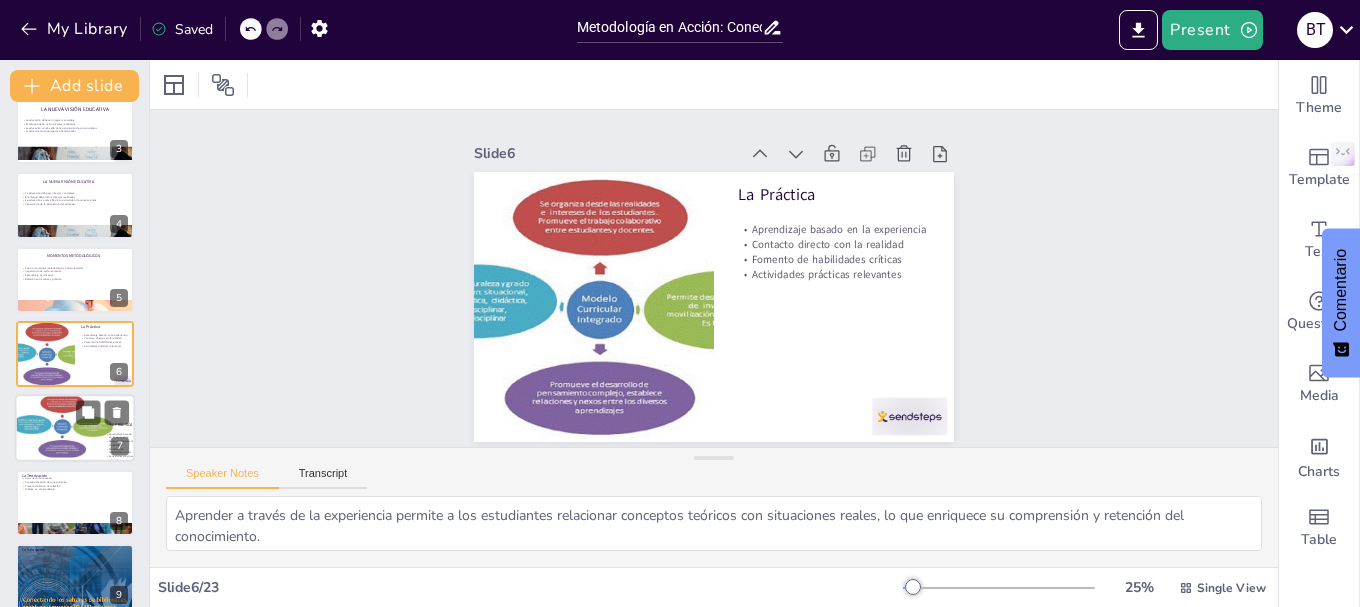 scroll, scrollTop: 4, scrollLeft: 0, axis: vertical 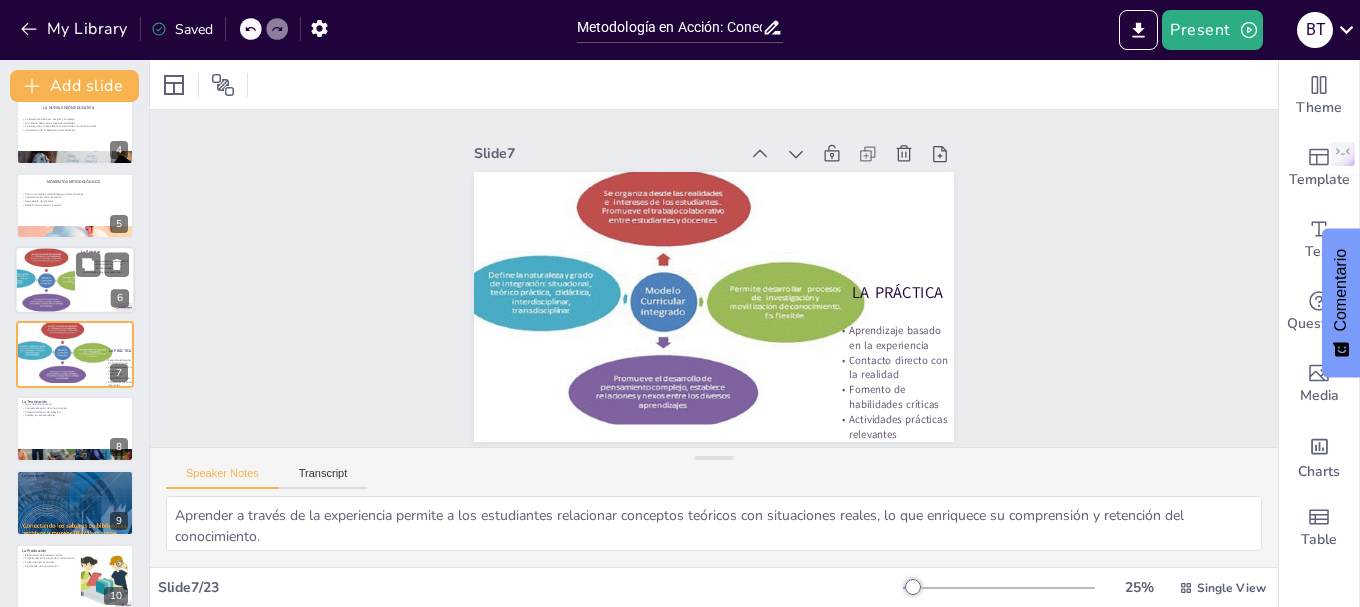 click at bounding box center [45, 280] 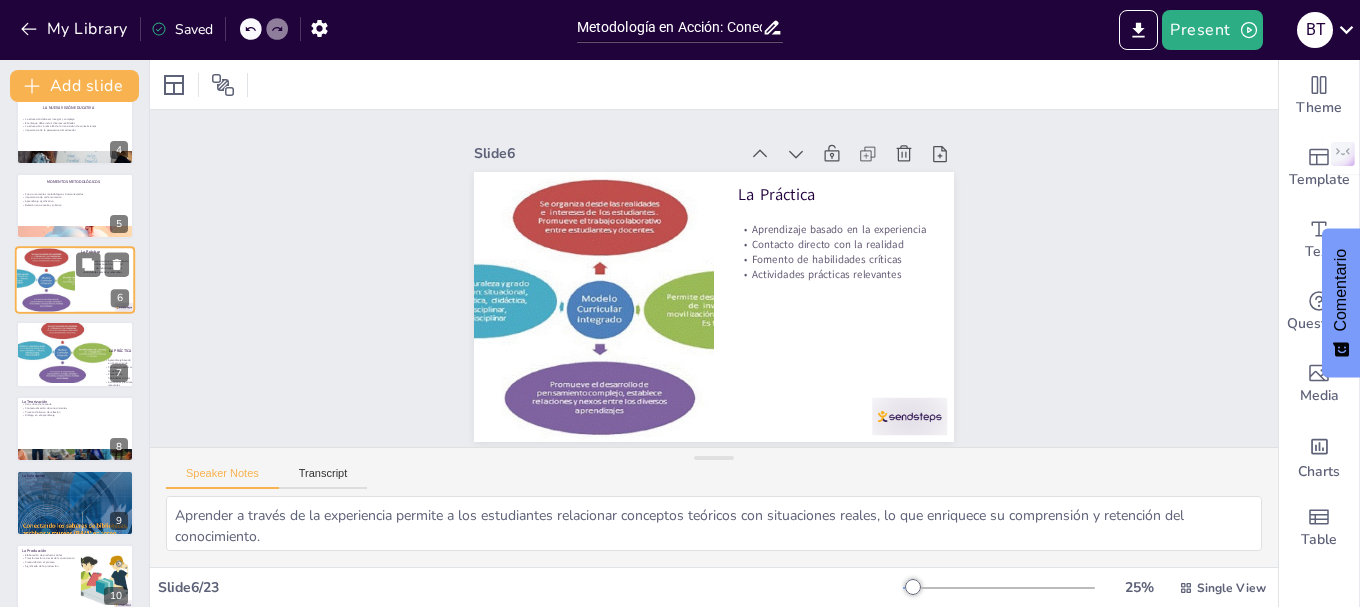 scroll, scrollTop: 169, scrollLeft: 0, axis: vertical 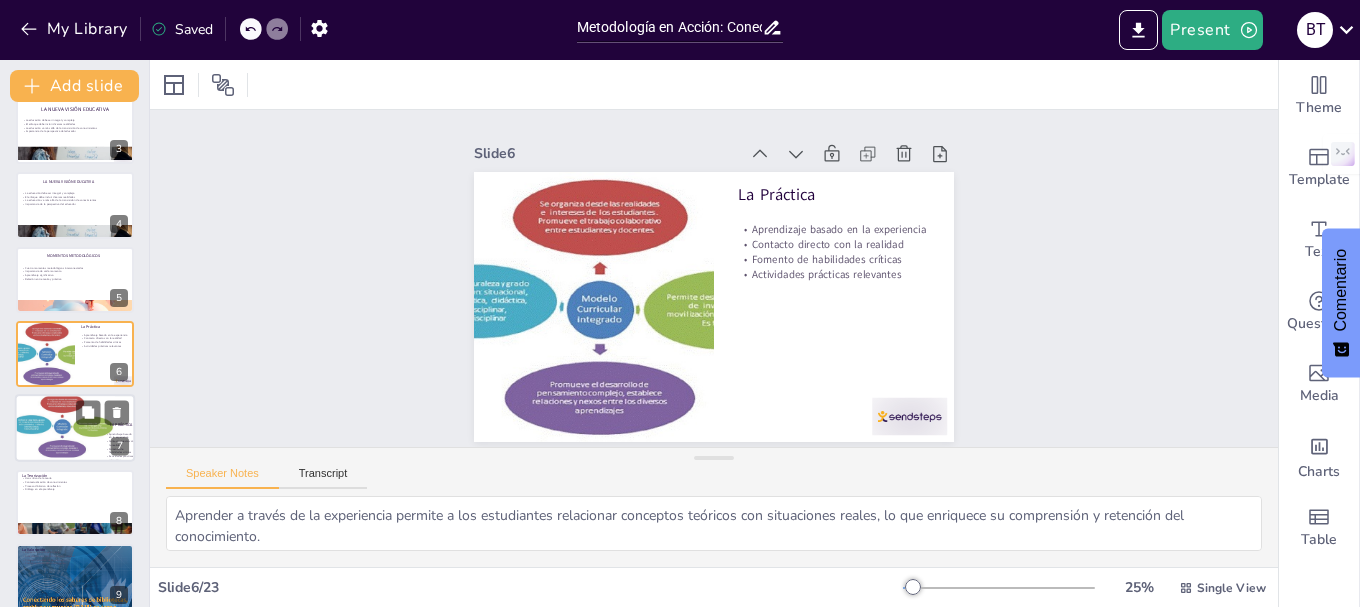 click at bounding box center [60, 426] 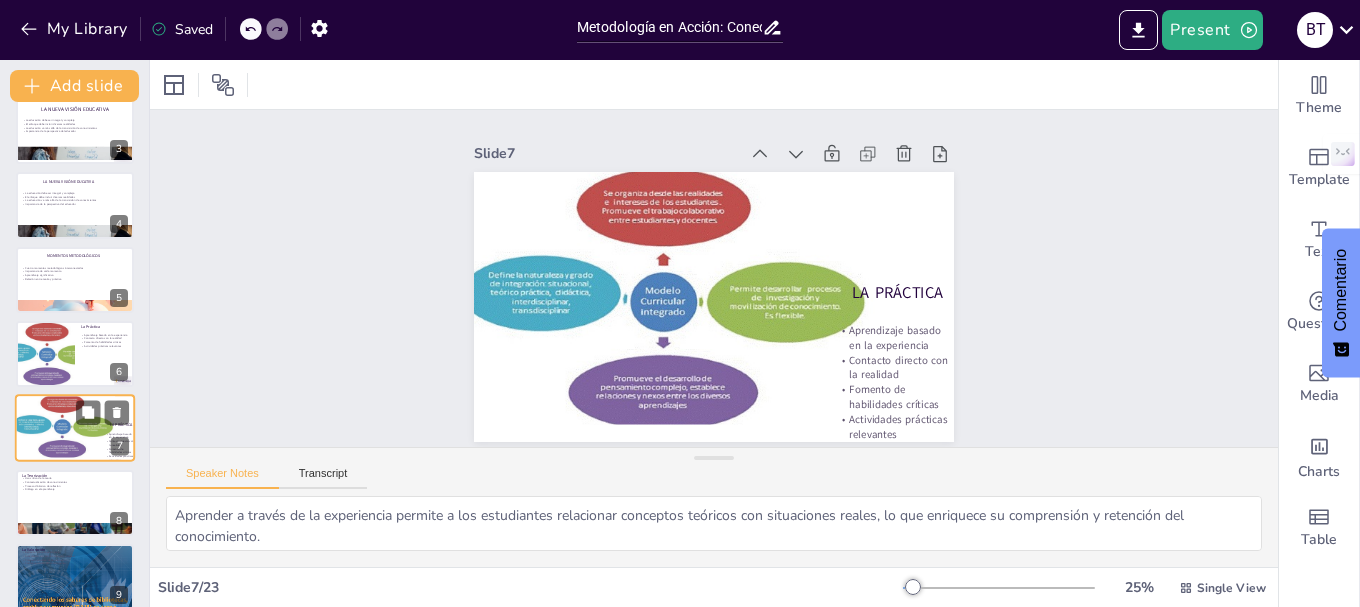 scroll, scrollTop: 243, scrollLeft: 0, axis: vertical 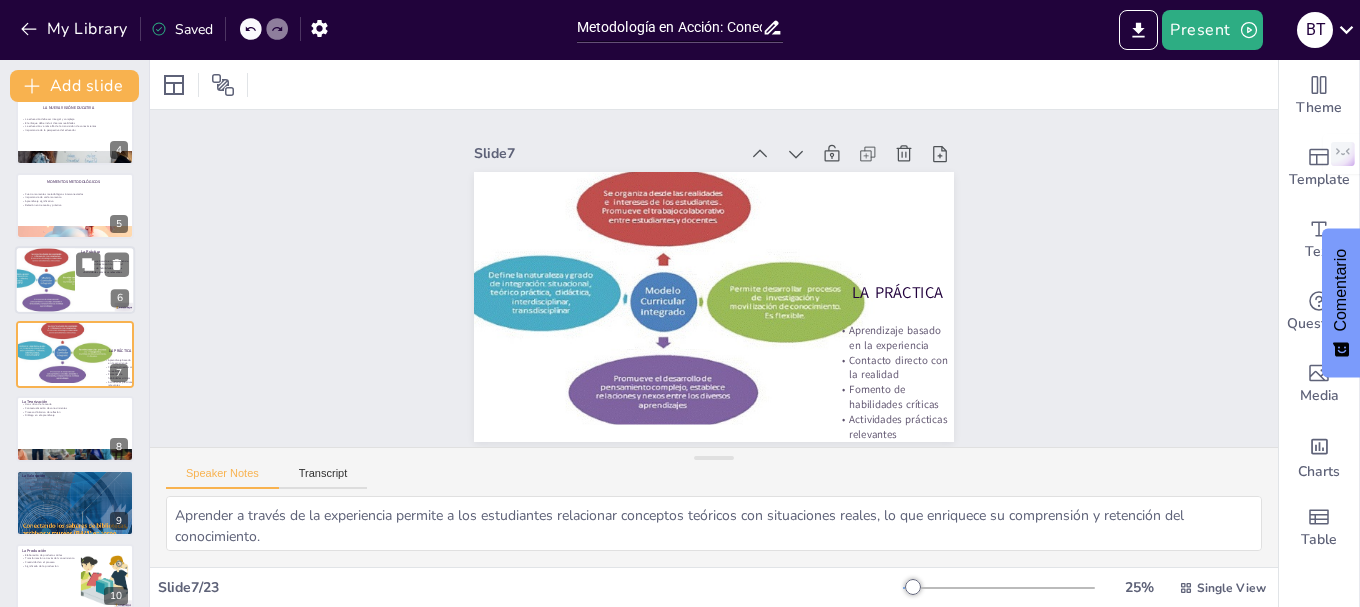 click at bounding box center (45, 280) 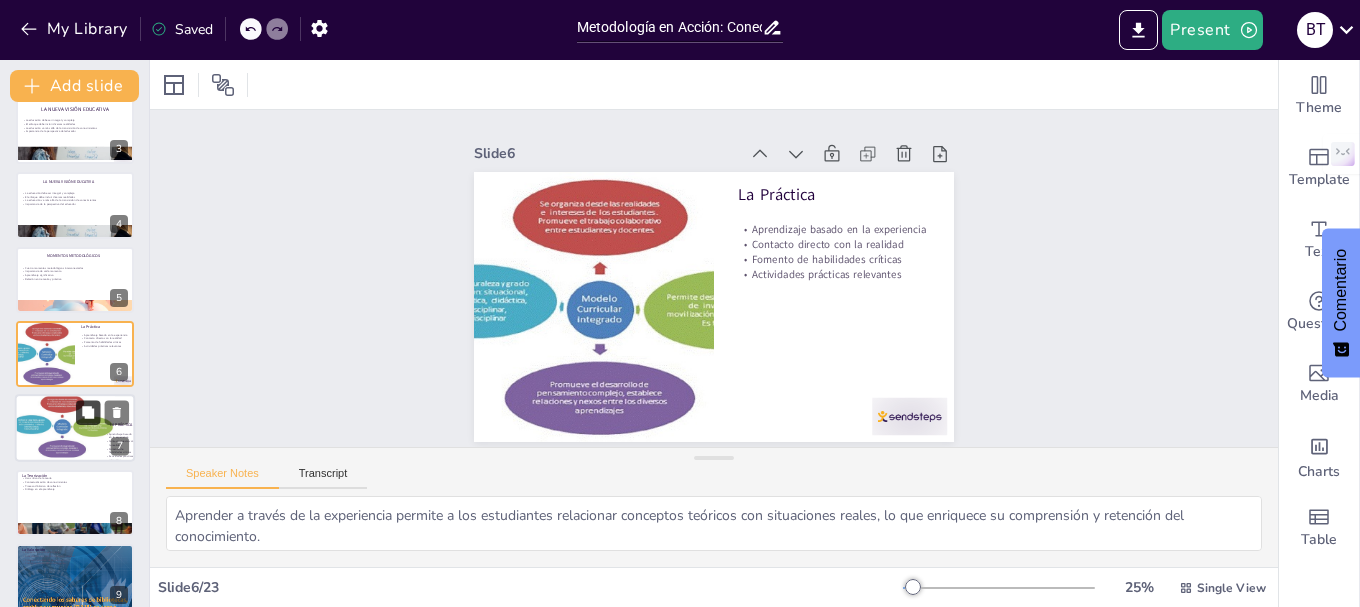 click at bounding box center (88, 413) 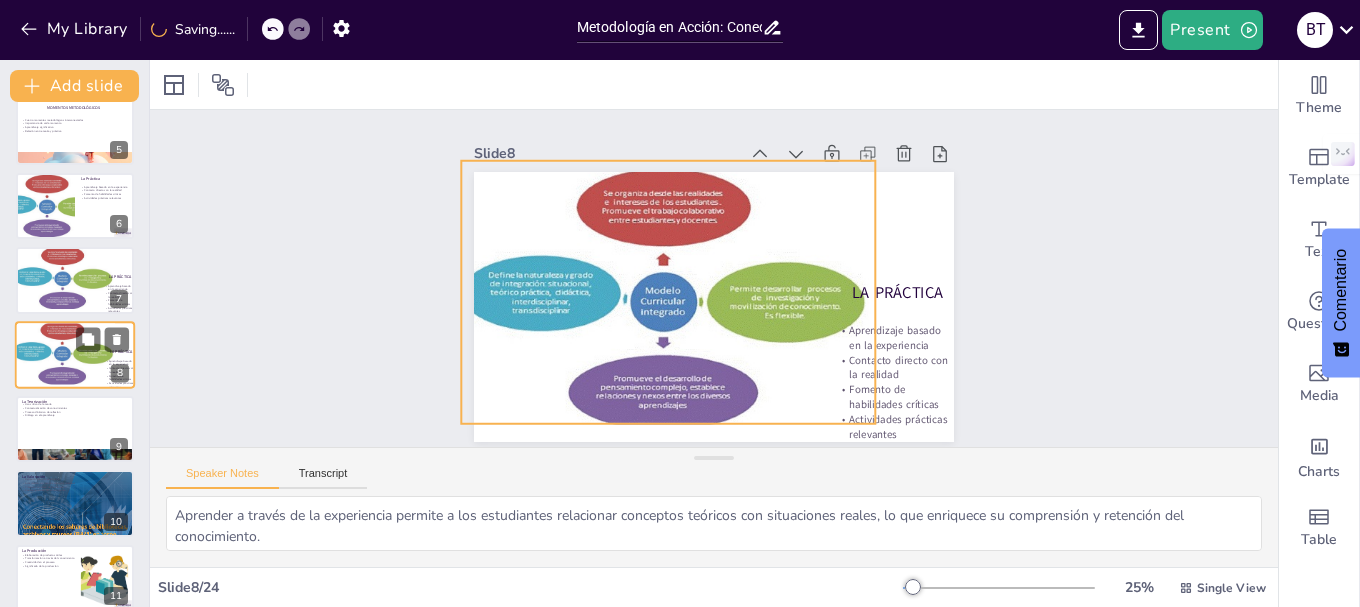 click at bounding box center [60, 352] 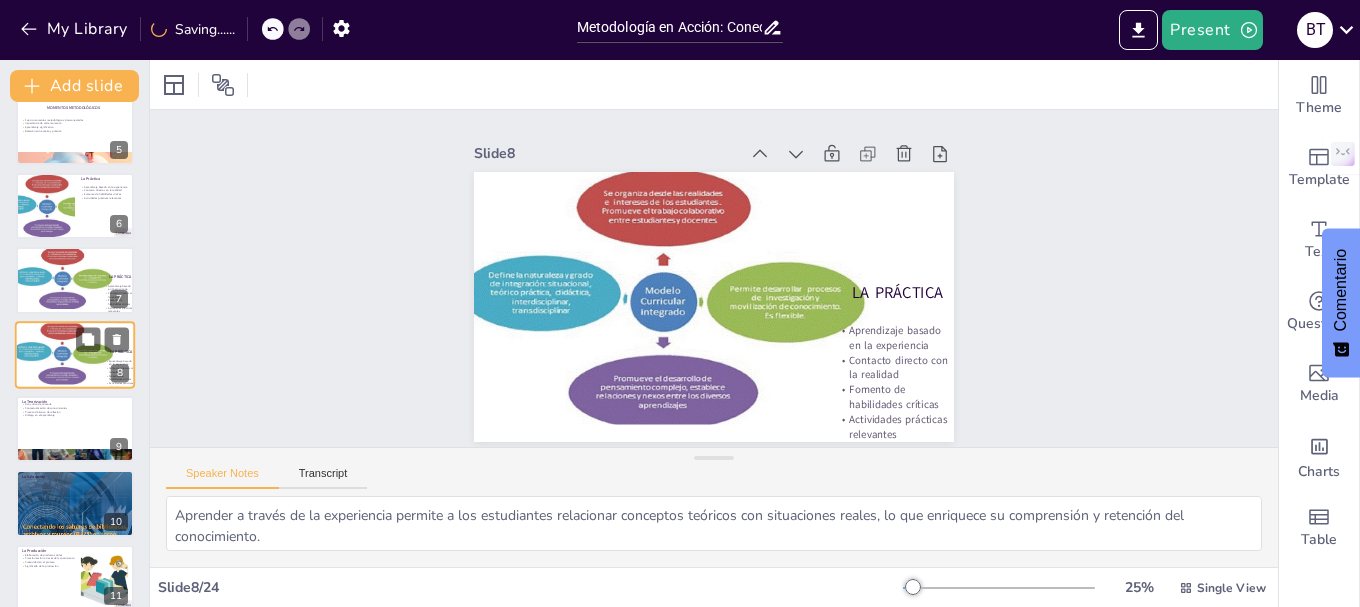 click at bounding box center [60, 352] 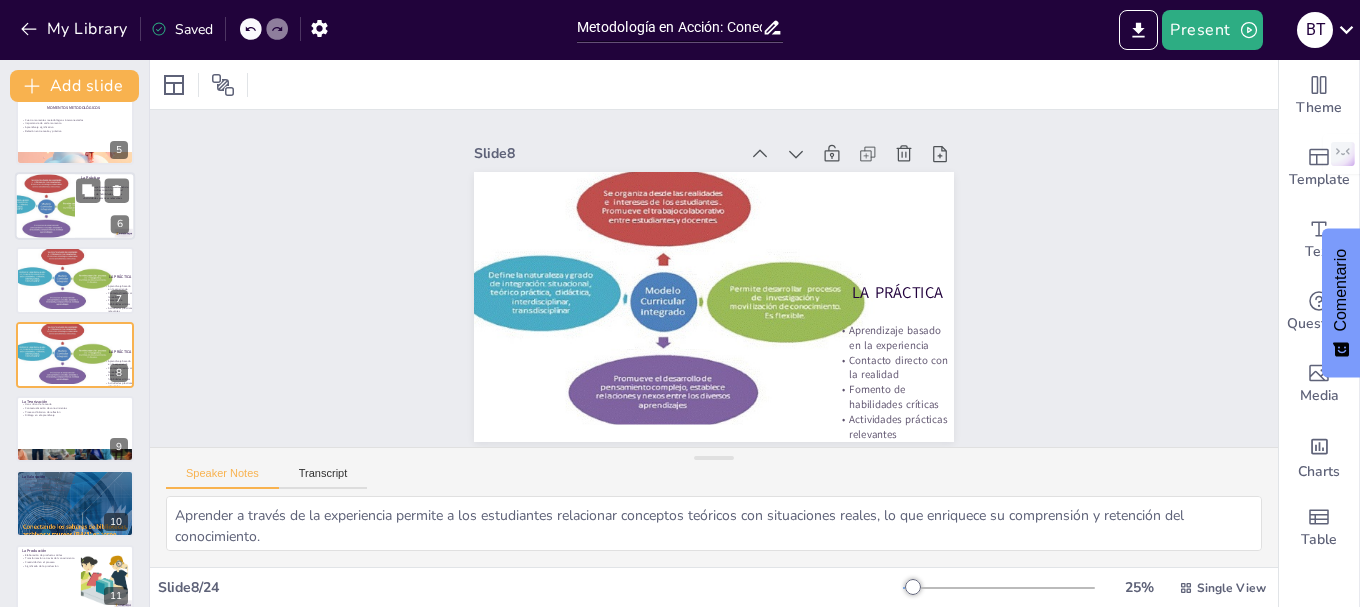 click at bounding box center (45, 206) 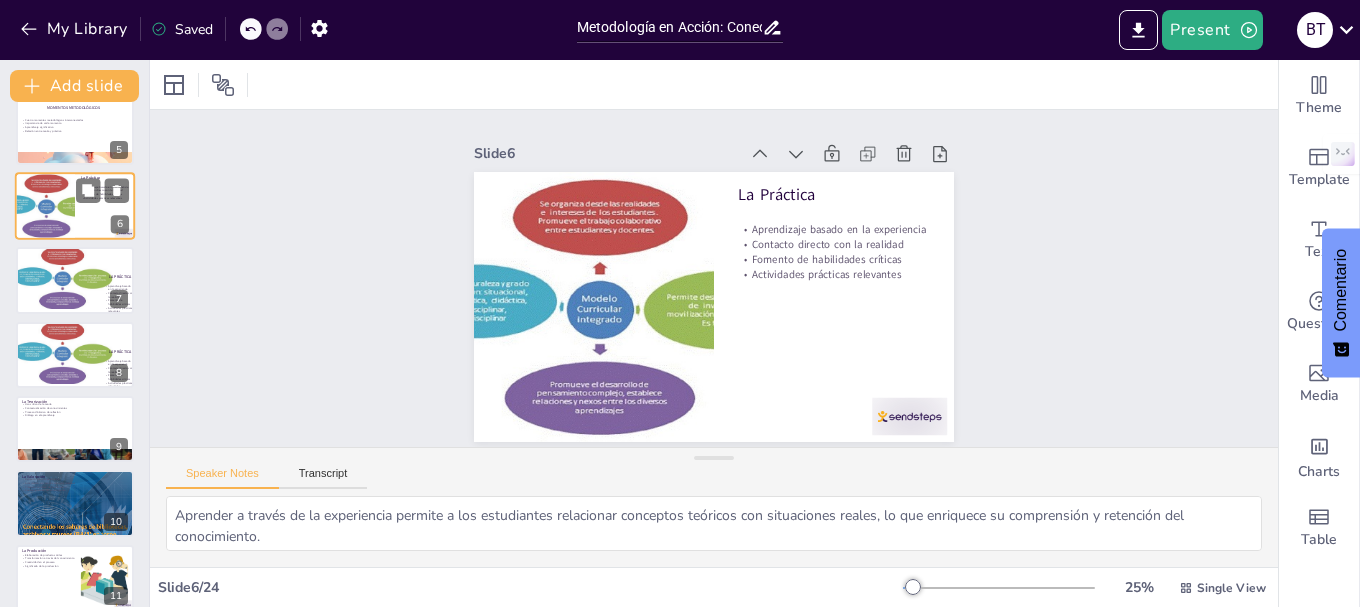 scroll, scrollTop: 169, scrollLeft: 0, axis: vertical 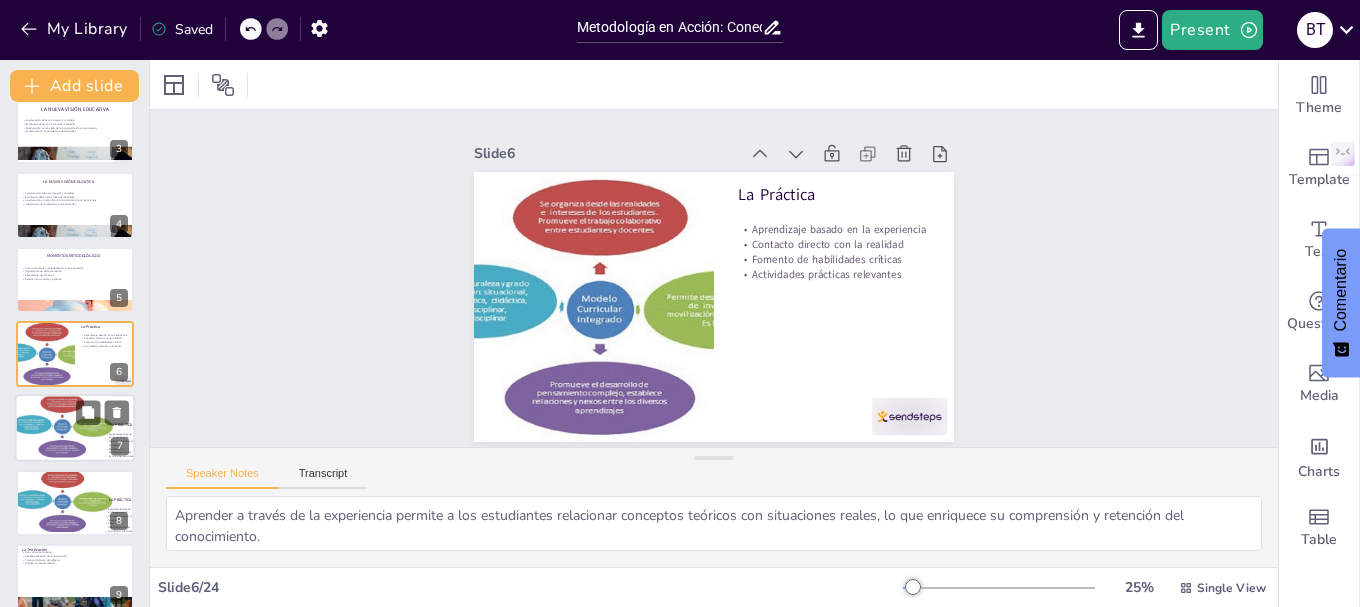 click at bounding box center [60, 426] 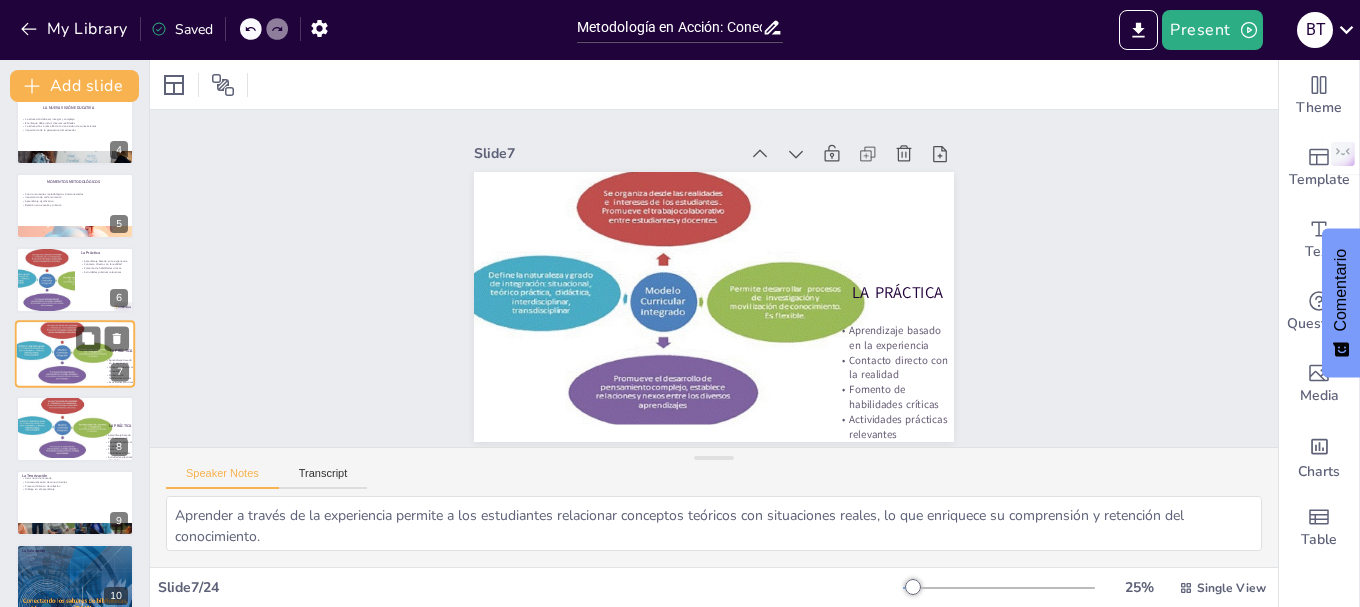 click at bounding box center [61, 427] 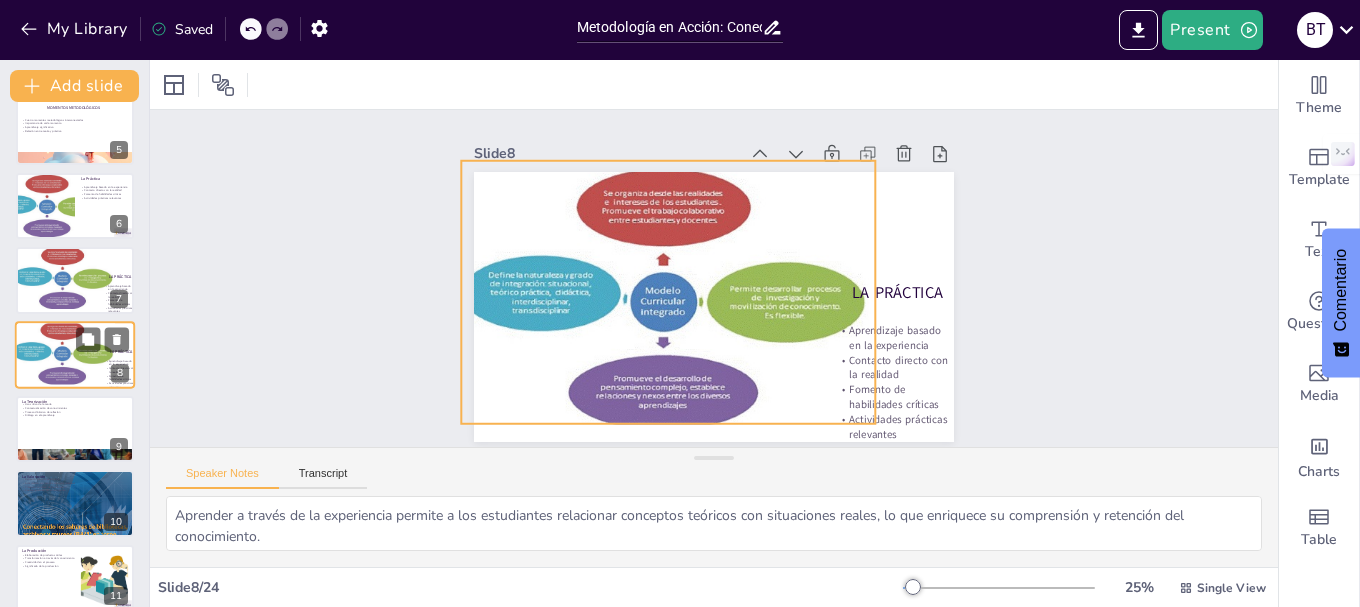 click at bounding box center (60, 352) 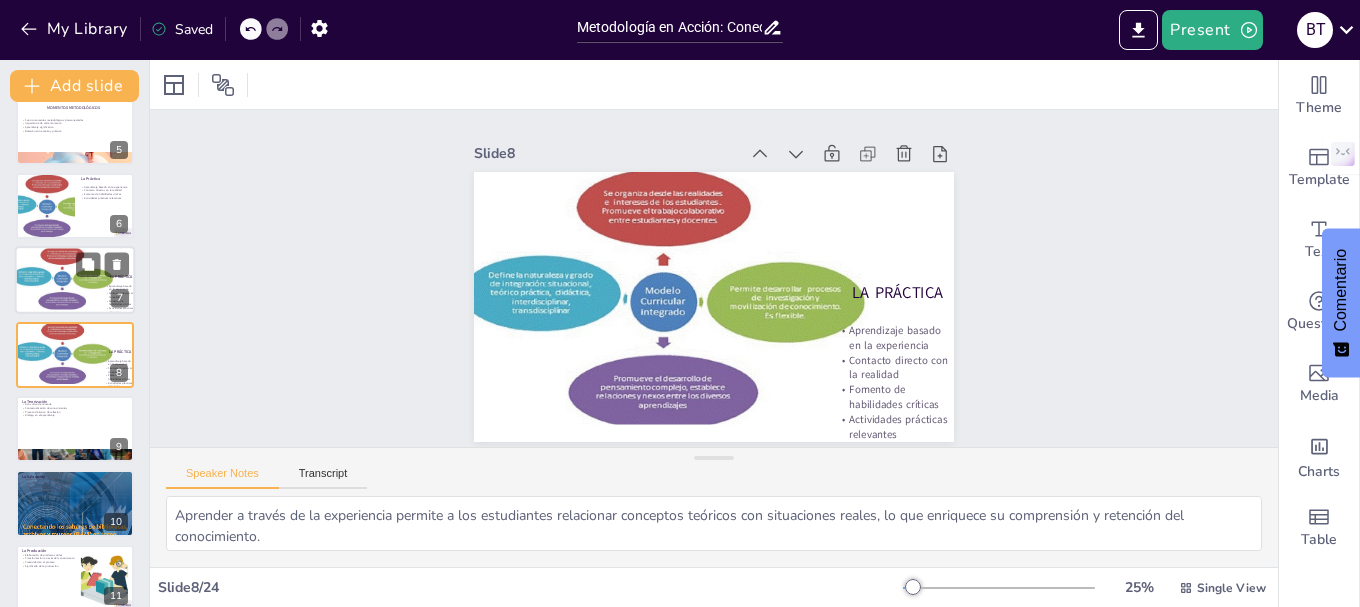 click at bounding box center [60, 278] 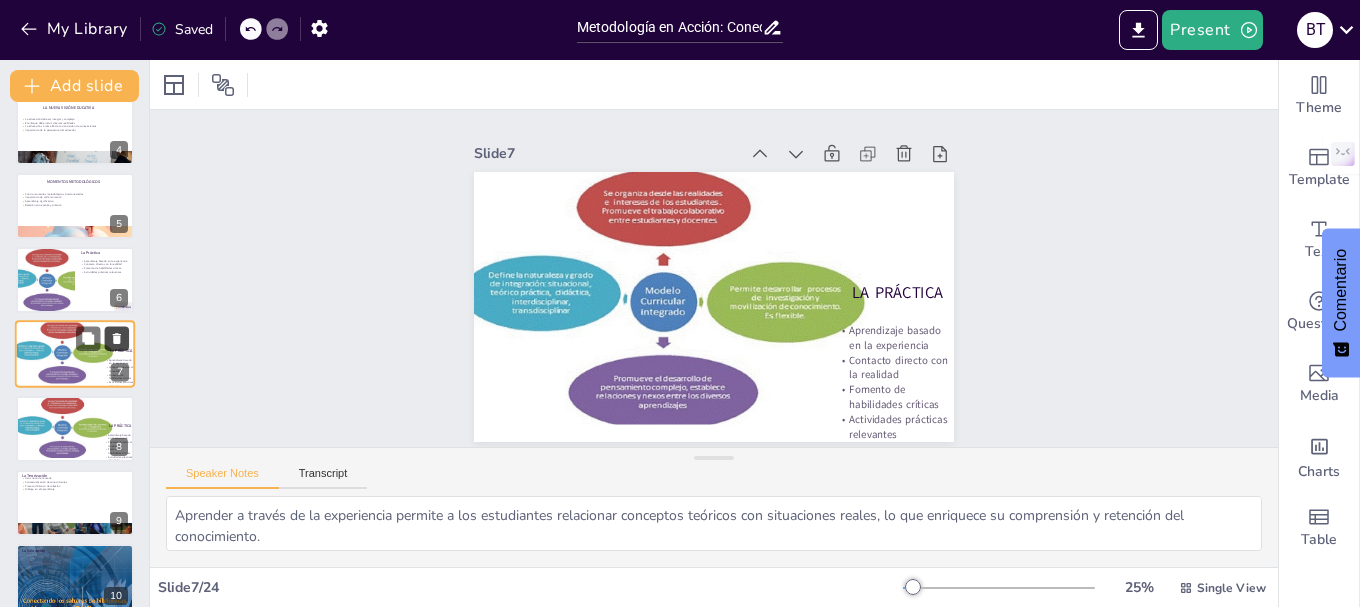 click 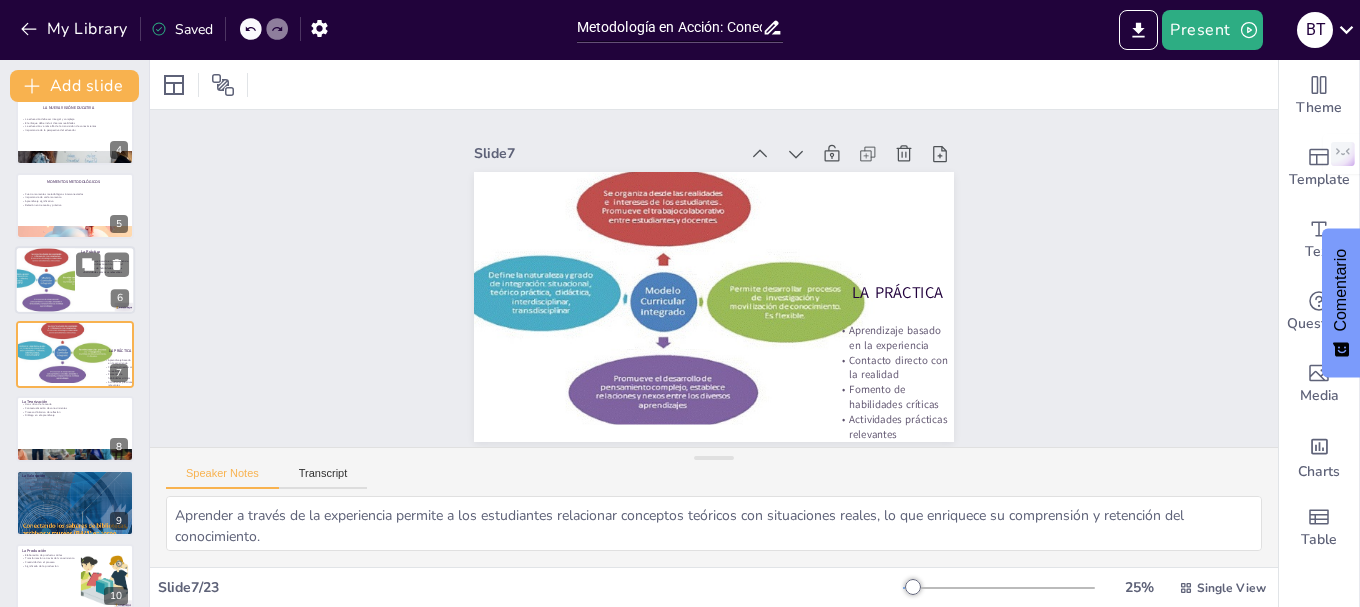 click at bounding box center [45, 280] 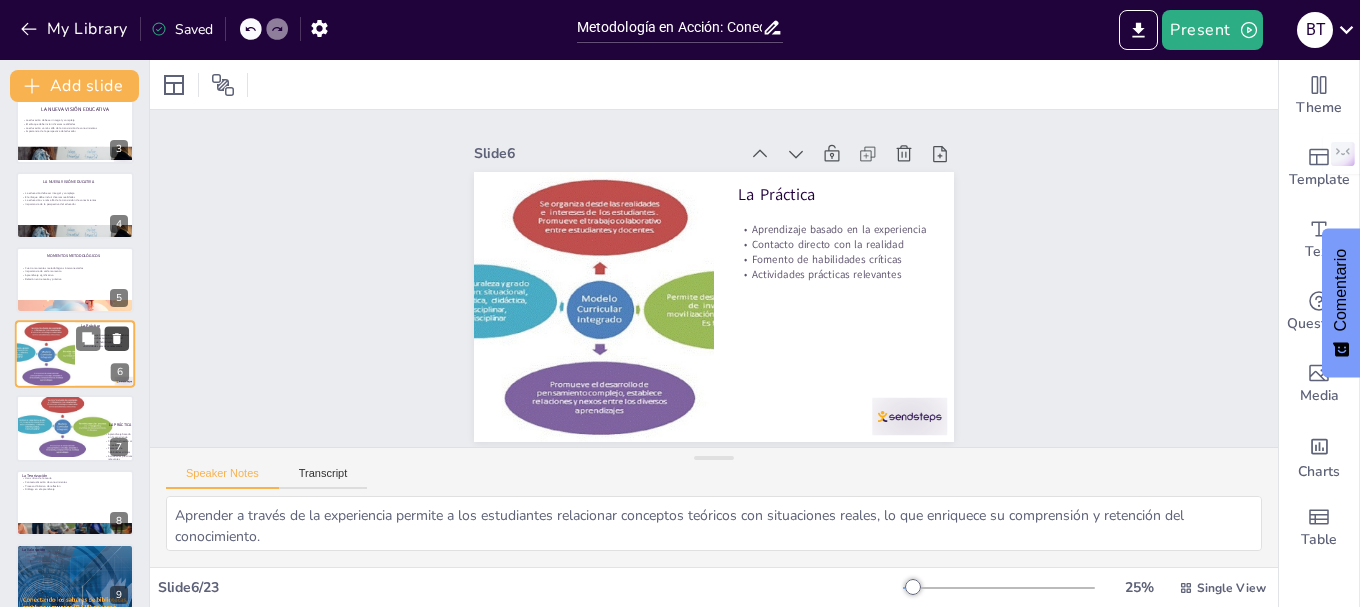 click 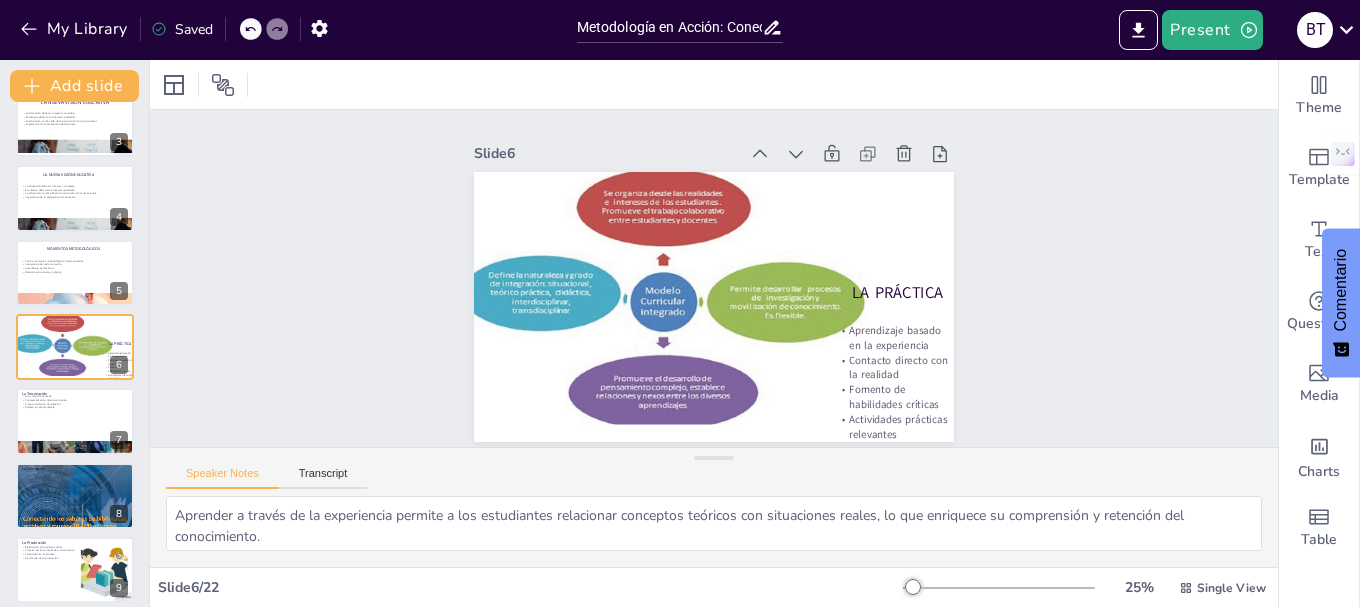 scroll, scrollTop: 219, scrollLeft: 0, axis: vertical 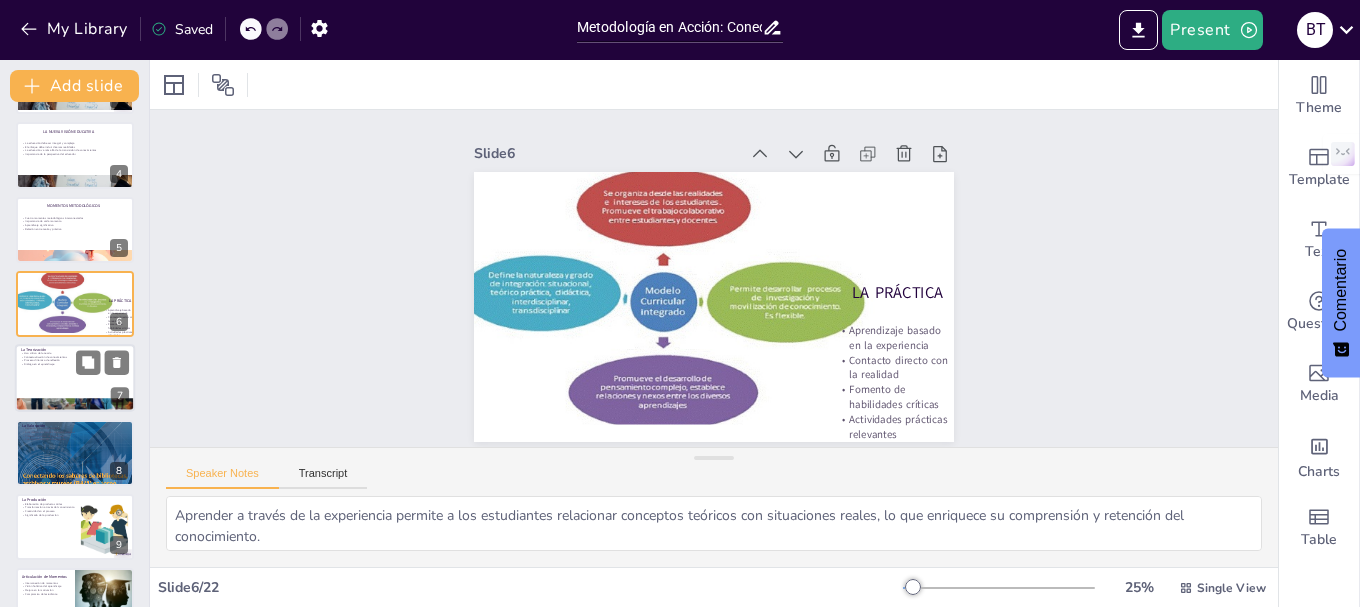 click on "Diálogo en el aprendizaje" at bounding box center (75, 365) 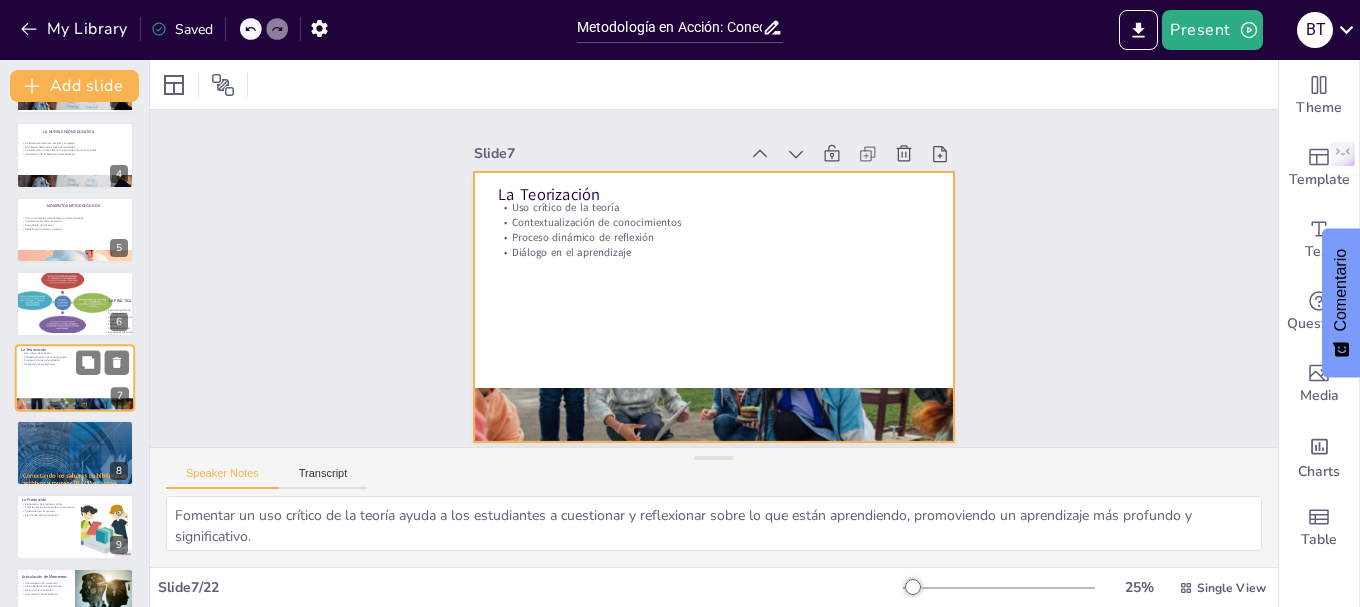 scroll, scrollTop: 243, scrollLeft: 0, axis: vertical 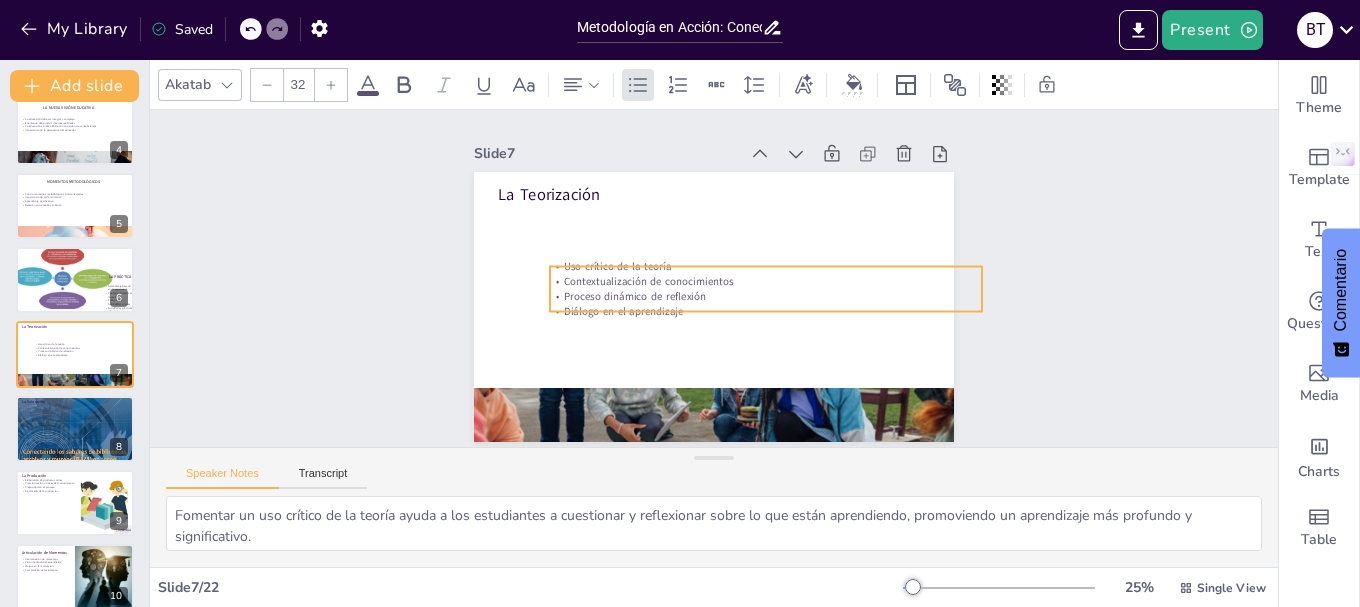 drag, startPoint x: 567, startPoint y: 245, endPoint x: 603, endPoint y: 292, distance: 59.20304 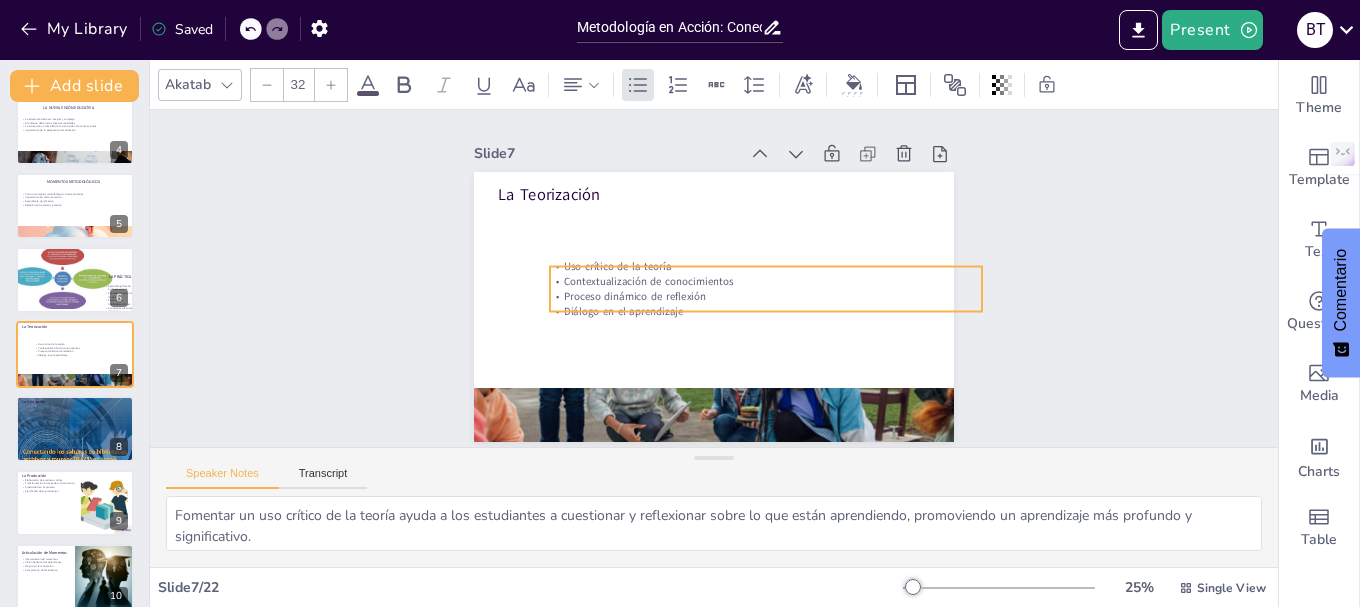 click on "Proceso dinámico de reflexión" at bounding box center [750, 319] 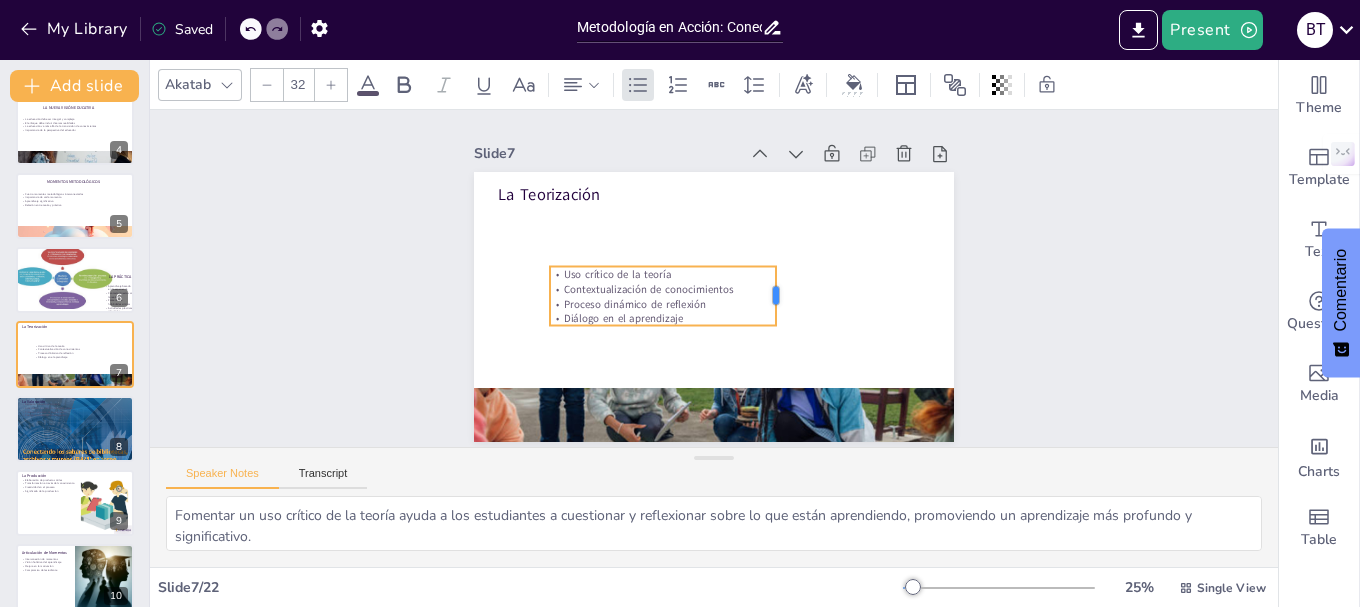 drag, startPoint x: 967, startPoint y: 285, endPoint x: 761, endPoint y: 290, distance: 206.06067 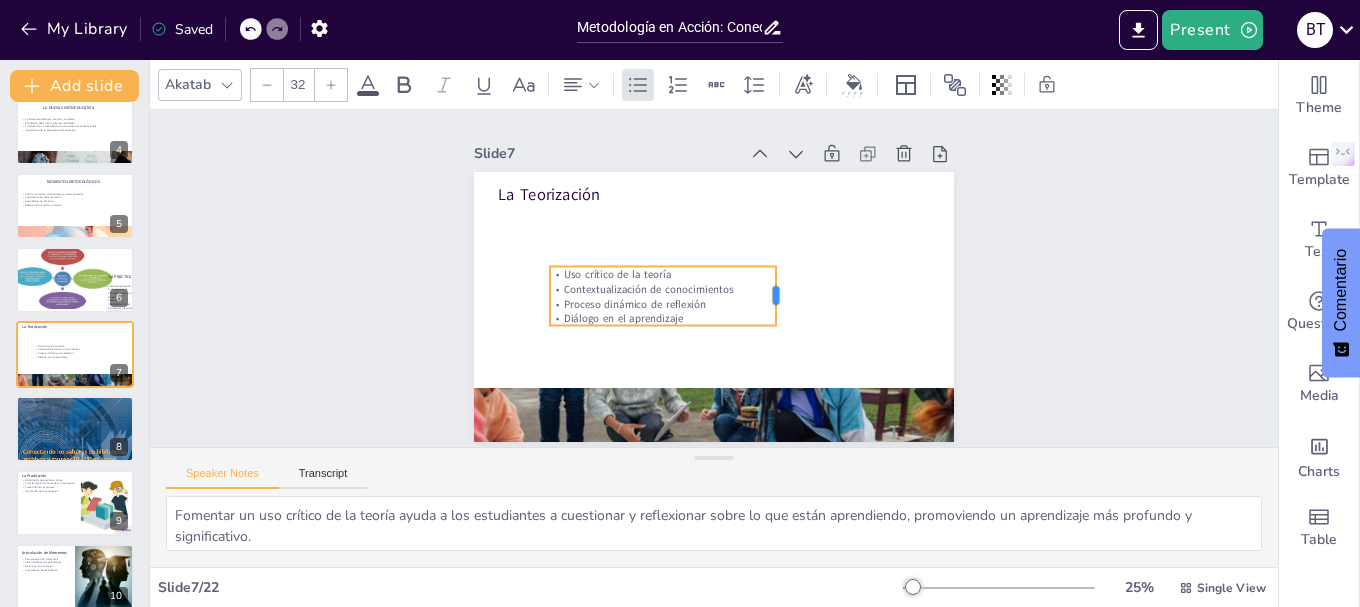 click at bounding box center (782, 303) 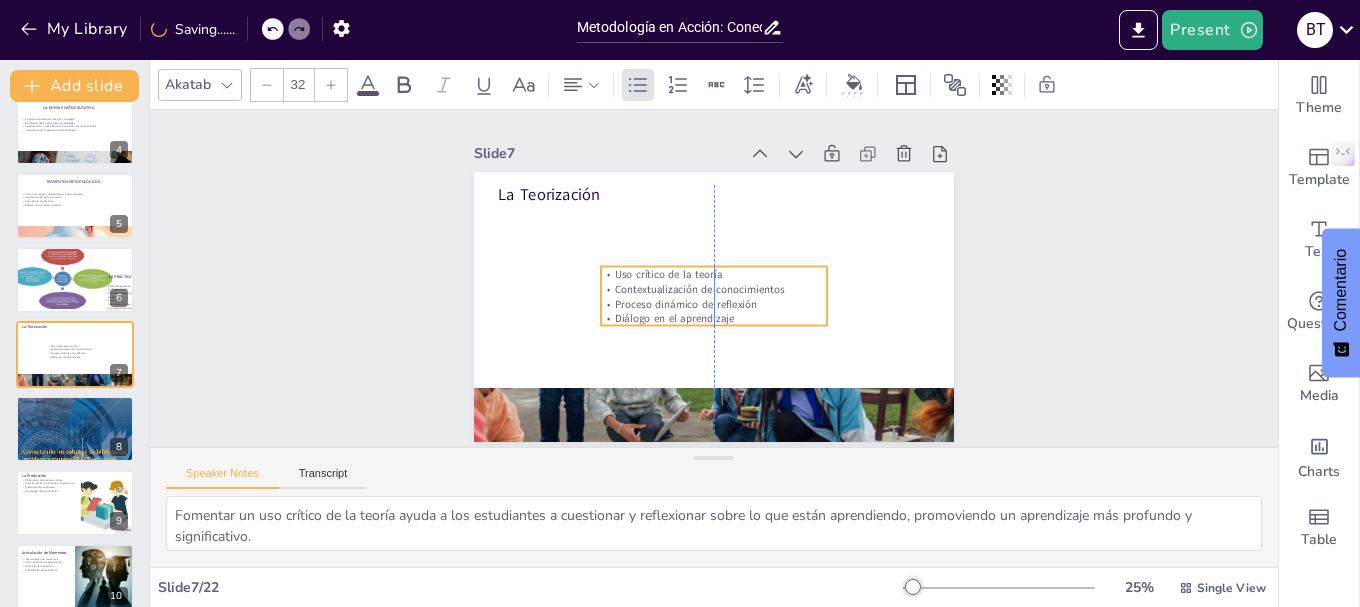 click on "Contextualización de conocimientos" at bounding box center [713, 288] 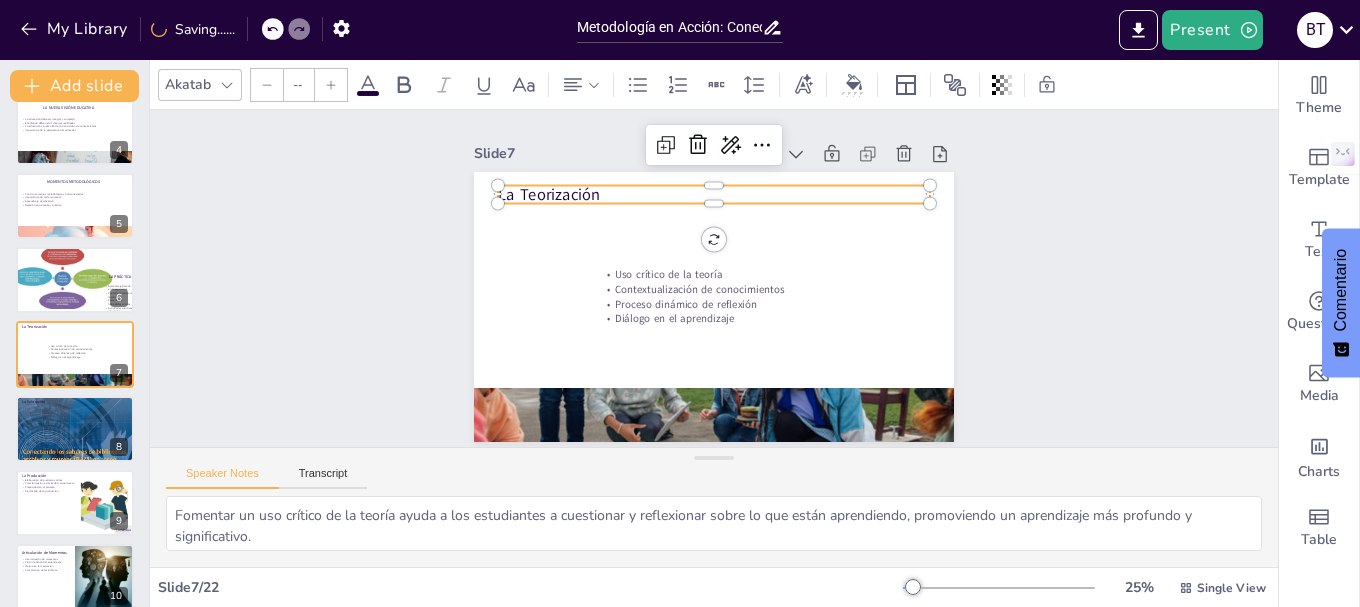 type on "48" 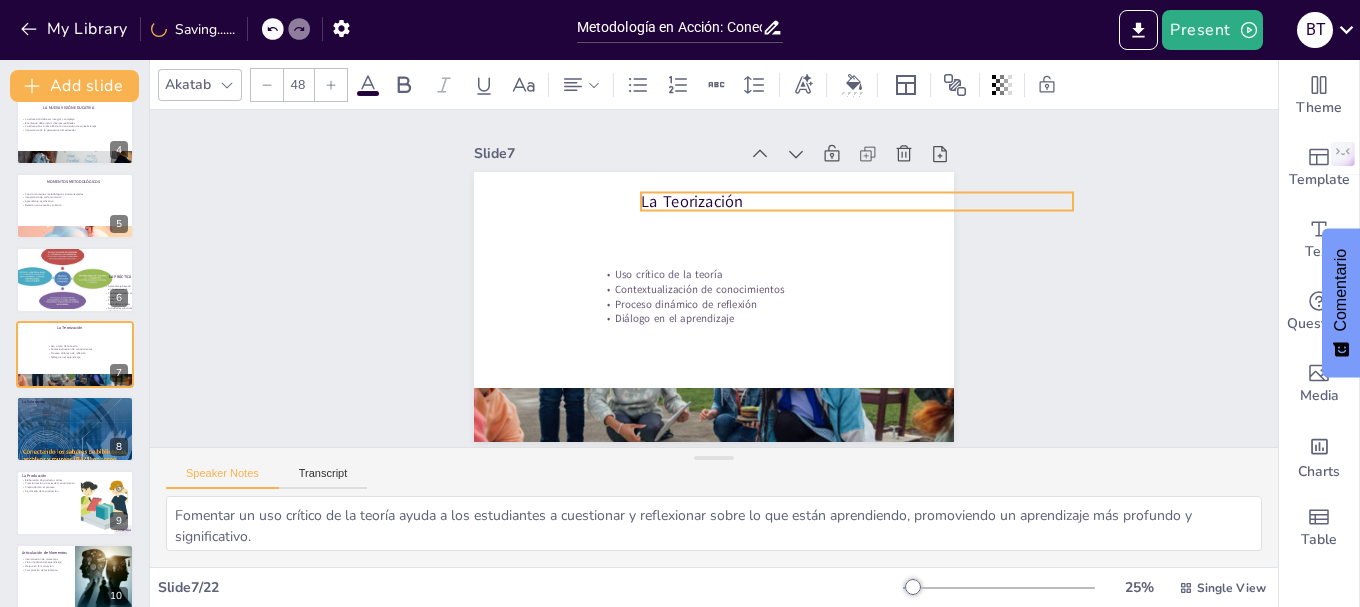 drag, startPoint x: 530, startPoint y: 192, endPoint x: 673, endPoint y: 199, distance: 143.17122 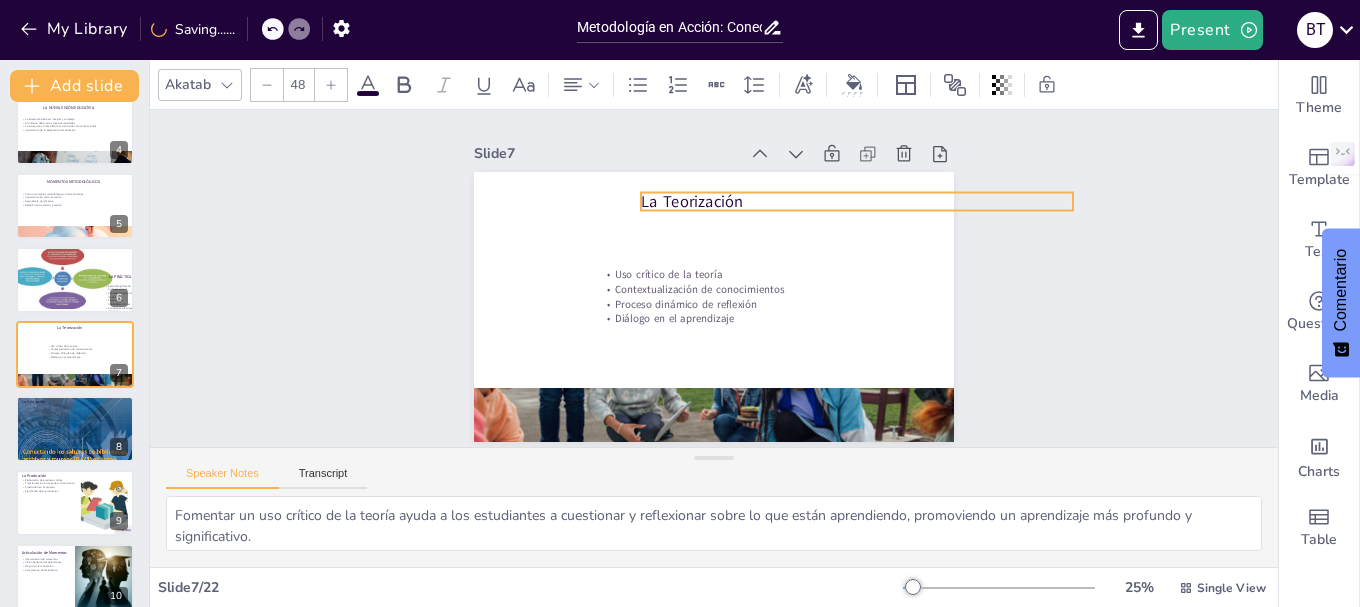 click on "La Teorización" at bounding box center [864, 216] 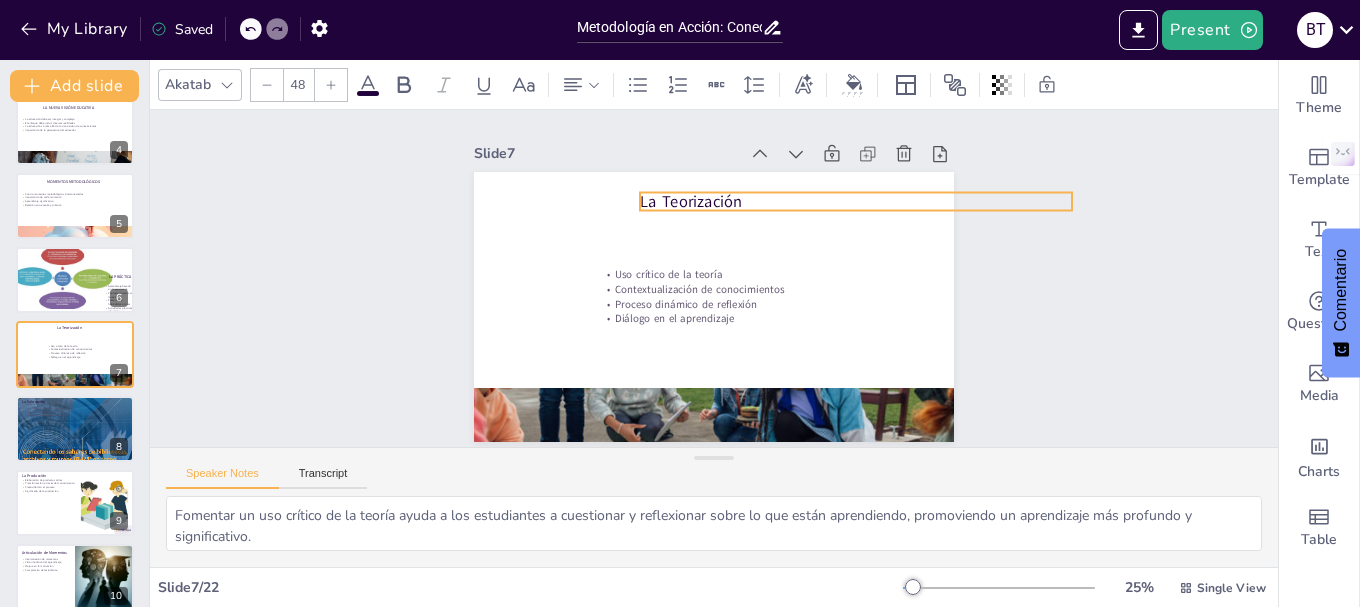click on "La Teorización" at bounding box center [863, 216] 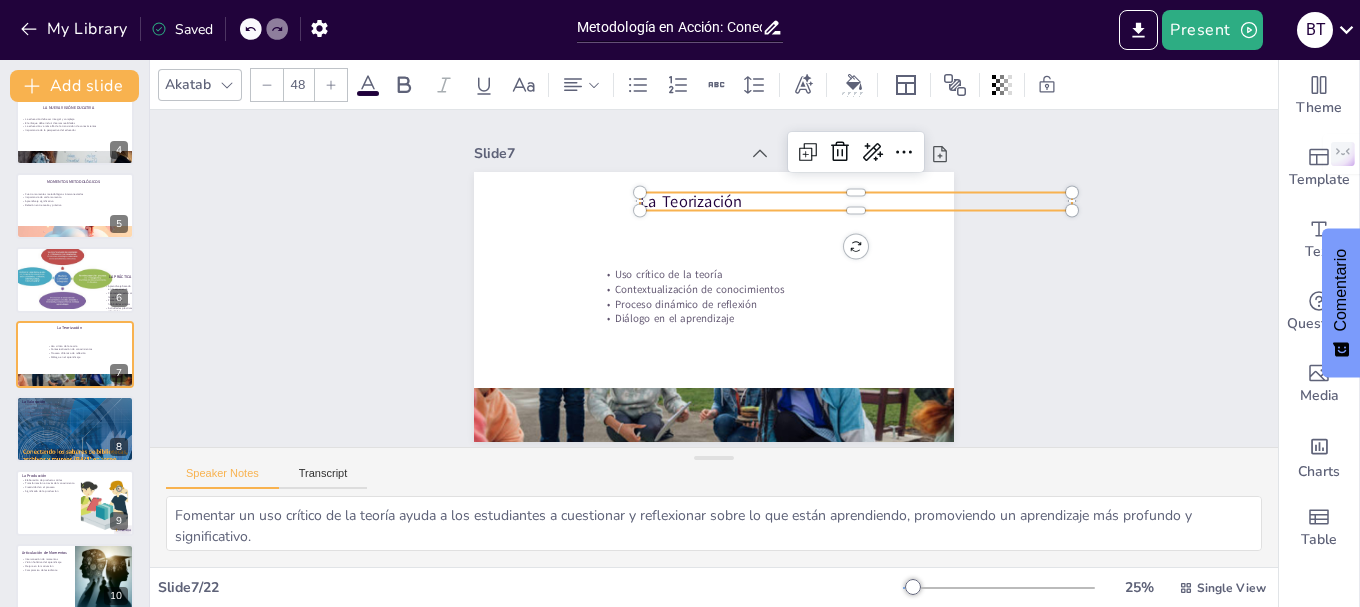 click on "La Teorización" at bounding box center [863, 216] 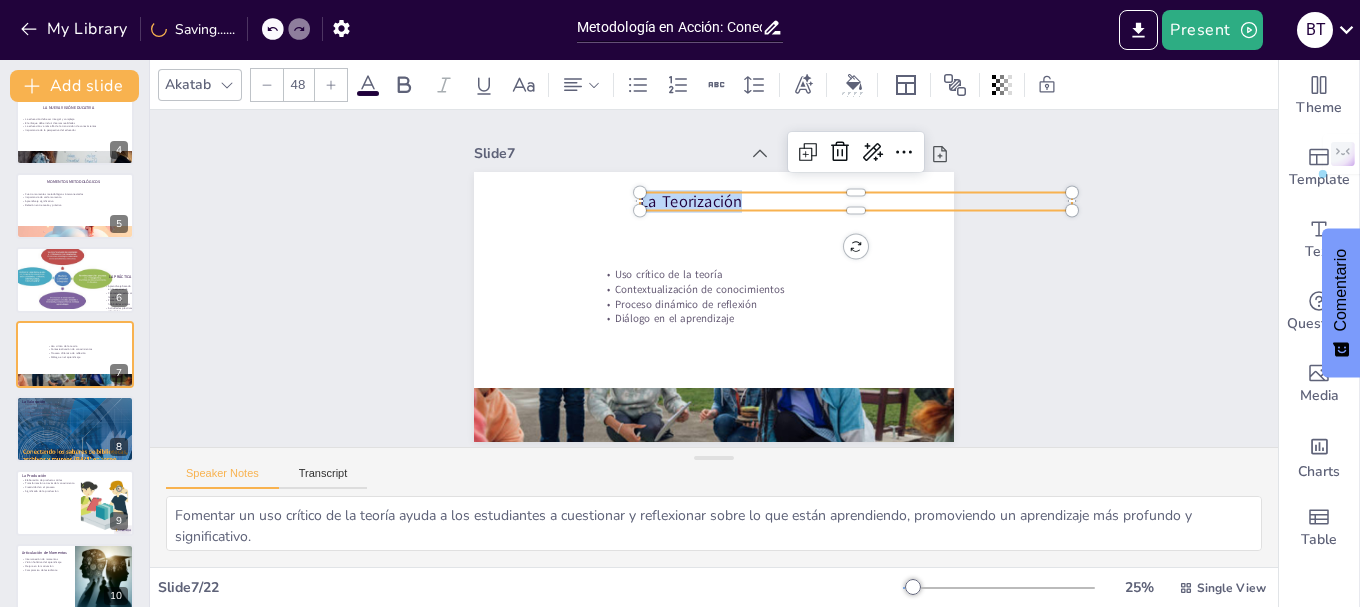 drag, startPoint x: 732, startPoint y: 194, endPoint x: 626, endPoint y: 204, distance: 106.47065 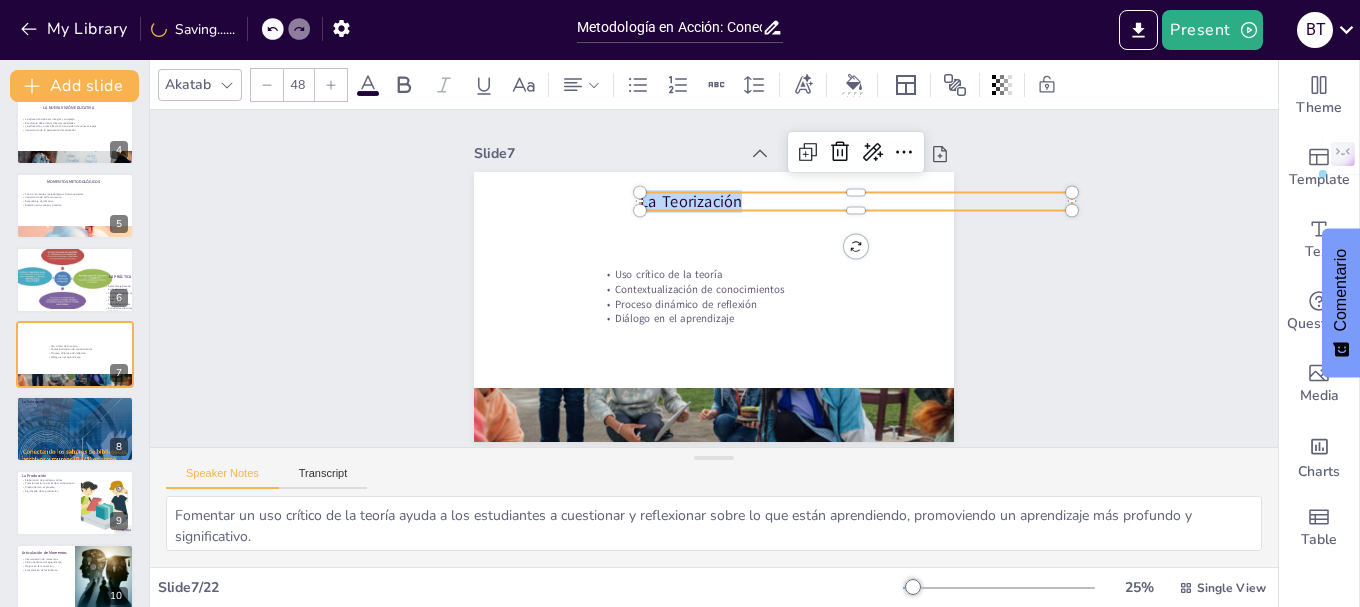 click on "Uso crítico de la teoría Contextualización de conocimientos Proceso dinámico de reflexión Diálogo en el aprendizaje La Teorización" at bounding box center (711, 306) 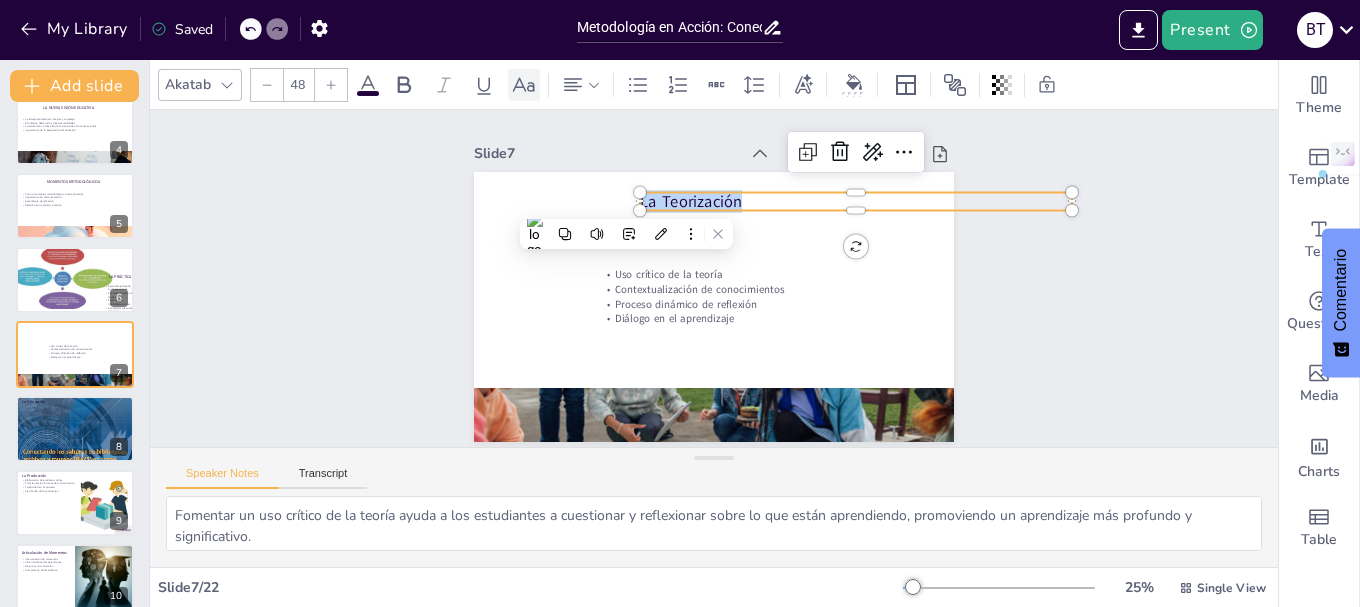 click 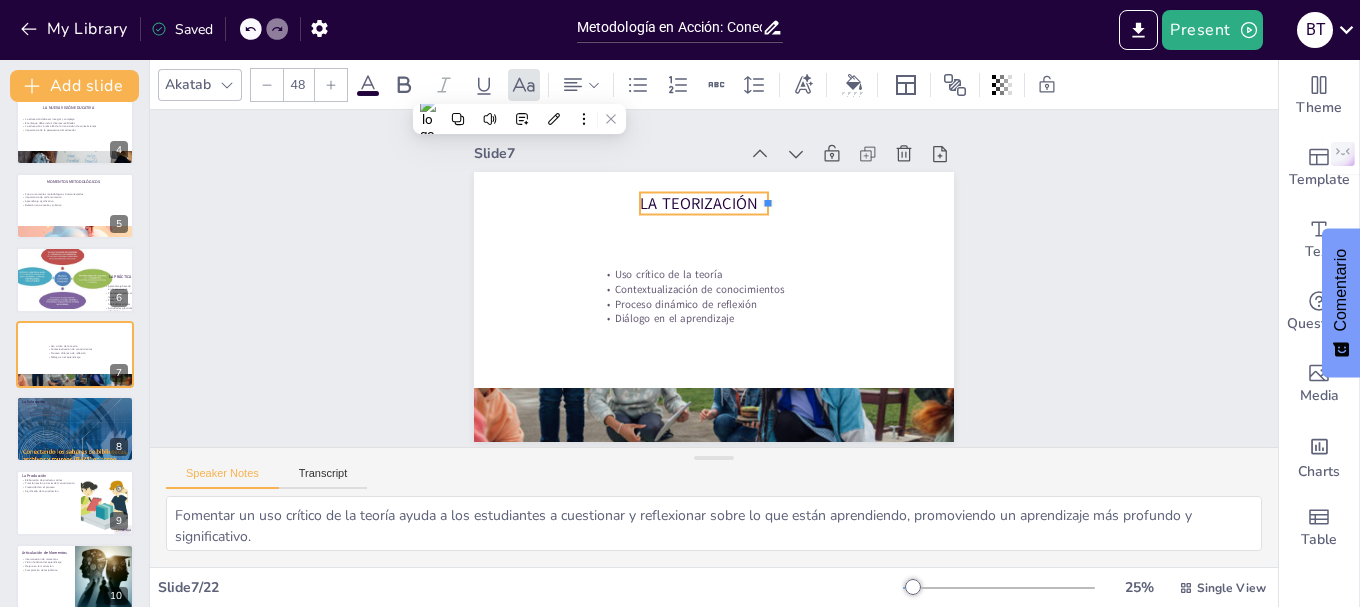 drag, startPoint x: 1057, startPoint y: 197, endPoint x: 753, endPoint y: 203, distance: 304.0592 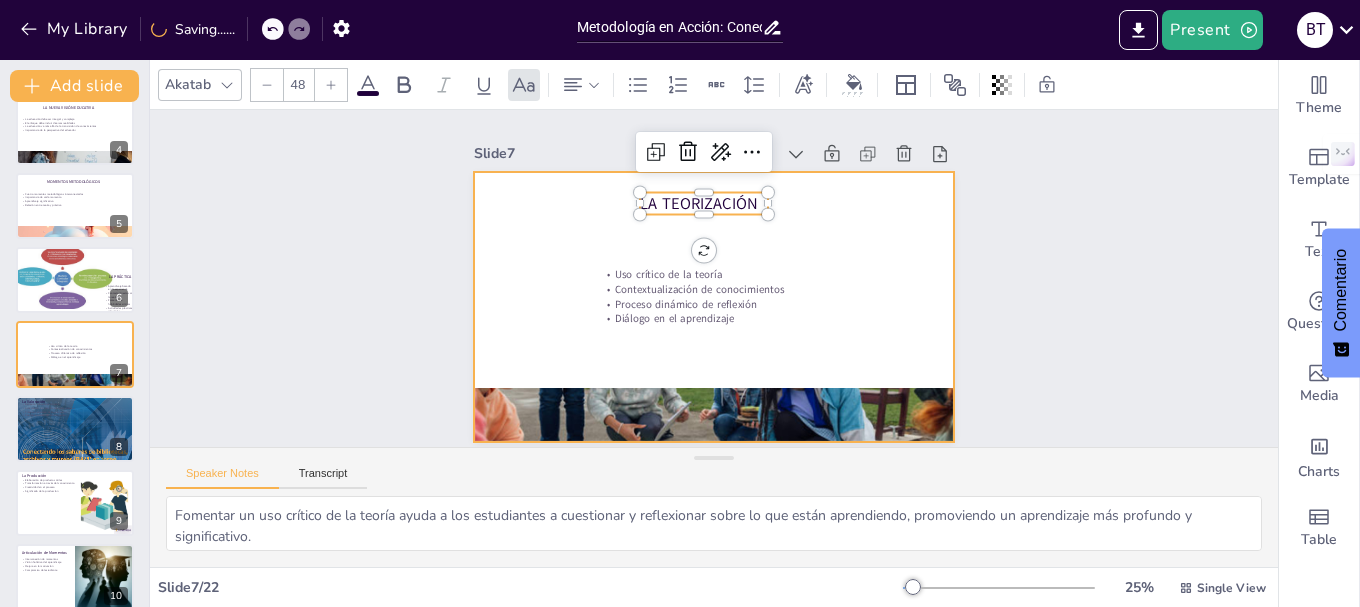 click at bounding box center (711, 306) 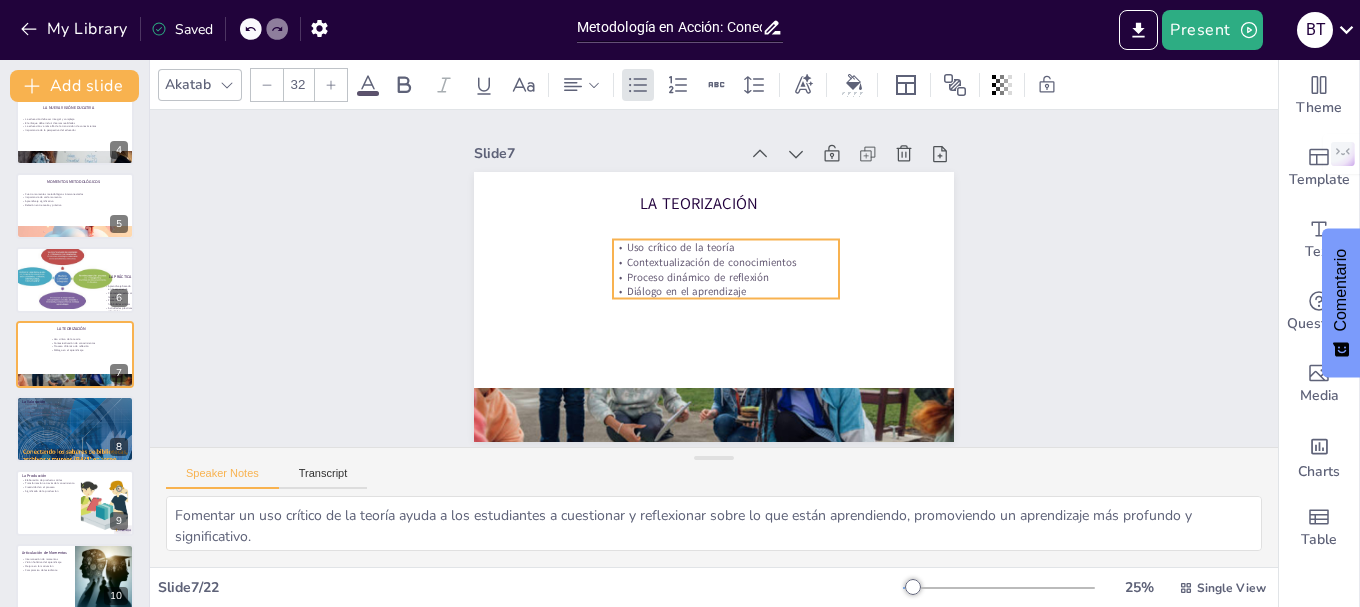 drag, startPoint x: 626, startPoint y: 280, endPoint x: 638, endPoint y: 253, distance: 29.546574 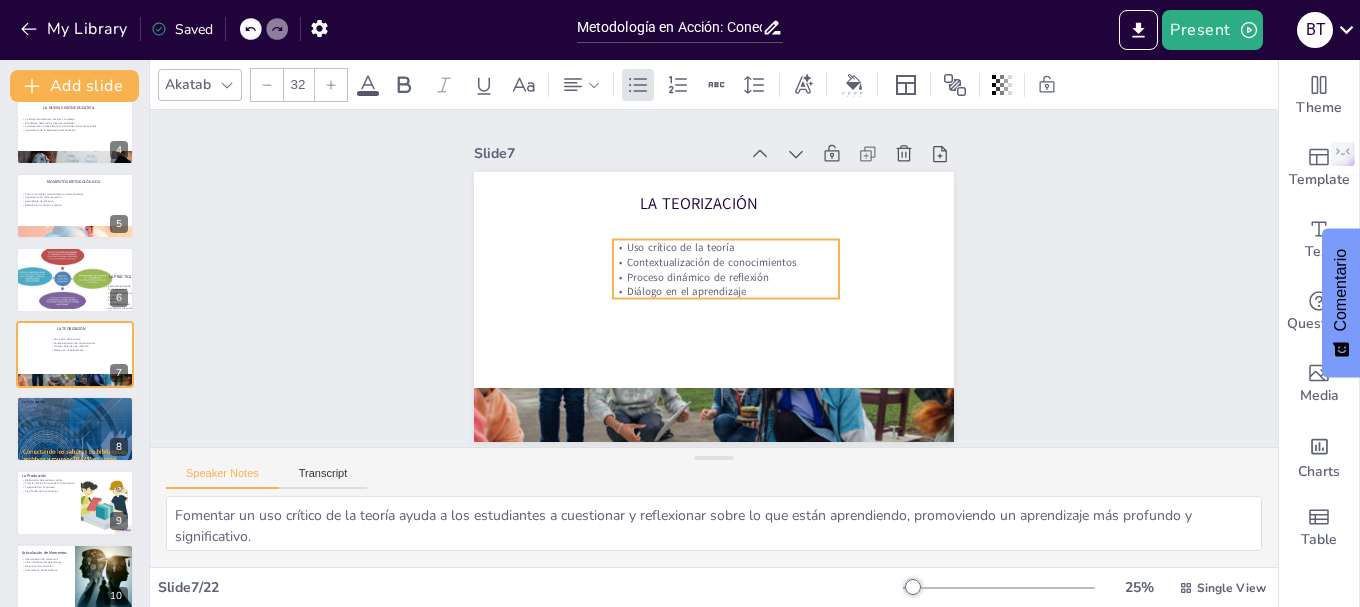 click on "Contextualización de conocimientos" at bounding box center (728, 263) 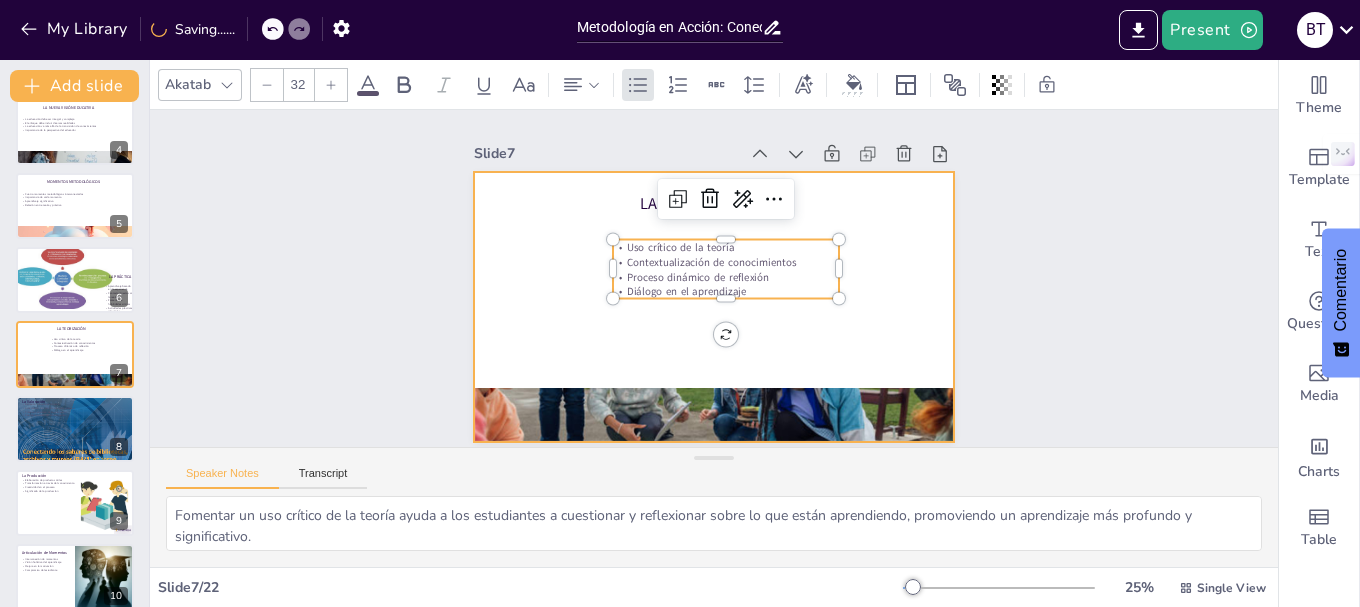 click at bounding box center (711, 306) 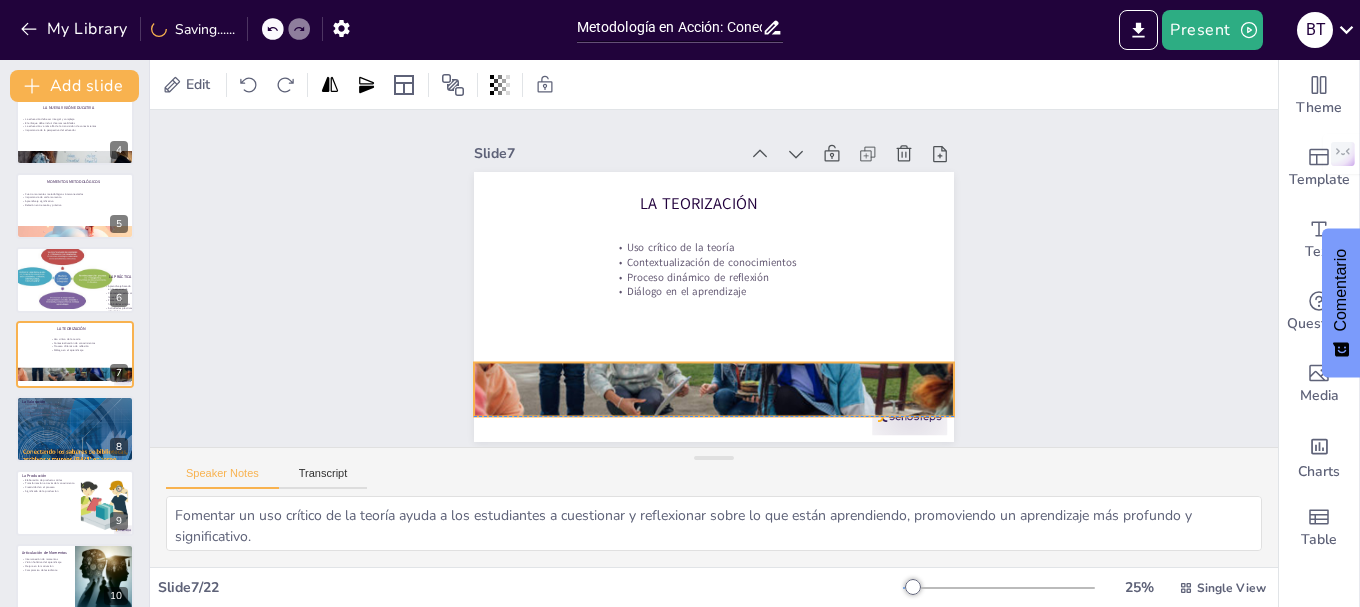 drag, startPoint x: 617, startPoint y: 391, endPoint x: 617, endPoint y: 367, distance: 24 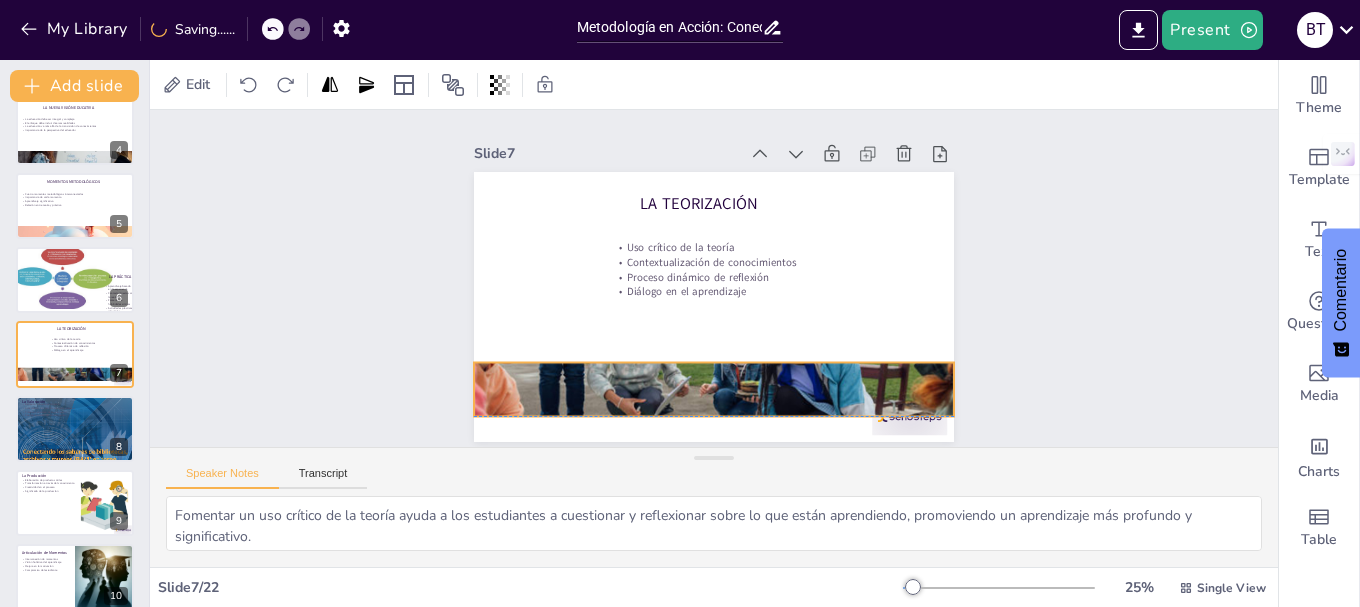 click at bounding box center [702, 388] 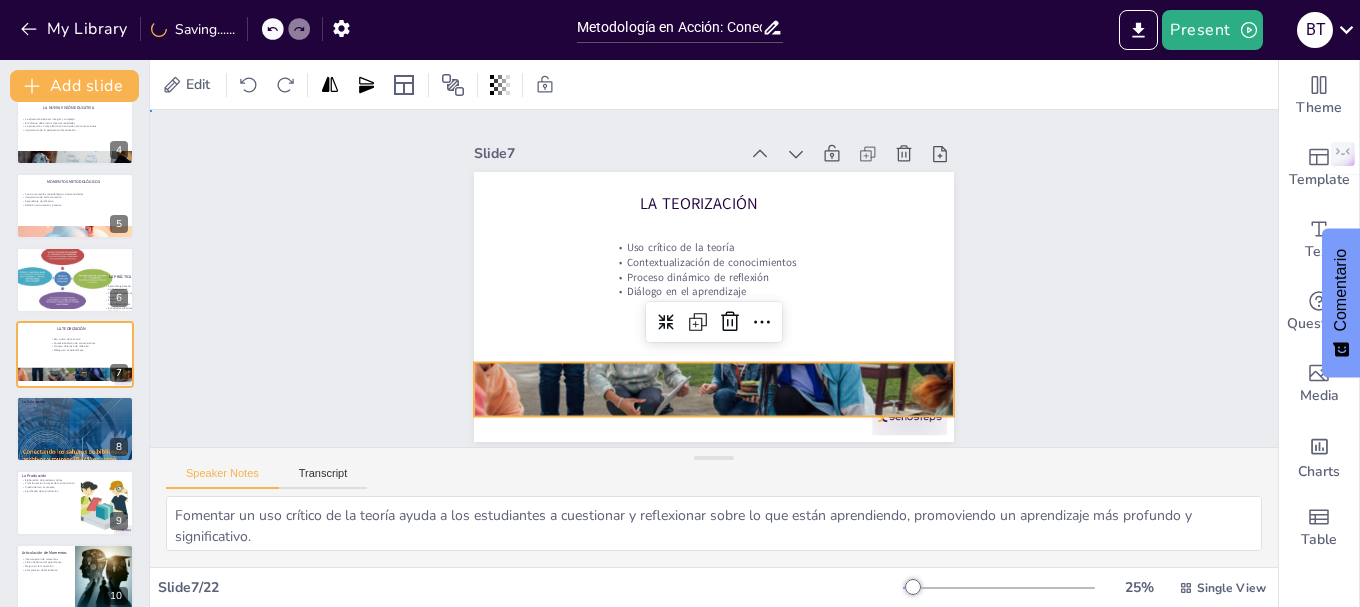 click on "Slide  1 Metodología en Acción: Conectando Saberes y Realidades Esta presentación explora la articulación y secuencia de momentos metodológicos en la educación, enfatizando la importancia de integrar práctica, teorización, valoración y producción para transformar la realidad del estudiante. Generated with Sendsteps.ai Slide  2 La Nueva Visión Educativa La educación debe ser integral y compleja El enfoque debe incluir diversas realidades La educación va más allá de la transmisión de conocimientos Importancia de la perspectiva del educador Slide  3 La Nueva Visión Educativa La educación debe ser integral y compleja El enfoque debe incluir diversas realidades La educación va más allá de la transmisión de conocimientos Importancia de la perspectiva del educador Slide  4 La Nueva Visión Educativa La educación debe ser integral y compleja El enfoque debe incluir diversas realidades La educación va más allá de la transmisión de conocimientos Importancia de la perspectiva del educador 5 6" at bounding box center [713, 278] 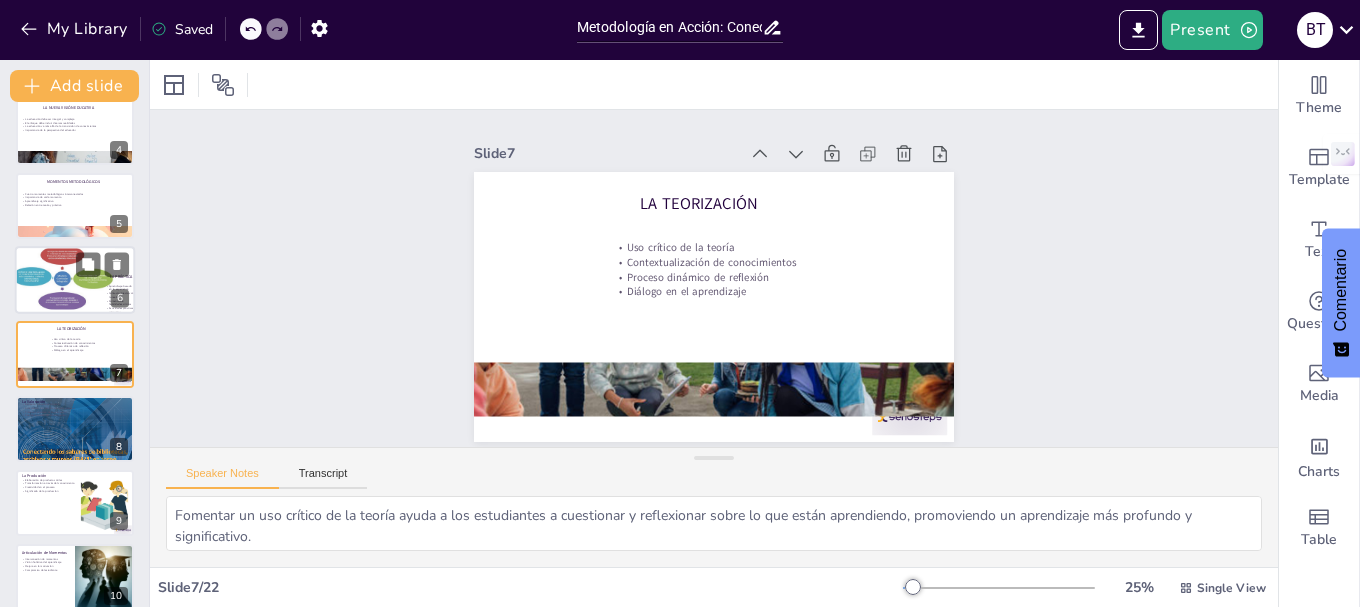 click at bounding box center (60, 277) 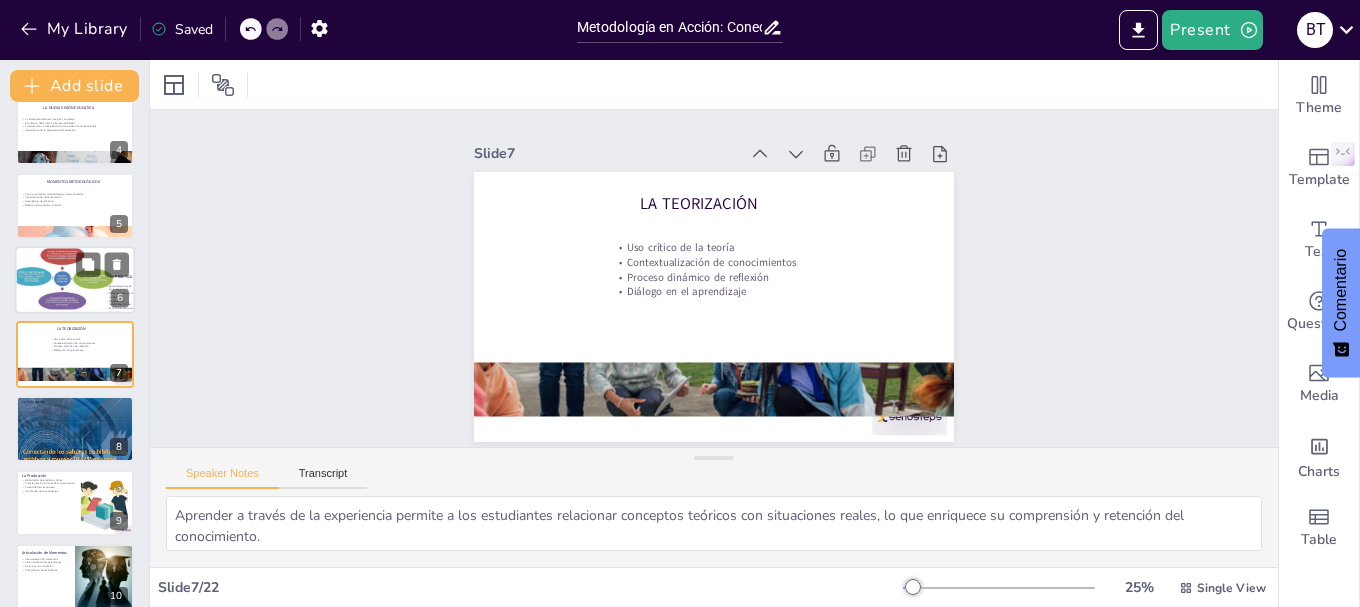 scroll, scrollTop: 169, scrollLeft: 0, axis: vertical 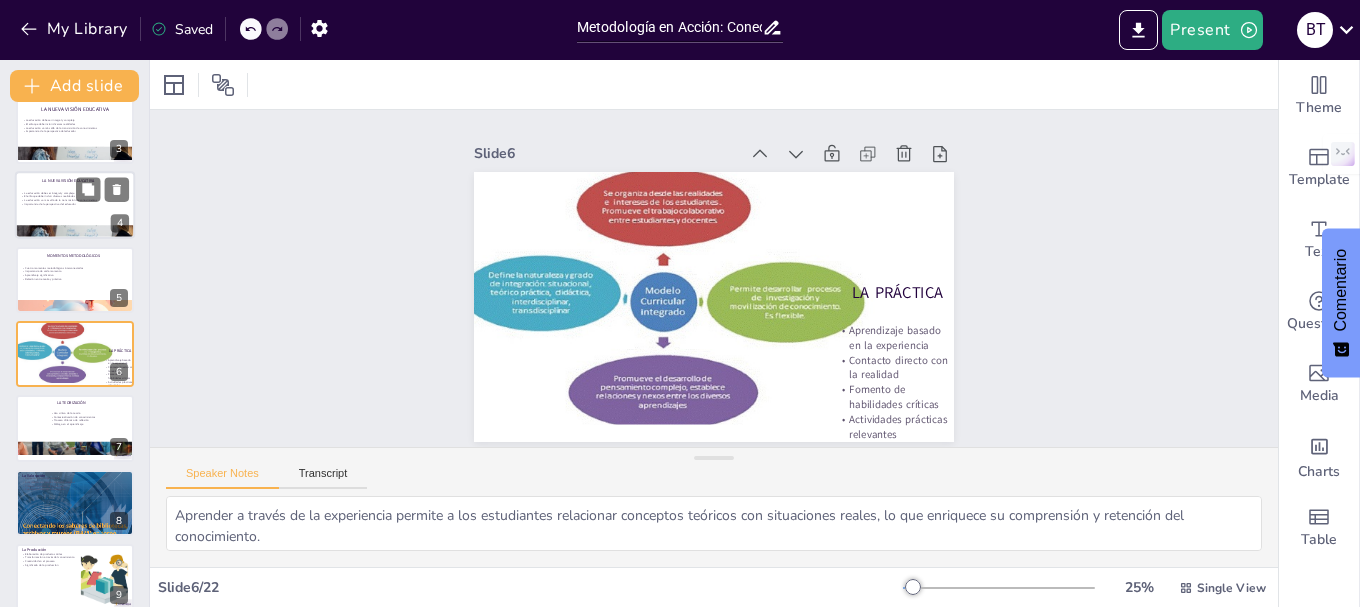 click on "La educación debe ser integral y compleja" at bounding box center [75, 193] 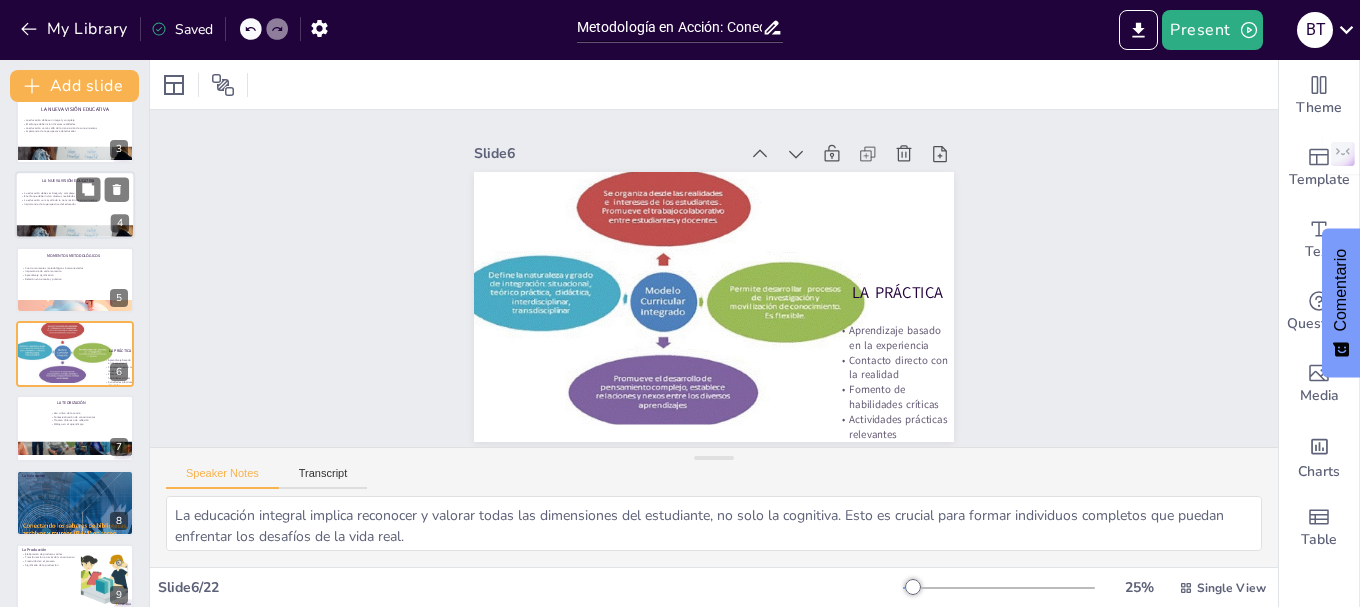 scroll, scrollTop: 20, scrollLeft: 0, axis: vertical 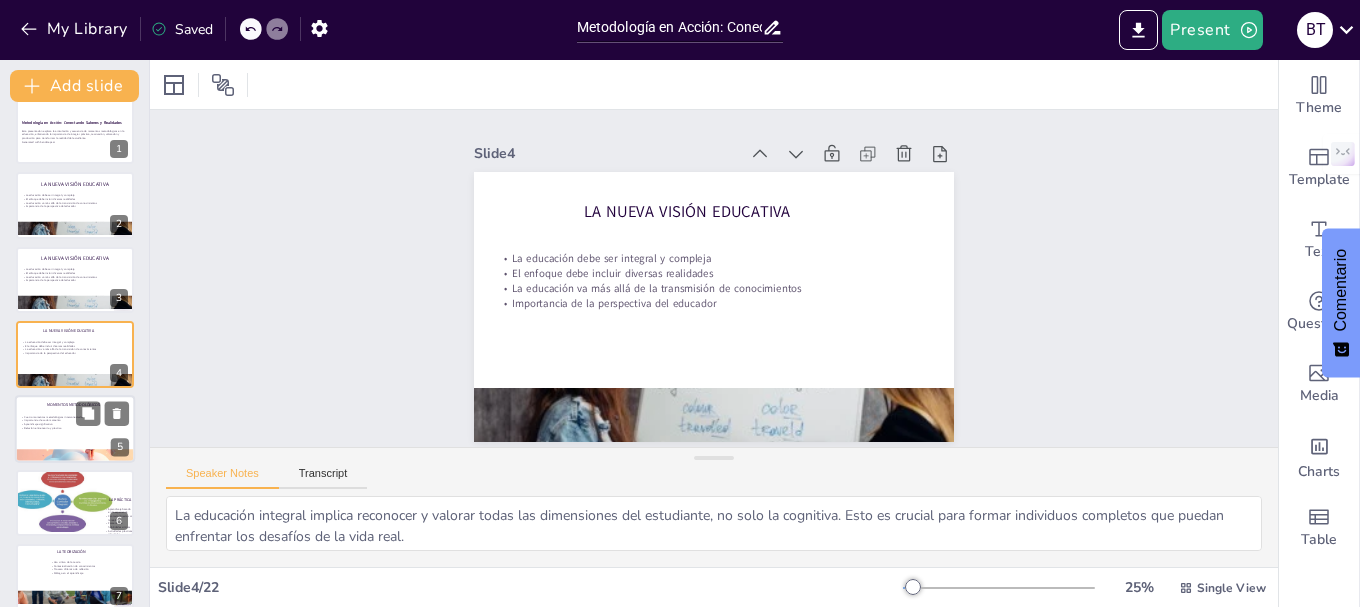 click on "Relación entre teoría y práctica" at bounding box center (75, 428) 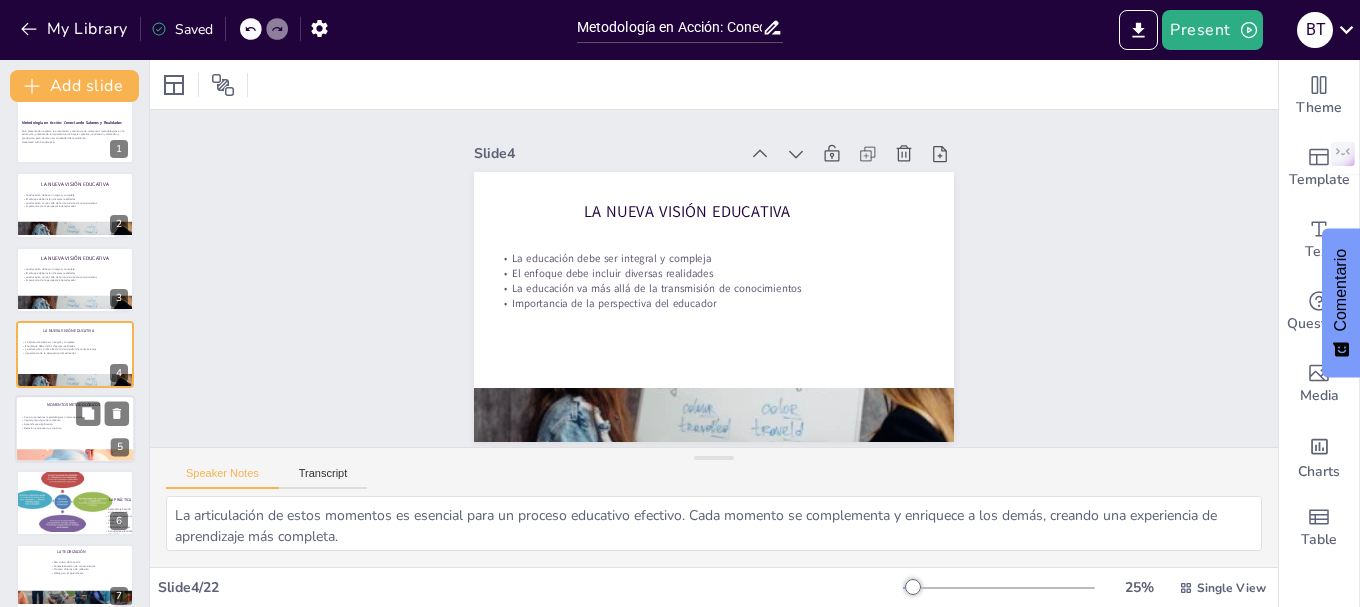 scroll, scrollTop: 94, scrollLeft: 0, axis: vertical 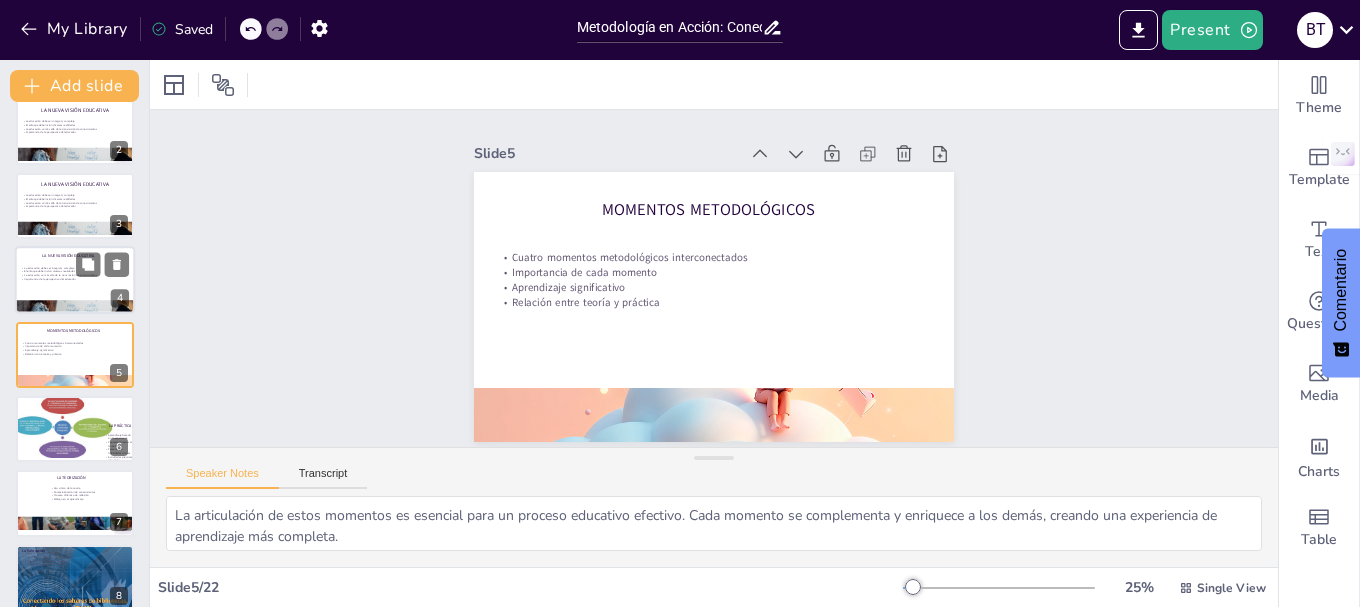 click on "La educación va más allá de la transmisión de conocimientos" at bounding box center [75, 276] 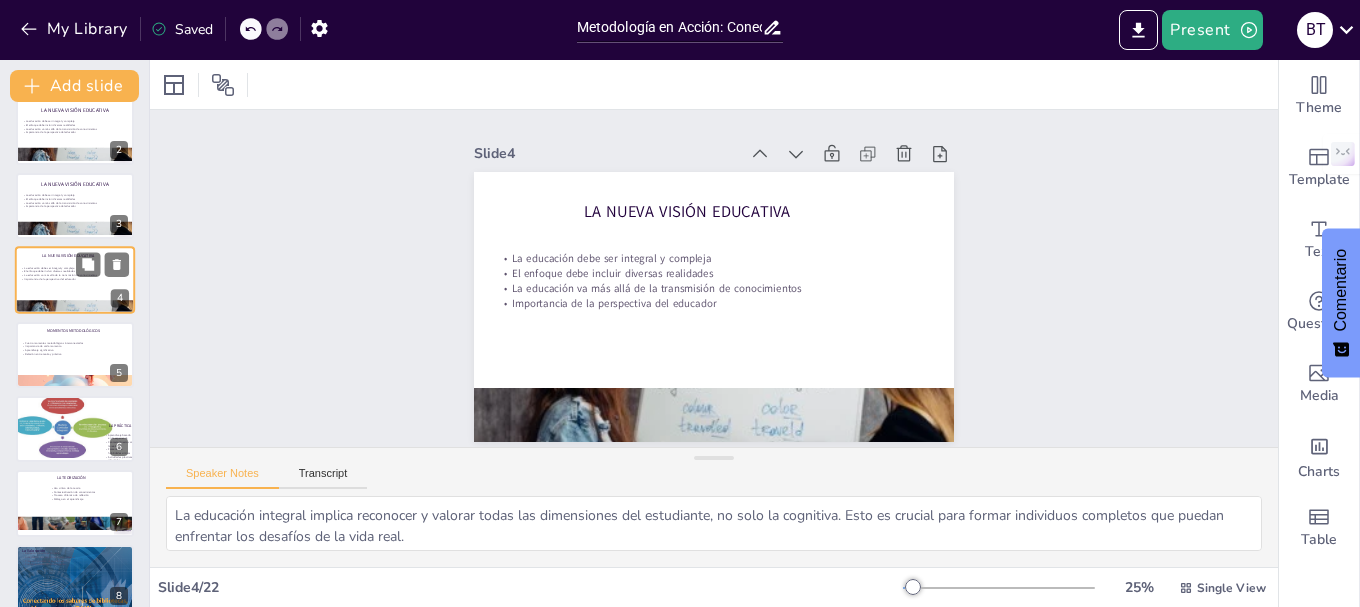 scroll, scrollTop: 20, scrollLeft: 0, axis: vertical 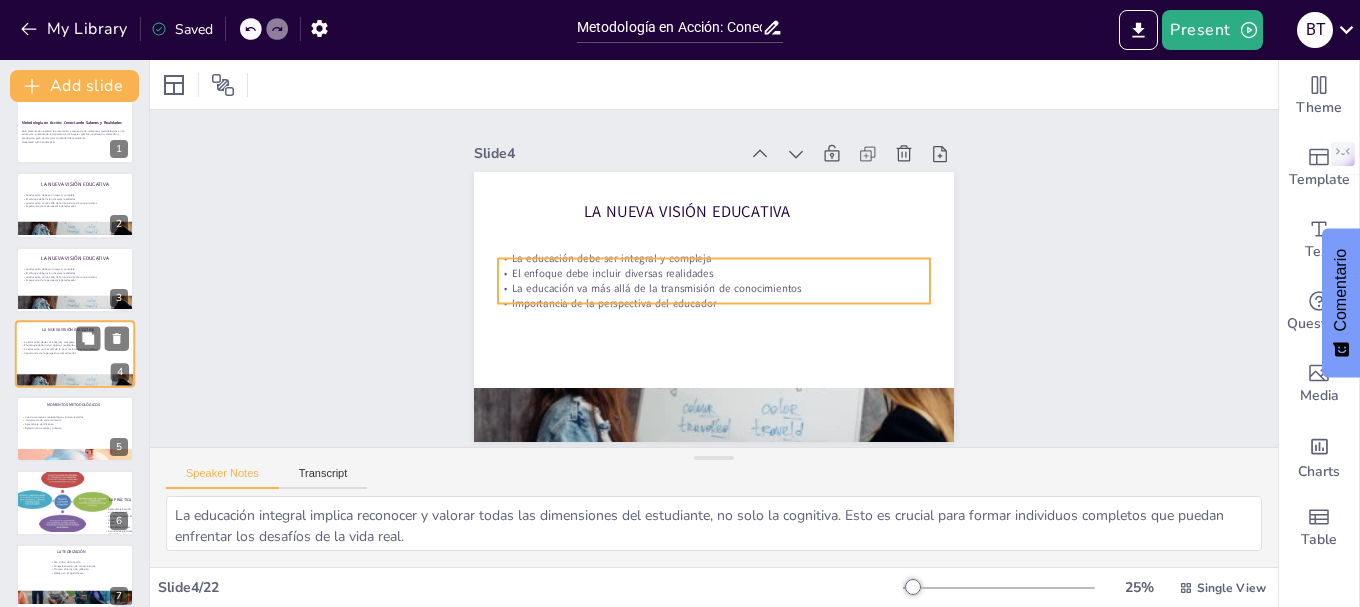 click on "Importancia de la perspectiva del educador" at bounding box center (75, 354) 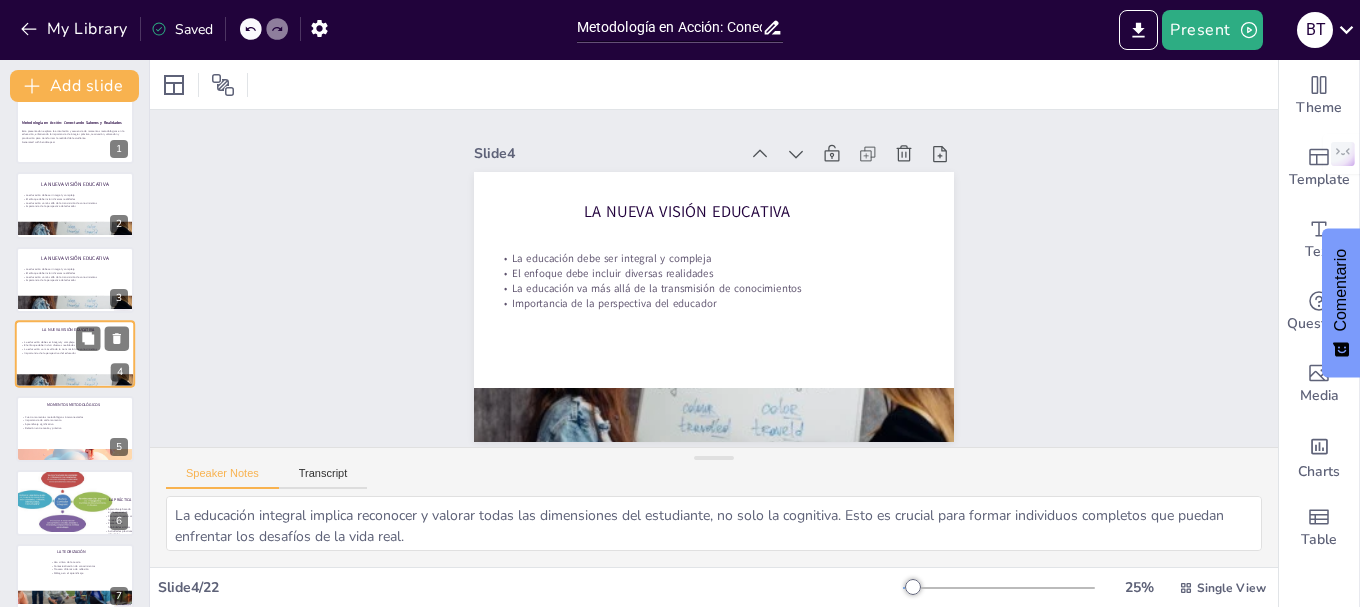 scroll, scrollTop: 4, scrollLeft: 0, axis: vertical 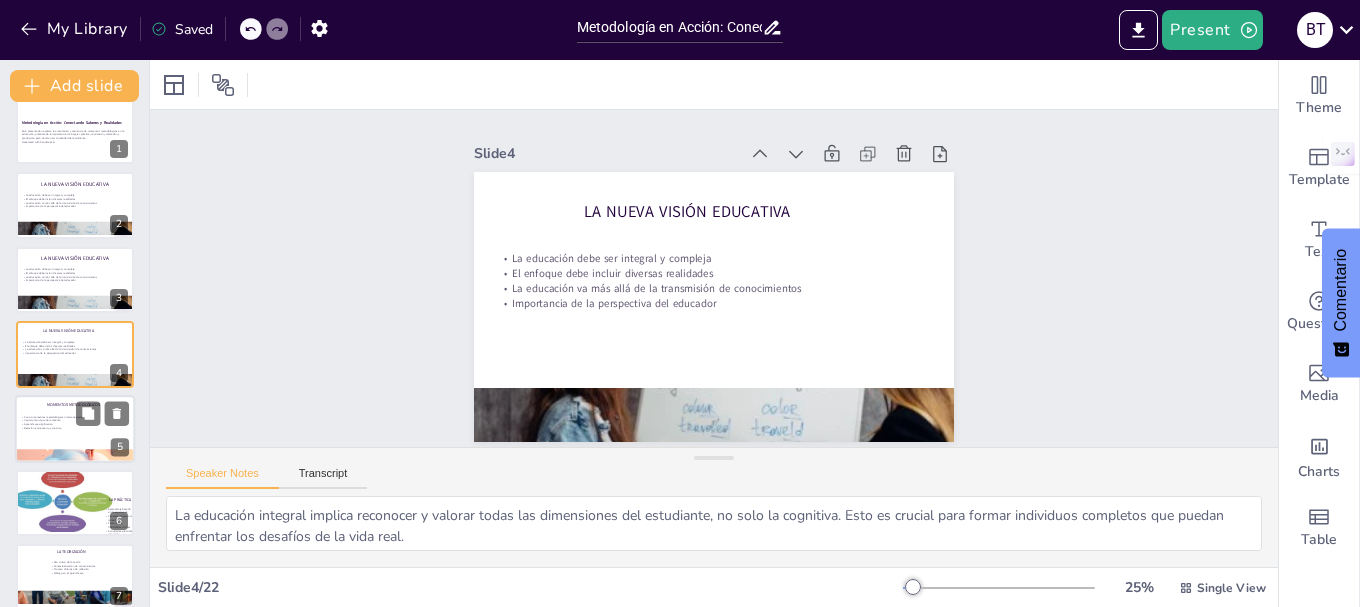 click on "Cuatro momentos metodológicos interconectados" at bounding box center [75, 416] 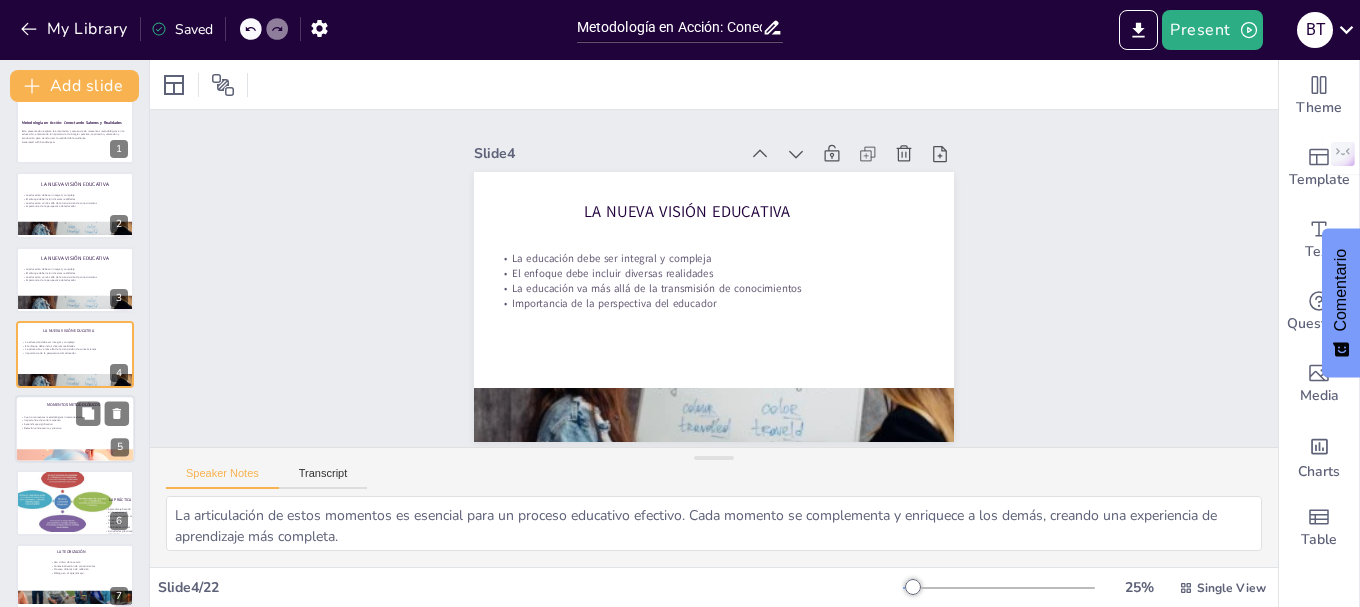 scroll, scrollTop: 94, scrollLeft: 0, axis: vertical 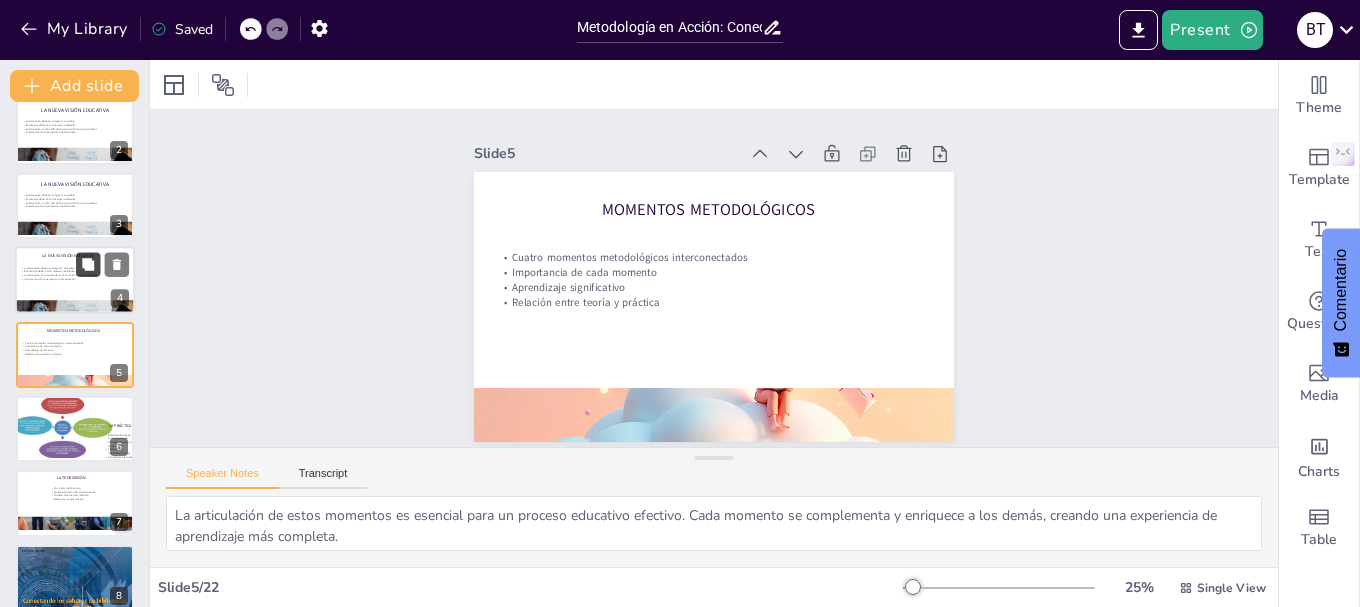 click 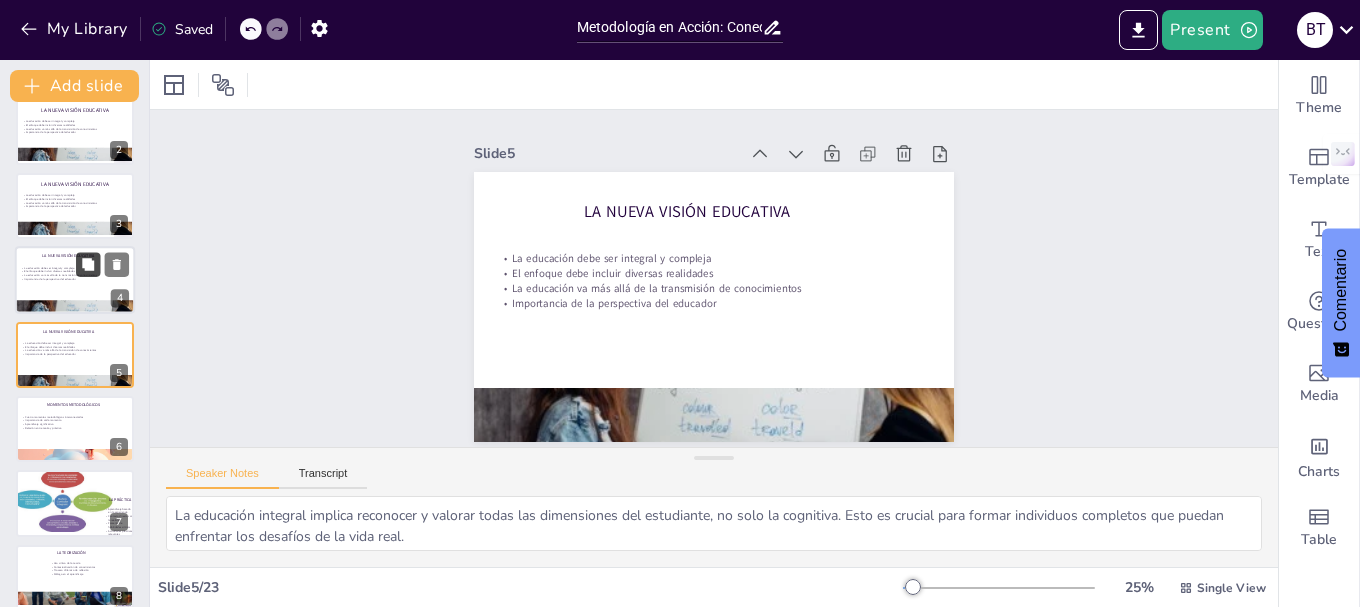 scroll, scrollTop: 4, scrollLeft: 0, axis: vertical 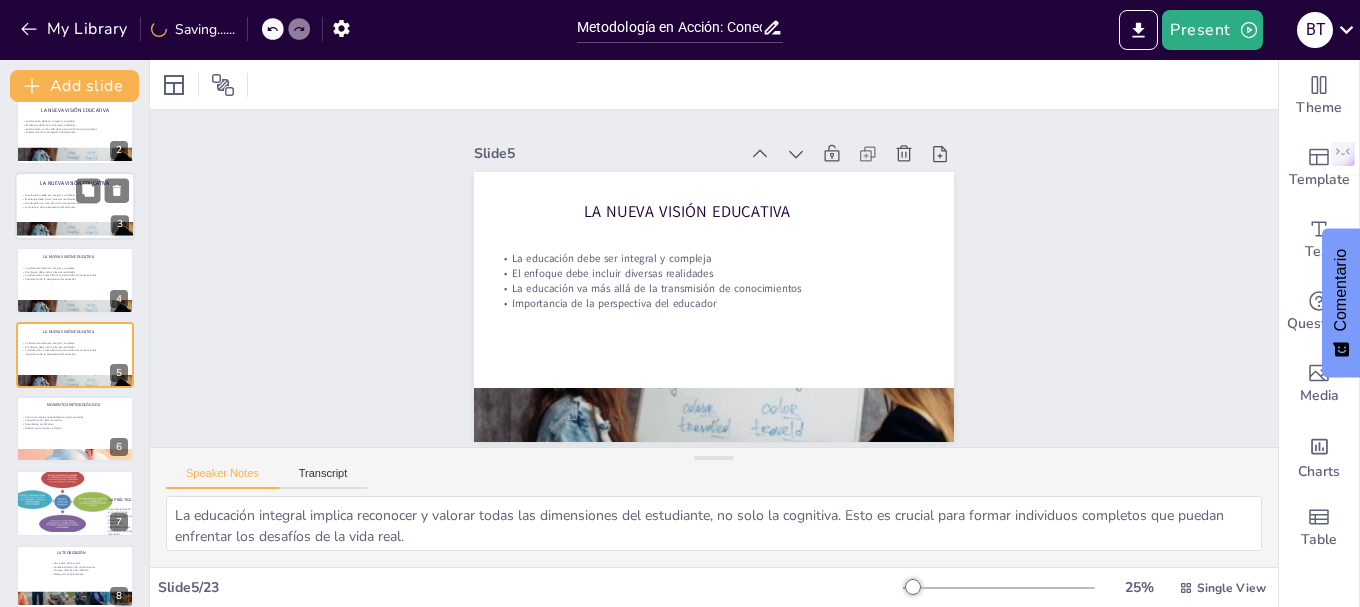 click on "Importancia de la perspectiva del educador" at bounding box center (75, 207) 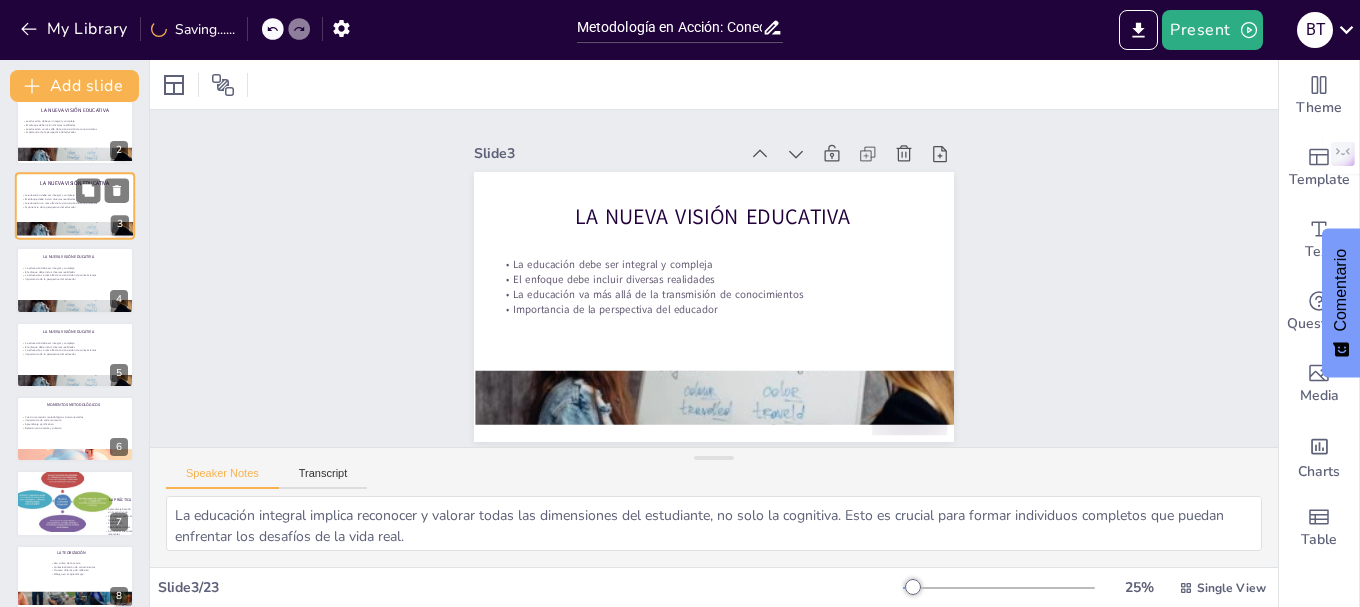 scroll, scrollTop: 0, scrollLeft: 0, axis: both 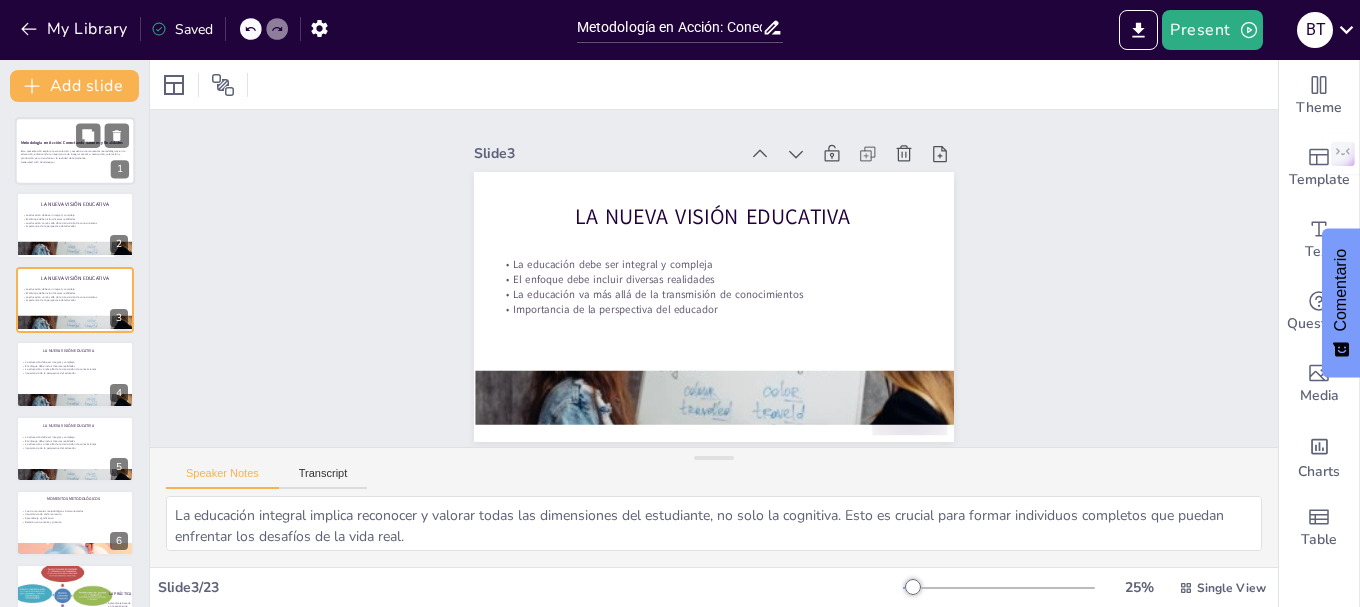 click on "Esta presentación explora la articulación y secuencia de momentos metodológicos en la educación, enfatizando la importancia de integrar práctica, teorización, valoración y producción para transformar la realidad del estudiante." at bounding box center [75, 154] 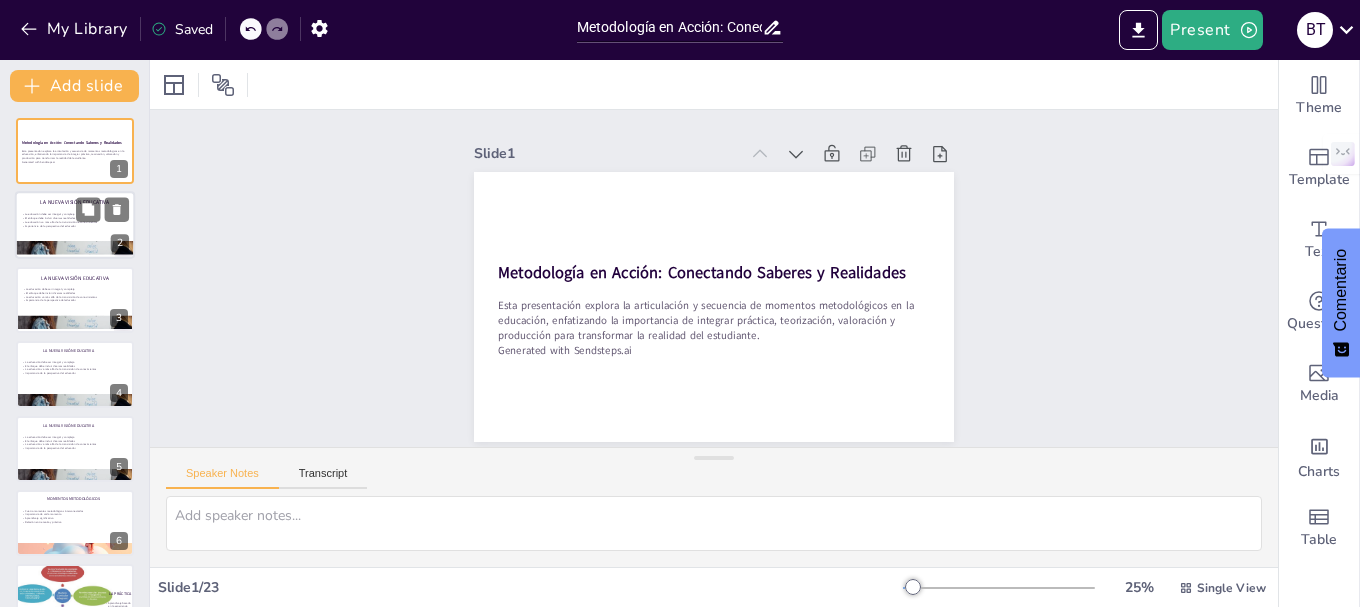 click on "La educación va más allá de la transmisión de conocimientos" at bounding box center [75, 223] 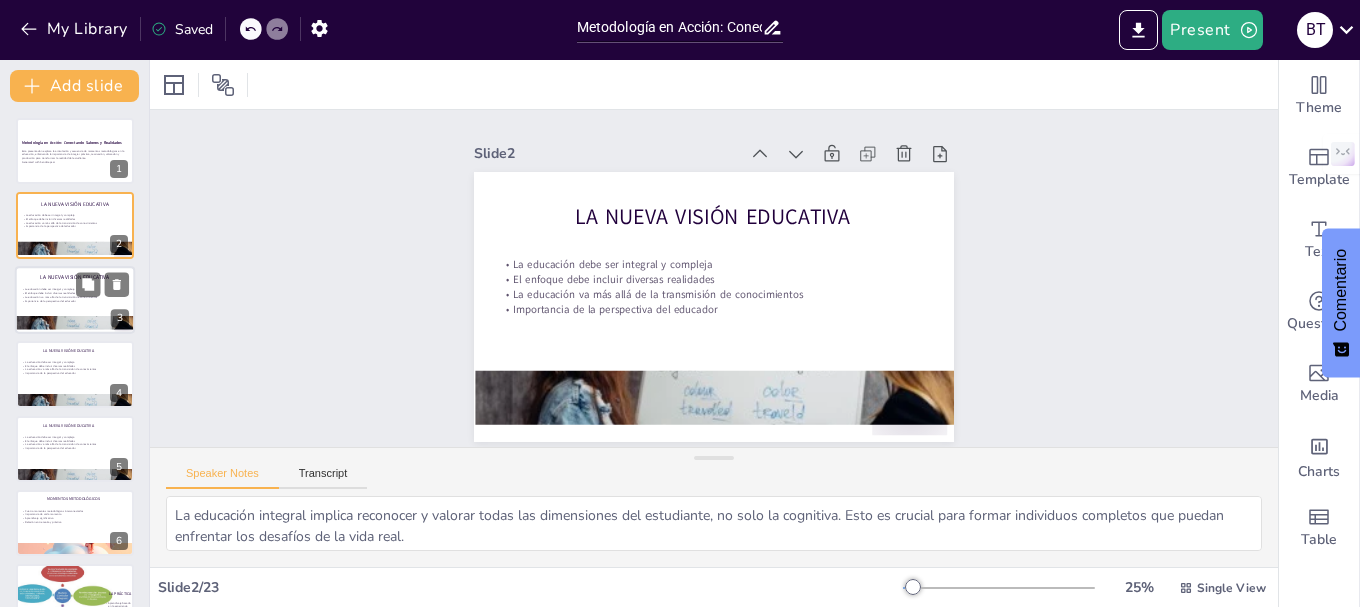 click on "La educación debe ser integral y compleja" at bounding box center (75, 289) 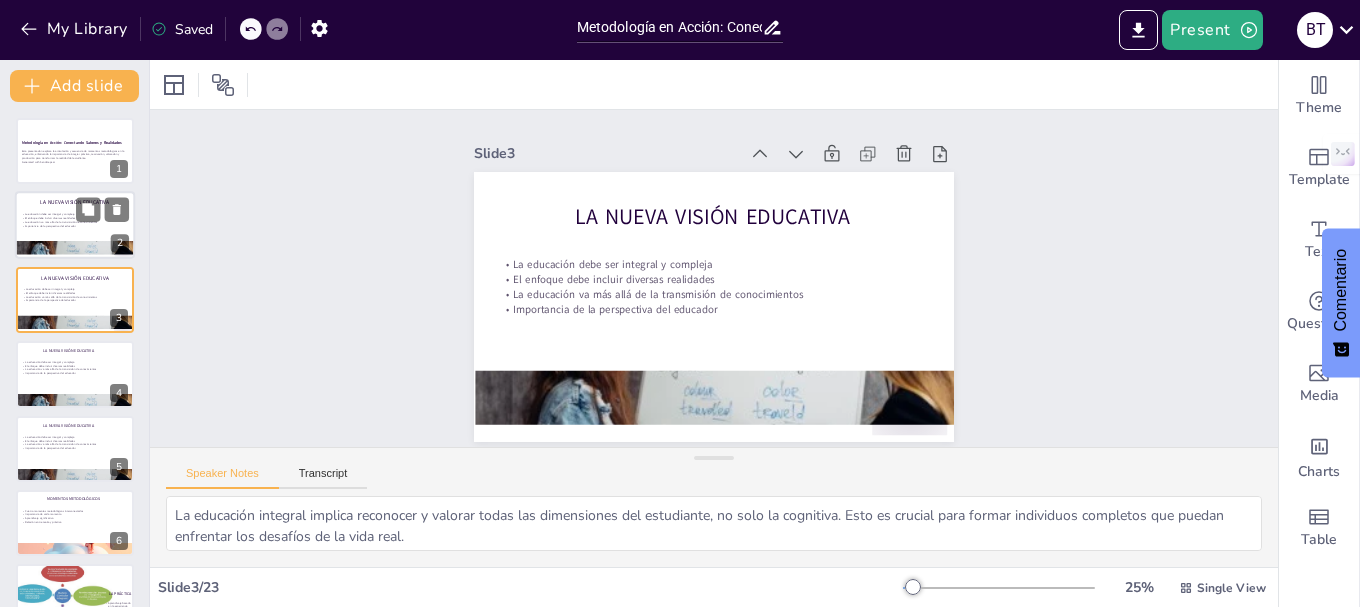 click at bounding box center (75, 226) 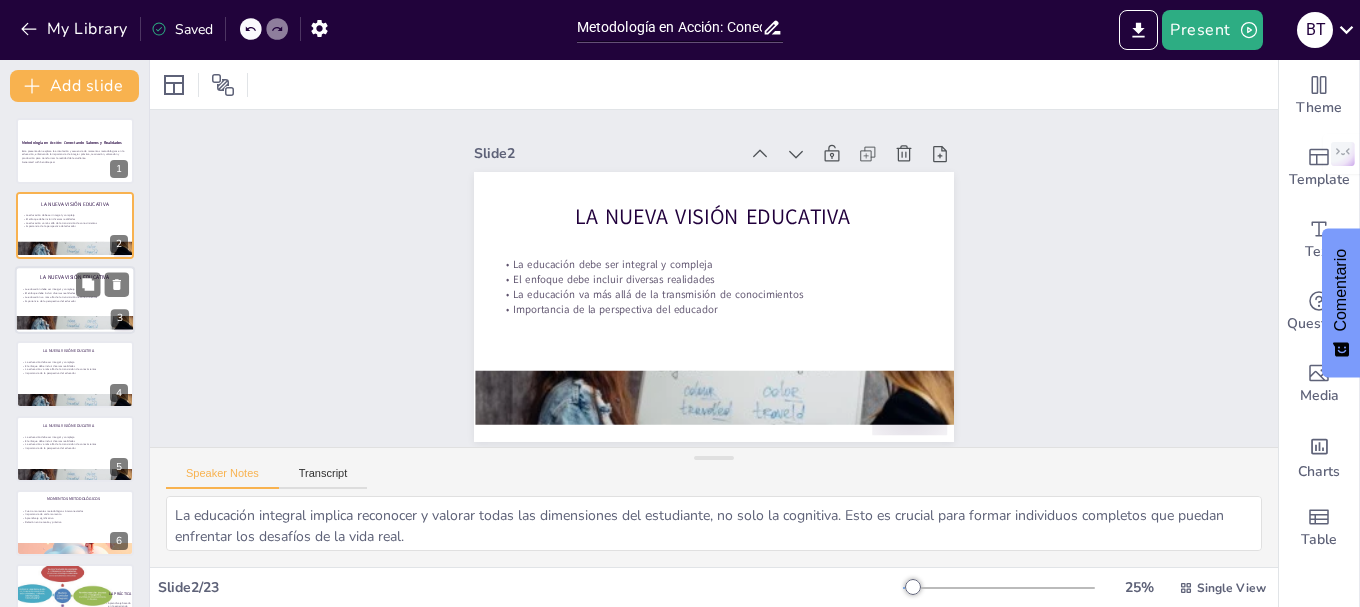 click at bounding box center [75, 300] 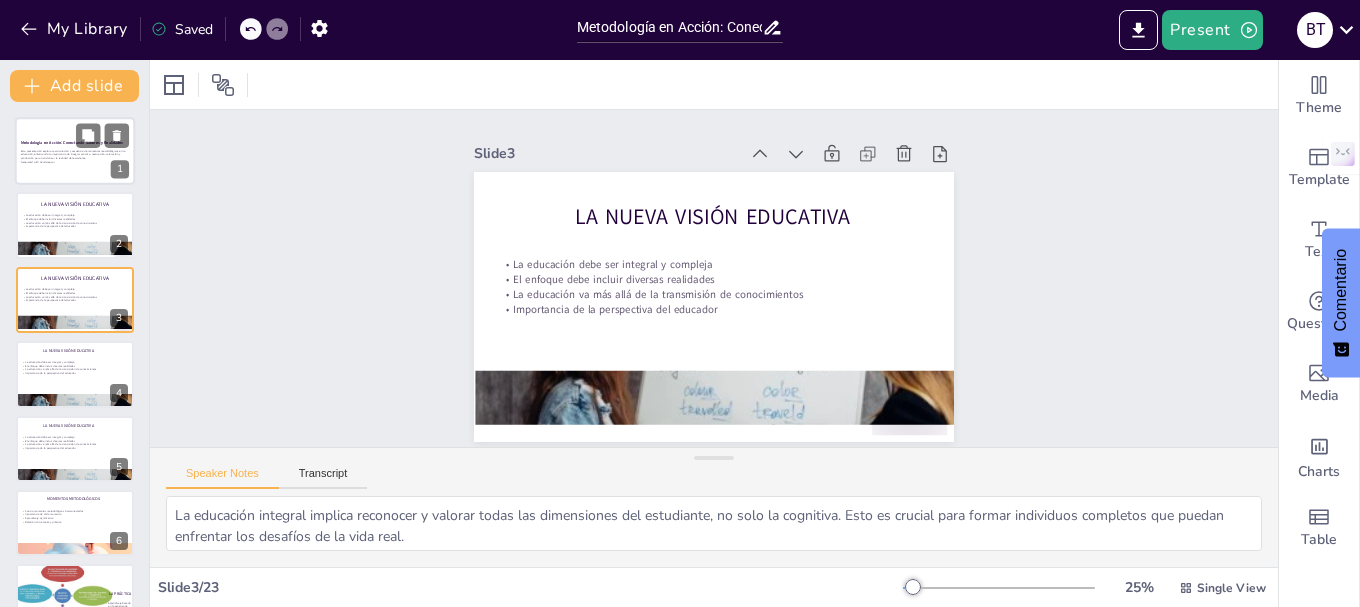 click on "Metodología en Acción: Conectando Saberes y Realidades" at bounding box center (72, 142) 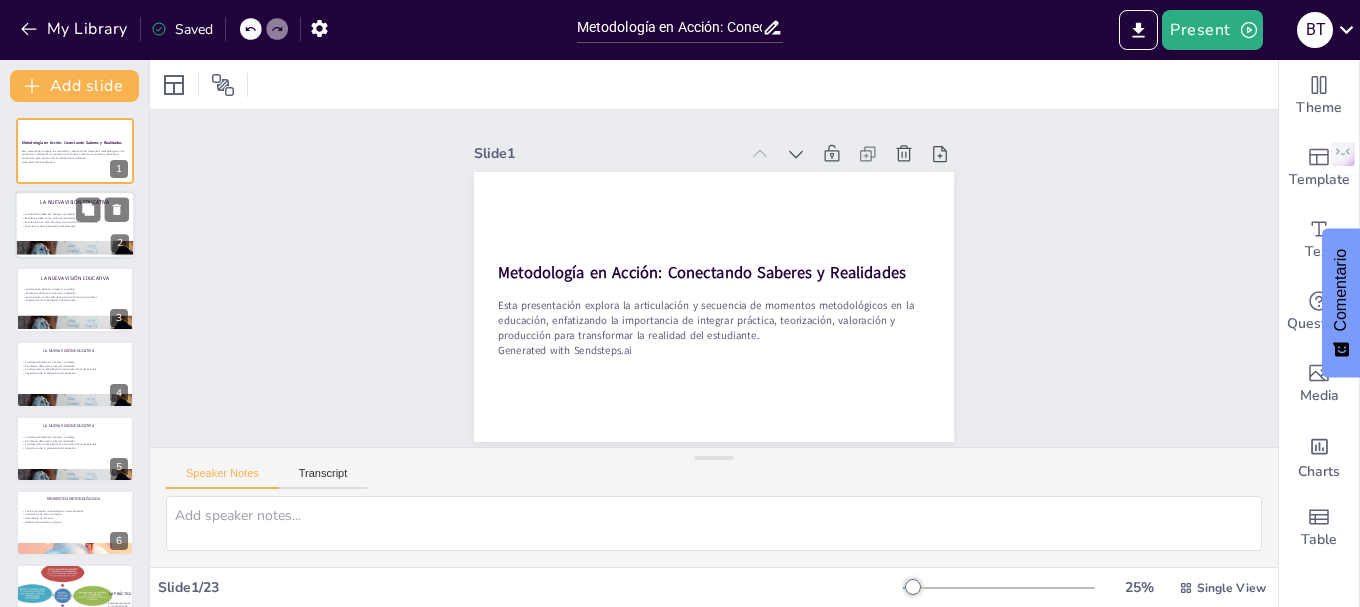 click on "La Nueva Visión Educativa" at bounding box center [75, 202] 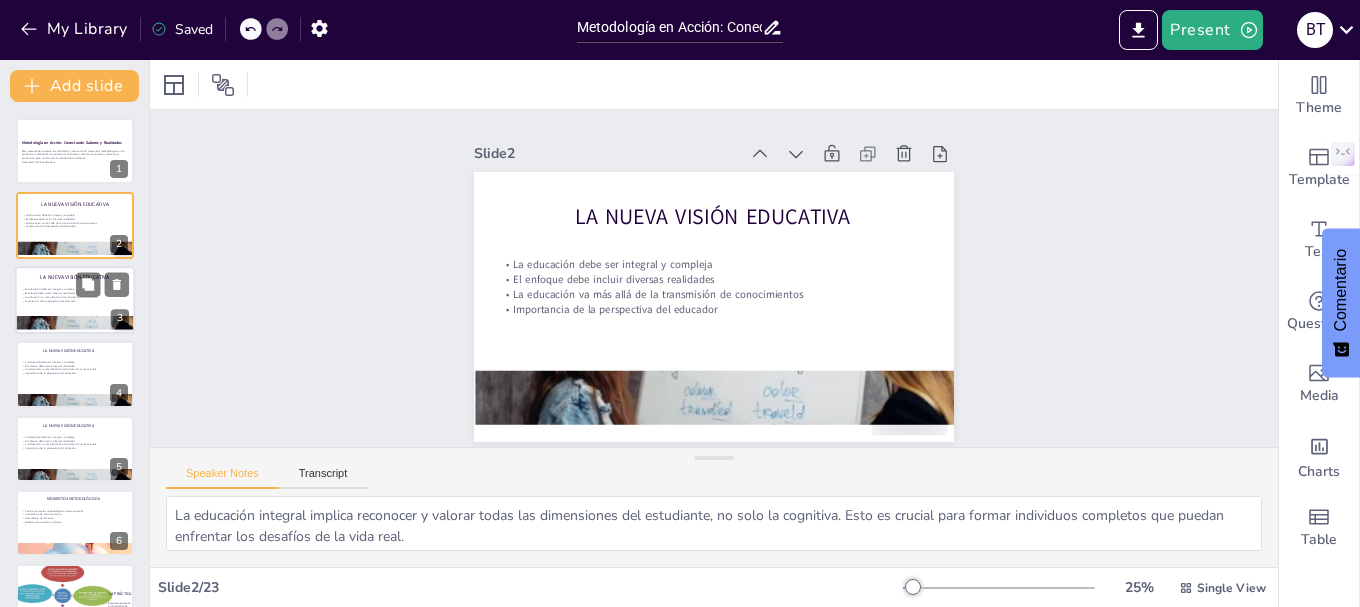 click on "El enfoque debe incluir diversas realidades" at bounding box center (75, 293) 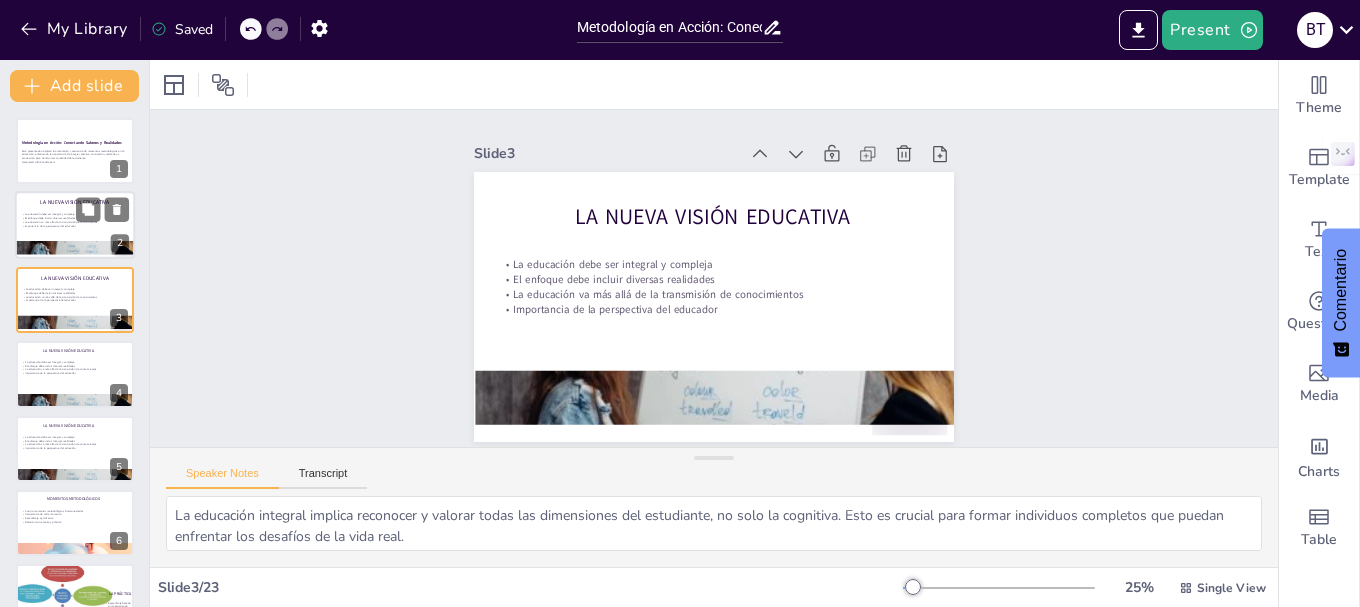 click on "El enfoque debe incluir diversas realidades" at bounding box center (75, 219) 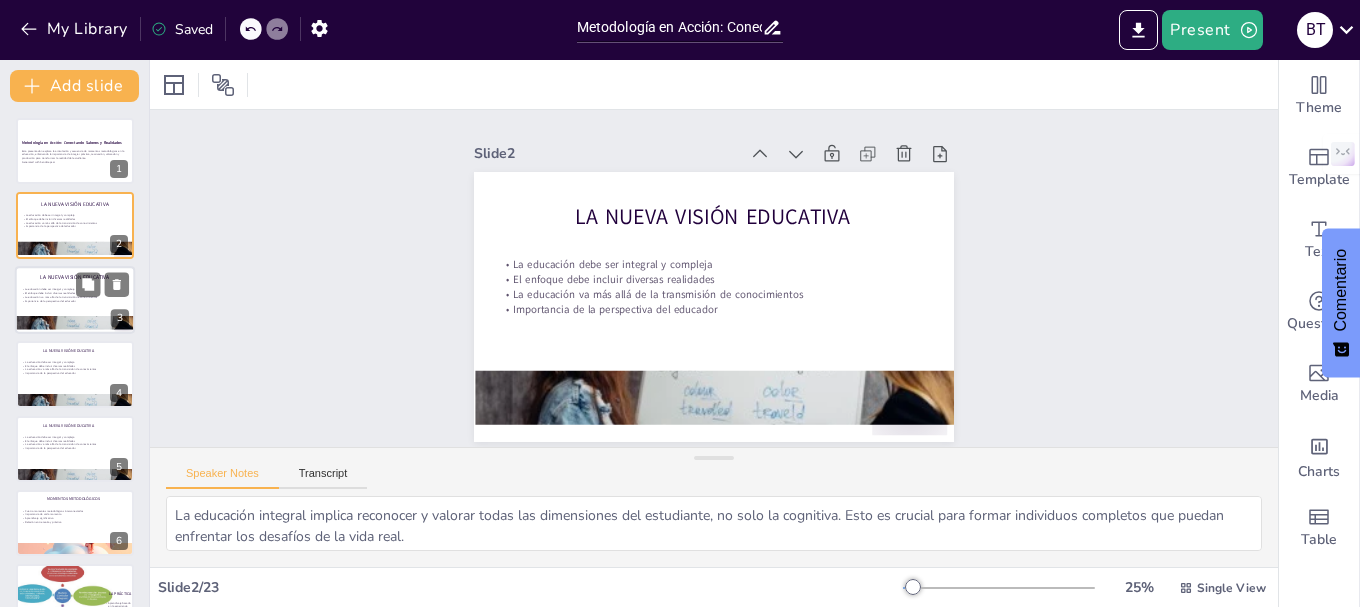 click on "La educación debe ser integral y compleja" at bounding box center [75, 289] 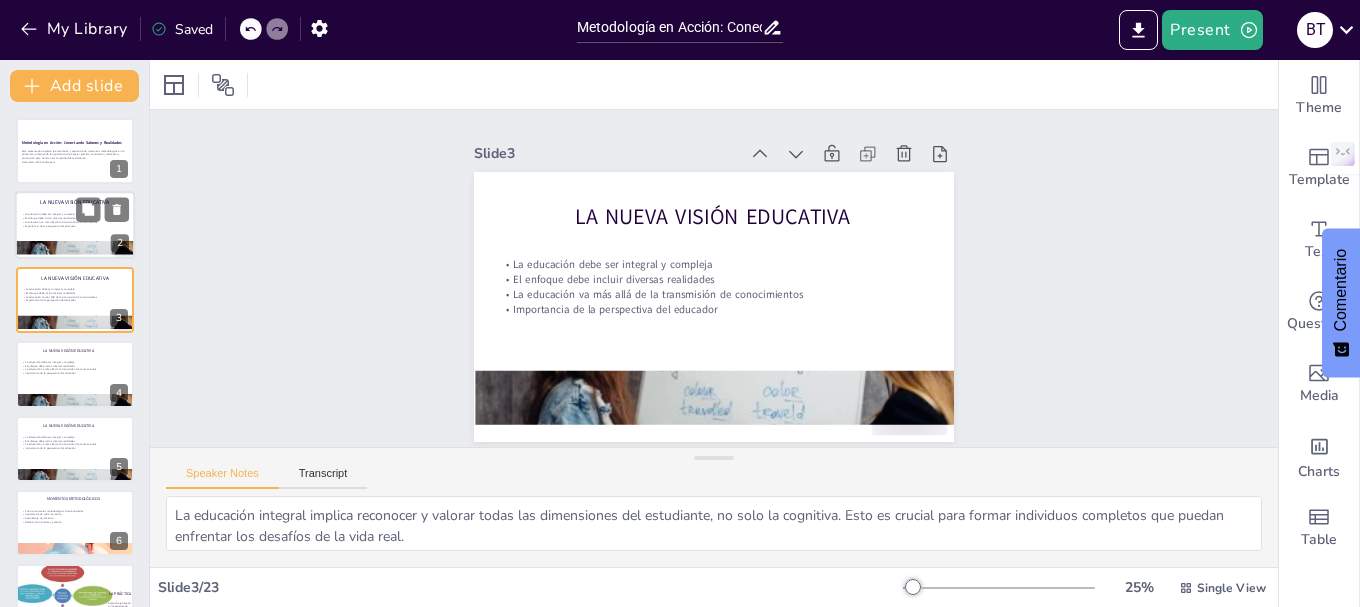 click on "Importancia de la perspectiva del educador" at bounding box center (75, 226) 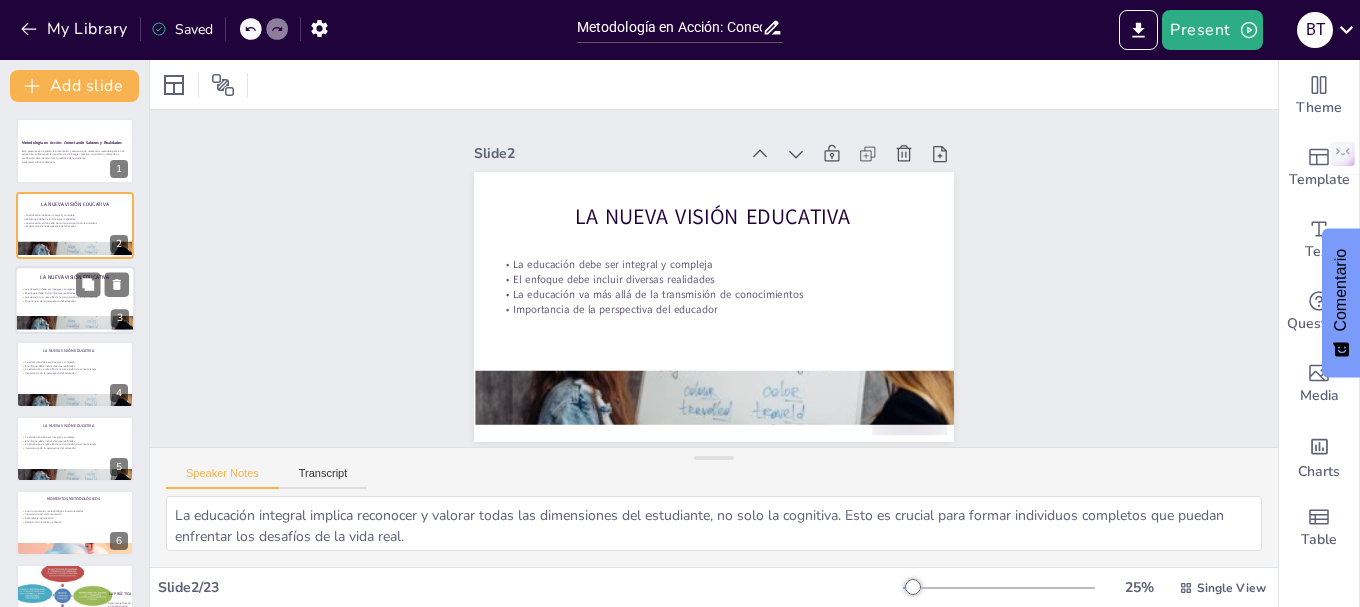 click on "La educación debe ser integral y compleja" at bounding box center [75, 289] 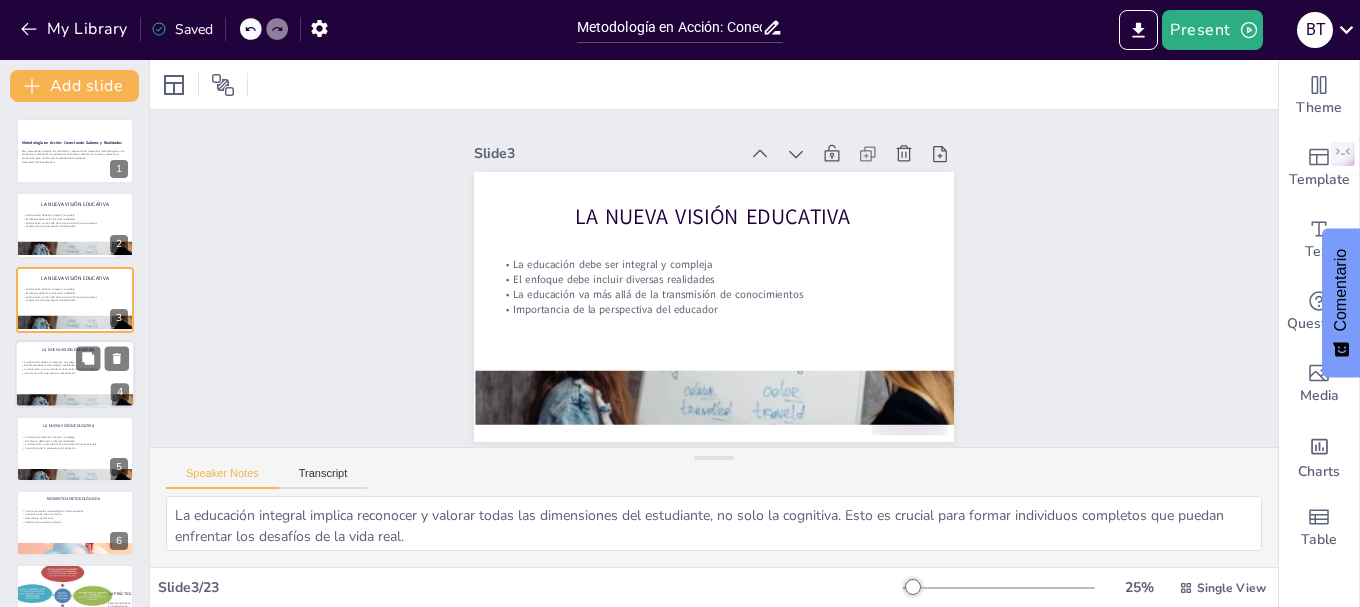 click on "La educación debe ser integral y compleja" at bounding box center (75, 362) 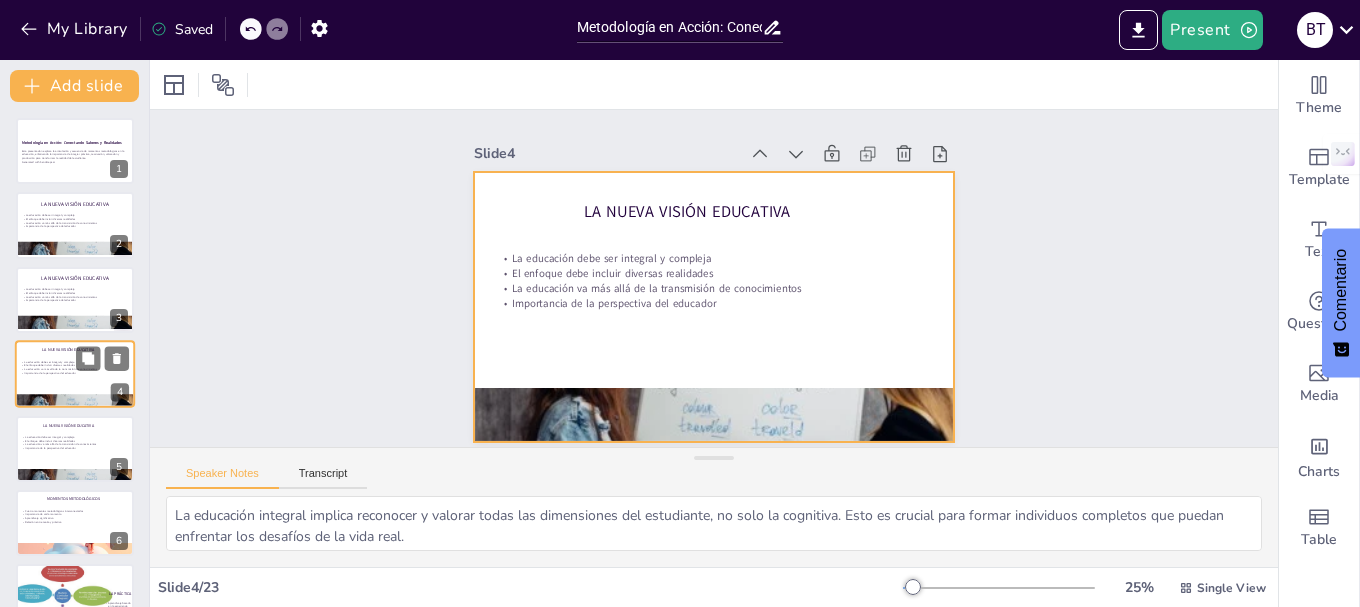 scroll, scrollTop: 20, scrollLeft: 0, axis: vertical 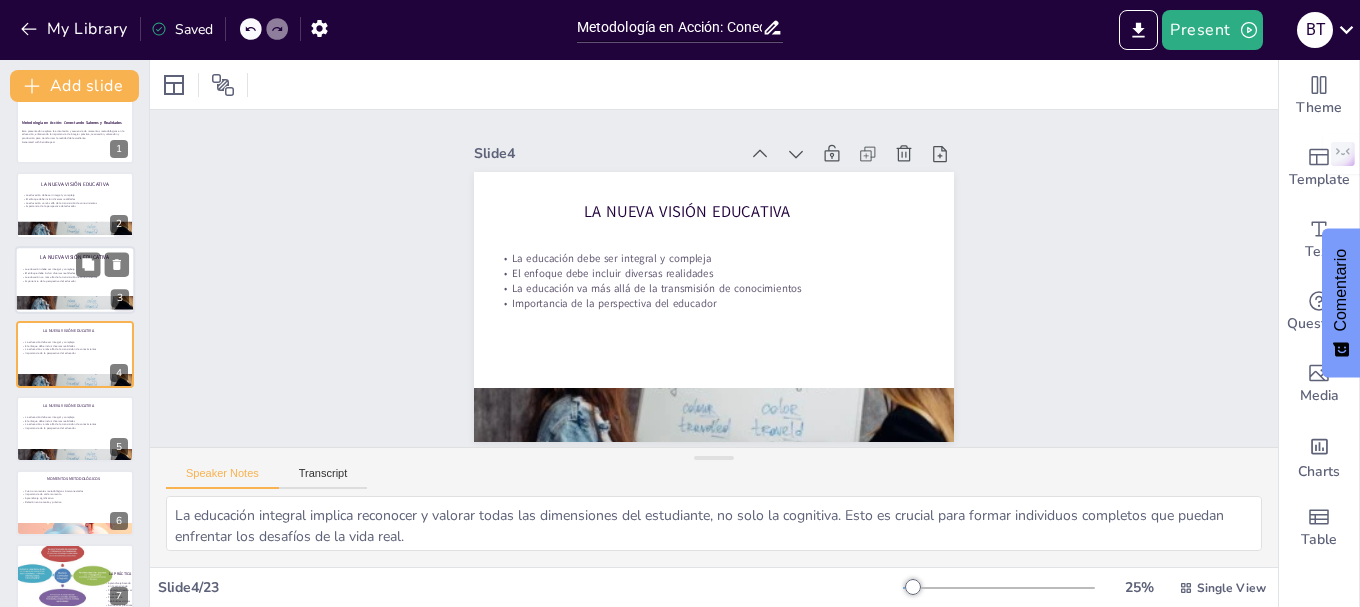 click on "Importancia de la perspectiva del educador" at bounding box center (75, 281) 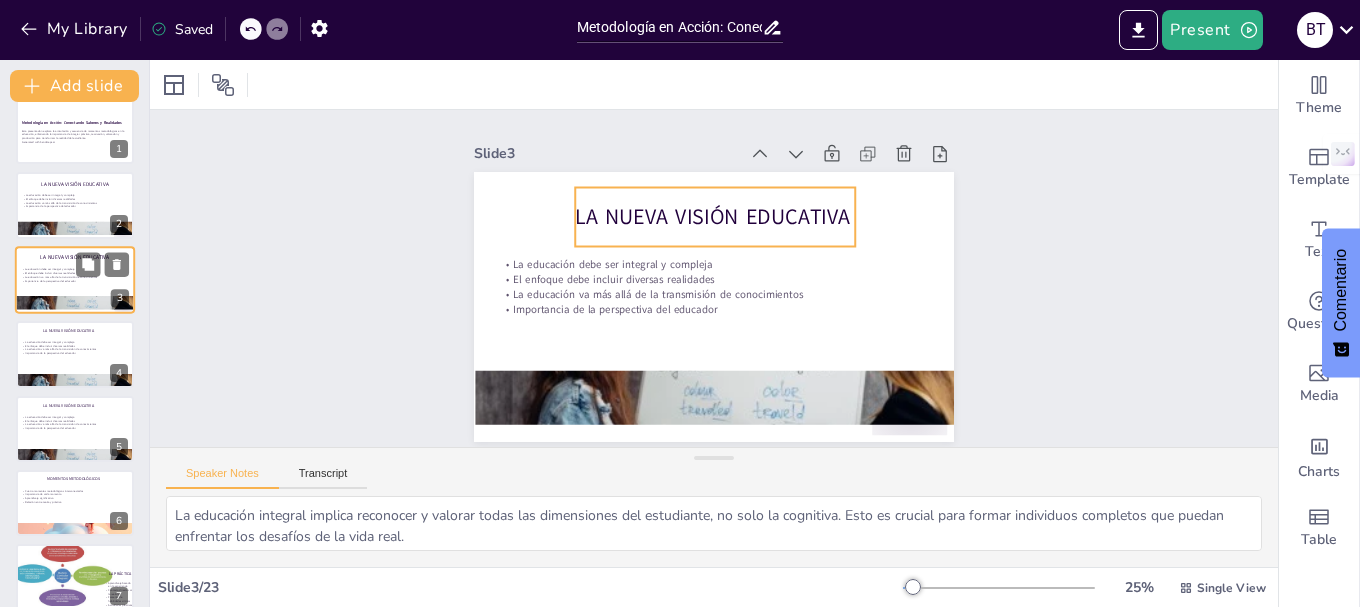 scroll, scrollTop: 0, scrollLeft: 0, axis: both 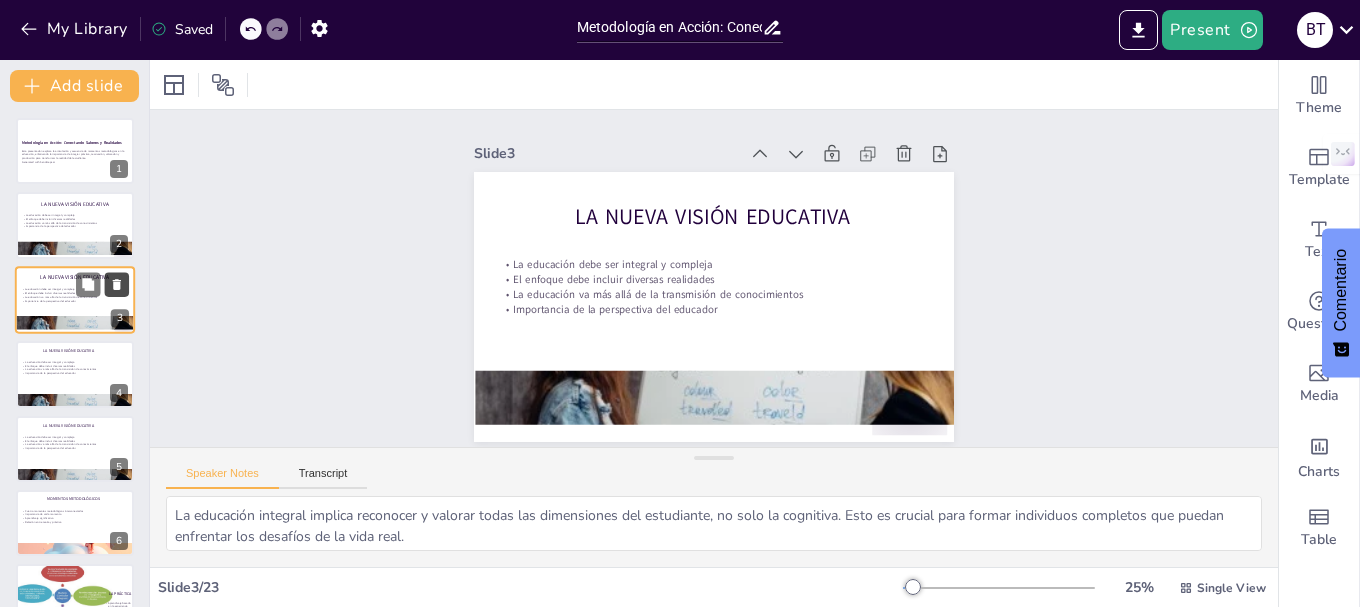 click 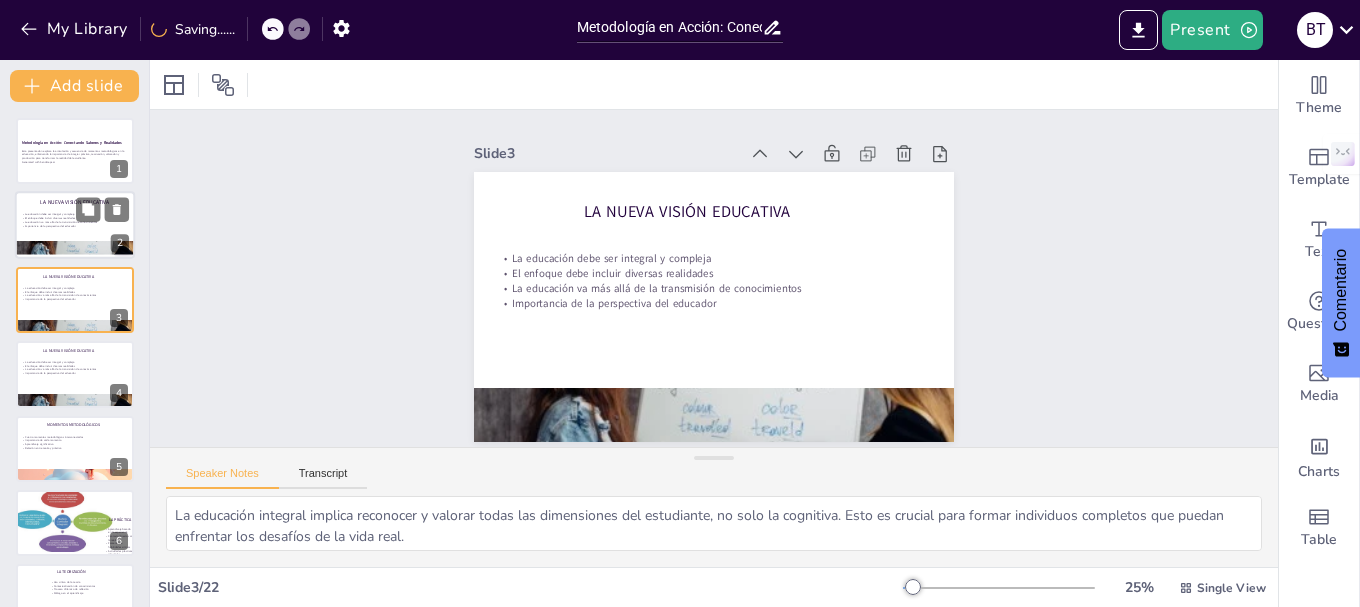 click on "El enfoque debe incluir diversas realidades" at bounding box center [75, 219] 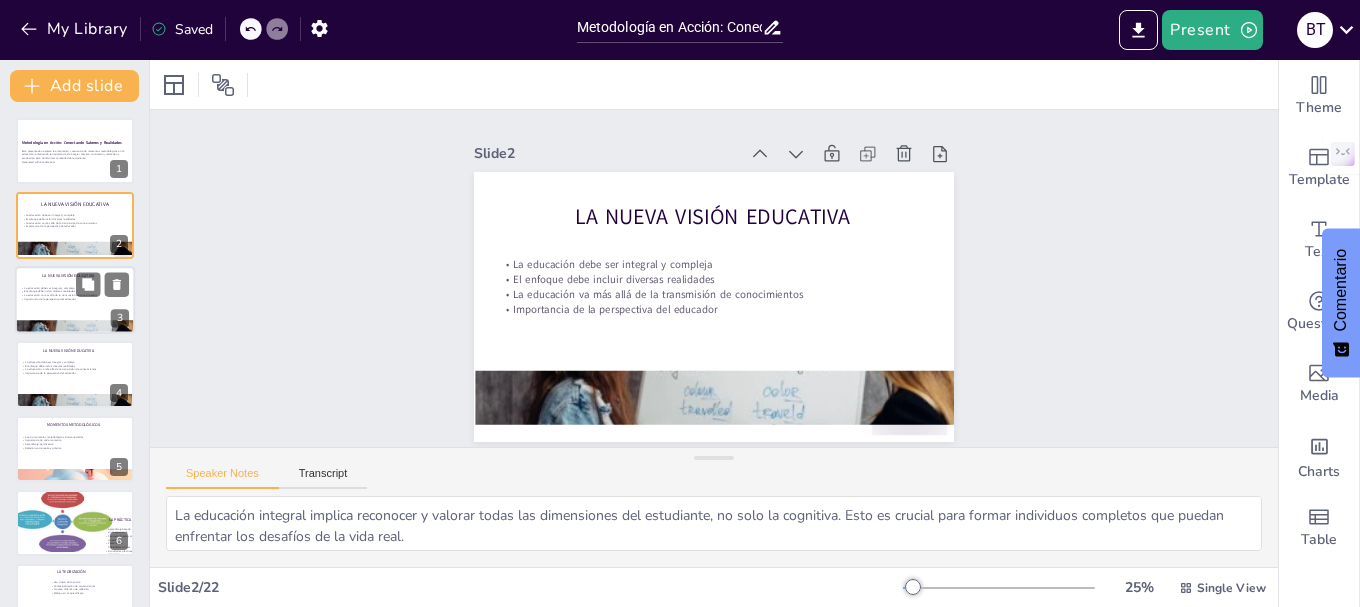click at bounding box center (75, 300) 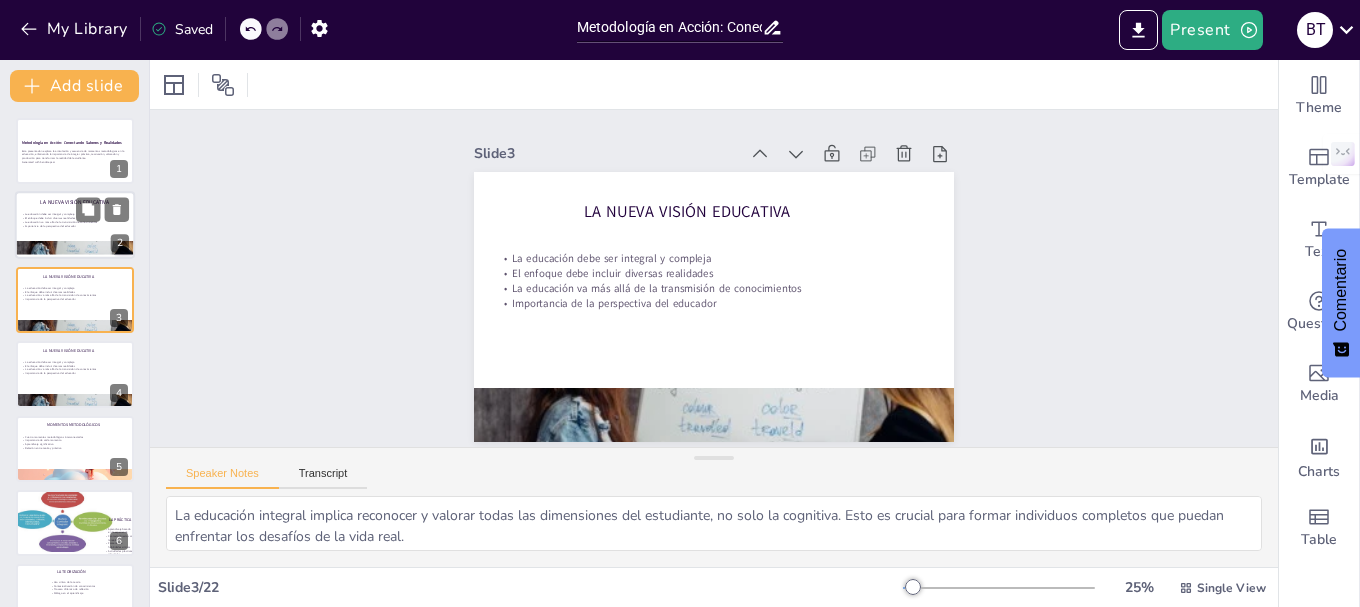 click on "Importancia de la perspectiva del educador" at bounding box center (75, 226) 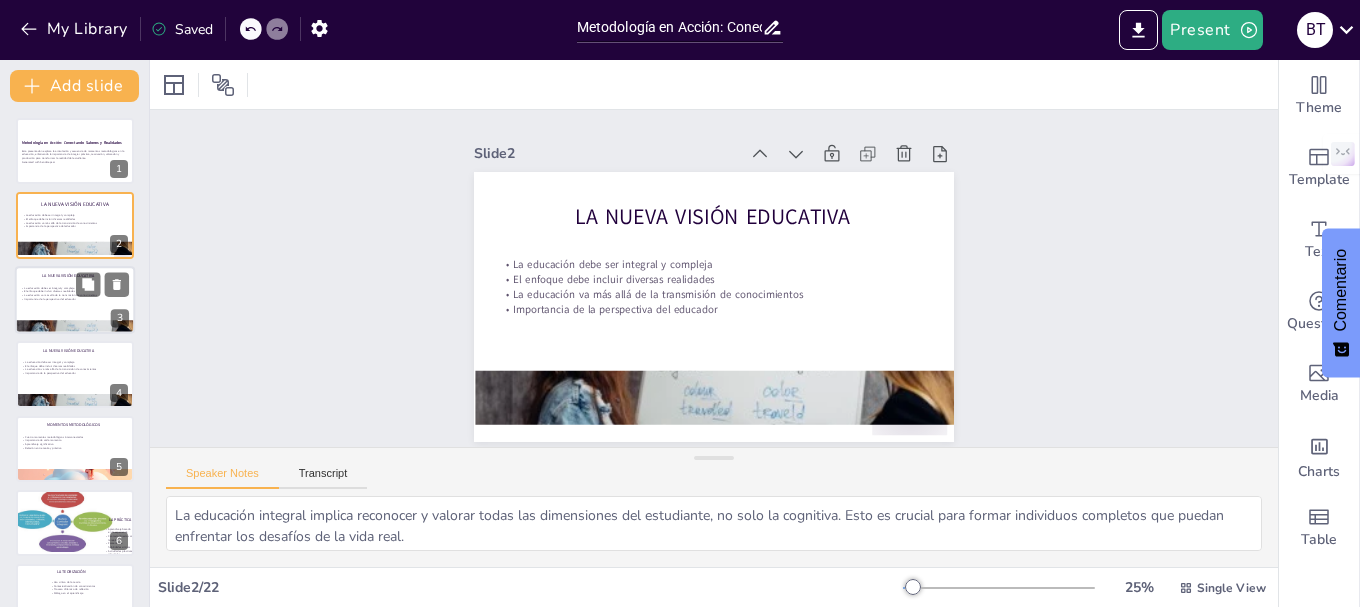 click on "La Nueva Visión Educativa" at bounding box center [69, 276] 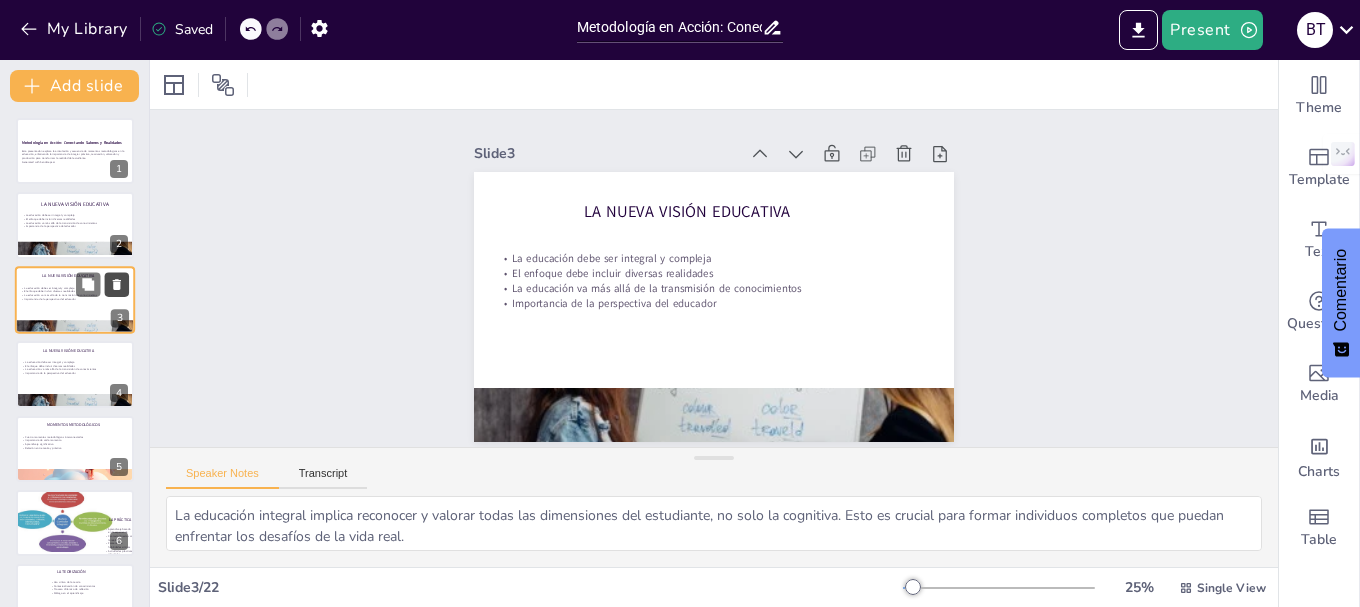 click 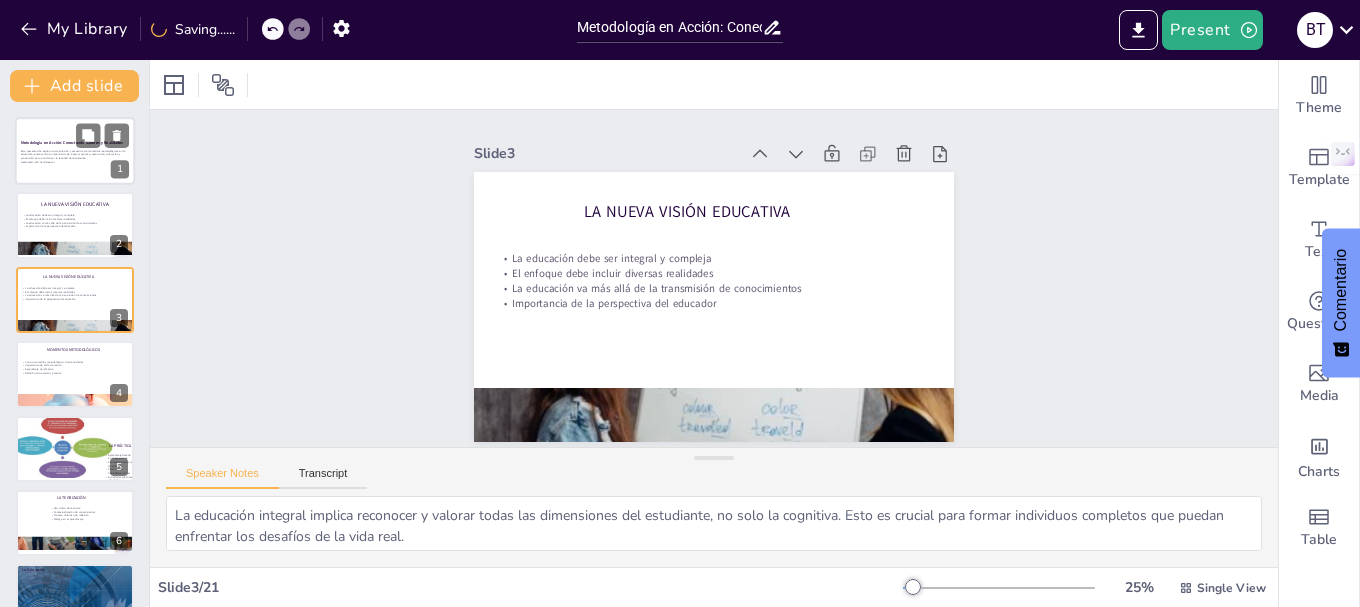 click at bounding box center [75, 151] 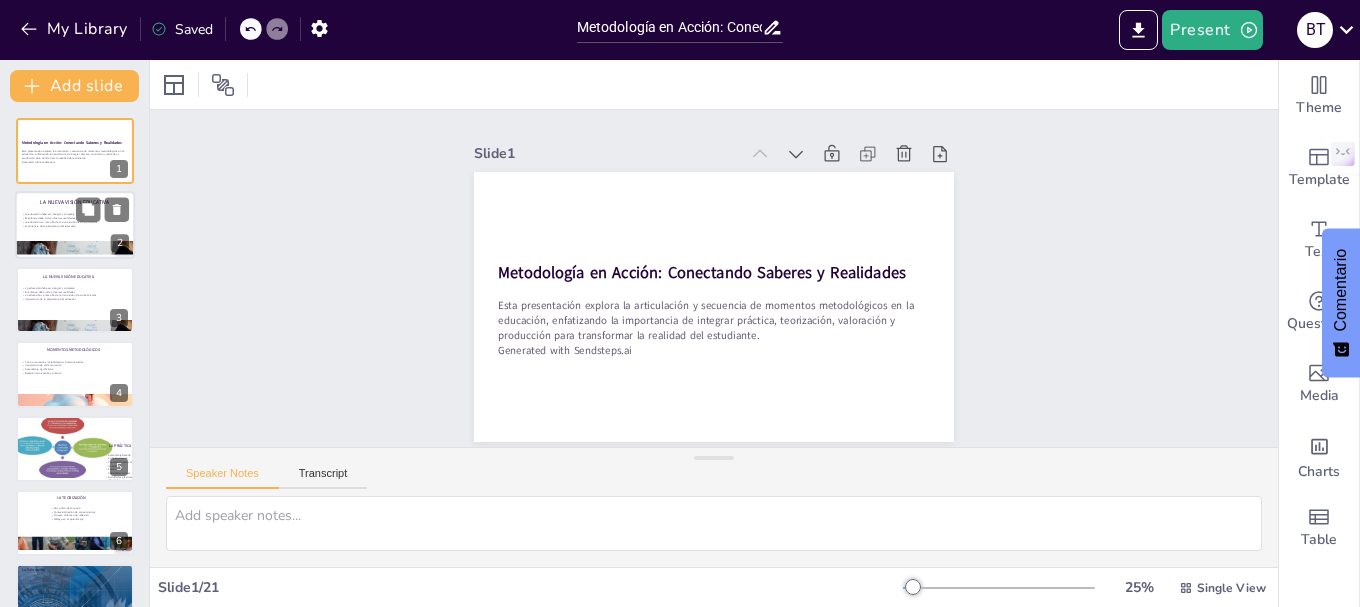 click on "Importancia de la perspectiva del educador" at bounding box center (75, 226) 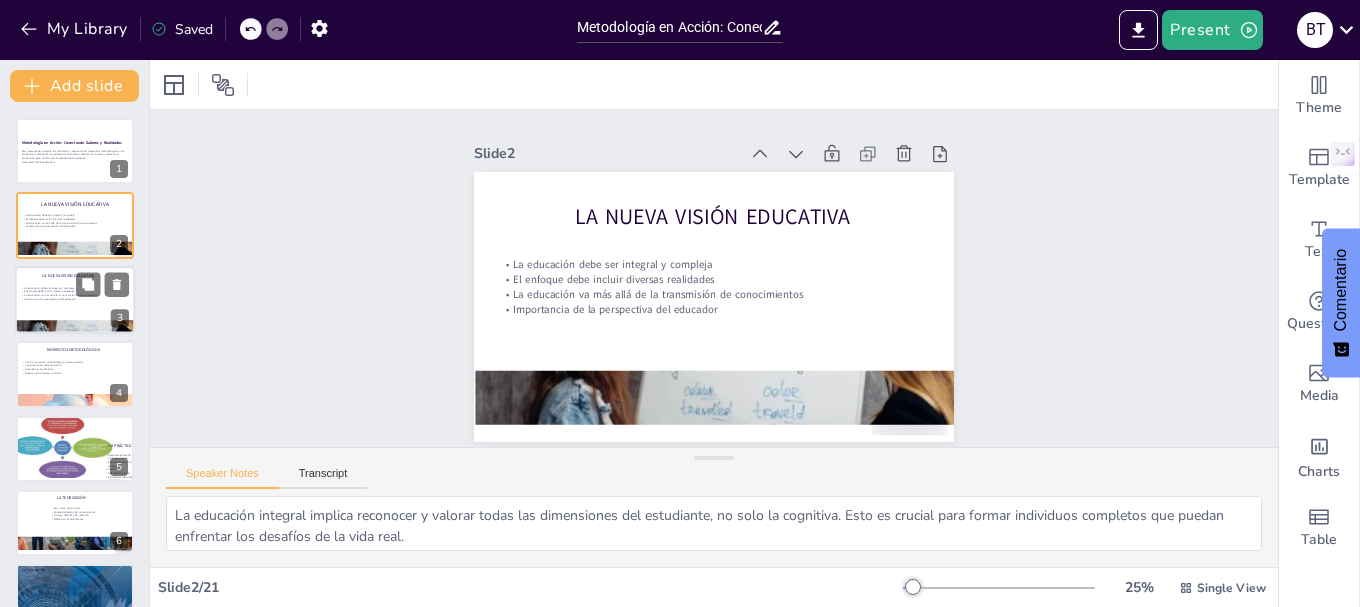 click at bounding box center [75, 300] 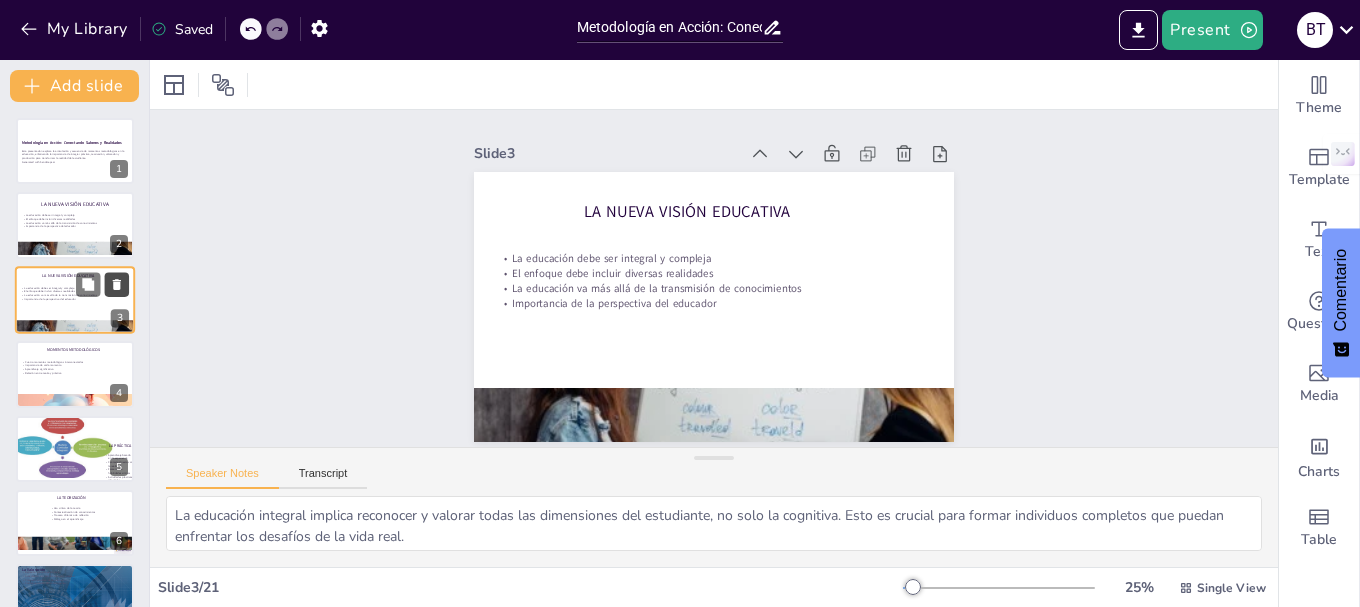 click 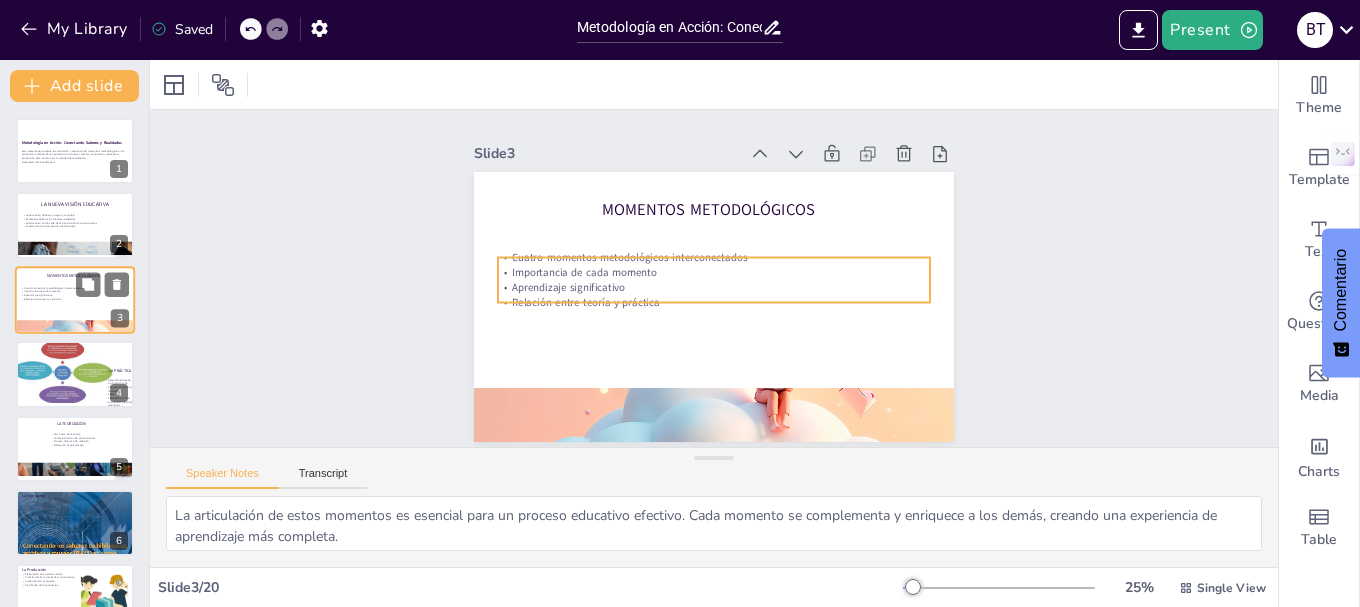 click on "Relación entre teoría y práctica" at bounding box center [75, 299] 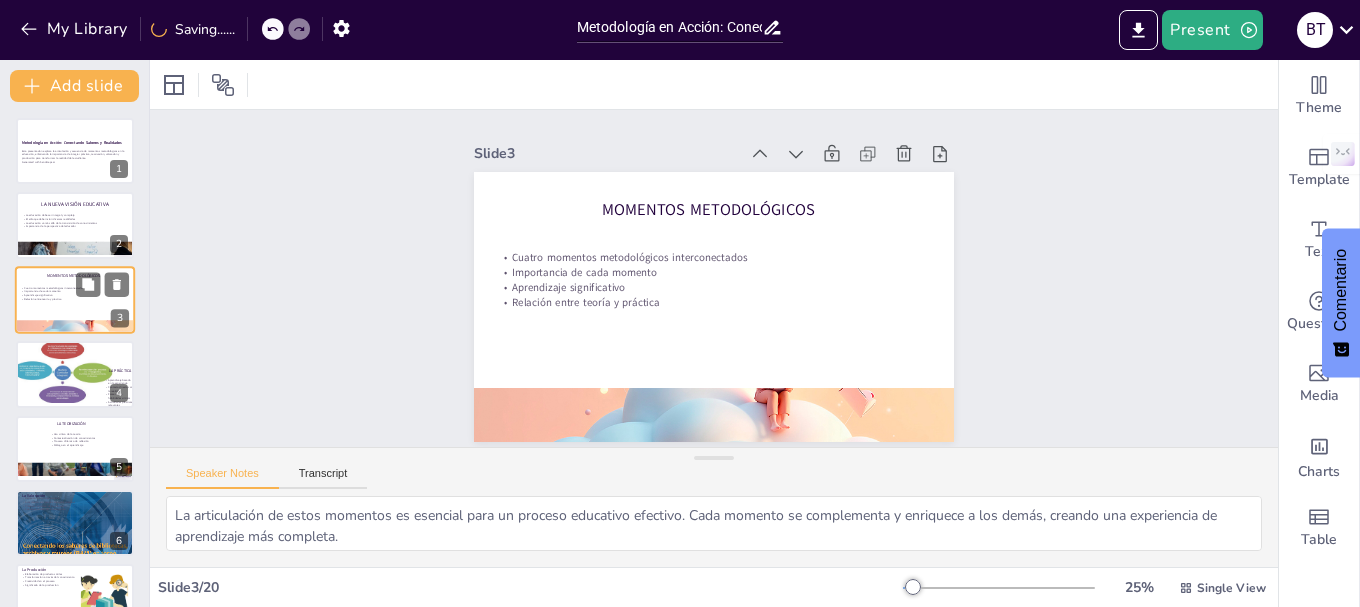 scroll, scrollTop: 4, scrollLeft: 0, axis: vertical 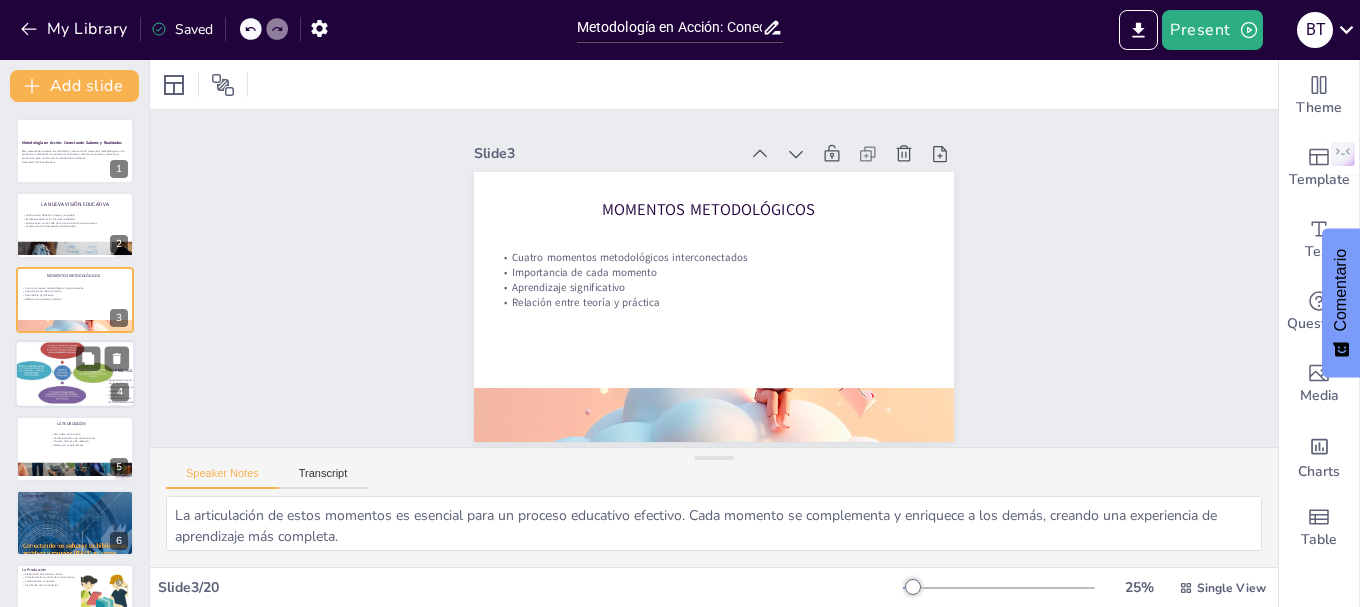 click at bounding box center (60, 372) 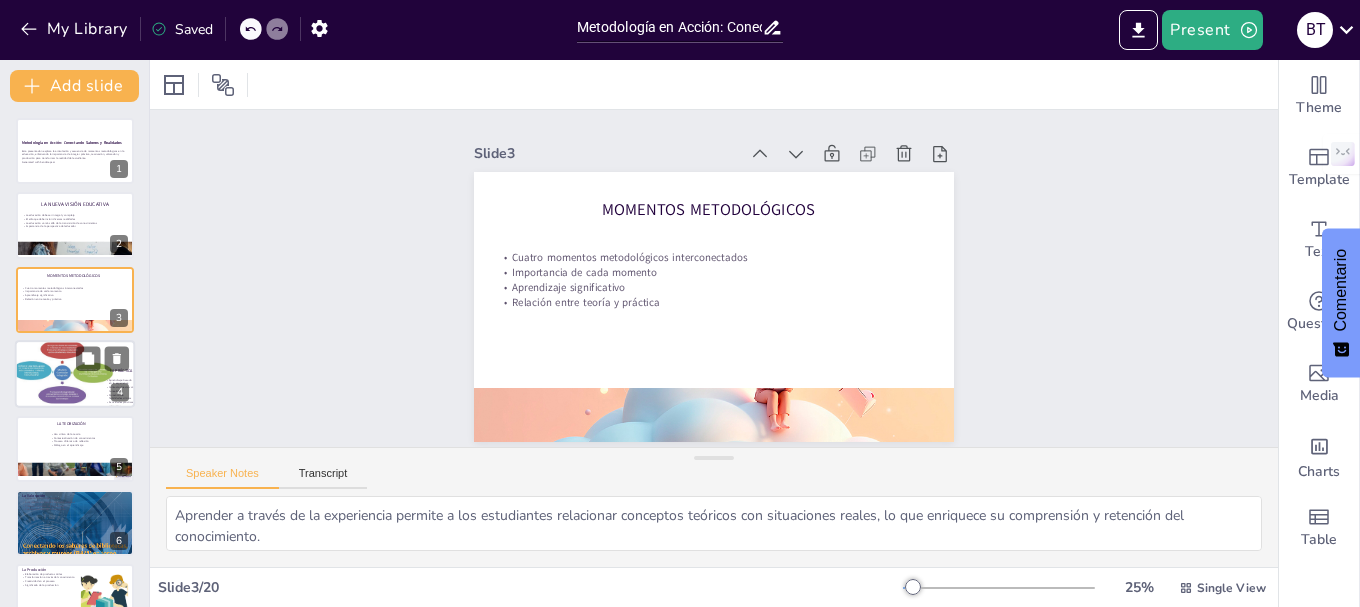 scroll, scrollTop: 20, scrollLeft: 0, axis: vertical 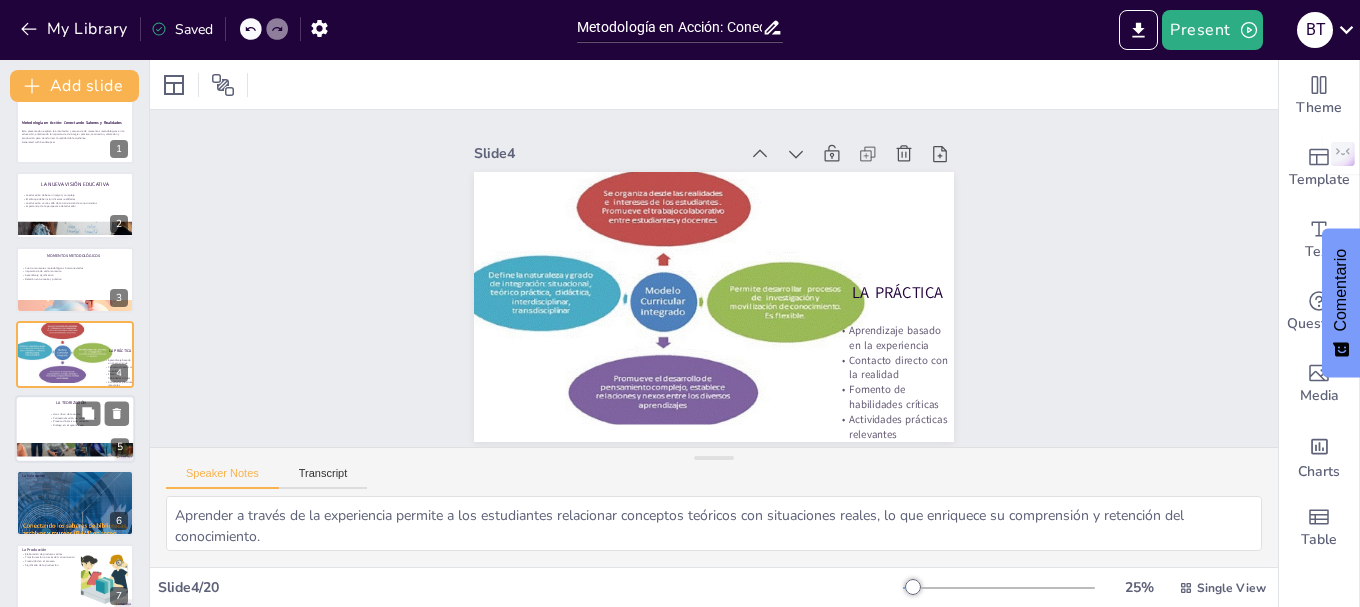 click on "Diálogo en el aprendizaje" at bounding box center [78, 425] 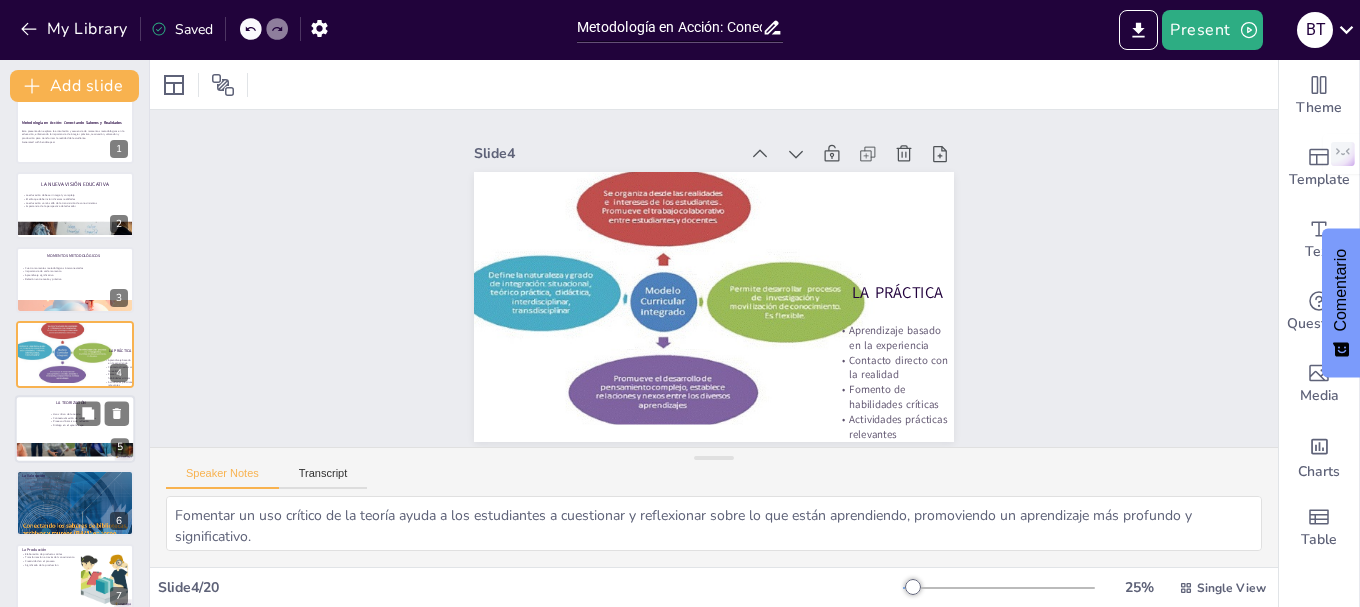 scroll, scrollTop: 94, scrollLeft: 0, axis: vertical 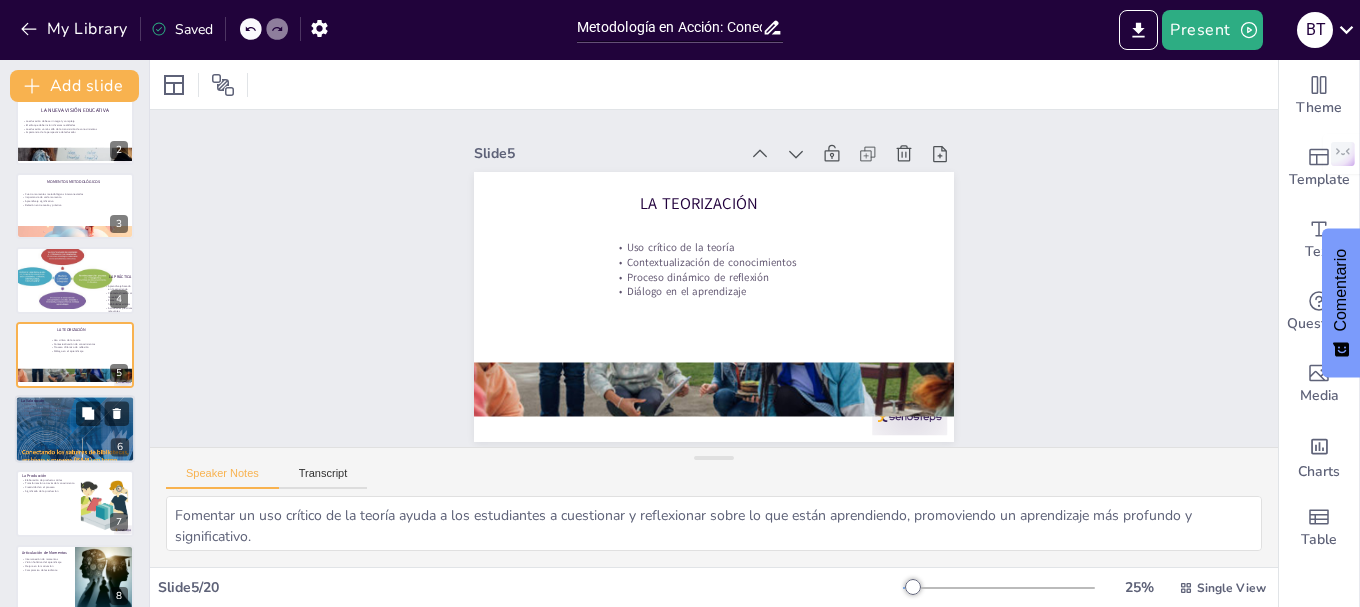 click at bounding box center [75, 428] 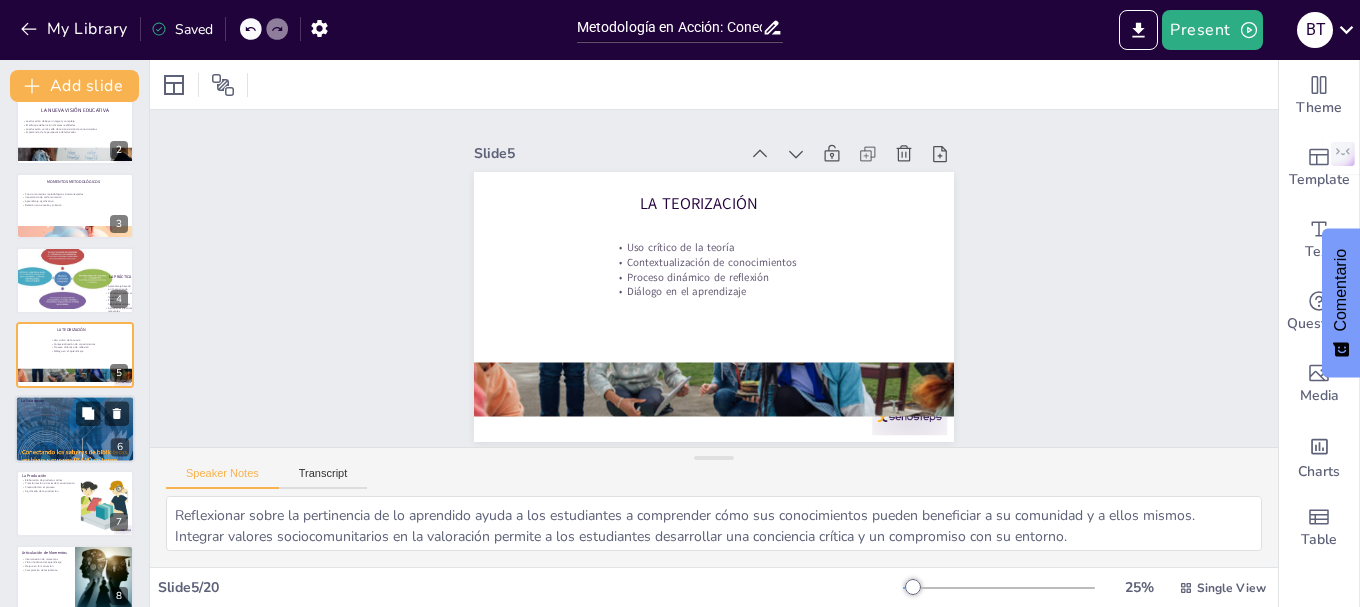 scroll, scrollTop: 169, scrollLeft: 0, axis: vertical 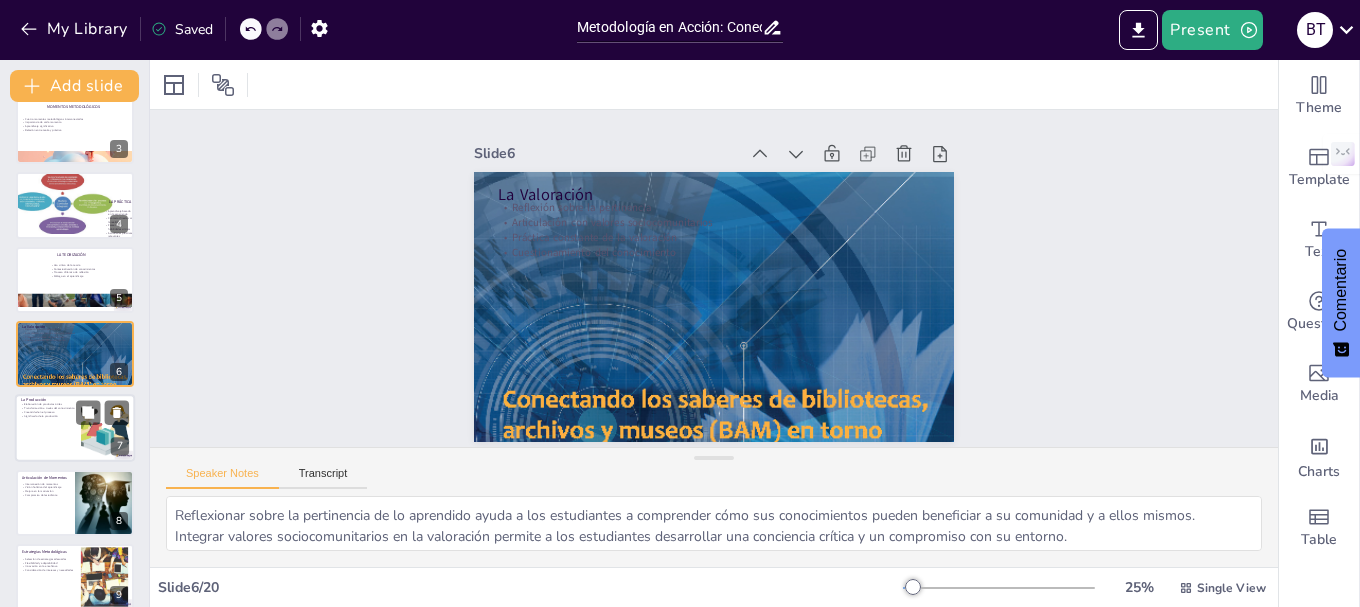 click at bounding box center (75, 429) 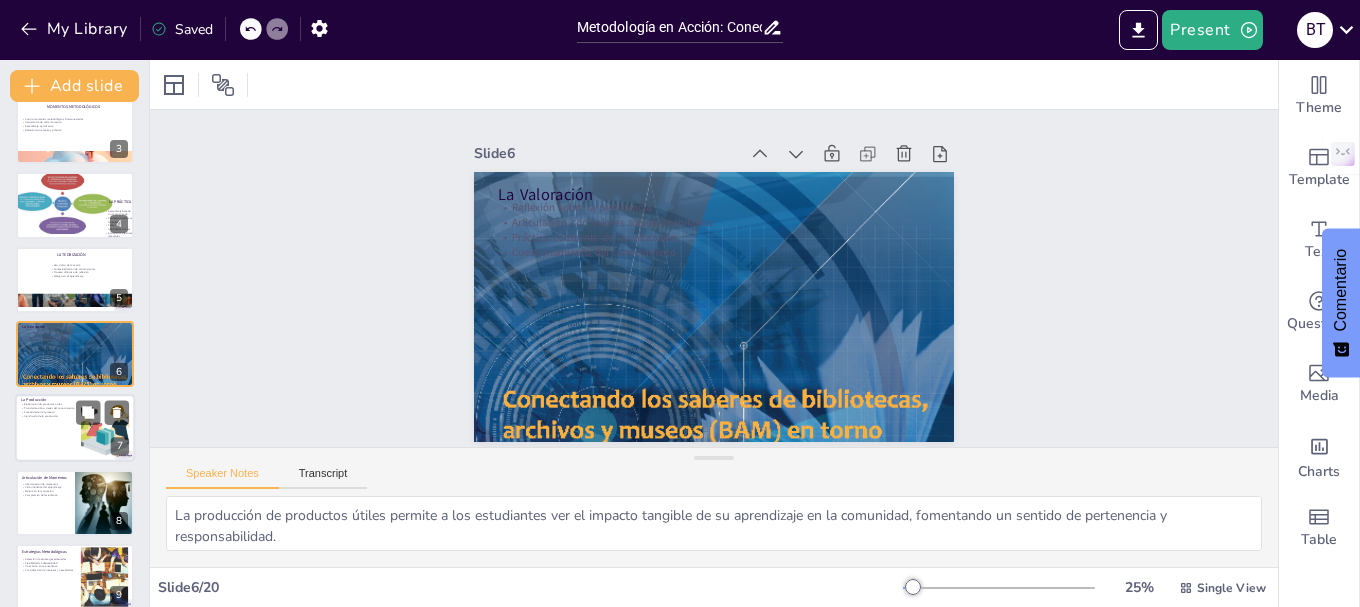 scroll, scrollTop: 243, scrollLeft: 0, axis: vertical 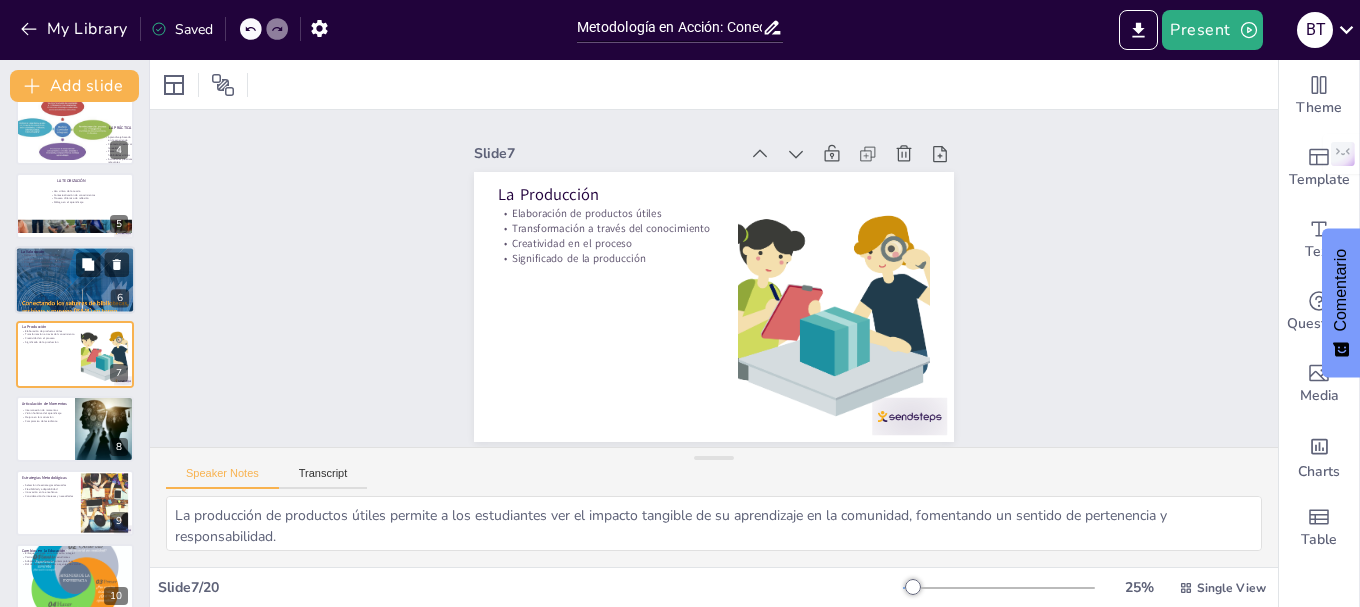 click at bounding box center (75, 279) 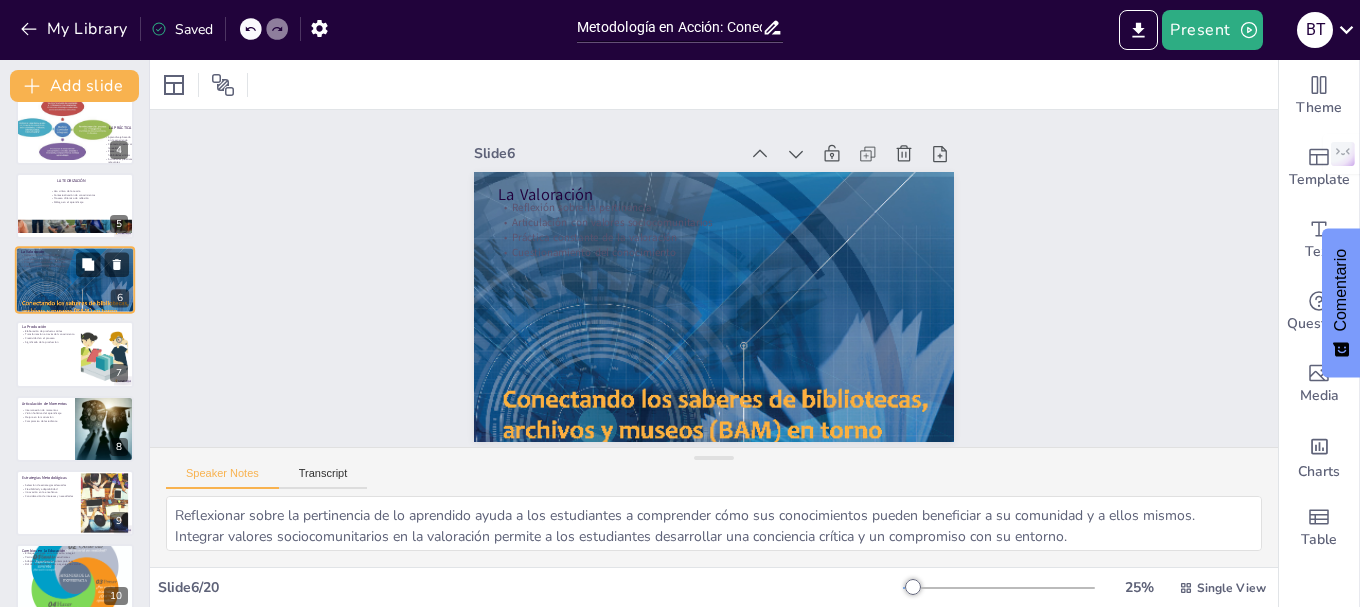 scroll, scrollTop: 169, scrollLeft: 0, axis: vertical 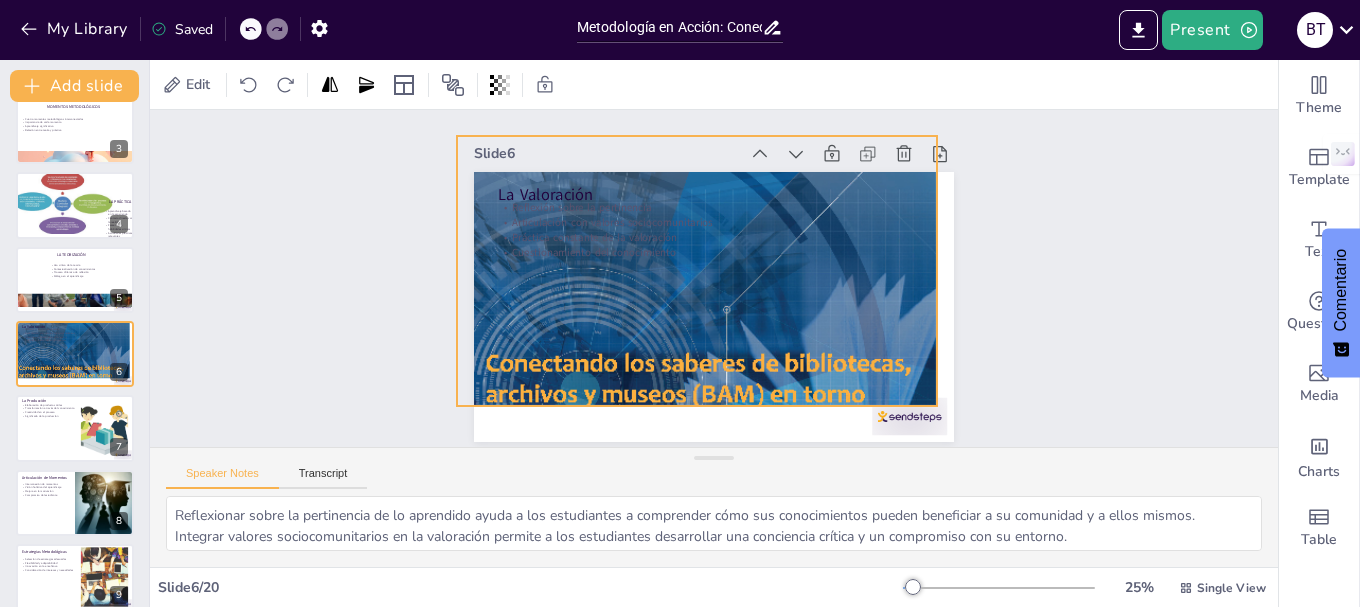 drag, startPoint x: 539, startPoint y: 323, endPoint x: 522, endPoint y: 287, distance: 39.812057 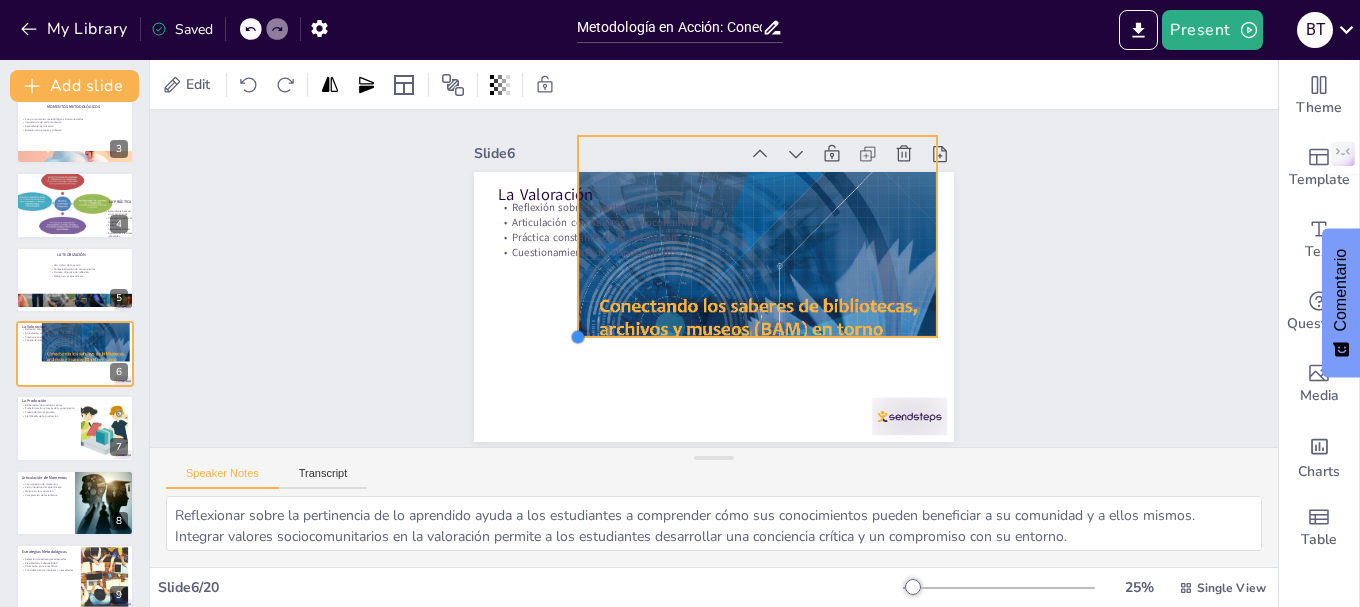 drag, startPoint x: 437, startPoint y: 398, endPoint x: 567, endPoint y: 317, distance: 153.16985 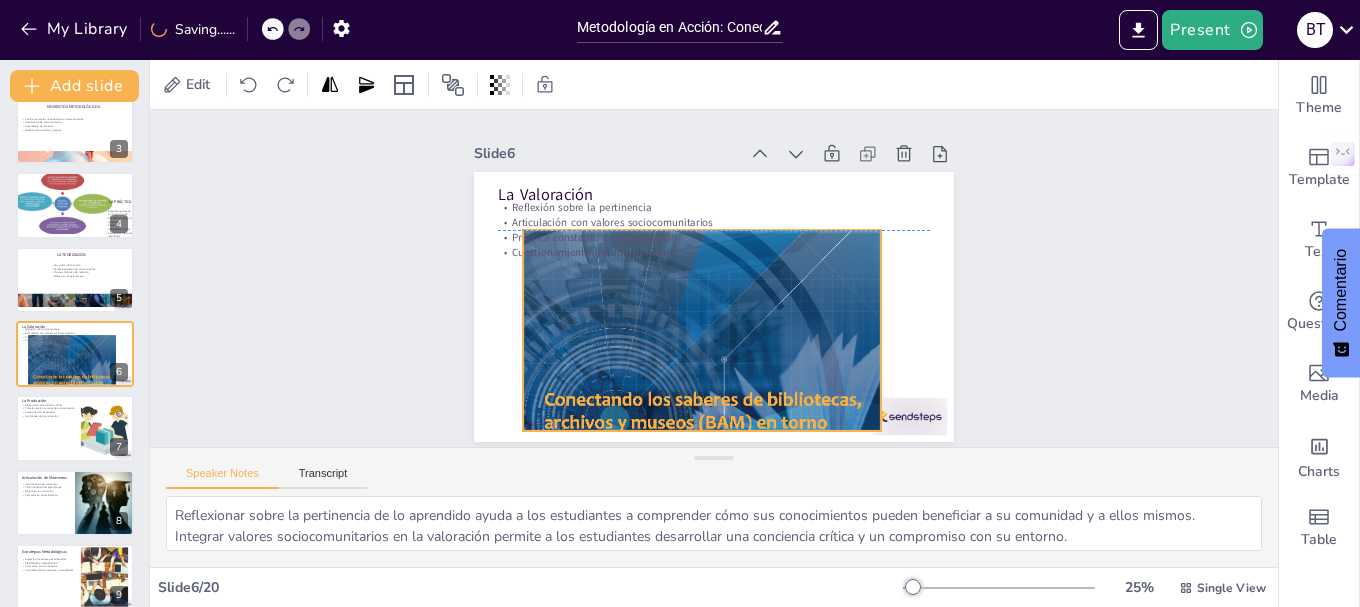 drag, startPoint x: 651, startPoint y: 317, endPoint x: 619, endPoint y: 378, distance: 68.88396 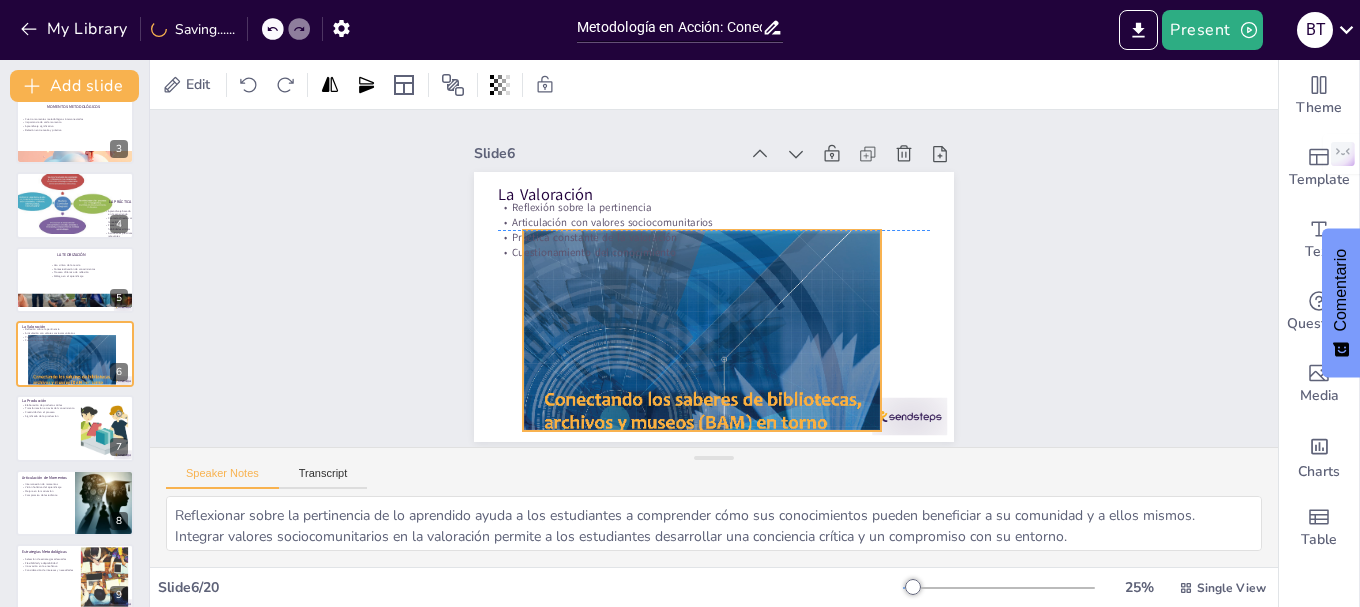 click at bounding box center [696, 328] 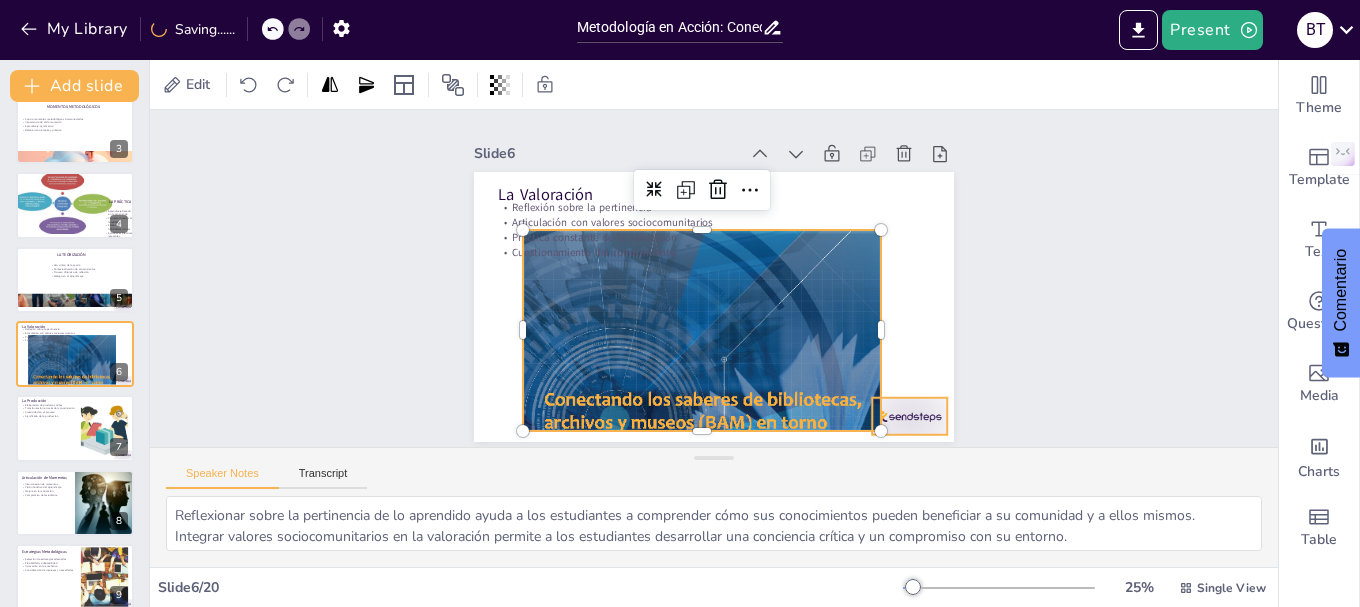 click at bounding box center (894, 435) 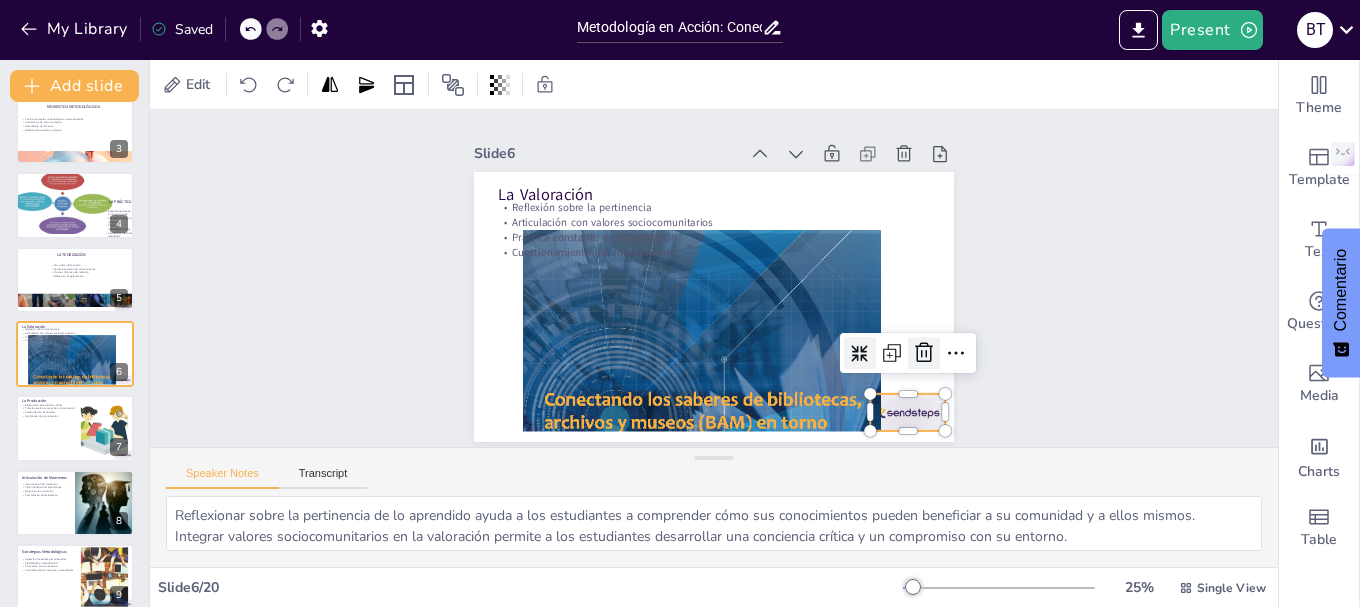 click 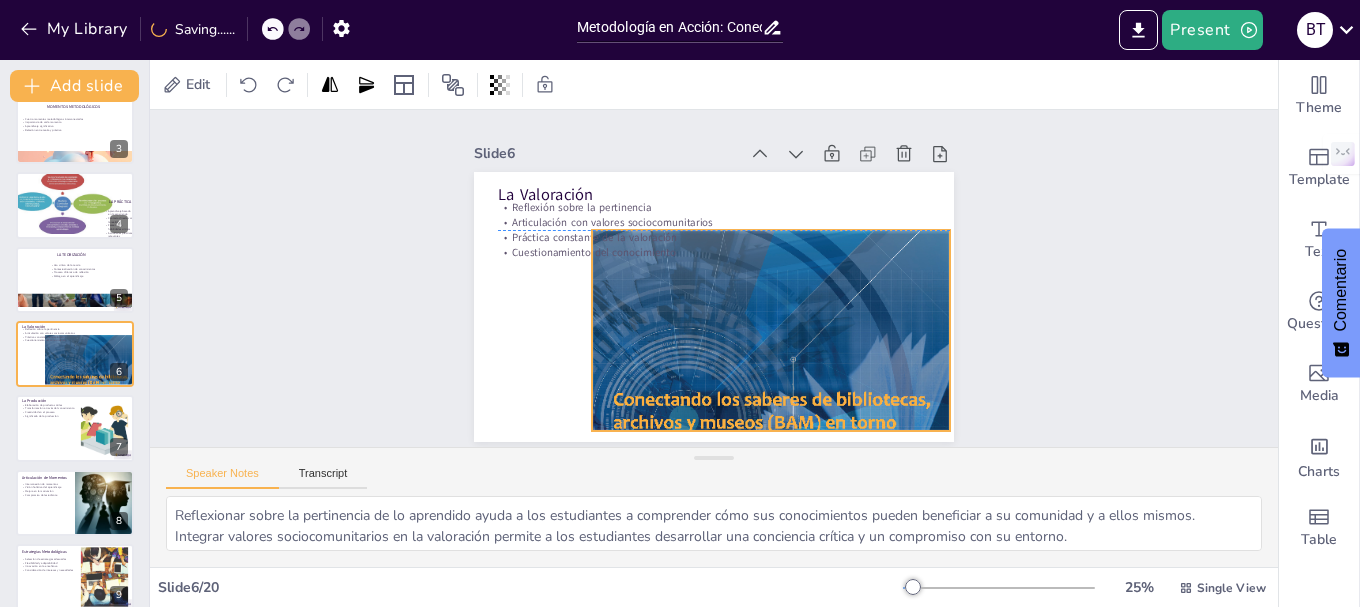 drag, startPoint x: 737, startPoint y: 324, endPoint x: 806, endPoint y: 328, distance: 69.115845 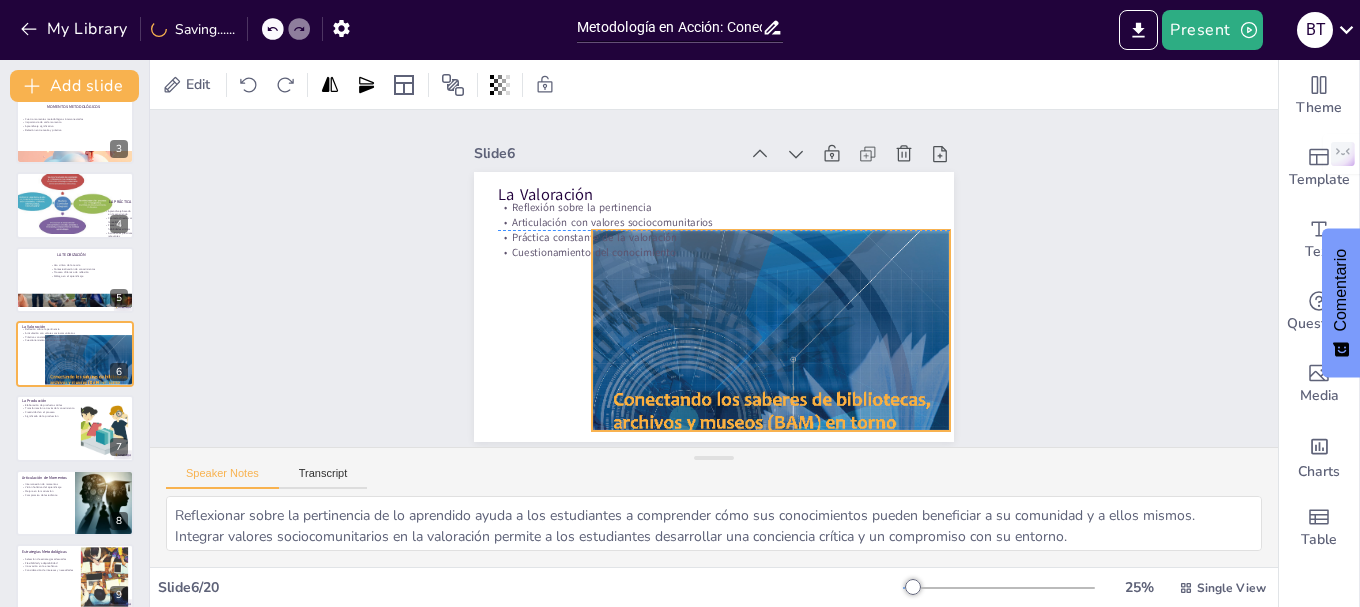click at bounding box center [765, 335] 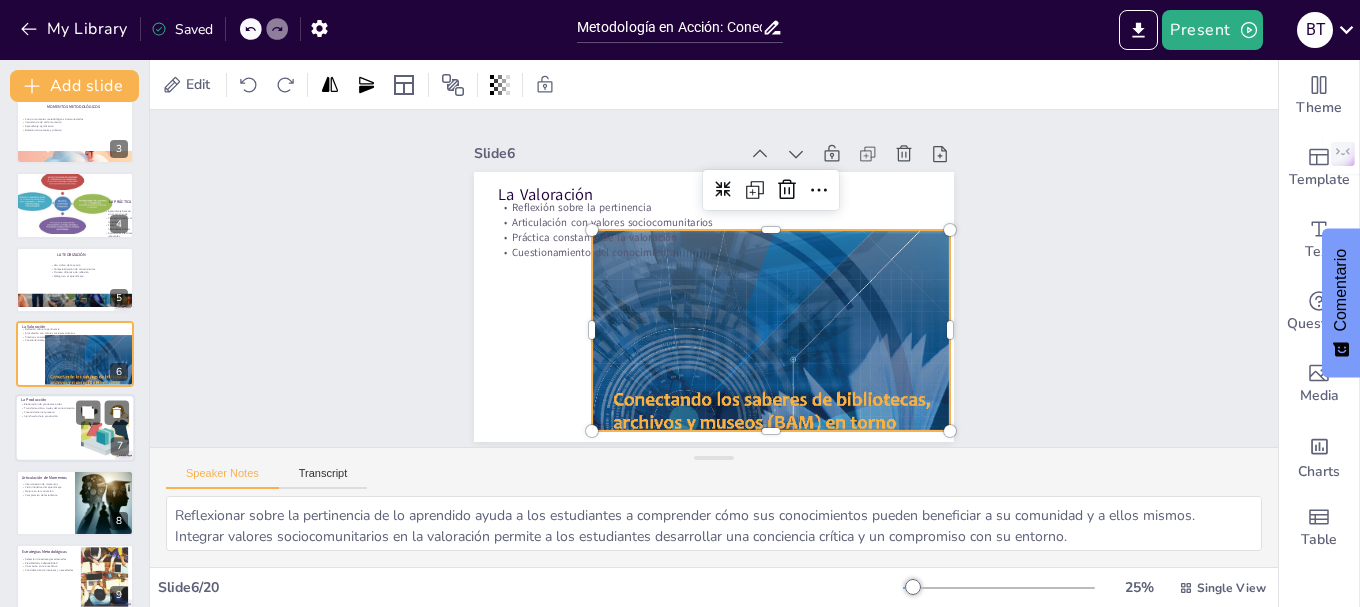 click at bounding box center (75, 429) 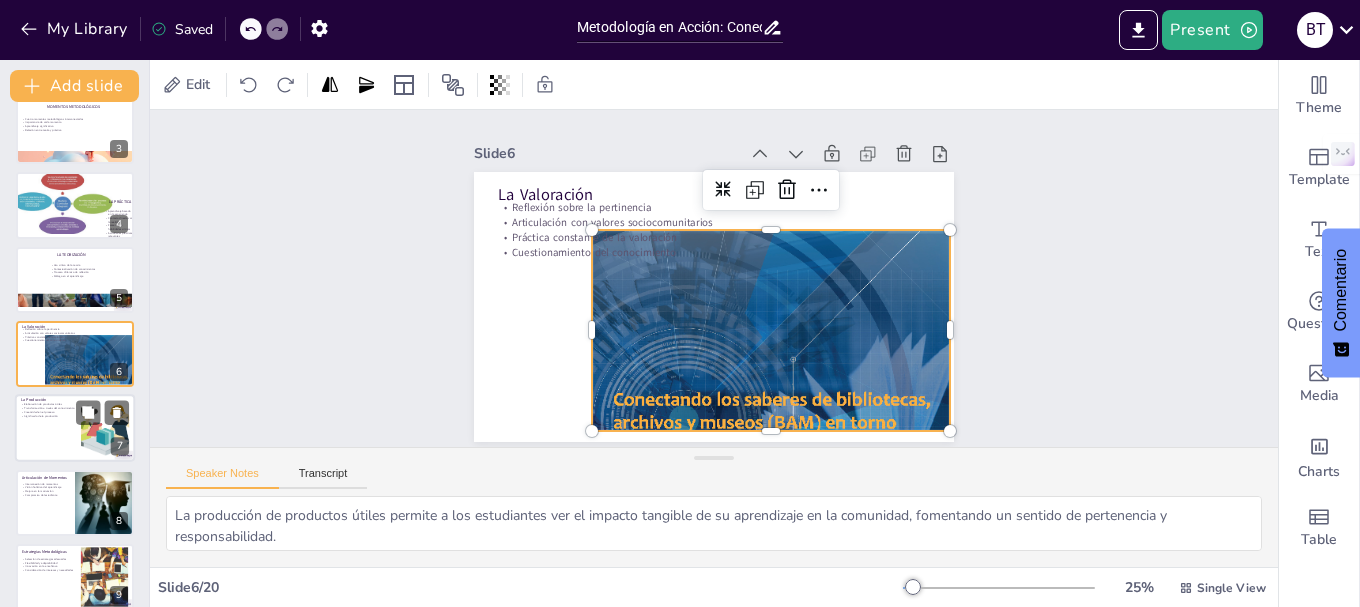 scroll, scrollTop: 243, scrollLeft: 0, axis: vertical 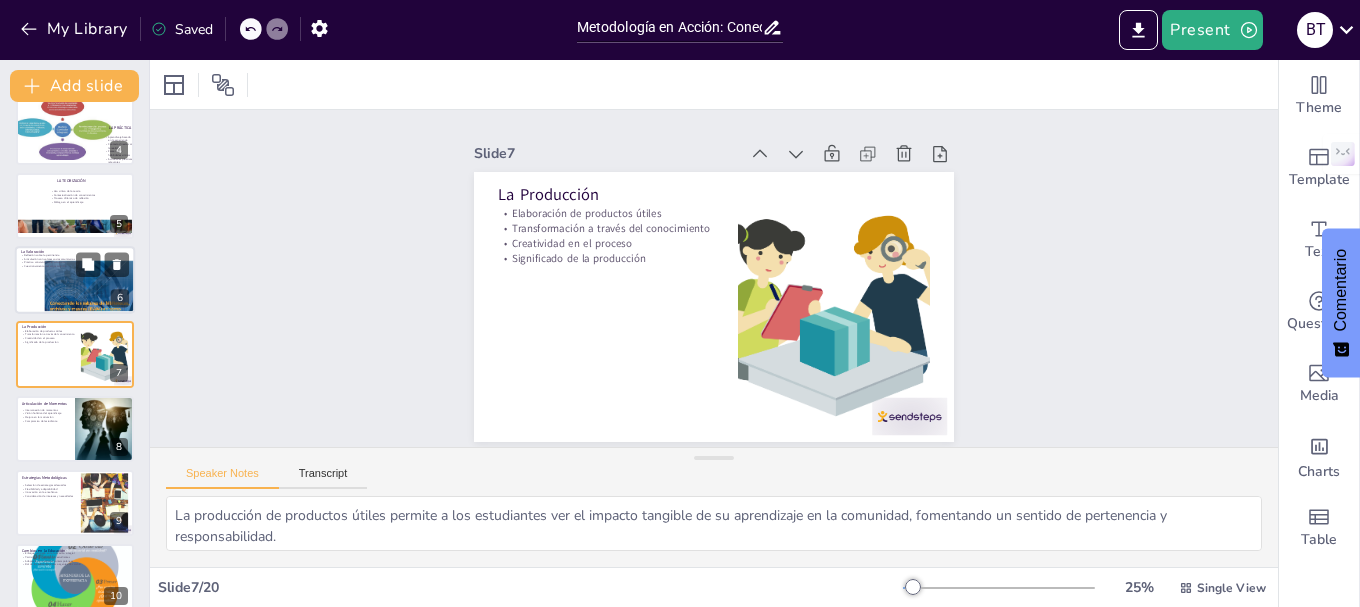 click at bounding box center (89, 285) 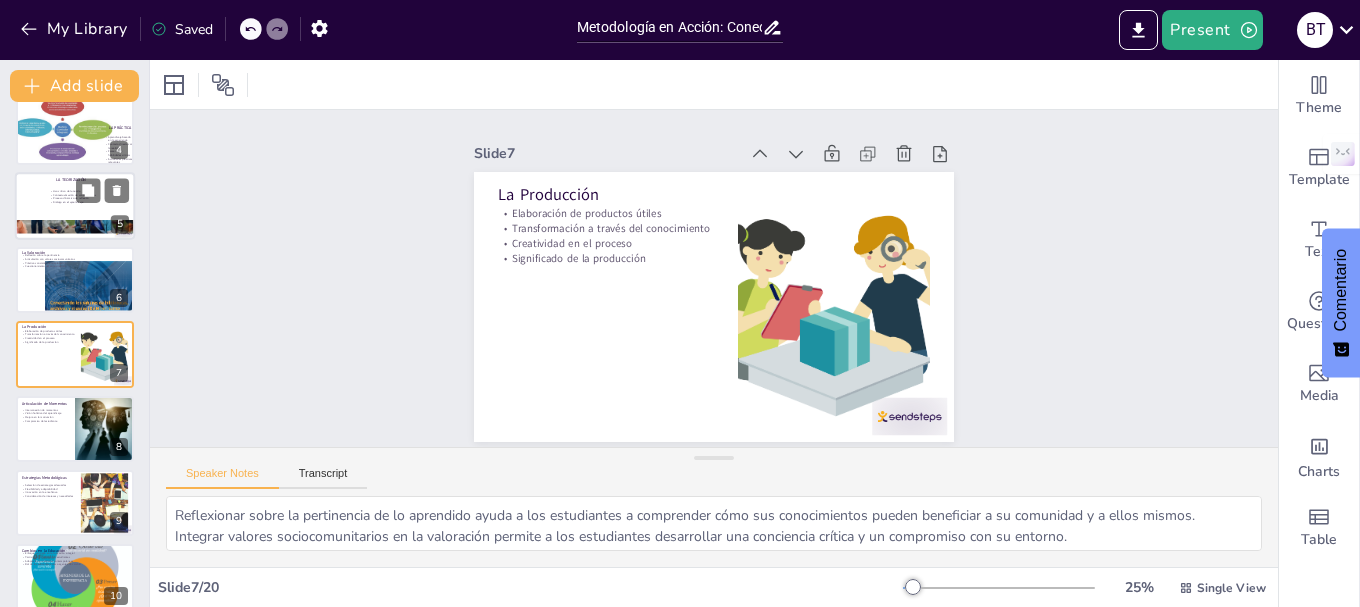 scroll, scrollTop: 169, scrollLeft: 0, axis: vertical 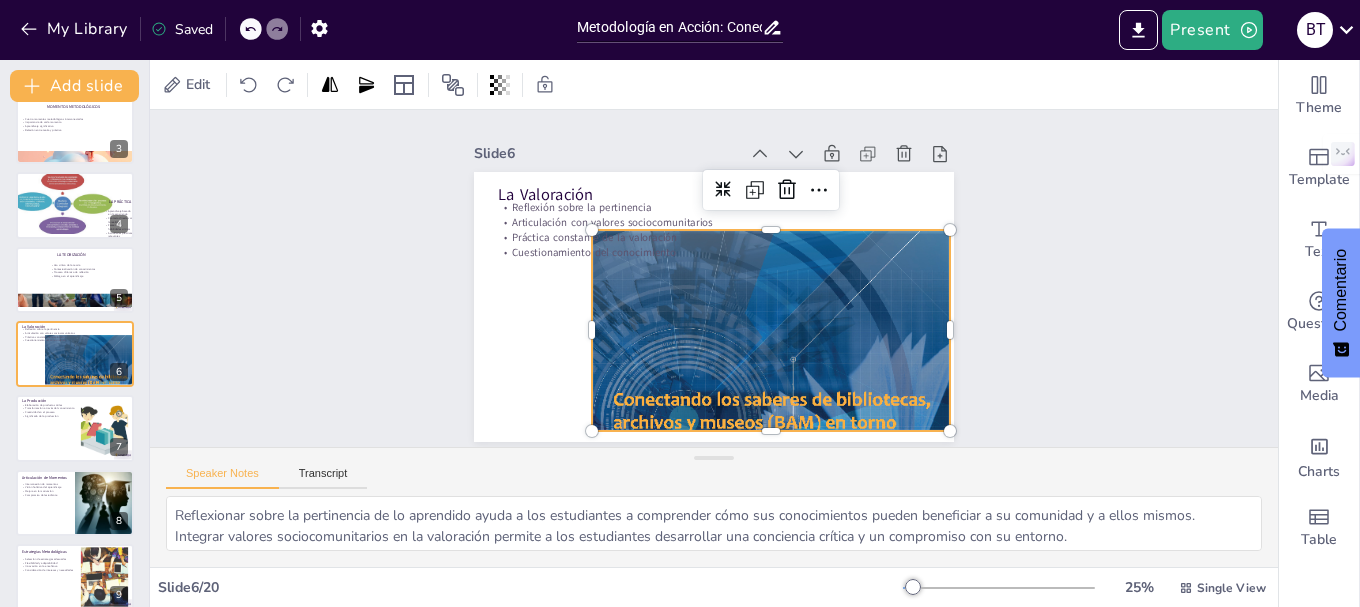 click at bounding box center (765, 335) 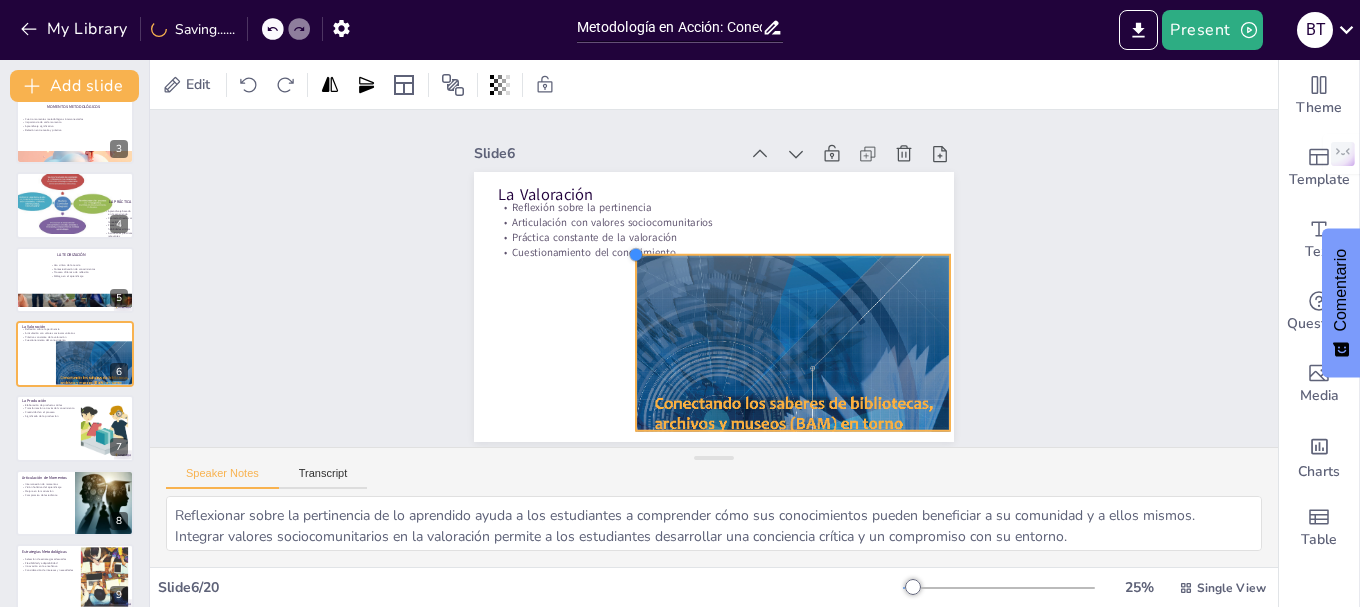 drag, startPoint x: 580, startPoint y: 226, endPoint x: 624, endPoint y: 270, distance: 62.225395 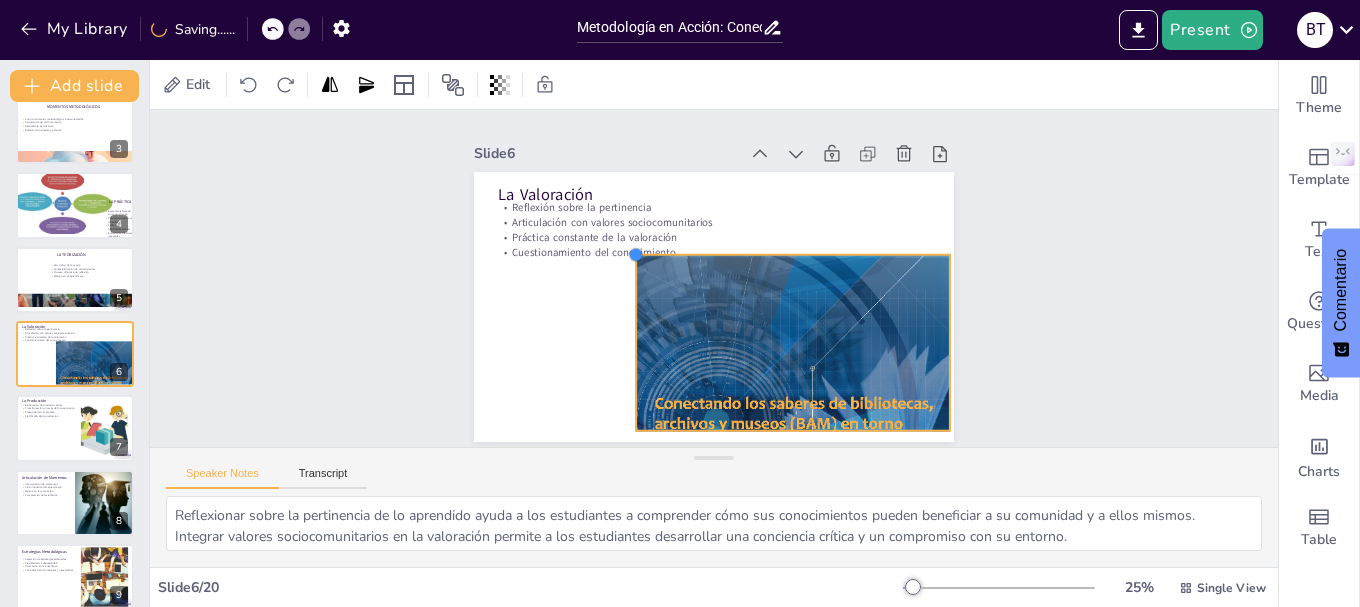 click on "La Valoración Reflexión sobre la pertinencia Articulación con valores sociocomunitarios Práctica constante de la valoración Cuestionamiento del conocimiento" at bounding box center [708, 306] 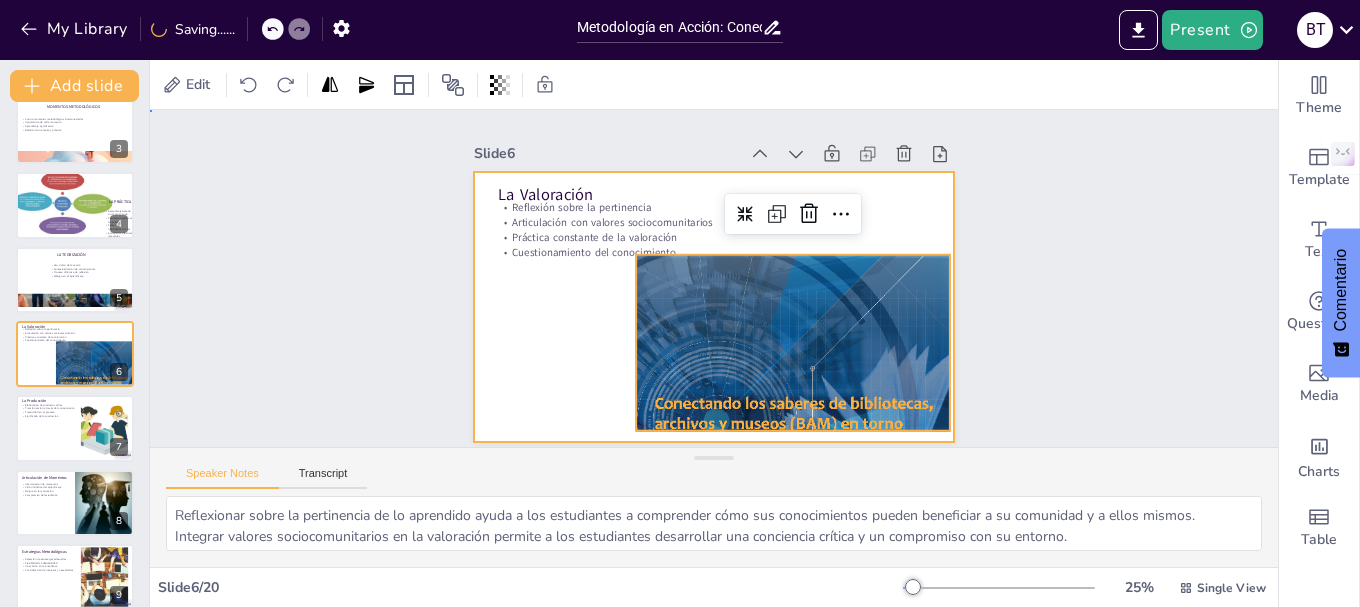 click at bounding box center [702, 304] 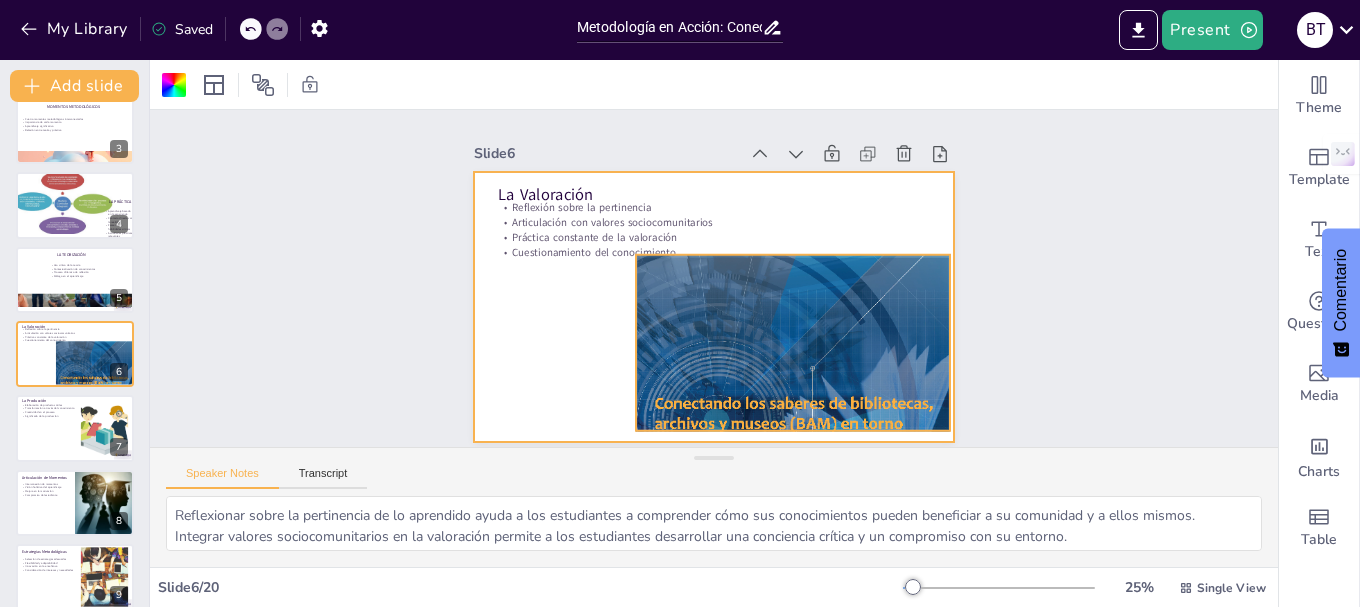 click at bounding box center (778, 357) 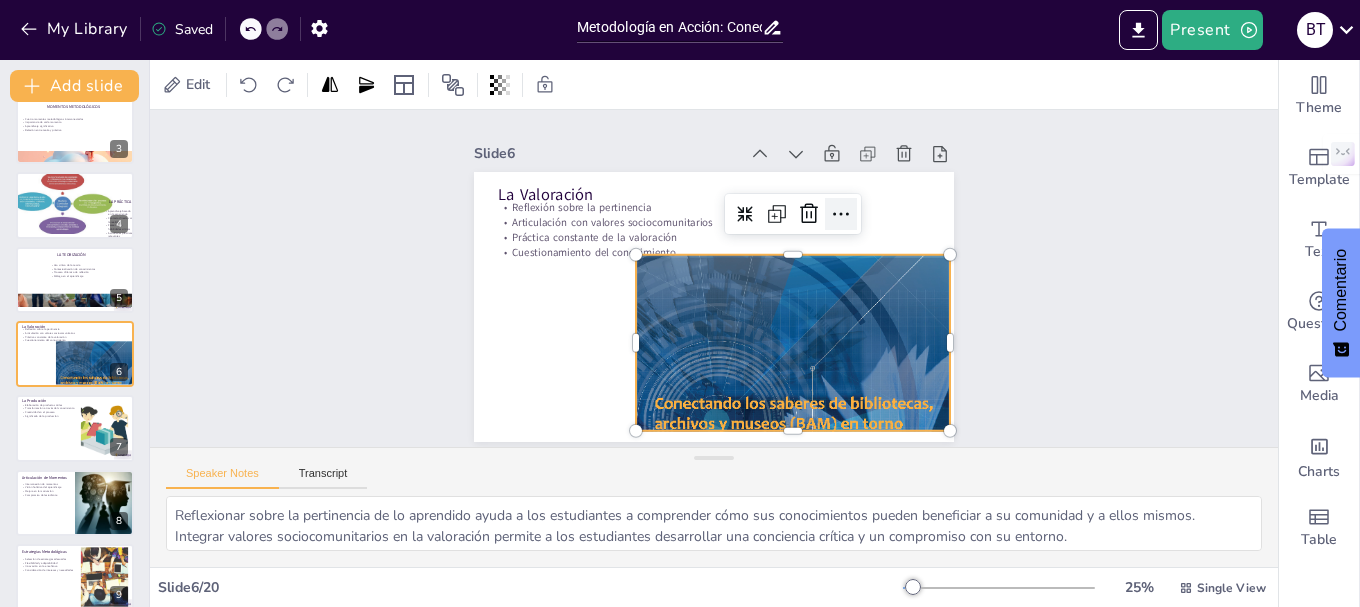 click 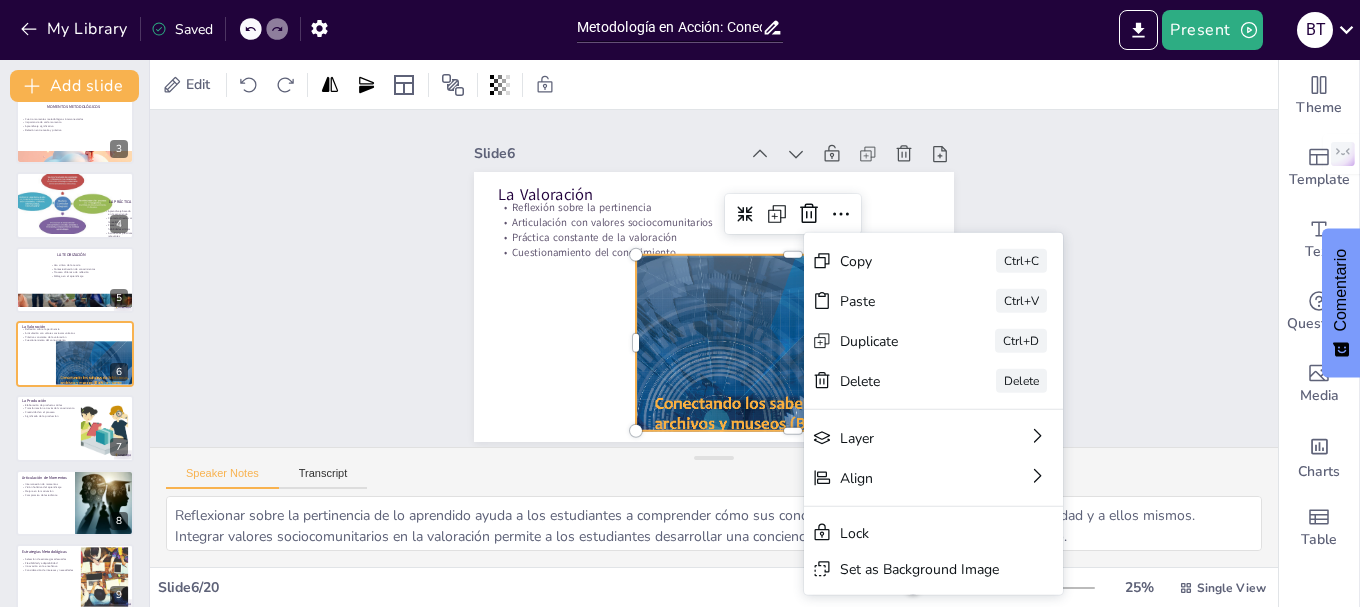 click at bounding box center (785, 350) 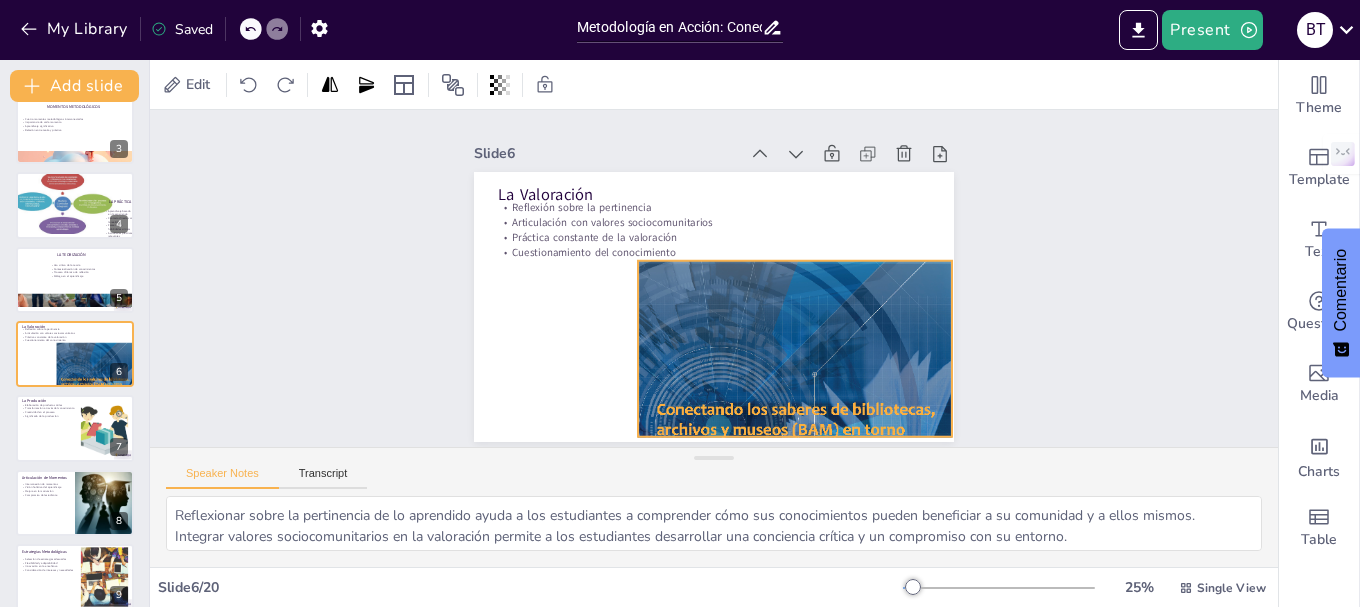 click on "La Valoración Reflexión sobre la pertinencia Articulación con valores sociocomunitarios Práctica constante de la valoración Cuestionamiento del conocimiento" at bounding box center [757, 180] 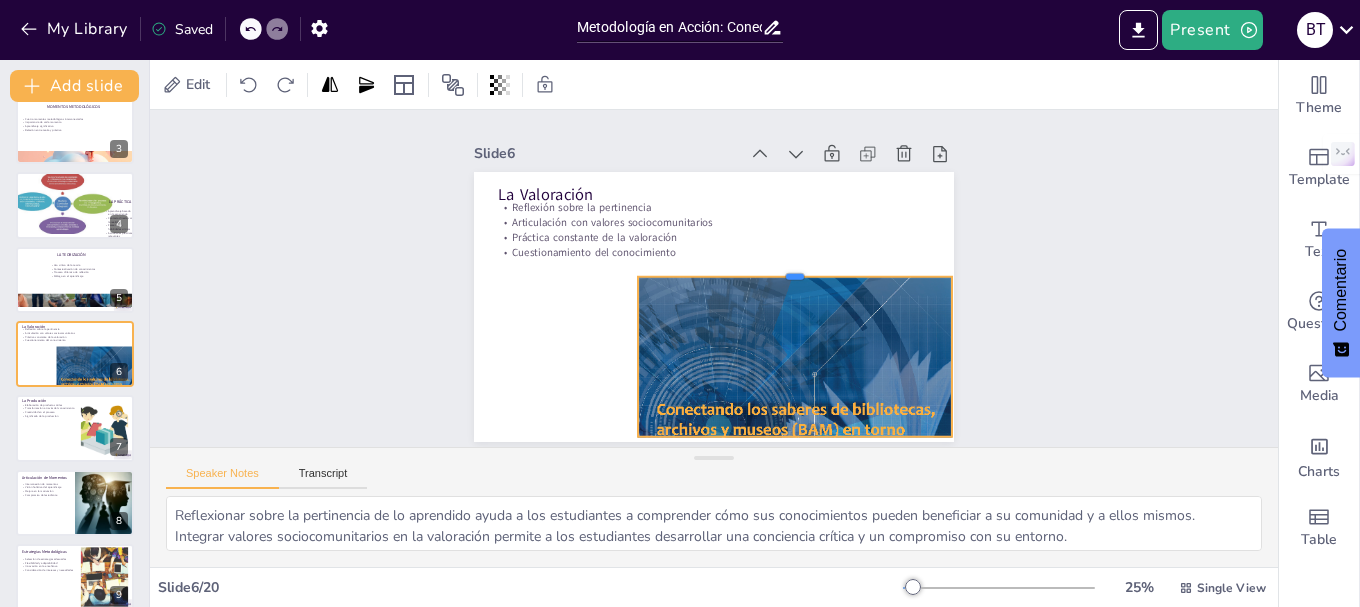 drag, startPoint x: 784, startPoint y: 249, endPoint x: 783, endPoint y: 265, distance: 16.03122 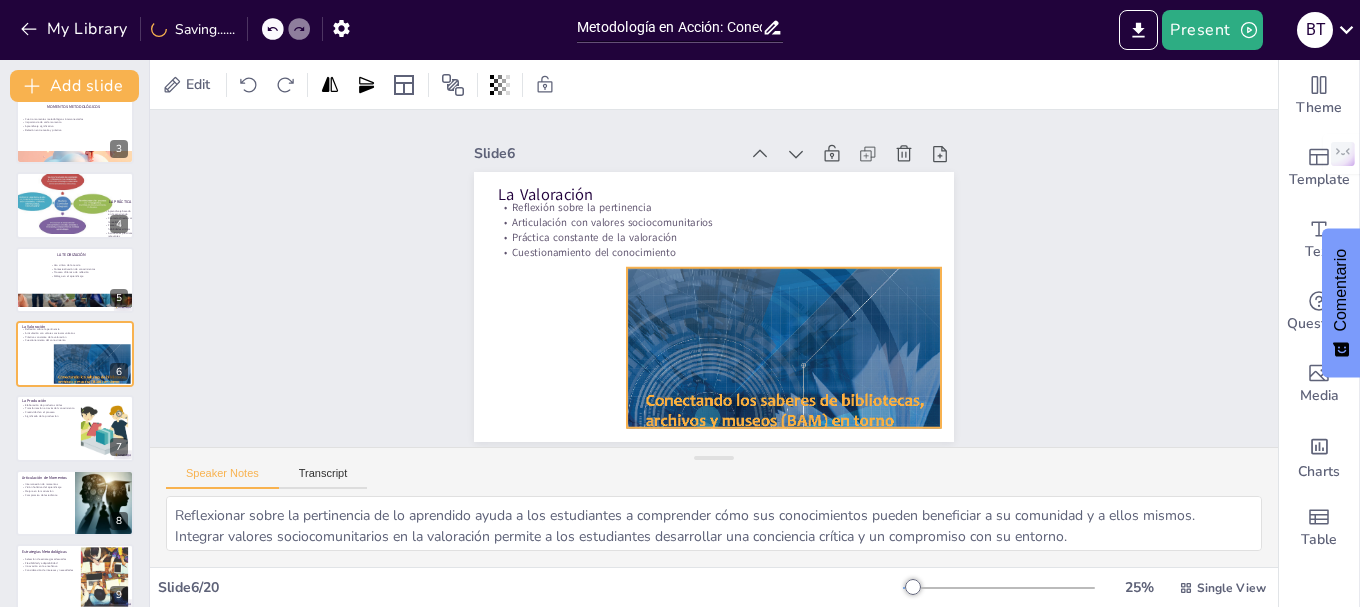 drag, startPoint x: 744, startPoint y: 287, endPoint x: 733, endPoint y: 278, distance: 14.21267 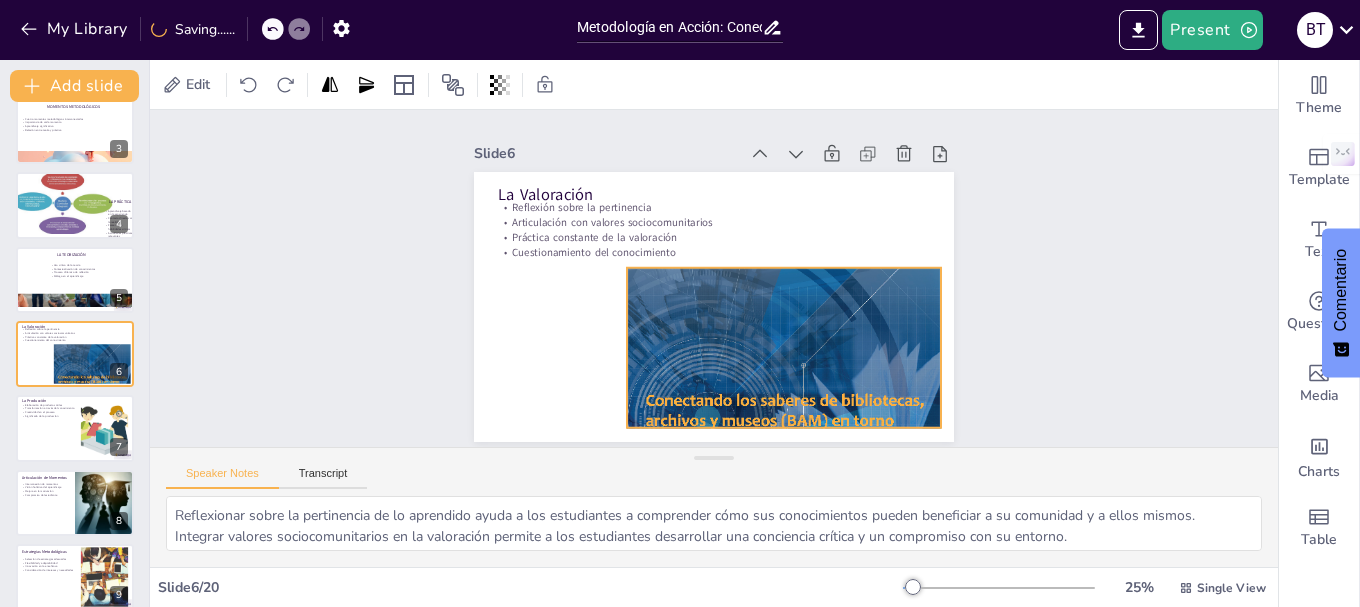click at bounding box center (761, 358) 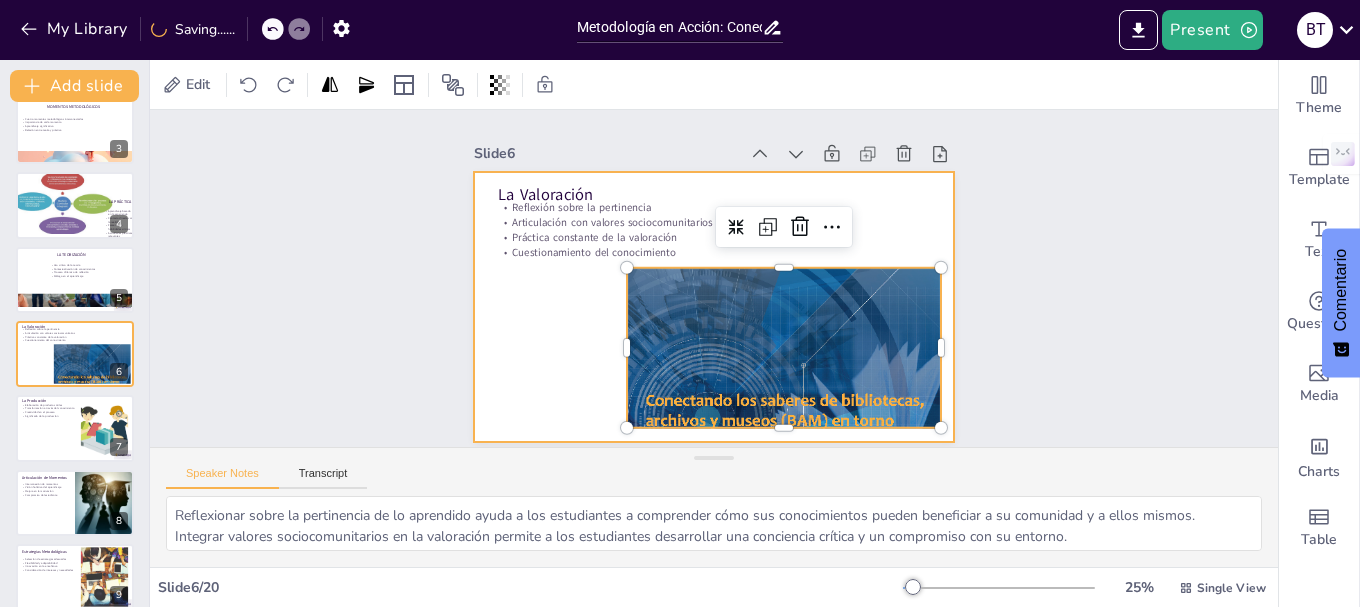 click at bounding box center [711, 306] 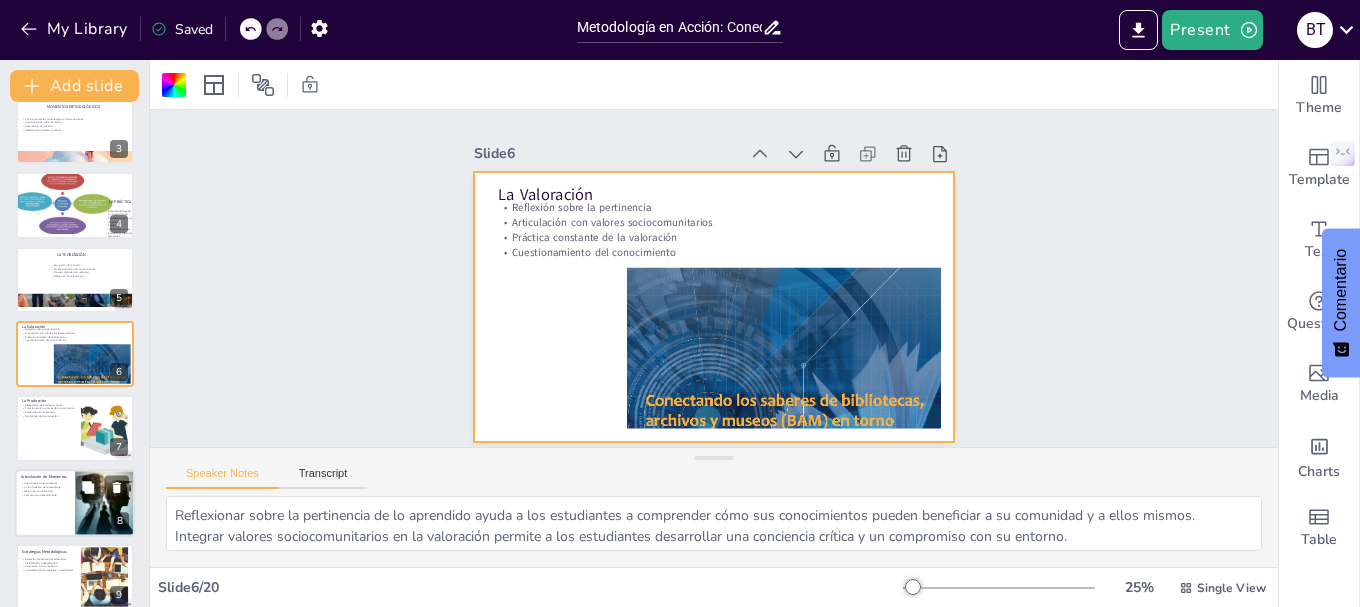 click at bounding box center (75, 428) 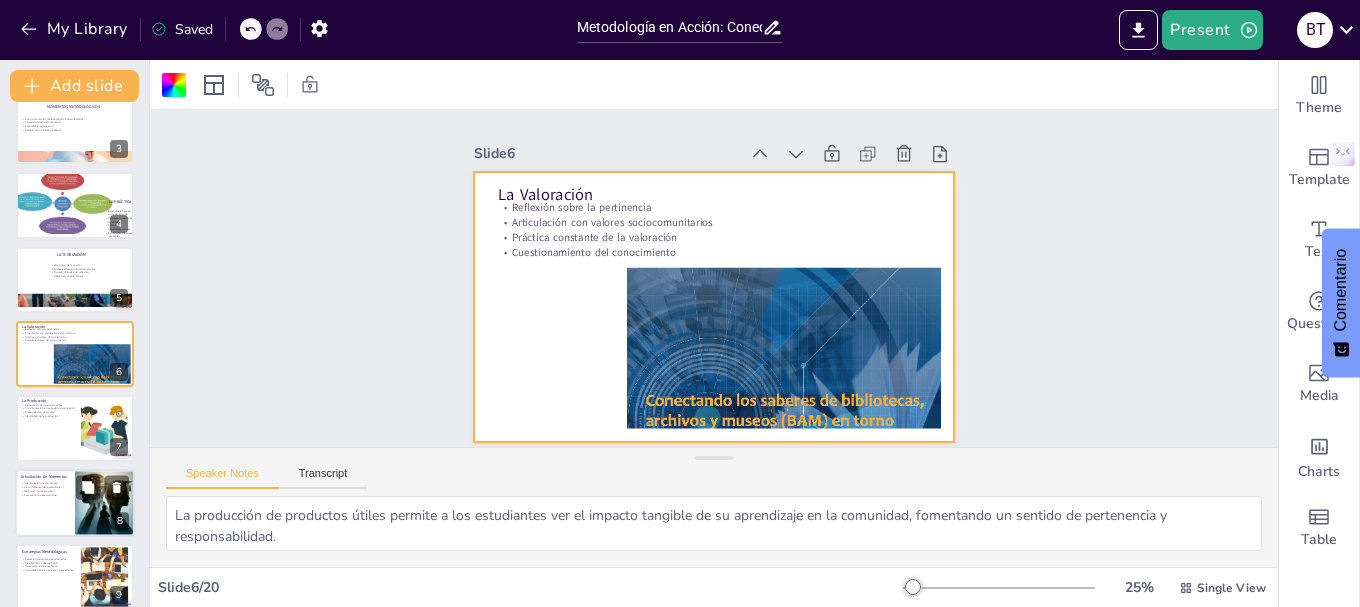 scroll, scrollTop: 243, scrollLeft: 0, axis: vertical 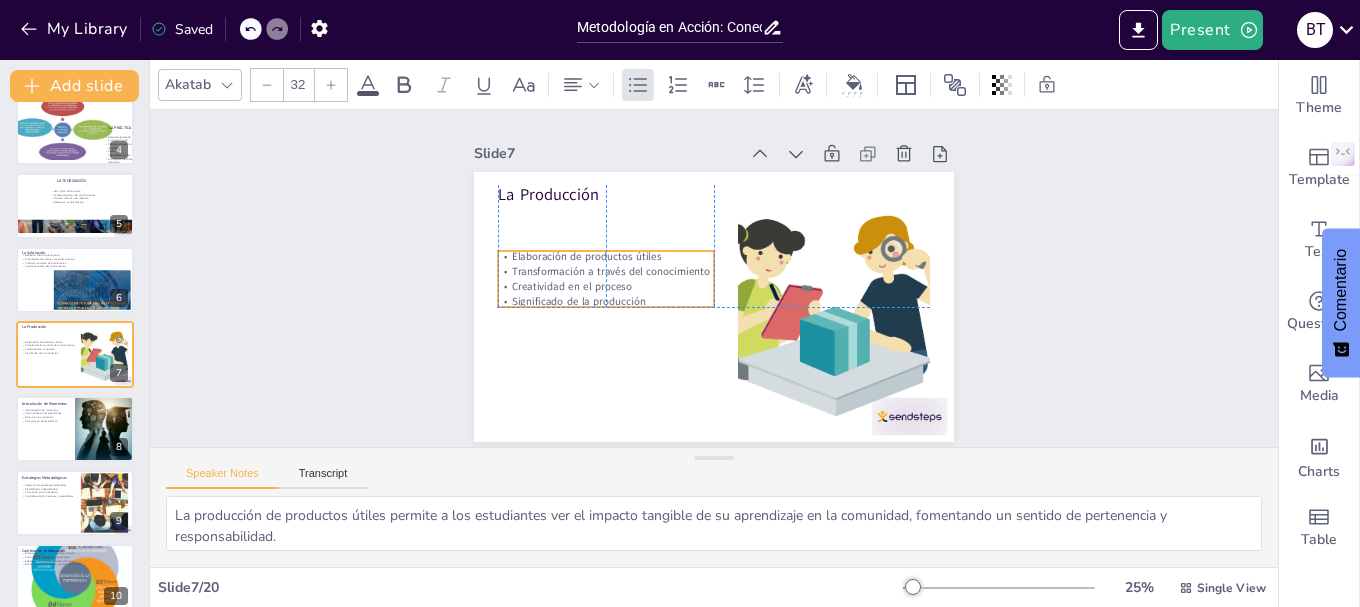 drag, startPoint x: 542, startPoint y: 228, endPoint x: 541, endPoint y: 272, distance: 44.011364 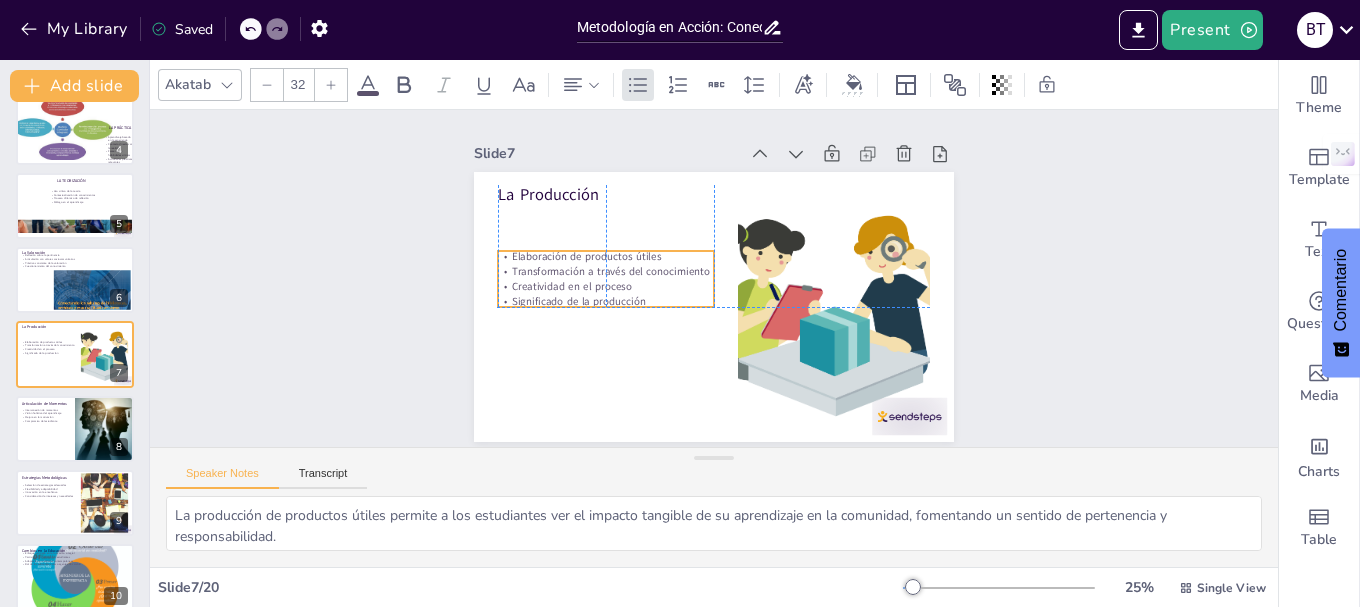click on "Transformación a través del conocimiento" at bounding box center (610, 248) 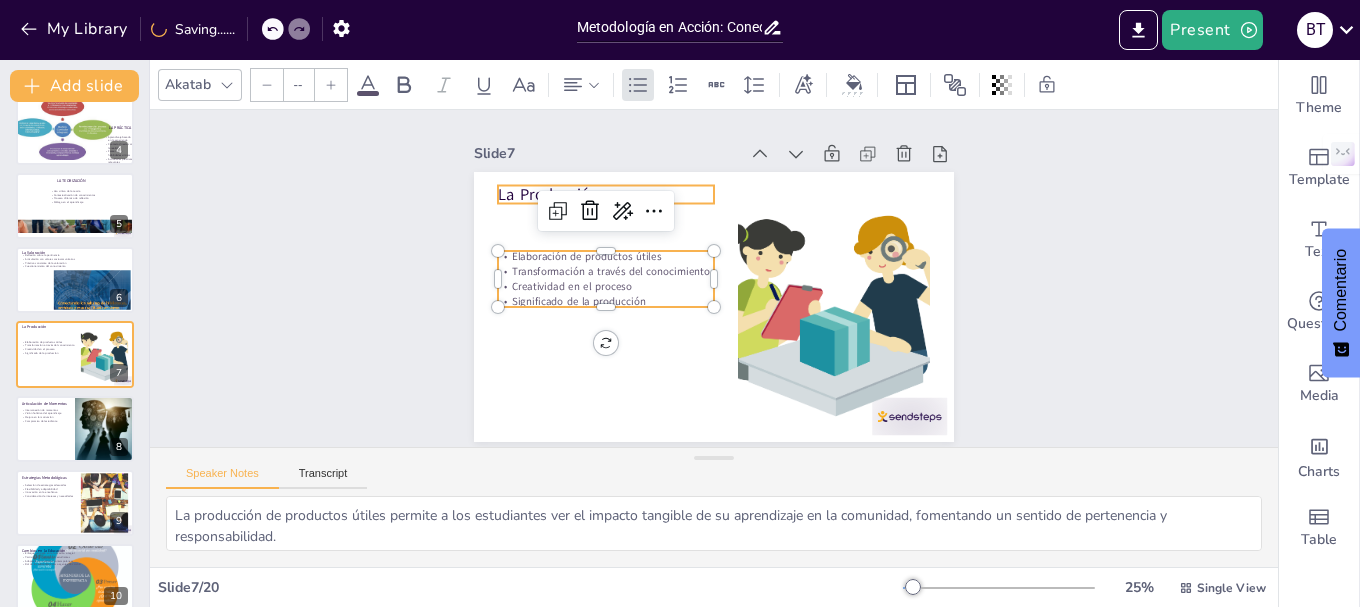 type on "48" 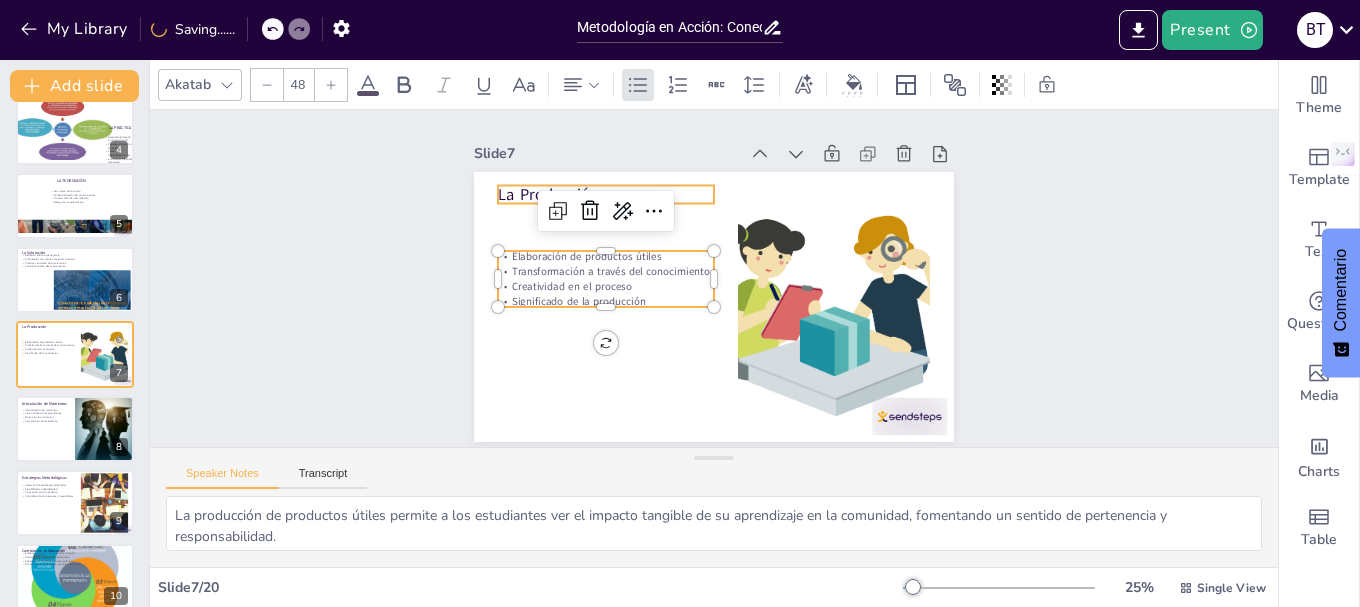 click on "La Producción" at bounding box center (626, 173) 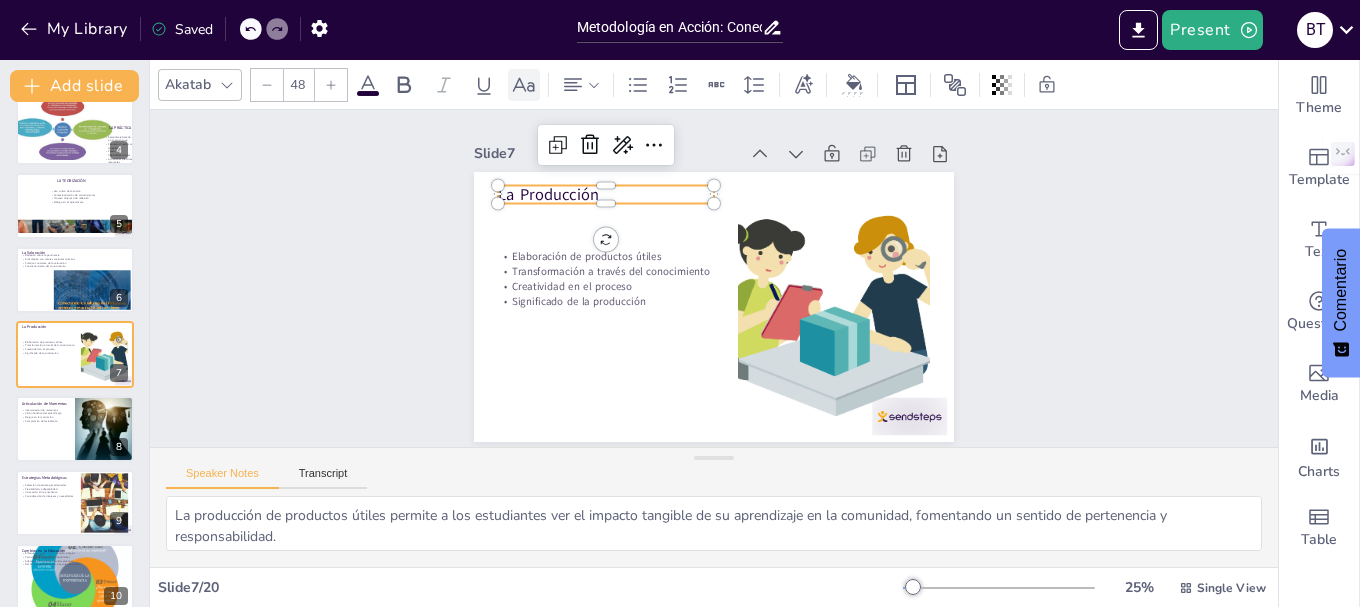 click 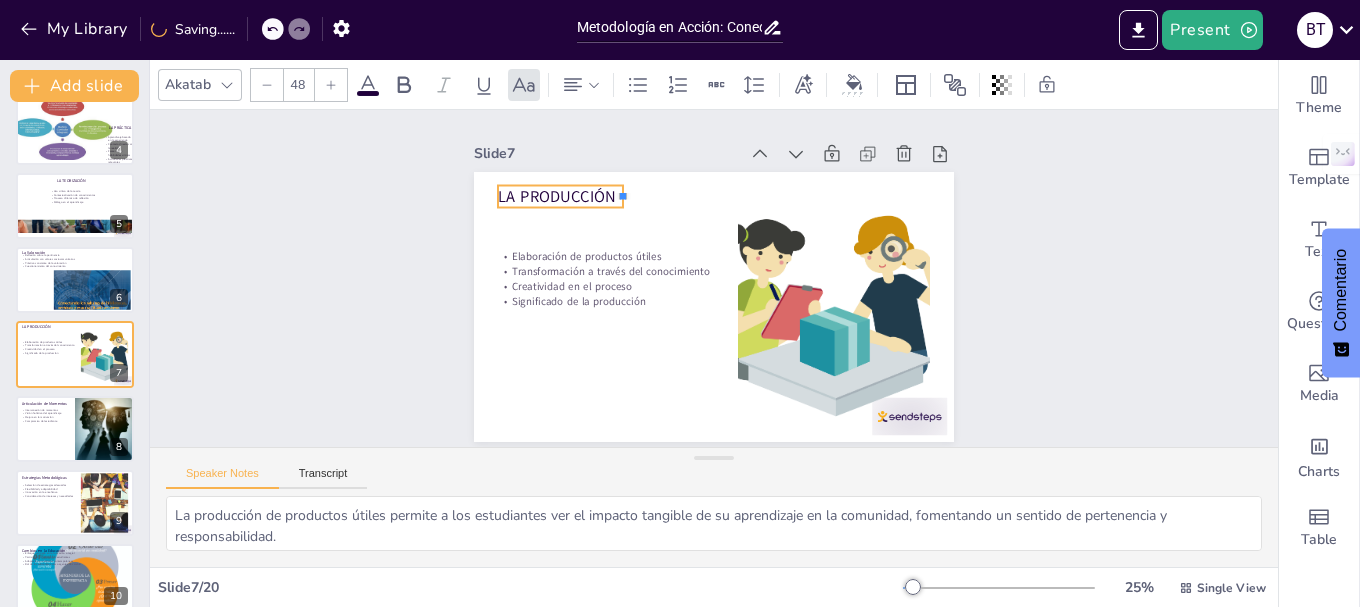 drag, startPoint x: 699, startPoint y: 189, endPoint x: 608, endPoint y: 188, distance: 91.00549 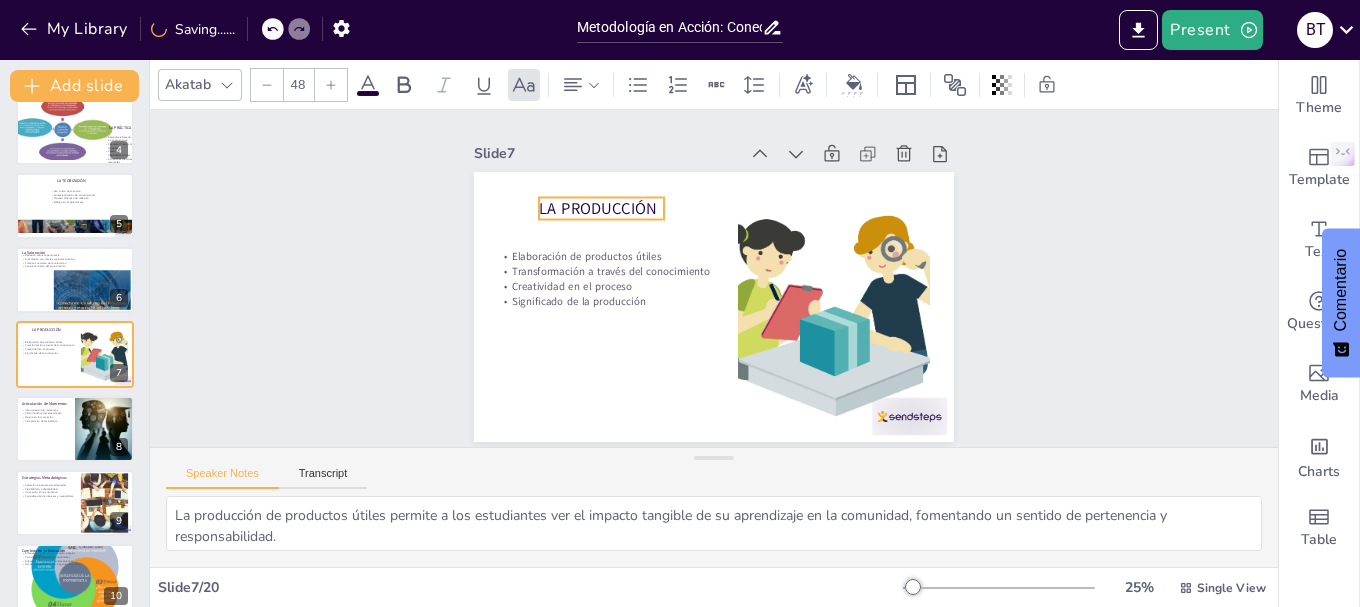 drag, startPoint x: 543, startPoint y: 194, endPoint x: 584, endPoint y: 206, distance: 42.72002 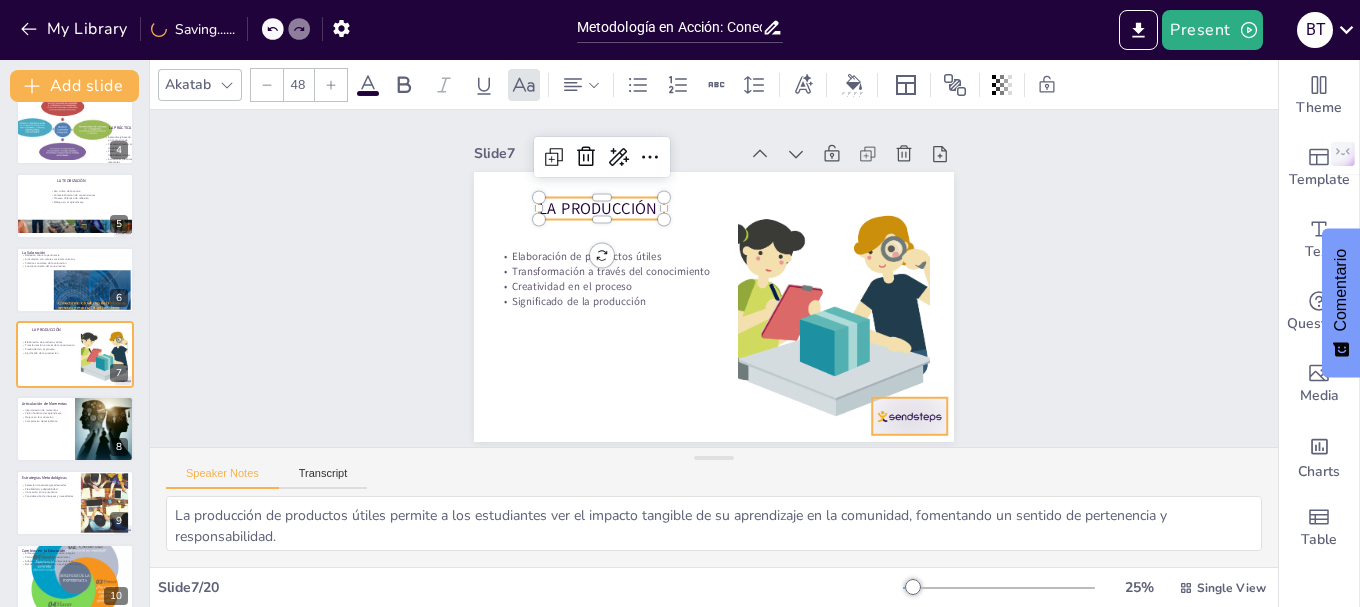 click at bounding box center (857, 469) 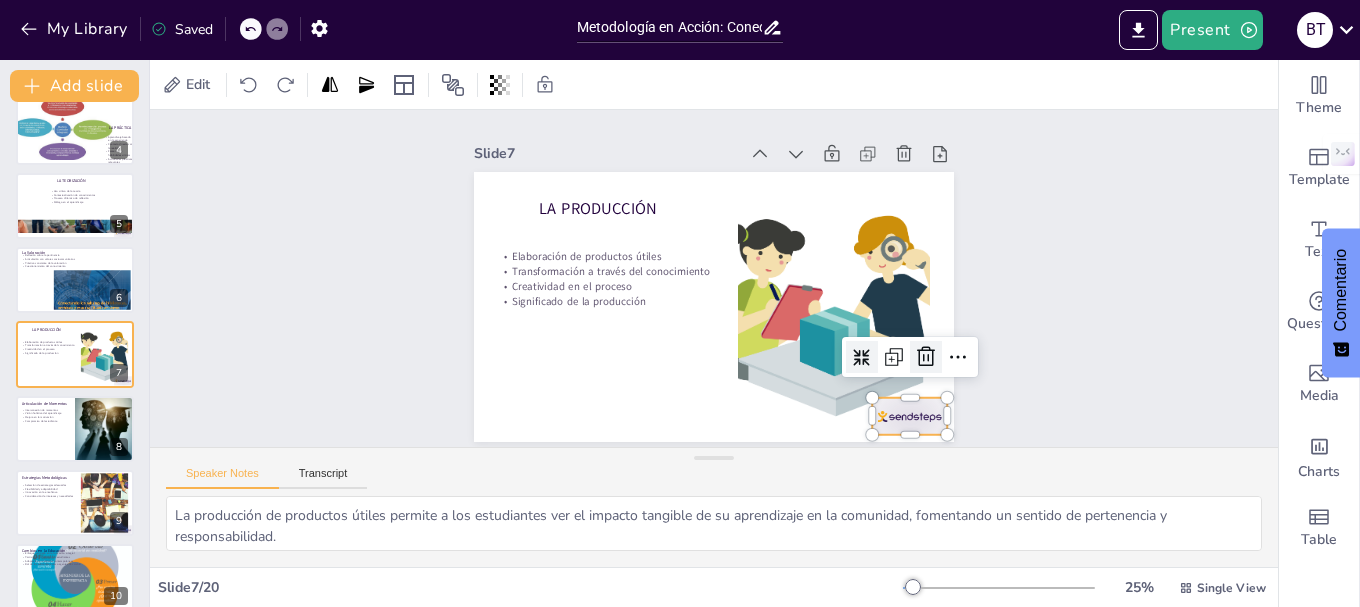 click 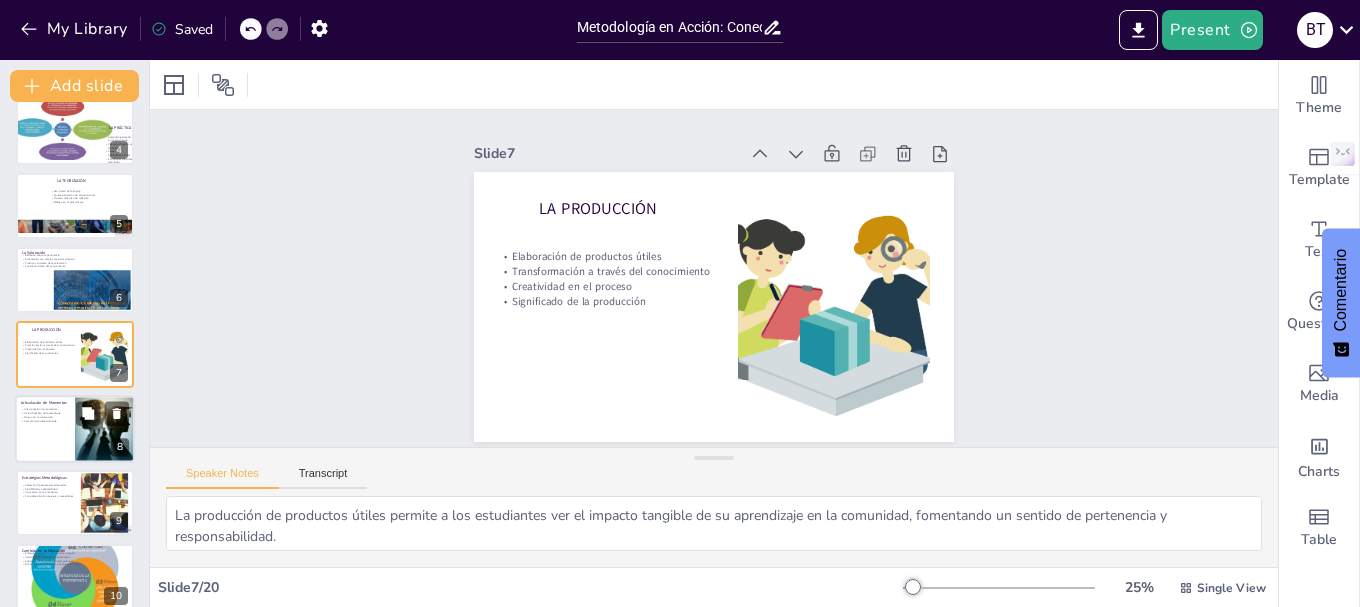 click at bounding box center (75, 429) 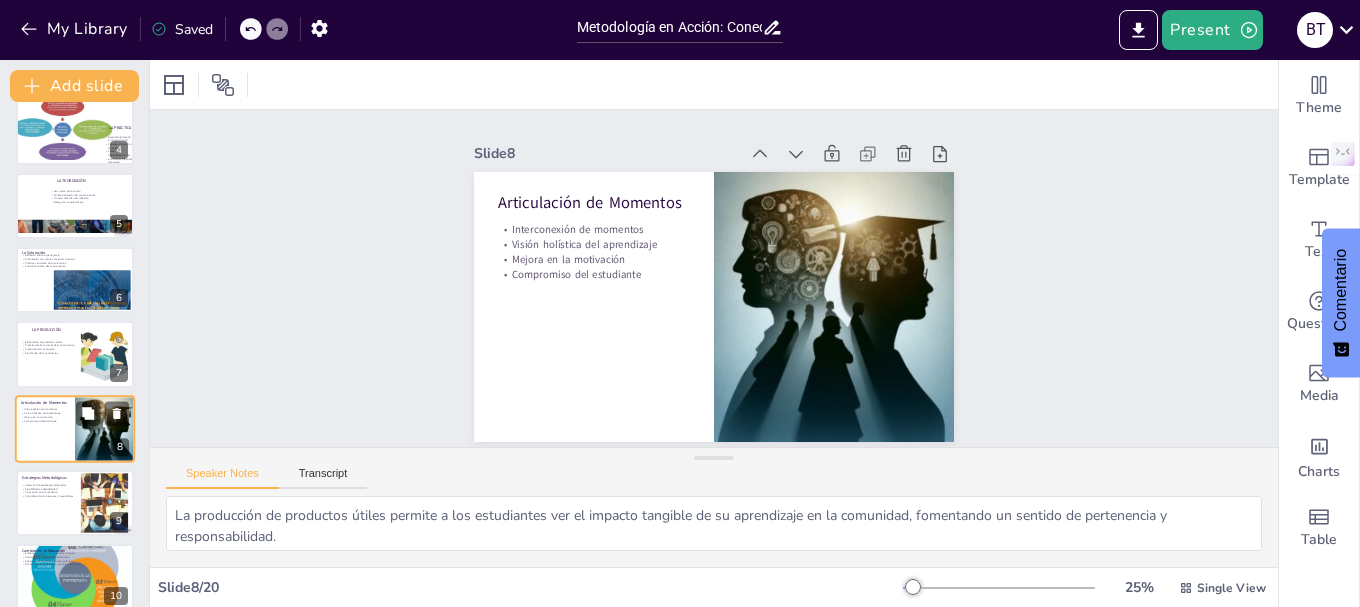 type on "La interconexión de los momentos metodológicos es esencial para un aprendizaje significativo, ya que cada momento aporta a la comprensión global del estudiante.
Adoptar una visión holística del aprendizaje permite a los estudiantes integrar diferentes conocimientos y experiencias, enriqueciendo su proceso educativo.
La articulación de momentos metodológicos puede aumentar la motivación de los estudiantes, al mostrarles la relevancia de lo que están aprendiendo en sus vidas.
Fomentar el compromiso de los estudiantes es clave para un aprendizaje activo y participativo, donde se sientan parte del proceso educativo." 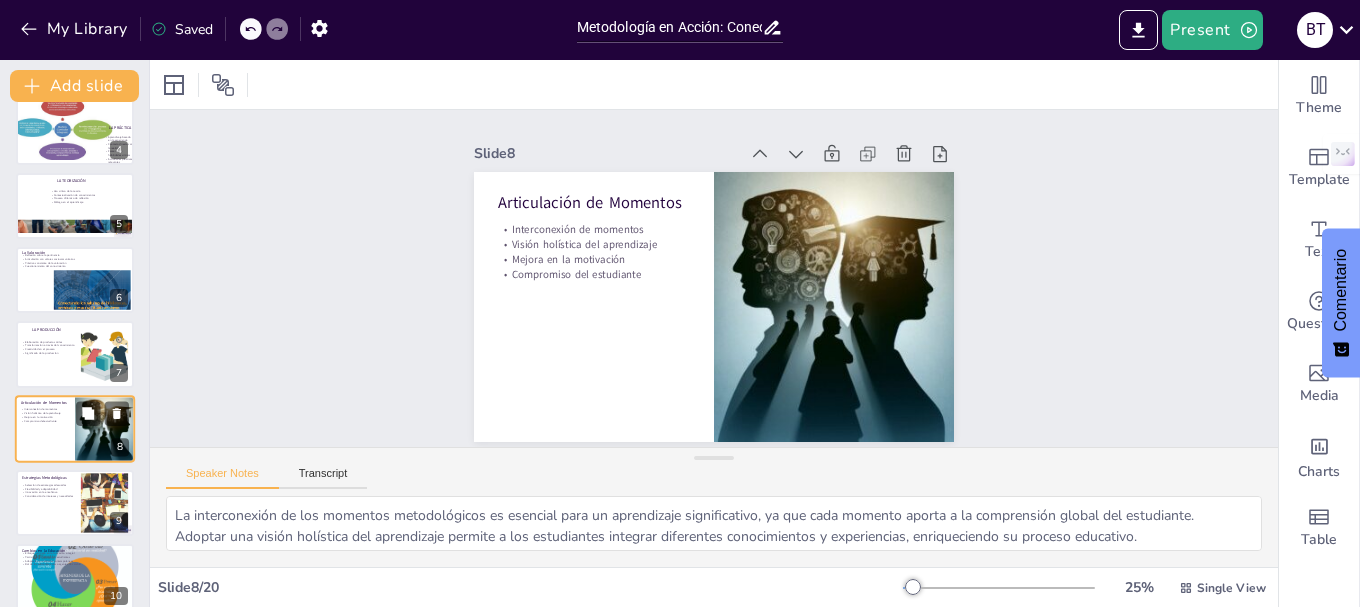 scroll, scrollTop: 317, scrollLeft: 0, axis: vertical 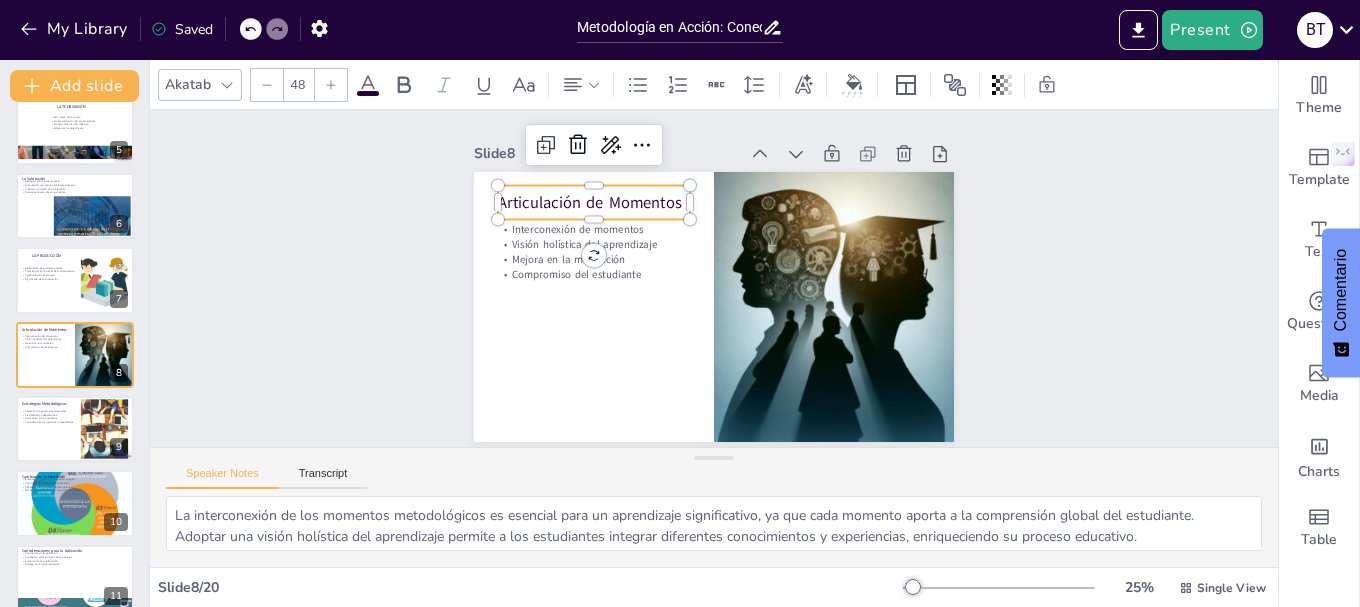click on "Articulación de Momentos" at bounding box center (602, 190) 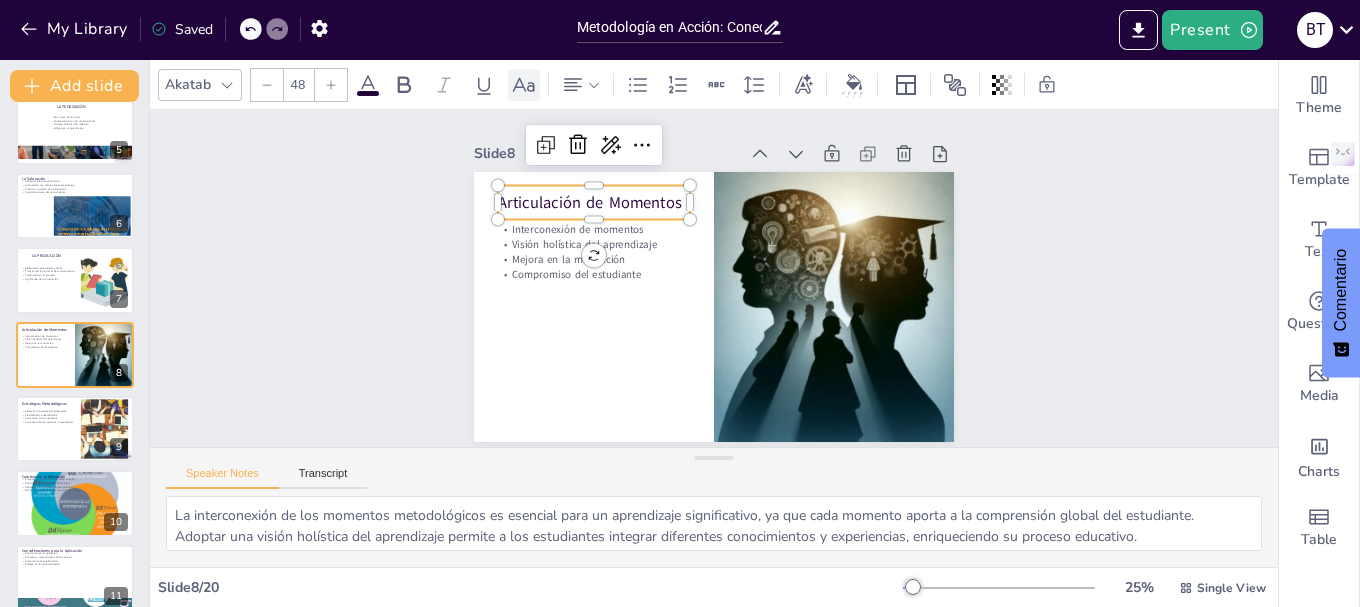 click 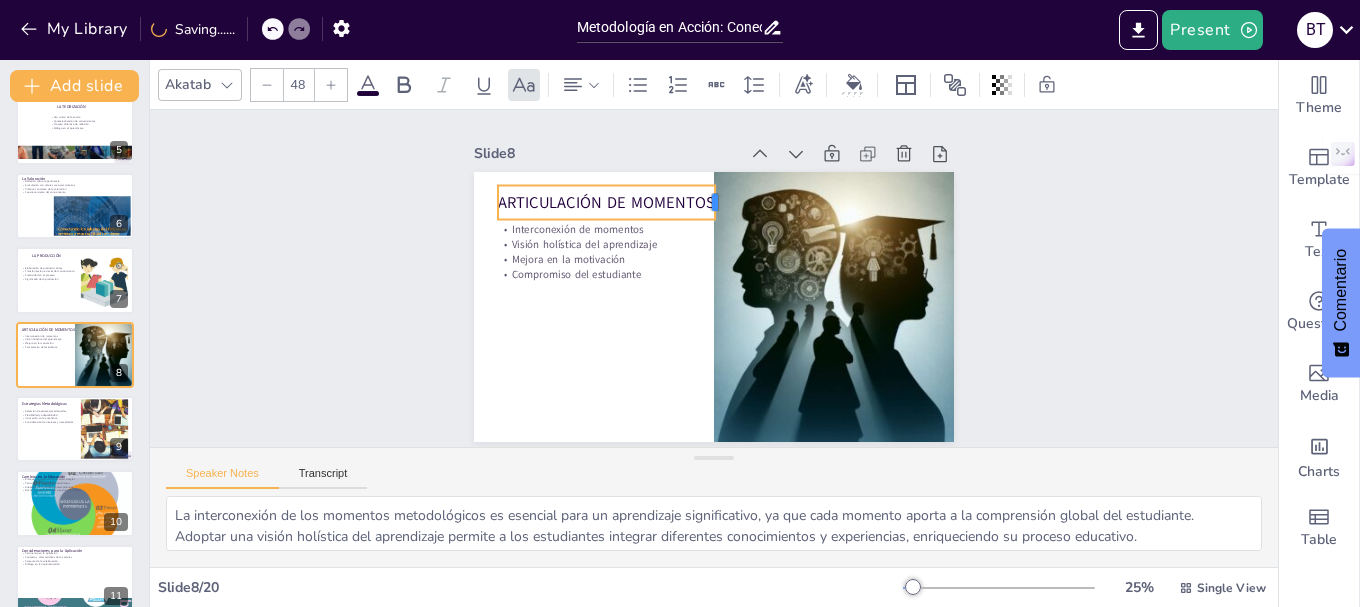 drag, startPoint x: 677, startPoint y: 199, endPoint x: 702, endPoint y: 197, distance: 25.079872 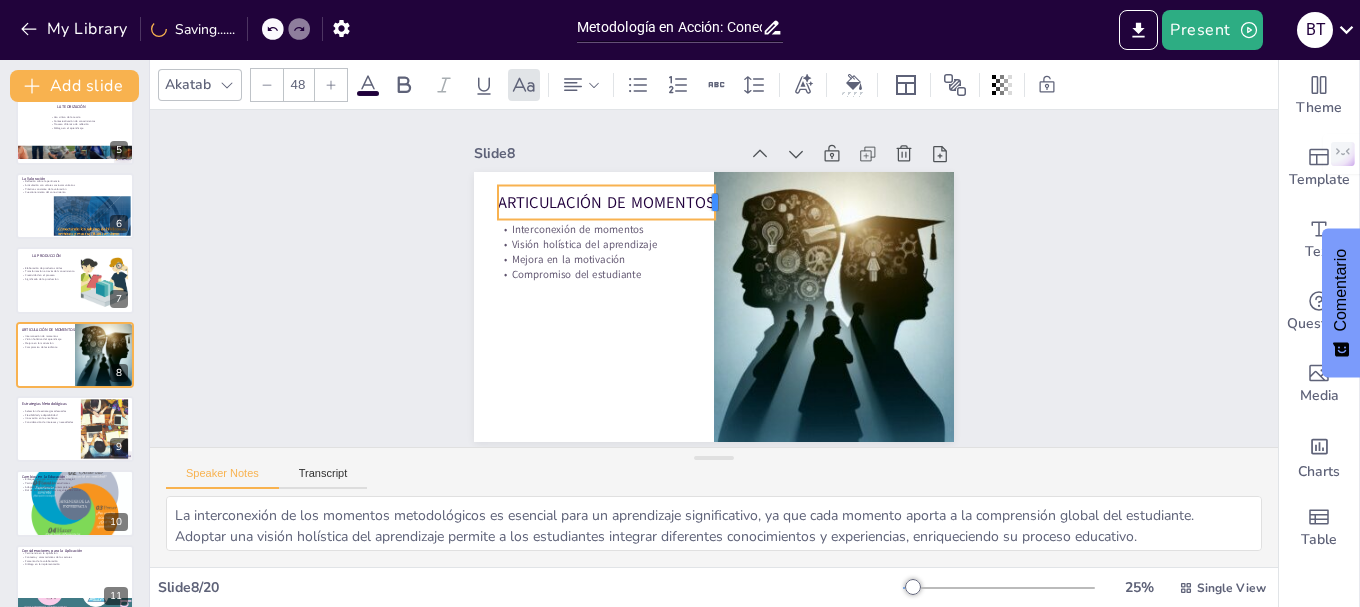 click at bounding box center [738, 205] 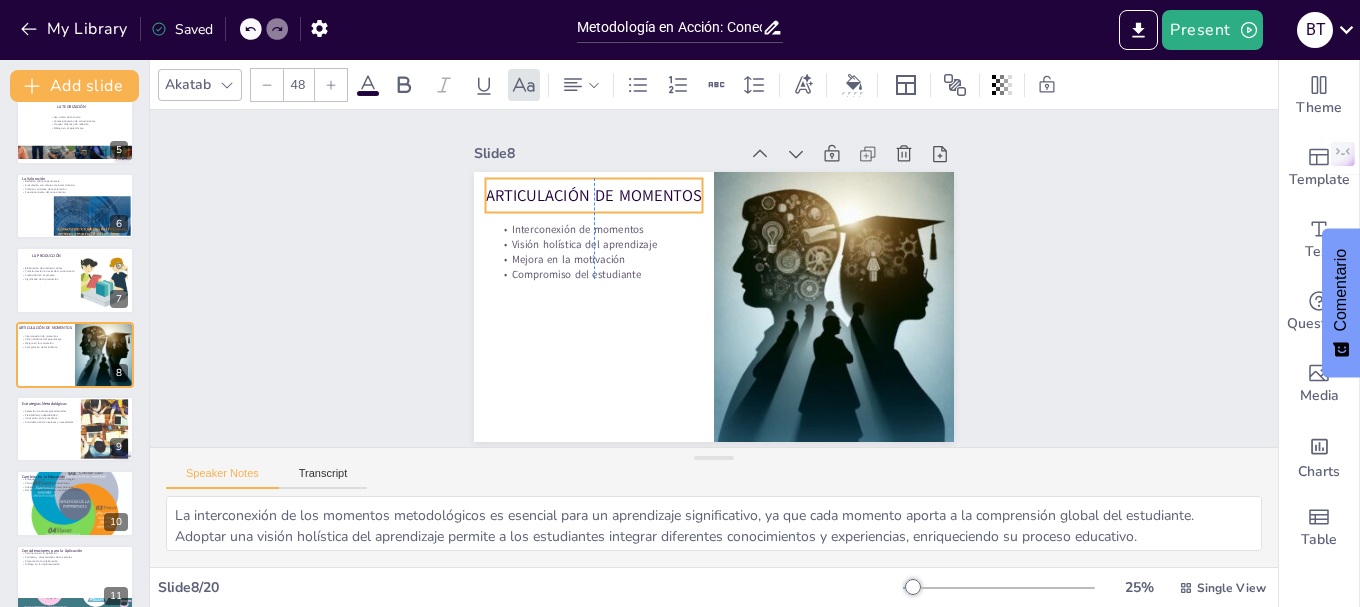 drag, startPoint x: 631, startPoint y: 190, endPoint x: 617, endPoint y: 183, distance: 15.652476 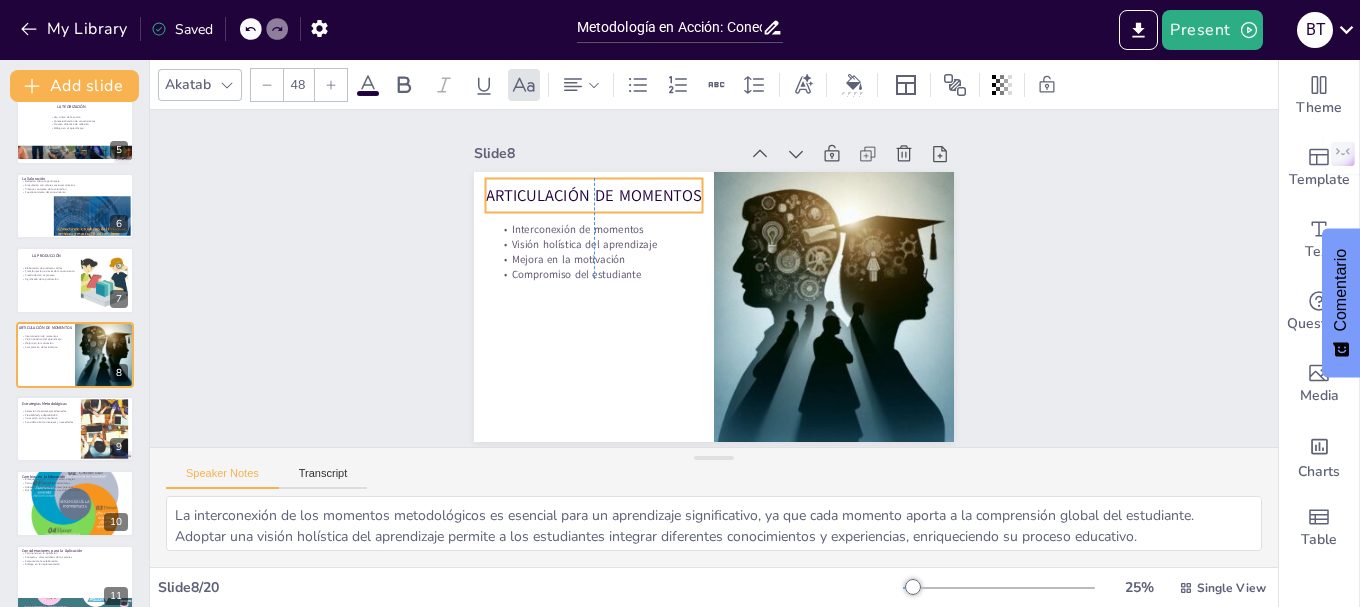 click on "Articulación de Momentos" at bounding box center [613, 171] 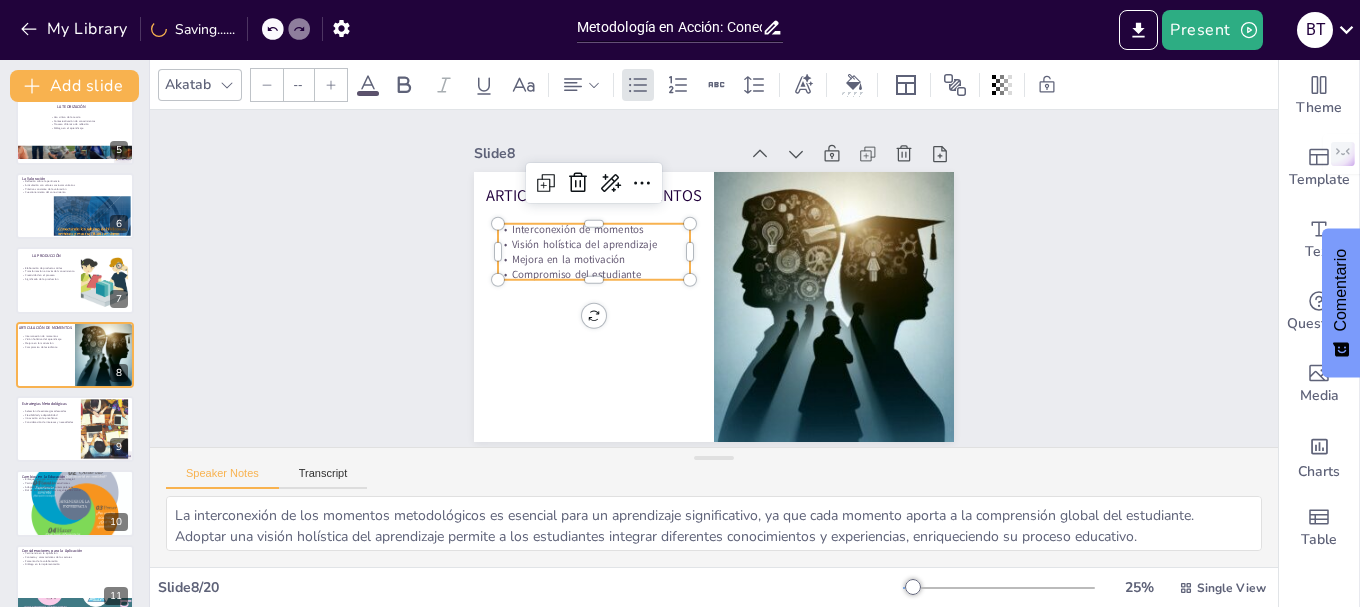 type on "32" 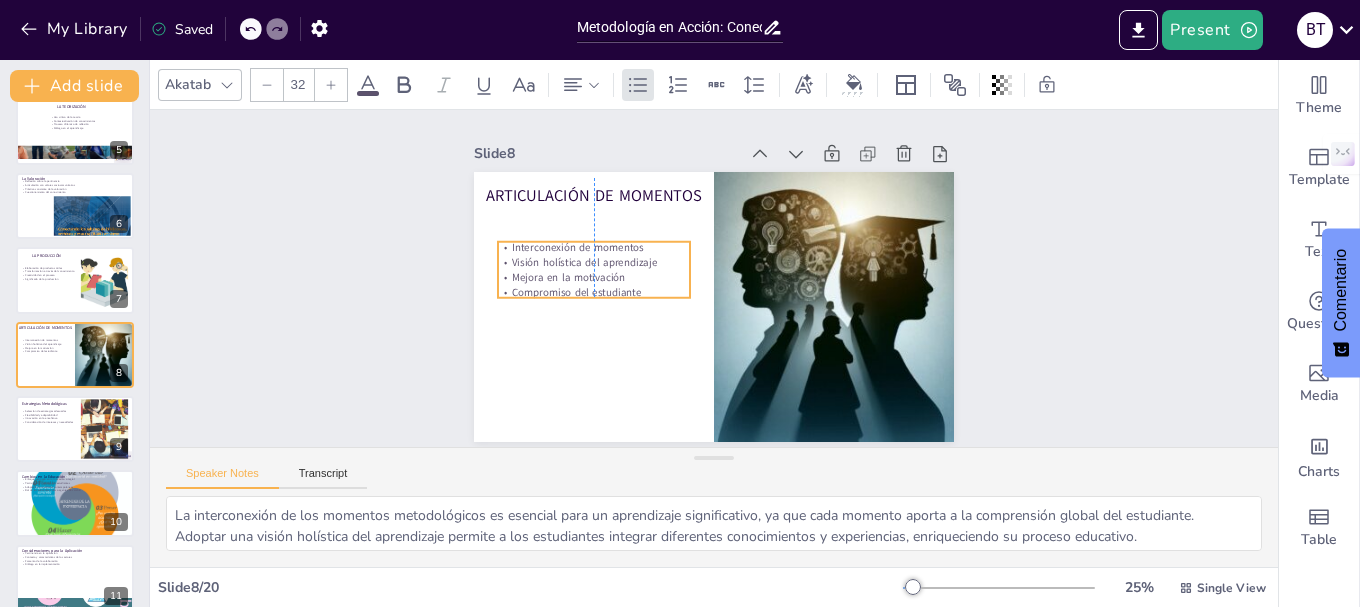 drag, startPoint x: 553, startPoint y: 252, endPoint x: 552, endPoint y: 270, distance: 18.027756 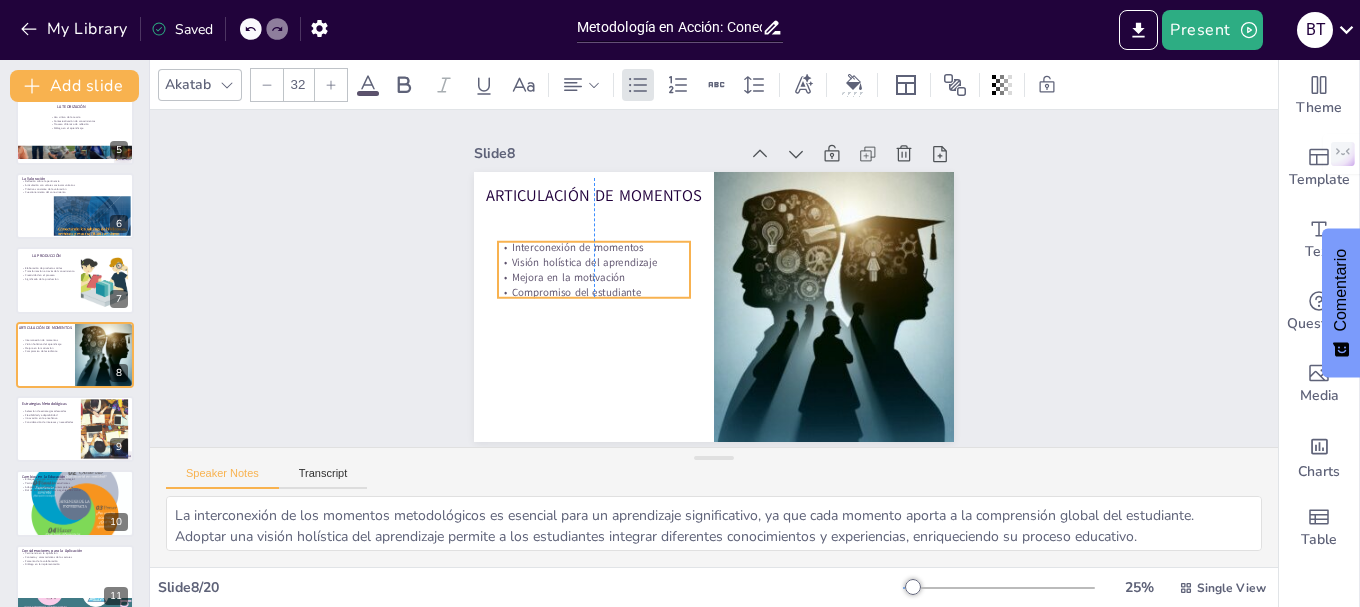 click on "Mejora en la motivación" at bounding box center [597, 252] 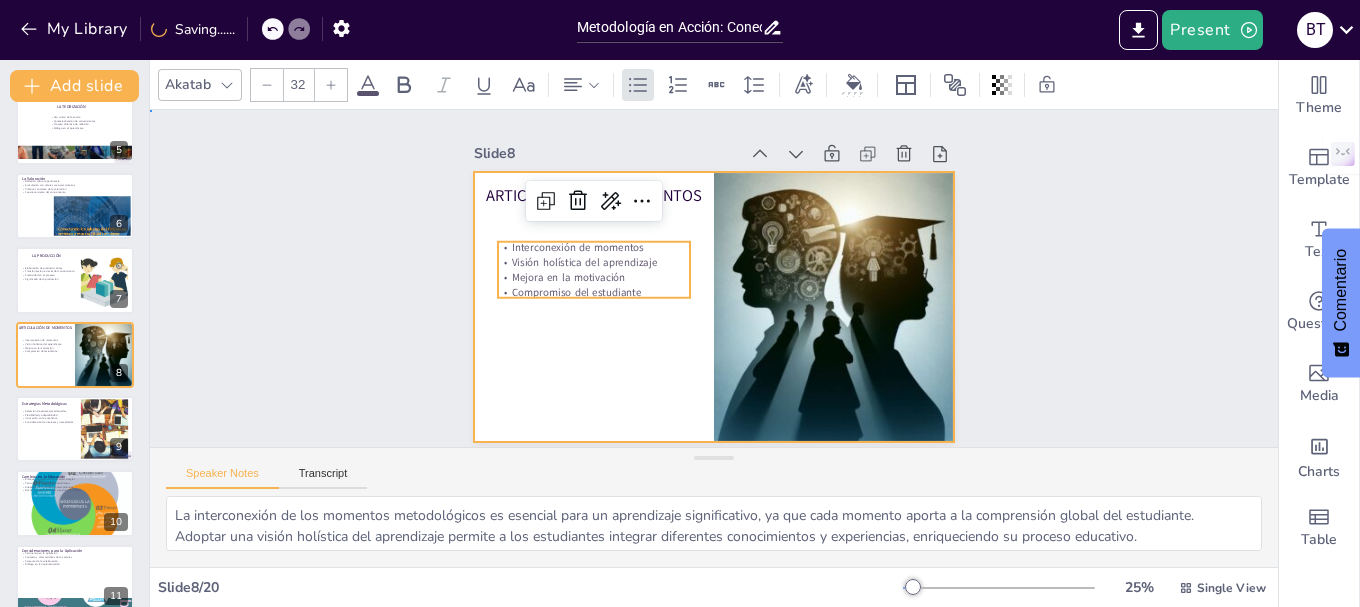 click at bounding box center (711, 306) 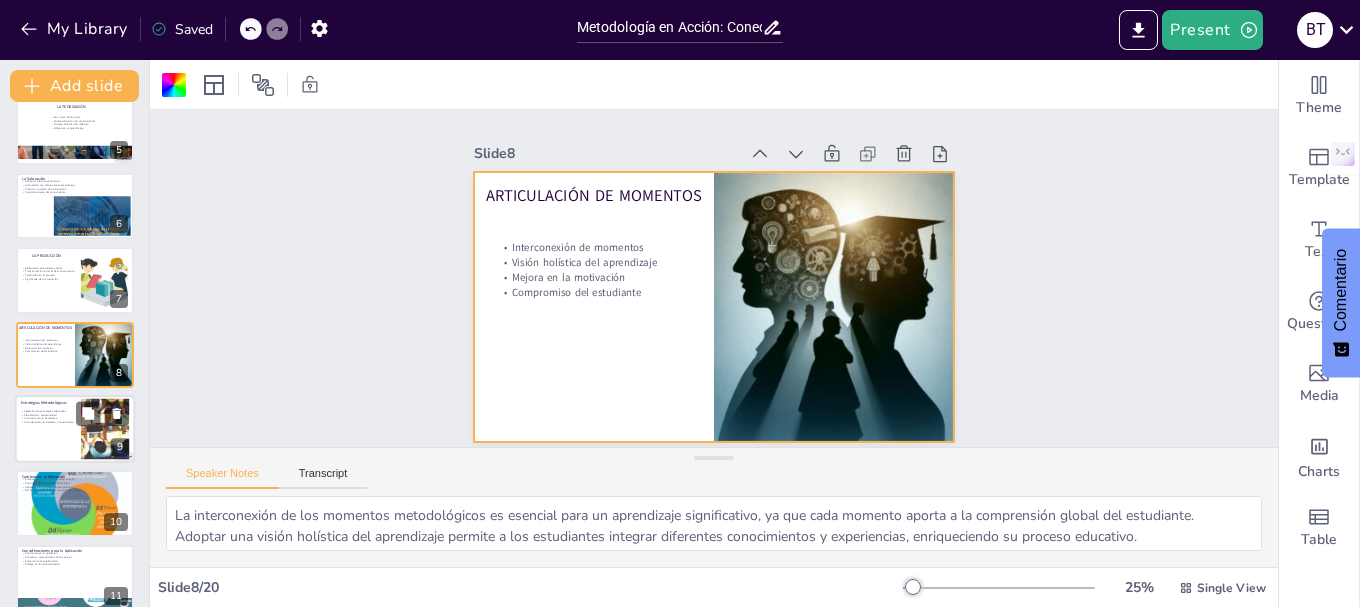 click at bounding box center [75, 429] 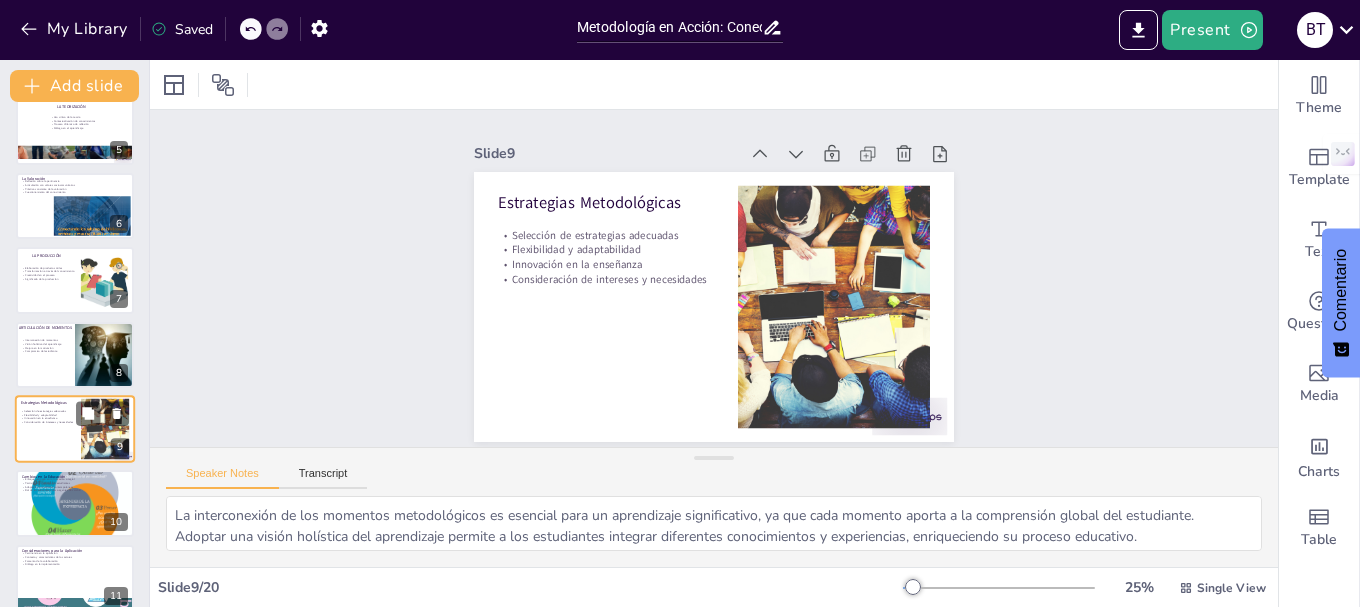 type on "La selección de estrategias adecuadas es fundamental para garantizar que el proceso educativo sea efectivo y responda a las necesidades de los estudiantes.
La flexibilidad en las estrategias permite a los educadores adaptarse a diferentes situaciones y contextos, asegurando que todos los estudiantes tengan la oportunidad de aprender.
Fomentar la innovación en las estrategias metodológicas es esencial para mantener la motivación y el interés de los estudiantes en su proceso educativo.
Considerar los intereses y necesidades de los estudiantes en la selección de estrategias es clave para crear un ambiente de aprendizaje inclusivo y efectivo." 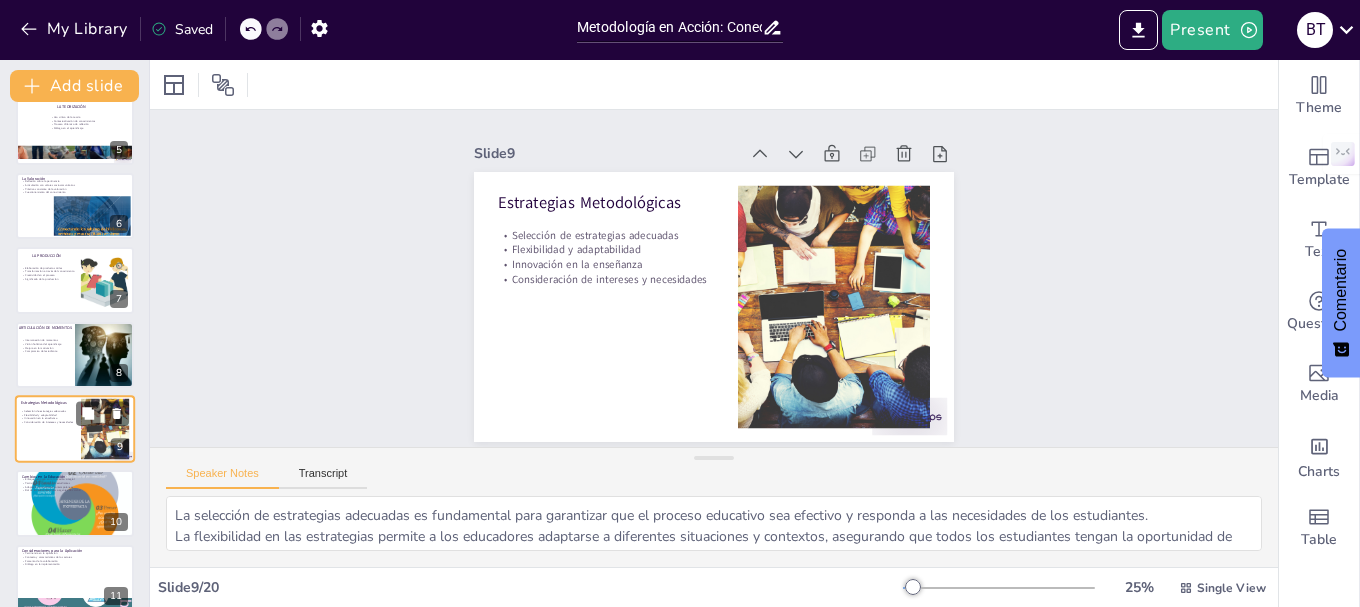 scroll, scrollTop: 392, scrollLeft: 0, axis: vertical 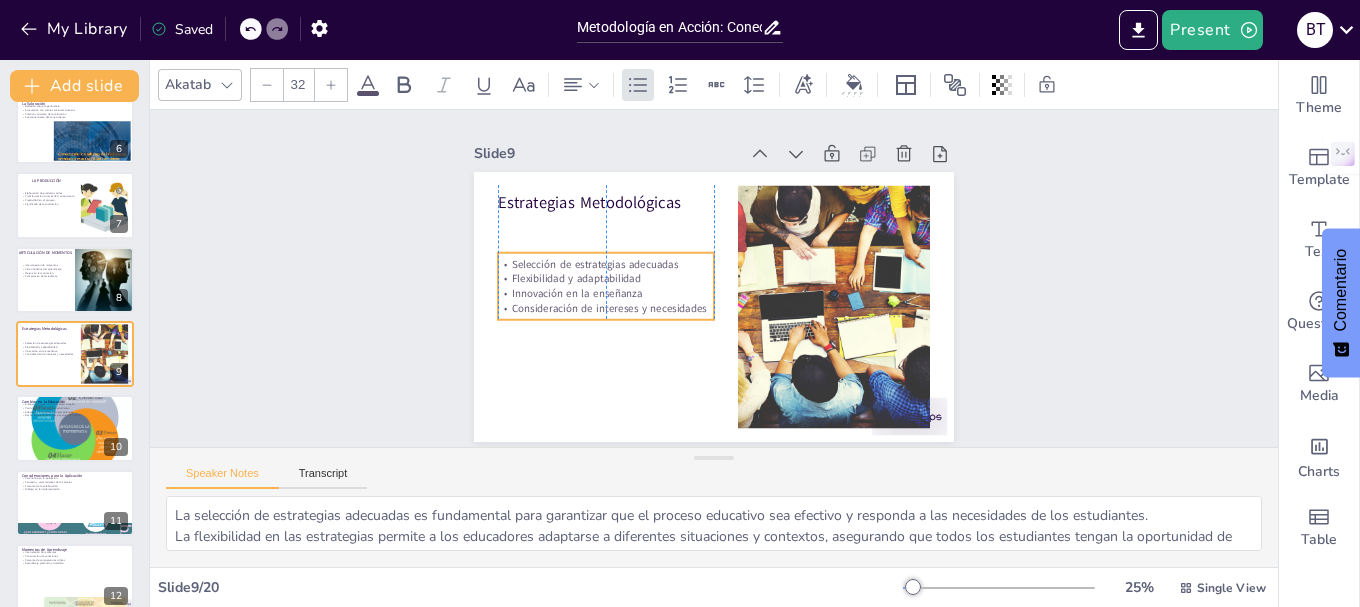 drag, startPoint x: 582, startPoint y: 244, endPoint x: 582, endPoint y: 273, distance: 29 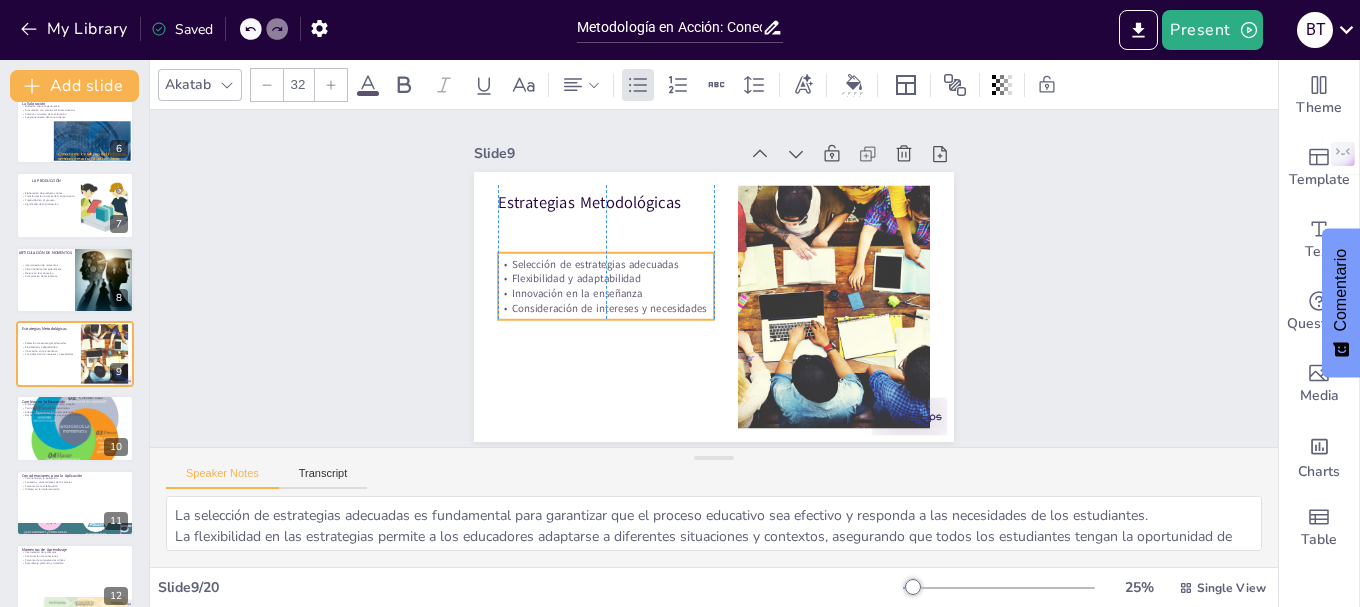 click on "Flexibilidad y adaptabilidad" at bounding box center (606, 266) 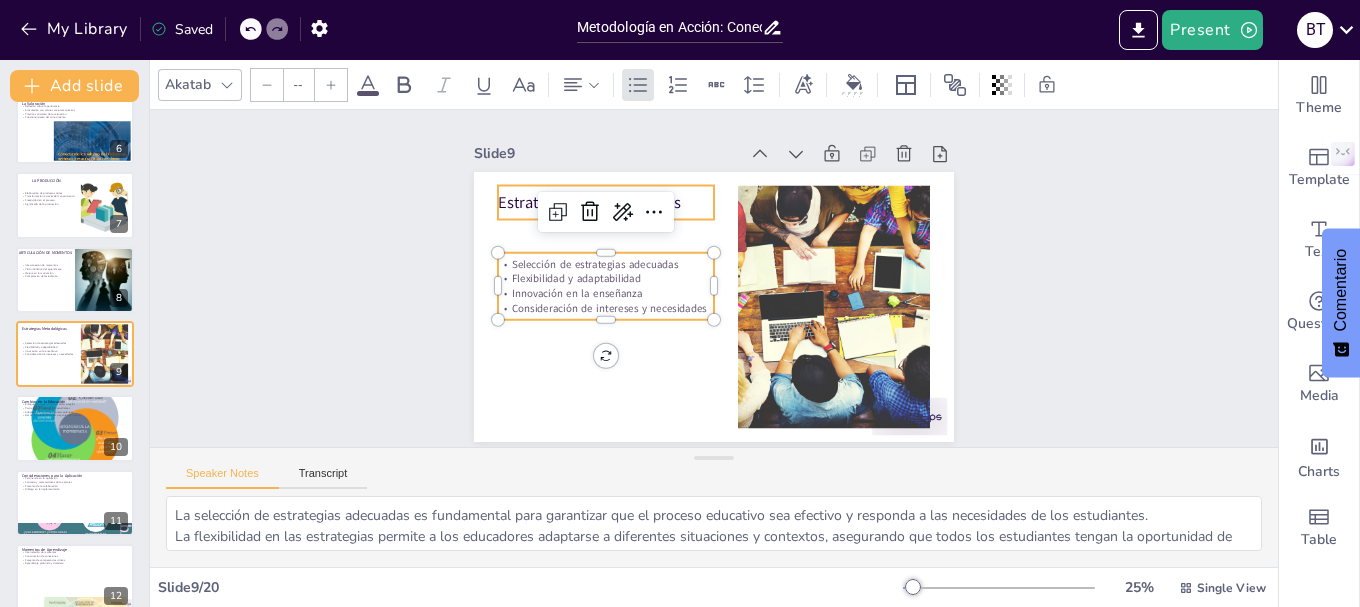 type on "48" 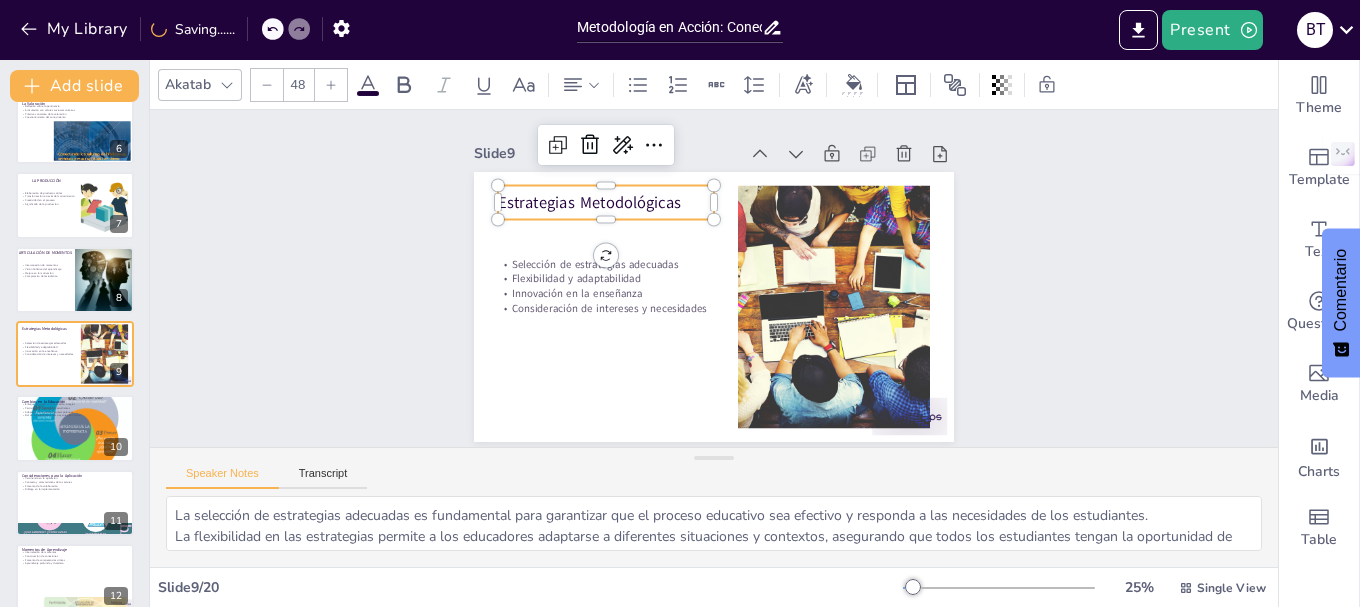 click on "Estrategias Metodológicas" at bounding box center (624, 181) 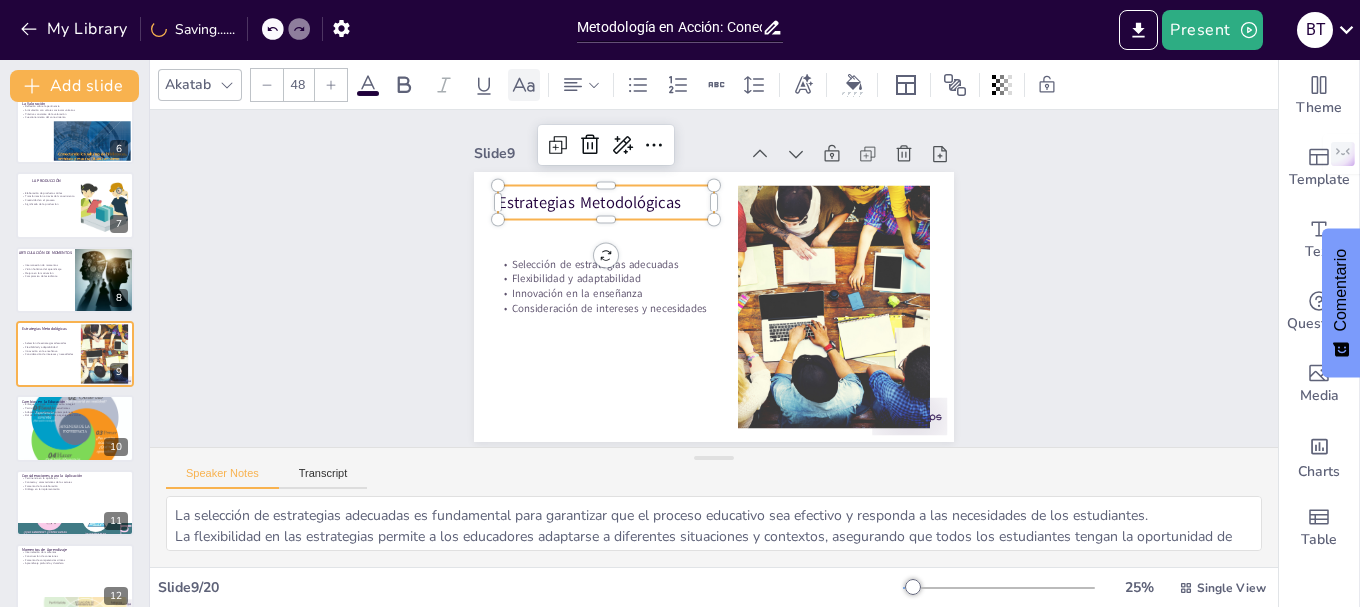 click 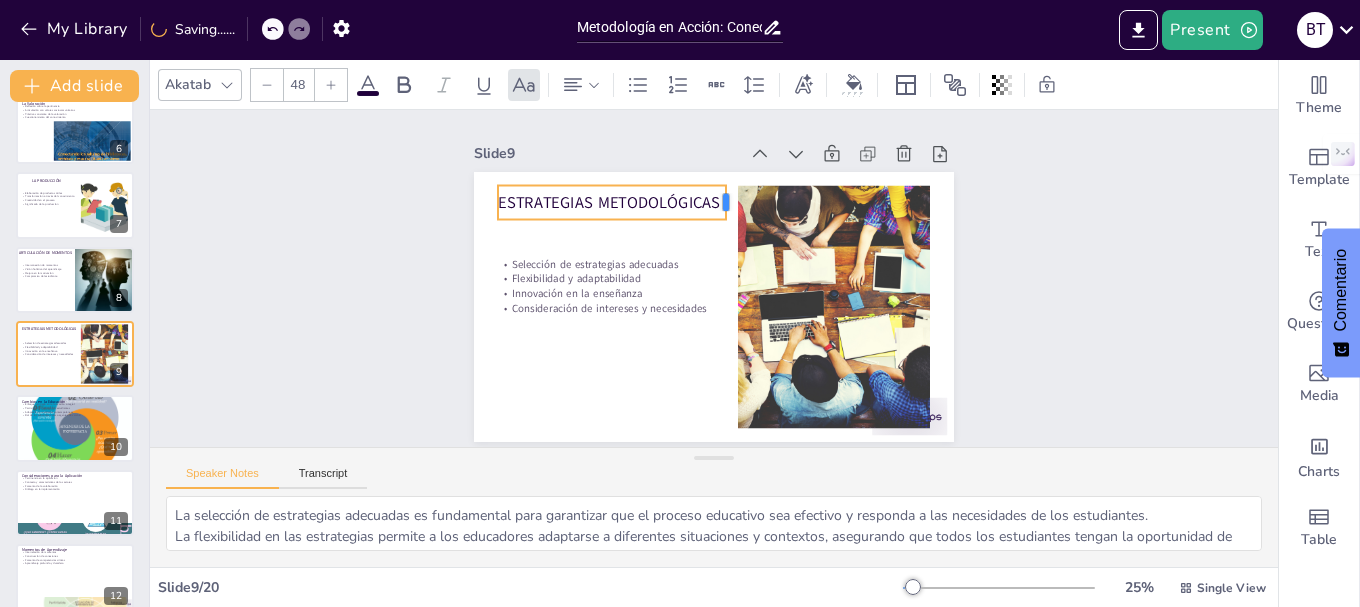 drag, startPoint x: 700, startPoint y: 196, endPoint x: 712, endPoint y: 194, distance: 12.165525 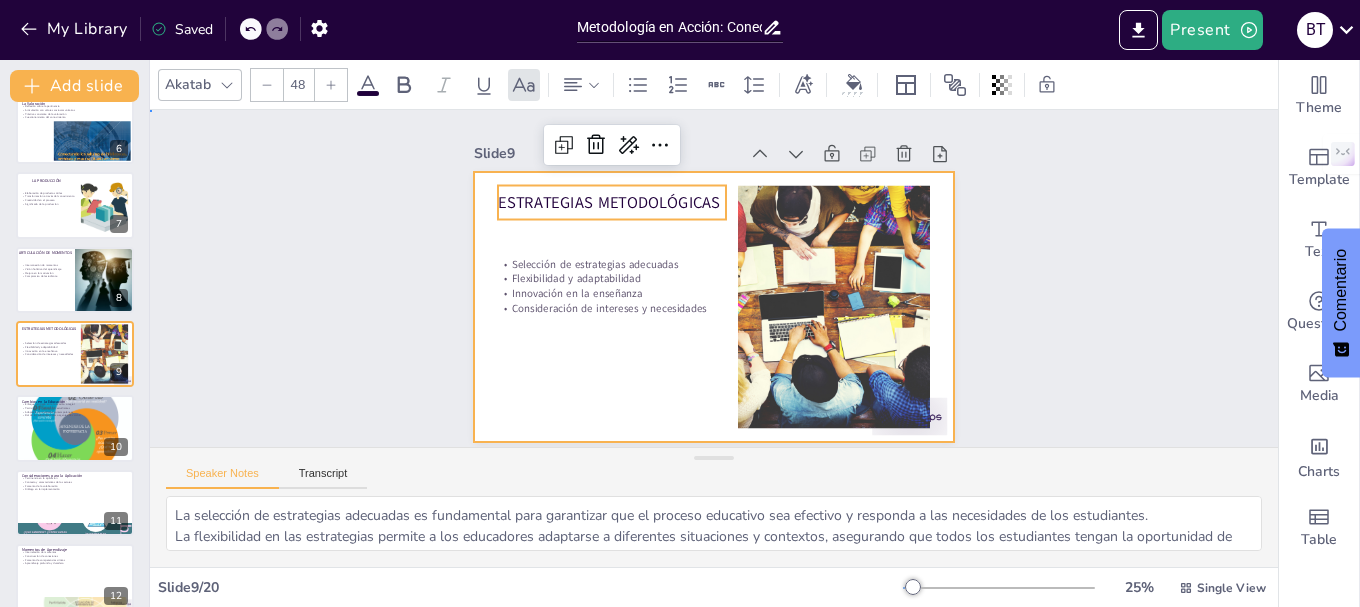 click at bounding box center [711, 306] 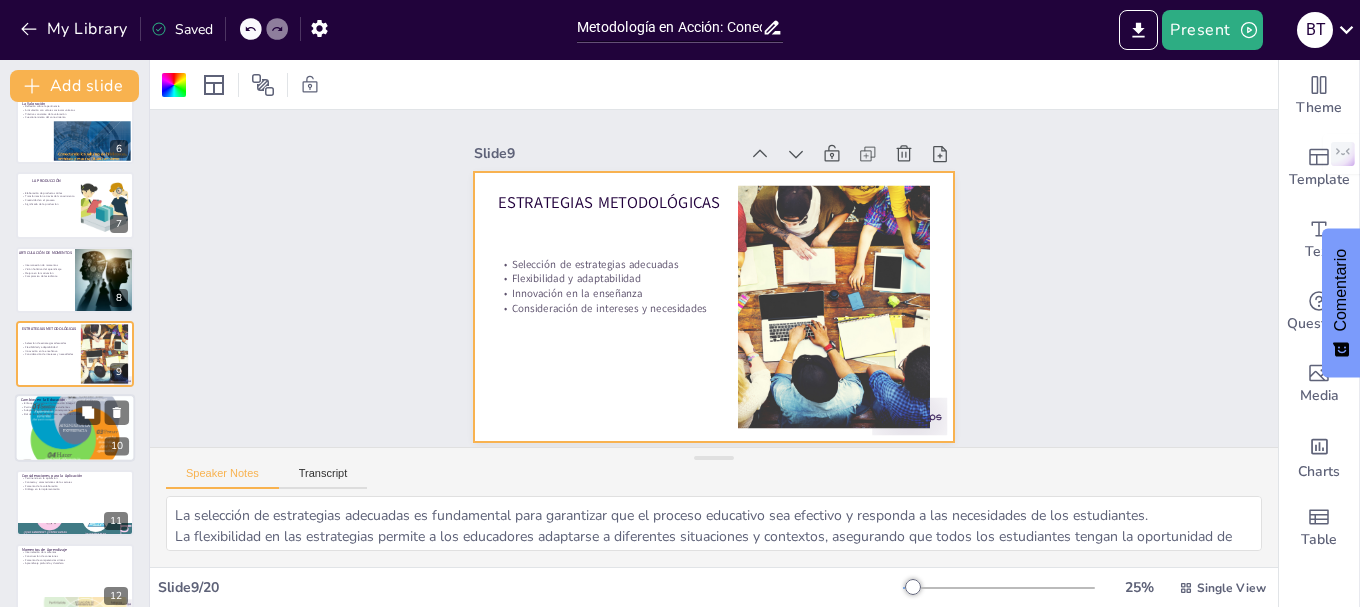 click at bounding box center [75, 428] 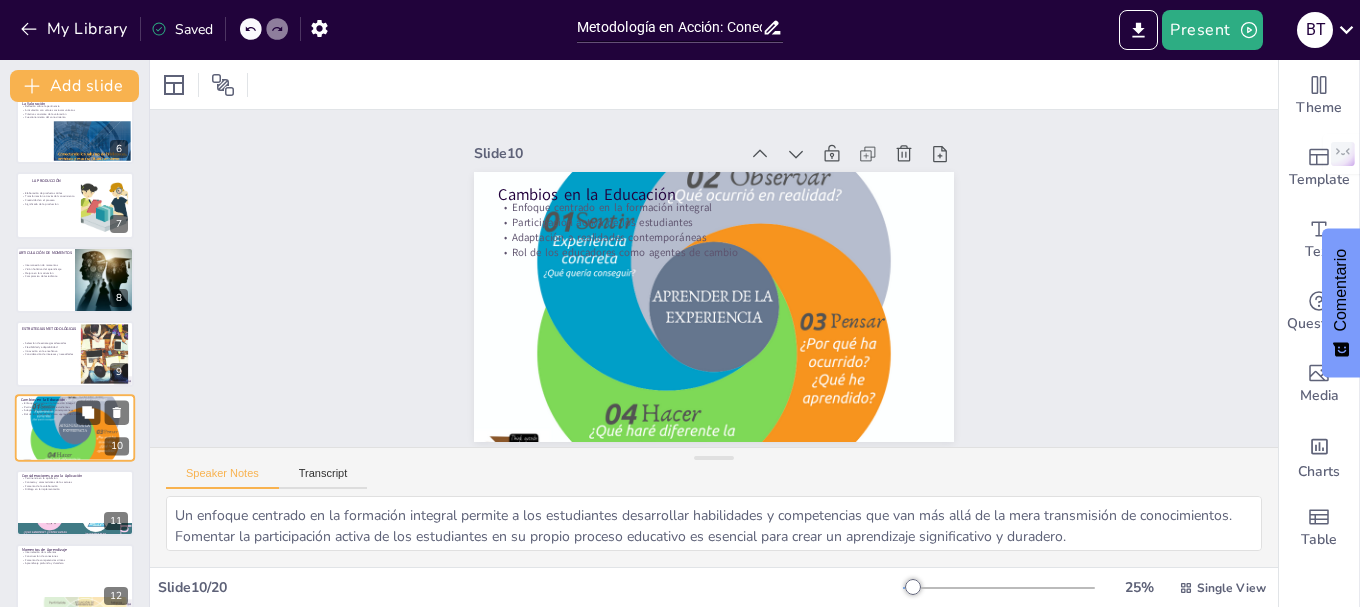 scroll, scrollTop: 466, scrollLeft: 0, axis: vertical 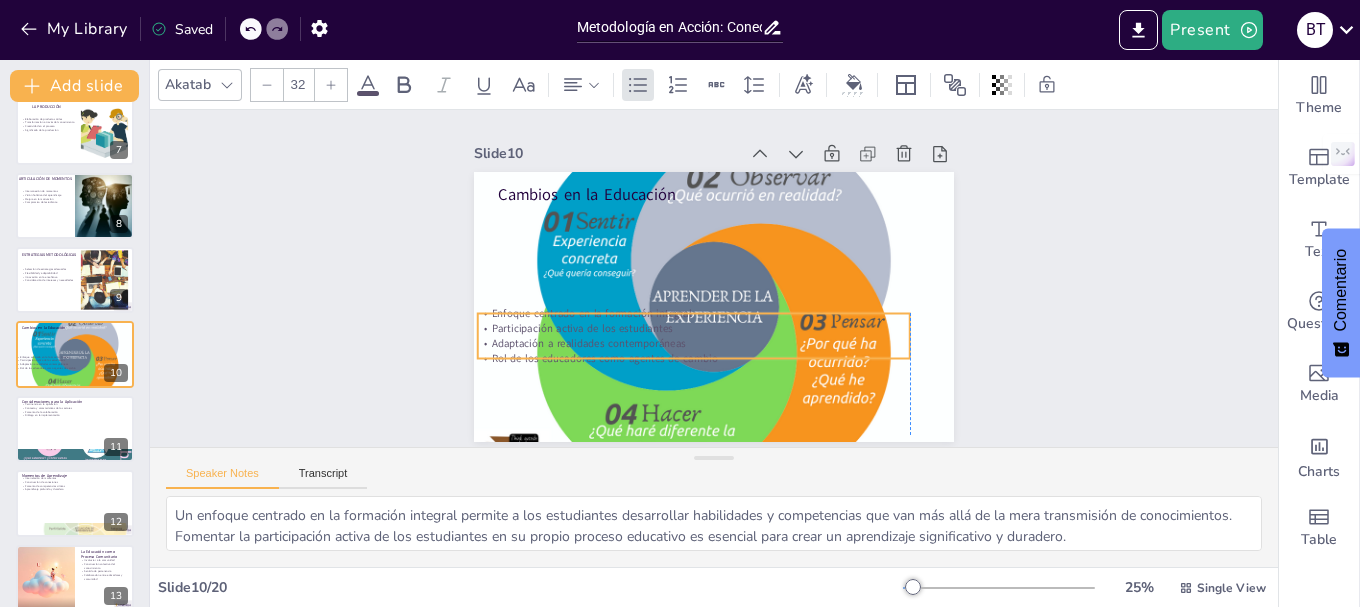 drag, startPoint x: 625, startPoint y: 222, endPoint x: 598, endPoint y: 318, distance: 99.724625 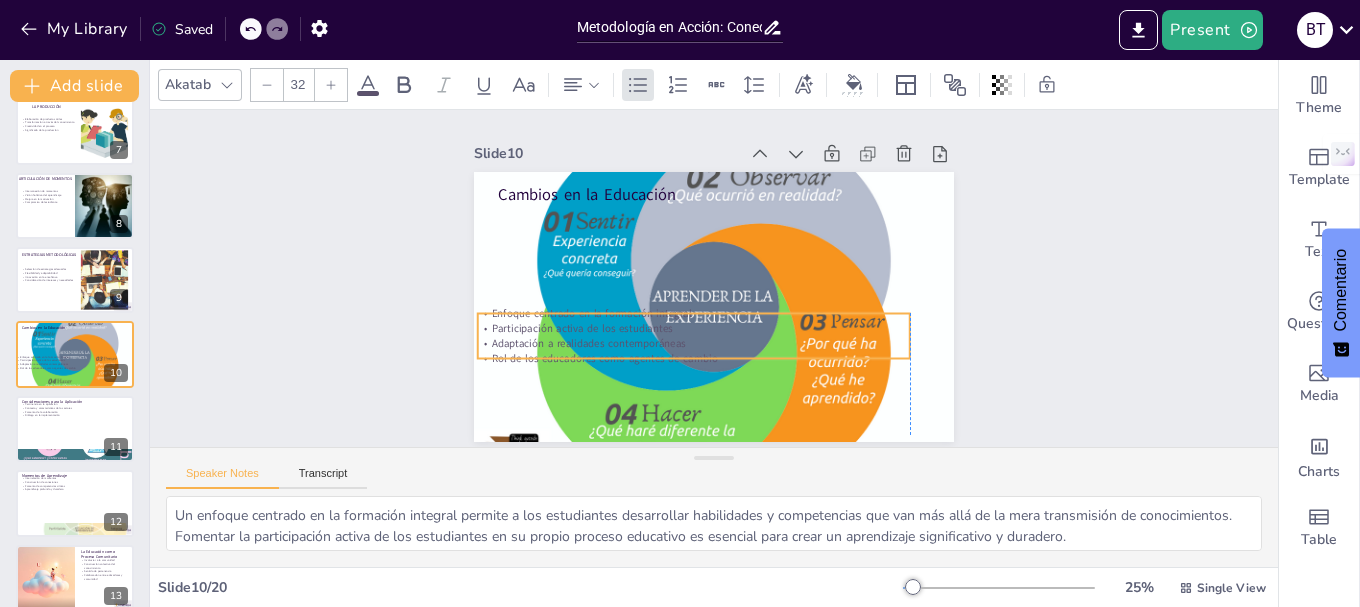 click on "Participación activa de los estudiantes" at bounding box center [688, 326] 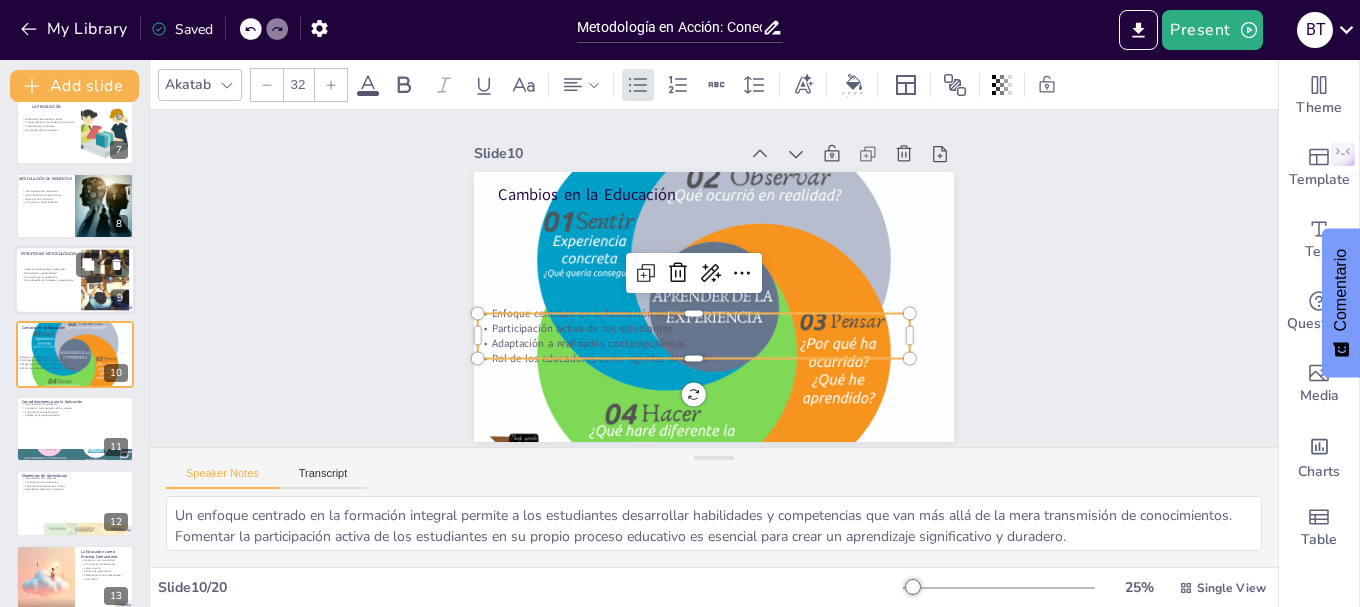 click at bounding box center (75, 280) 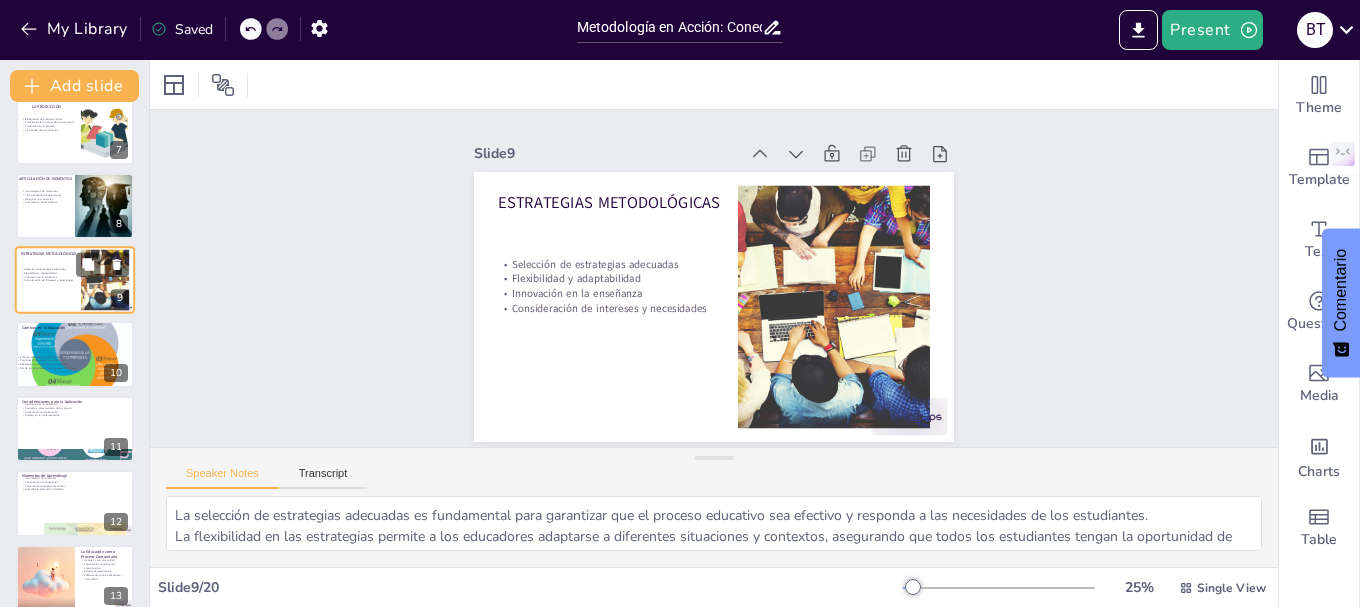 scroll, scrollTop: 392, scrollLeft: 0, axis: vertical 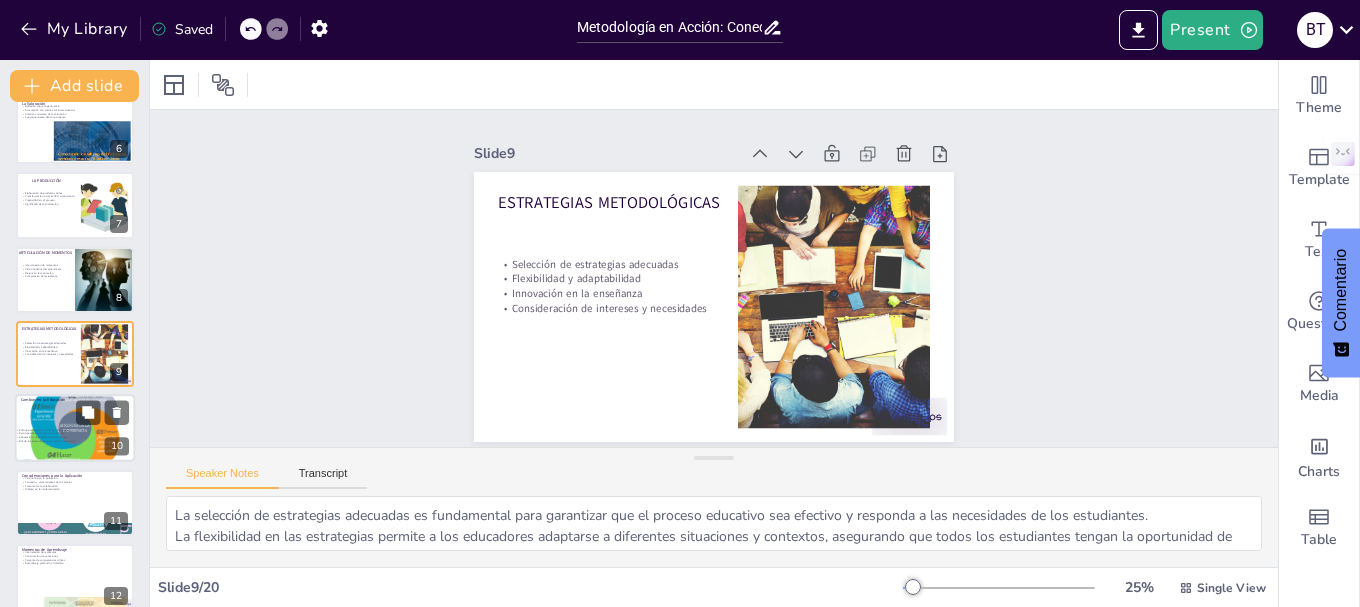 click at bounding box center [75, 428] 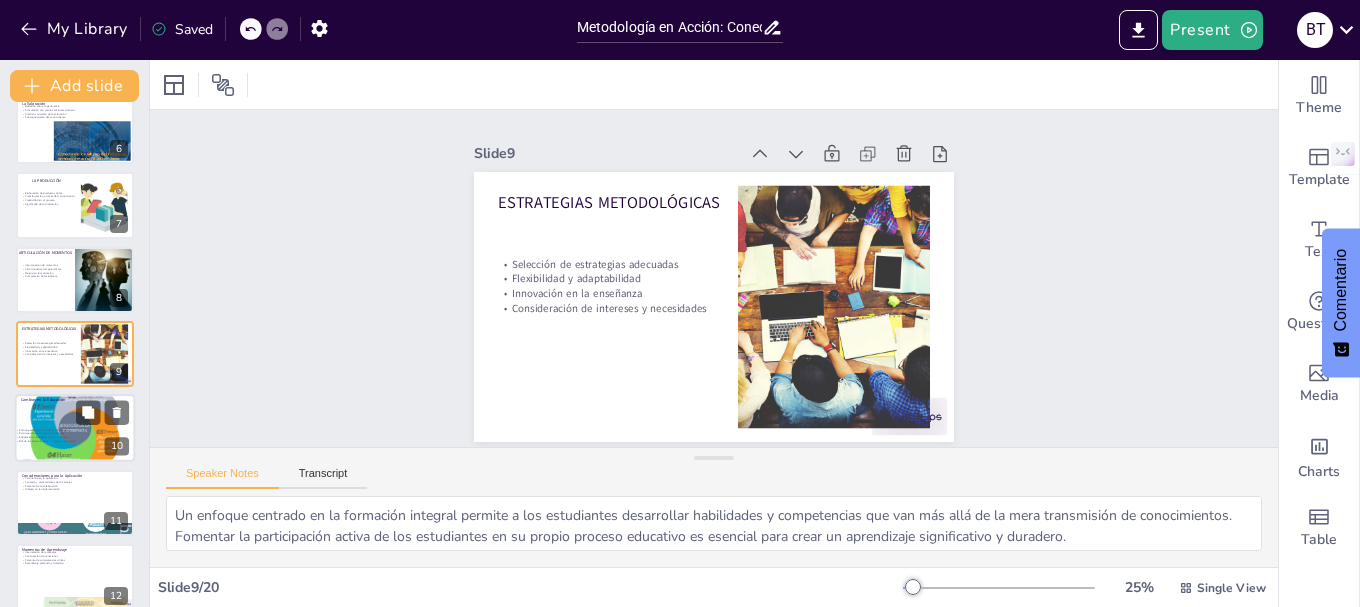 scroll, scrollTop: 466, scrollLeft: 0, axis: vertical 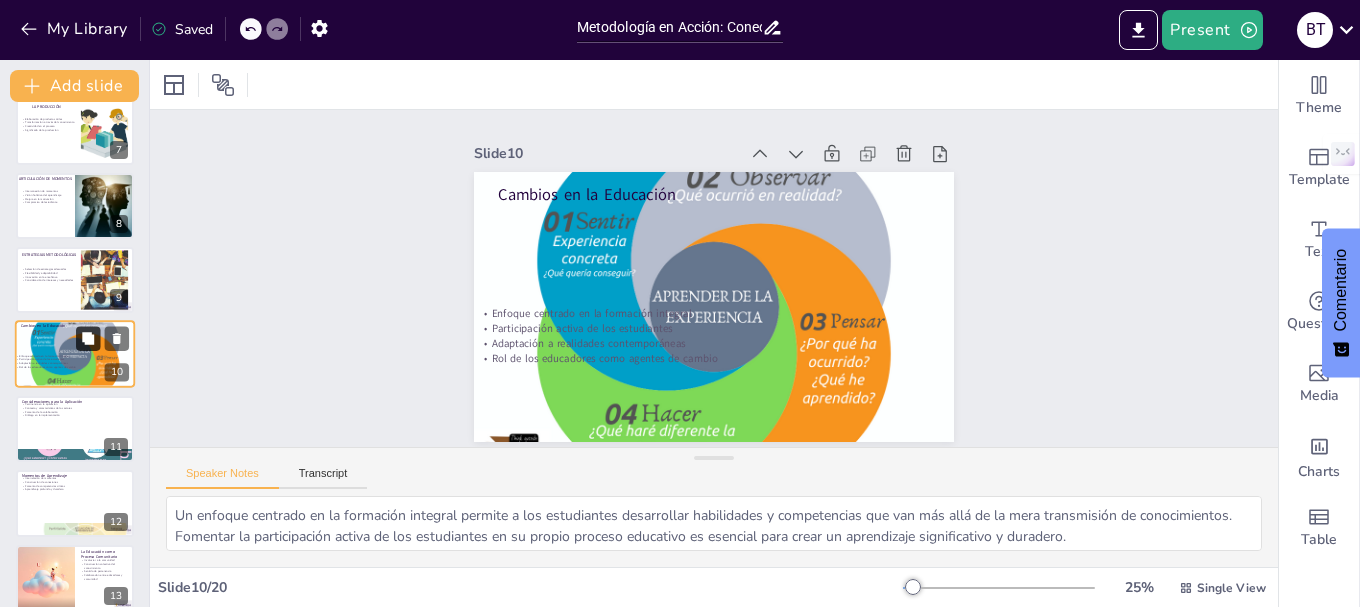 click 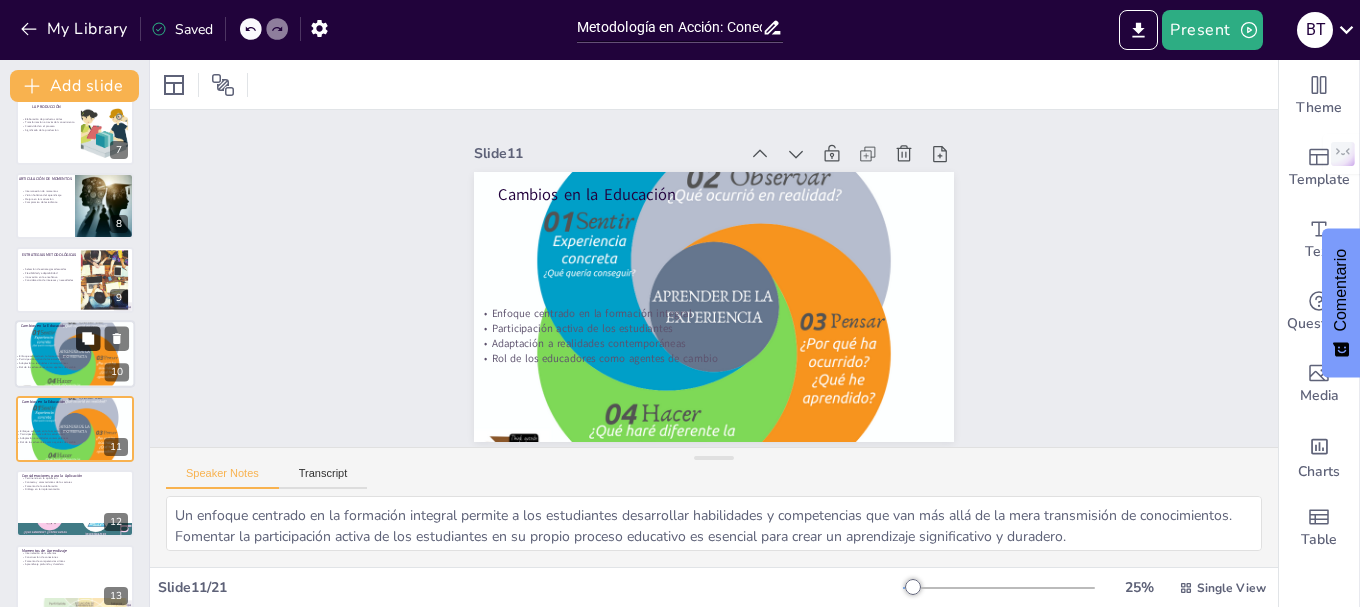 scroll, scrollTop: 540, scrollLeft: 0, axis: vertical 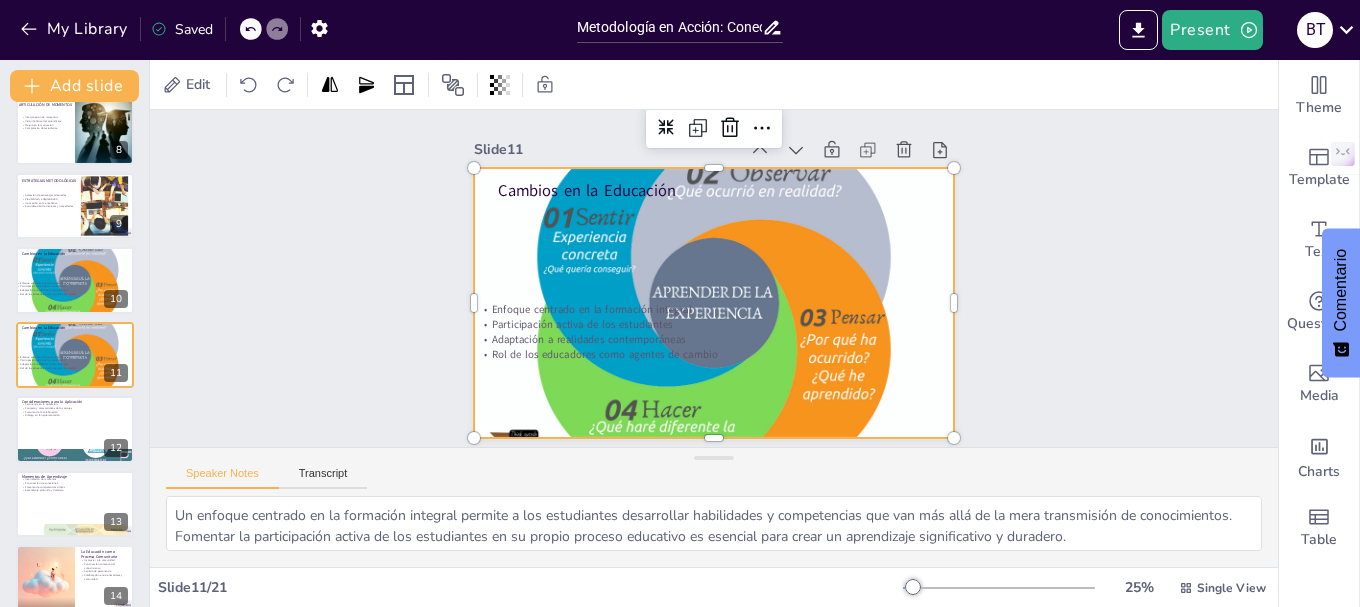 click at bounding box center (711, 302) 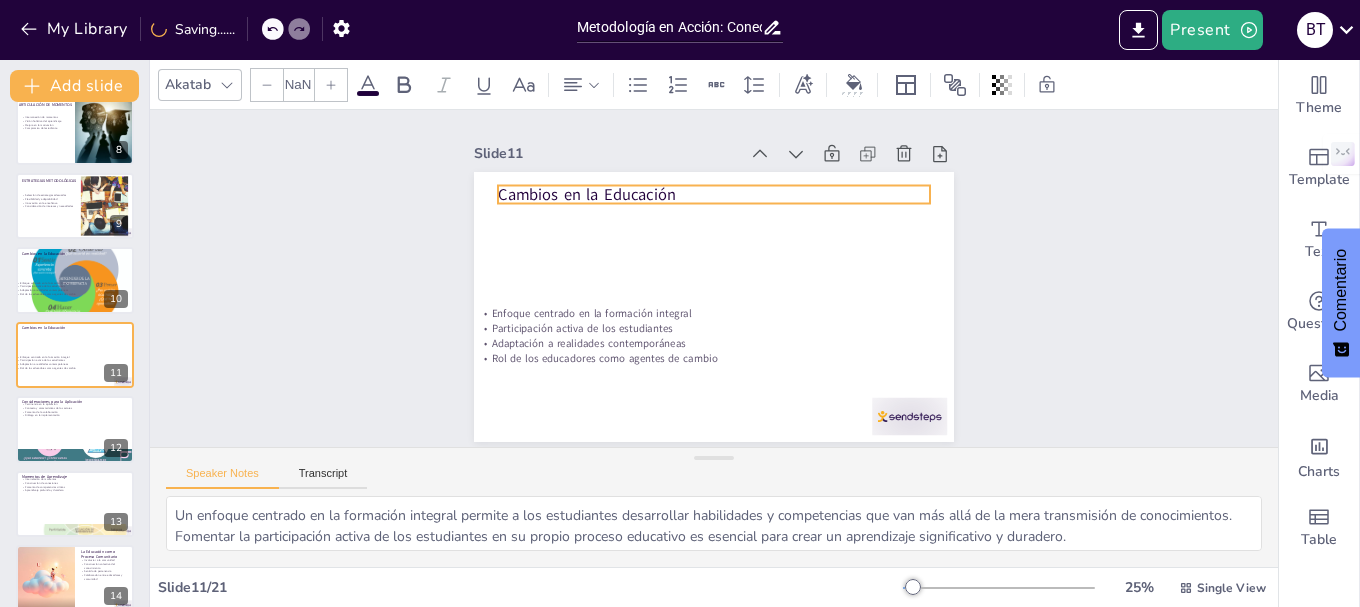 type on "48" 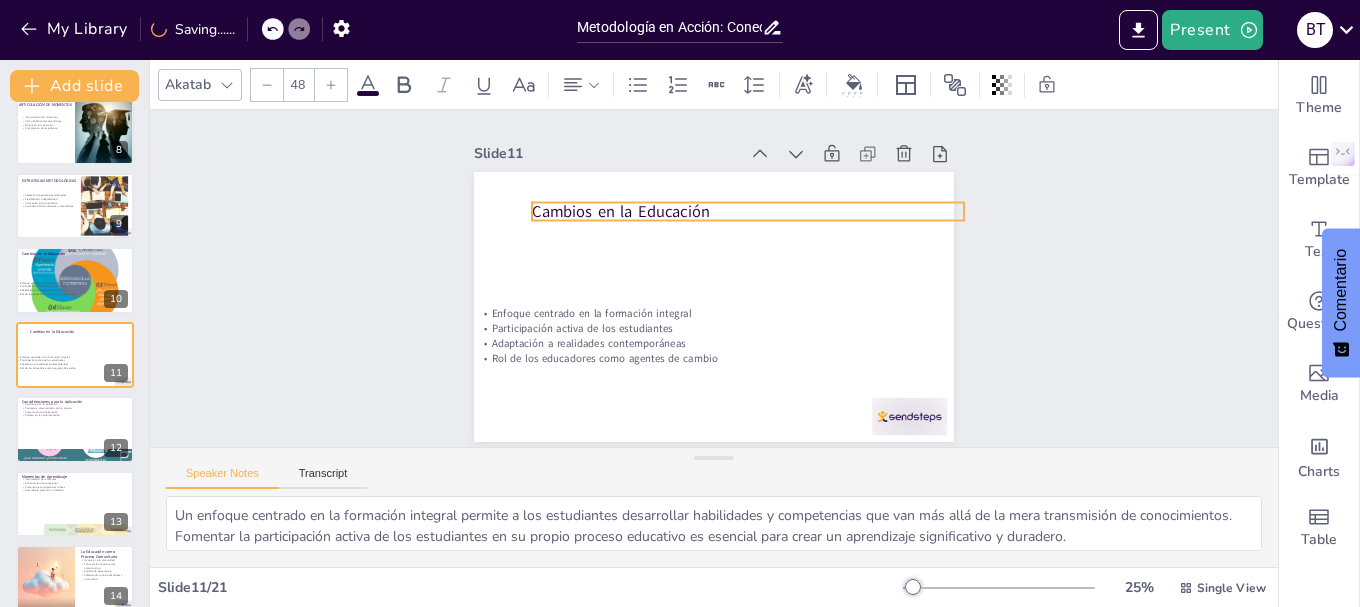 drag, startPoint x: 564, startPoint y: 186, endPoint x: 598, endPoint y: 203, distance: 38.013157 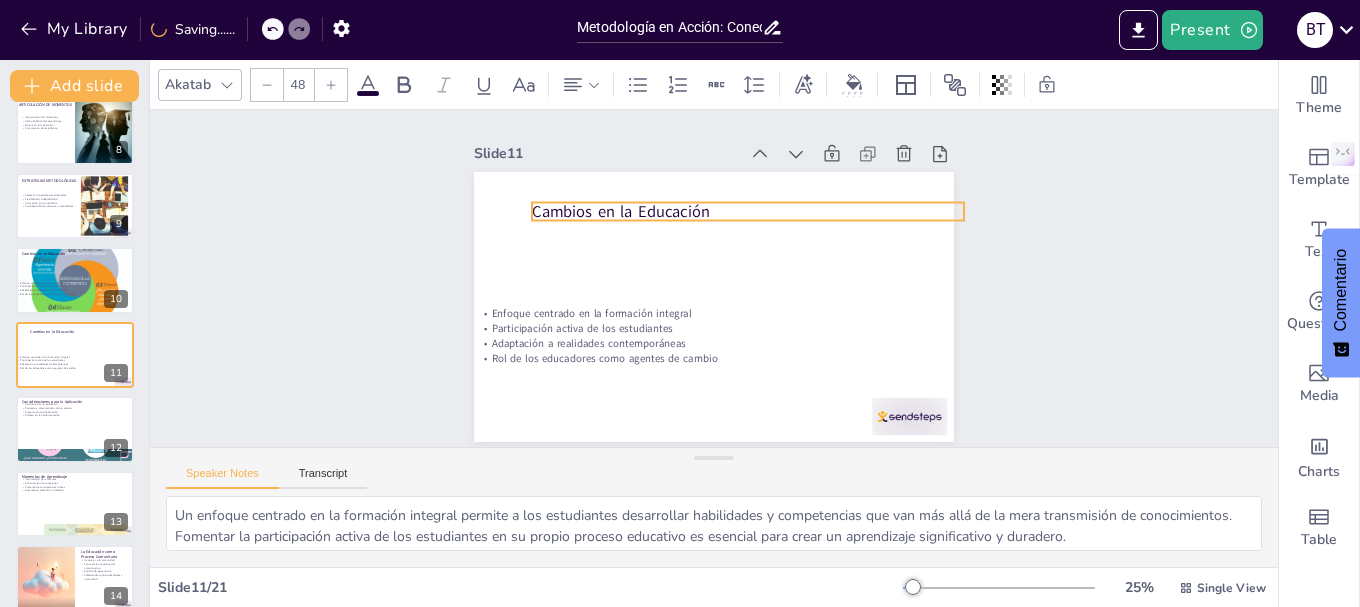 click on "Cambios en la Educación" at bounding box center [755, 214] 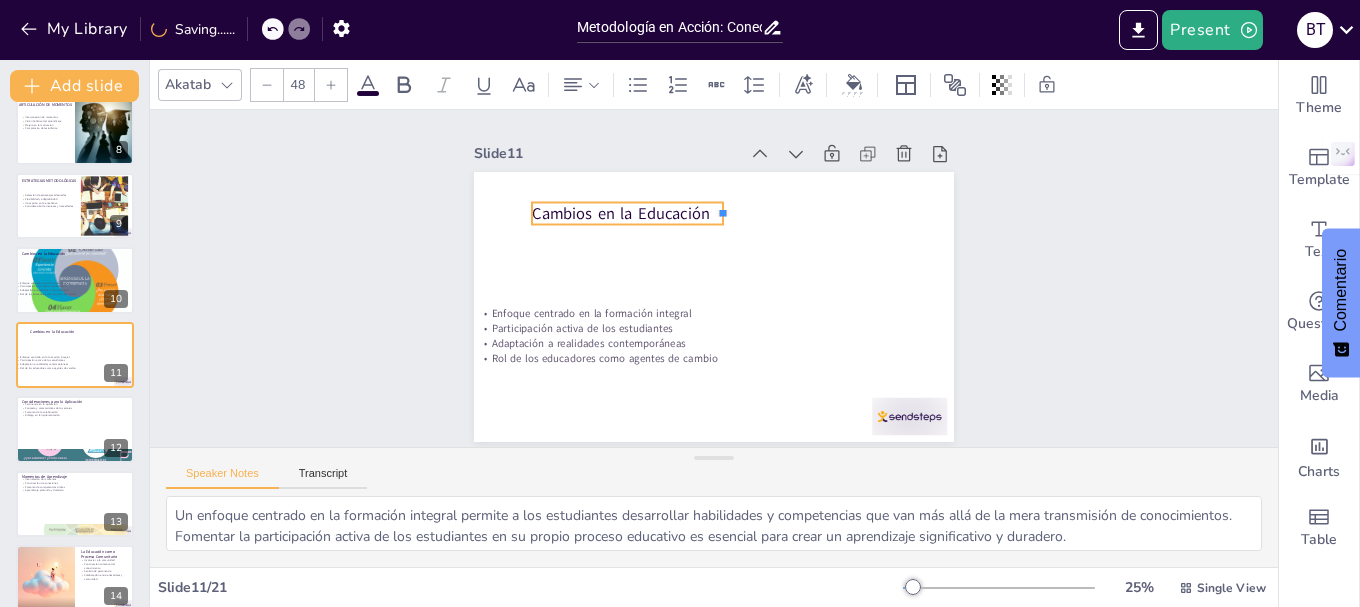 drag, startPoint x: 952, startPoint y: 201, endPoint x: 710, endPoint y: 208, distance: 242.10121 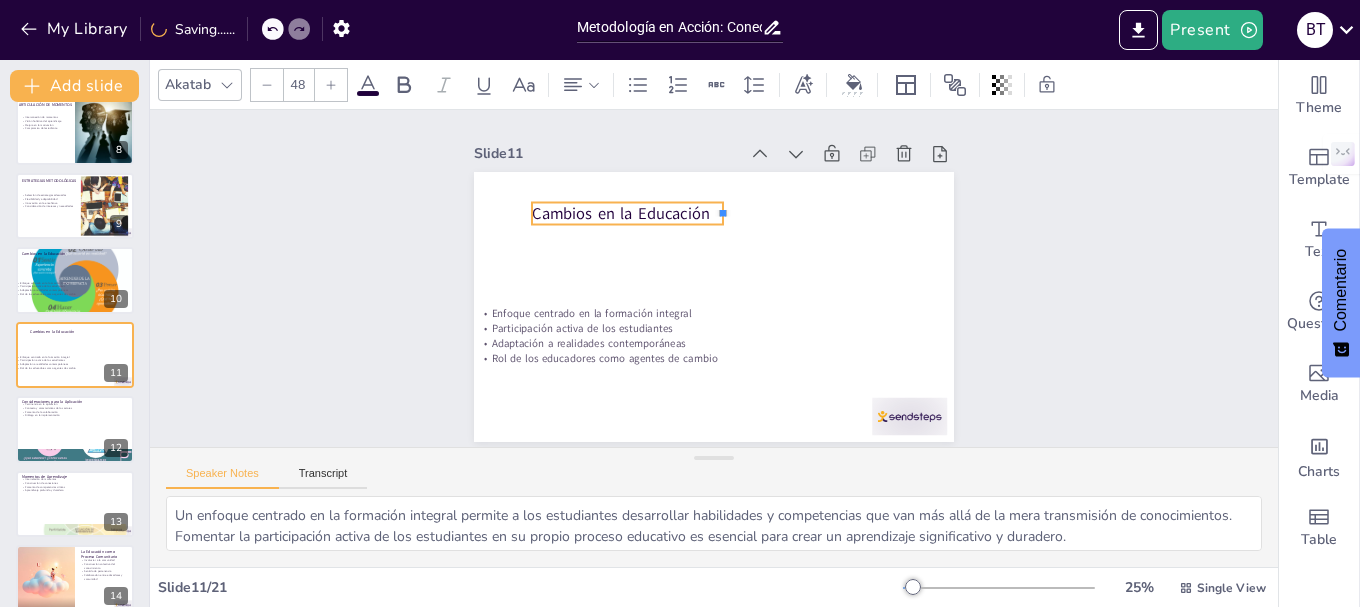 click on "Cambios en la Educación Enfoque centrado en la formación integral Participación activa de los estudiantes Adaptación a realidades contemporáneas Rol de los educadores como agentes de cambio" at bounding box center [714, 307] 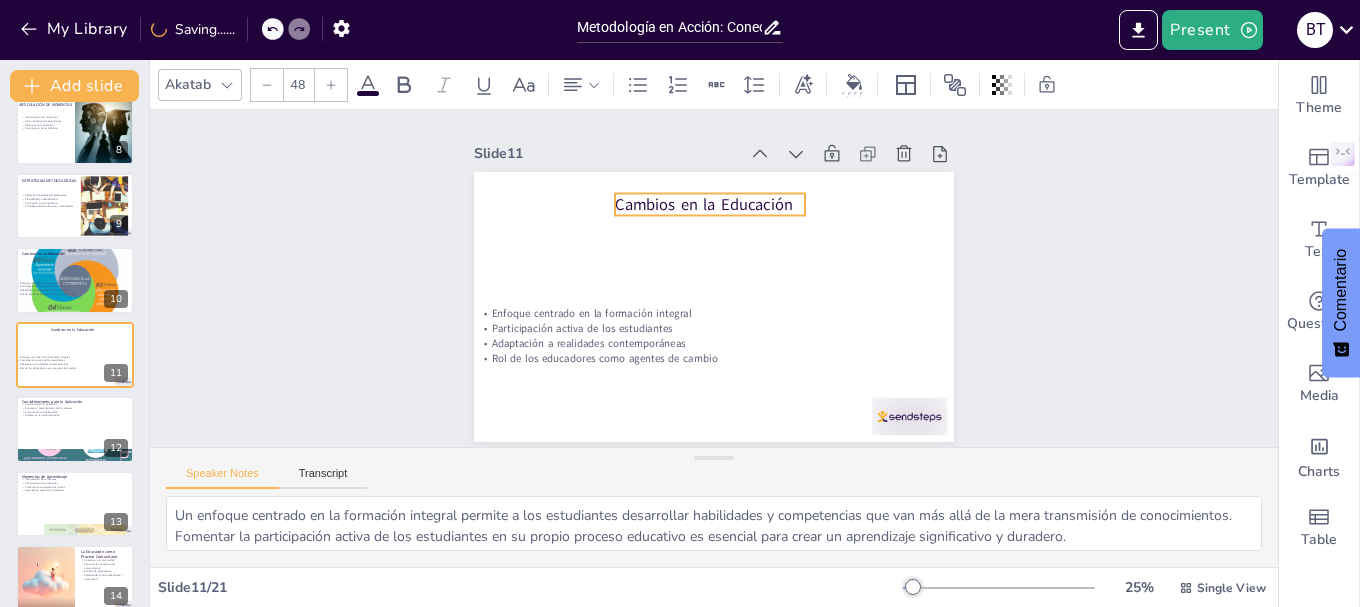 drag, startPoint x: 702, startPoint y: 202, endPoint x: 725, endPoint y: 197, distance: 23.537205 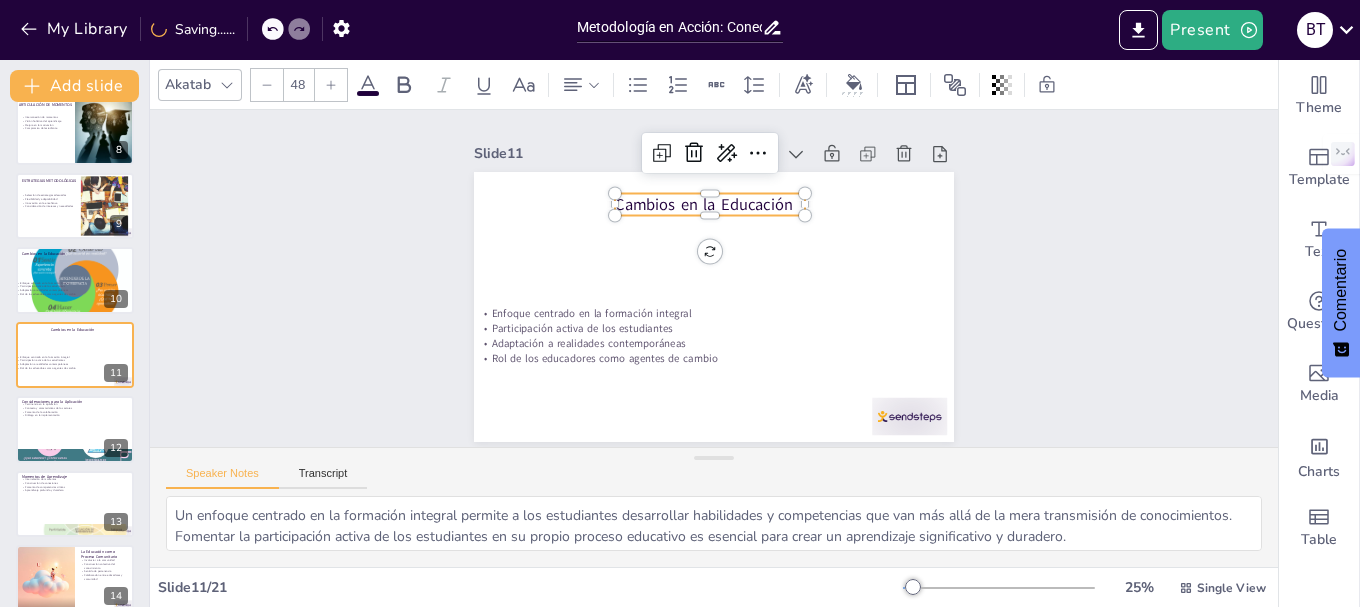 click on "Cambios en la Educación" at bounding box center (725, 204) 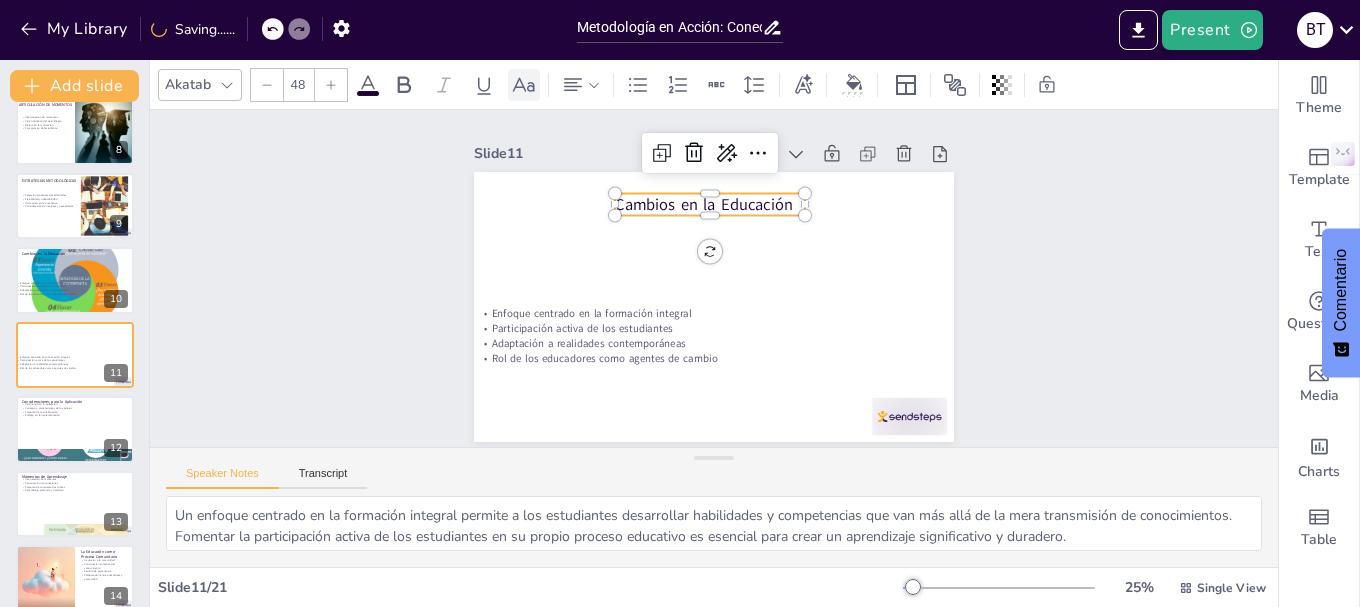 click 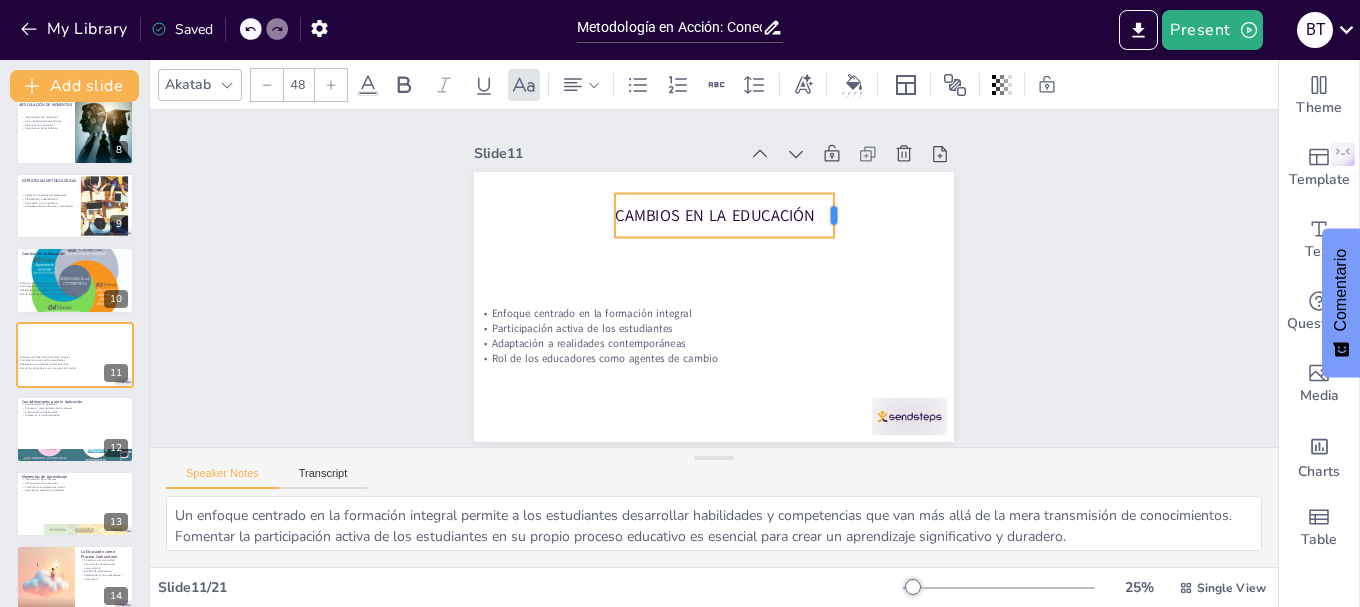 drag, startPoint x: 794, startPoint y: 202, endPoint x: 823, endPoint y: 202, distance: 29 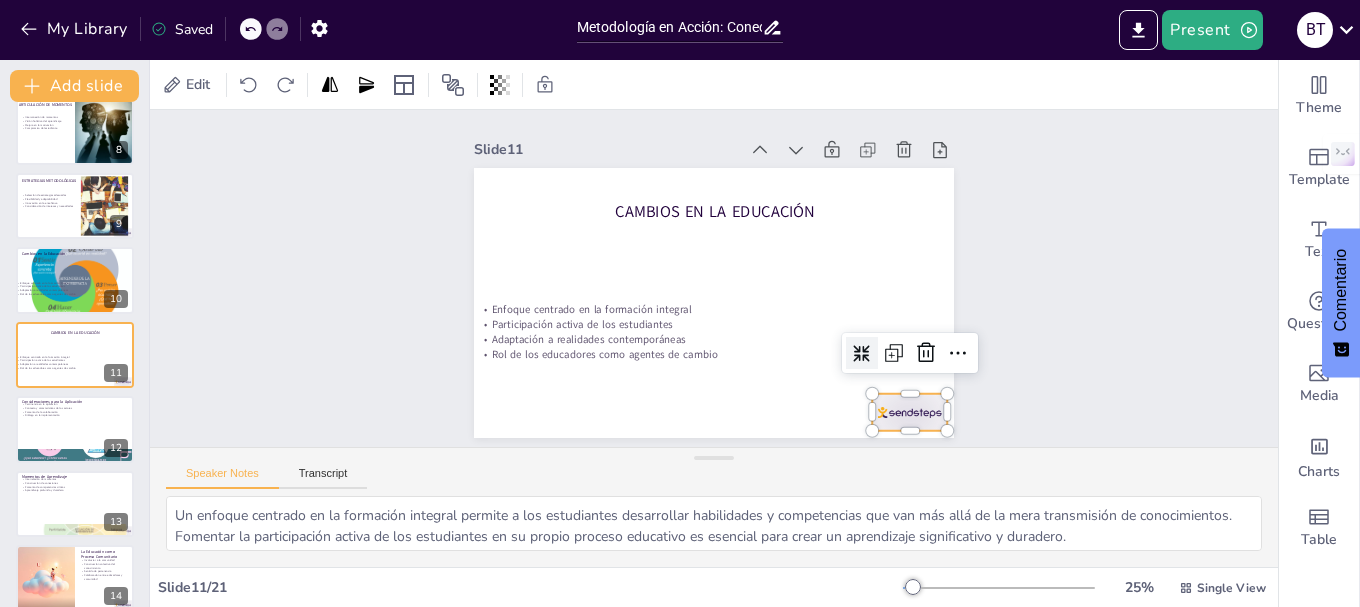 click at bounding box center (909, 412) 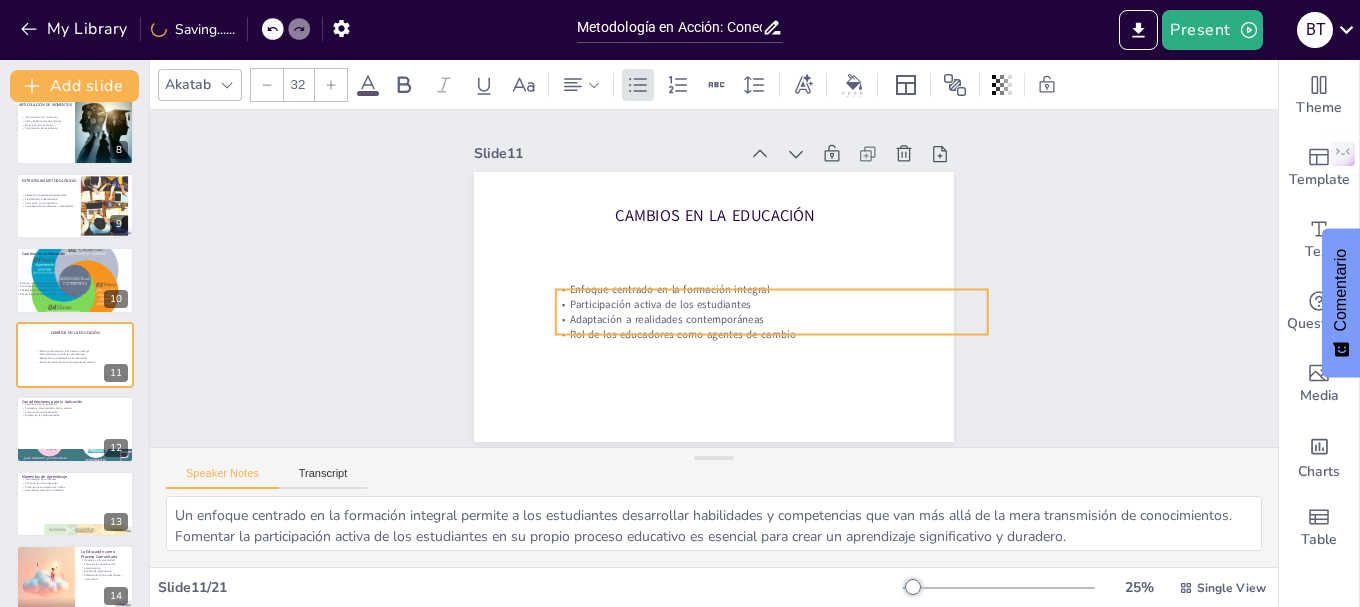 drag, startPoint x: 604, startPoint y: 323, endPoint x: 682, endPoint y: 299, distance: 81.608826 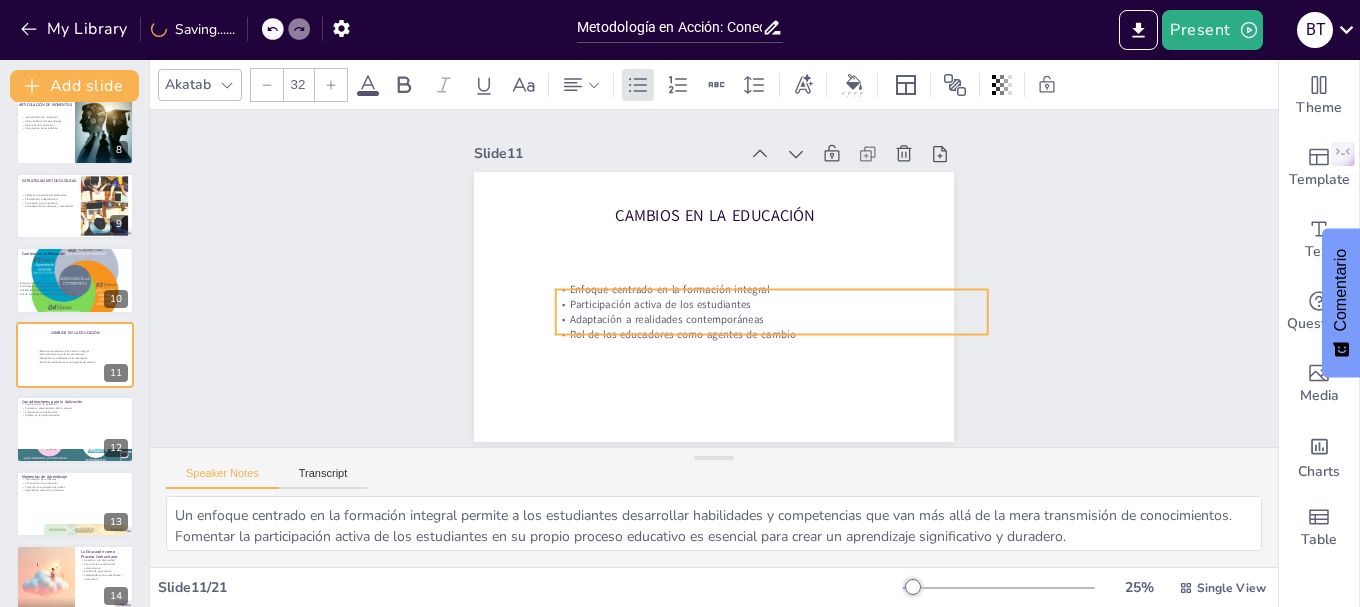 click on "Participación activa de los estudiantes" at bounding box center [701, 340] 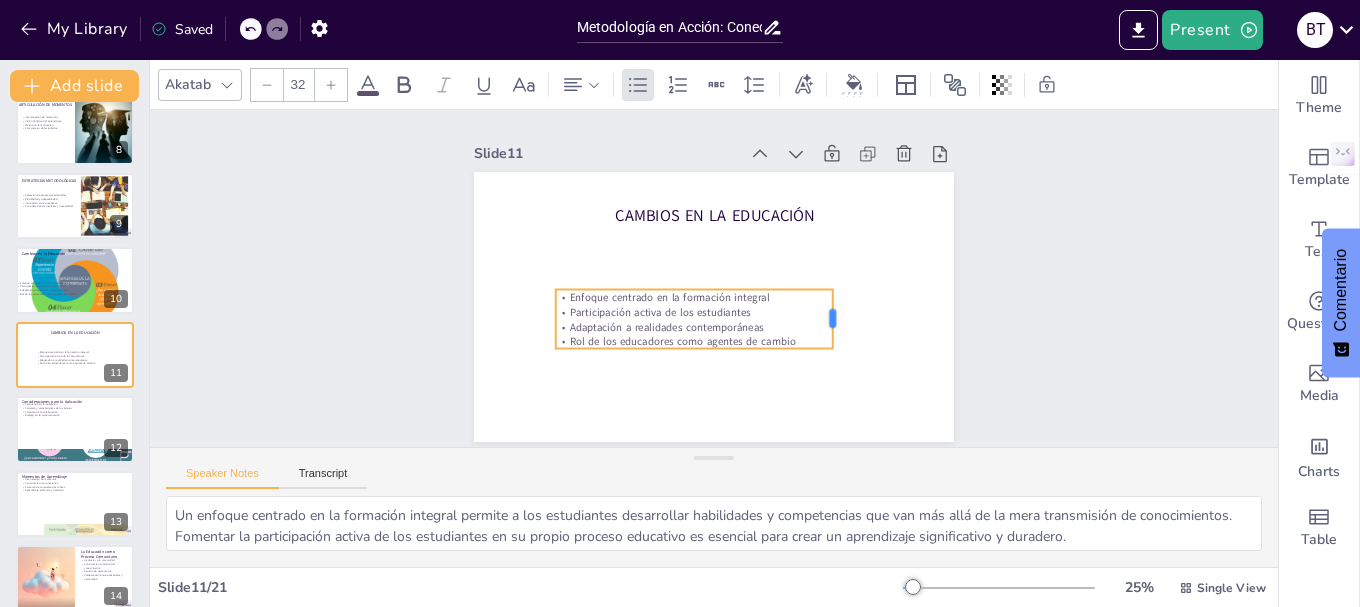 drag, startPoint x: 972, startPoint y: 300, endPoint x: 813, endPoint y: 305, distance: 159.0786 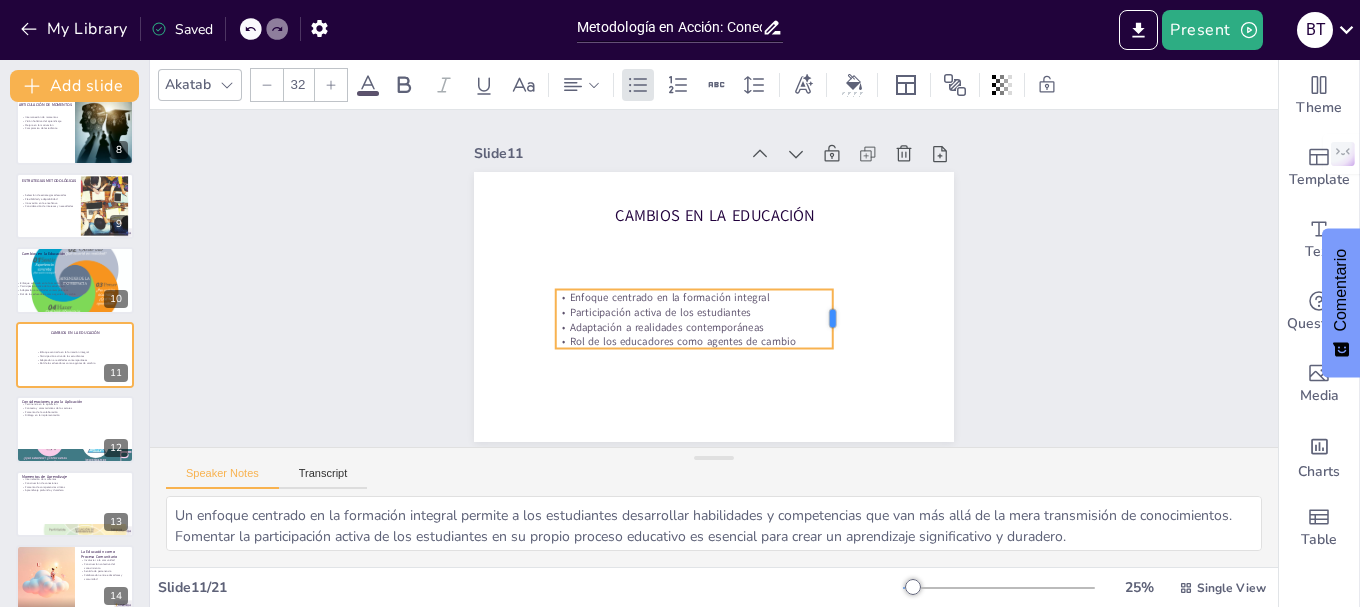 click at bounding box center (841, 319) 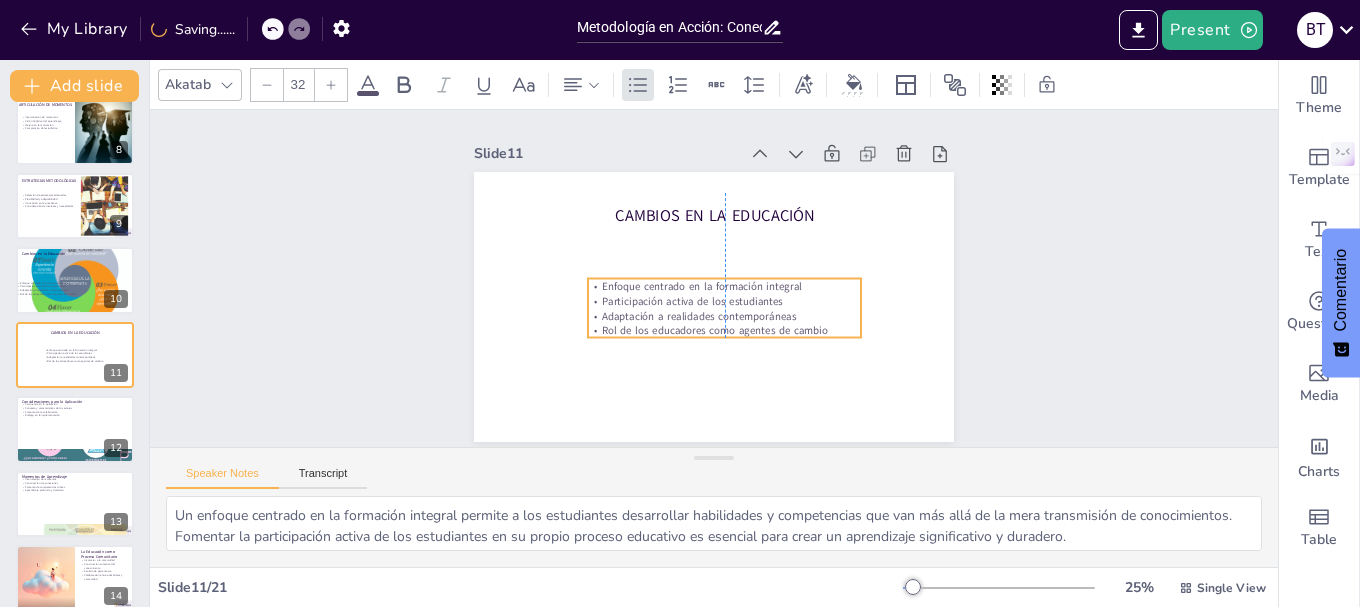drag, startPoint x: 646, startPoint y: 303, endPoint x: 681, endPoint y: 292, distance: 36.687874 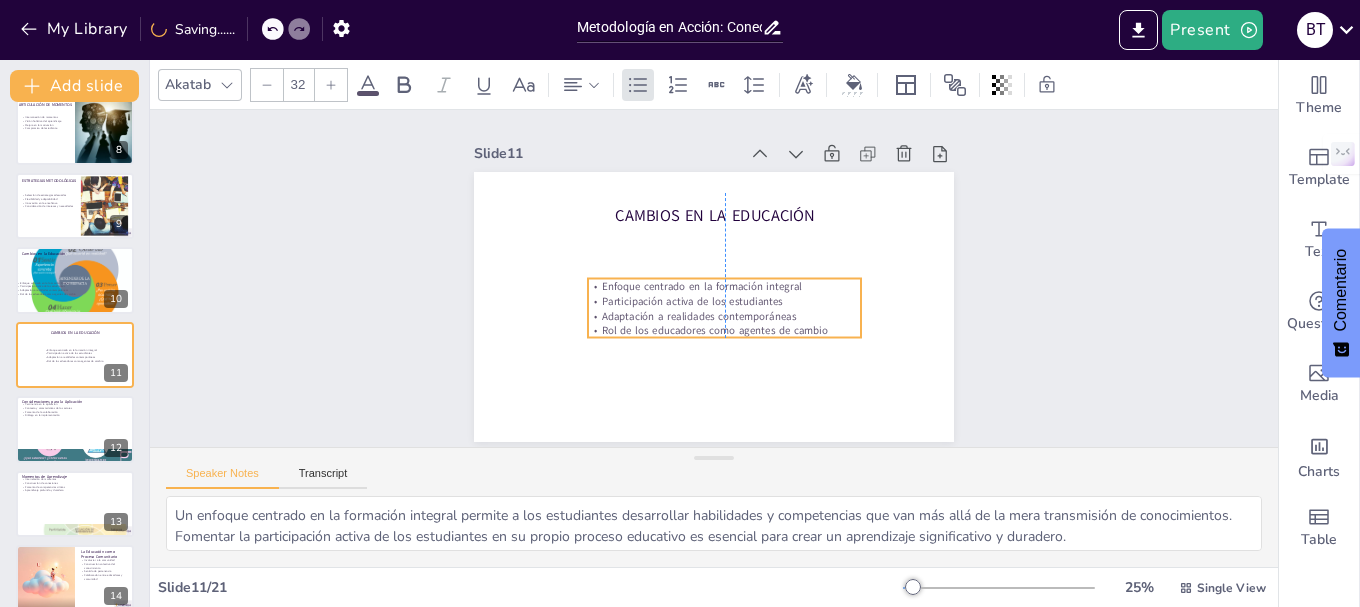 click on "Participación activa de los estudiantes" at bounding box center [722, 301] 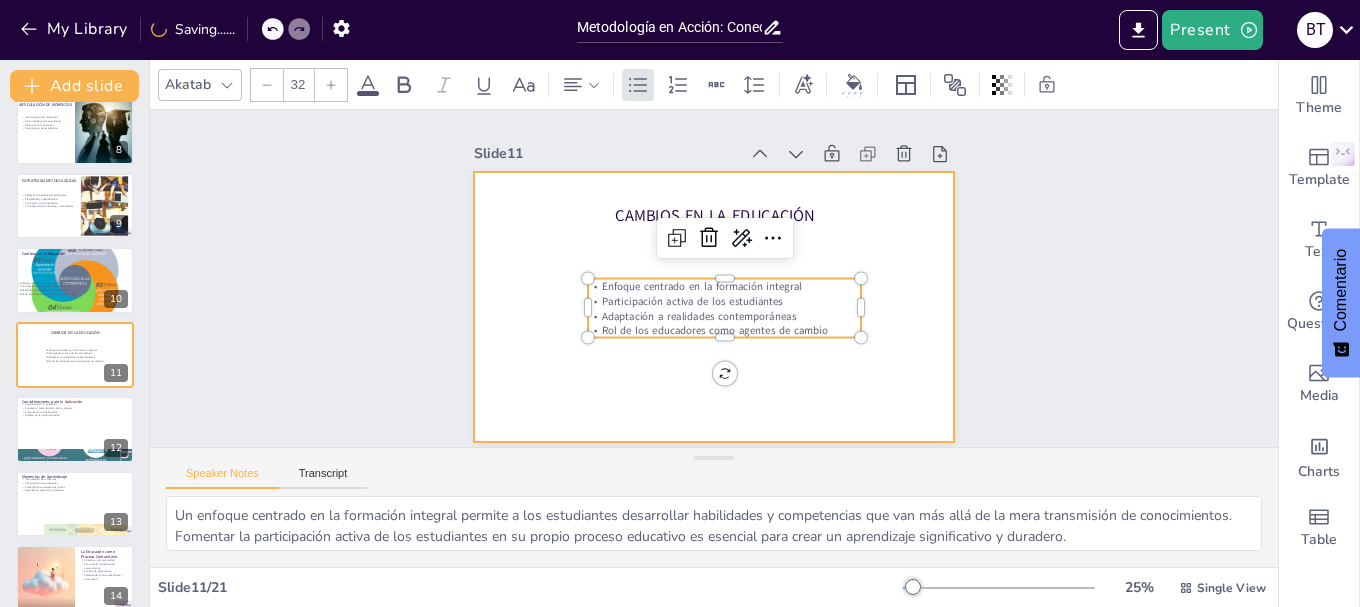 click at bounding box center [711, 306] 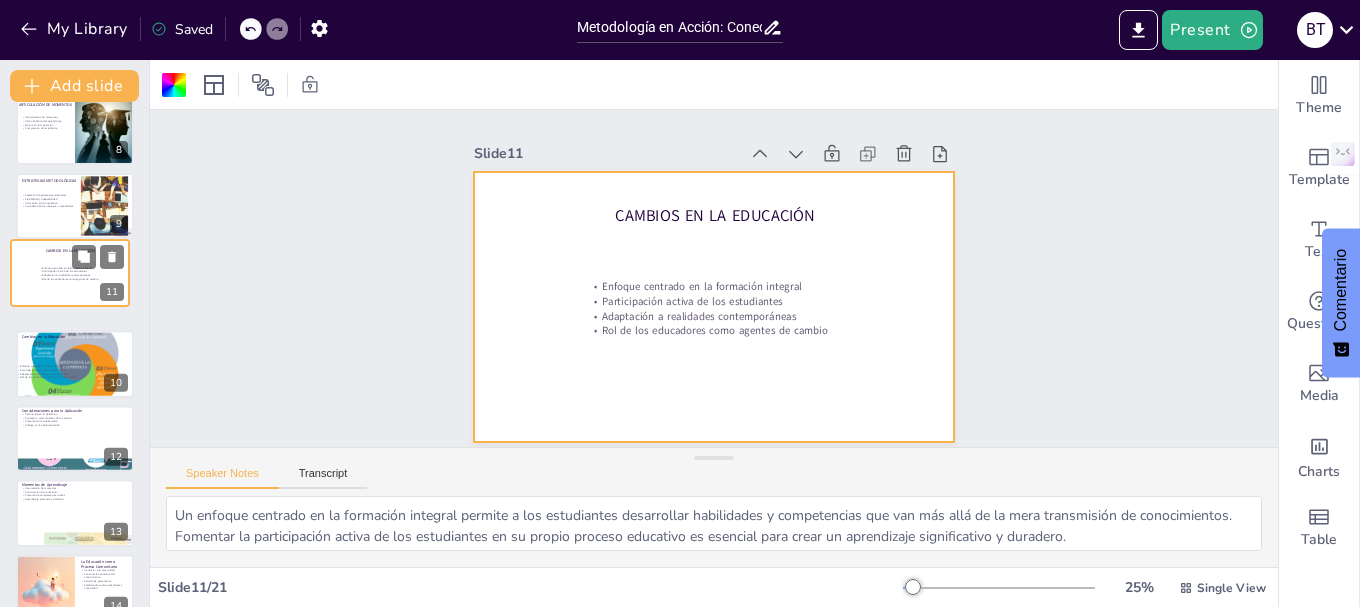 drag, startPoint x: 27, startPoint y: 349, endPoint x: 23, endPoint y: 258, distance: 91.08787 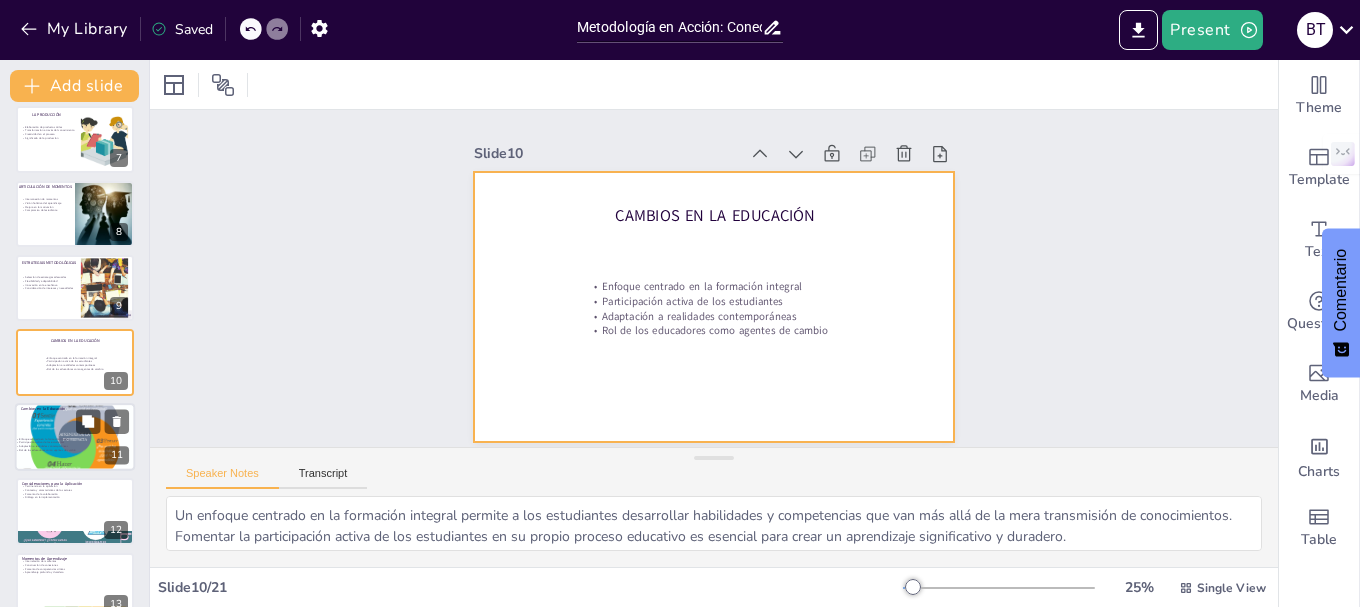 scroll, scrollTop: 550, scrollLeft: 0, axis: vertical 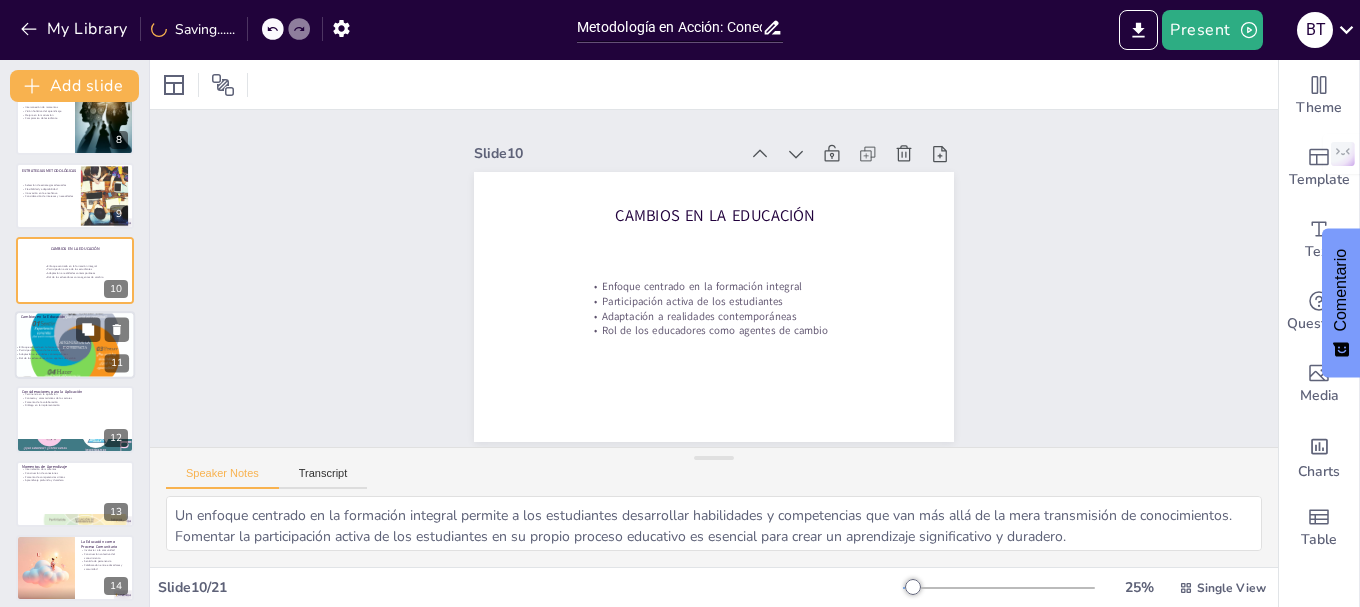 click at bounding box center [75, 345] 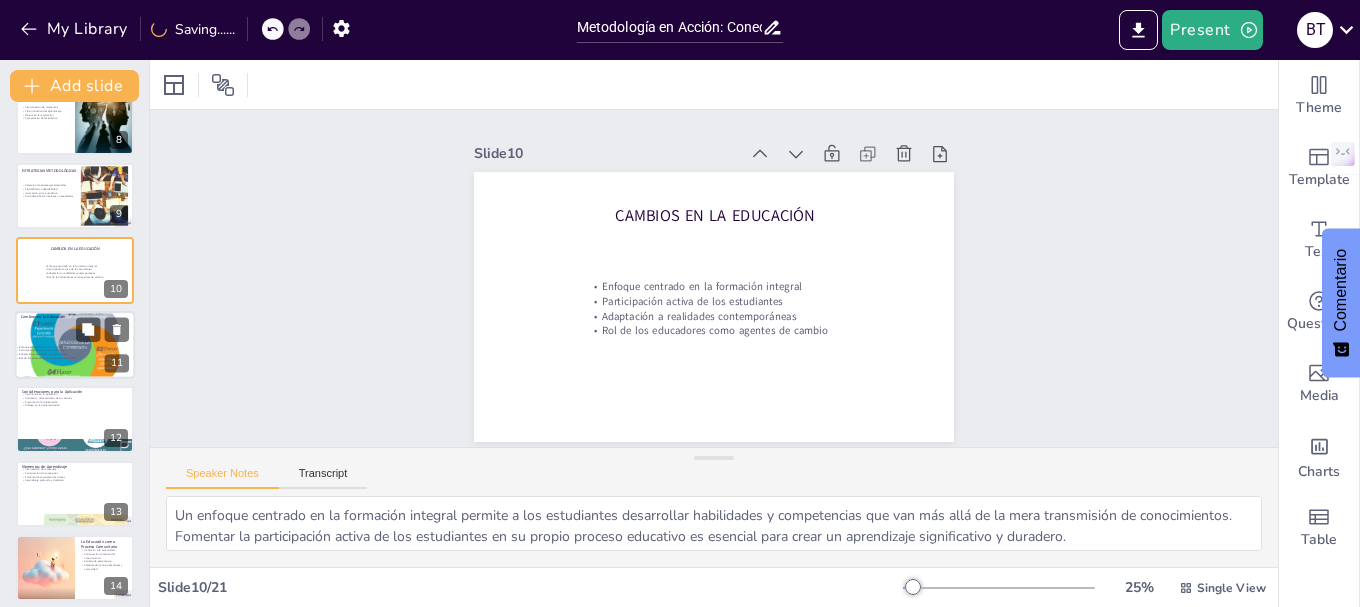 scroll, scrollTop: 540, scrollLeft: 0, axis: vertical 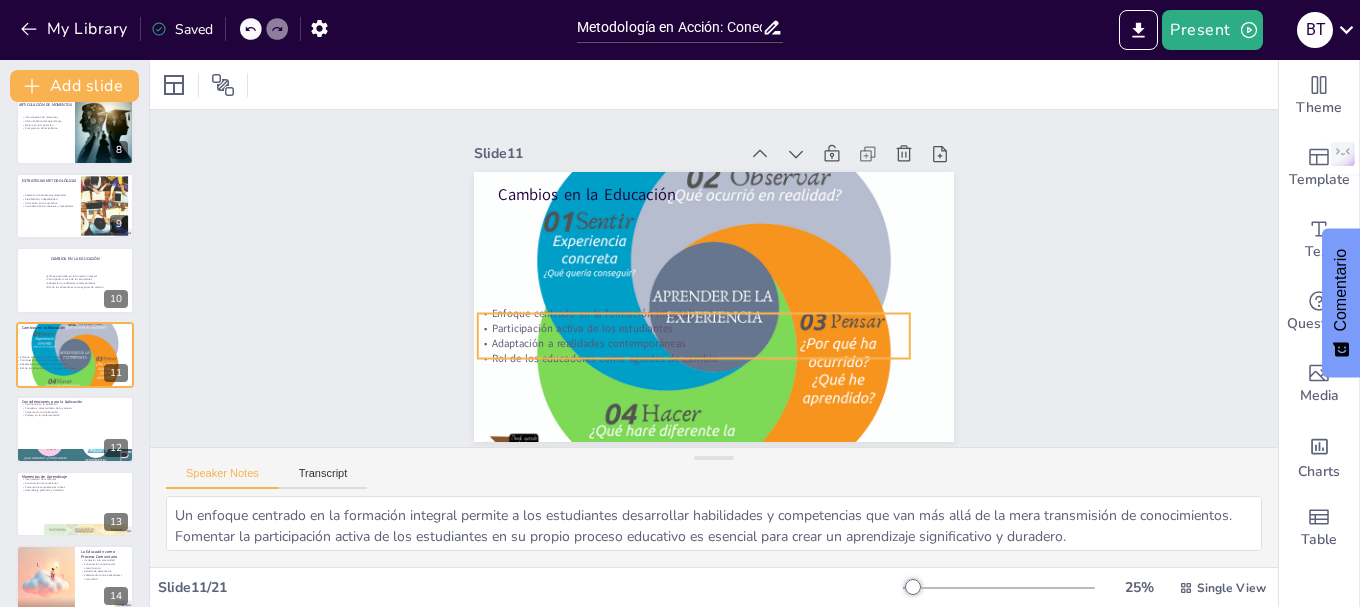 click on "Adaptación a realidades contemporáneas" at bounding box center [687, 340] 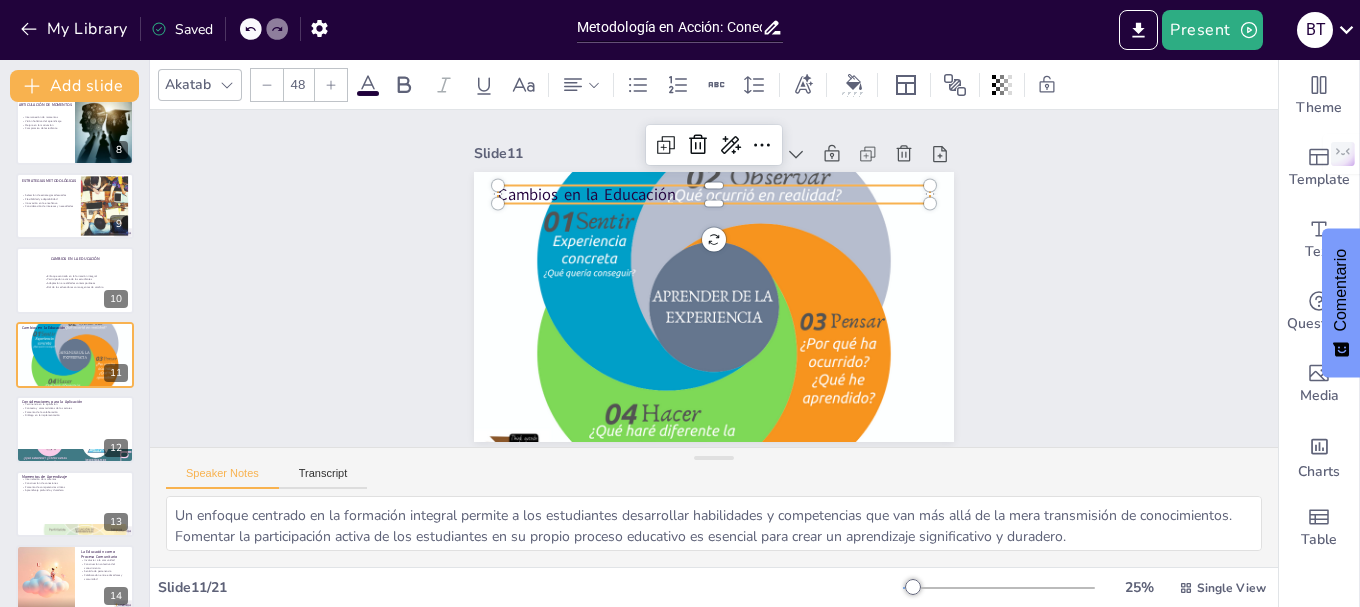 click on "Cambios en la Educación" at bounding box center (731, 196) 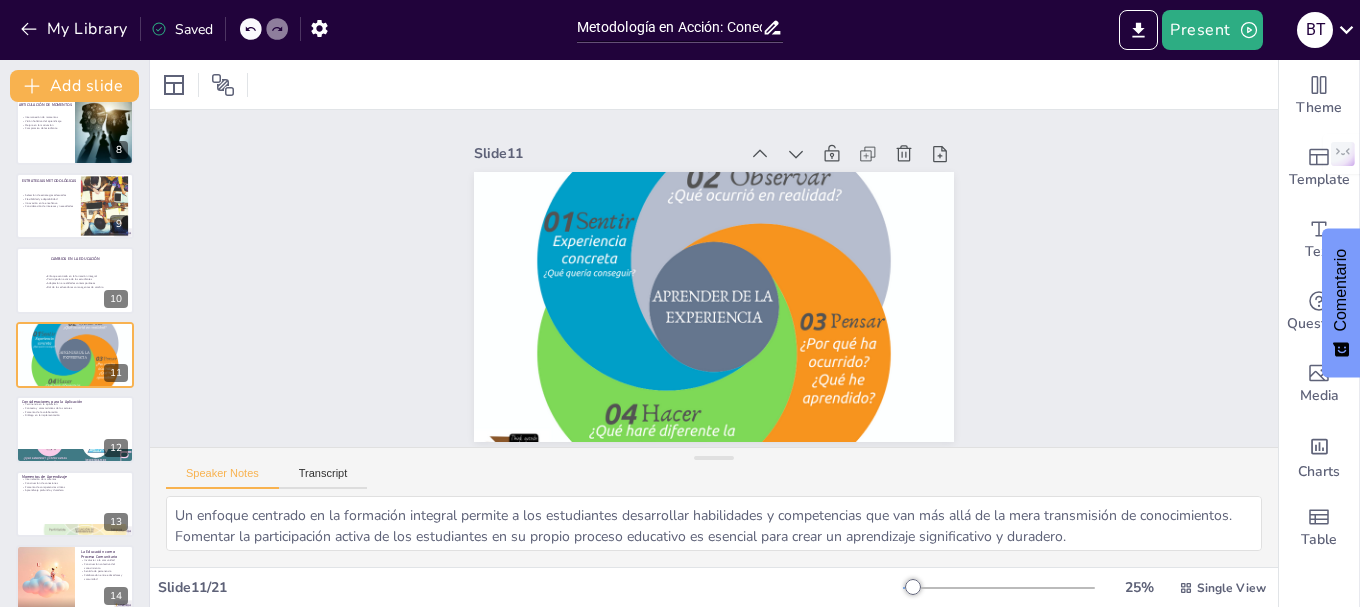 scroll, scrollTop: 4, scrollLeft: 0, axis: vertical 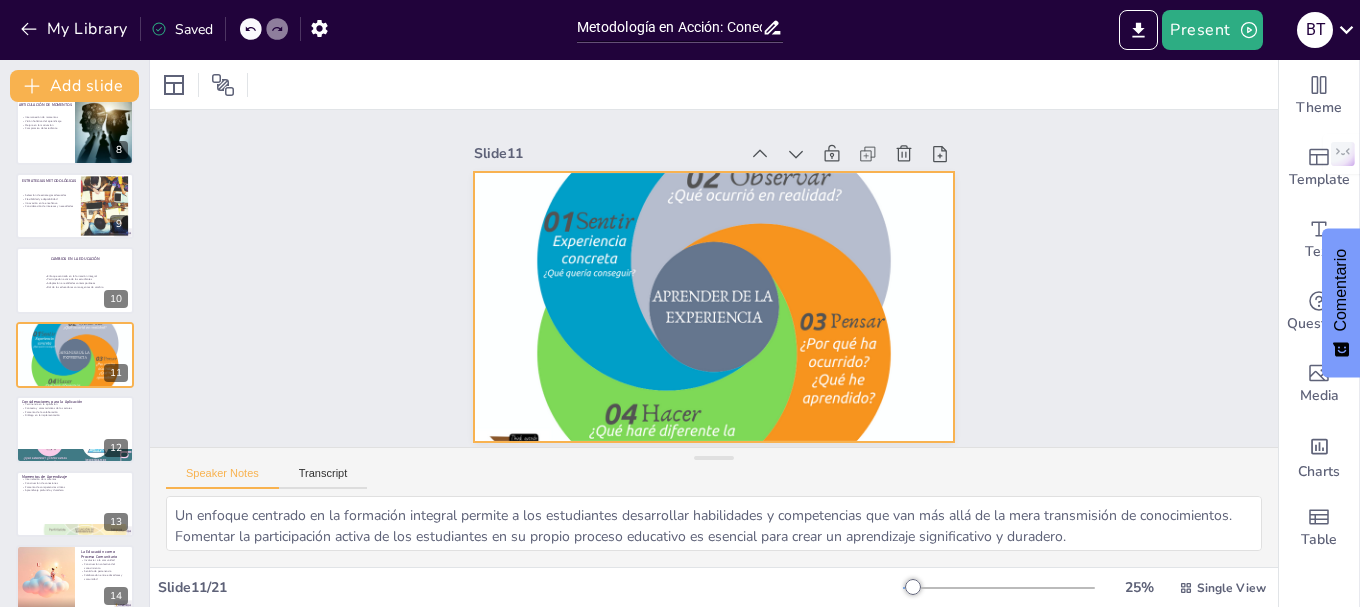 click at bounding box center (714, 307) 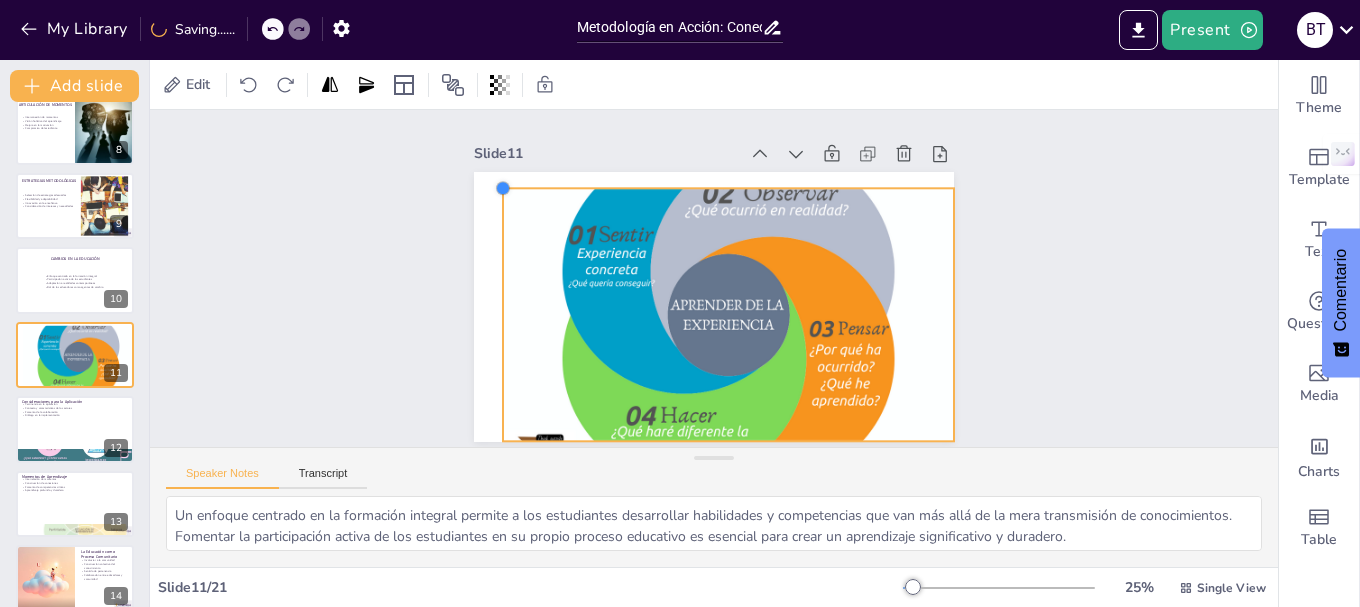 drag, startPoint x: 459, startPoint y: 166, endPoint x: 488, endPoint y: 183, distance: 33.61547 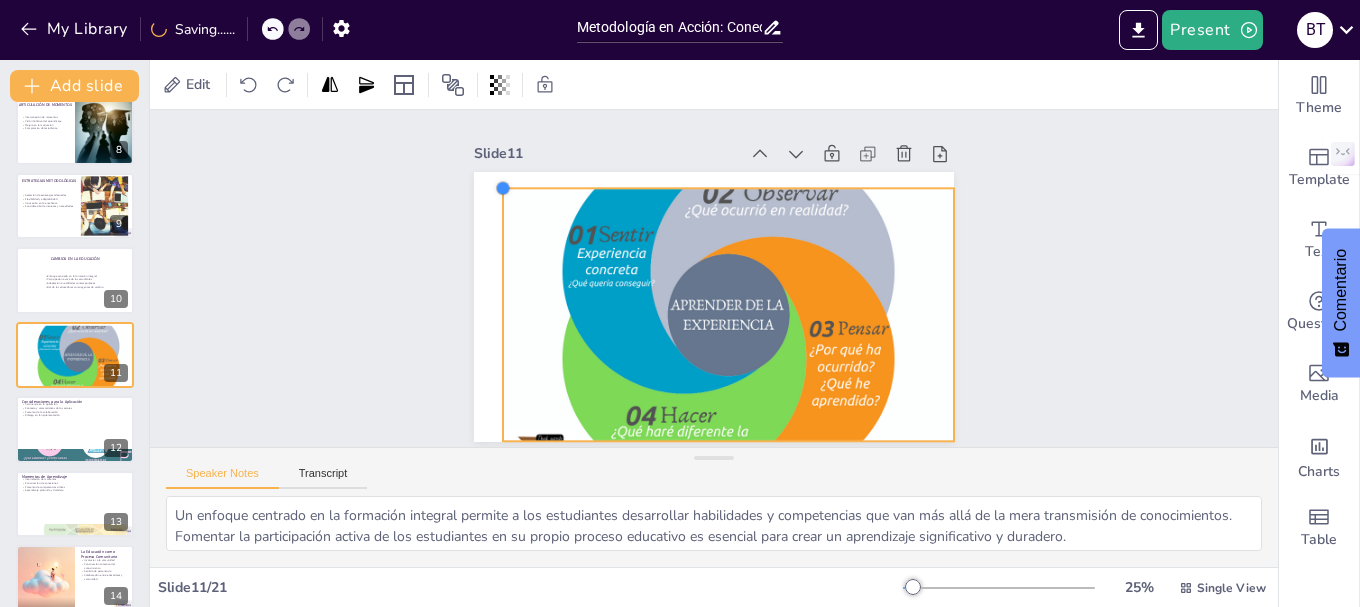 click at bounding box center (514, 166) 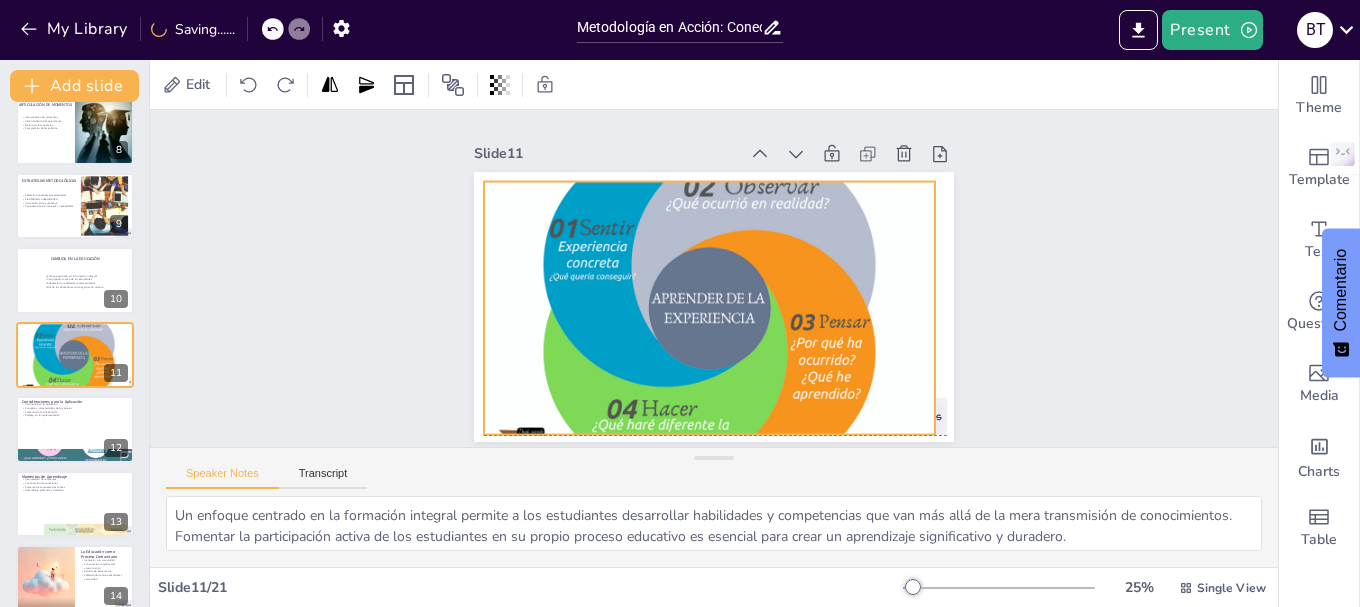 drag, startPoint x: 629, startPoint y: 260, endPoint x: 610, endPoint y: 252, distance: 20.615528 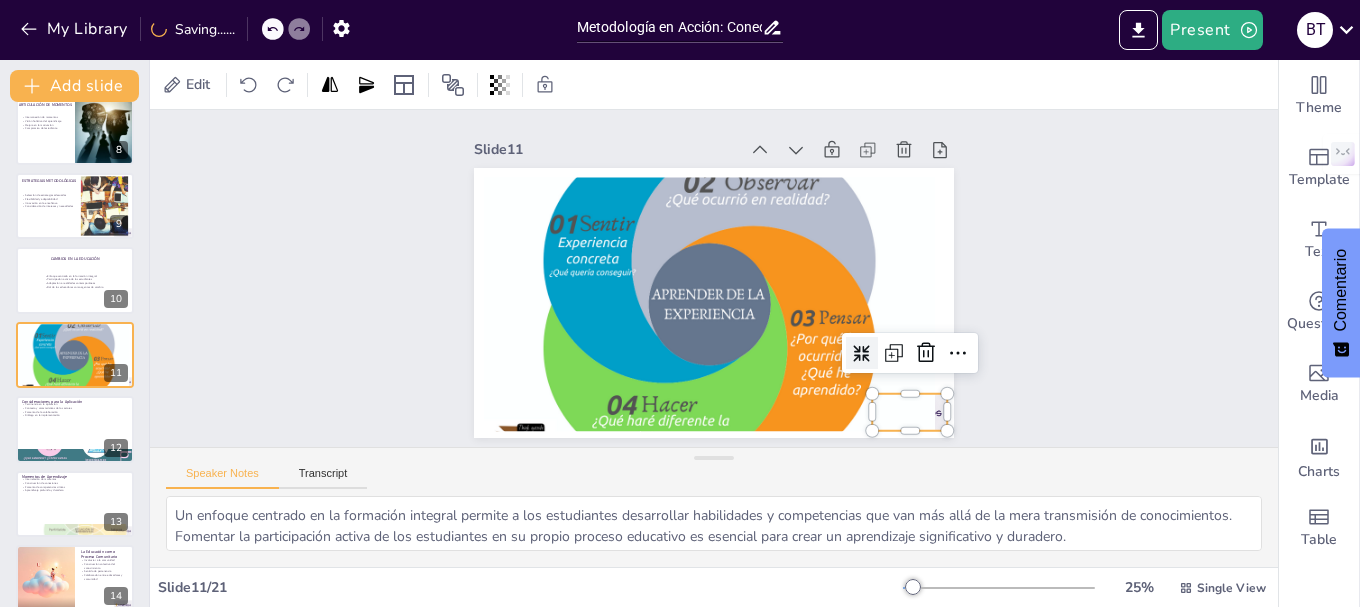 click at bounding box center [909, 412] 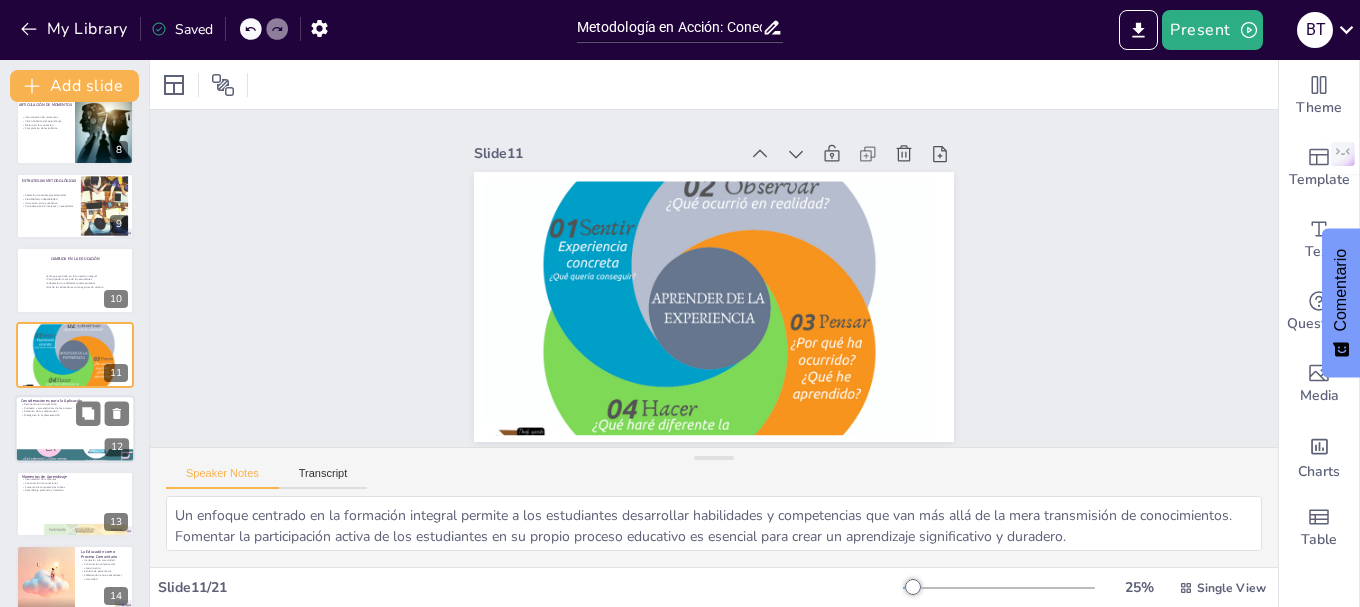 click at bounding box center (75, 429) 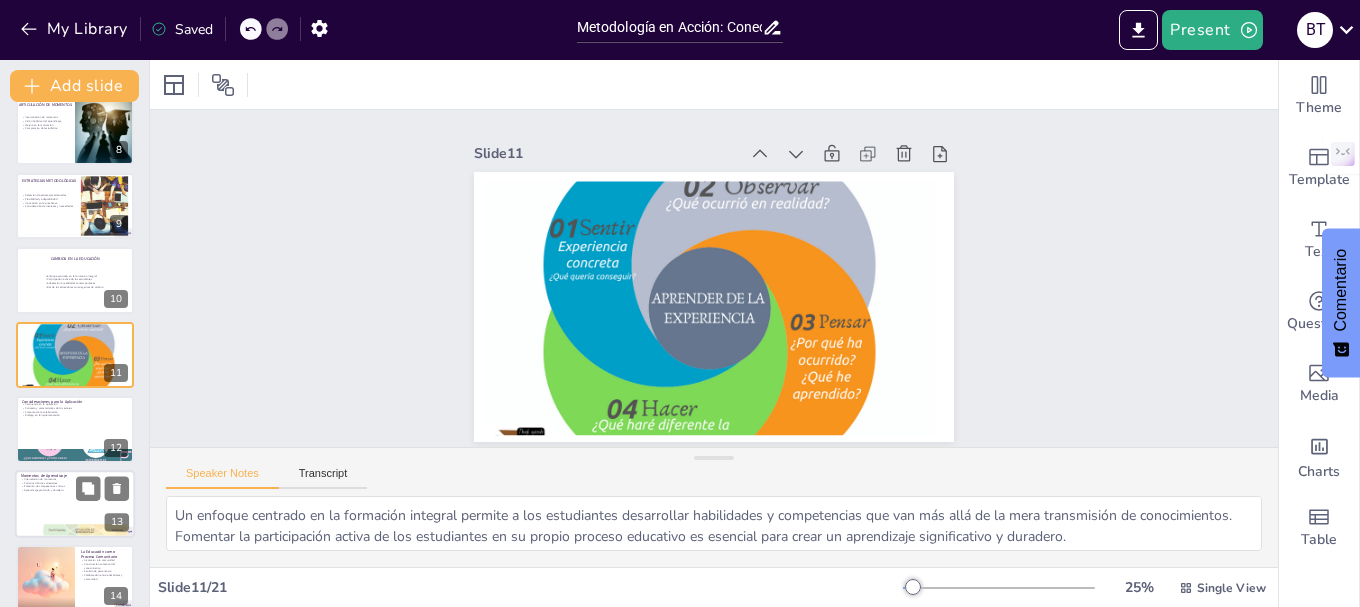 type on "La pertinencia en la aplicación de estrategias metodológicas asegura que los contenidos sean relevantes y significativos para los estudiantes, mejorando su compromiso y aprendizaje.
Considerar el contexto y las características de los actores educativos es fundamental para adaptar las estrategias a las realidades específicas de cada grupo de estudiantes.
Fomentar la colaboración entre educadores y estudiantes puede enriquecer el proceso educativo, promoviendo un aprendizaje más participativo y significativo.
El diálogo en la implementación de estrategias es esencial para abordar inquietudes y adaptar enfoques a las necesidades de los estudiantes." 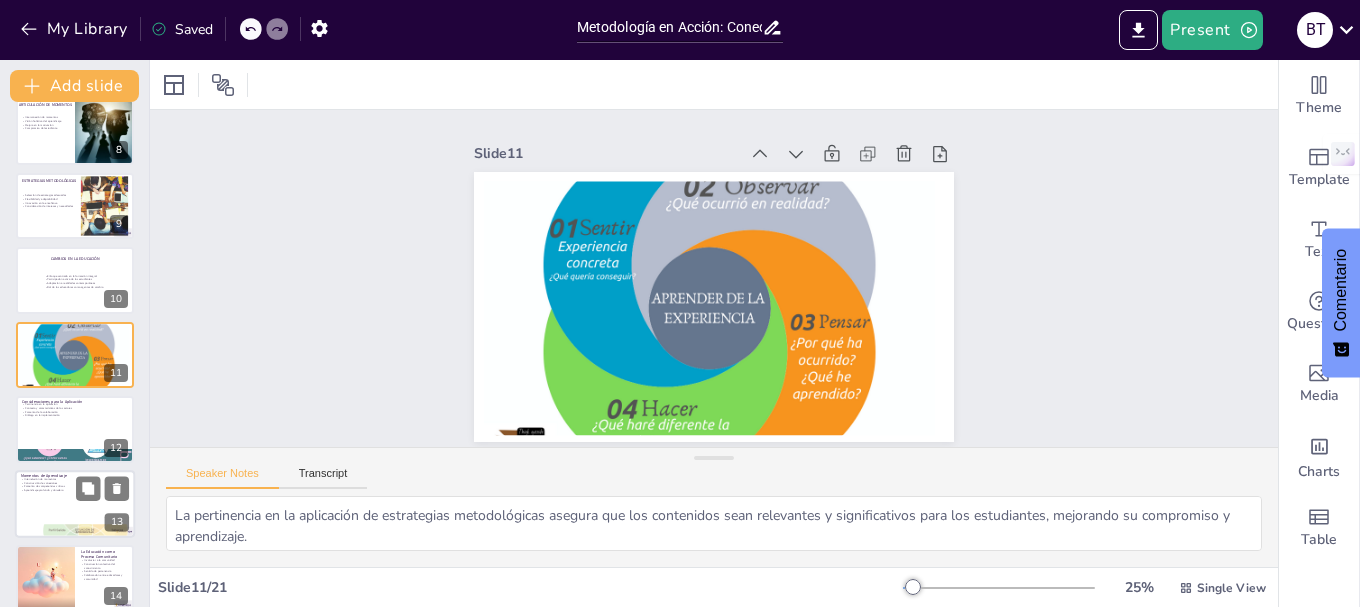 scroll, scrollTop: 615, scrollLeft: 0, axis: vertical 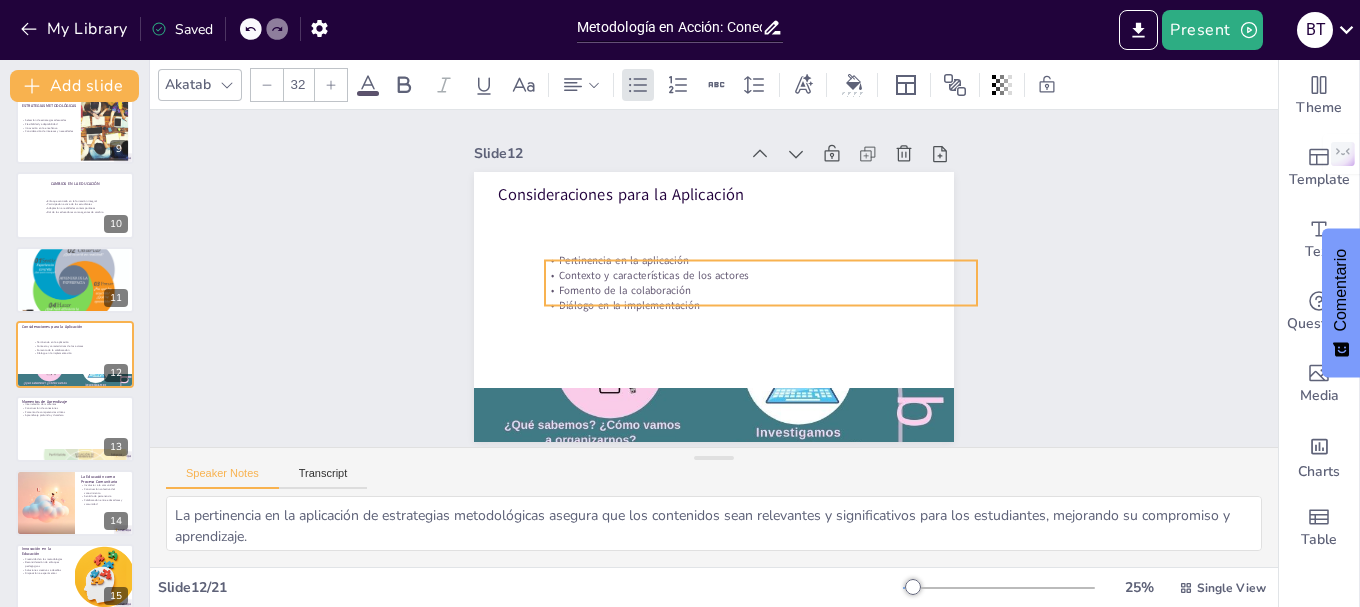 drag, startPoint x: 575, startPoint y: 226, endPoint x: 623, endPoint y: 279, distance: 71.50524 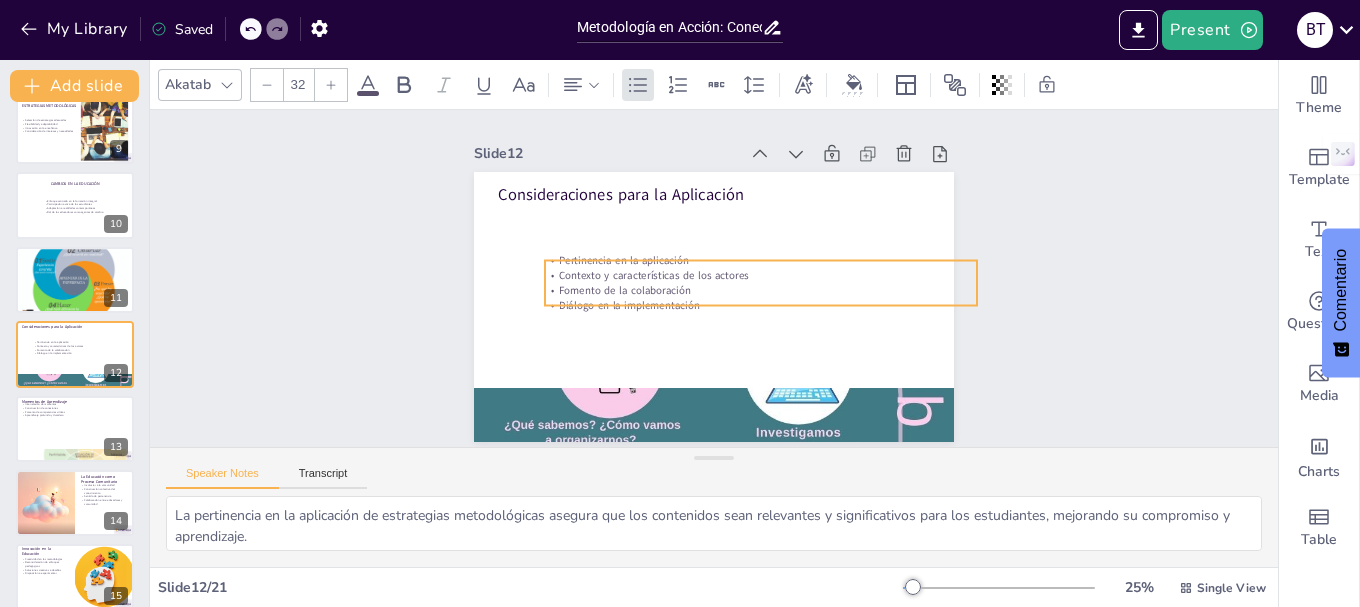 click on "Fomento de la colaboración" at bounding box center [759, 295] 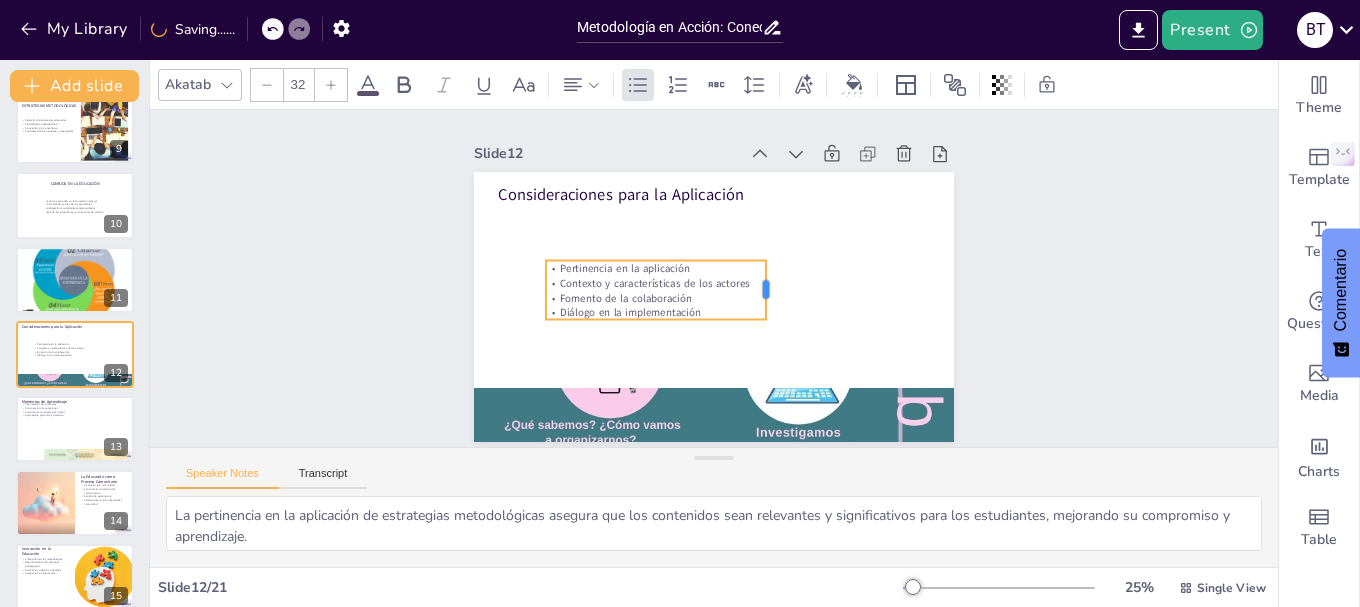 drag, startPoint x: 968, startPoint y: 278, endPoint x: 756, endPoint y: 301, distance: 213.24399 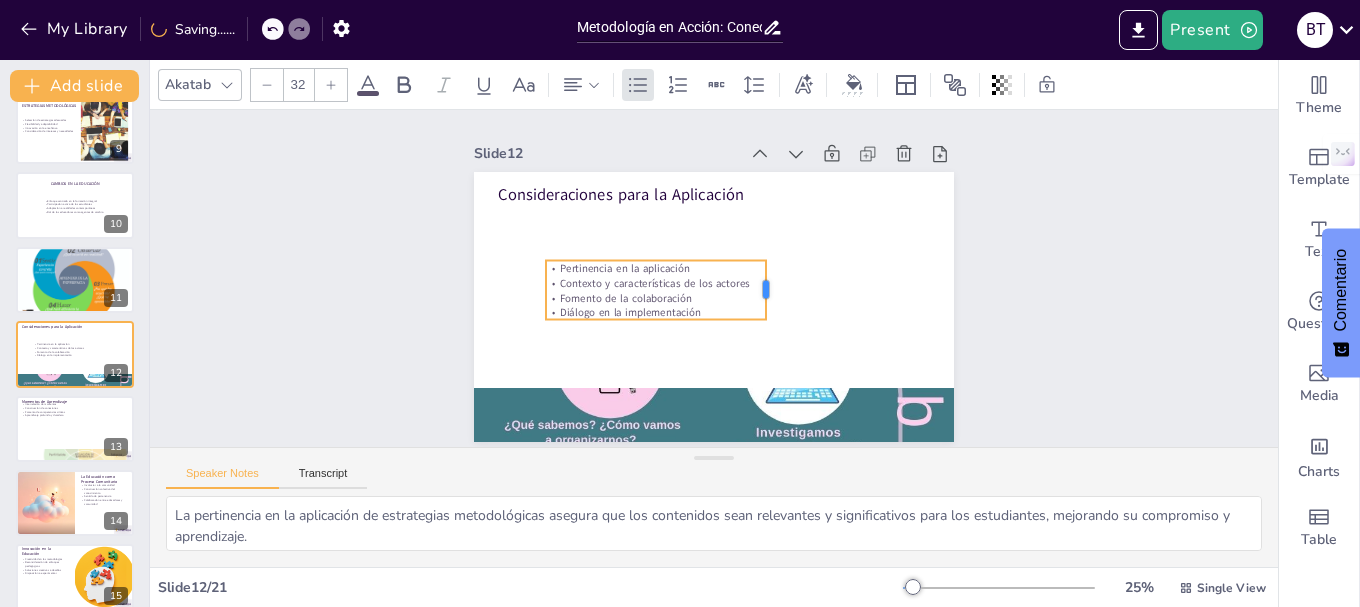 click at bounding box center (774, 290) 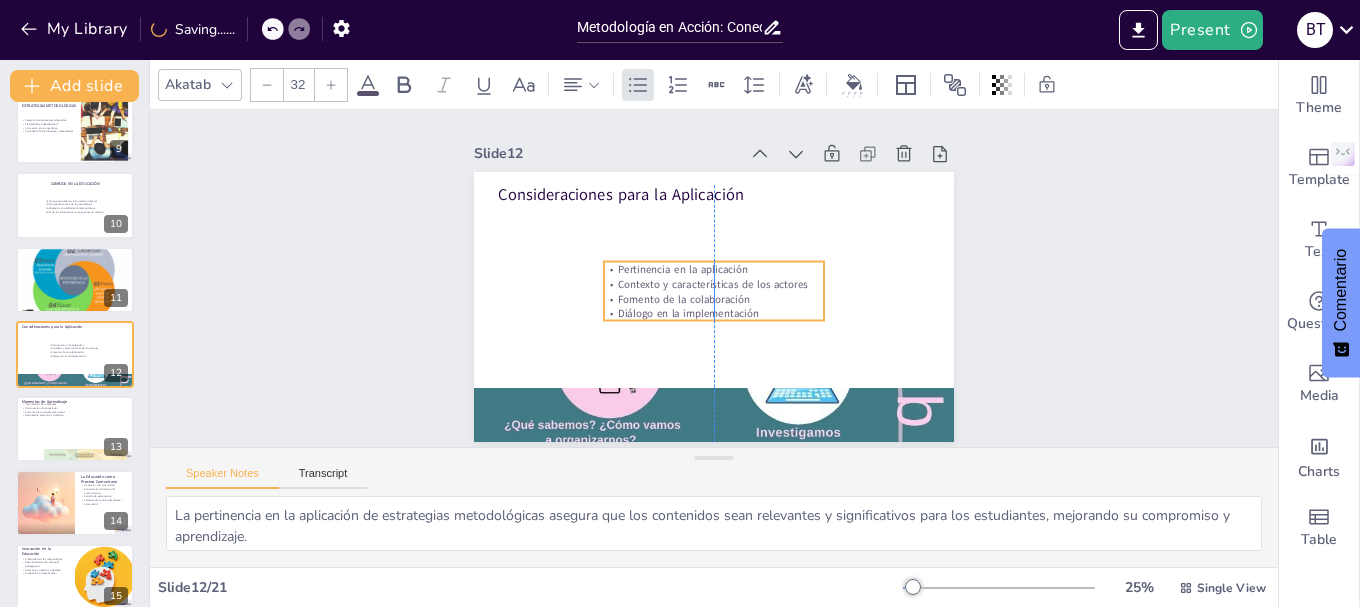 drag, startPoint x: 619, startPoint y: 293, endPoint x: 676, endPoint y: 294, distance: 57.00877 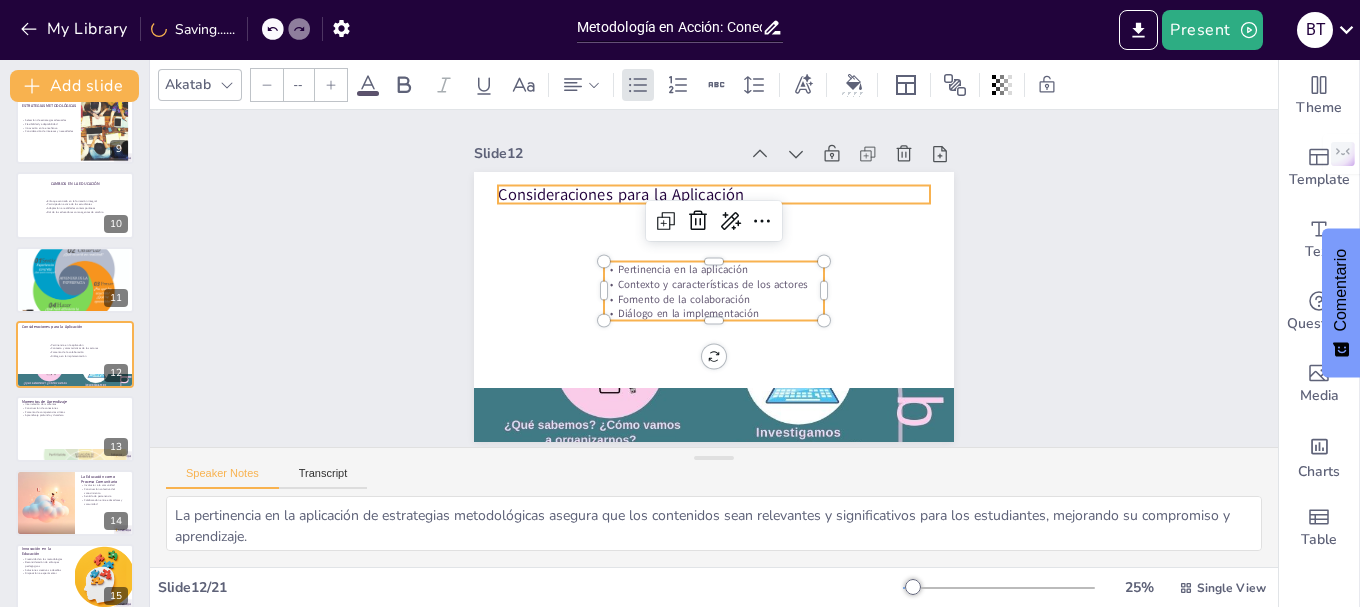 type on "48" 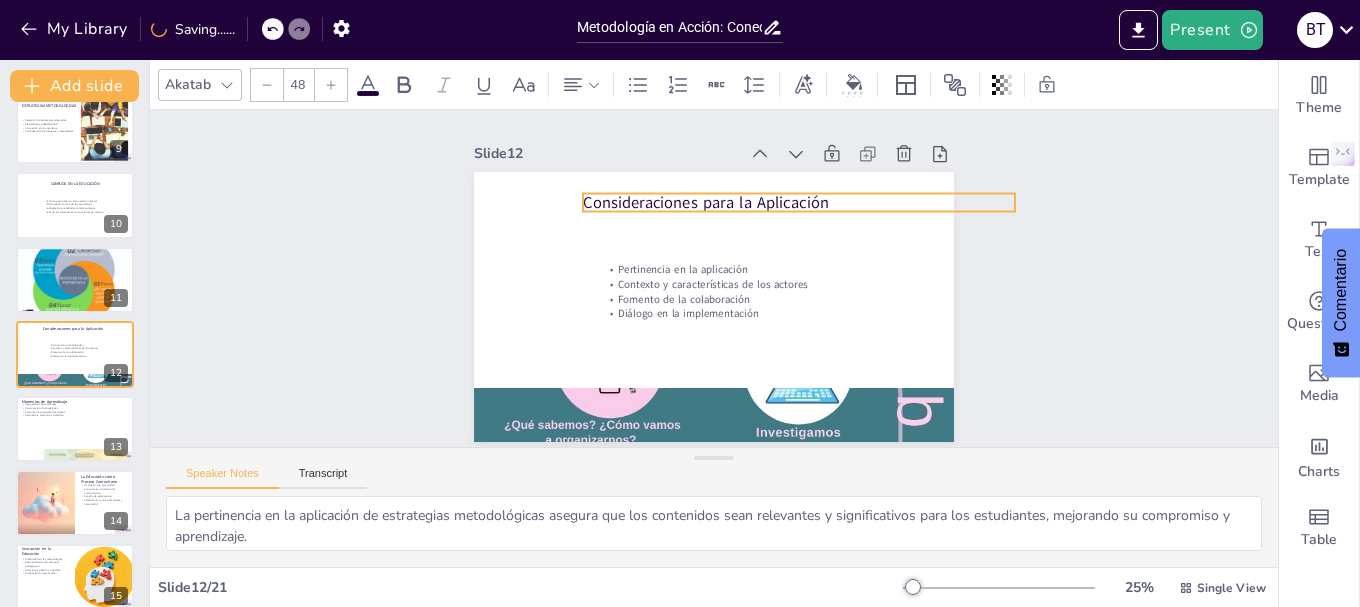 drag, startPoint x: 616, startPoint y: 193, endPoint x: 701, endPoint y: 201, distance: 85.37564 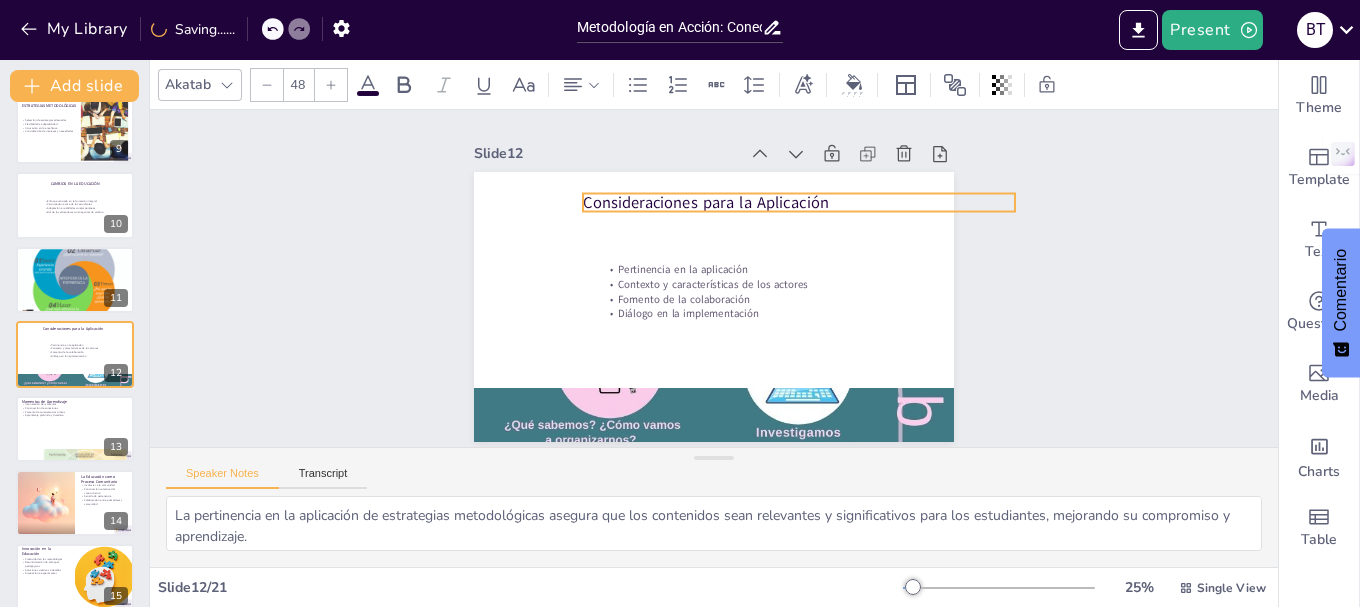 click on "Consideraciones para la Aplicación" at bounding box center [807, 211] 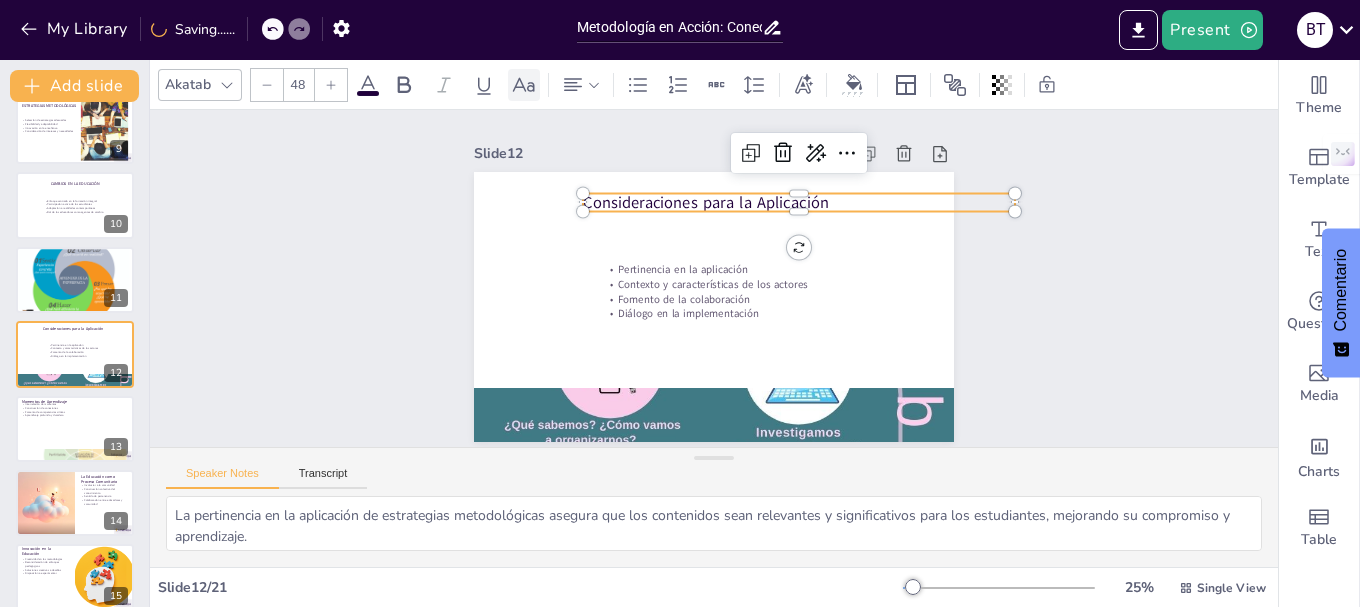 click at bounding box center [524, 85] 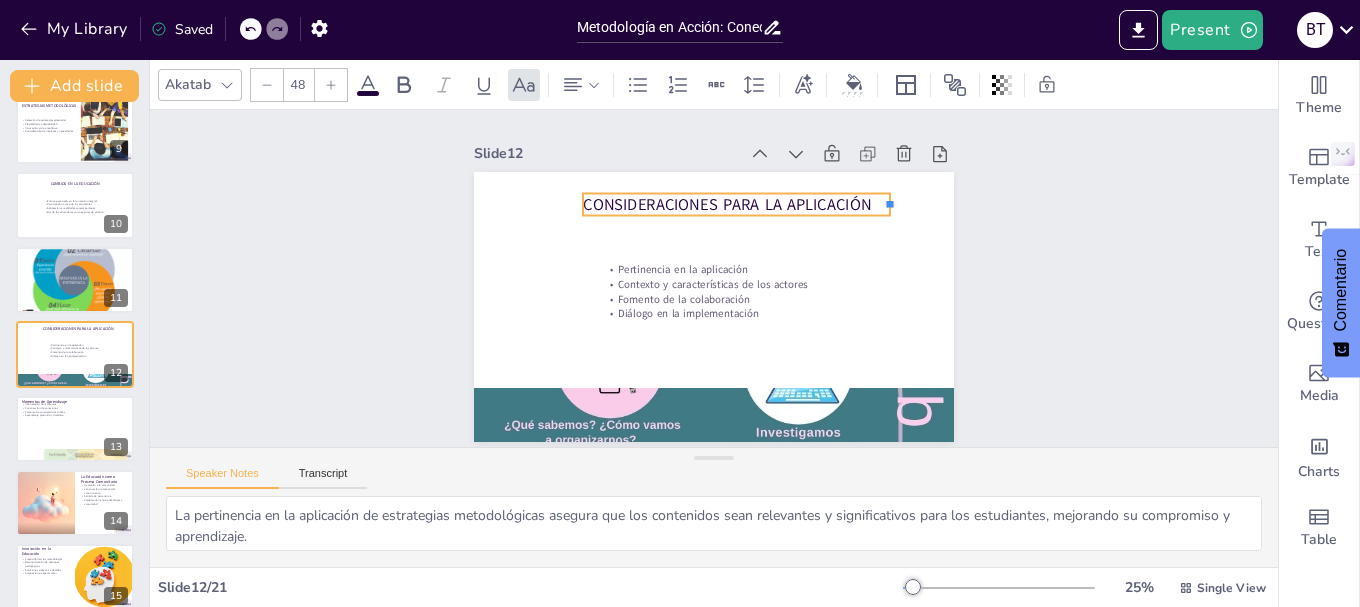 drag, startPoint x: 1002, startPoint y: 196, endPoint x: 877, endPoint y: 196, distance: 125 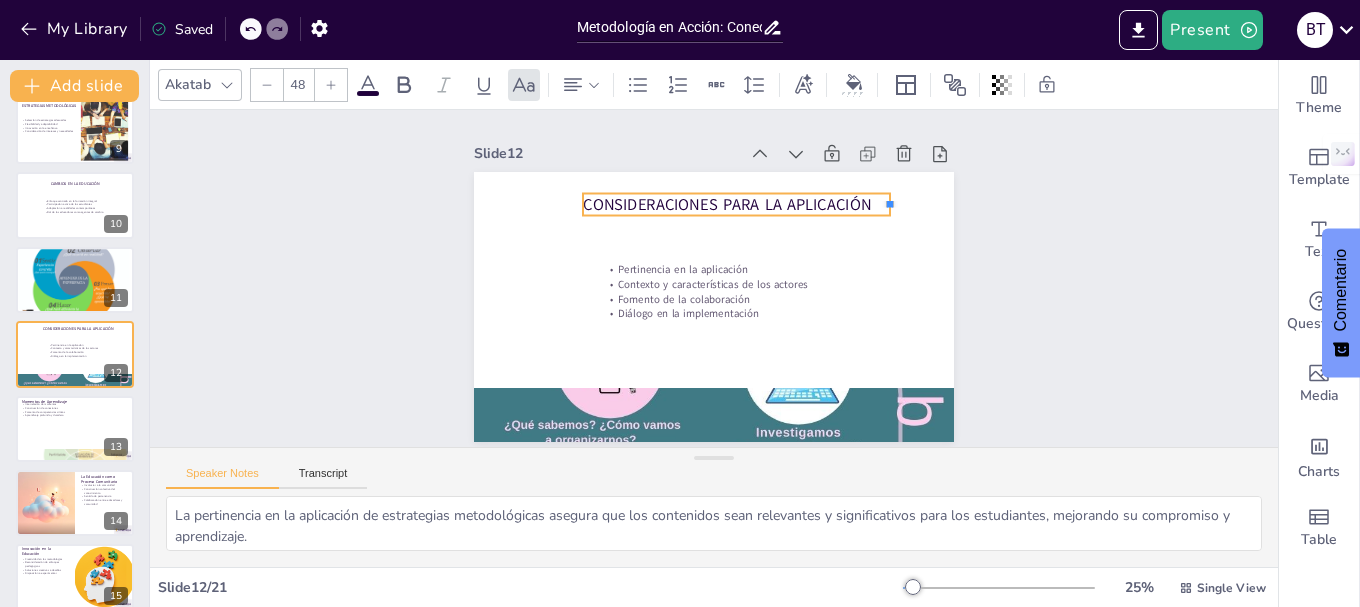 click at bounding box center [898, 204] 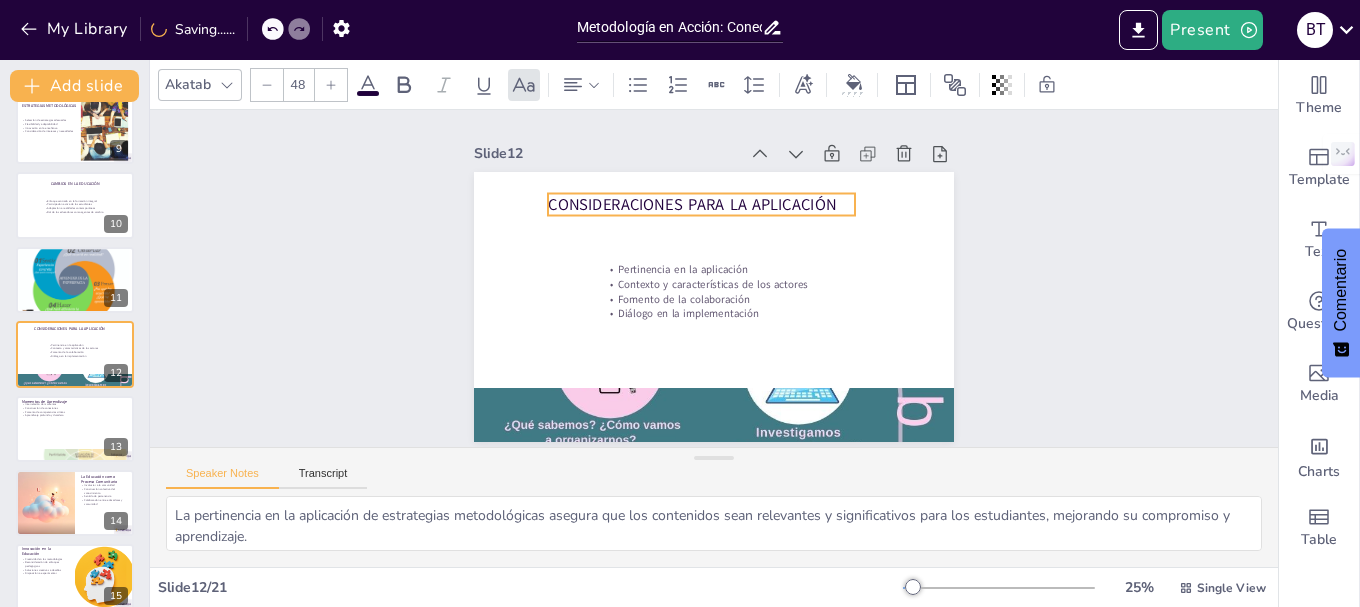 drag, startPoint x: 681, startPoint y: 200, endPoint x: 646, endPoint y: 200, distance: 35 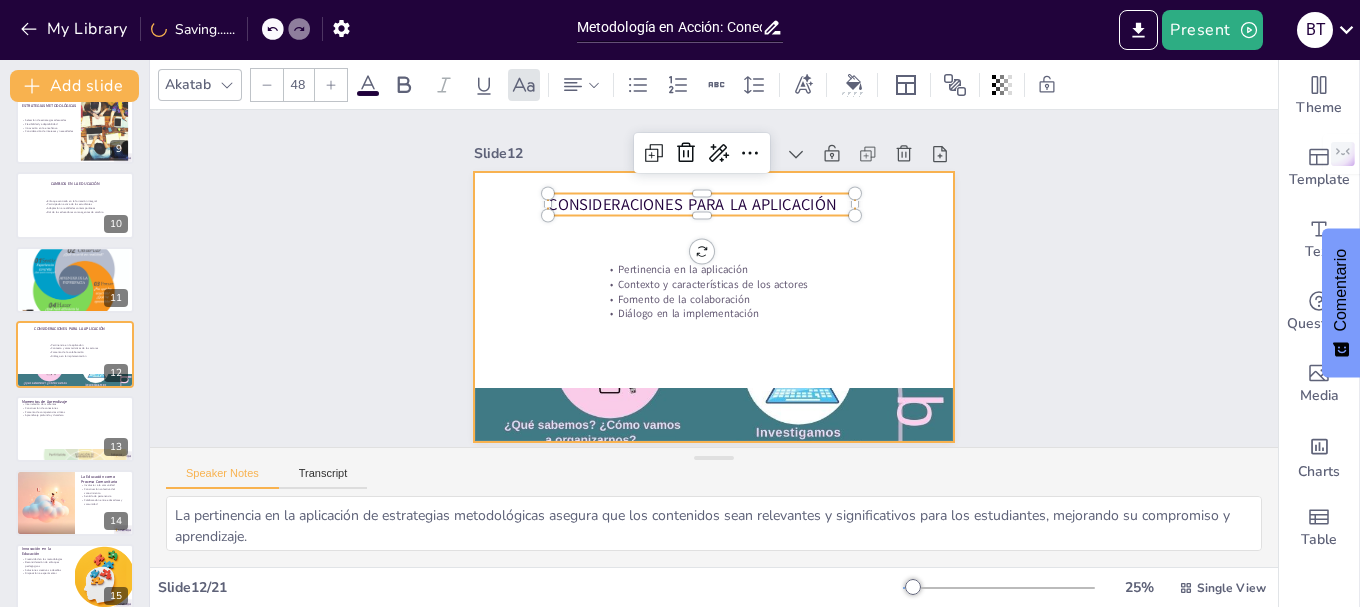 click at bounding box center (711, 306) 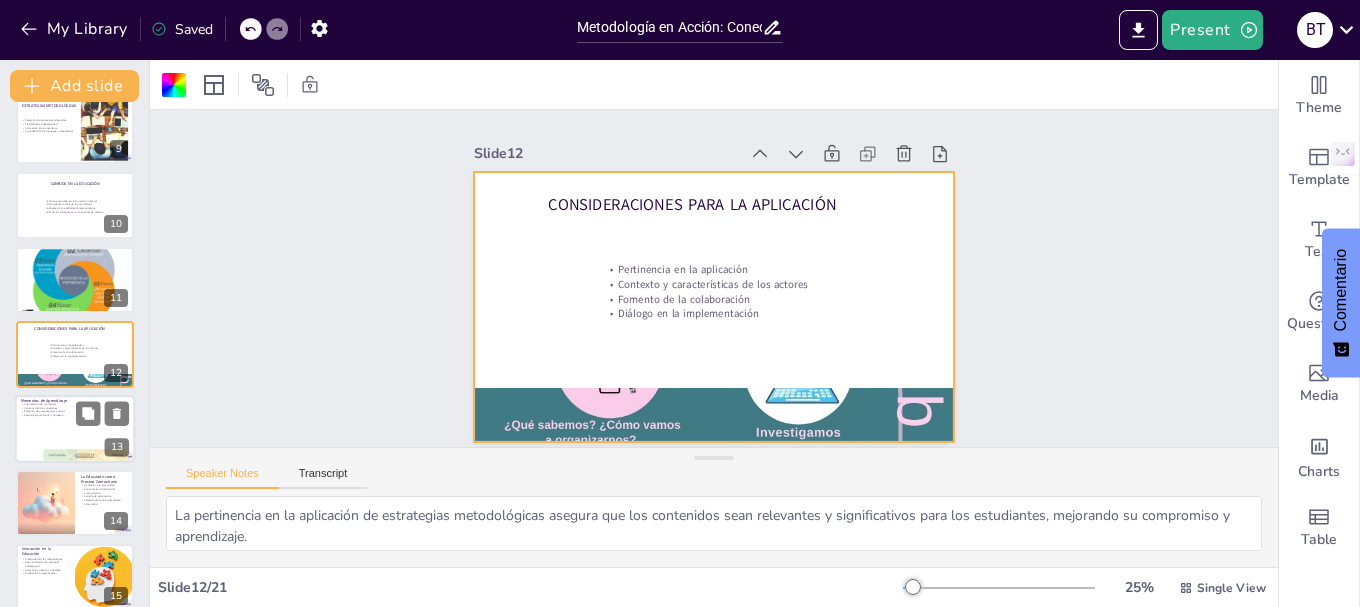 click at bounding box center (75, 429) 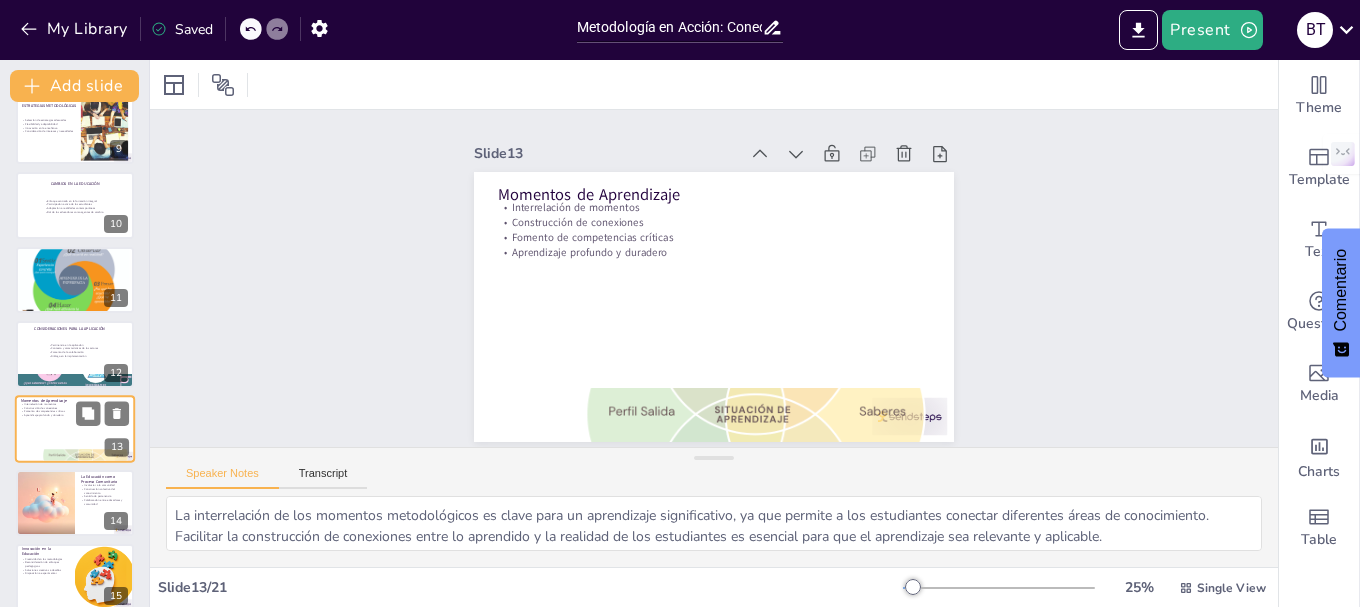 scroll, scrollTop: 689, scrollLeft: 0, axis: vertical 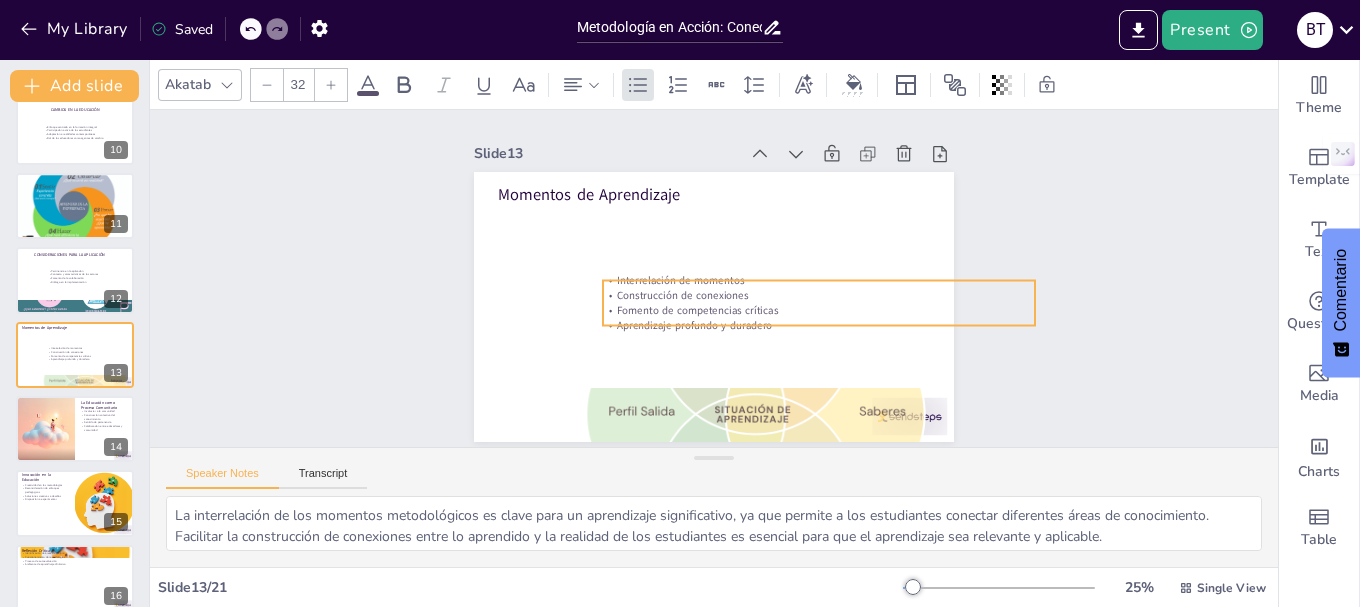 drag, startPoint x: 564, startPoint y: 228, endPoint x: 669, endPoint y: 301, distance: 127.88276 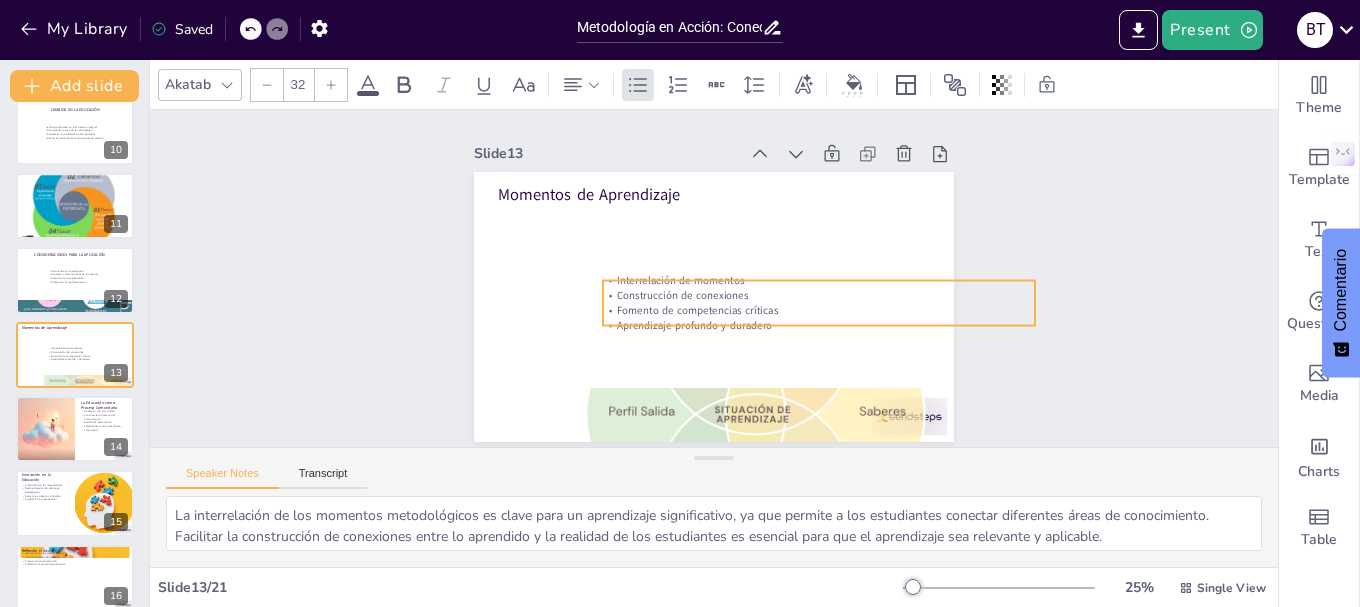 click on "Fomento de competencias críticas" at bounding box center (810, 331) 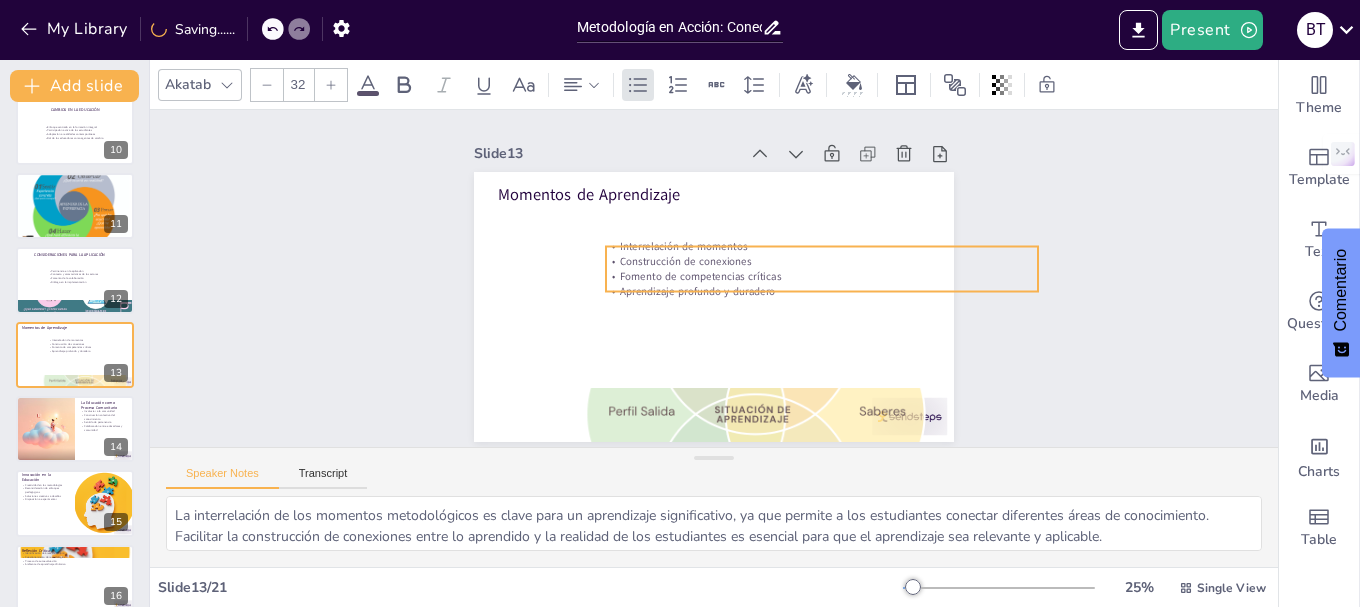 drag, startPoint x: 671, startPoint y: 297, endPoint x: 674, endPoint y: 263, distance: 34.132095 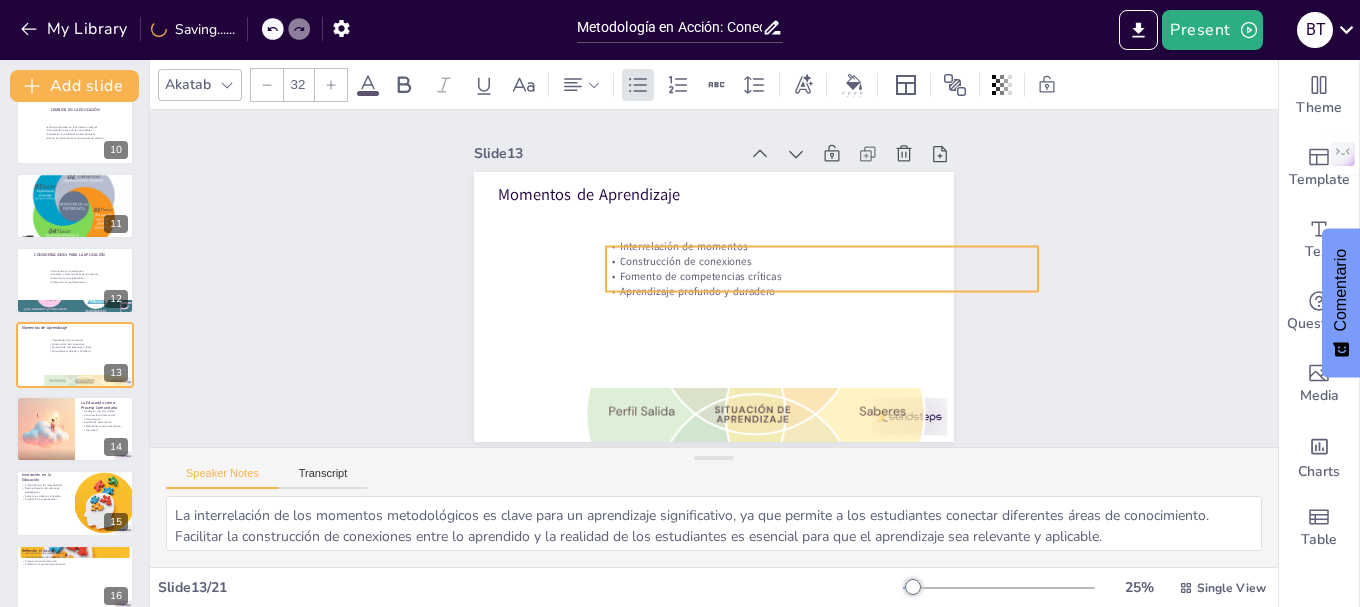 click on "Fomento de competencias críticas" at bounding box center (822, 276) 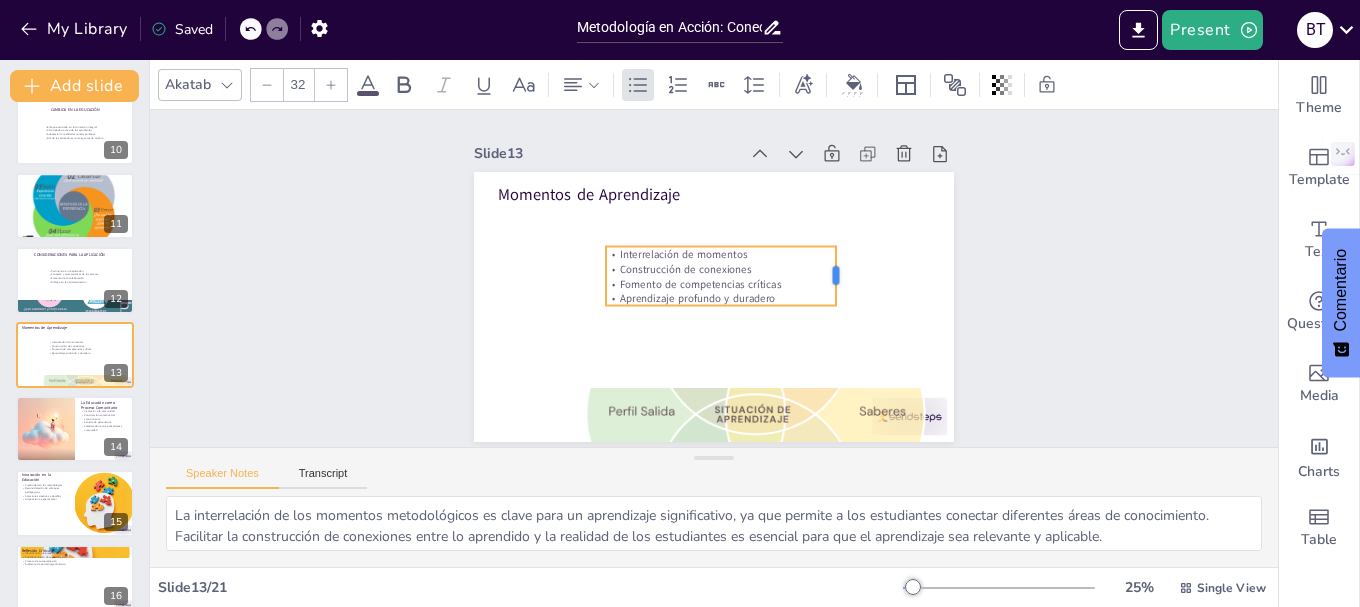 drag, startPoint x: 1023, startPoint y: 262, endPoint x: 821, endPoint y: 261, distance: 202.00247 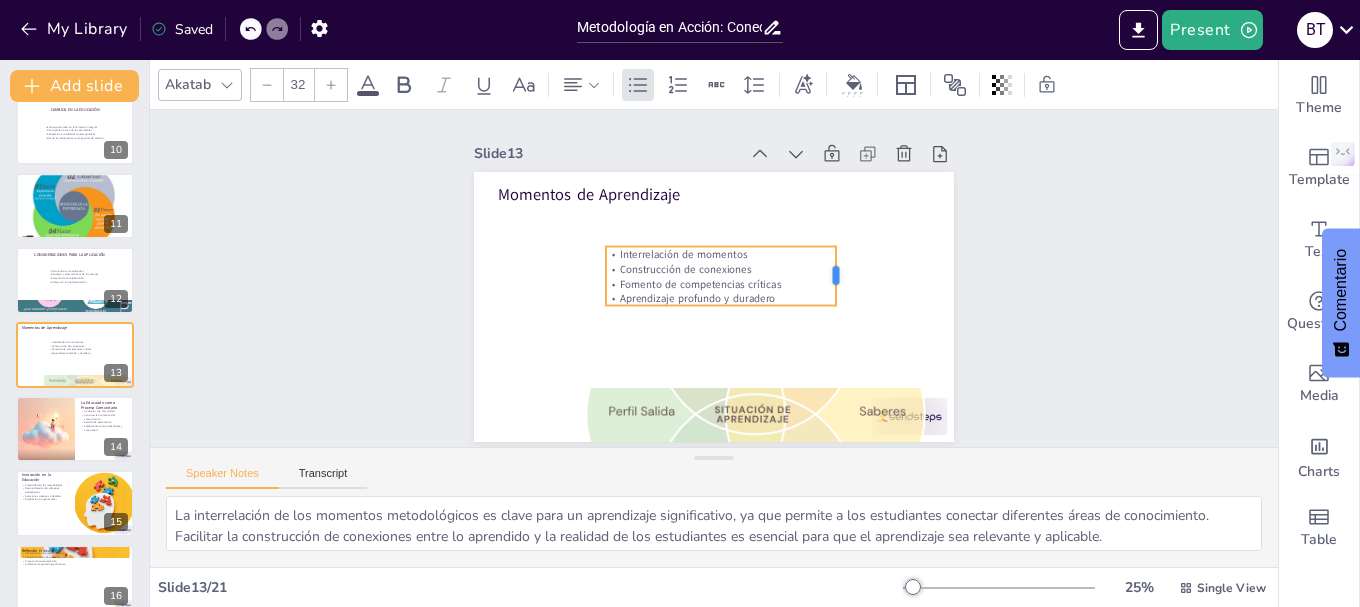 click at bounding box center [844, 276] 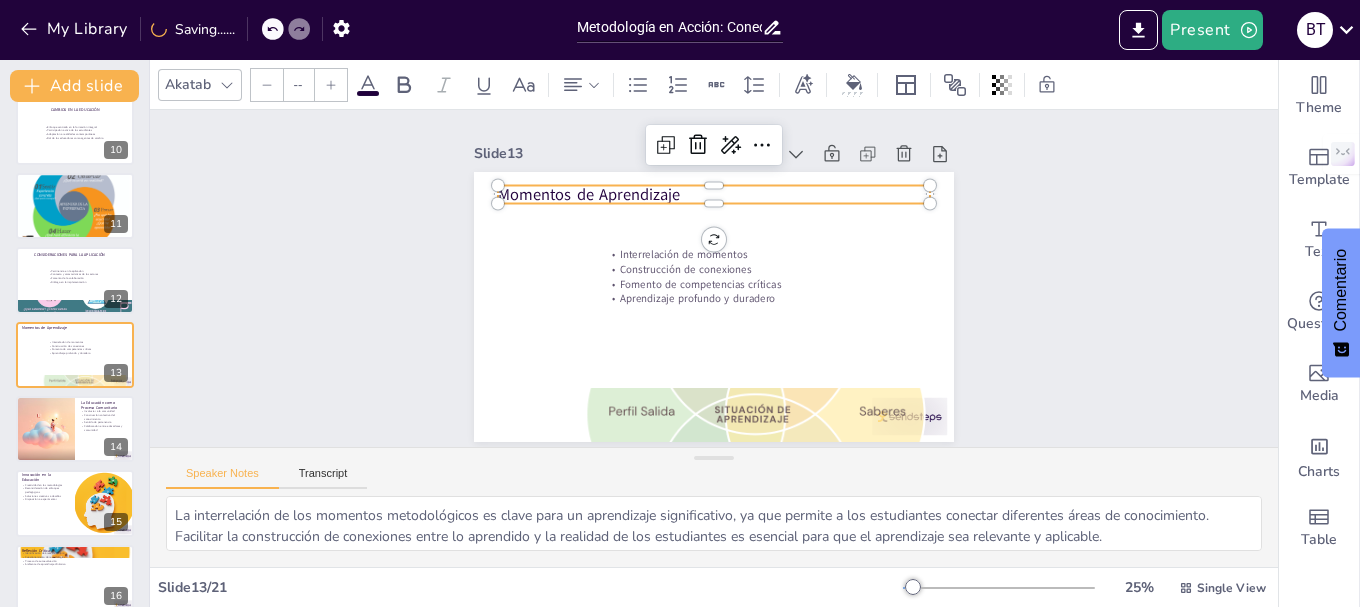 type on "48" 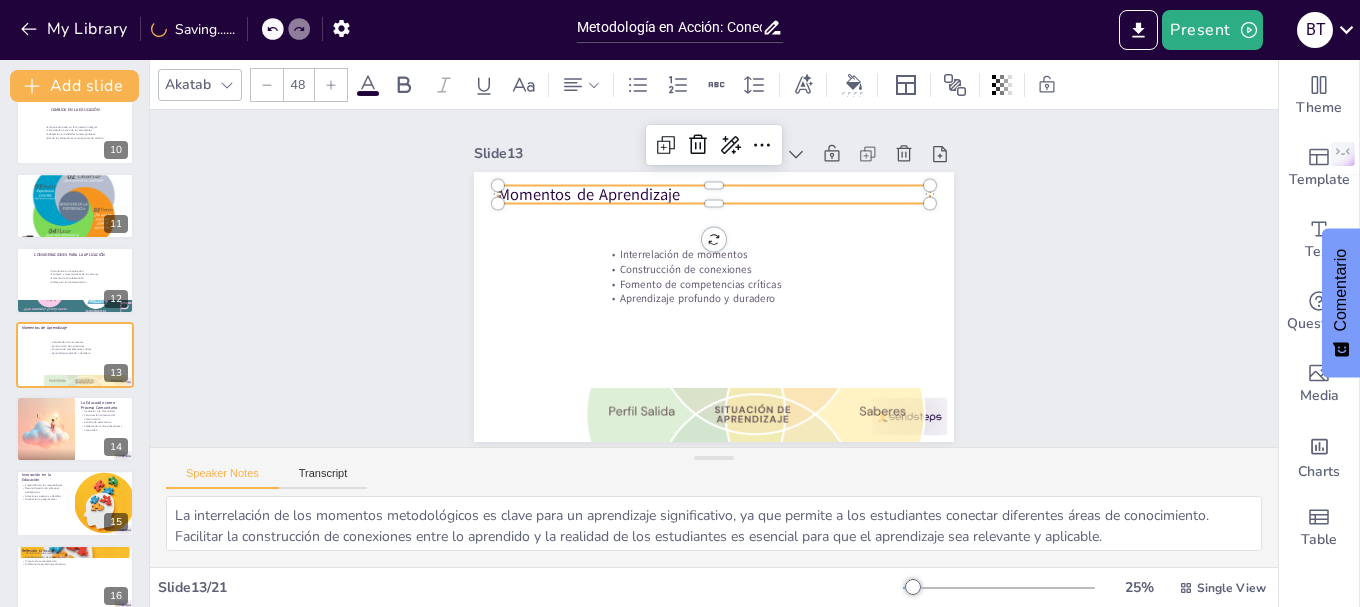 click on "Momentos de Aprendizaje" at bounding box center (714, 194) 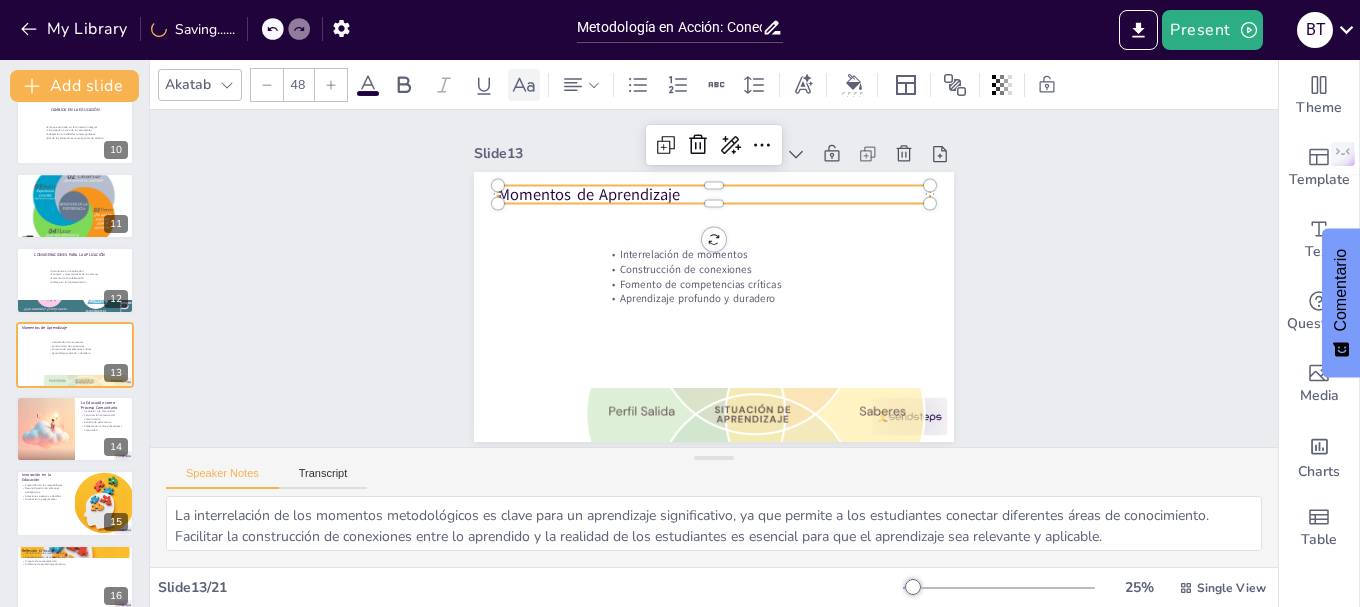 click 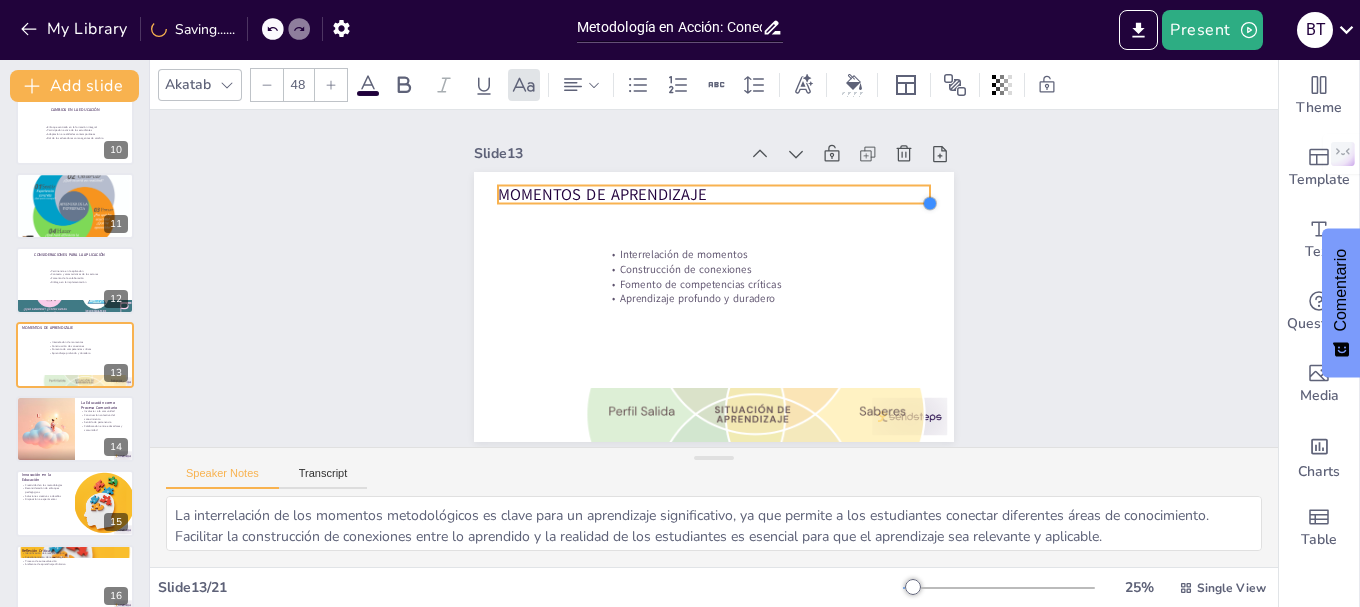 click at bounding box center [930, 203] 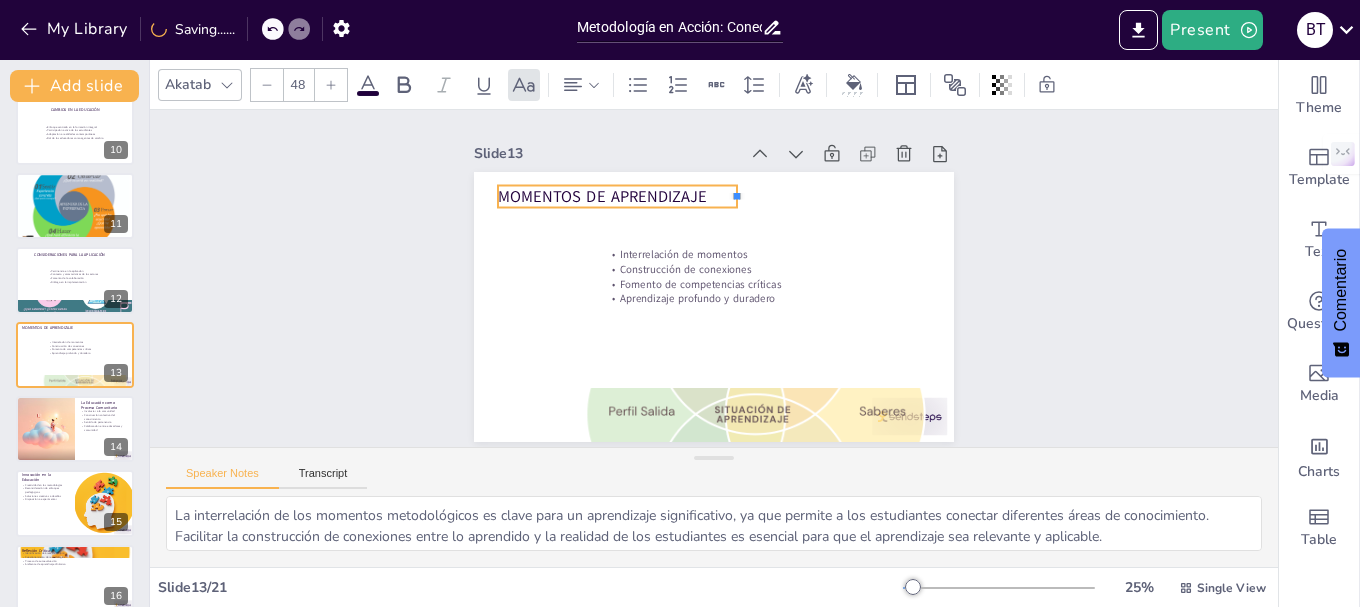 drag, startPoint x: 918, startPoint y: 190, endPoint x: 722, endPoint y: 189, distance: 196.00255 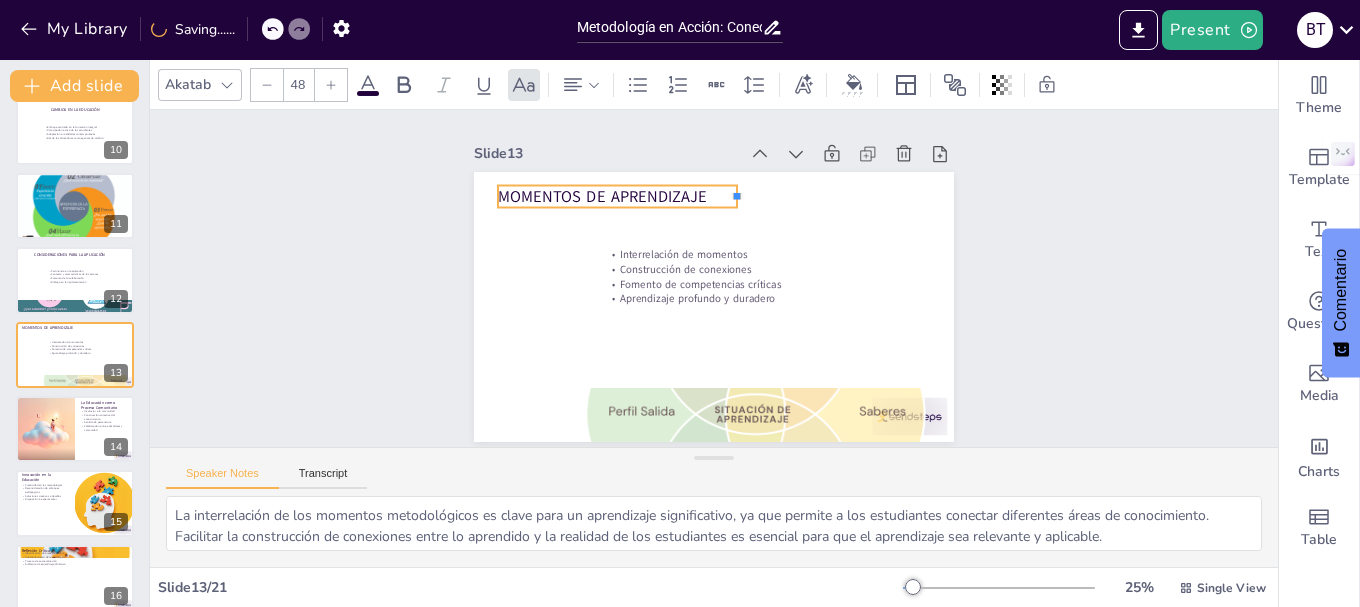 click at bounding box center [753, 200] 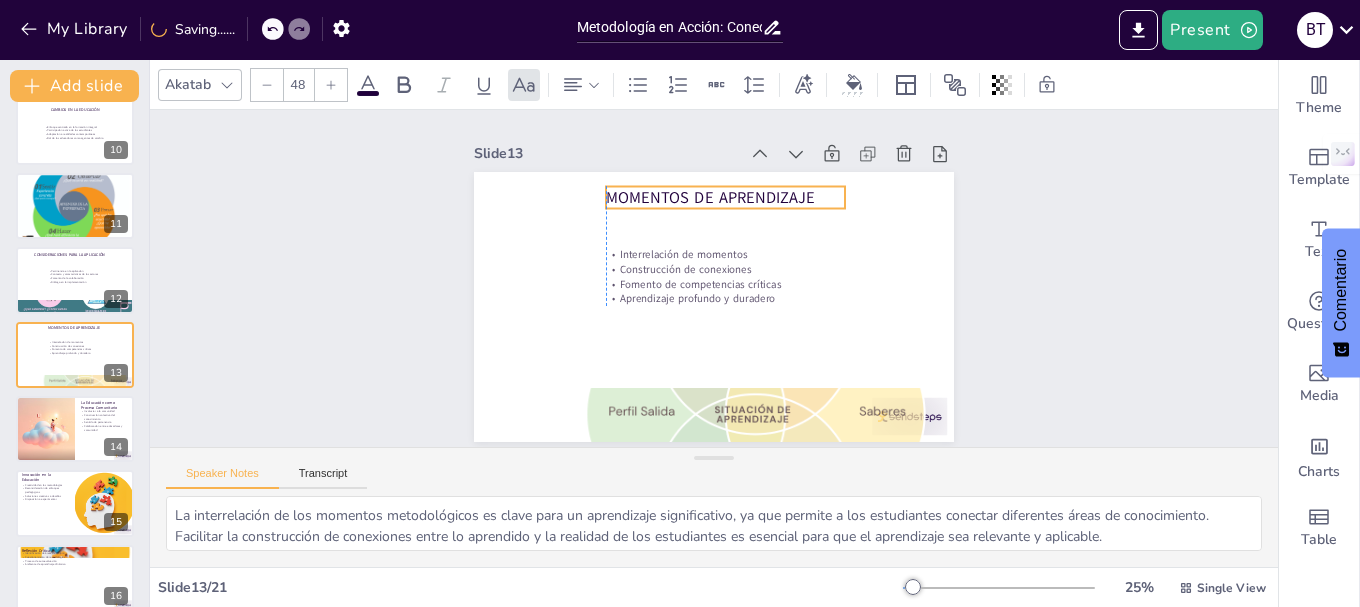drag, startPoint x: 554, startPoint y: 185, endPoint x: 659, endPoint y: 186, distance: 105.00476 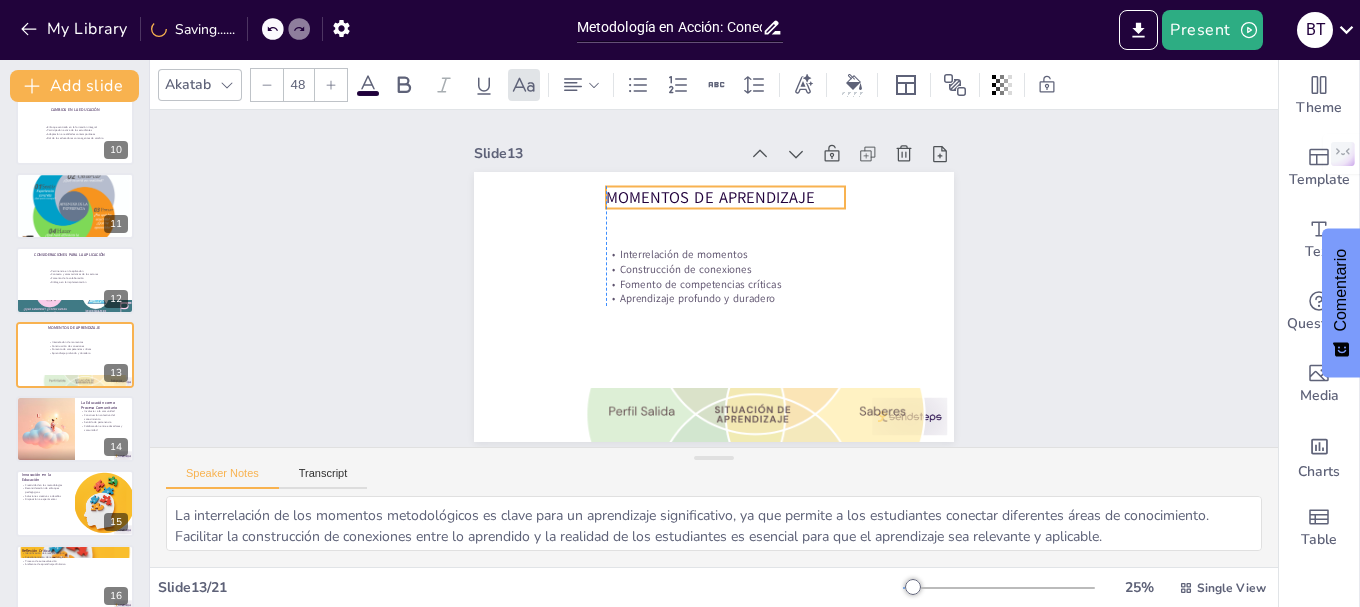 click on "Momentos de Aprendizaje" at bounding box center [725, 197] 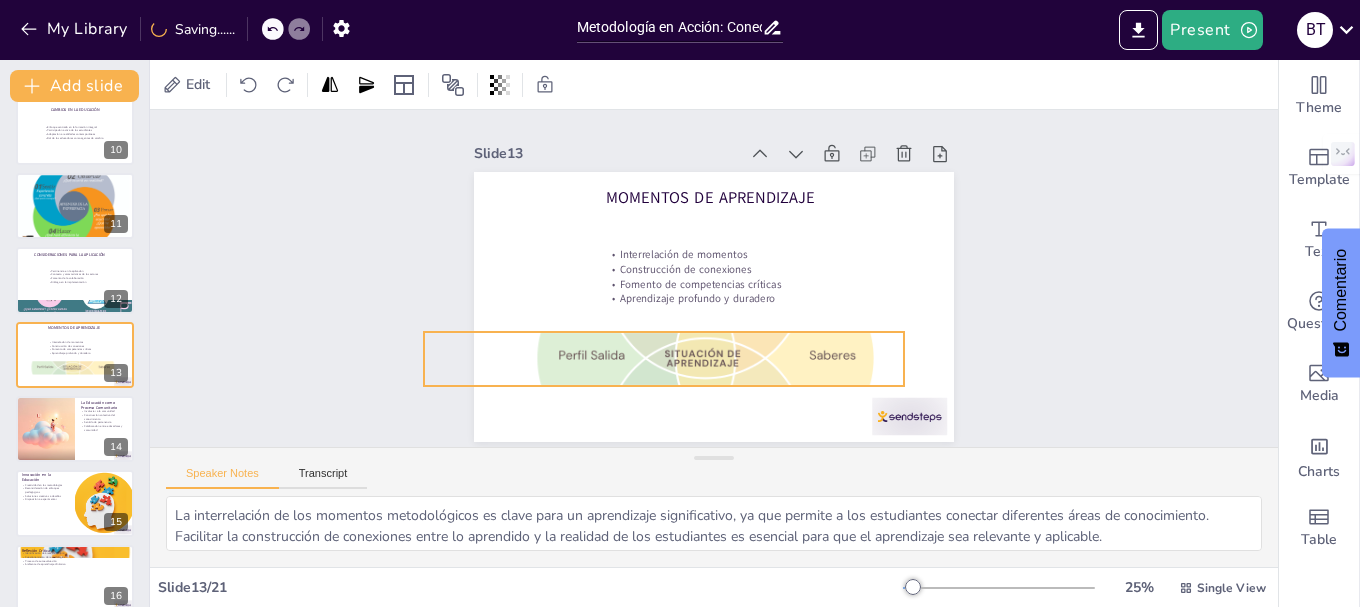 drag, startPoint x: 718, startPoint y: 414, endPoint x: 668, endPoint y: 358, distance: 75.073296 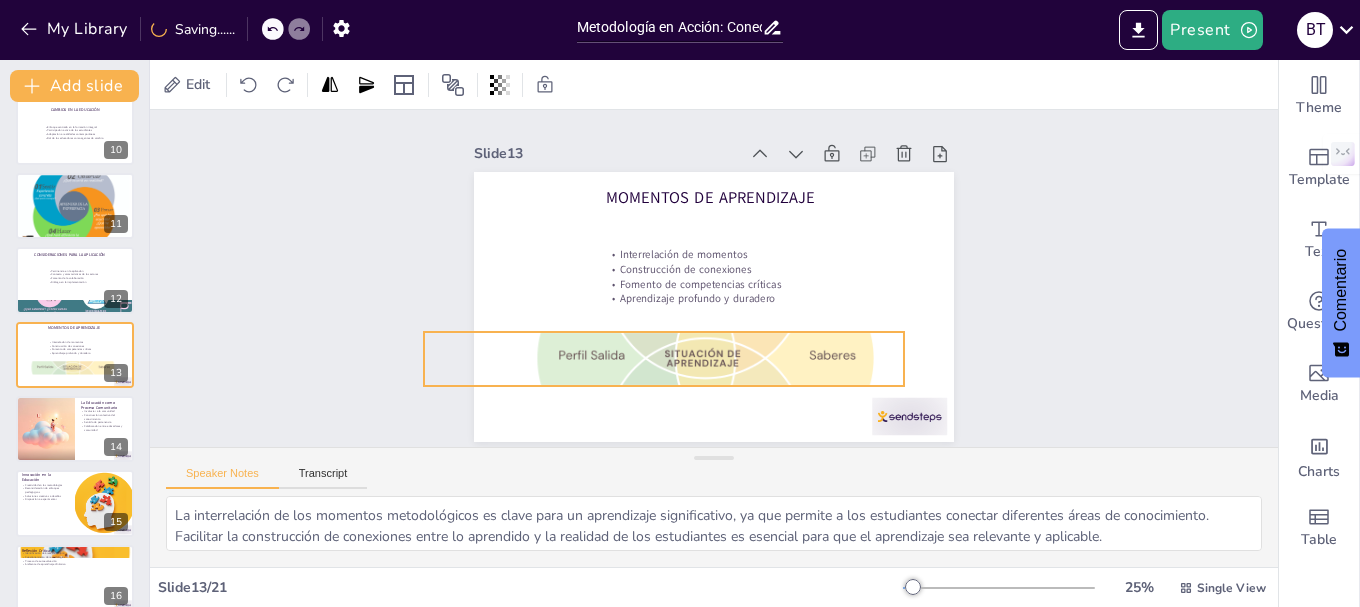 click at bounding box center (655, 353) 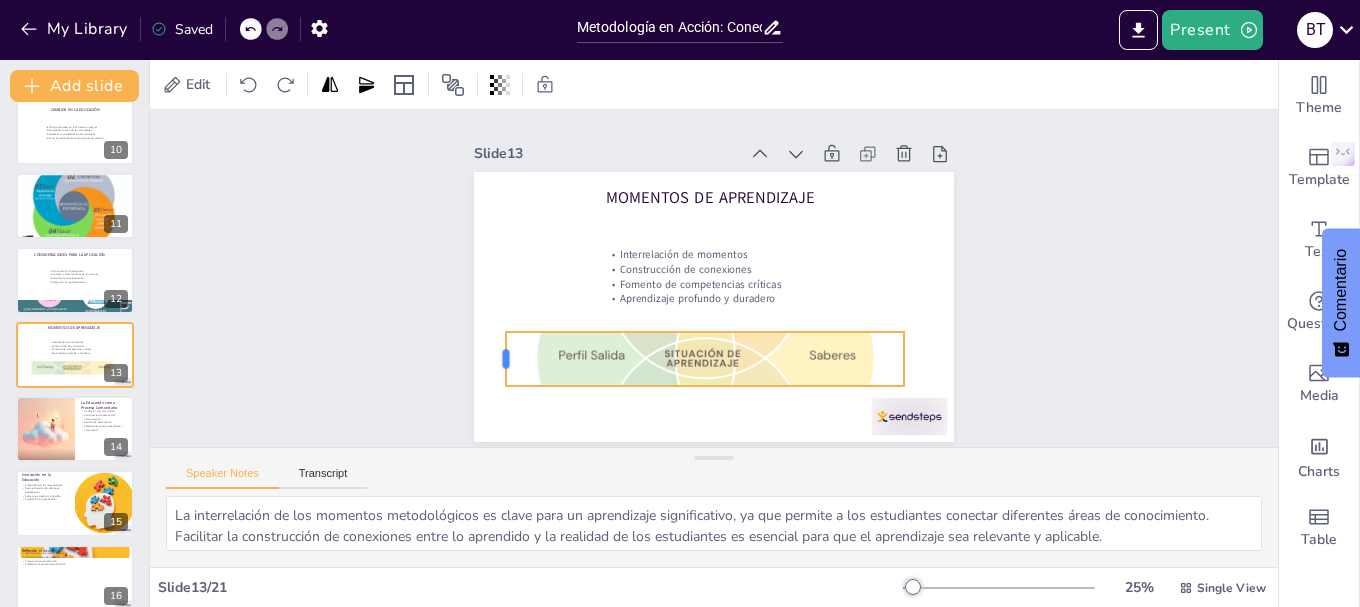 drag, startPoint x: 404, startPoint y: 352, endPoint x: 486, endPoint y: 352, distance: 82 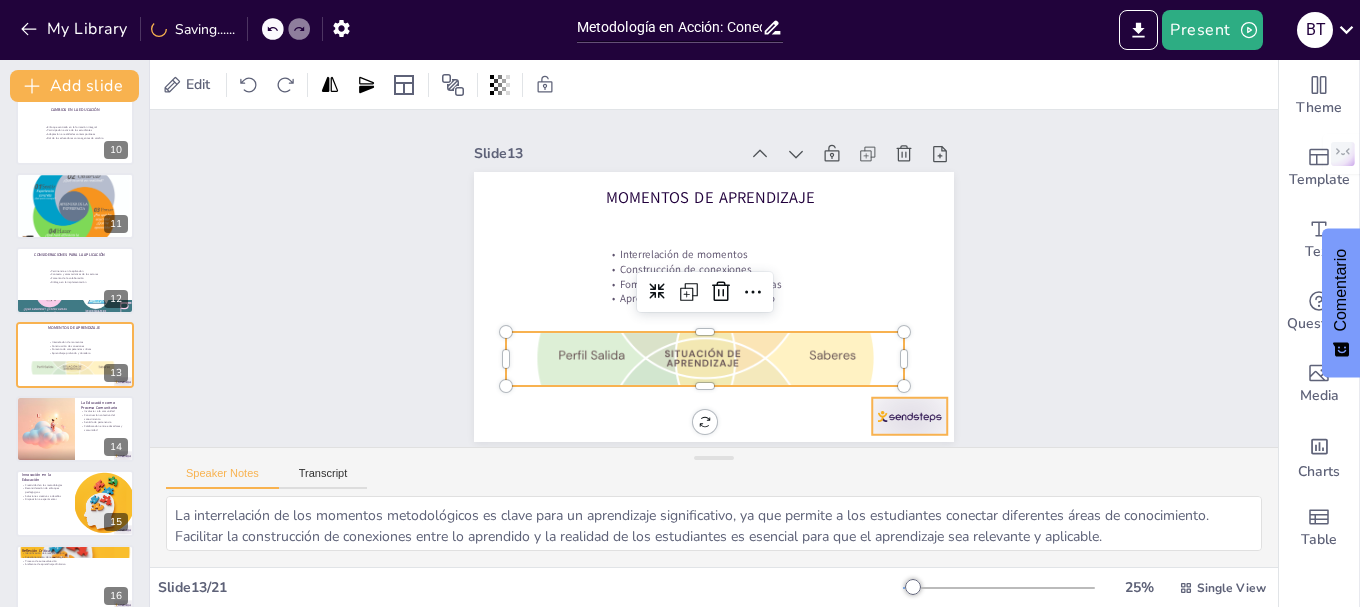 click at bounding box center [909, 416] 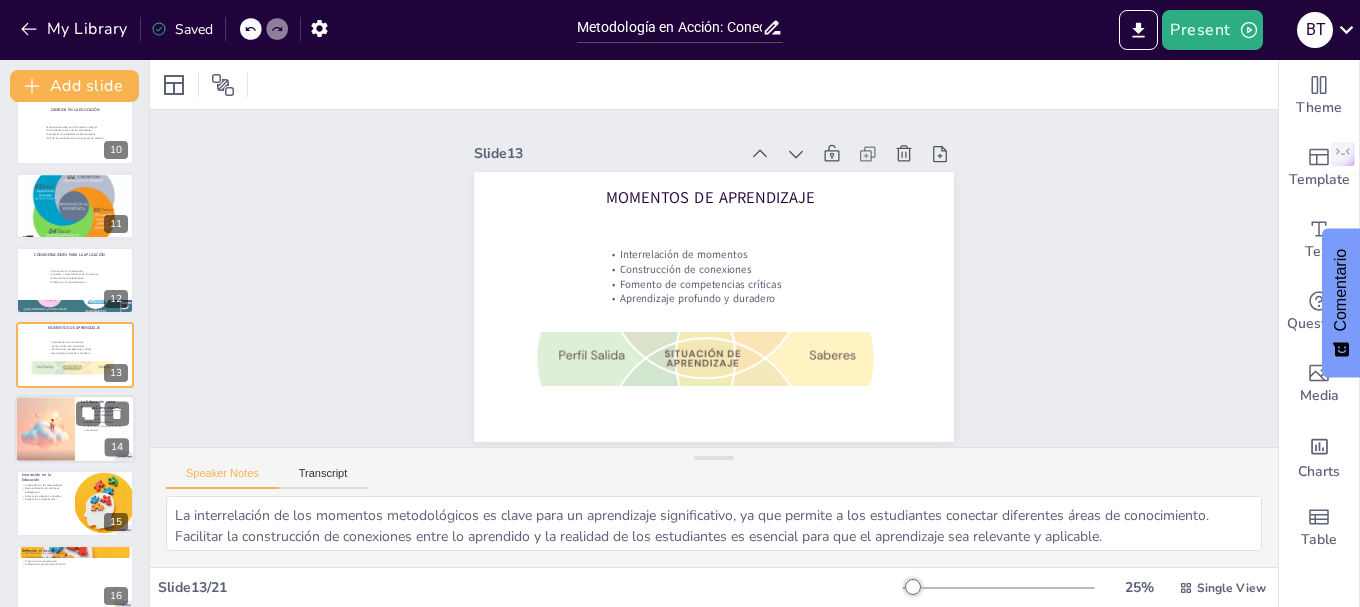 click at bounding box center [45, 429] 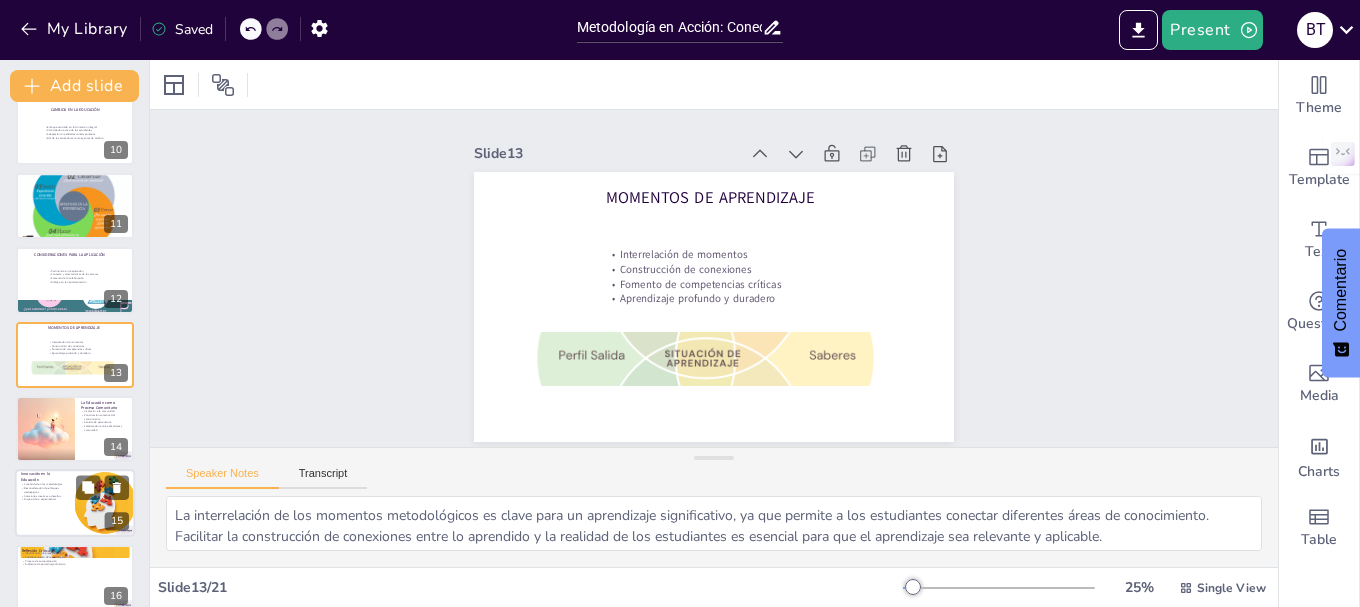 type on "Involucrar a la comunidad en el proceso educativo permite que los estudiantes se sientan valorados y escuchados, enriqueciendo su experiencia de aprendizaje.
La construcción colectiva del conocimiento fomenta un aprendizaje más significativo, donde todos los actores educativos aportan sus experiencias y saberes.
Fomentar un sentido de pertenencia es clave para que los estudiantes se sientan parte activa de su comunidad y del proceso educativo.
La colaboración entre educadores y la comunidad es fundamental para crear un entorno educativo inclusivo y enriquecedor para todos los estudiantes." 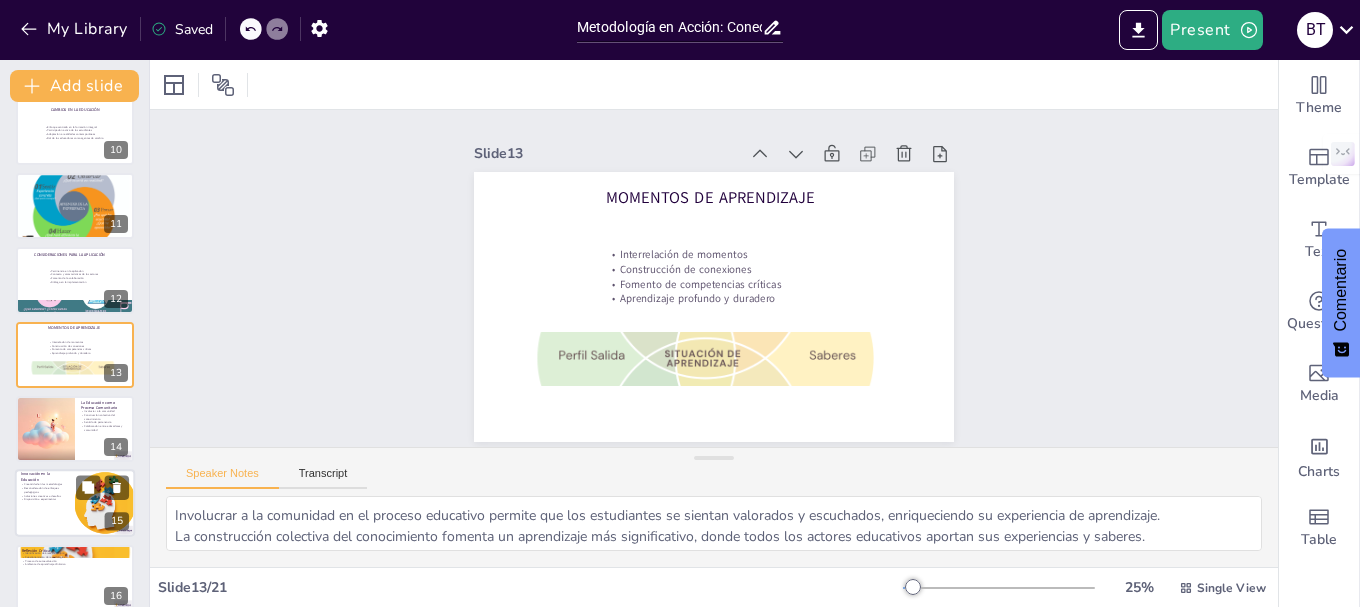scroll, scrollTop: 764, scrollLeft: 0, axis: vertical 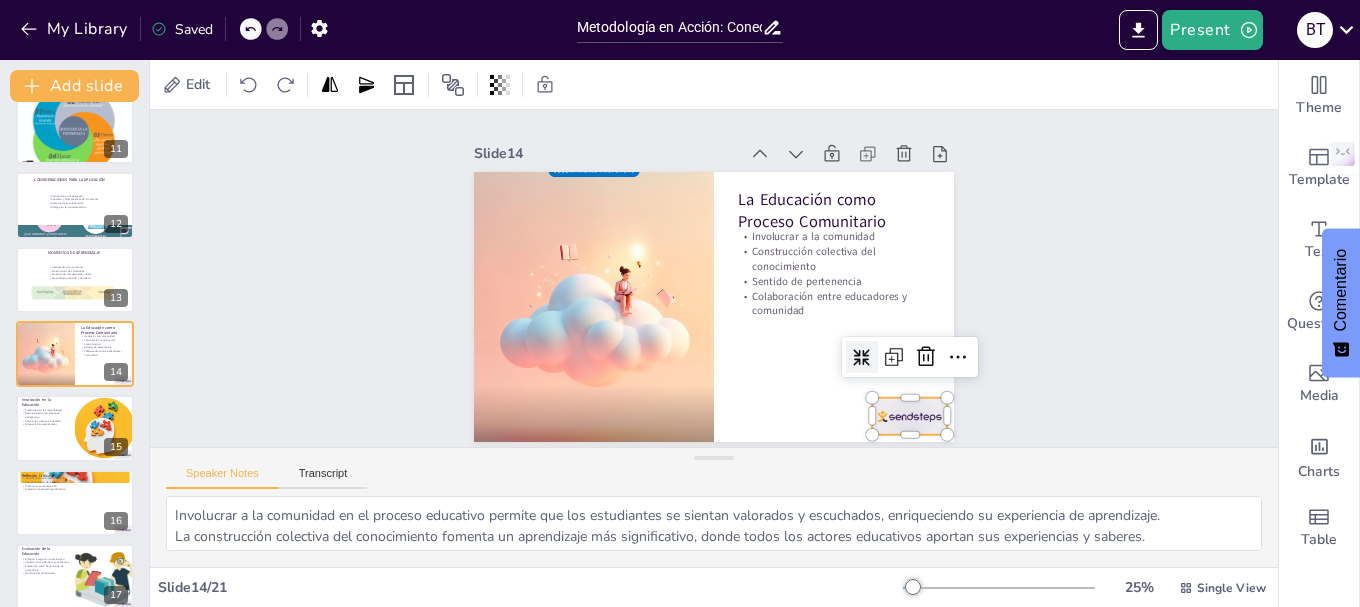 click at bounding box center (909, 416) 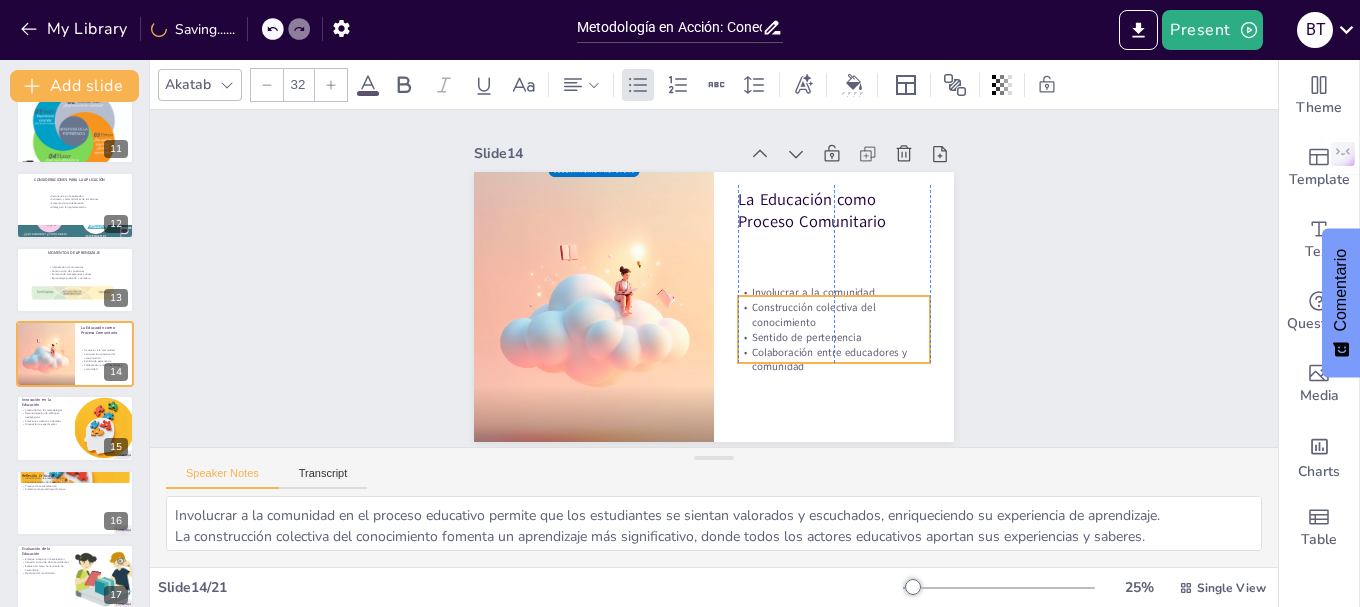 drag, startPoint x: 778, startPoint y: 259, endPoint x: 776, endPoint y: 315, distance: 56.0357 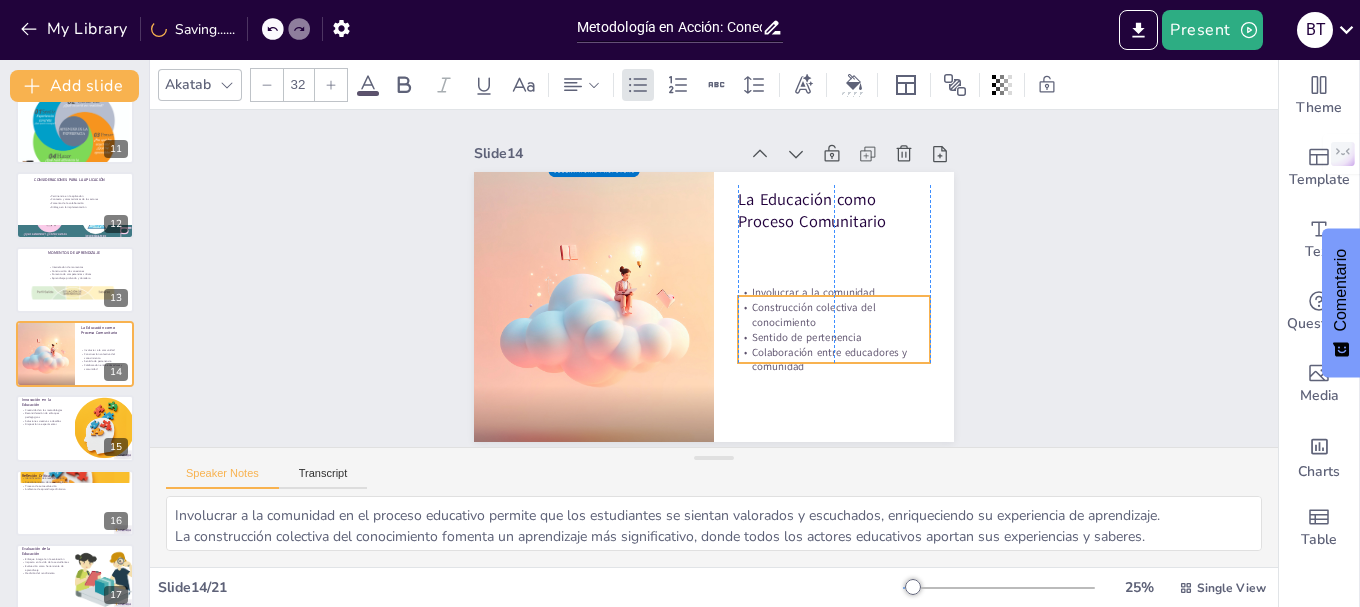 click on "Construcción colectiva del conocimiento" at bounding box center [834, 314] 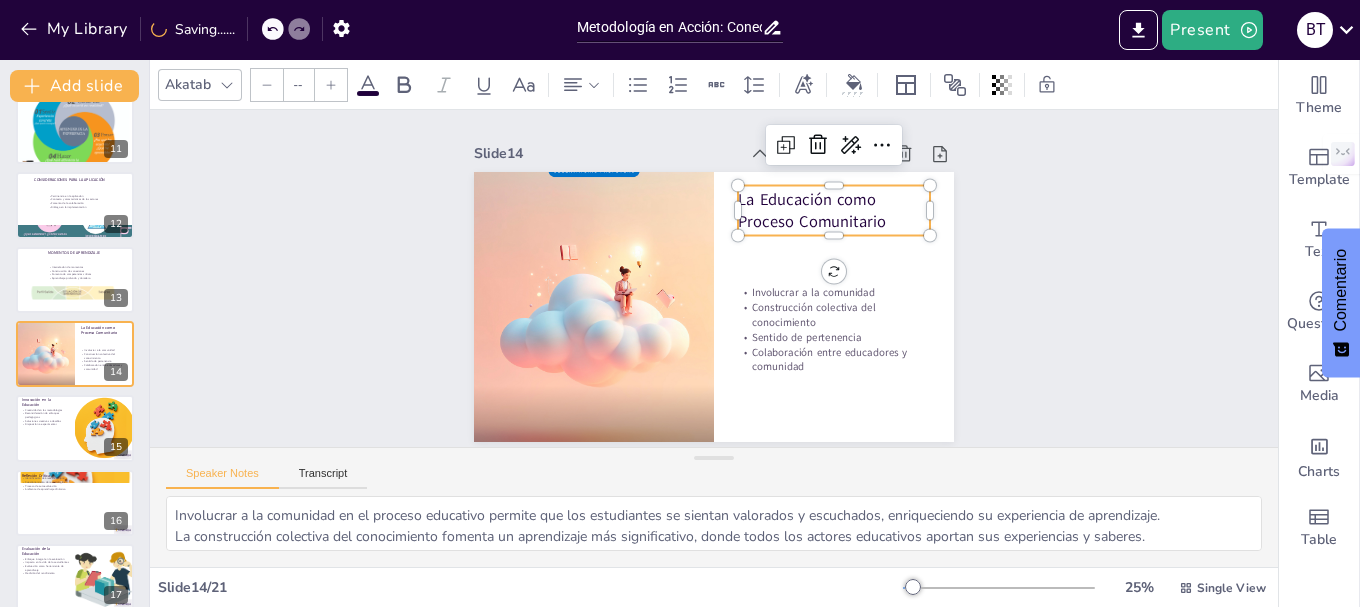 click on "La Educación como Proceso Comunitario" at bounding box center [841, 223] 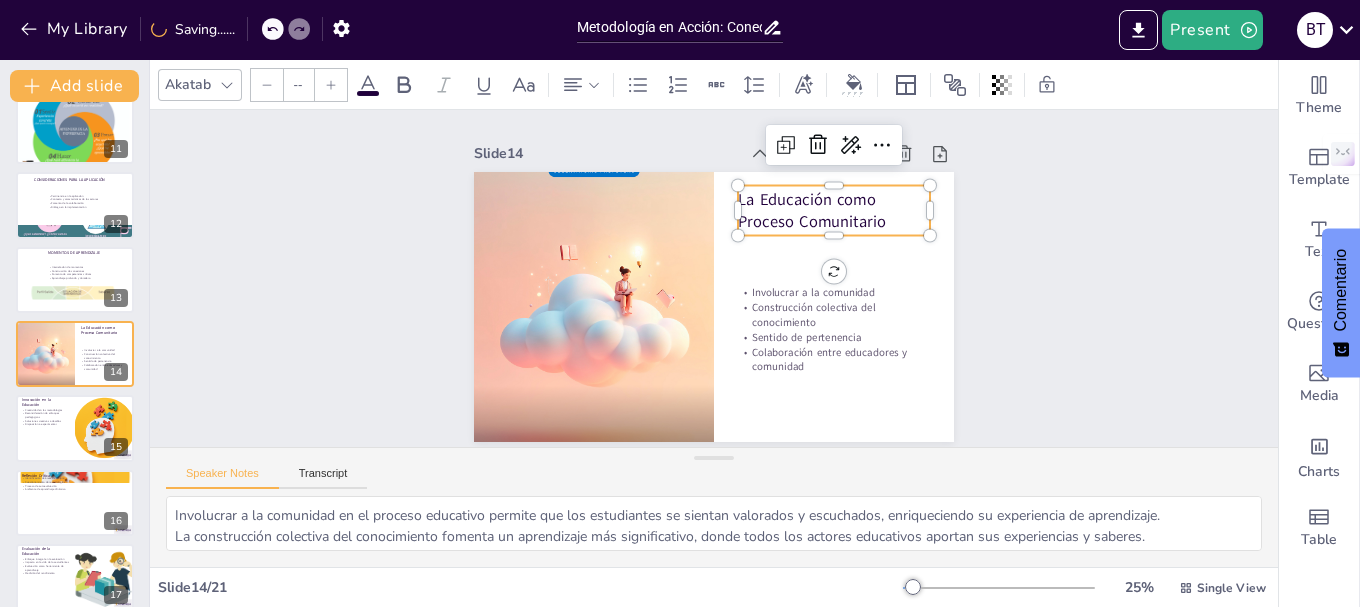 type on "48" 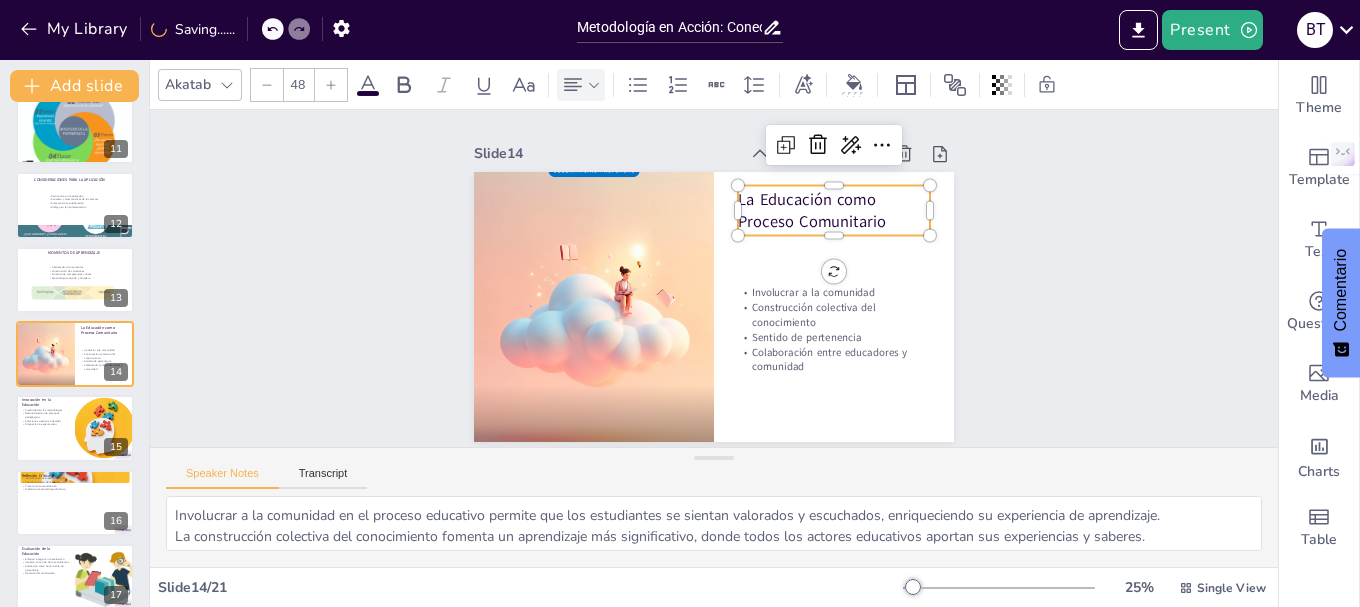 click 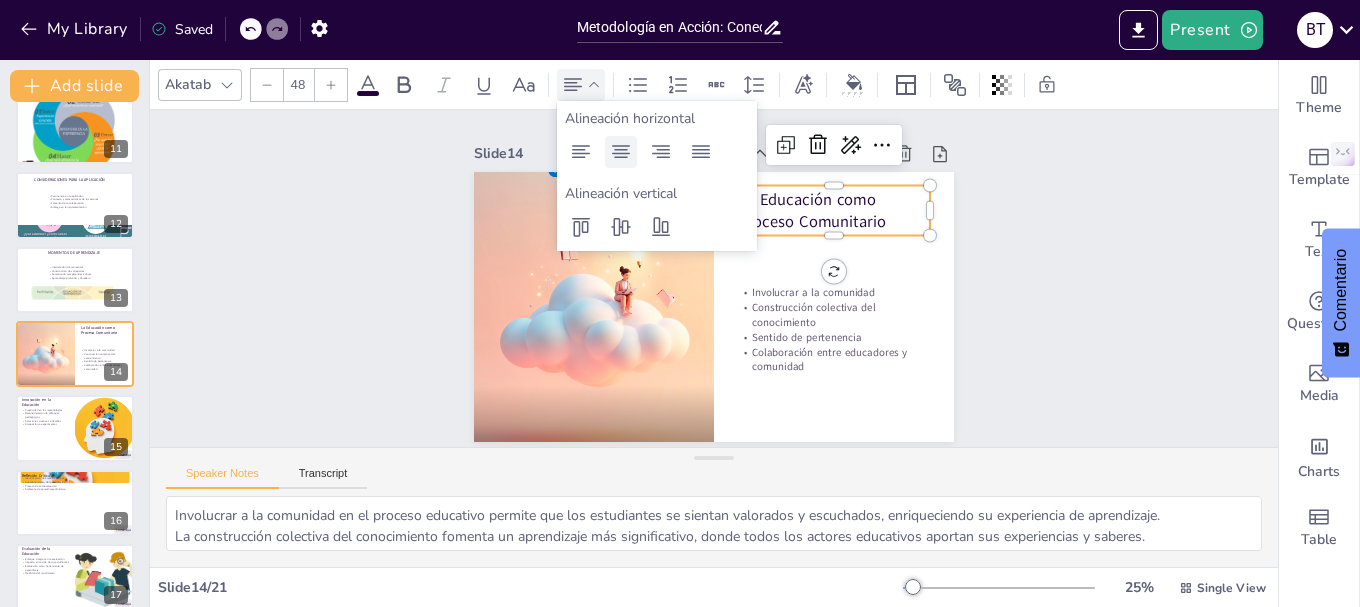 click 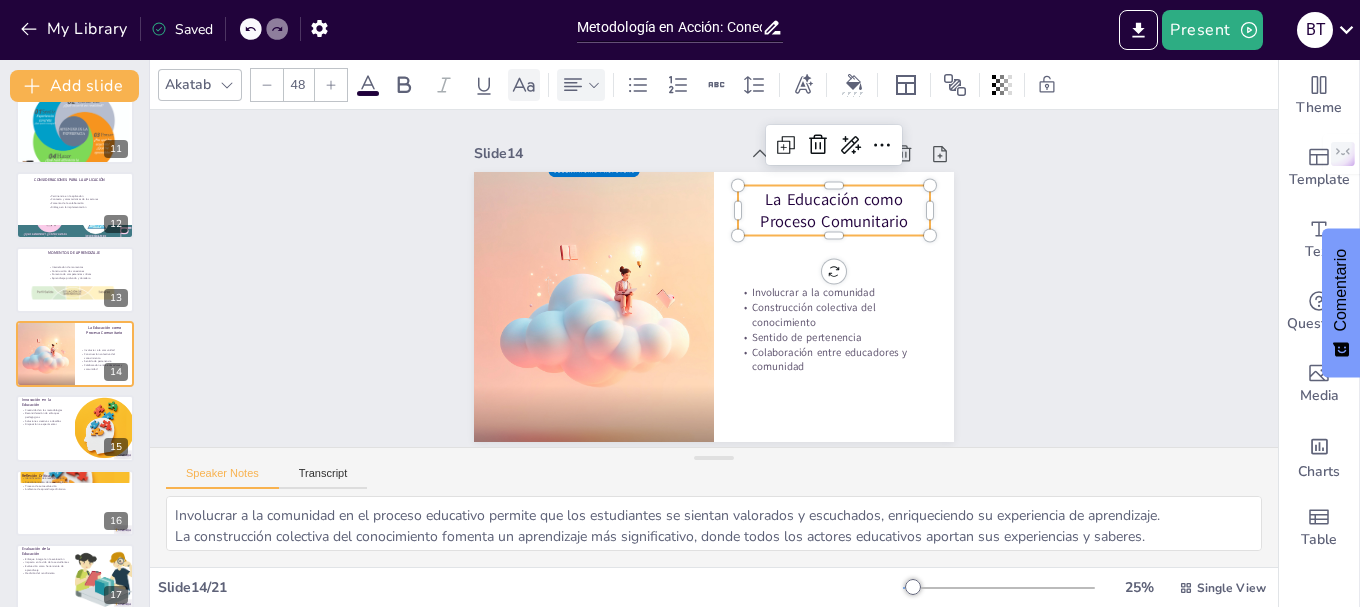 click 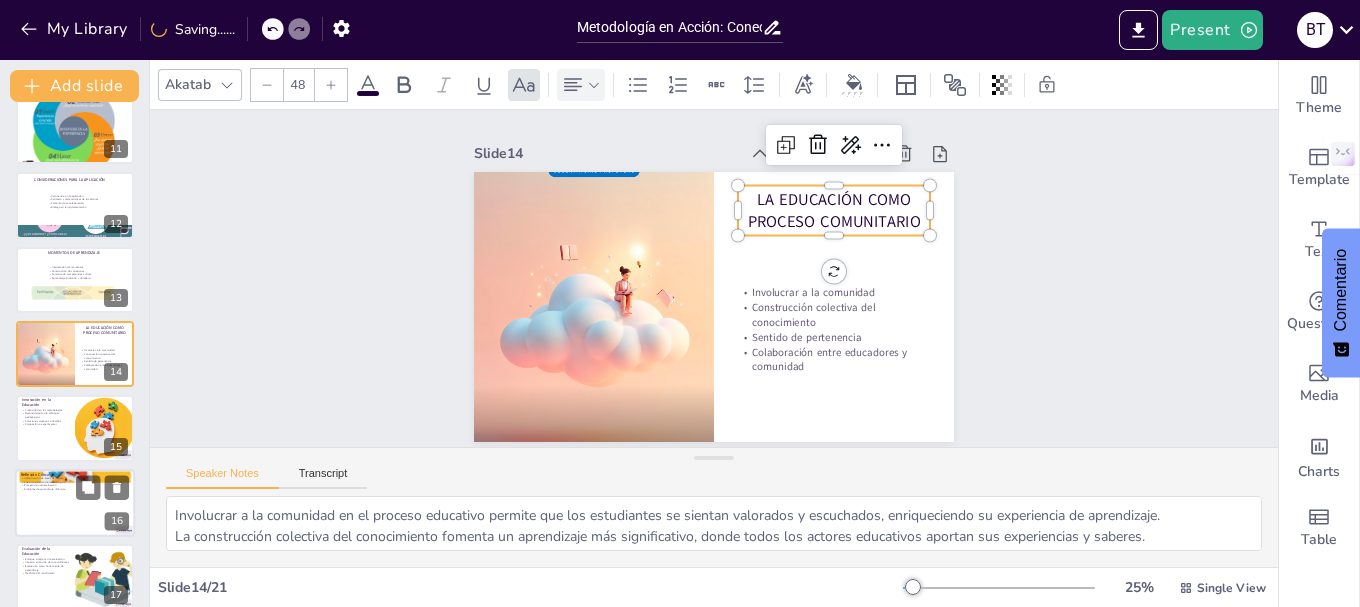 click on "Creatividad en las metodologías Reconsideración de enfoques pedagógicos Soluciones creativas a desafíos Disposición a experimentar" at bounding box center (45, 417) 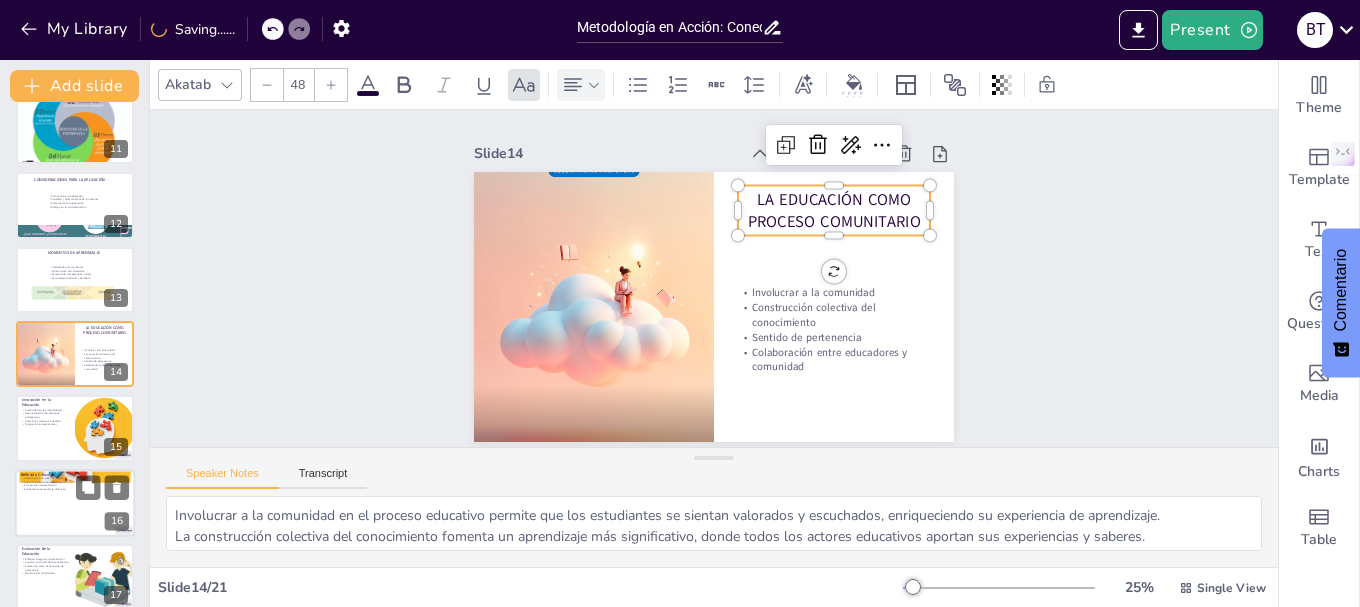 type on "Fomentar la creatividad en las metodologías educativas permite a los estudiantes explorar nuevas ideas y enfoques, enriqueciendo su proceso de aprendizaje.
Reconsiderar los enfoques pedagógicos es fundamental para adaptarse a las necesidades cambiantes de los estudiantes y del contexto educativo.
Buscar soluciones creativas a los desafíos educativos puede ayudar a los educadores a mantener el interés y la motivación de los estudiantes en su aprendizaje.
La disposición a experimentar con nuevos métodos y enfoques es clave para innovar en la educación y responder a las necesidades de los estudiantes." 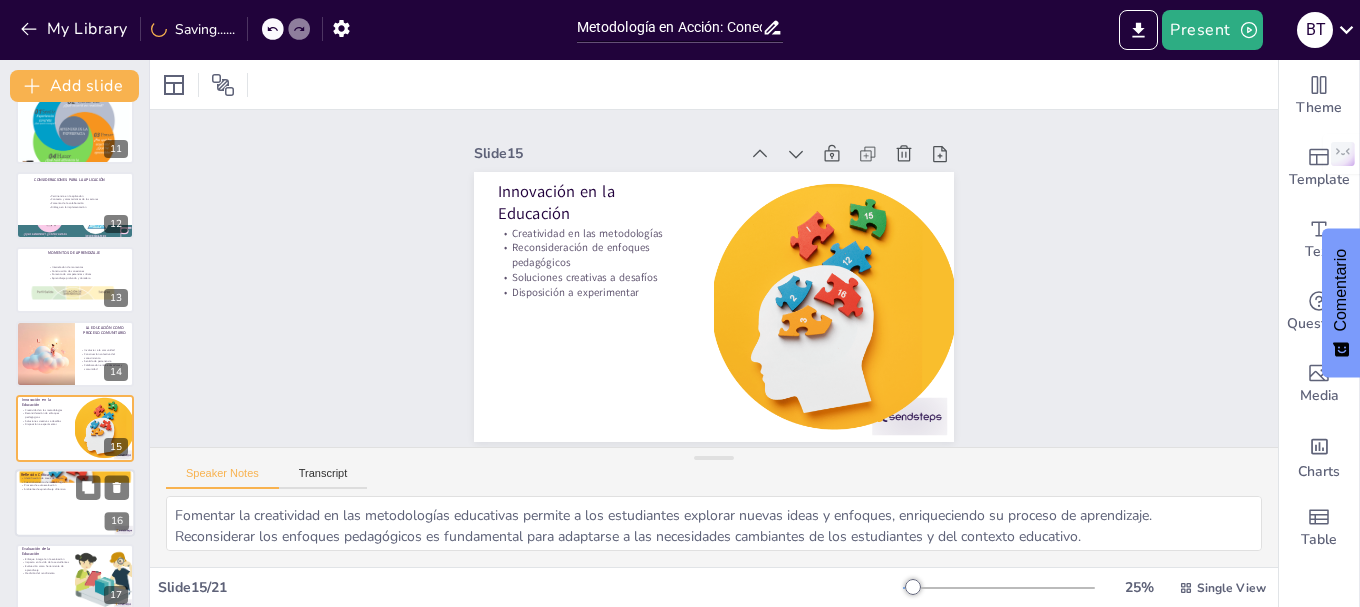 scroll, scrollTop: 838, scrollLeft: 0, axis: vertical 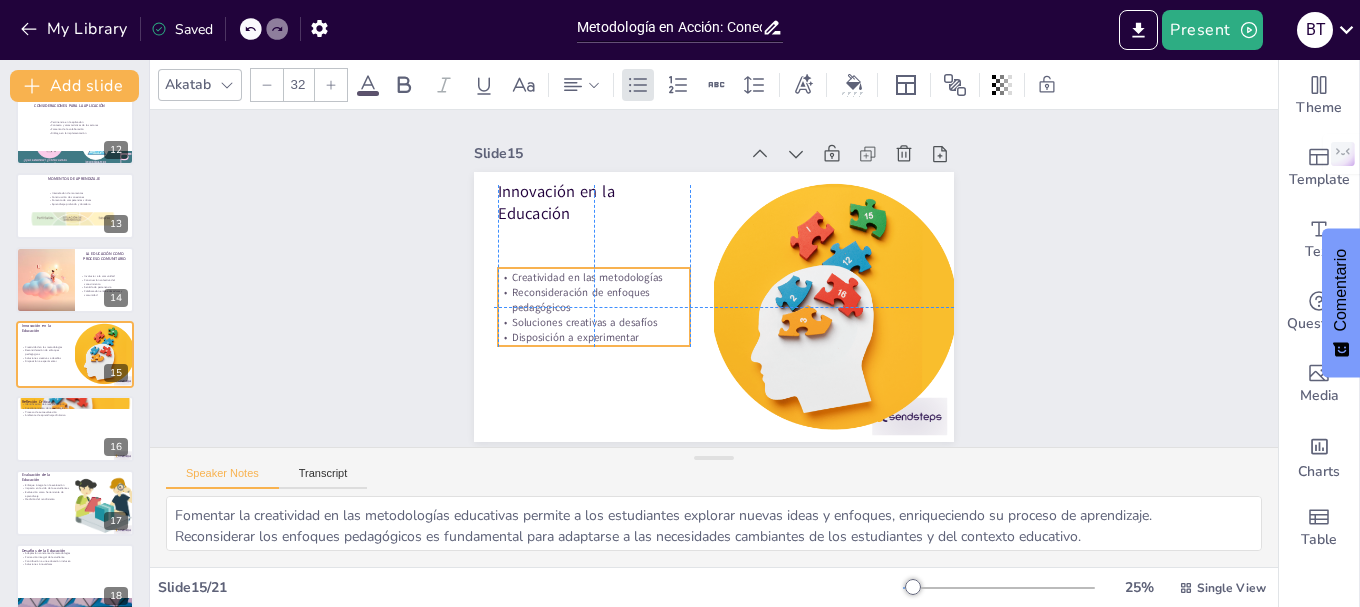 drag, startPoint x: 546, startPoint y: 258, endPoint x: 542, endPoint y: 304, distance: 46.173584 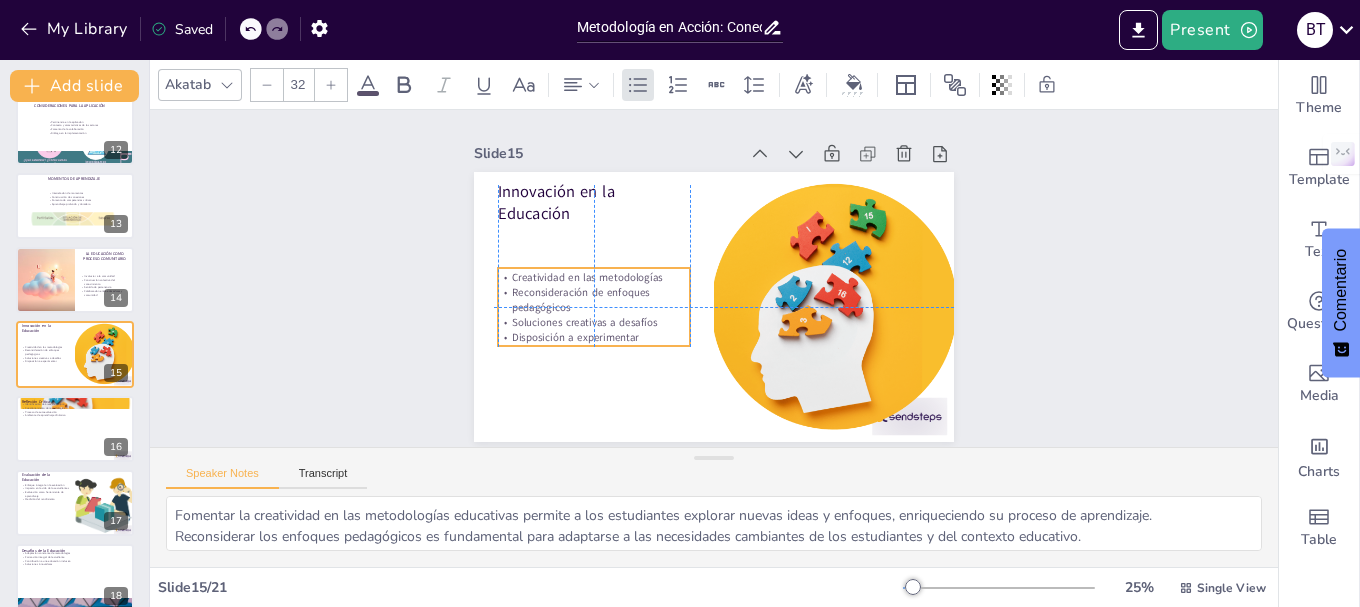 click on "Reconsideración de enfoques pedagógicos" at bounding box center [592, 287] 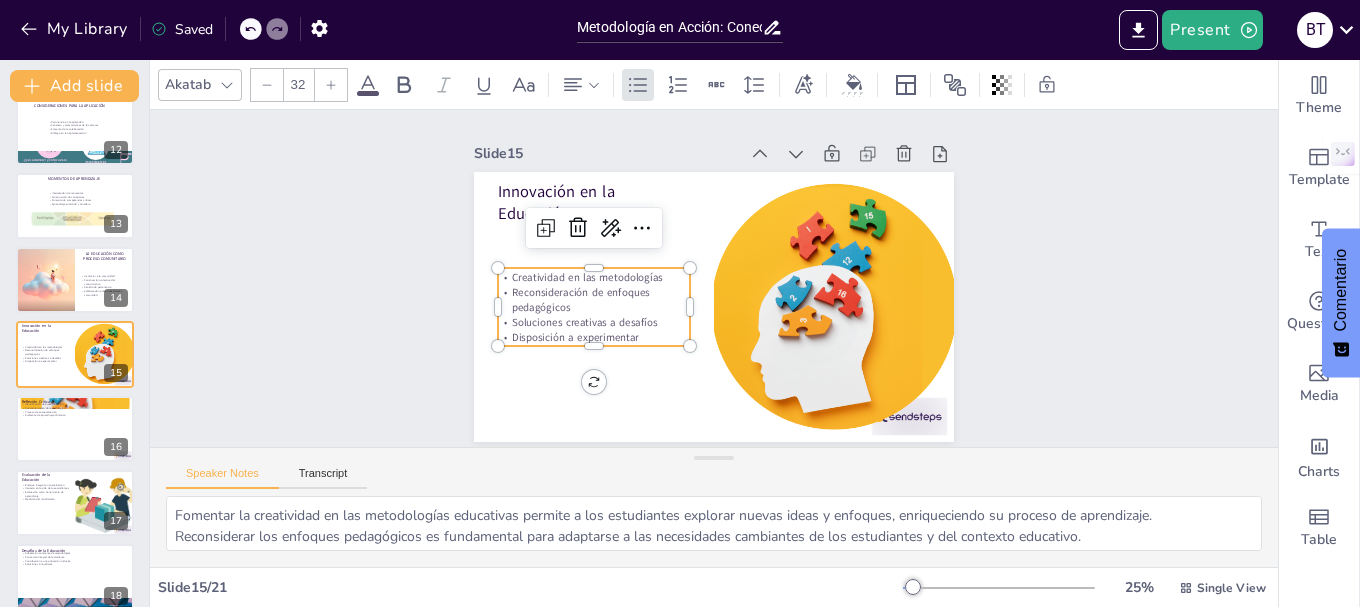 click at bounding box center (599, 215) 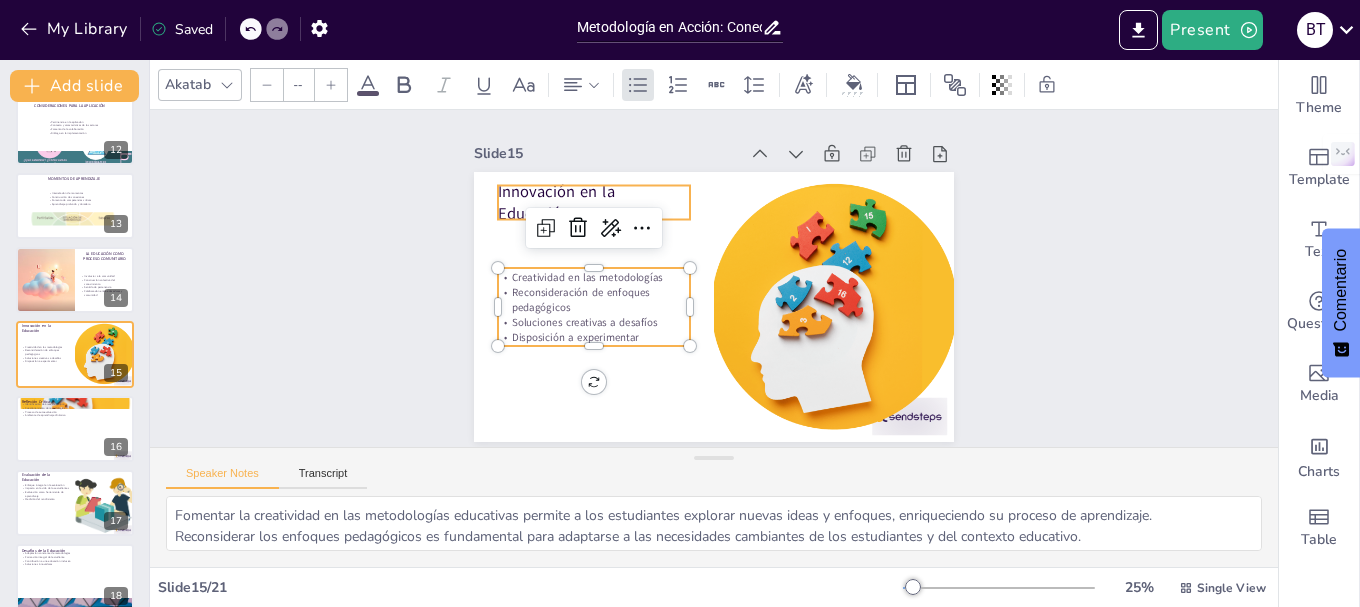 type on "48" 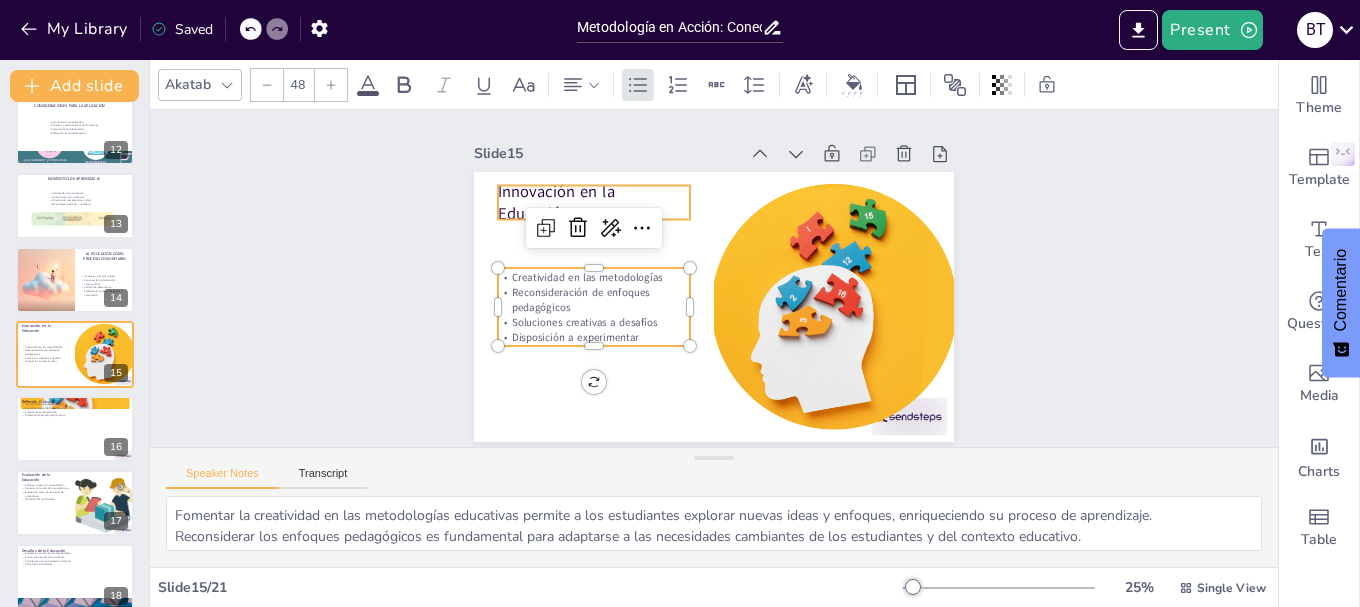 click on "Innovación en la Educación" at bounding box center [603, 190] 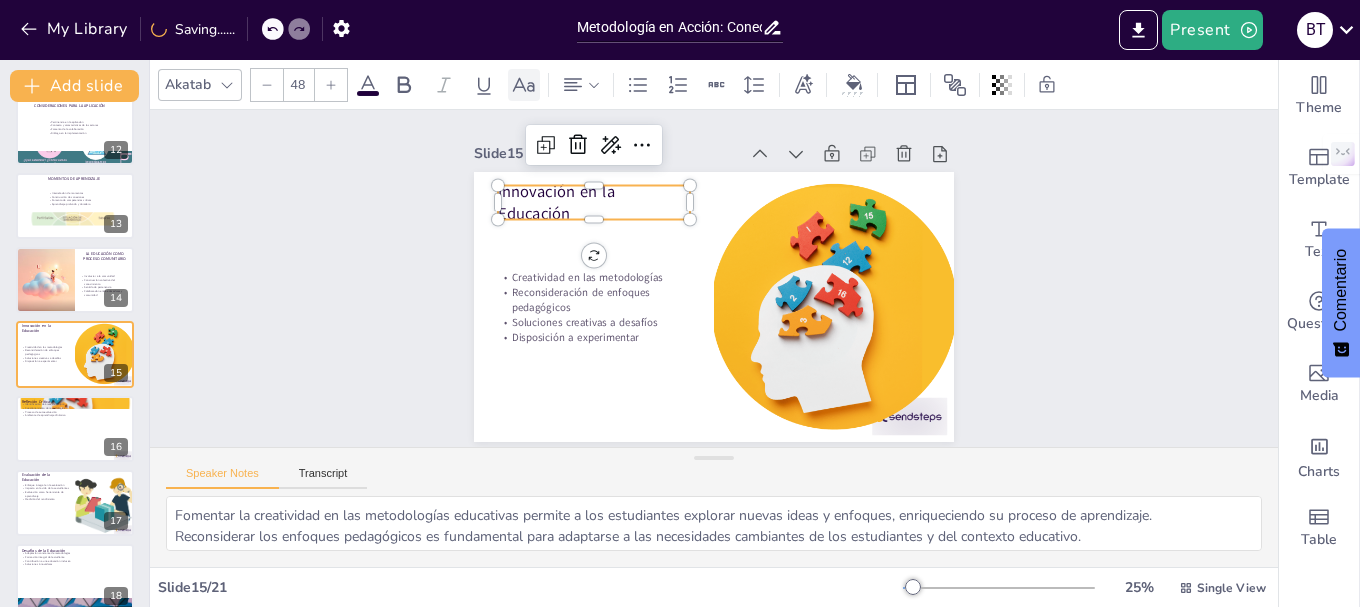 click 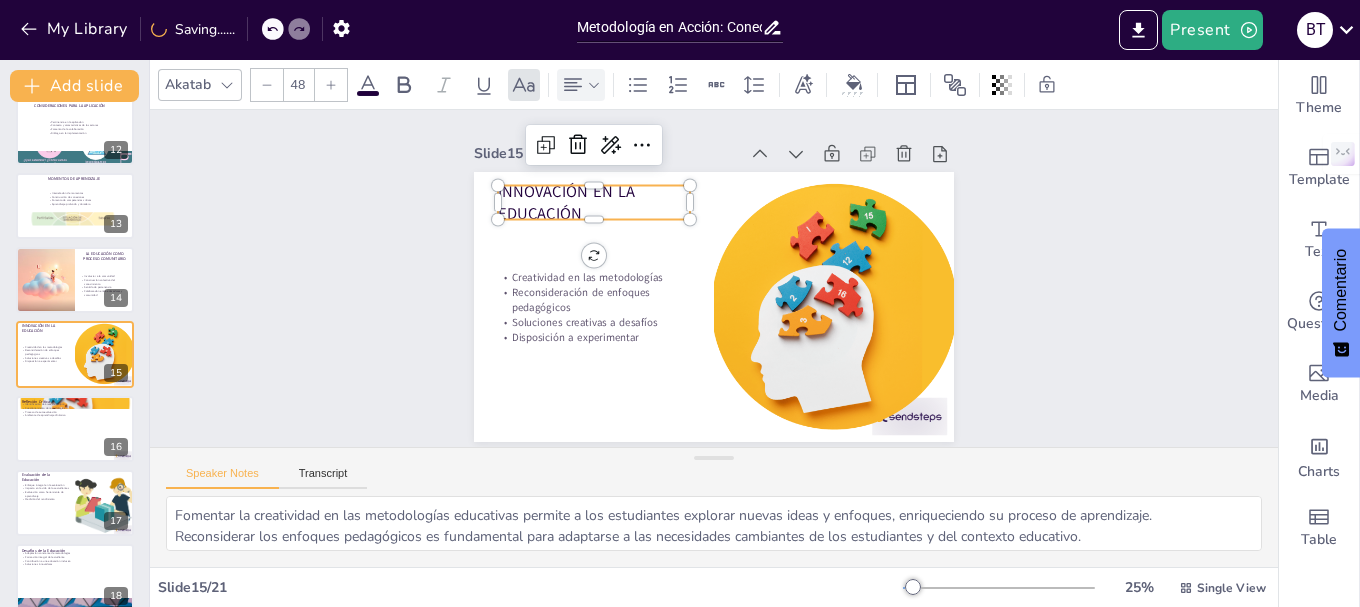 click 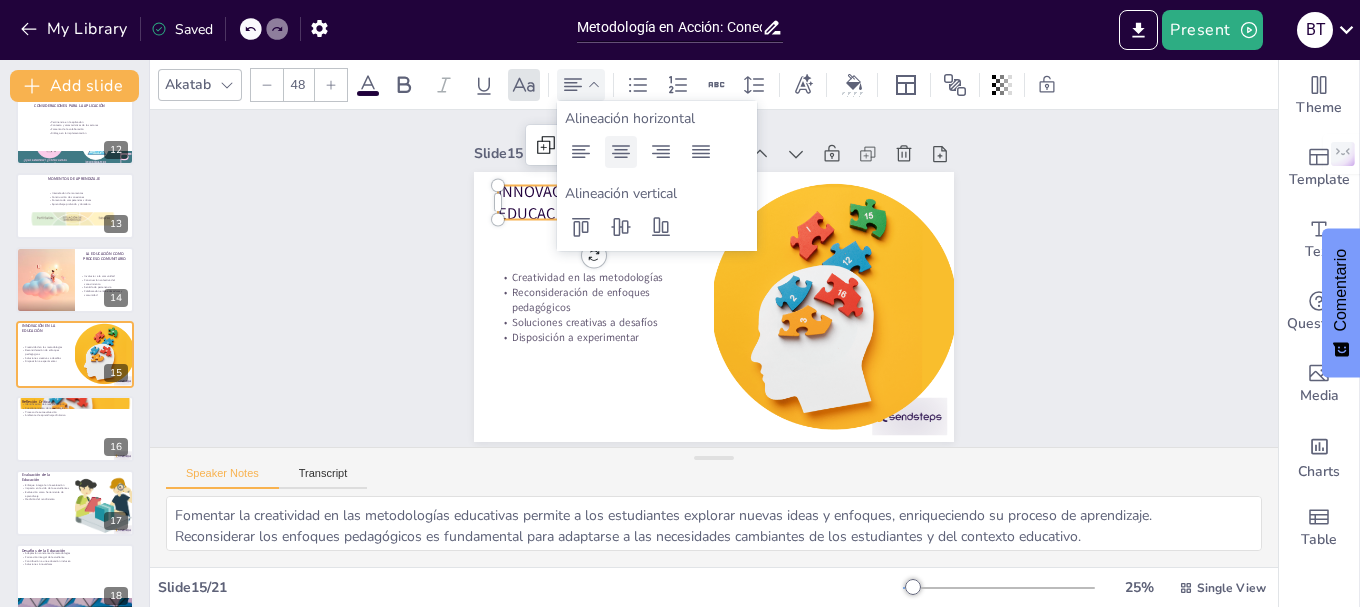 click 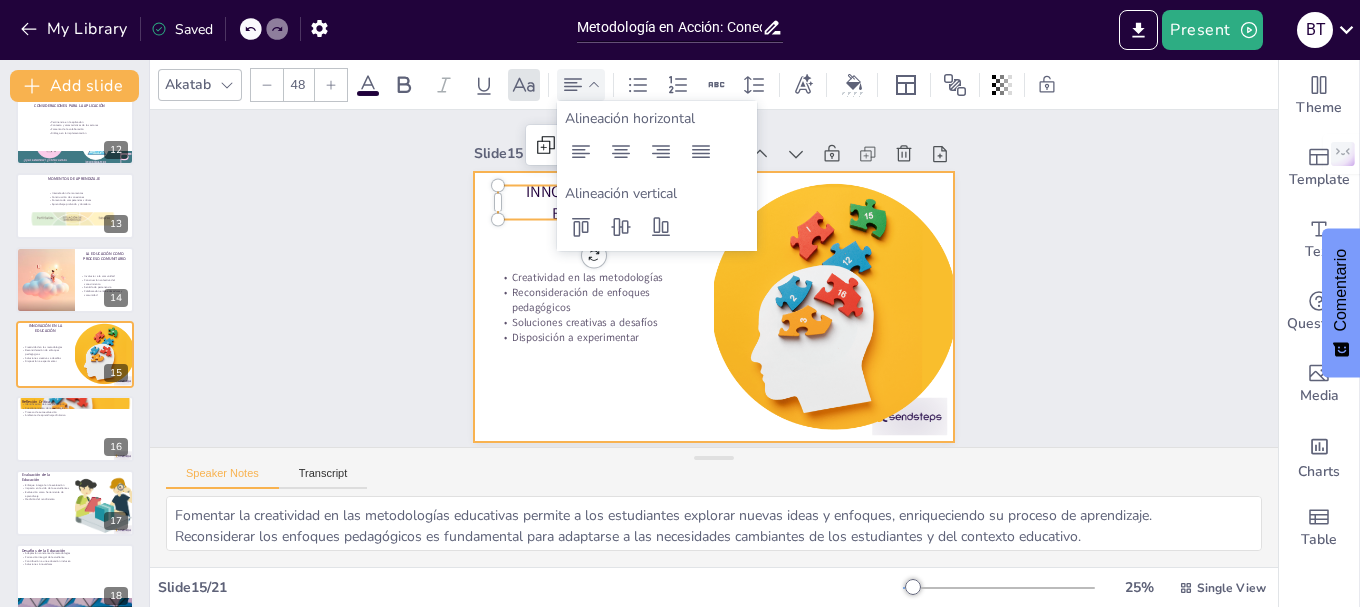click at bounding box center (711, 306) 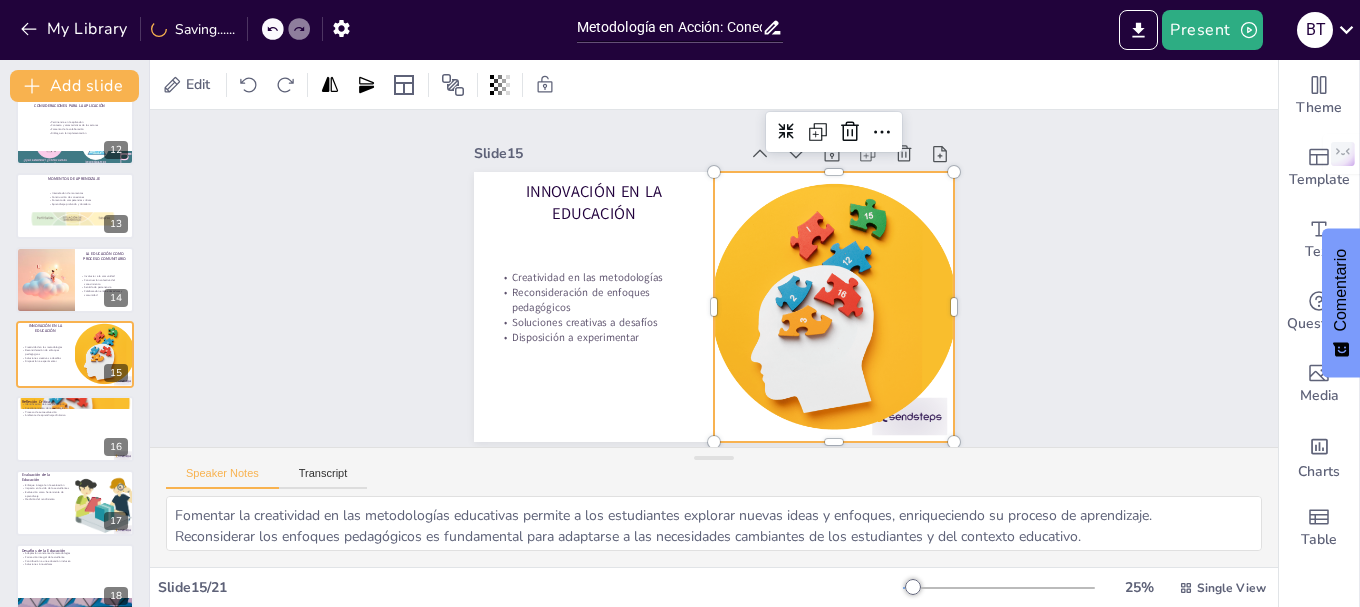 click at bounding box center [830, 319] 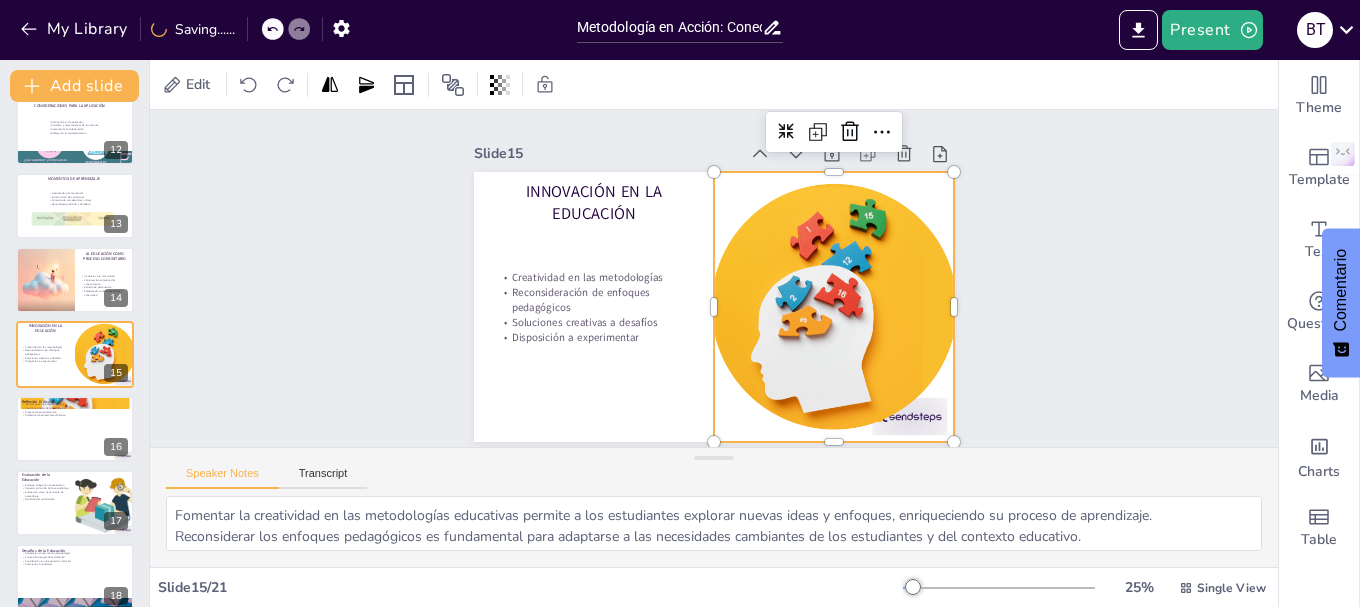 click at bounding box center [830, 319] 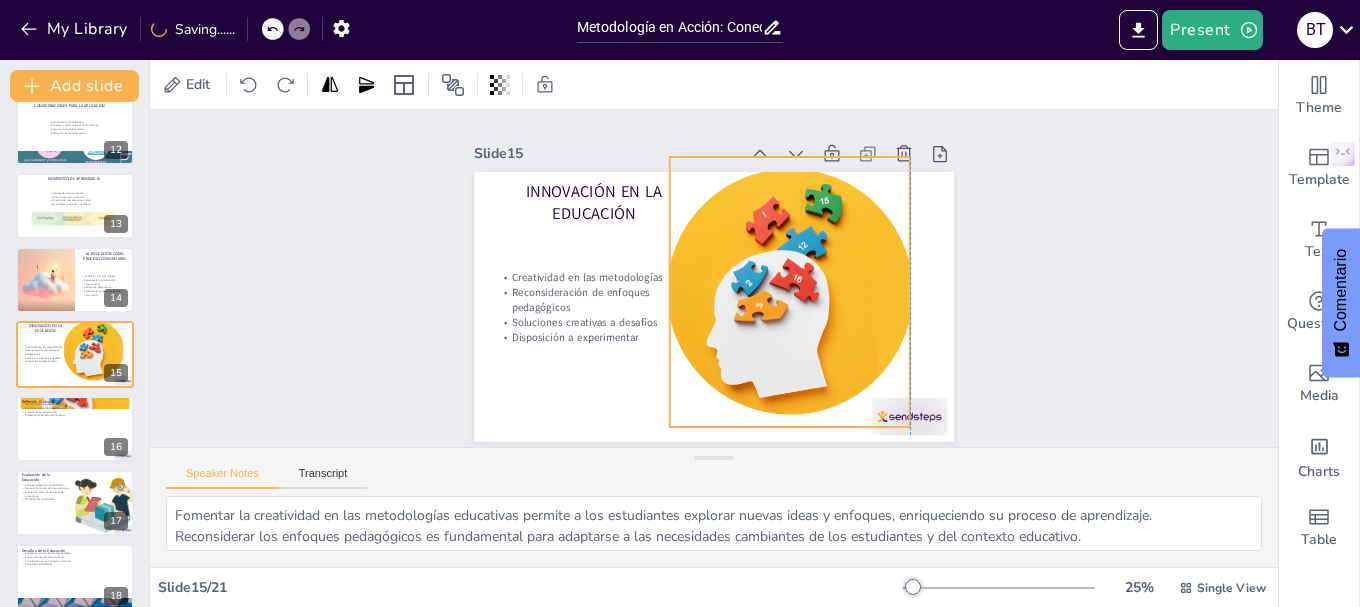 drag, startPoint x: 802, startPoint y: 320, endPoint x: 731, endPoint y: 293, distance: 75.96052 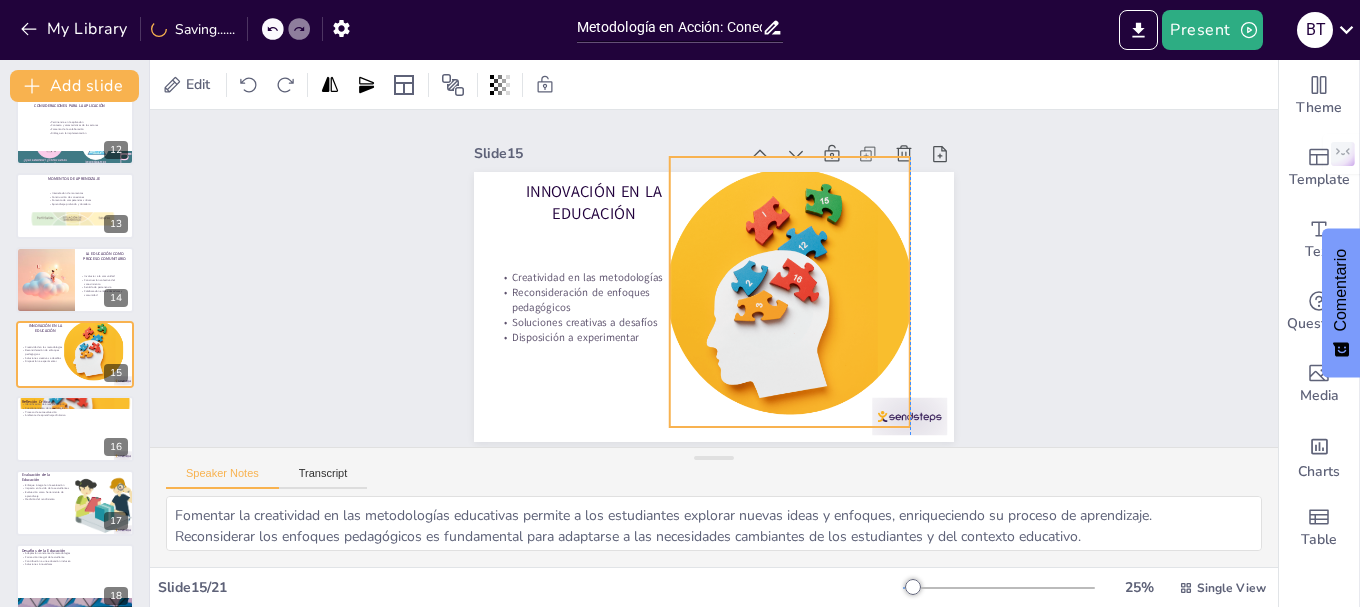 click at bounding box center (788, 299) 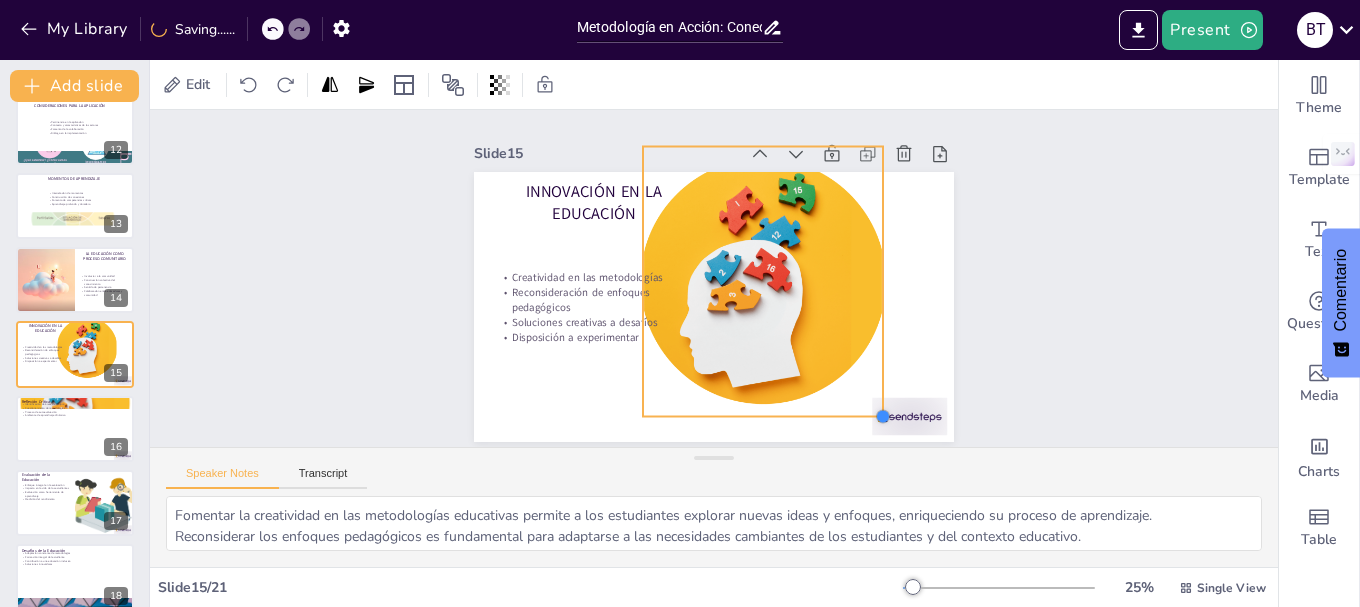click at bounding box center (868, 433) 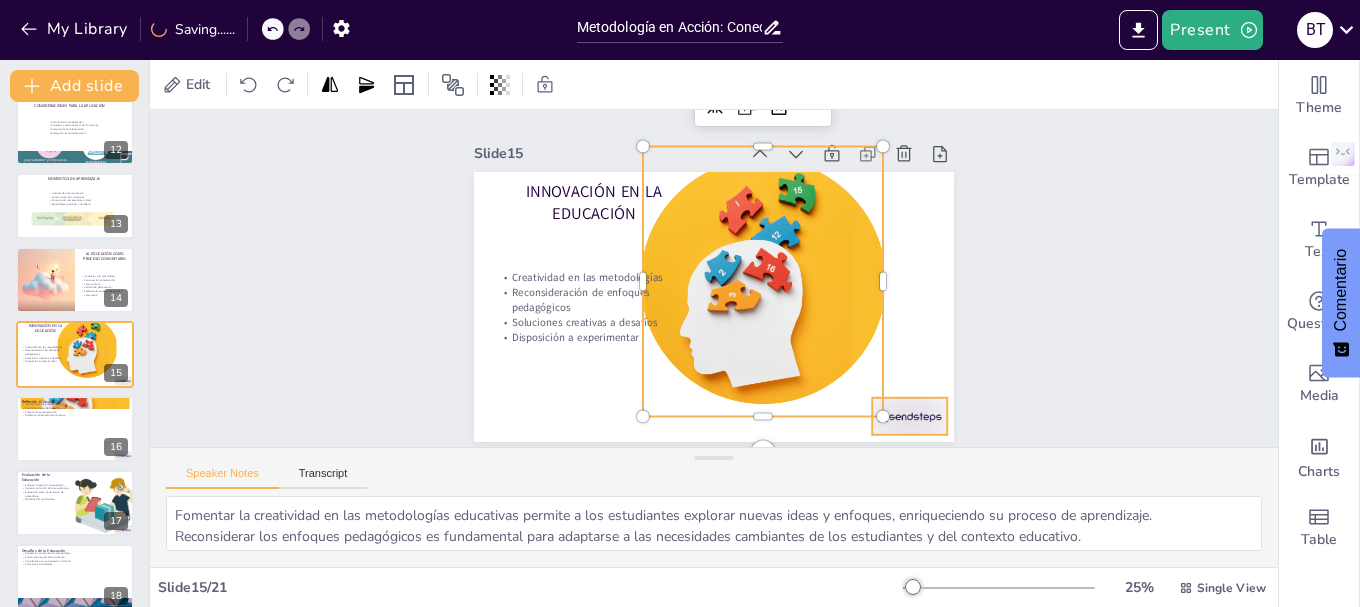 click at bounding box center [668, 513] 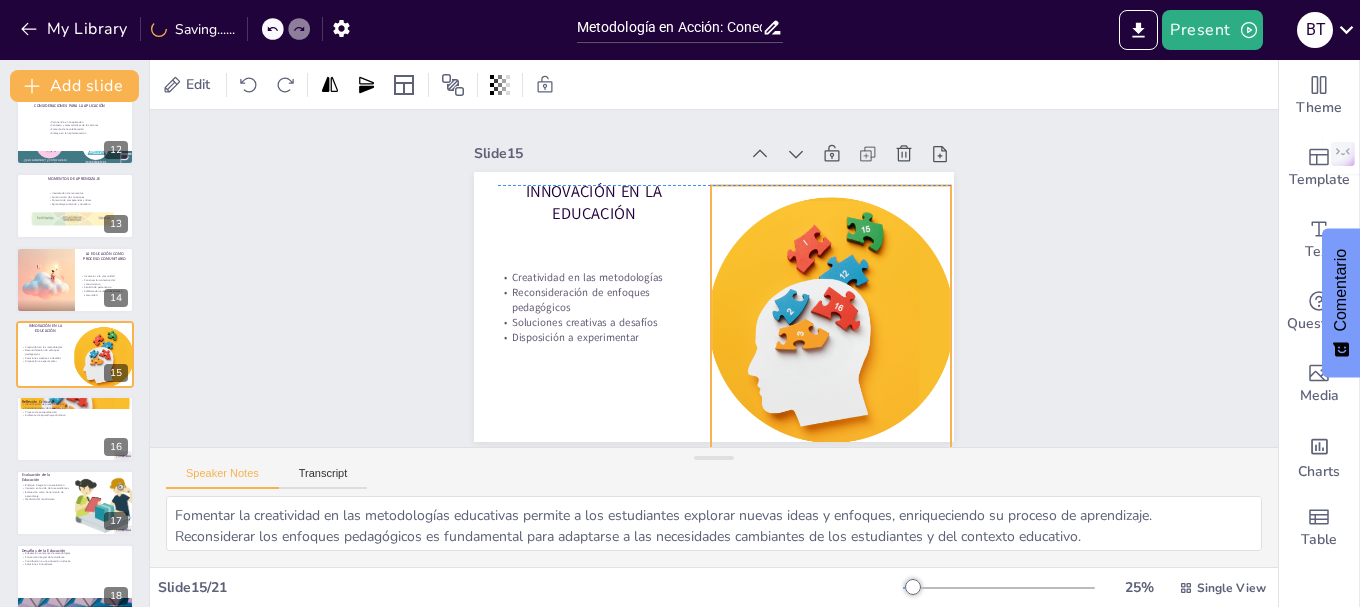 drag, startPoint x: 744, startPoint y: 315, endPoint x: 794, endPoint y: 329, distance: 51.92302 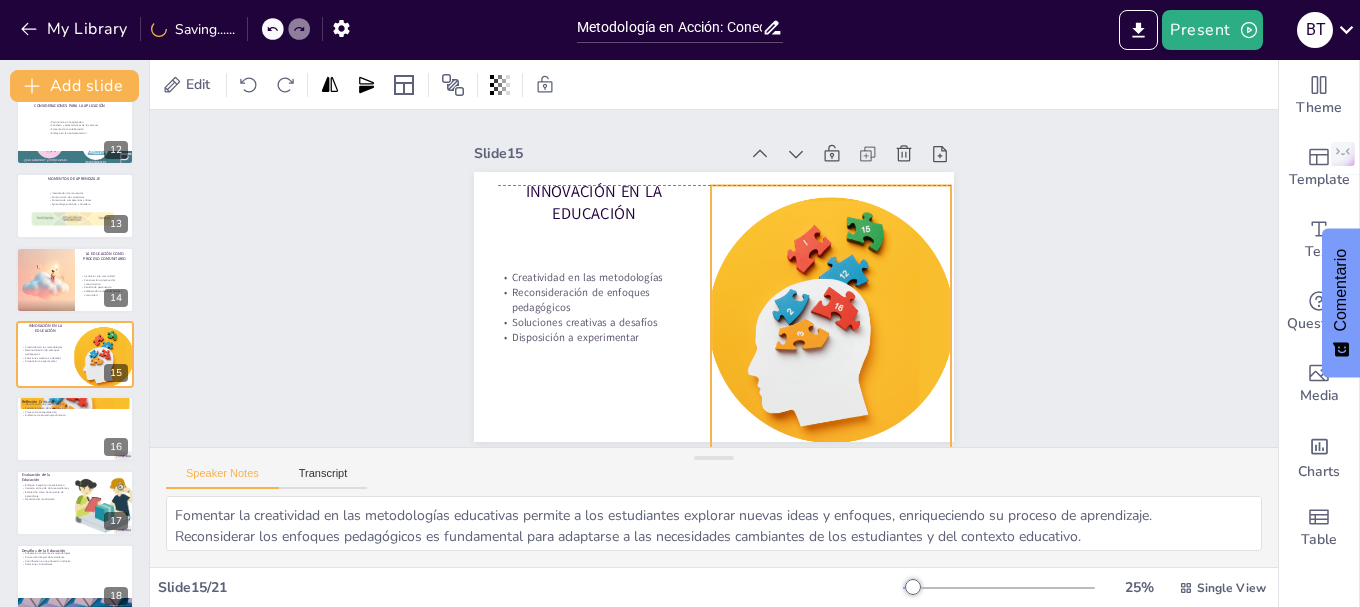 click at bounding box center [826, 332] 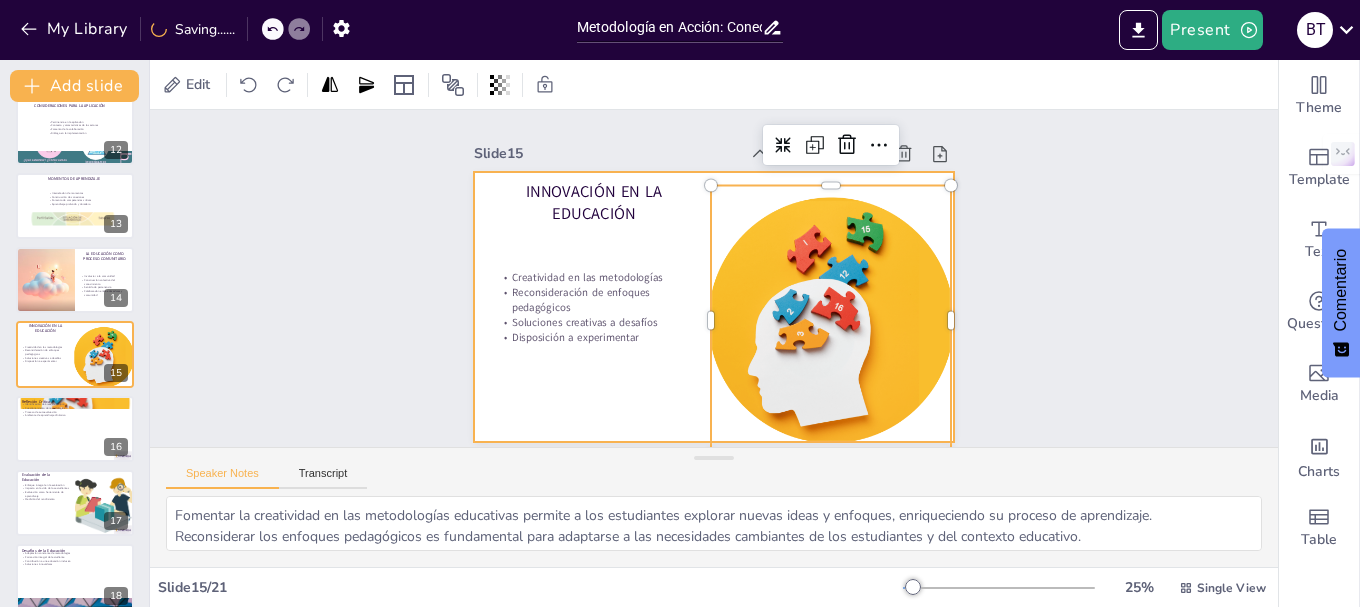click at bounding box center (711, 306) 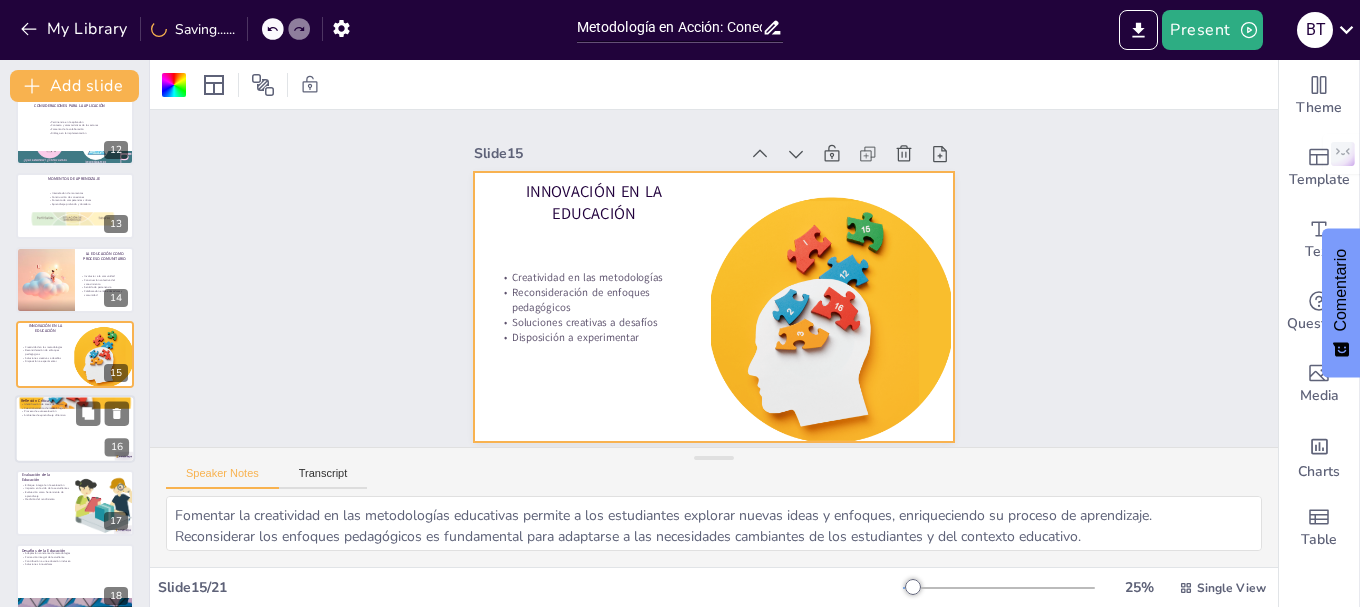 click at bounding box center [75, 429] 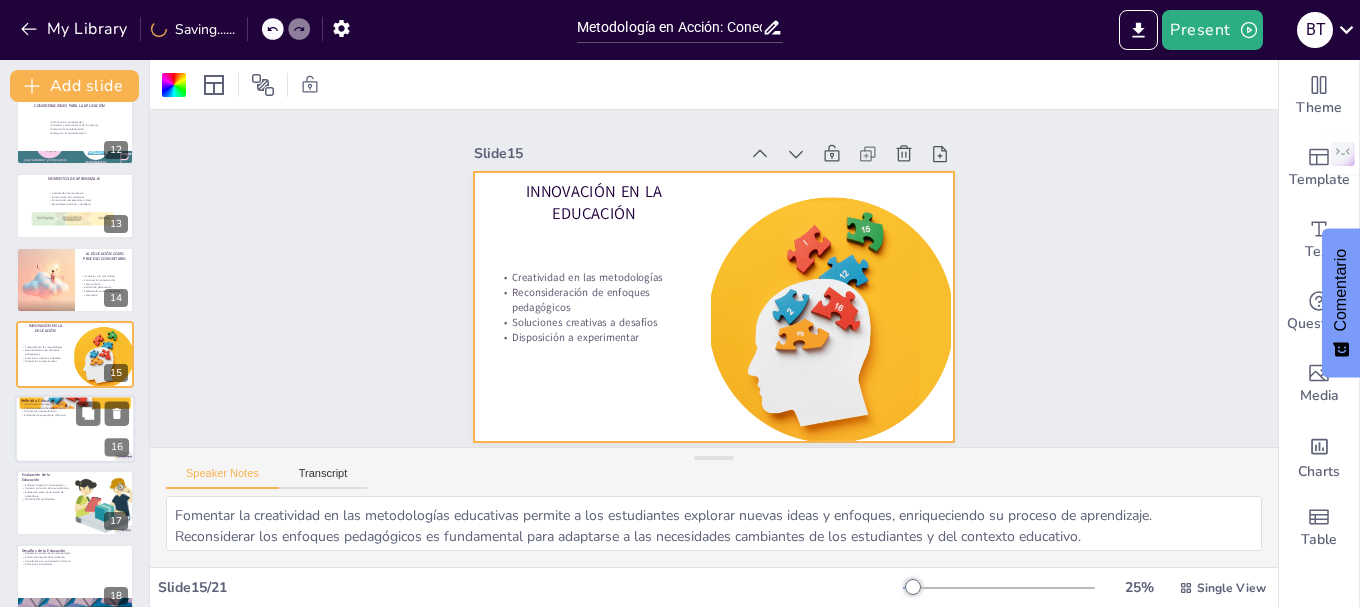 type on "Identificar áreas de mejora en la práctica educativa es esencial para garantizar un proceso de enseñanza-aprendizaje efectivo y relevante.
Cuestionar las metodologías utilizadas permite a los educadores reflexionar sobre su efectividad y hacer los ajustes necesarios para mejorar el aprendizaje.
La autoevaluación es una herramienta valiosa para los educadores, ya que les permite reflexionar sobre su práctica y buscar oportunidades de crecimiento y desarrollo profesional.
Fomentar un ambiente de aprendizaje dinámico es clave para mantener el interés y la motivación de los estudiantes, promoviendo su participación activa en el proceso educativo." 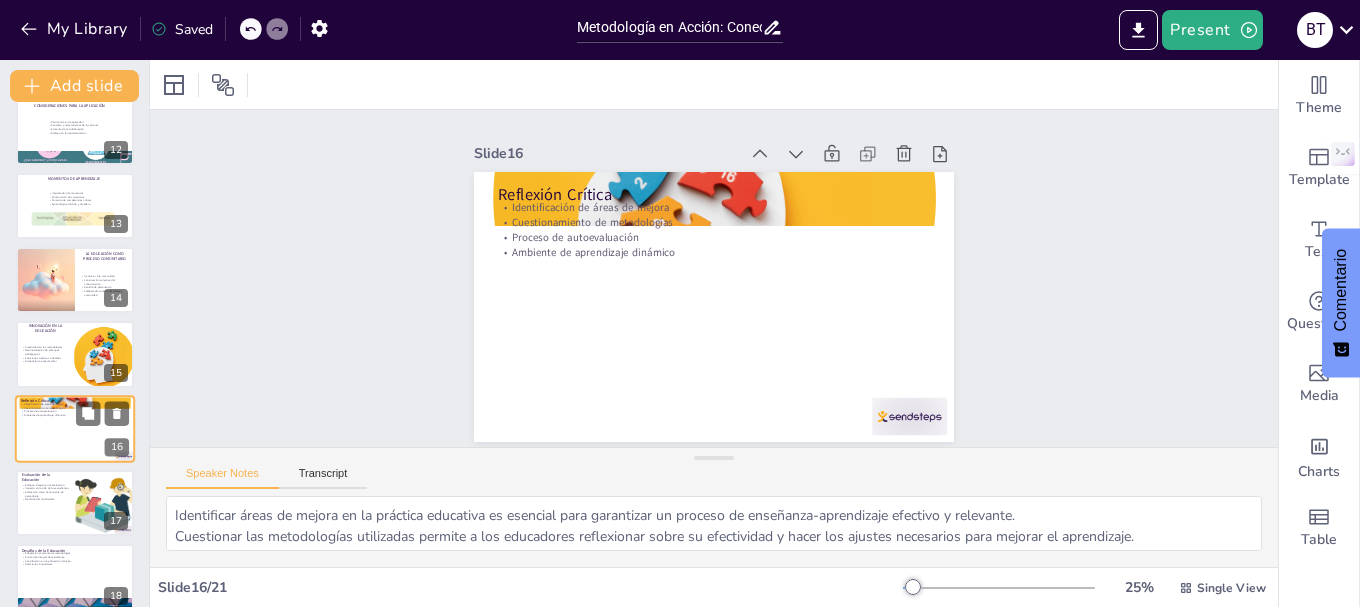scroll, scrollTop: 912, scrollLeft: 0, axis: vertical 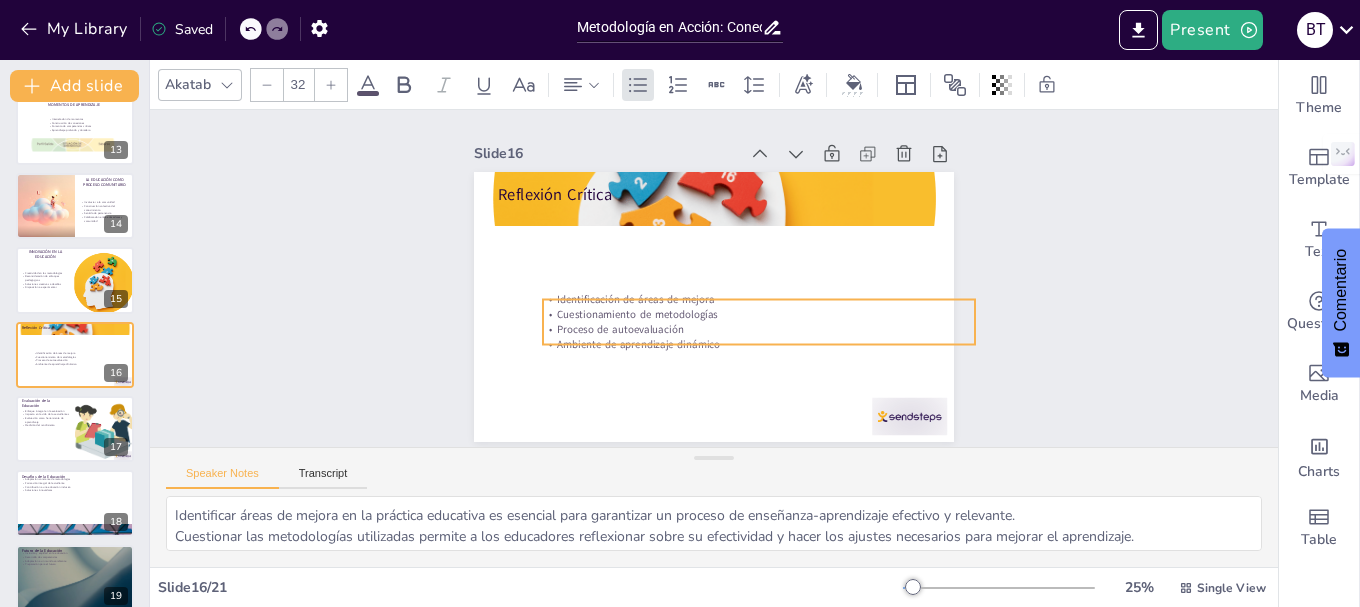 drag, startPoint x: 563, startPoint y: 212, endPoint x: 608, endPoint y: 304, distance: 102.41582 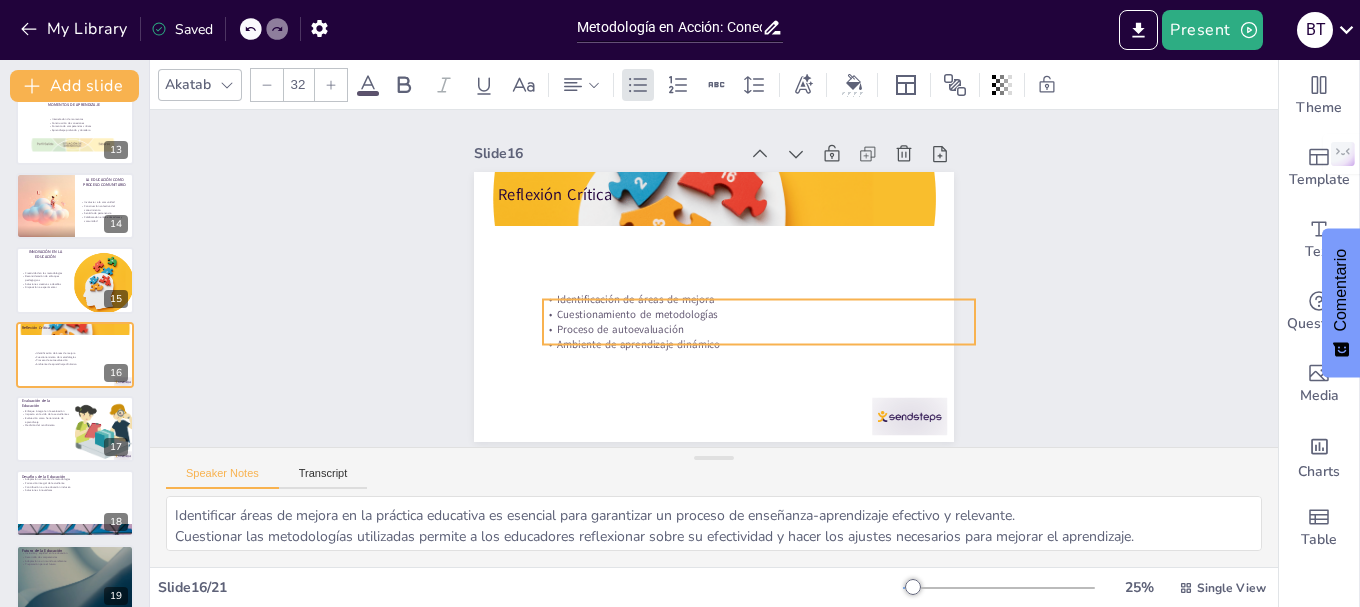 click on "Cuestionamiento de metodologías" at bounding box center (759, 314) 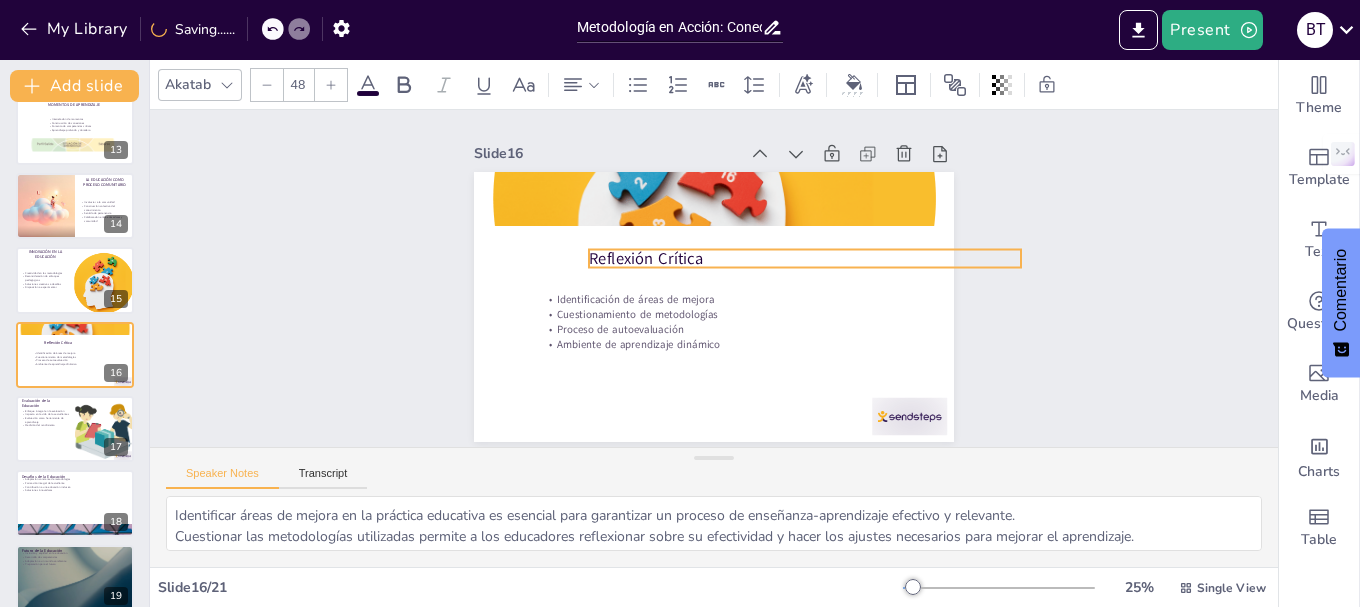 drag, startPoint x: 552, startPoint y: 233, endPoint x: 625, endPoint y: 250, distance: 74.953316 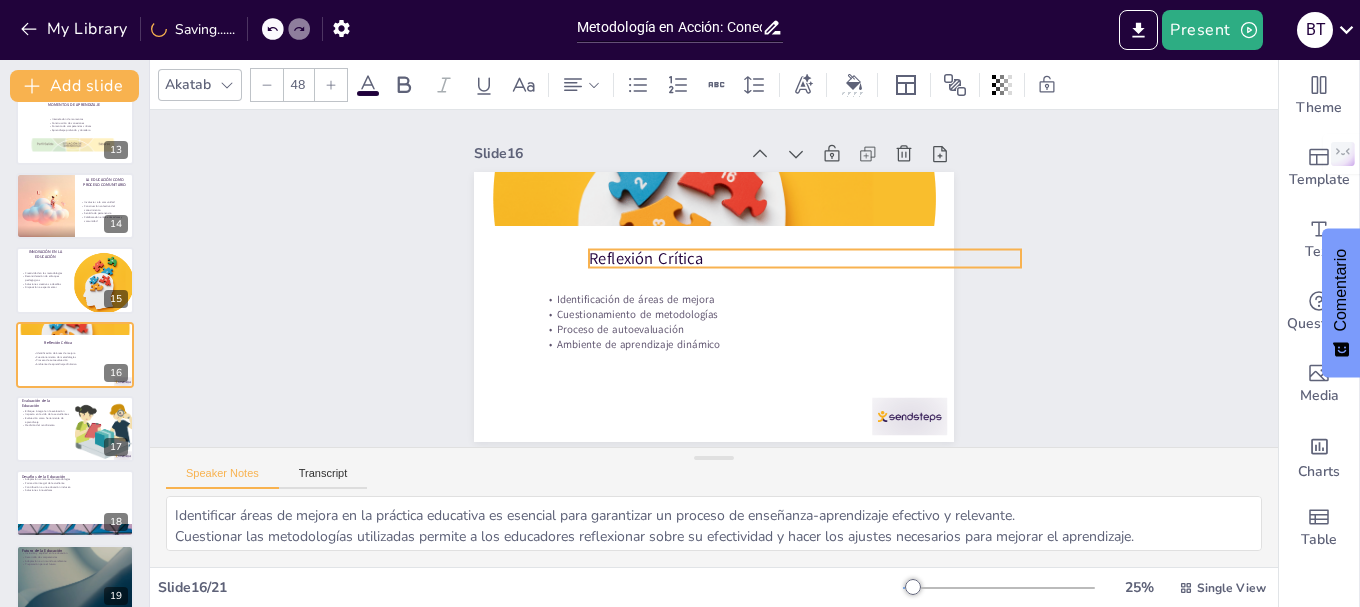 click on "Reflexión Crítica" at bounding box center [807, 268] 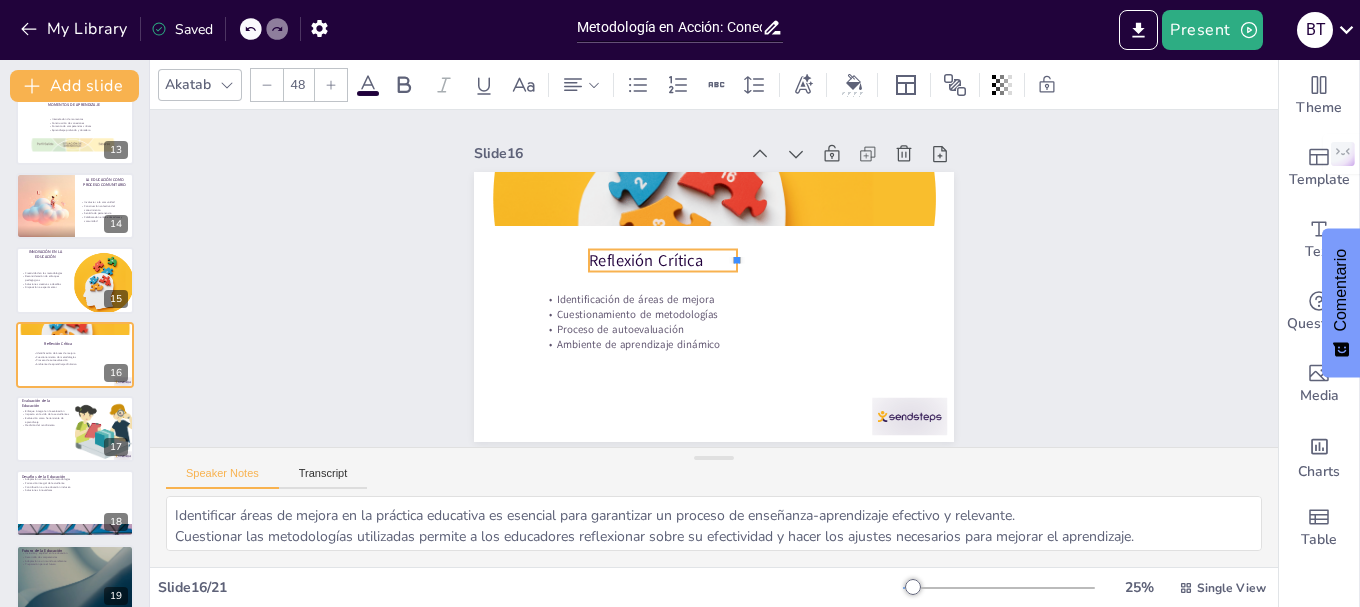 drag, startPoint x: 1008, startPoint y: 253, endPoint x: 724, endPoint y: 253, distance: 284 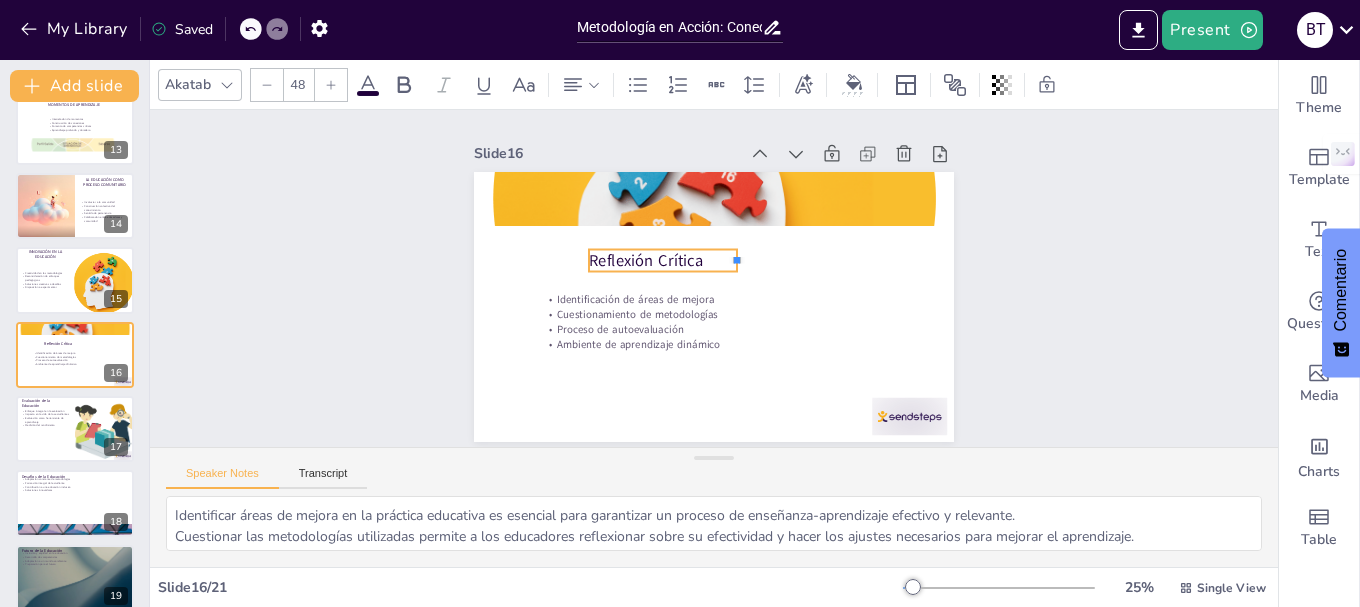click at bounding box center [747, 264] 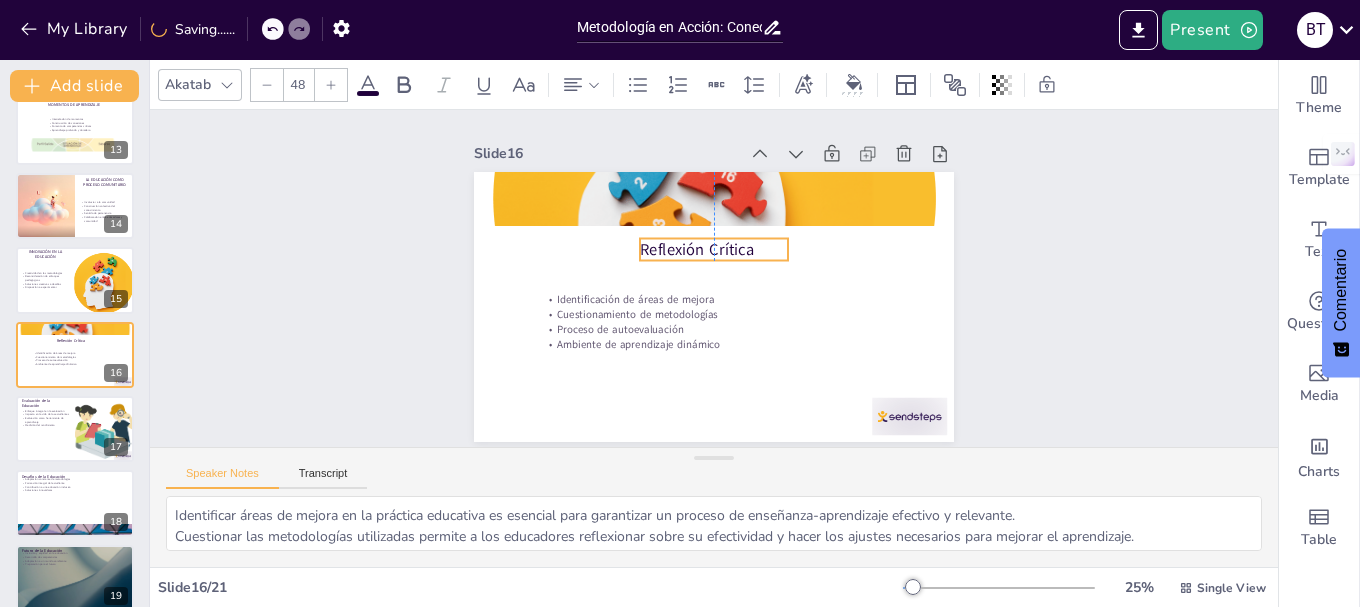 drag, startPoint x: 676, startPoint y: 253, endPoint x: 724, endPoint y: 242, distance: 49.24429 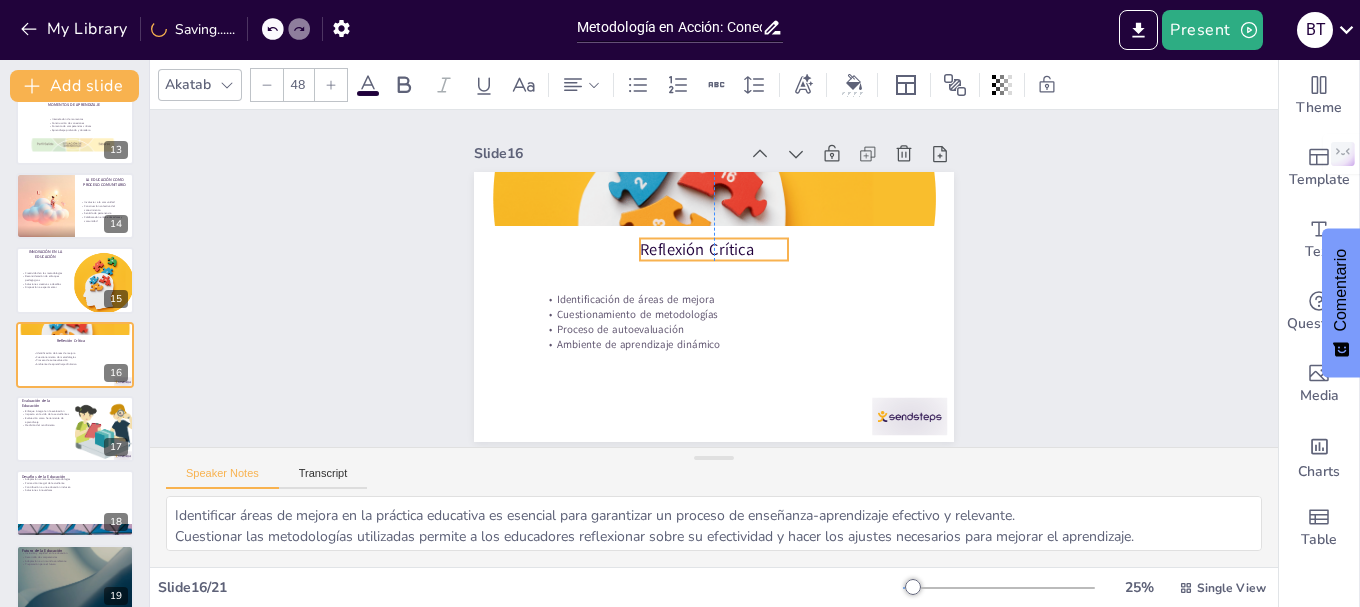 click on "Reflexión Crítica" at bounding box center [717, 250] 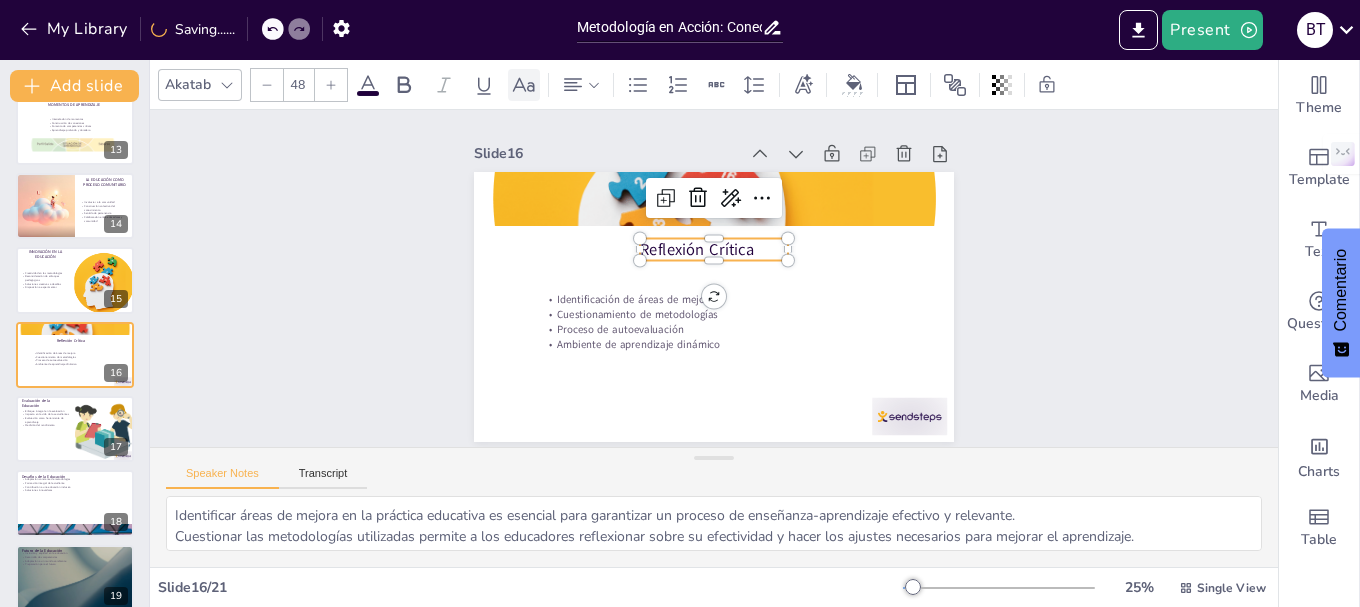 click 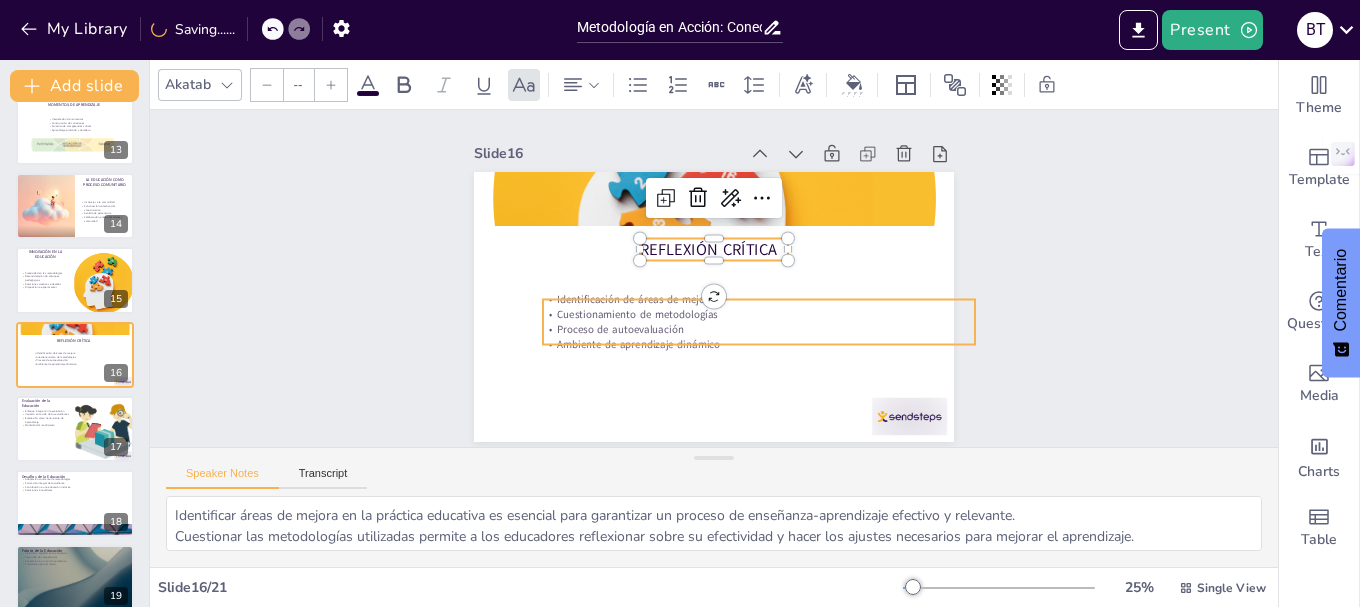 type on "32" 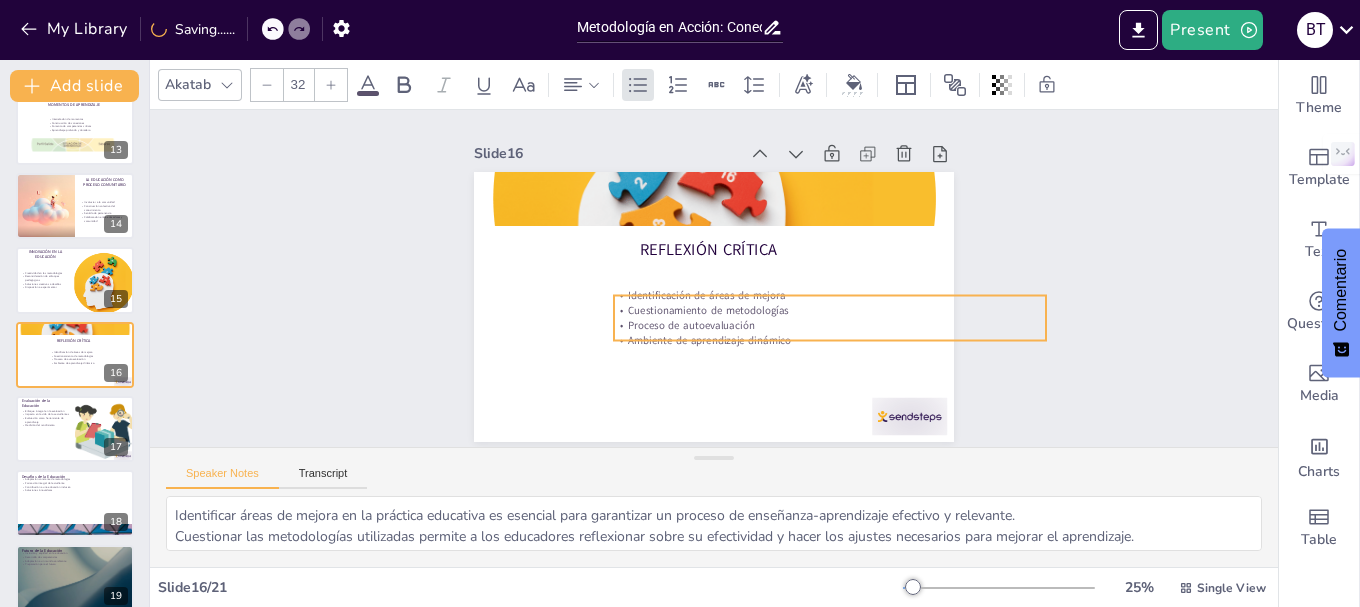 drag, startPoint x: 614, startPoint y: 304, endPoint x: 693, endPoint y: 294, distance: 79.630394 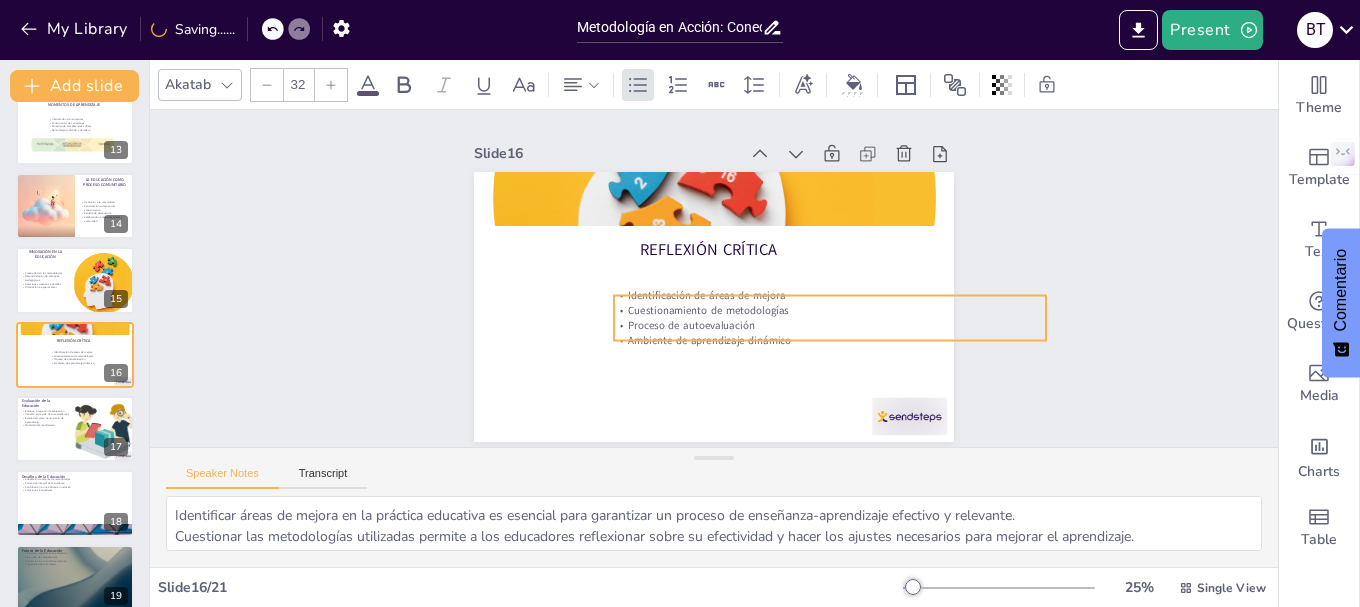 click on "Cuestionamiento de metodologías" at bounding box center [825, 322] 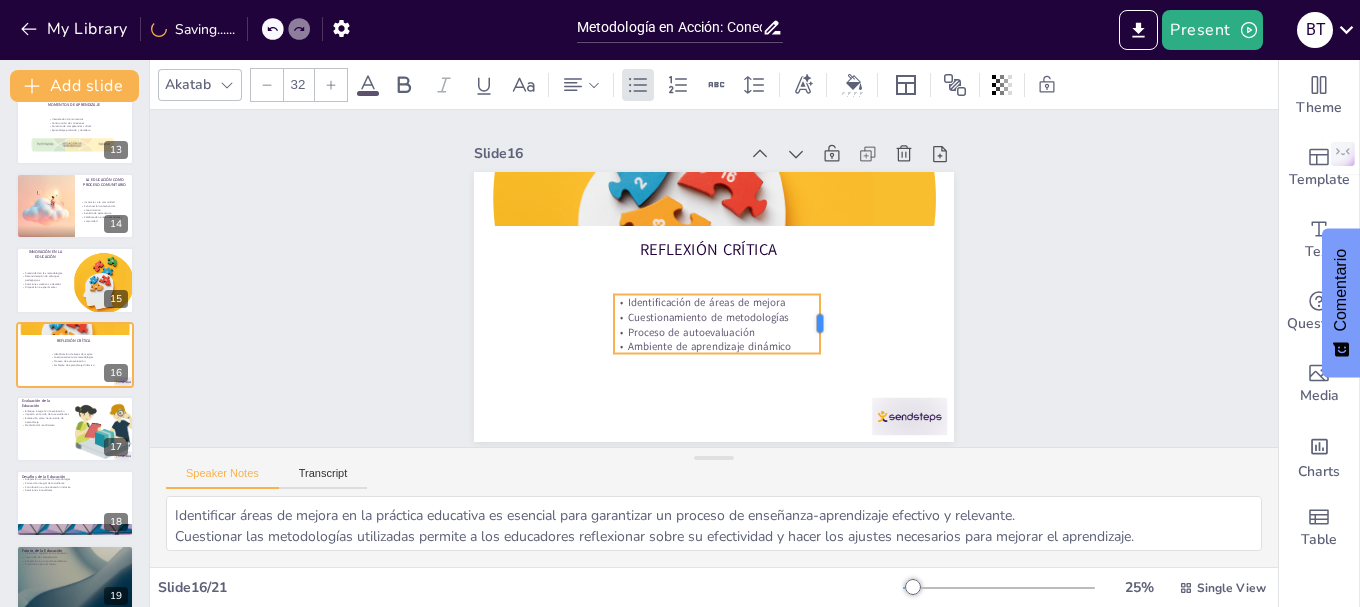 drag, startPoint x: 1031, startPoint y: 311, endPoint x: 805, endPoint y: 308, distance: 226.01991 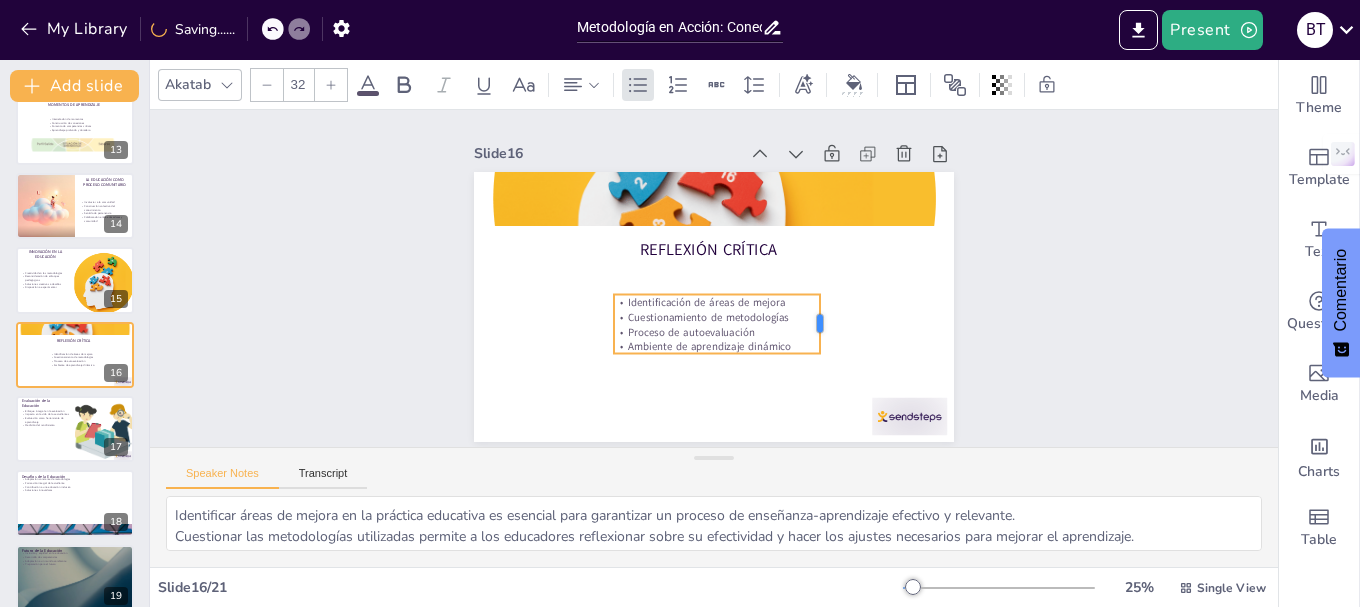 click at bounding box center (828, 324) 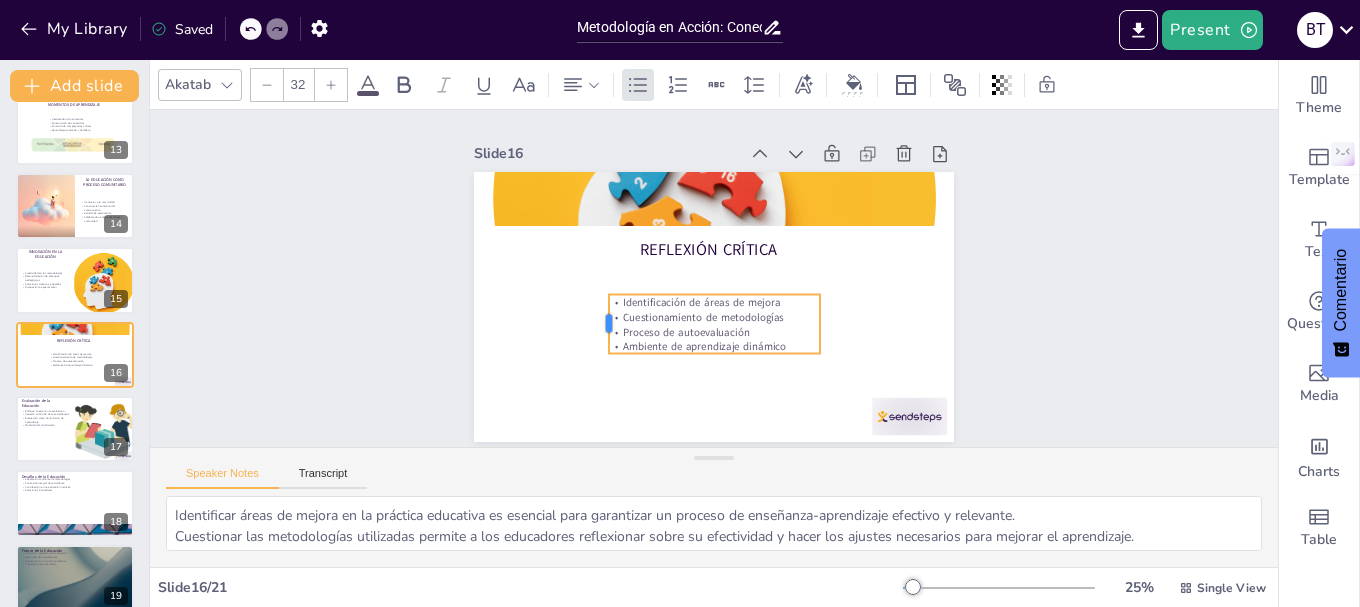 click at bounding box center [597, 311] 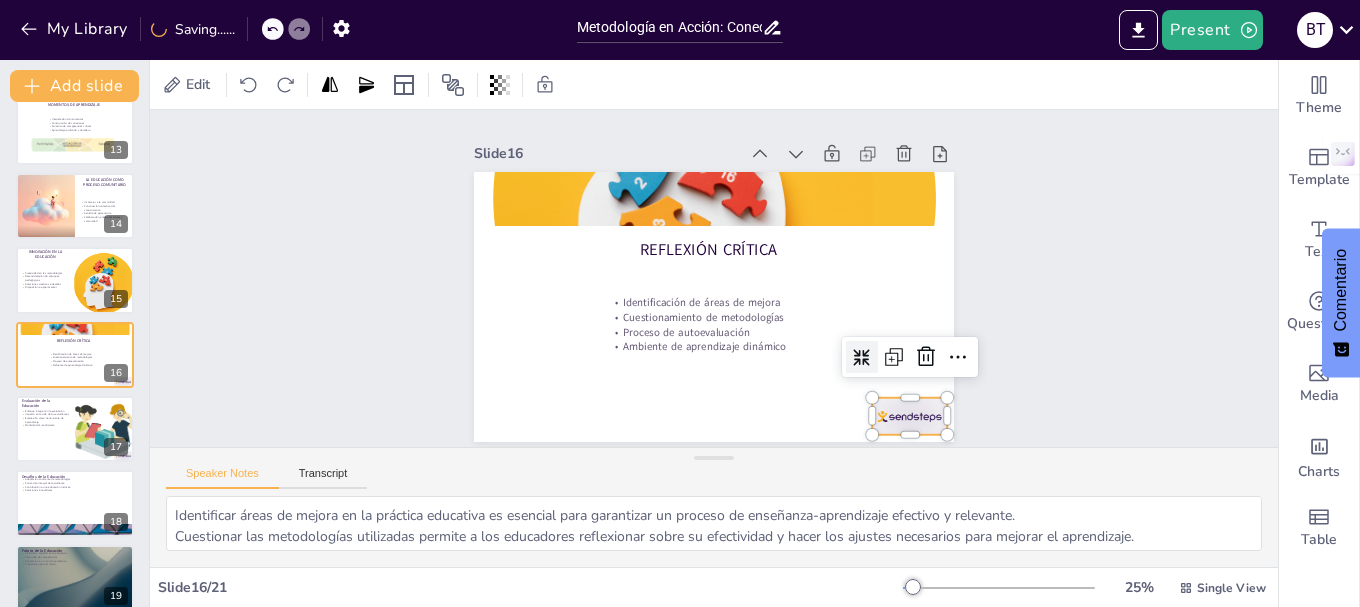 click at bounding box center [894, 435] 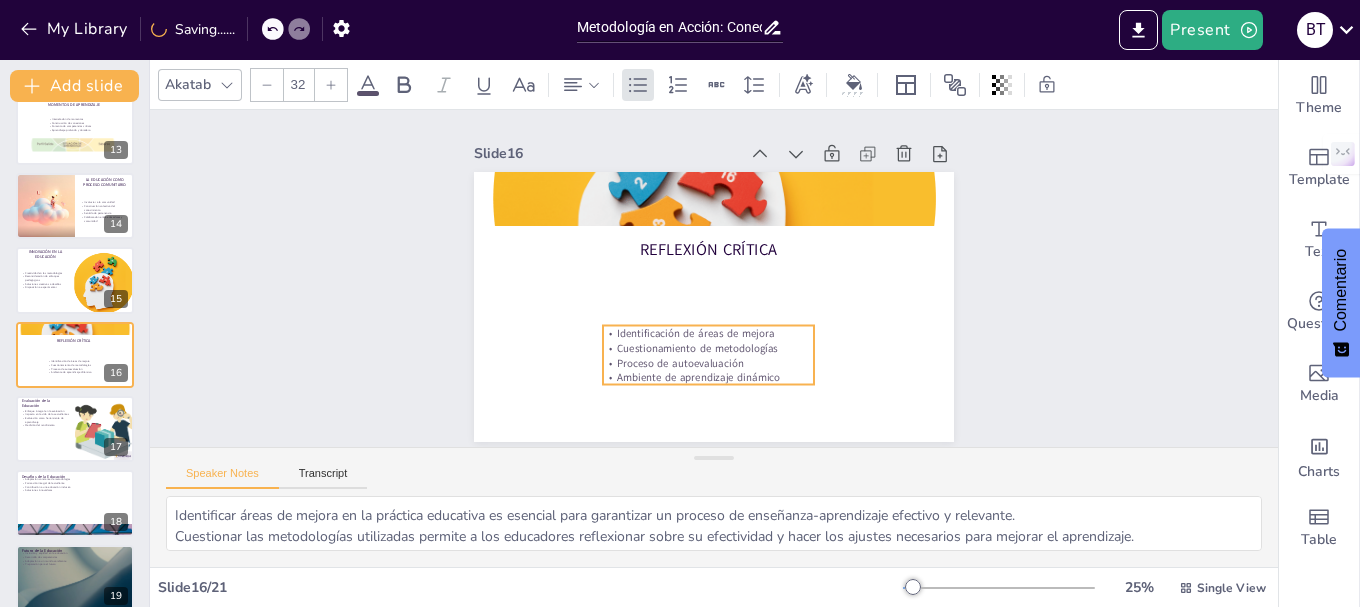 drag, startPoint x: 700, startPoint y: 346, endPoint x: 699, endPoint y: 358, distance: 12.0415945 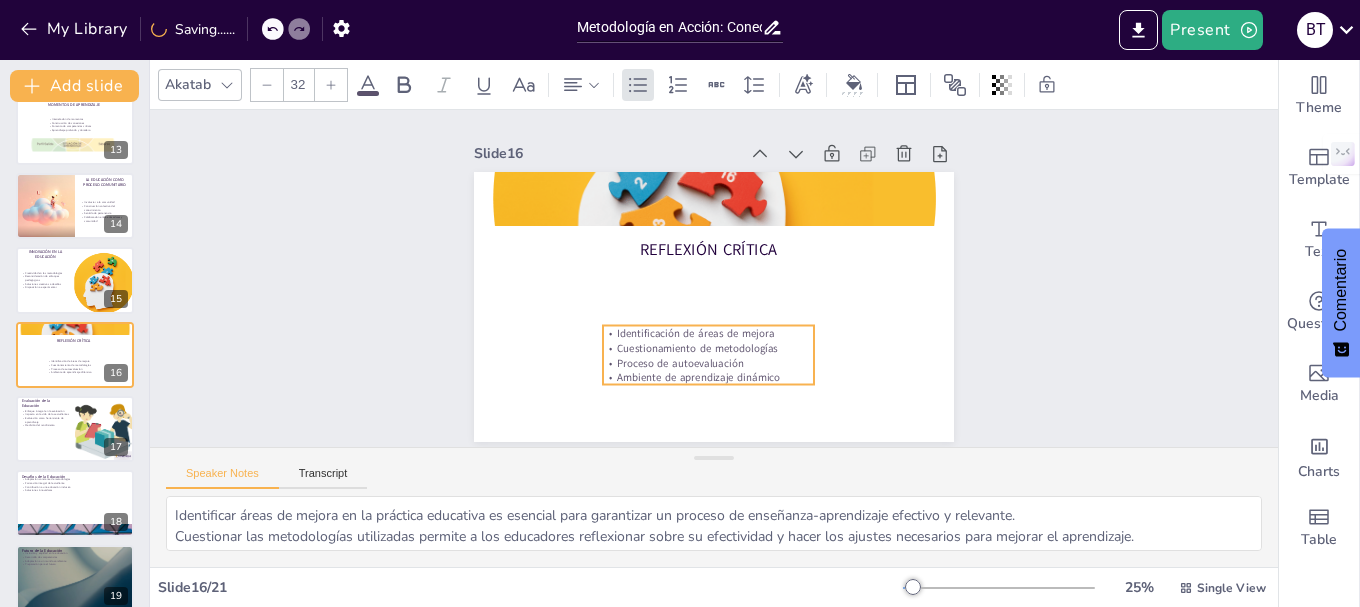 click on "Proceso de autoevaluación" at bounding box center (699, 361) 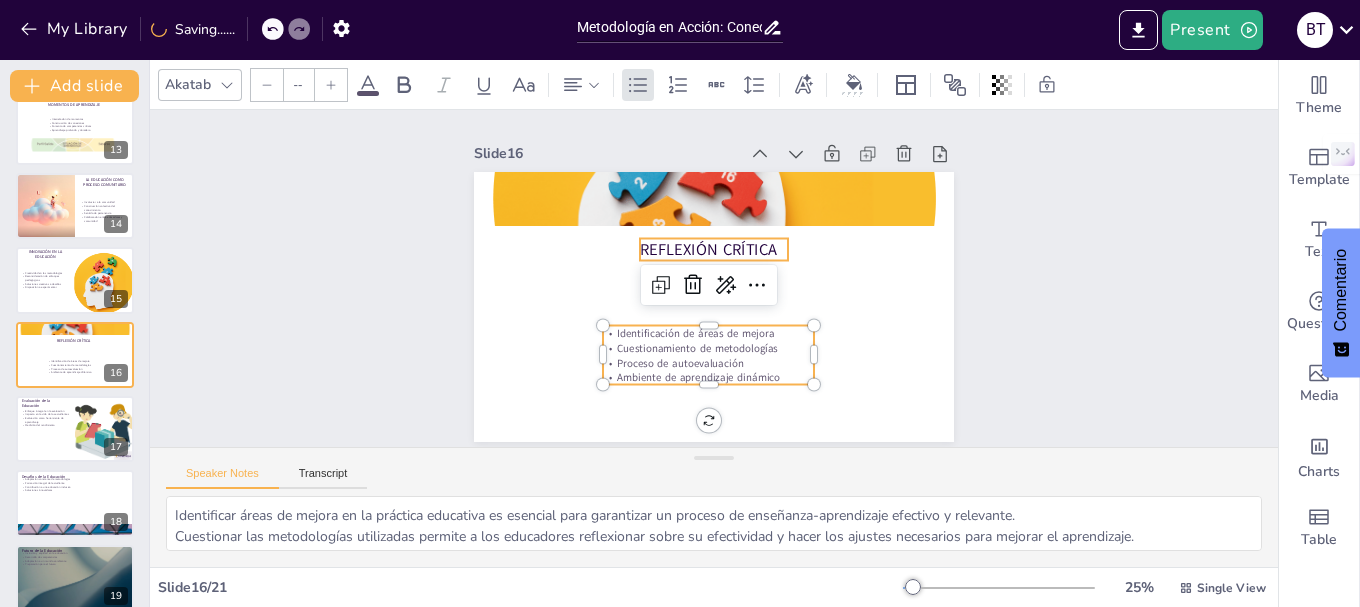 type on "48" 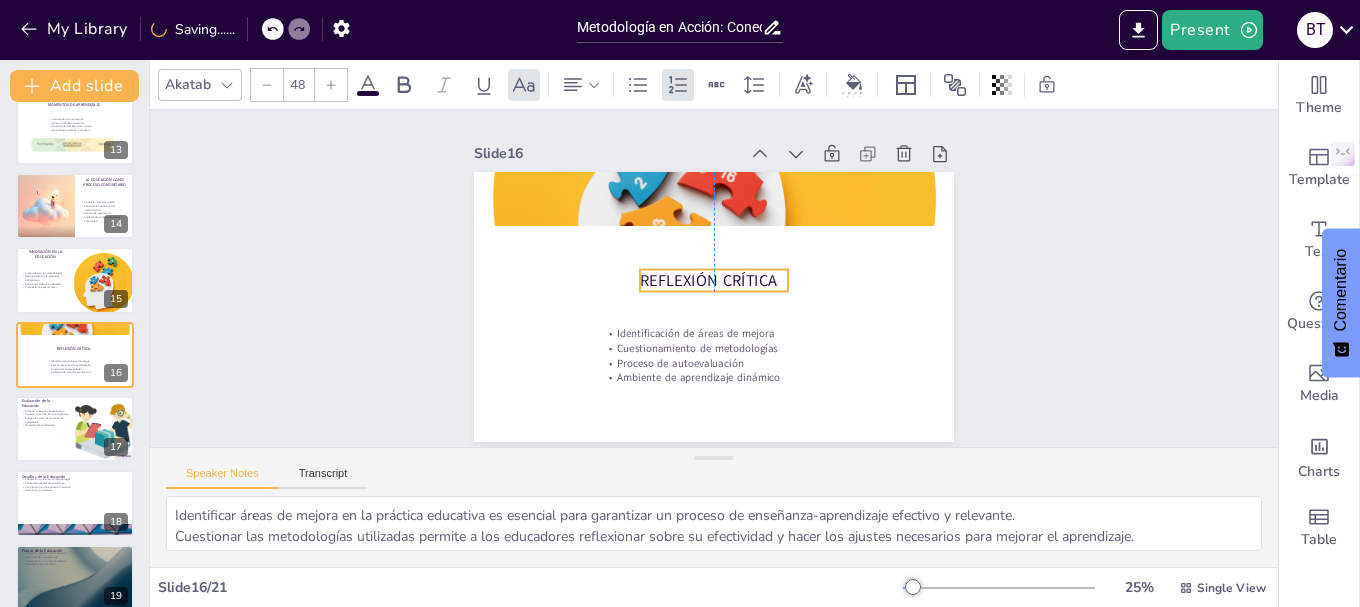 drag, startPoint x: 695, startPoint y: 241, endPoint x: 695, endPoint y: 272, distance: 31 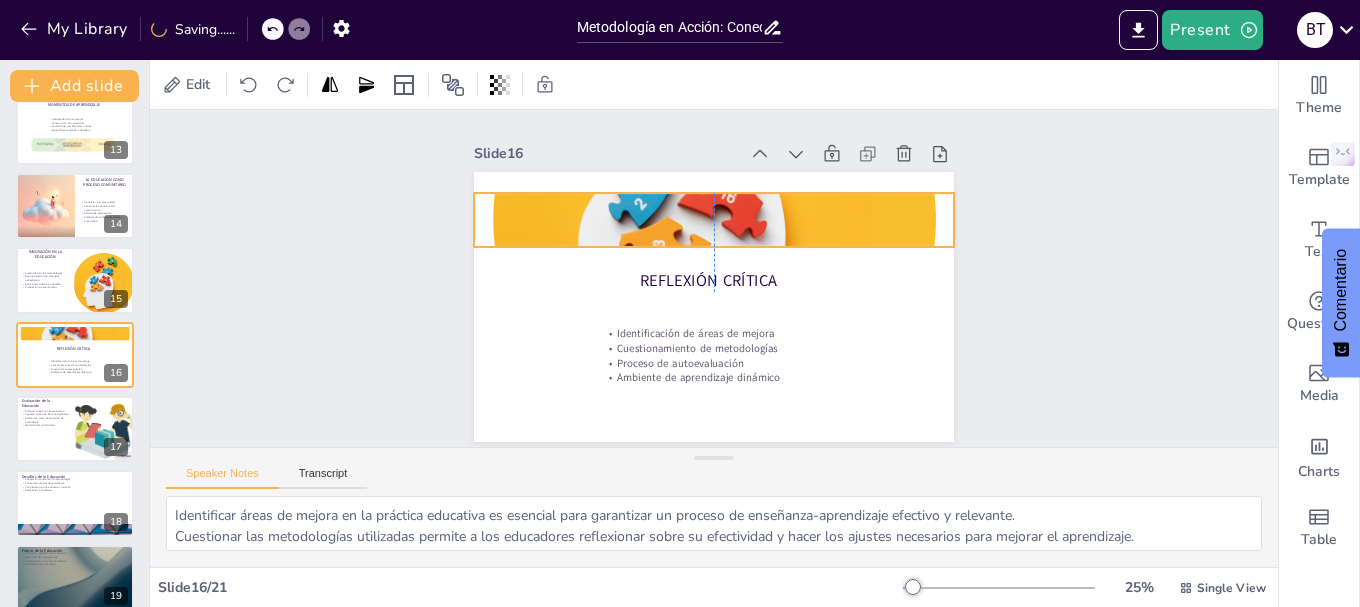 drag, startPoint x: 704, startPoint y: 183, endPoint x: 703, endPoint y: 204, distance: 21.023796 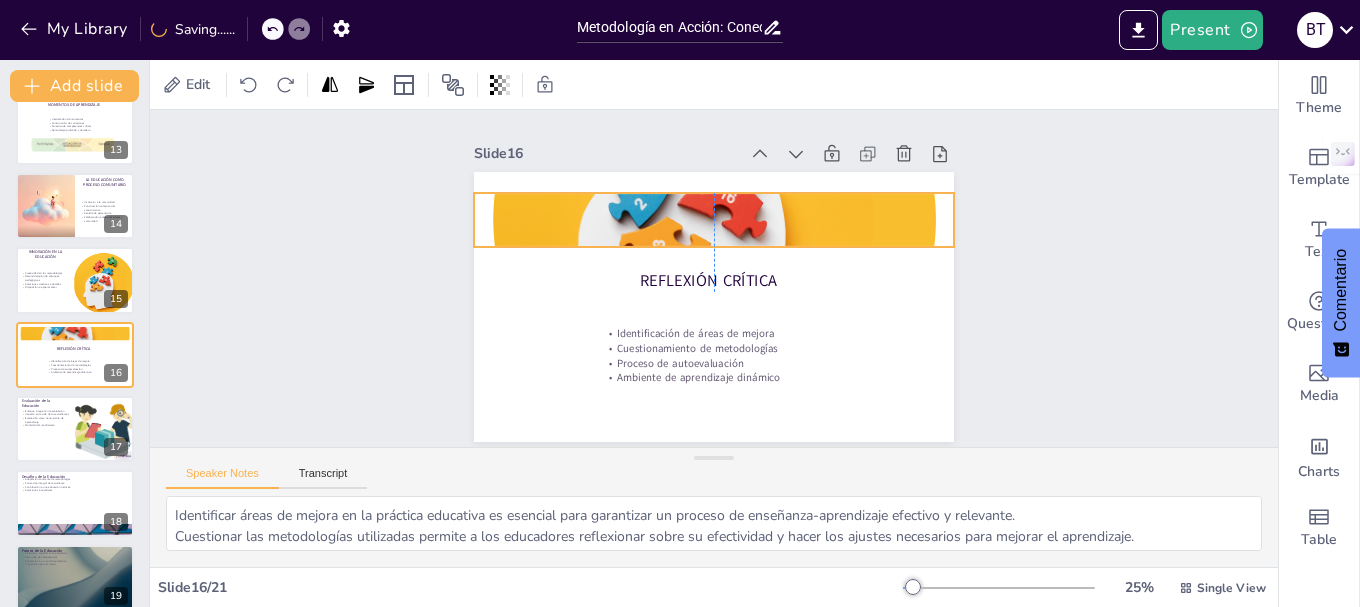 click at bounding box center (720, 220) 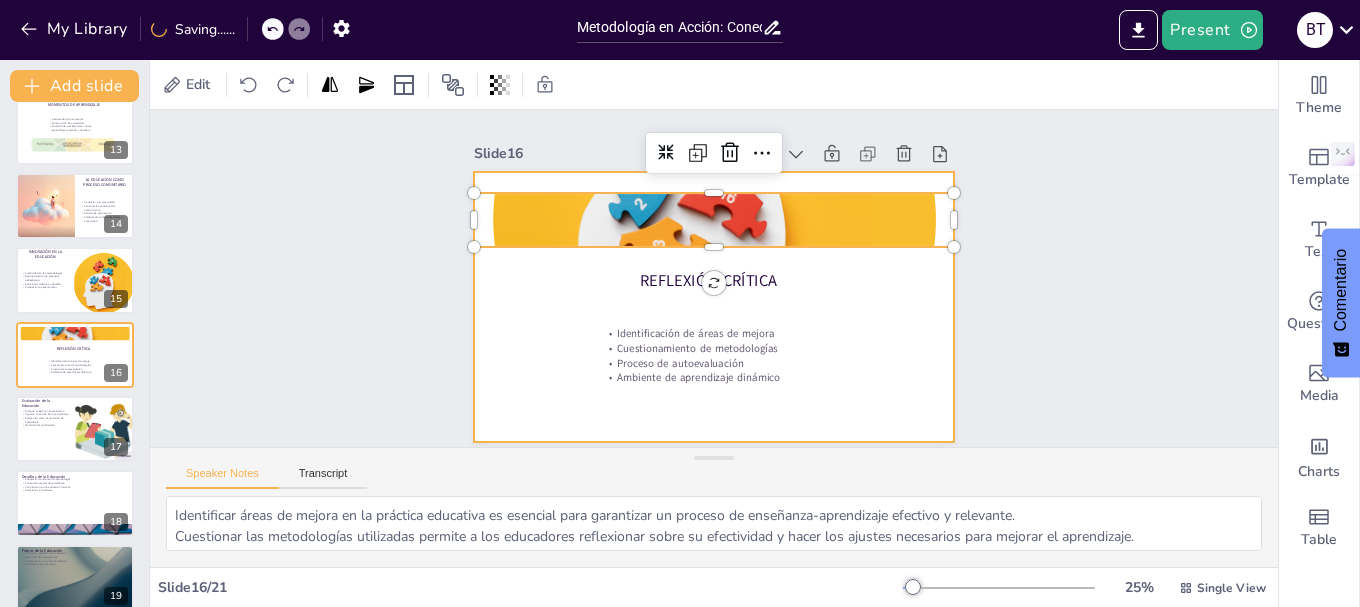 click at bounding box center (711, 306) 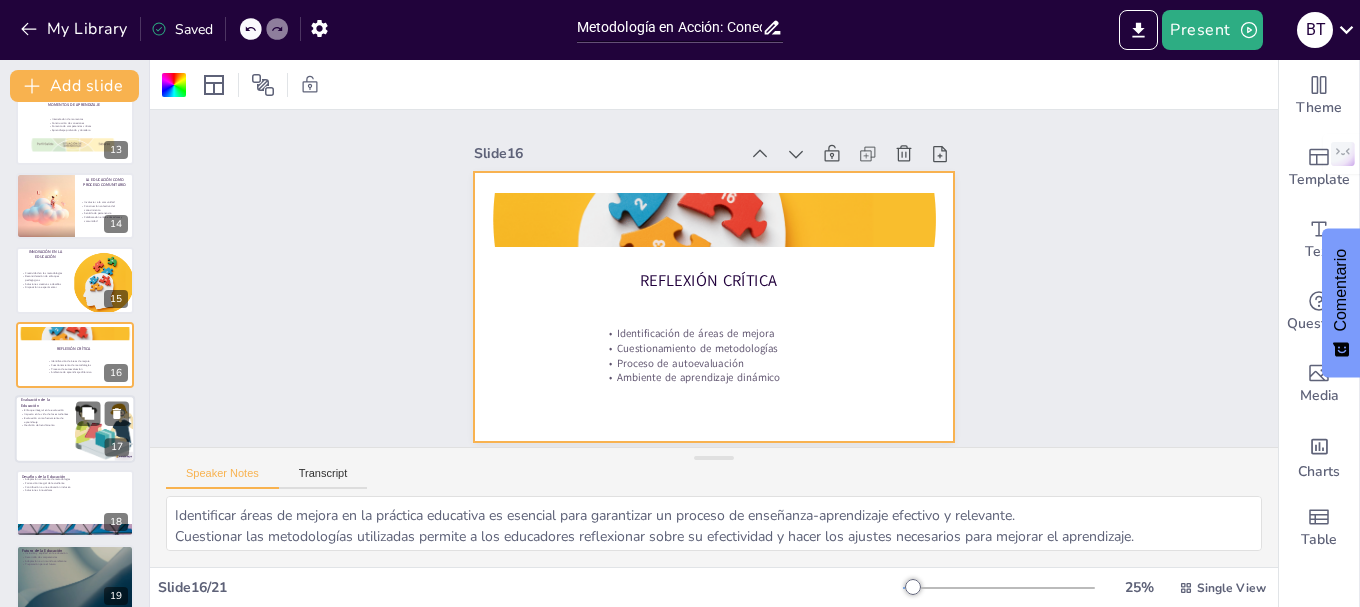 click on "Medición del rendimiento" at bounding box center (45, 426) 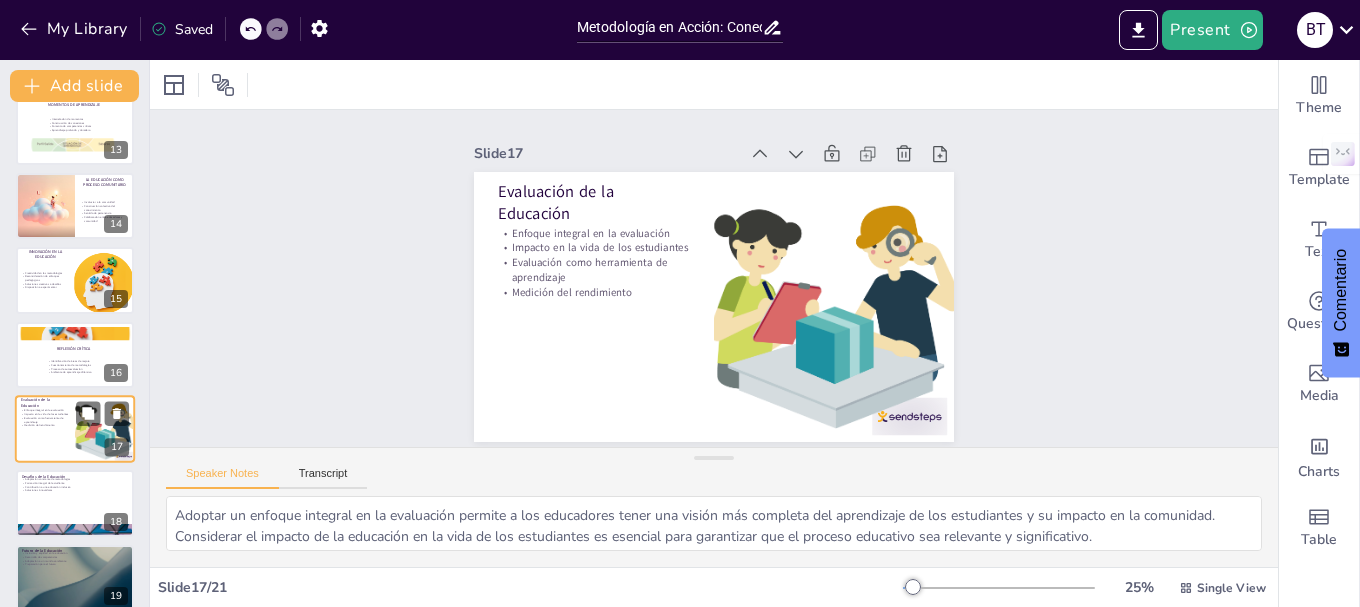 scroll, scrollTop: 987, scrollLeft: 0, axis: vertical 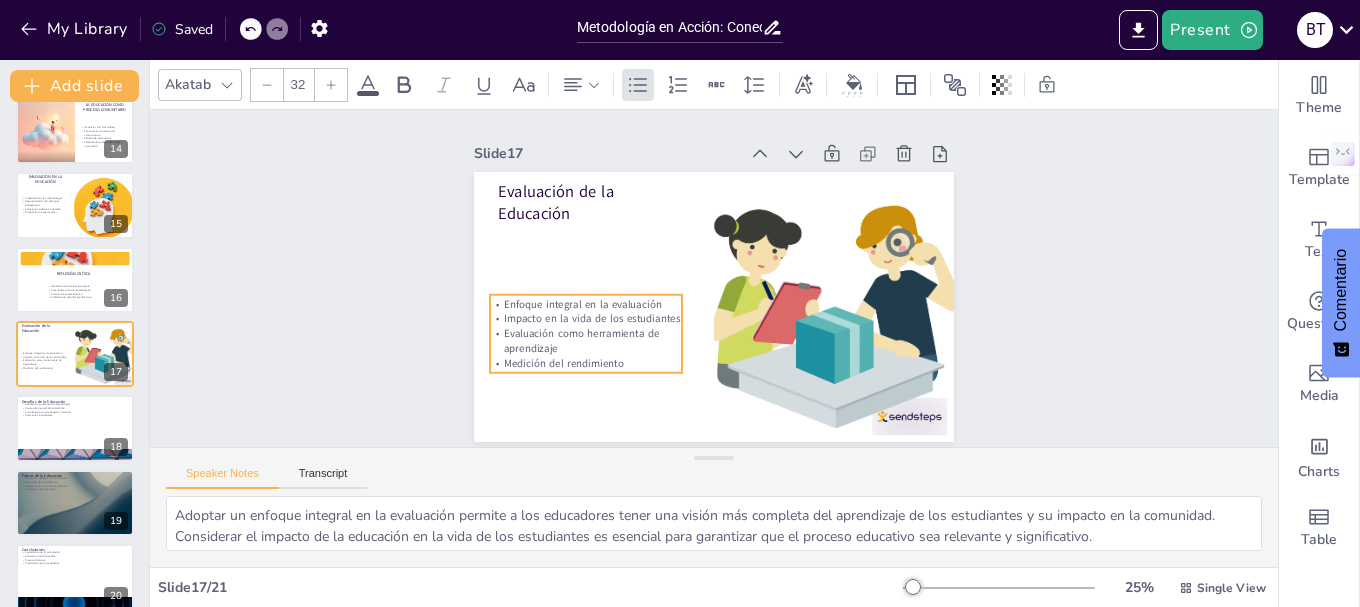 drag, startPoint x: 568, startPoint y: 245, endPoint x: 562, endPoint y: 307, distance: 62.289646 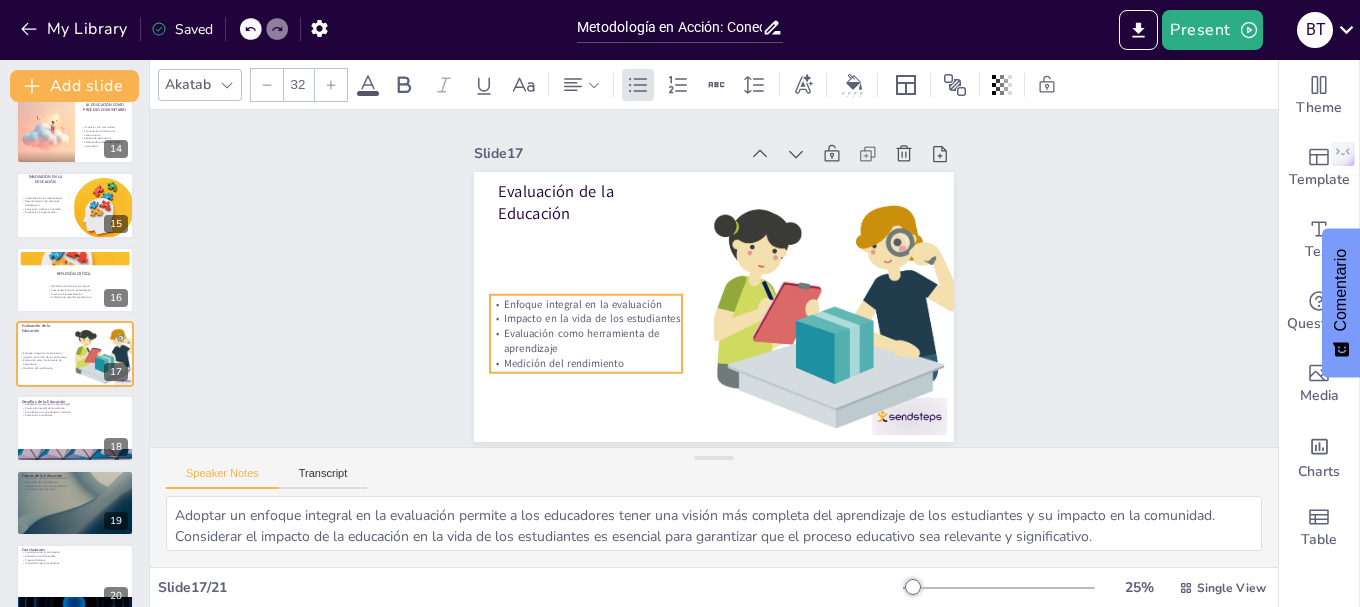 click on "Impacto en la vida de los estudiantes" at bounding box center (582, 304) 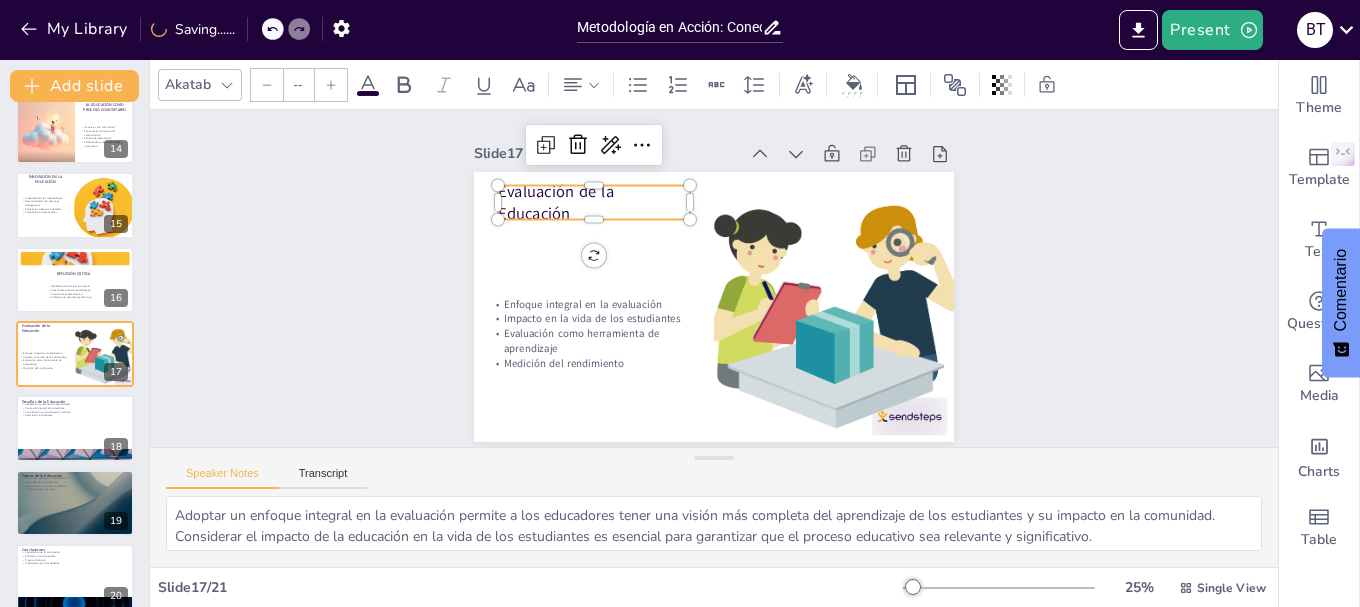 type on "48" 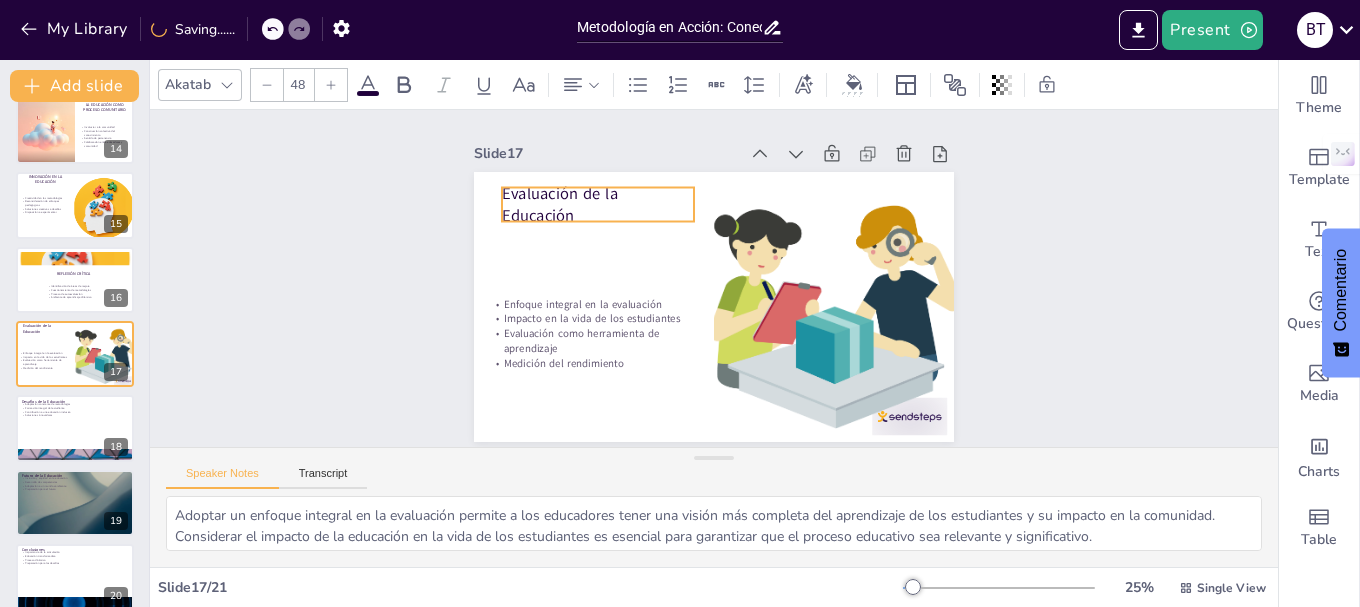 click on "Evaluación de la Educación" at bounding box center [615, 182] 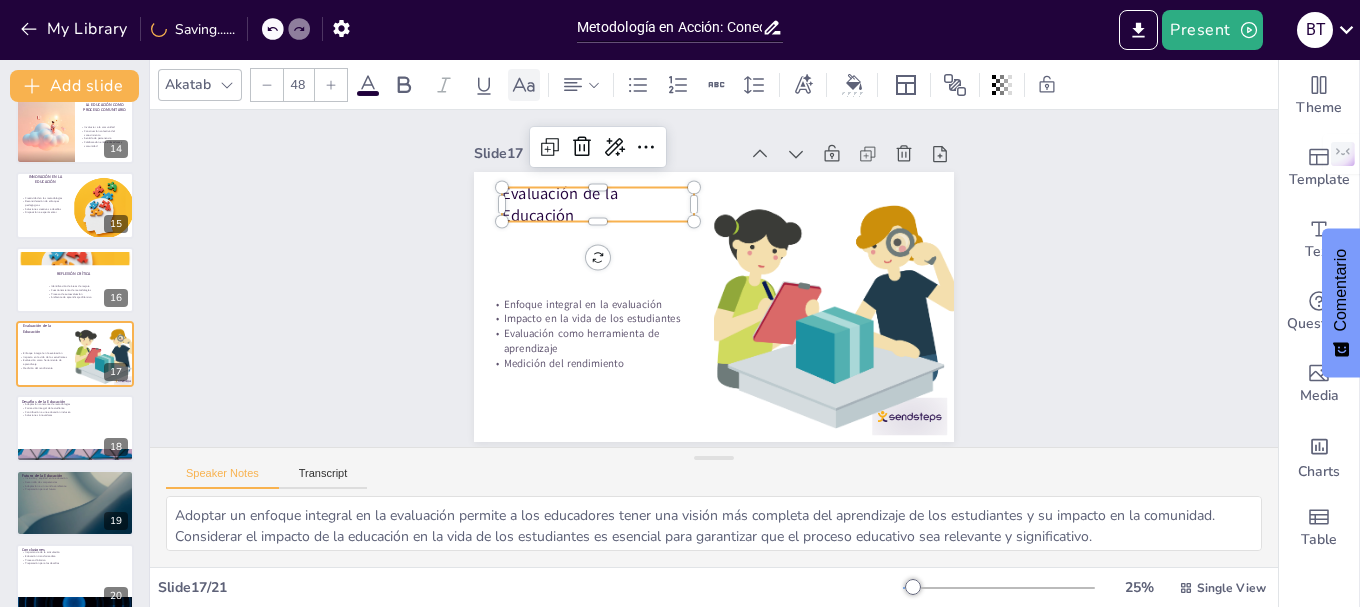 click 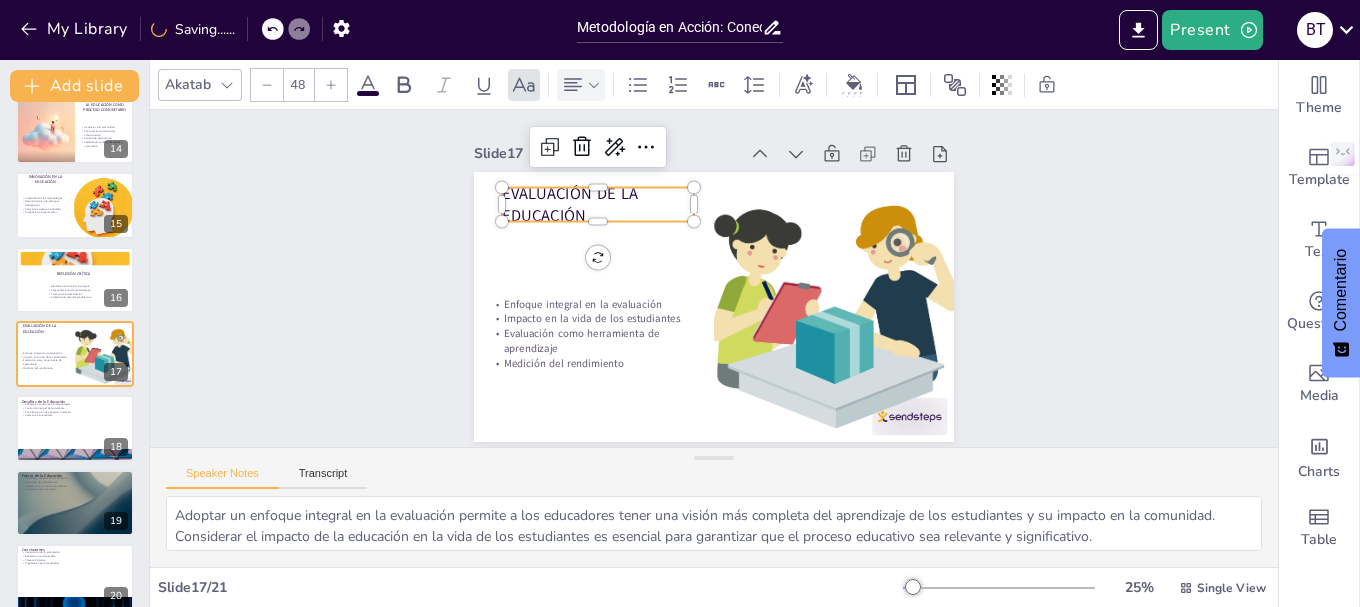 click 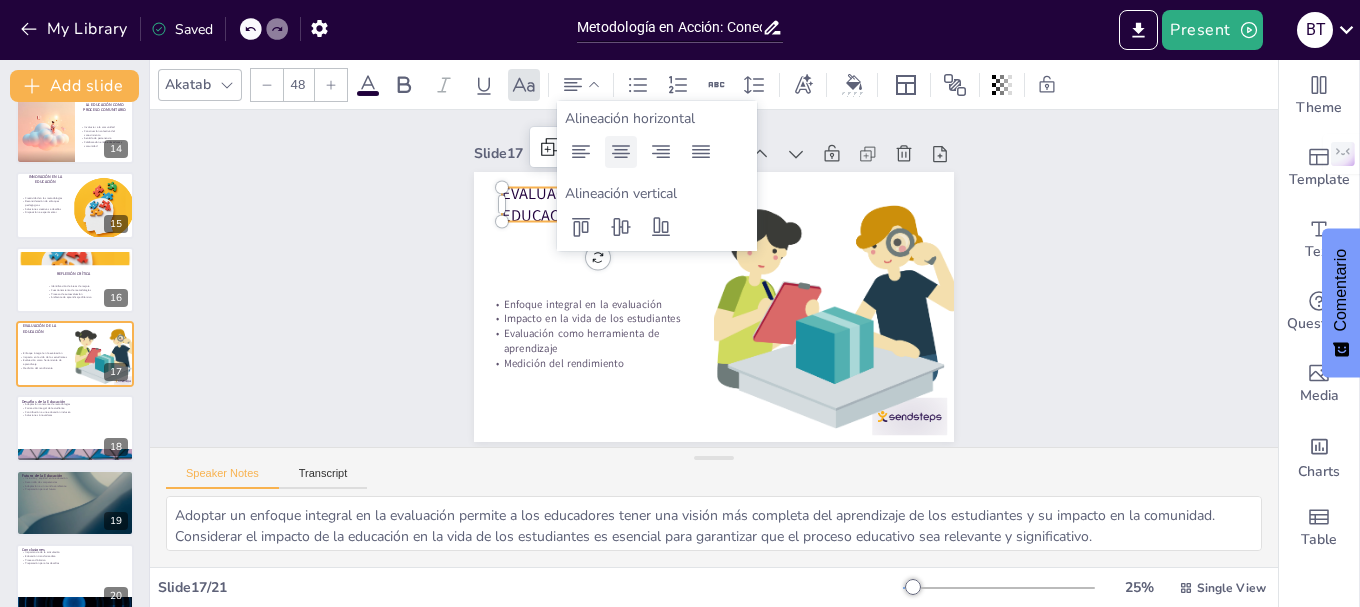 click 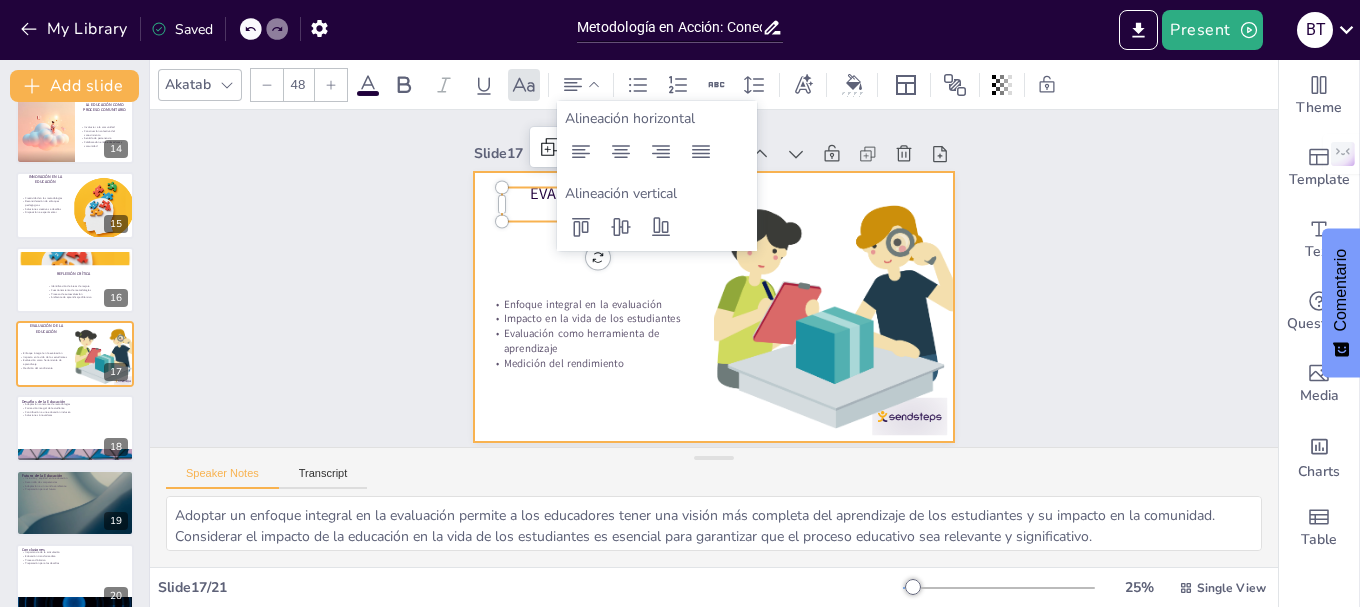 click at bounding box center (708, 306) 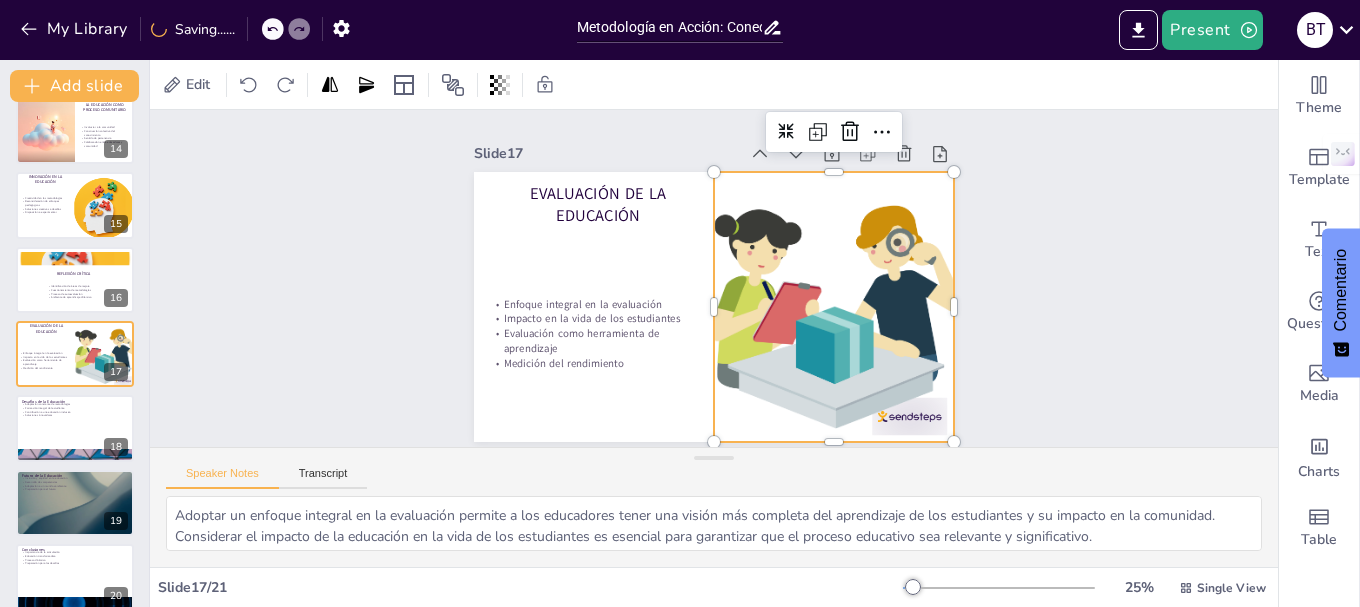 click at bounding box center [673, 395] 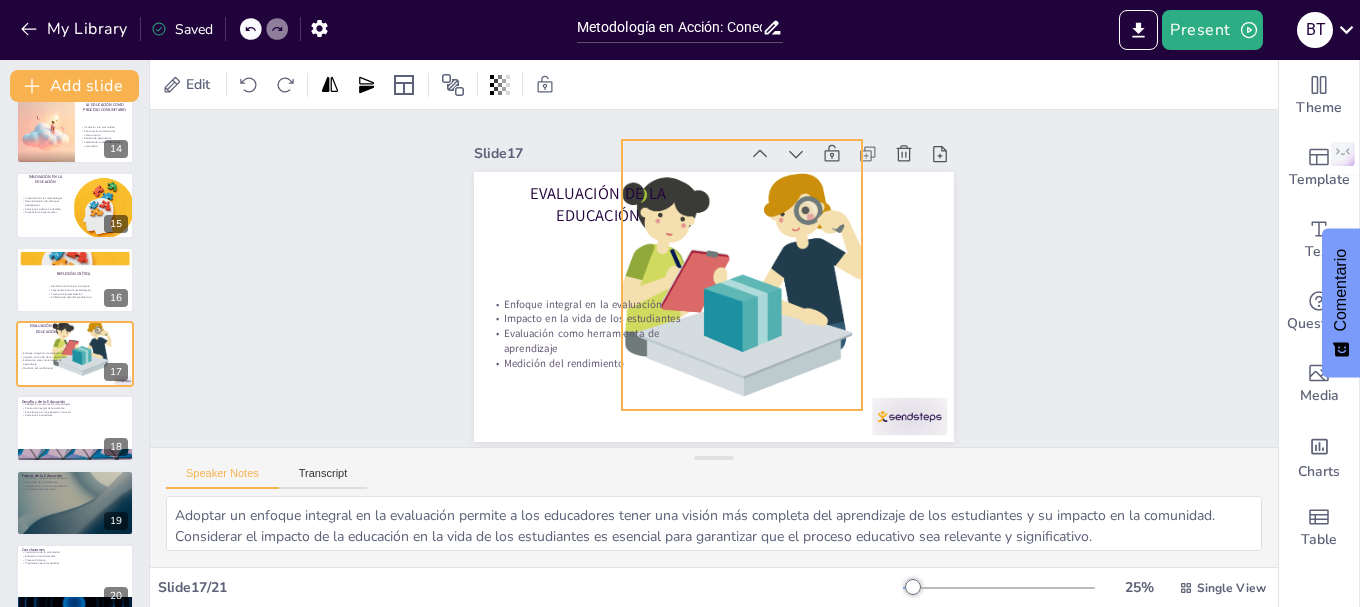 drag, startPoint x: 849, startPoint y: 351, endPoint x: 757, endPoint y: 319, distance: 97.406364 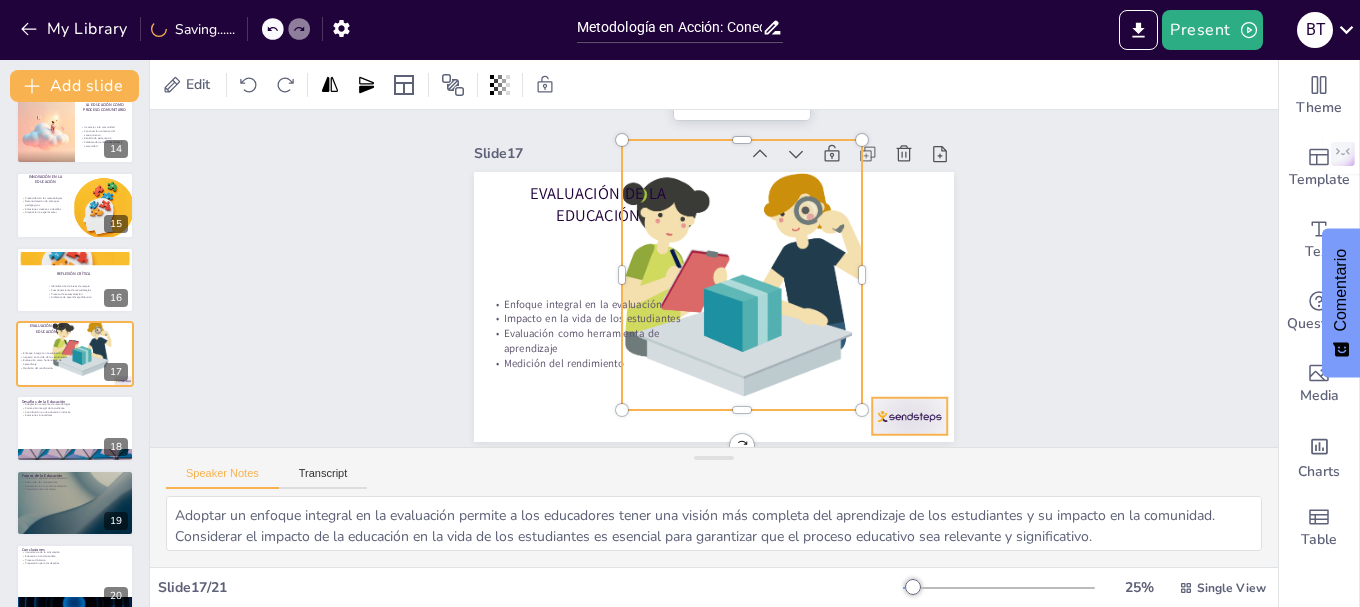 click at bounding box center (909, 416) 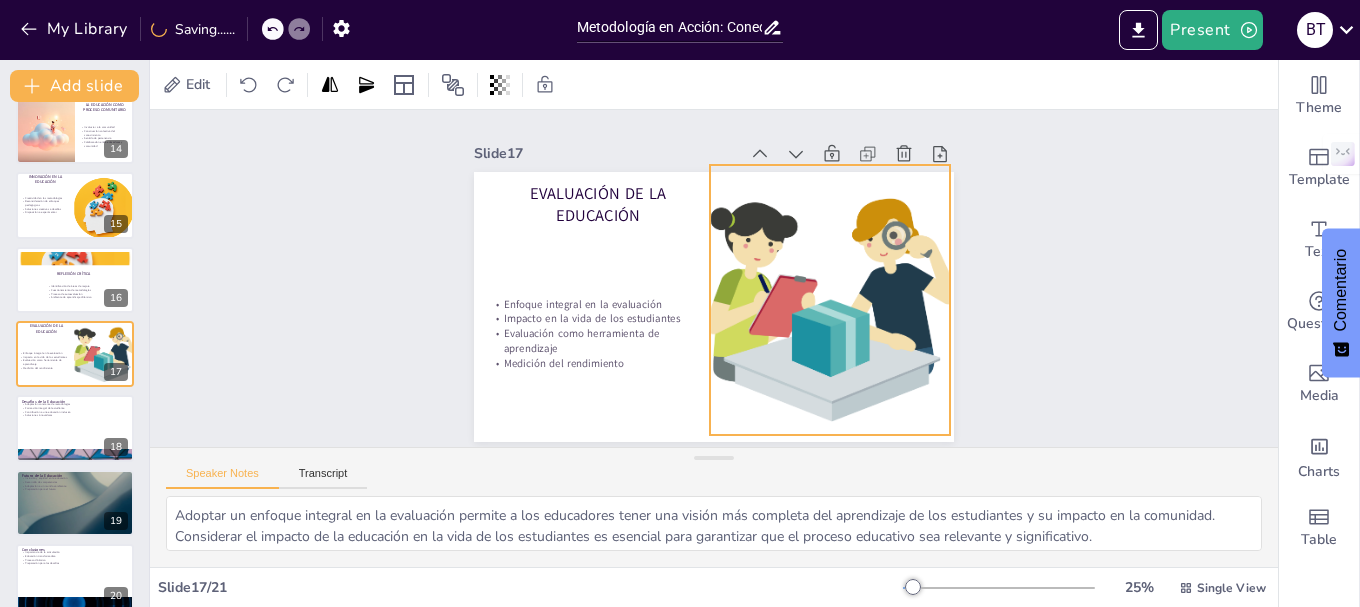 drag, startPoint x: 749, startPoint y: 293, endPoint x: 837, endPoint y: 318, distance: 91.48224 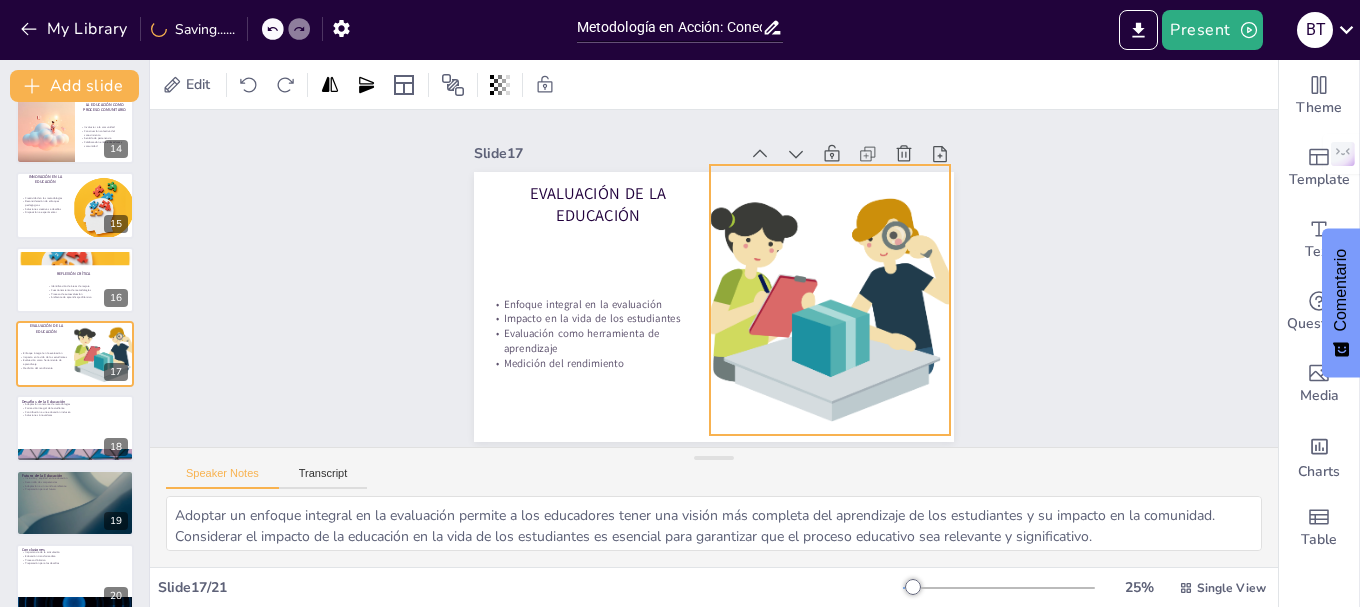 click at bounding box center (827, 311) 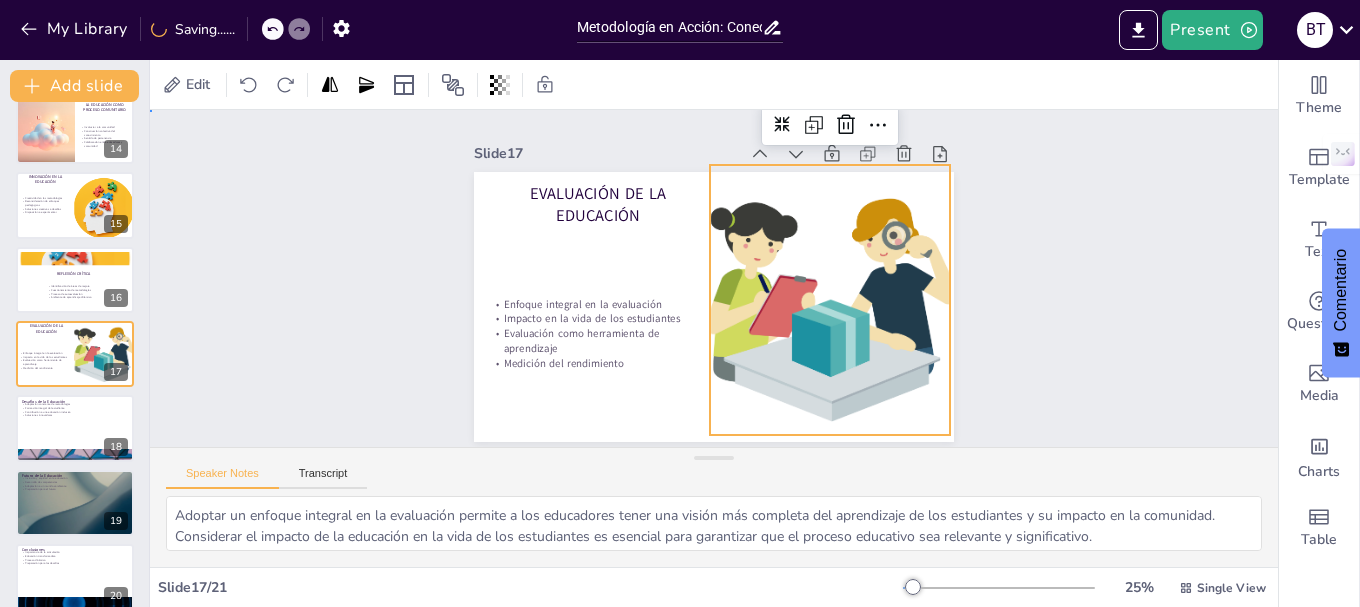 click on "Slide 1 Metodología en Acción: Conectando Saberes y Realidades Esta presentación explora la articulación y secuencia de momentos metodológicos en la educación, enfatizando la importancia de integrar práctica, teorización, valoración y producción para transformar la realidad del estudiante. Generated with Sendsteps.ai Slide 2 La Nueva Visión Educativa La educación debe ser integral y compleja El enfoque debe incluir diversas realidades La educación va más allá de la transmisión de conocimientos Importancia de la perspectiva del educador Slide 3 Momentos Metodológicos Cuatro momentos metodológicos interconectados Importancia de cada momento Aprendizaje significativo Relación entre teoría y práctica Slide 4 La Práctica Aprendizaje basado en la experiencia Contacto directo con la realidad Fomento de habilidades críticas Actividades prácticas relevantes Slide 5 La Teorización Uso crítico de la teoría Contextualización de conocimientos Proceso dinámico de reflexión Slide 6 Slide" at bounding box center [713, 278] 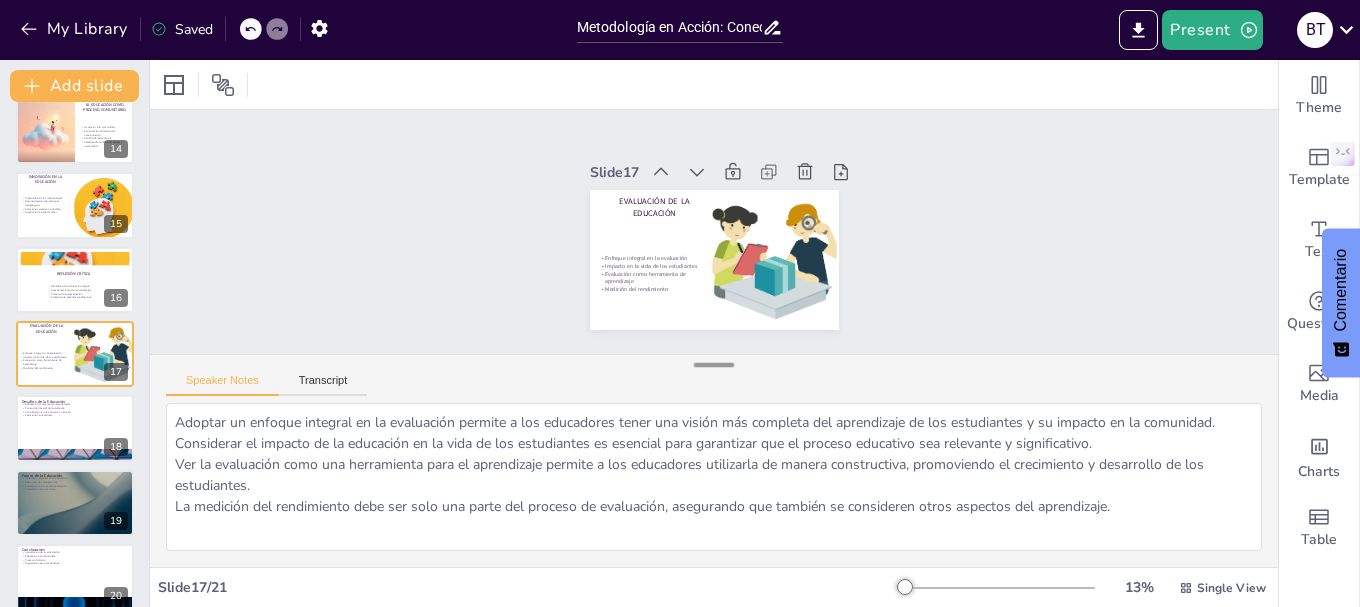 drag, startPoint x: 710, startPoint y: 462, endPoint x: 716, endPoint y: 369, distance: 93.193344 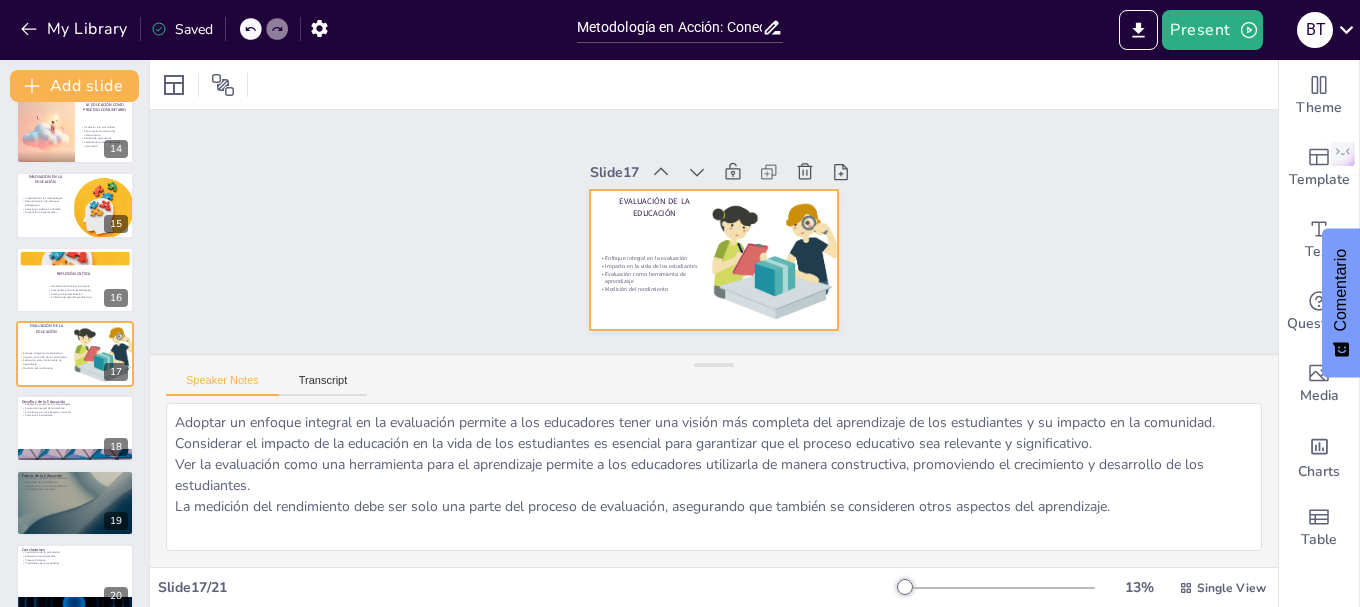 click at bounding box center (702, 257) 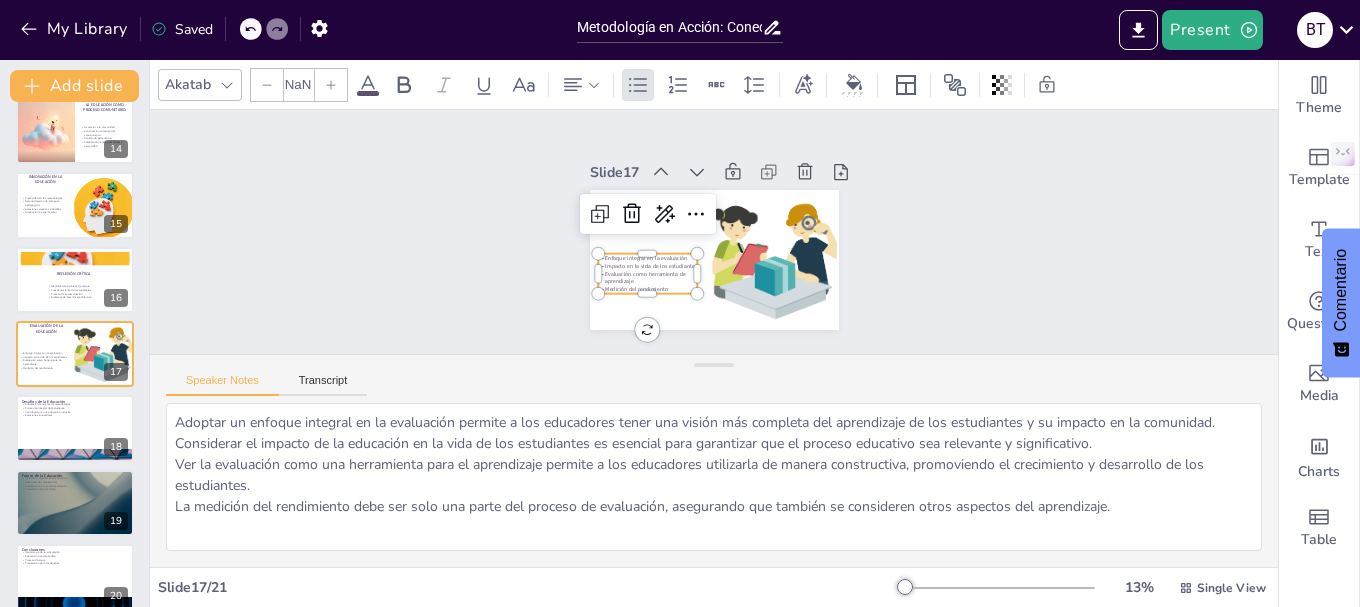click on "Impacto en la vida de los estudiantes" at bounding box center (645, 259) 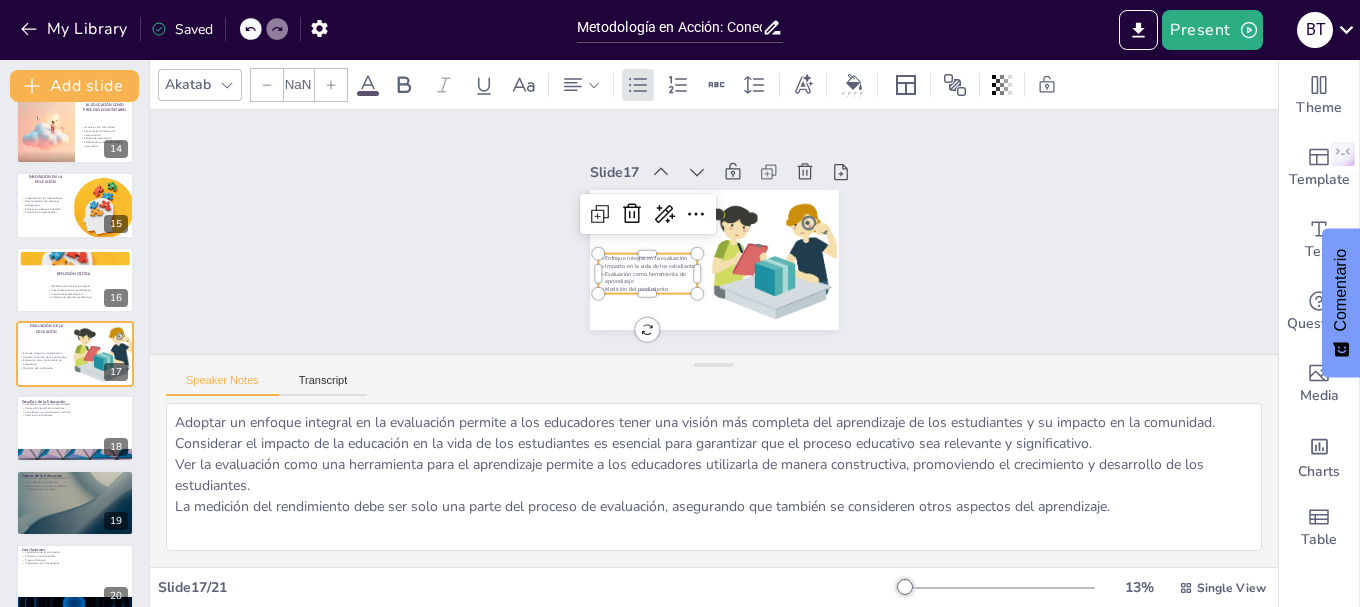 type on "32" 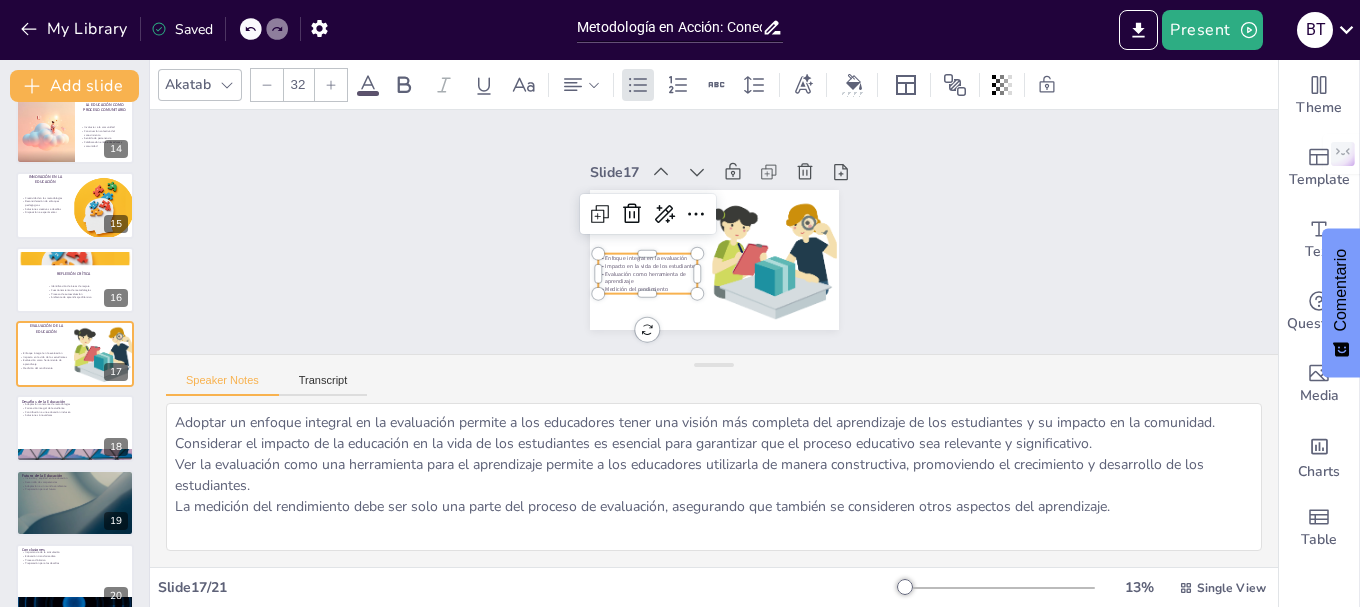 click on "Slide 1 Metodología en Acción: Conectando Saberes y Realidades Esta presentación explora la articulación y secuencia de momentos metodológicos en la educación, enfatizando la importancia de integrar práctica, teorización, valoración y producción para transformar la realidad del estudiante. Generated with Sendsteps.ai Slide 2 La Nueva Visión Educativa La educación debe ser integral y compleja El enfoque debe incluir diversas realidades La educación va más allá de la transmisión de conocimientos Importancia de la perspectiva del educador Slide 3 Momentos Metodológicos Cuatro momentos metodológicos interconectados Importancia de cada momento Aprendizaje significativo Relación entre teoría y práctica Slide 4 La Práctica Aprendizaje basado en la experiencia Contacto directo con la realidad Fomento de habilidades críticas Actividades prácticas relevantes Slide 5 La Teorización Uso crítico de la teoría Contextualización de conocimientos Proceso dinámico de reflexión Slide 6 Slide" at bounding box center [714, 232] 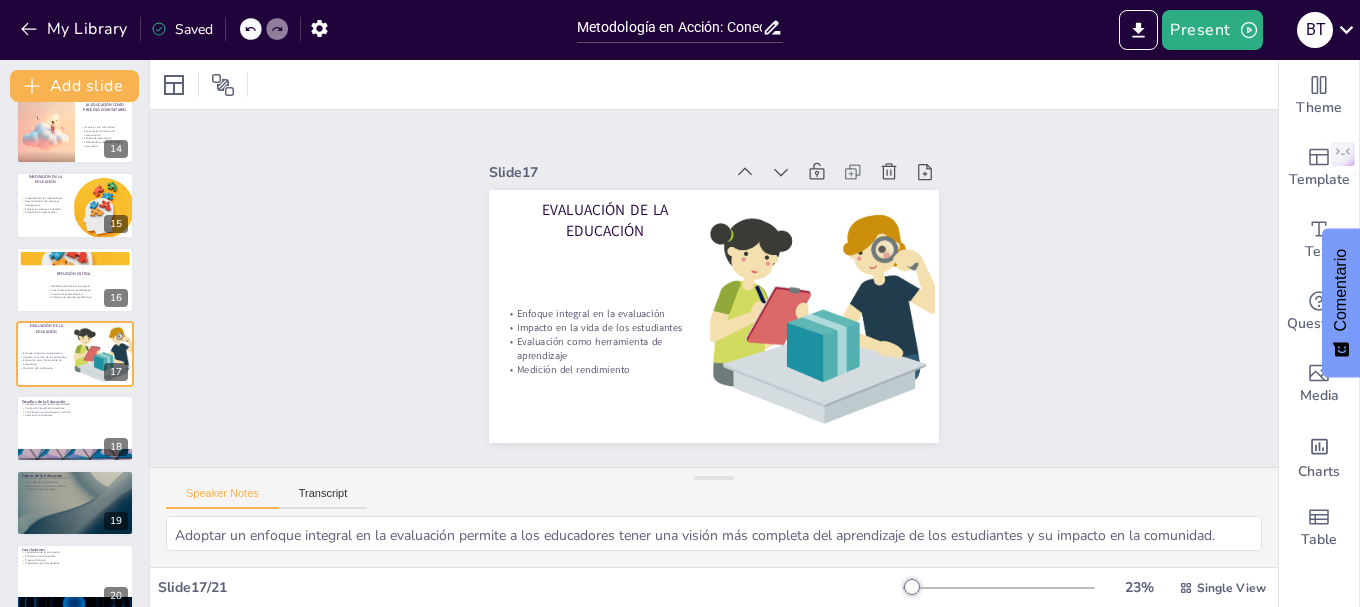 drag, startPoint x: 709, startPoint y: 364, endPoint x: 692, endPoint y: 501, distance: 138.05072 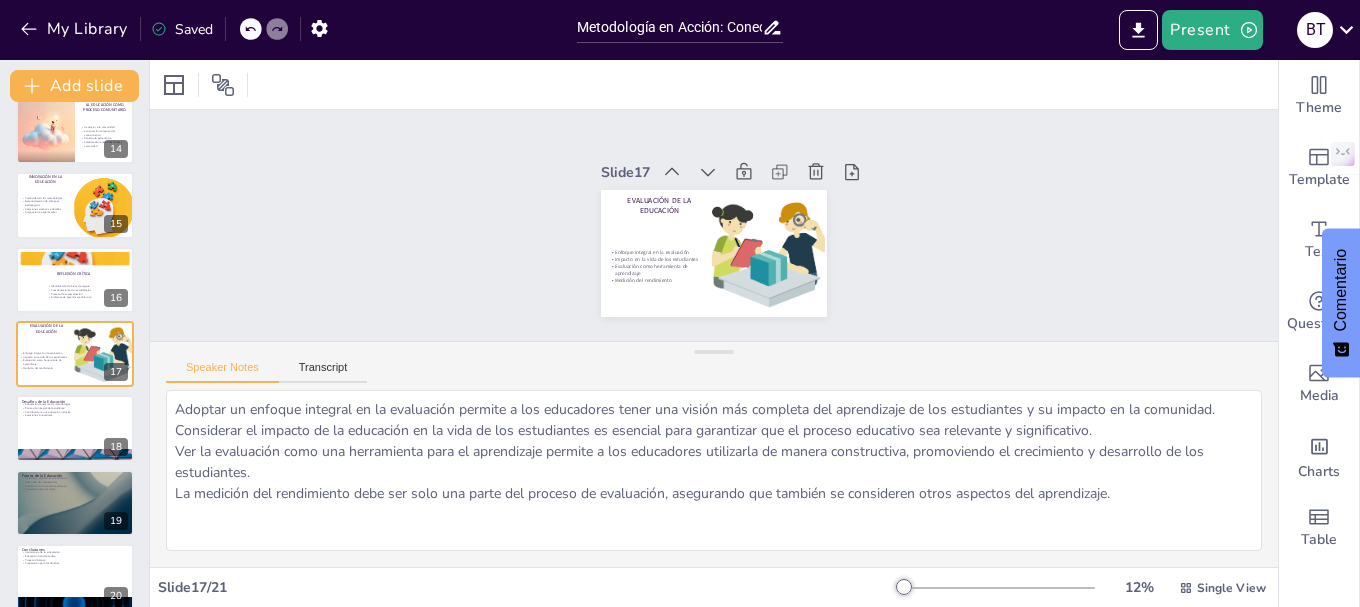 drag, startPoint x: 708, startPoint y: 487, endPoint x: 741, endPoint y: 361, distance: 130.24976 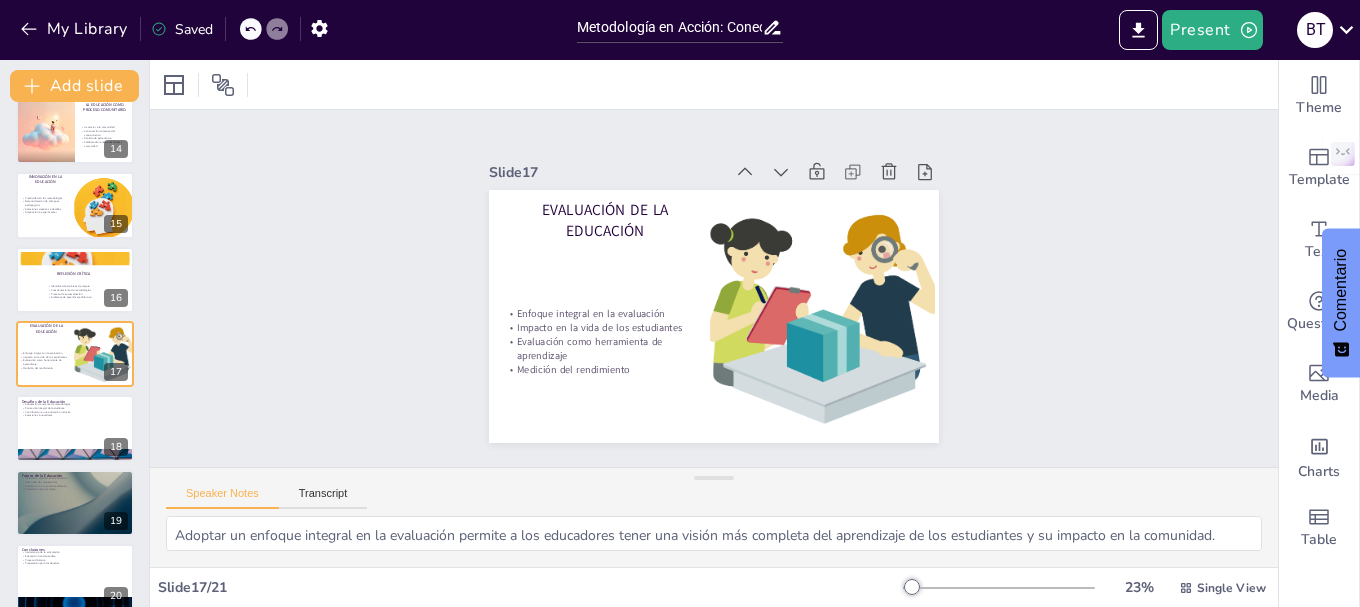 drag, startPoint x: 716, startPoint y: 353, endPoint x: 693, endPoint y: 517, distance: 165.60495 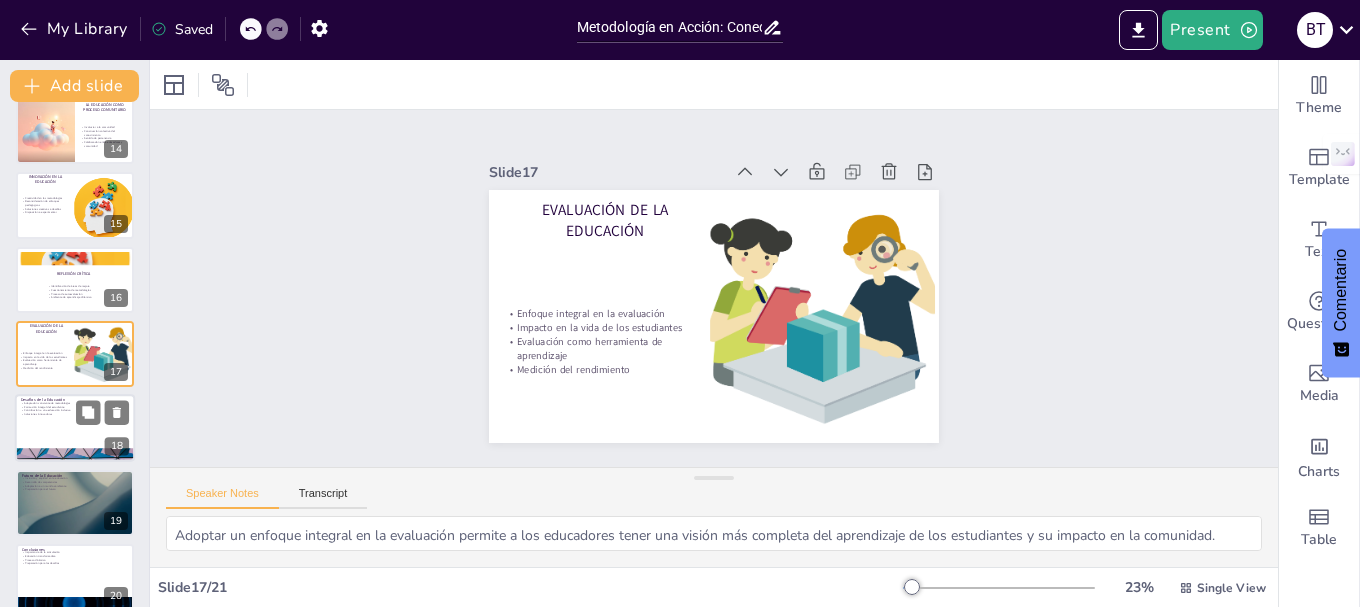 click at bounding box center [75, 429] 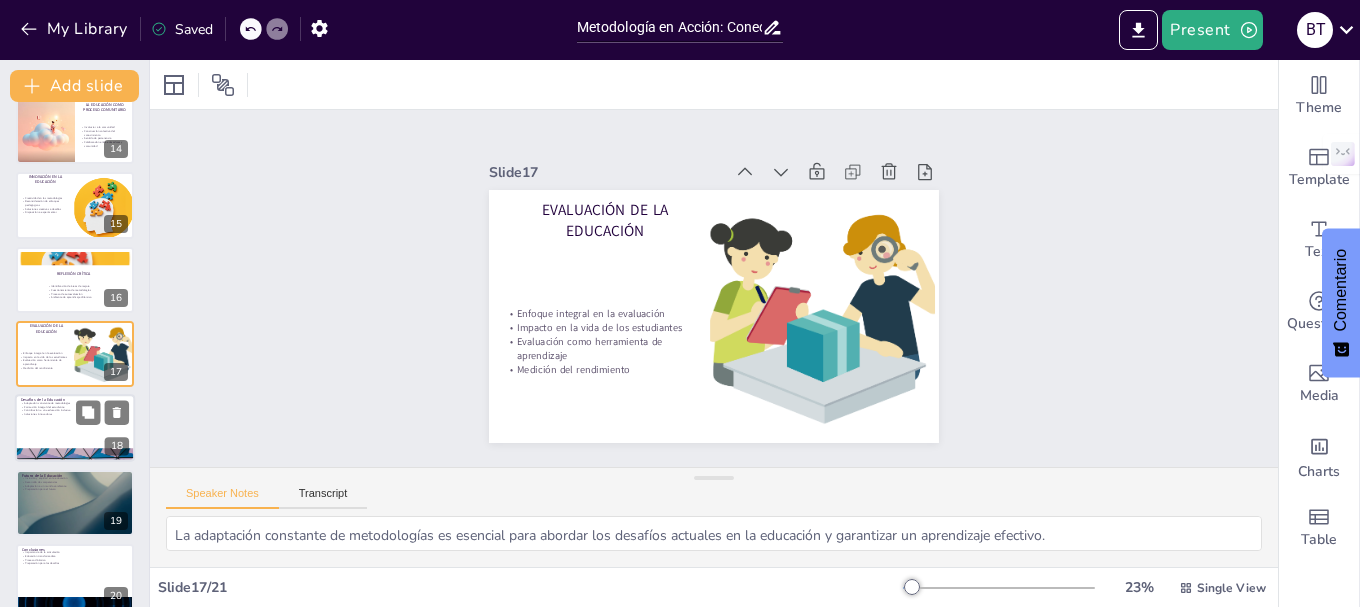 scroll, scrollTop: 1061, scrollLeft: 0, axis: vertical 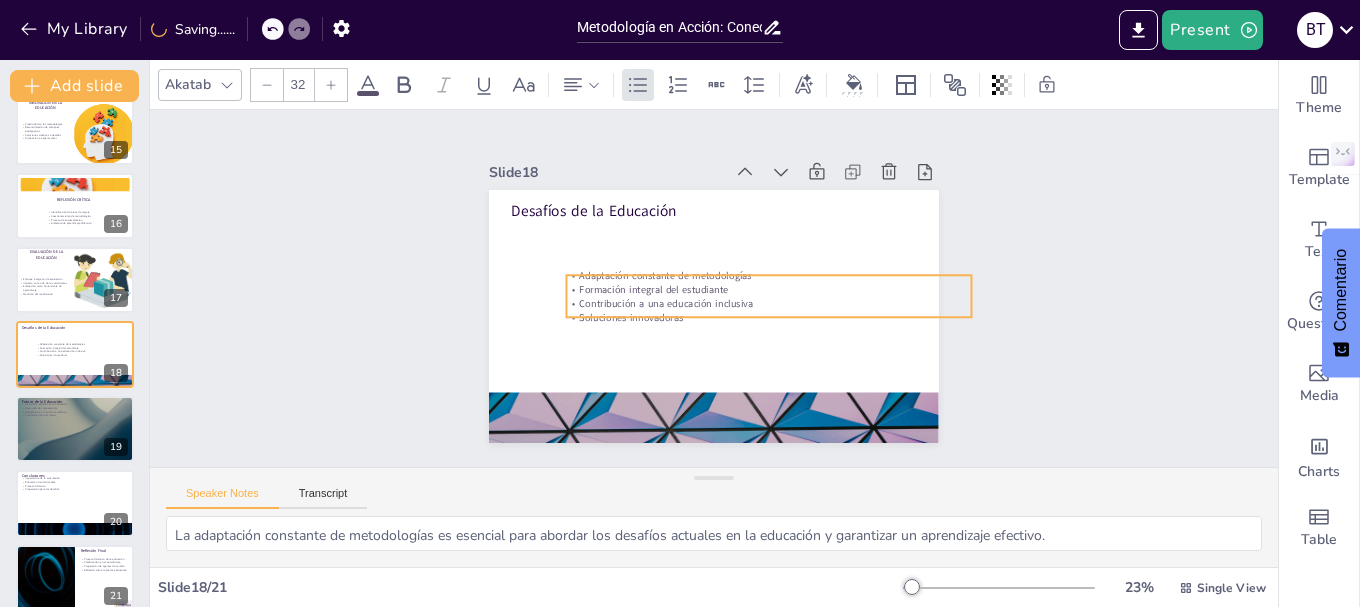 drag, startPoint x: 580, startPoint y: 237, endPoint x: 635, endPoint y: 289, distance: 75.690155 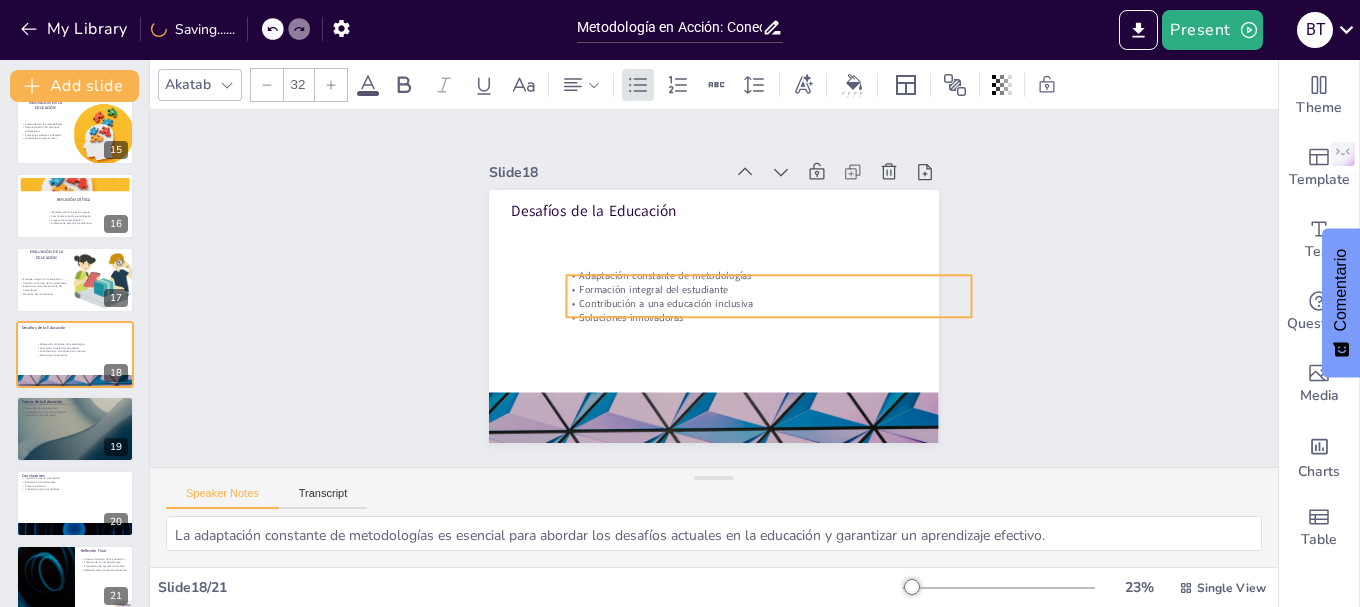 click on "Contribución a una educación inclusiva" at bounding box center [754, 329] 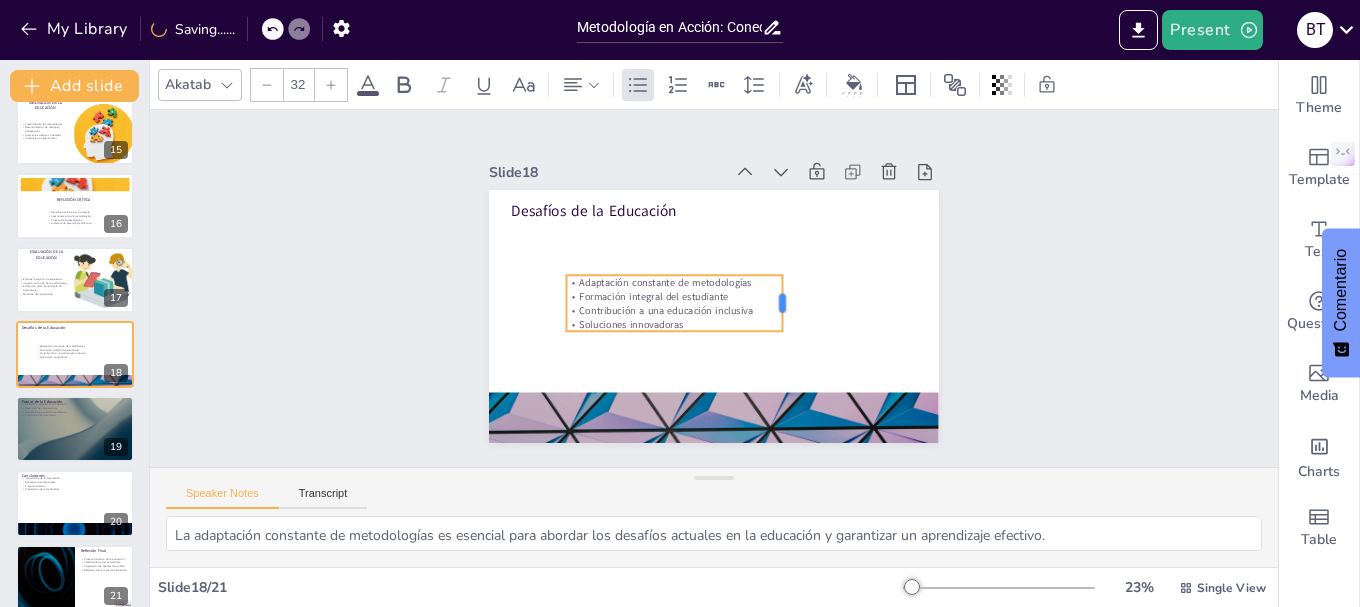 drag, startPoint x: 956, startPoint y: 290, endPoint x: 767, endPoint y: 304, distance: 189.5178 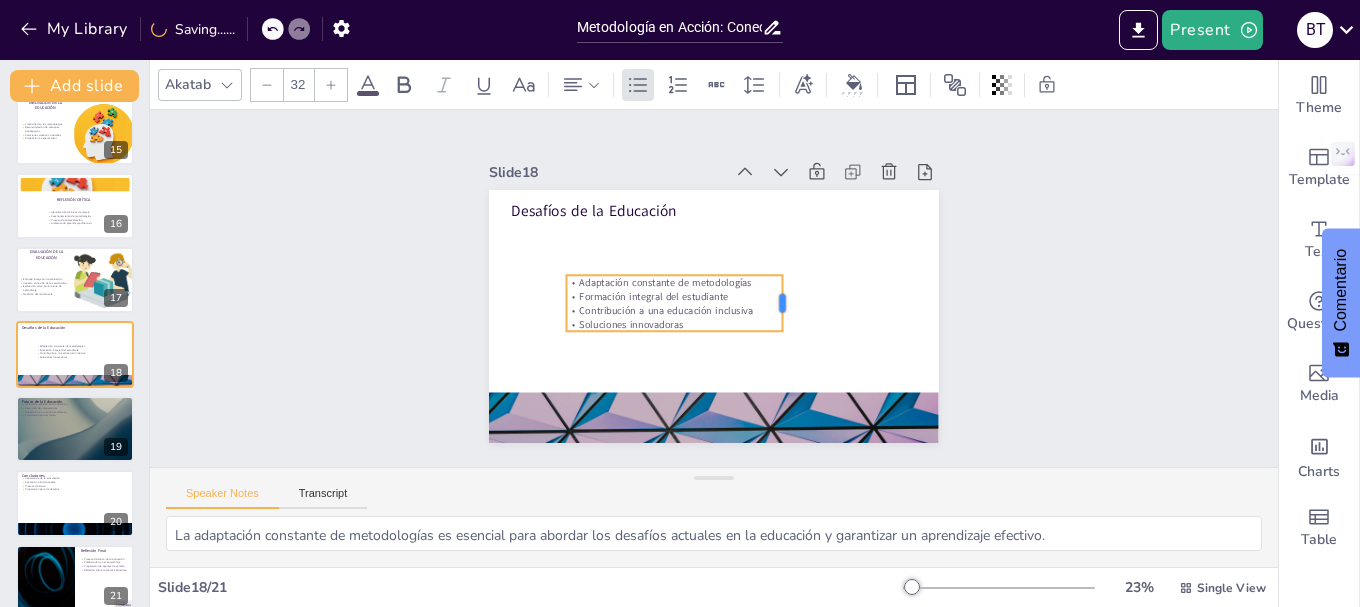 click at bounding box center (739, 362) 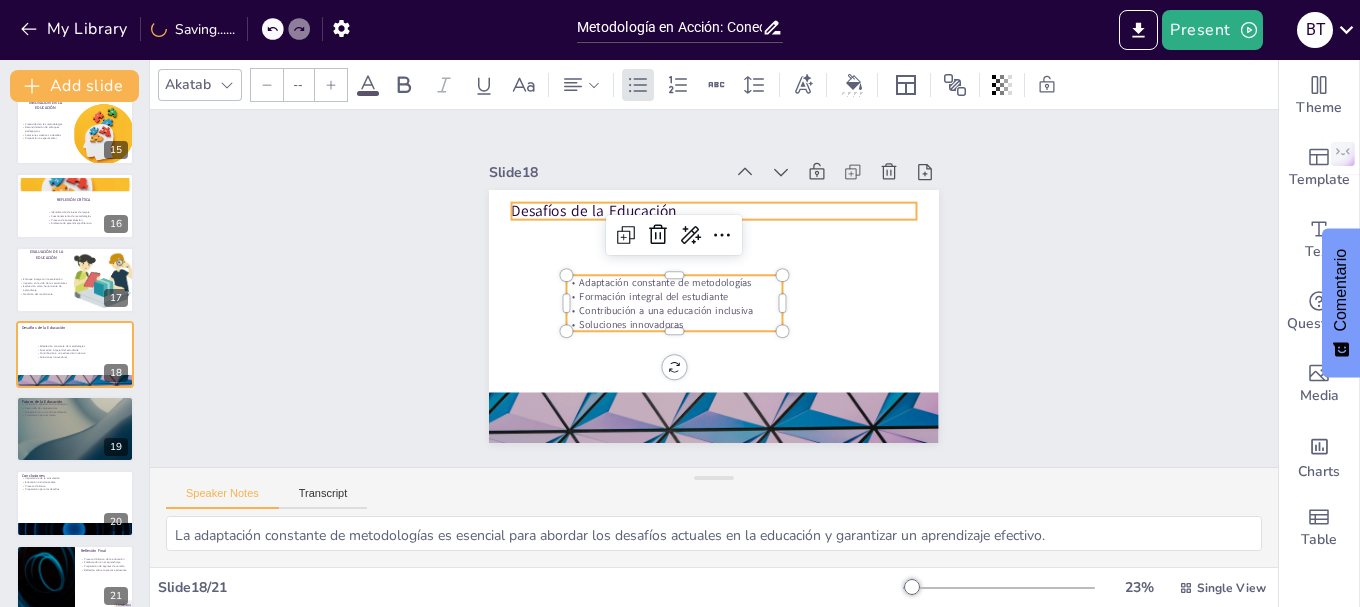 type on "48" 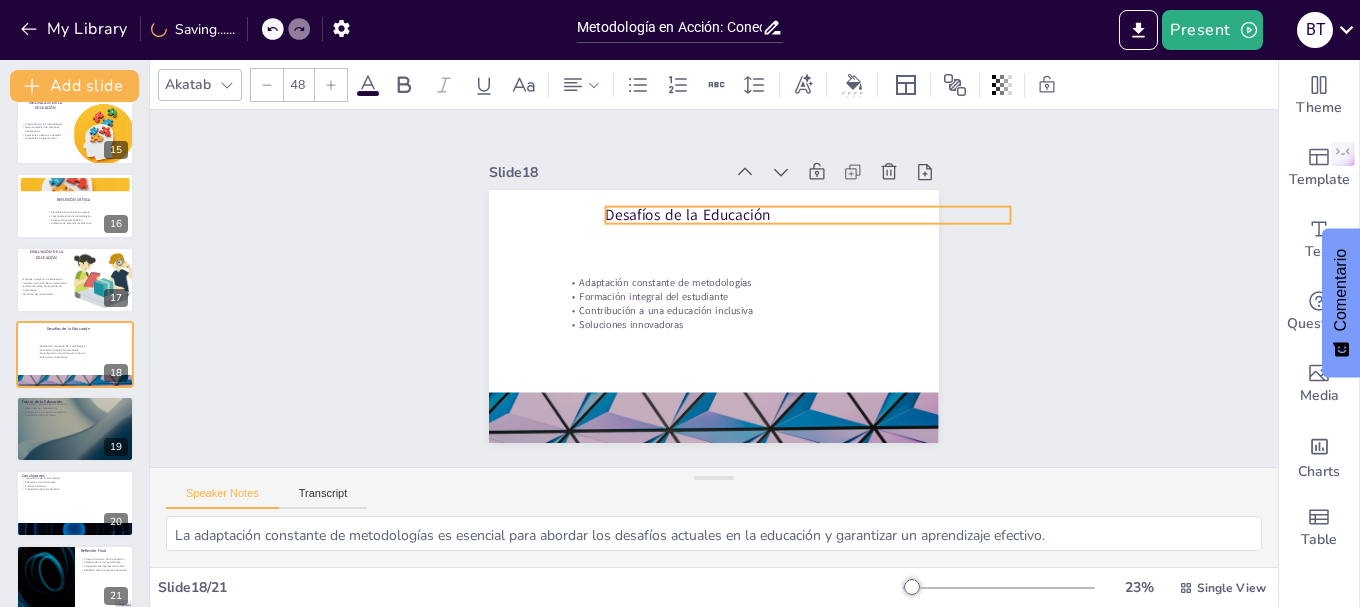 drag, startPoint x: 525, startPoint y: 204, endPoint x: 619, endPoint y: 208, distance: 94.08507 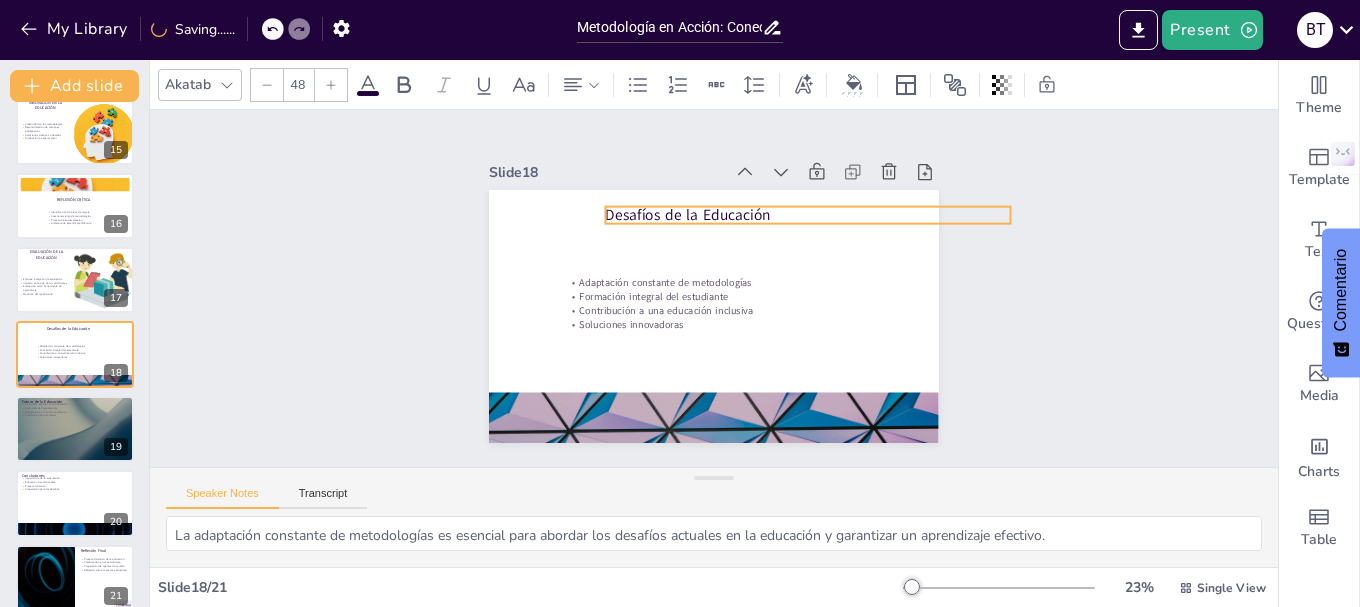 click on "Desafíos de la Educación" at bounding box center (824, 333) 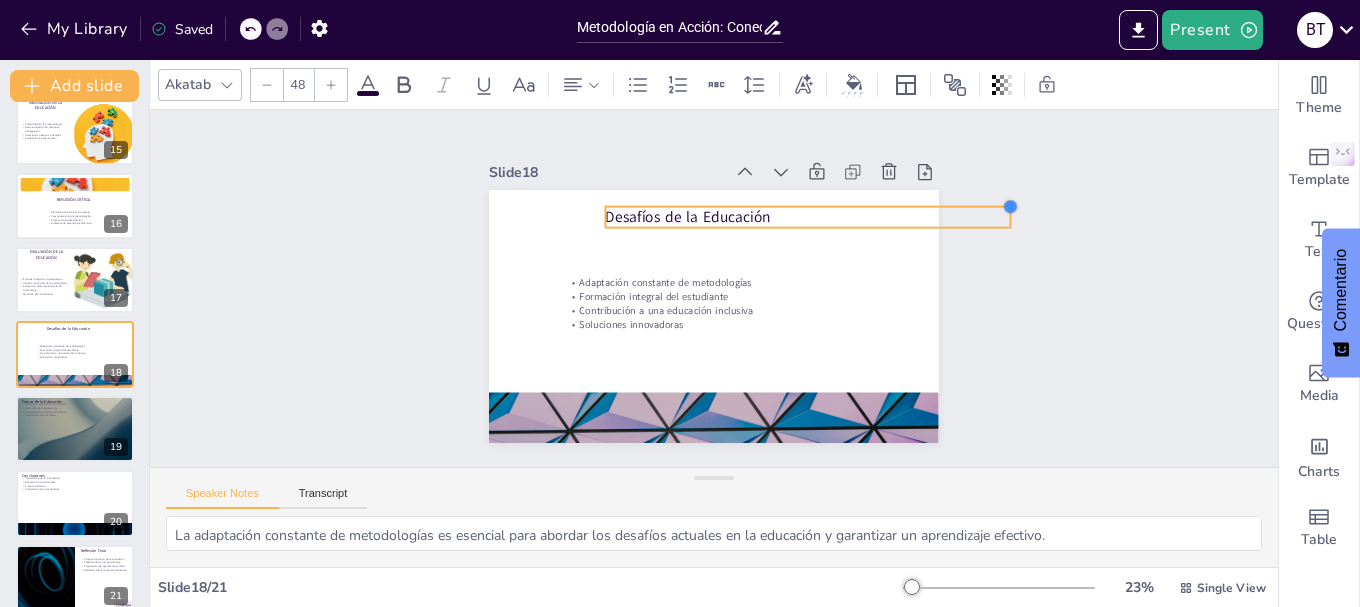 drag, startPoint x: 997, startPoint y: 207, endPoint x: 943, endPoint y: 207, distance: 54 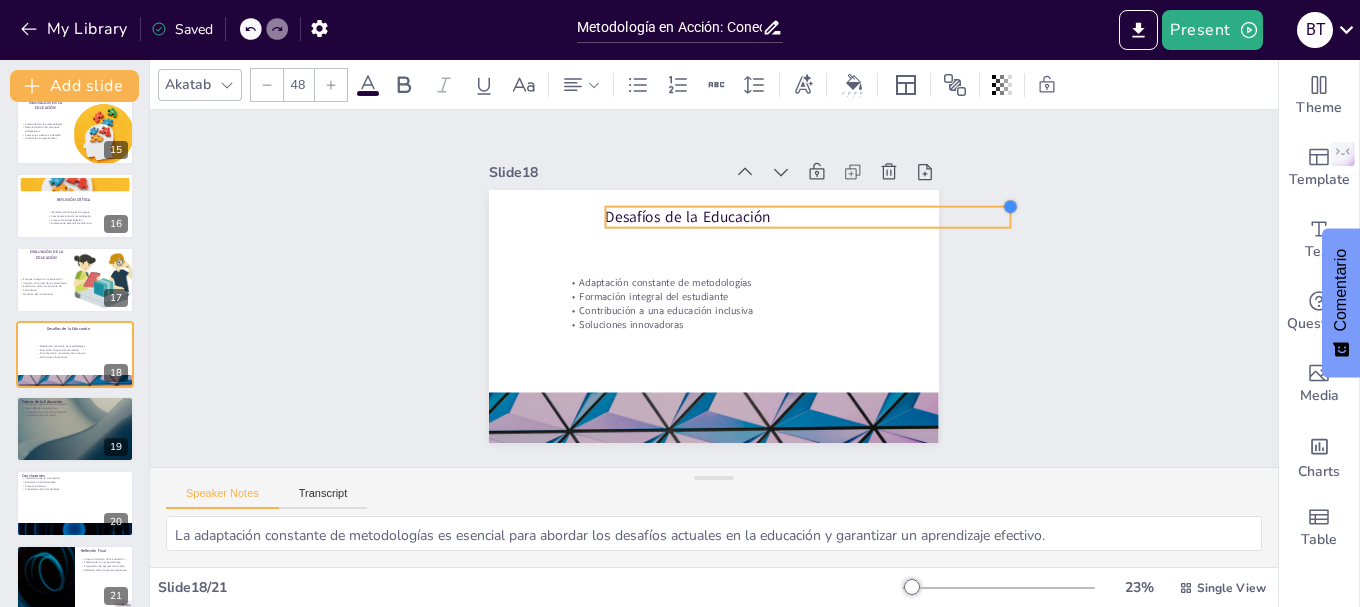 click on "Slide 1 Metodología en Acción: Conectando Saberes y Realidades Esta presentación explora la articulación y secuencia de momentos metodológicos en la educación, enfatizando la importancia de integrar práctica, teorización, valoración y producción para transformar la realidad del estudiante. Generated with Sendsteps.ai Slide 2 La Nueva Visión Educativa La educación debe ser integral y compleja El enfoque debe incluir diversas realidades La educación va más allá de la transmisión de conocimientos Importancia de la perspectiva del educador Slide 3 Momentos Metodológicos Cuatro momentos metodológicos interconectados Importancia de cada momento Aprendizaje significativo Relación entre teoría y práctica Slide 4 La Práctica Aprendizaje basado en la experiencia Contacto directo con la realidad Fomento de habilidades críticas Actividades prácticas relevantes Slide 5 La Teorización Uso crítico de la teoría Contextualización de conocimientos Proceso dinámico de reflexión Slide 6 Slide" at bounding box center (713, 288) 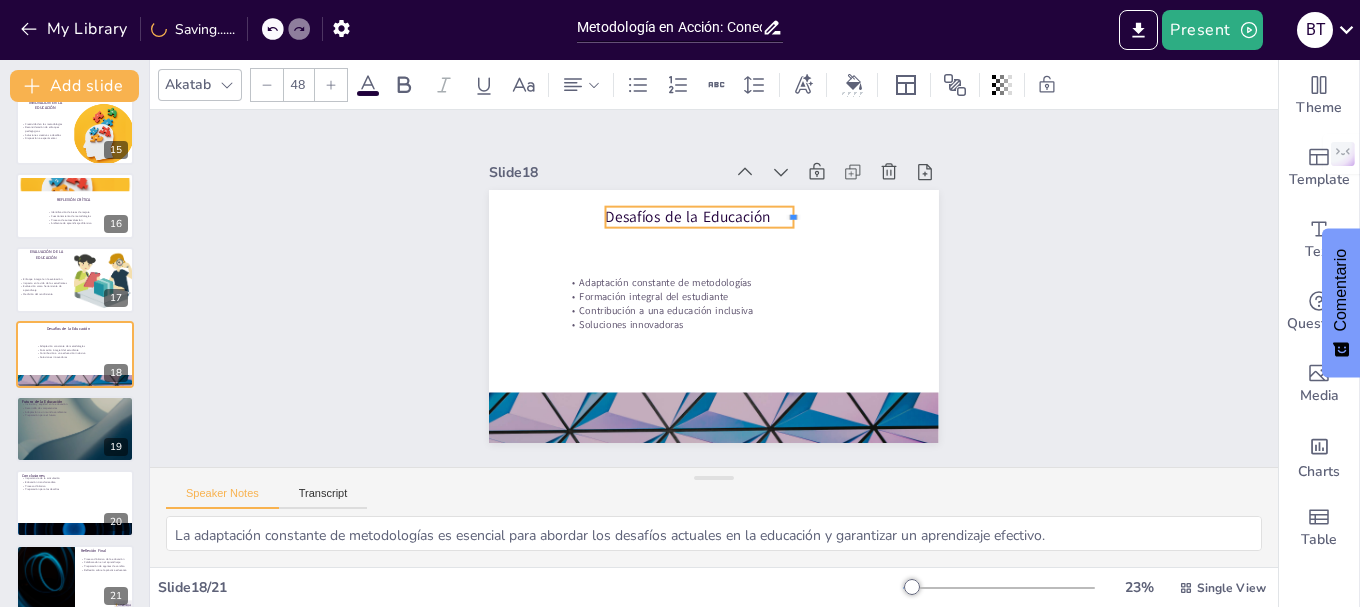 drag, startPoint x: 995, startPoint y: 209, endPoint x: 771, endPoint y: 214, distance: 224.0558 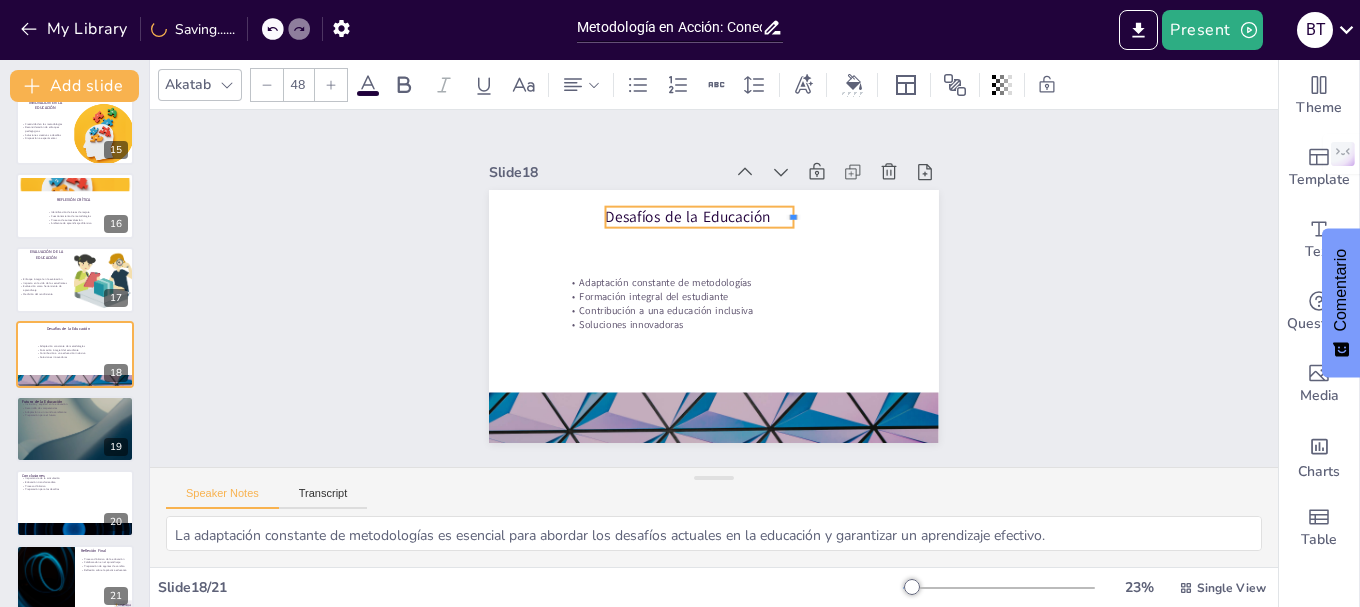 click on "Desafíos de la Educación Adaptación constante de metodologías Formación integral del estudiante Contribución a una educación inclusiva Soluciones innovadoras" at bounding box center [711, 316] 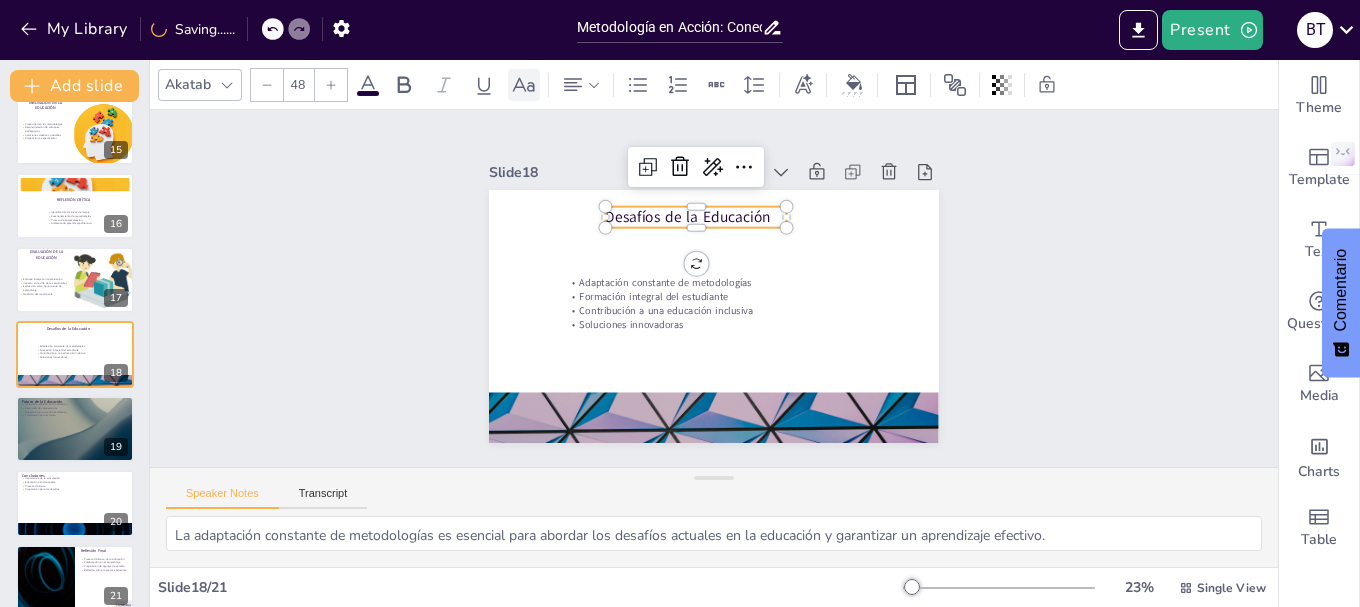 click 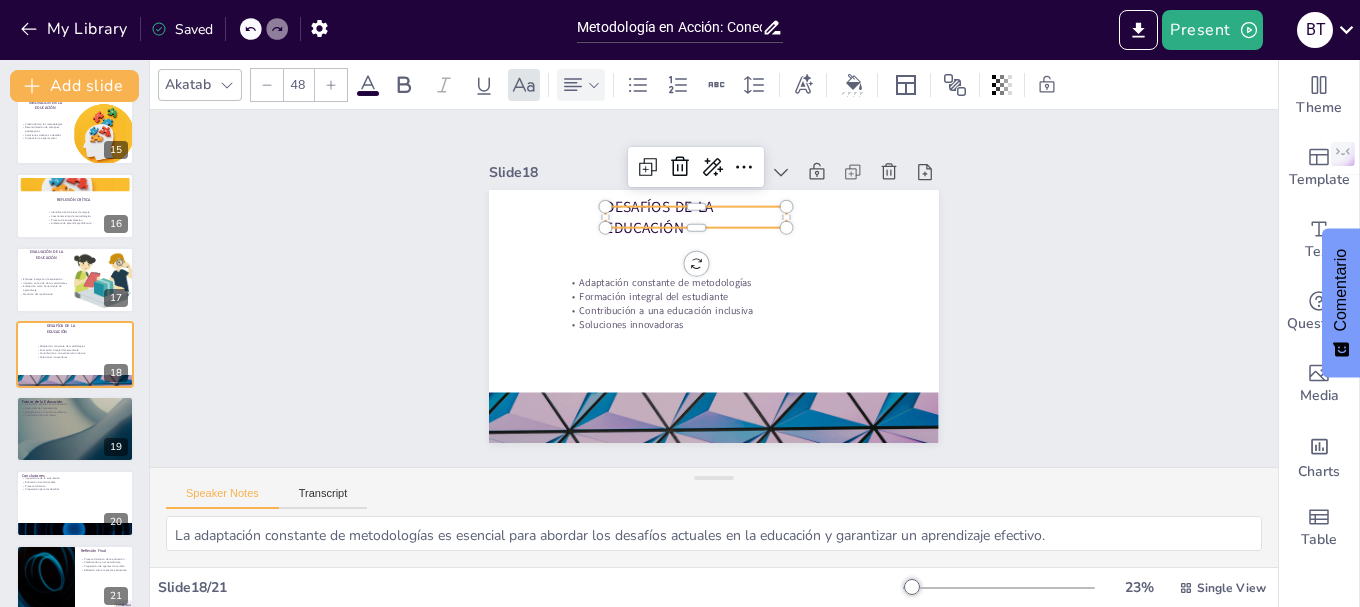click 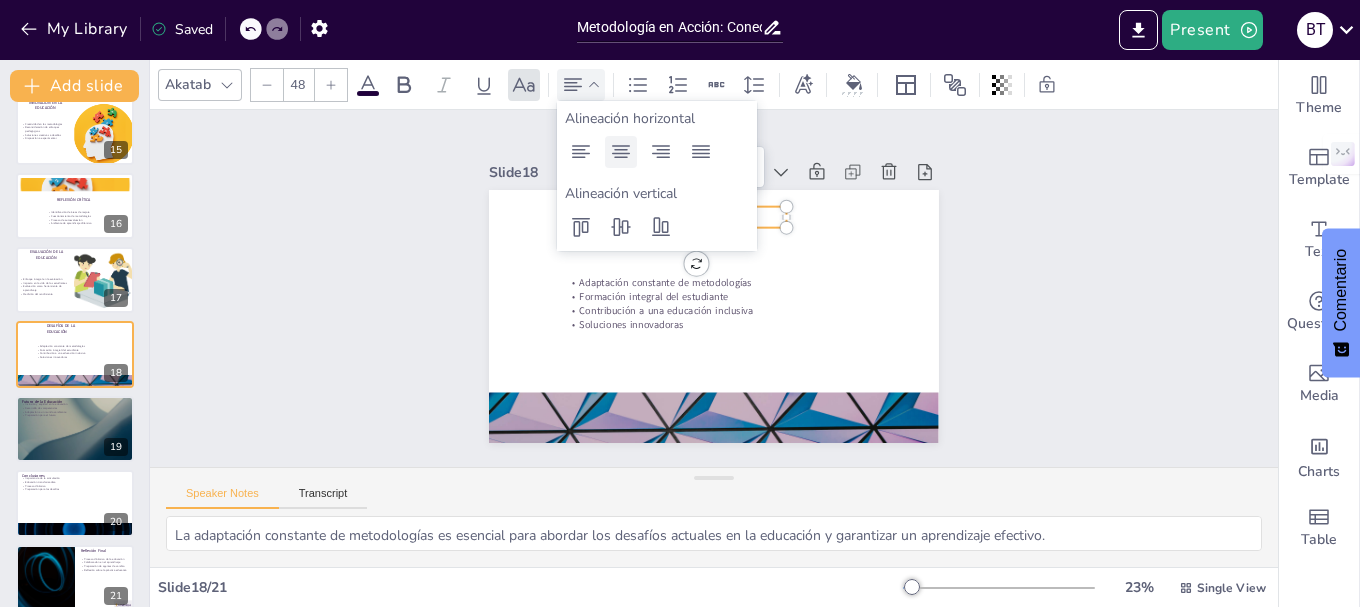 click 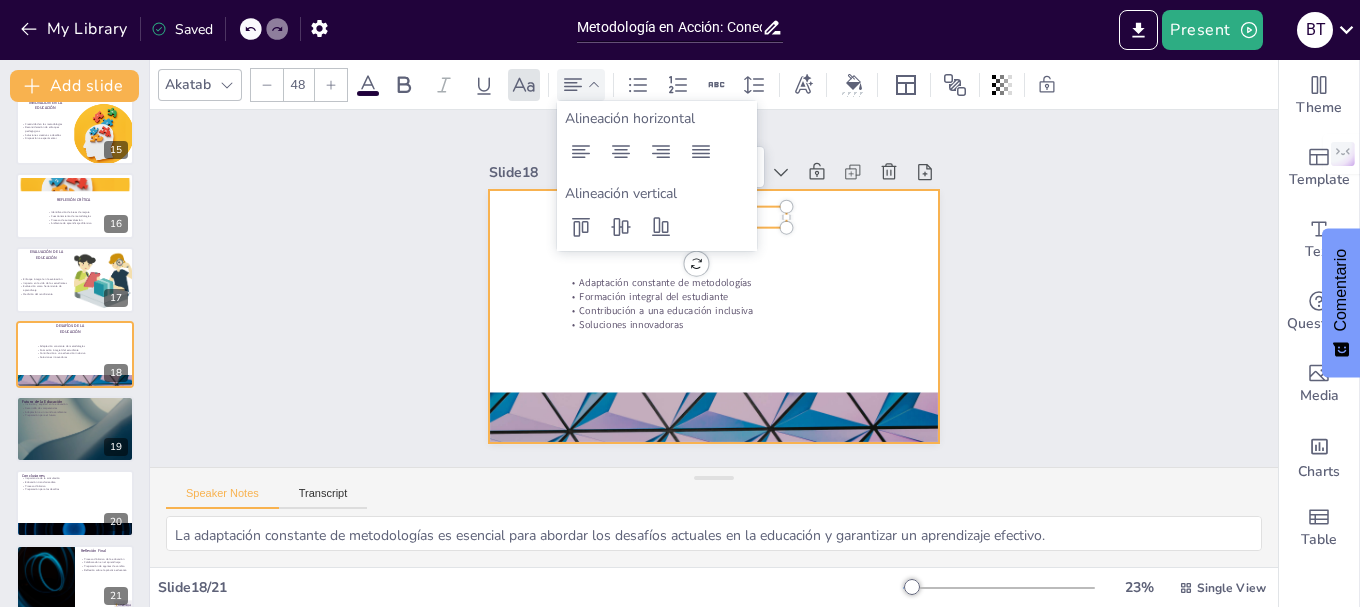 click at bounding box center (708, 315) 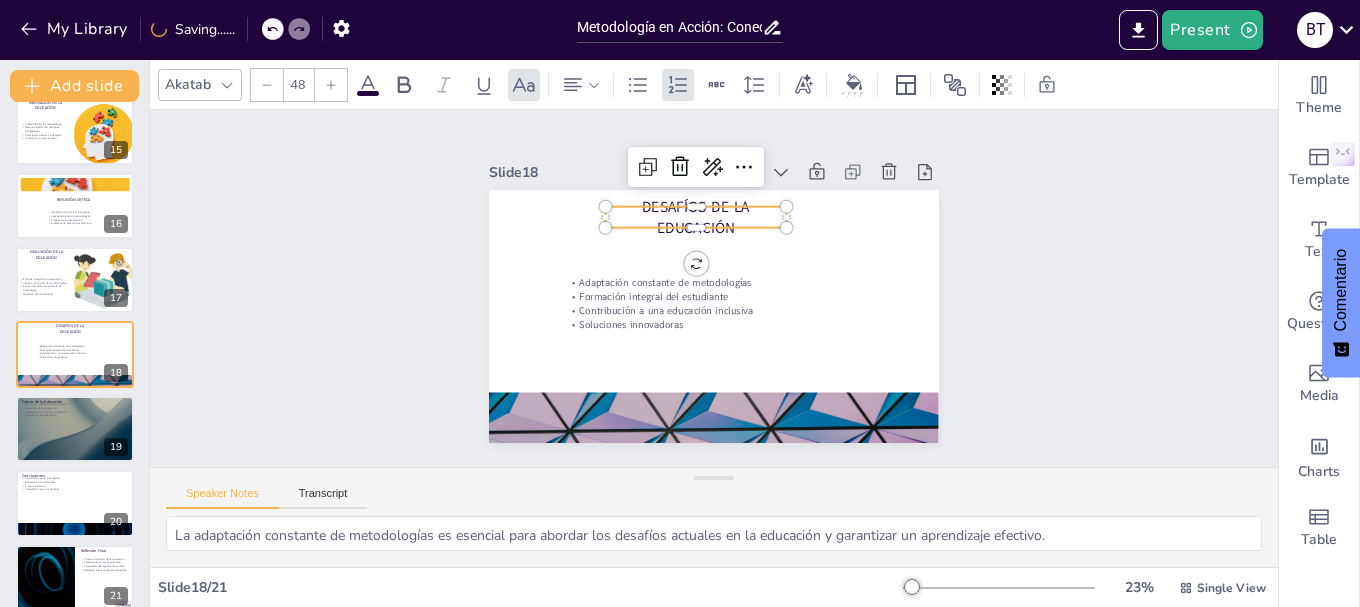 click on "Desafíos de la Educación" at bounding box center (703, 215) 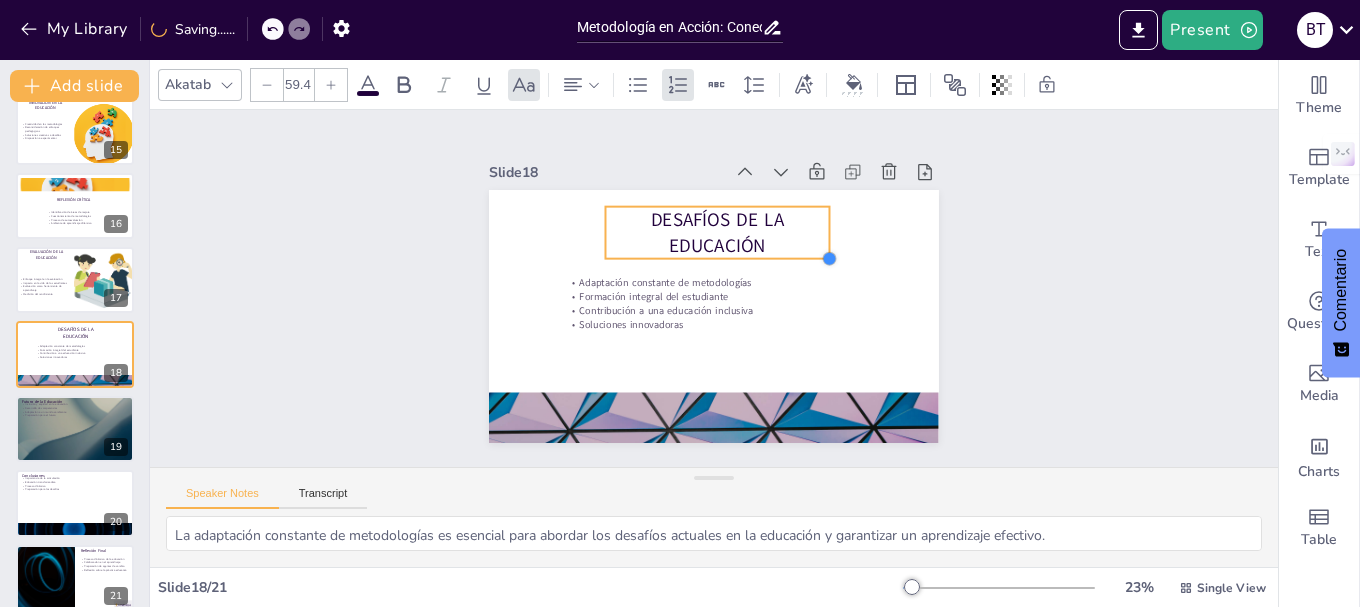 drag, startPoint x: 769, startPoint y: 223, endPoint x: 755, endPoint y: 228, distance: 14.866069 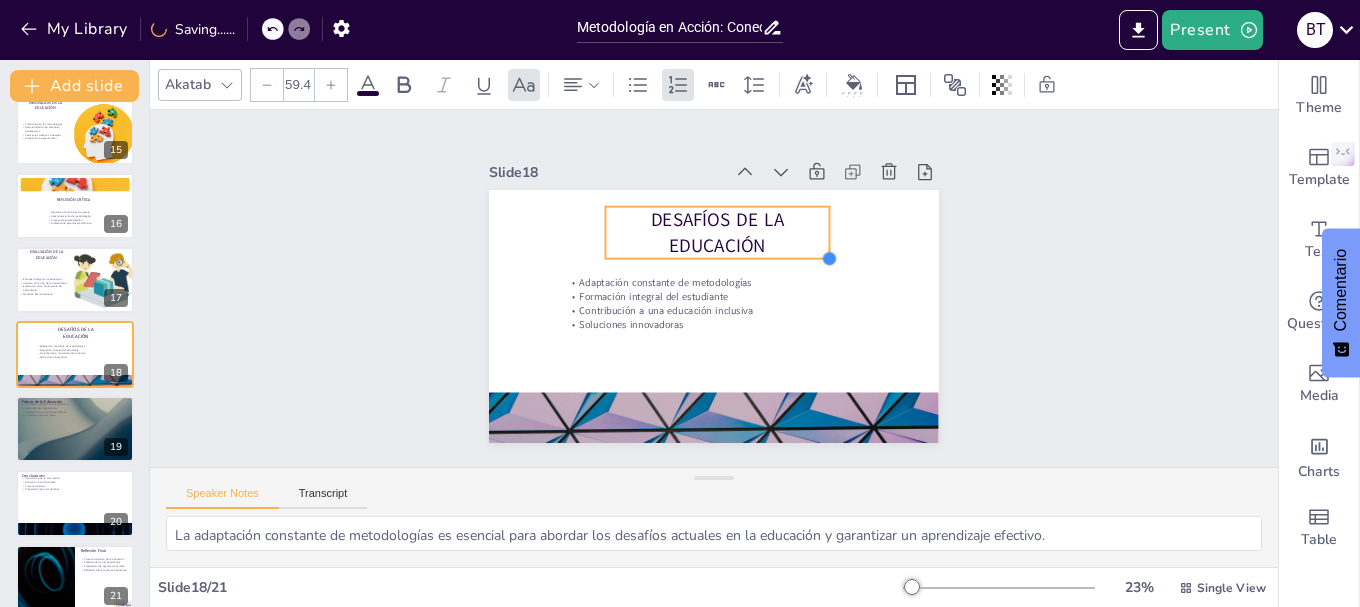 click on "Desafíos de la Educación Adaptación constante de metodologías Formación integral del estudiante Contribución a una educación inclusiva Soluciones innovadoras" at bounding box center [691, 305] 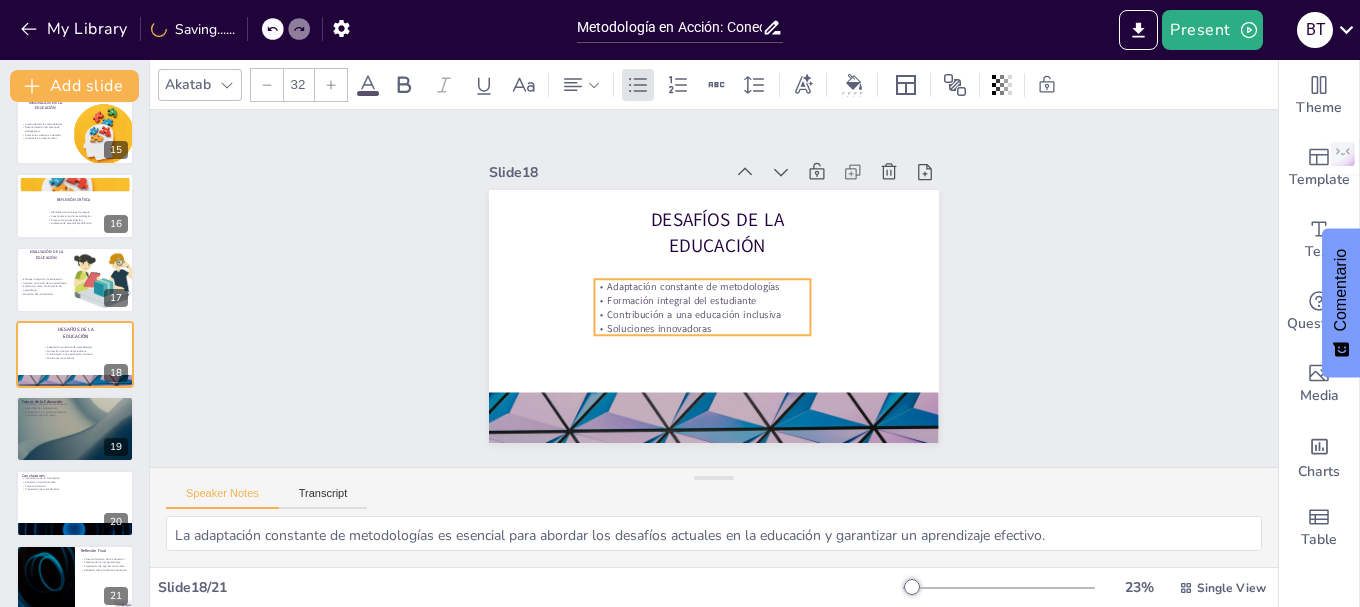 drag, startPoint x: 635, startPoint y: 295, endPoint x: 663, endPoint y: 299, distance: 28.284271 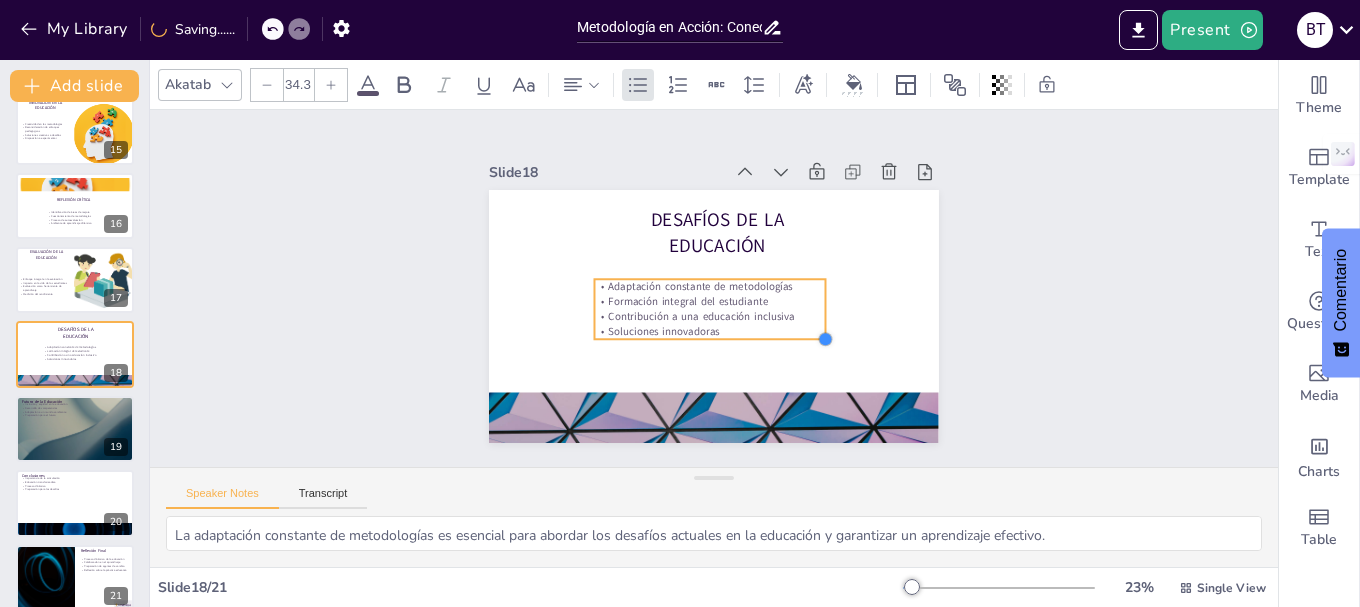type on "34.9" 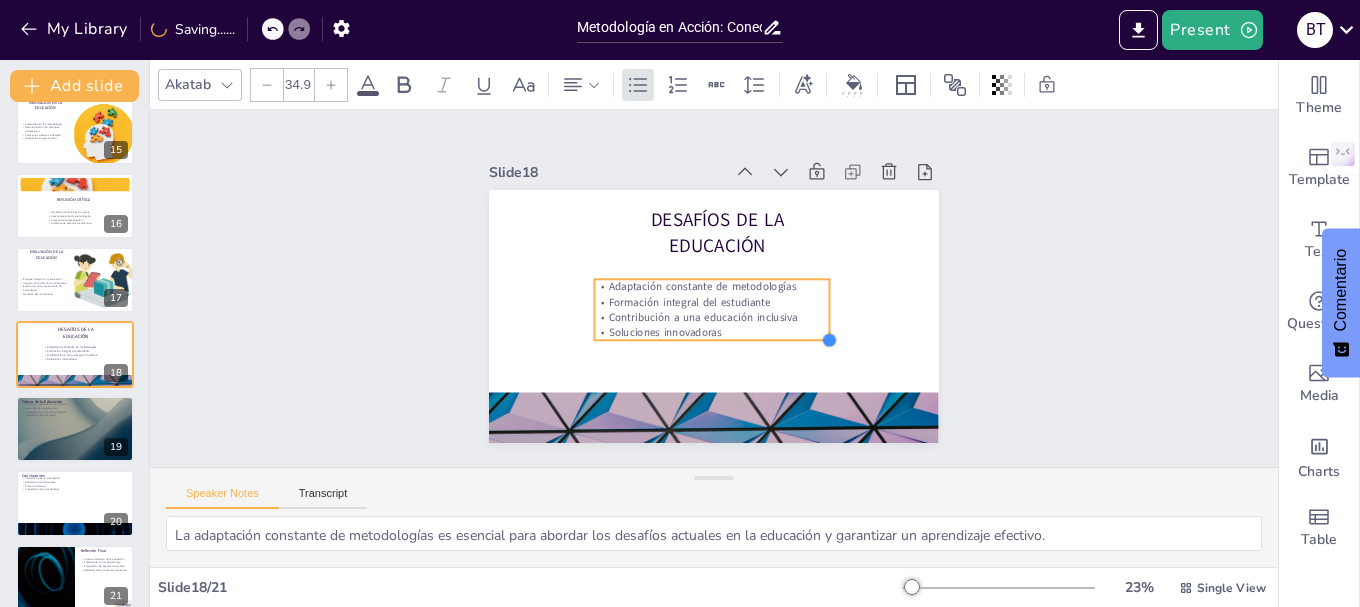 click on "Desafíos de la Educación Adaptación constante de metodologías Formación integral del estudiante Contribución a una educación inclusiva Soluciones innovadoras" at bounding box center [711, 316] 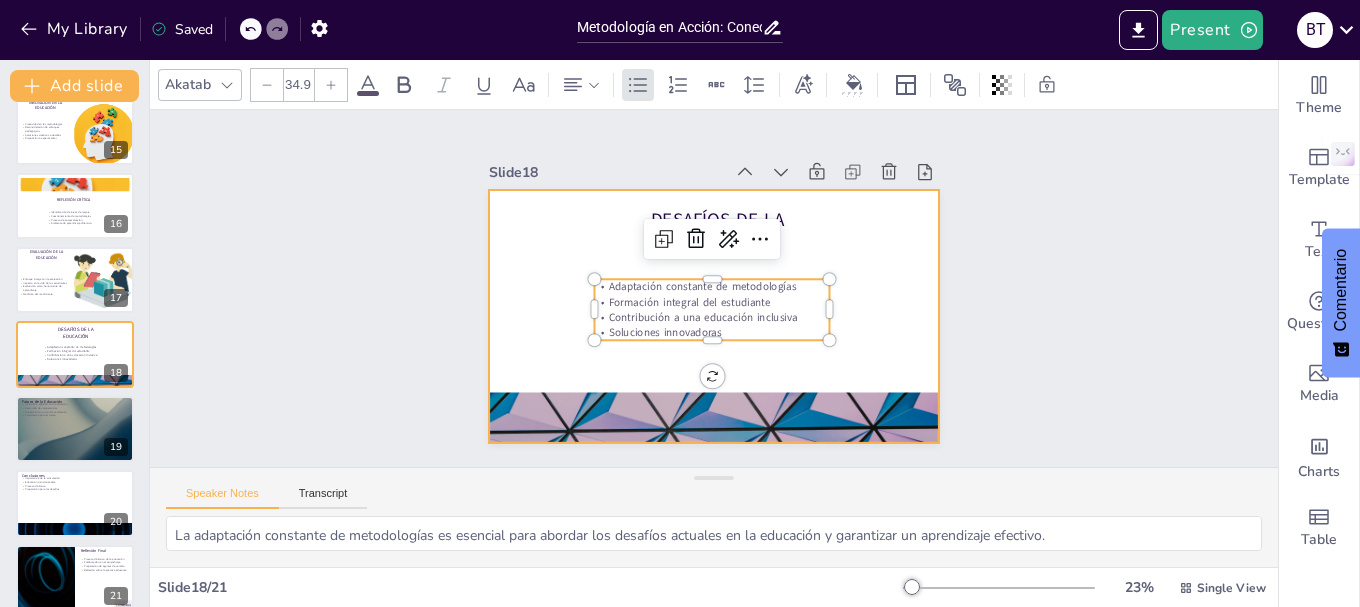 click at bounding box center [711, 316] 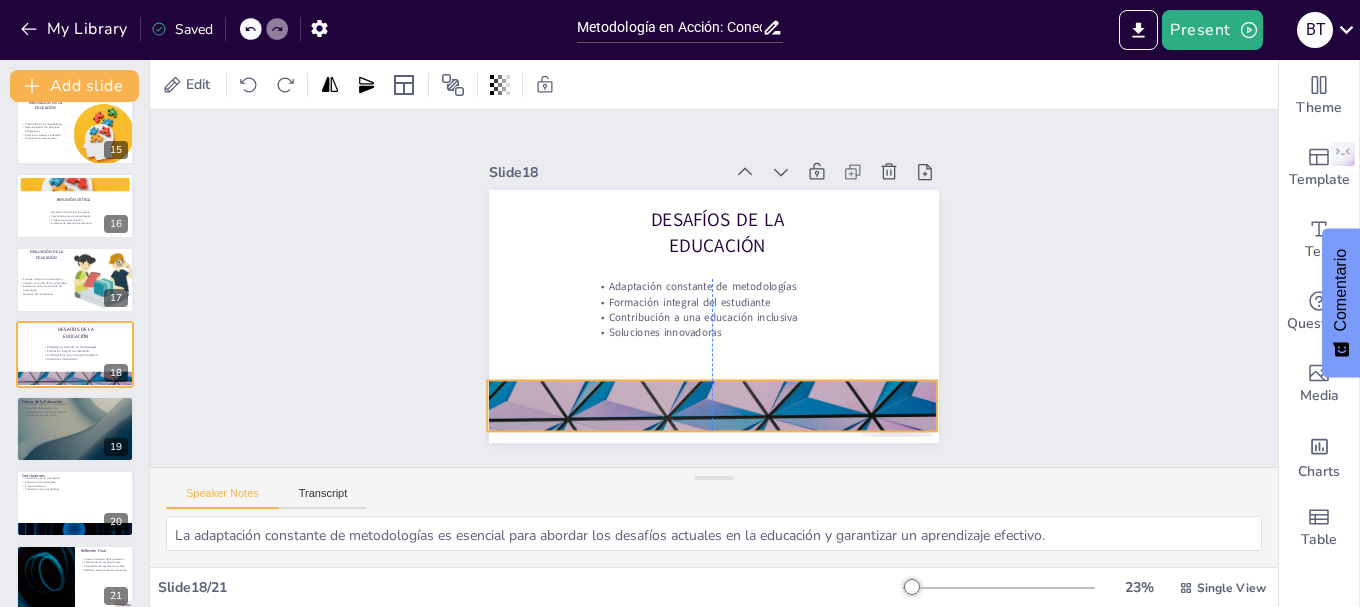drag, startPoint x: 820, startPoint y: 403, endPoint x: 819, endPoint y: 391, distance: 12.0415945 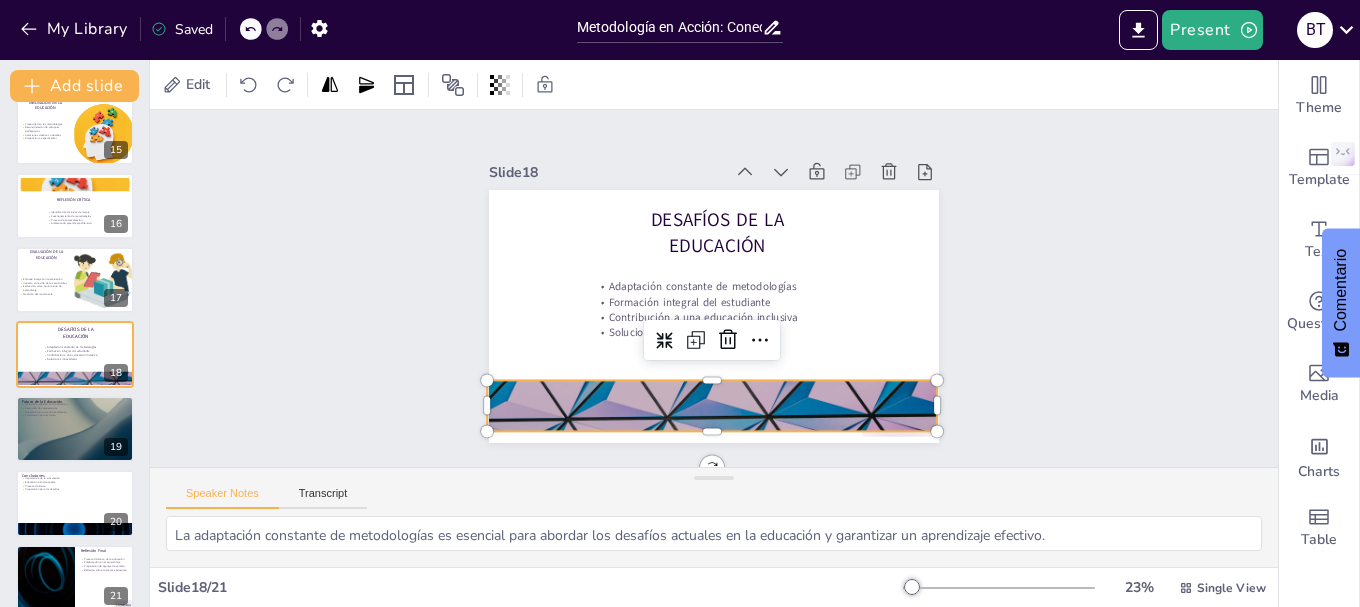 click on "Slide 1 Metodología en Acción: Conectando Saberes y Realidades Esta presentación explora la articulación y secuencia de momentos metodológicos en la educación, enfatizando la importancia de integrar práctica, teorización, valoración y producción para transformar la realidad del estudiante. Generated with Sendsteps.ai Slide 2 La Nueva Visión Educativa La educación debe ser integral y compleja El enfoque debe incluir diversas realidades La educación va más allá de la transmisión de conocimientos Importancia de la perspectiva del educador Slide 3 Momentos Metodológicos Cuatro momentos metodológicos interconectados Importancia de cada momento Aprendizaje significativo Relación entre teoría y práctica Slide 4 La Práctica Aprendizaje basado en la experiencia Contacto directo con la realidad Fomento de habilidades críticas Actividades prácticas relevantes Slide 5 La Teorización Uso crítico de la teoría Contextualización de conocimientos Proceso dinámico de reflexión Slide 6 Slide" at bounding box center [713, 288] 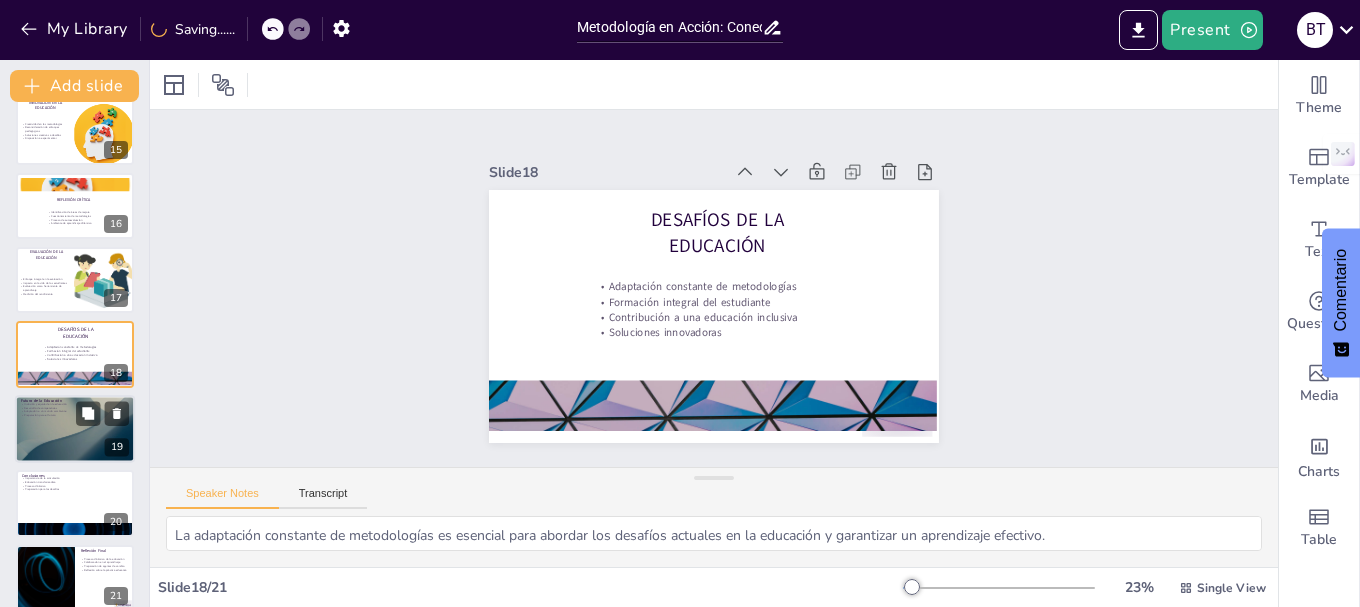 click at bounding box center (75, 429) 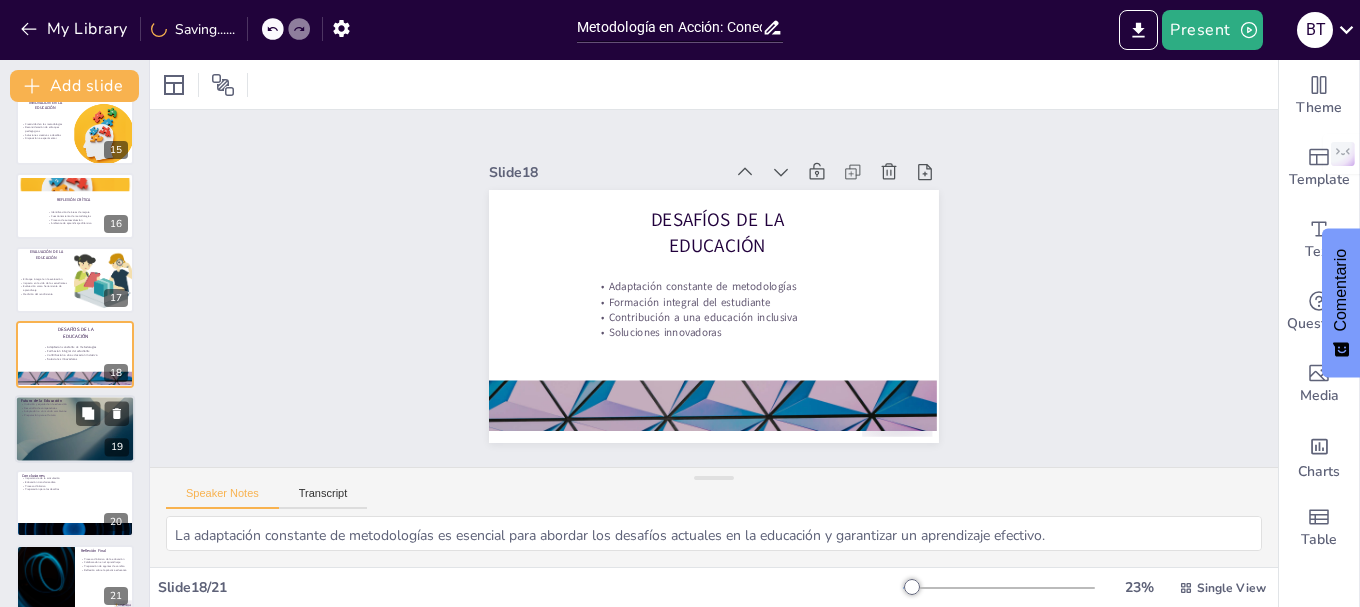 type on "La inclusión y la equidad son fundamentales para garantizar que todos los estudiantes tengan acceso a una educación de calidad y a oportunidades de aprendizaje.
Fomentar el desarrollo de competencias es clave para preparar a los estudiantes para enfrentar los desafíos del mundo actual y futuro.
La educación debe ser capaz de adaptarse a un mundo en constante cambio, asegurando que los estudiantes estén preparados para los desafíos que enfrentarán.
Preparar a los estudiantes para el futuro implica desarrollar habilidades críticas y creativas que les permitan enfrentar problemas complejos de manera efectiva." 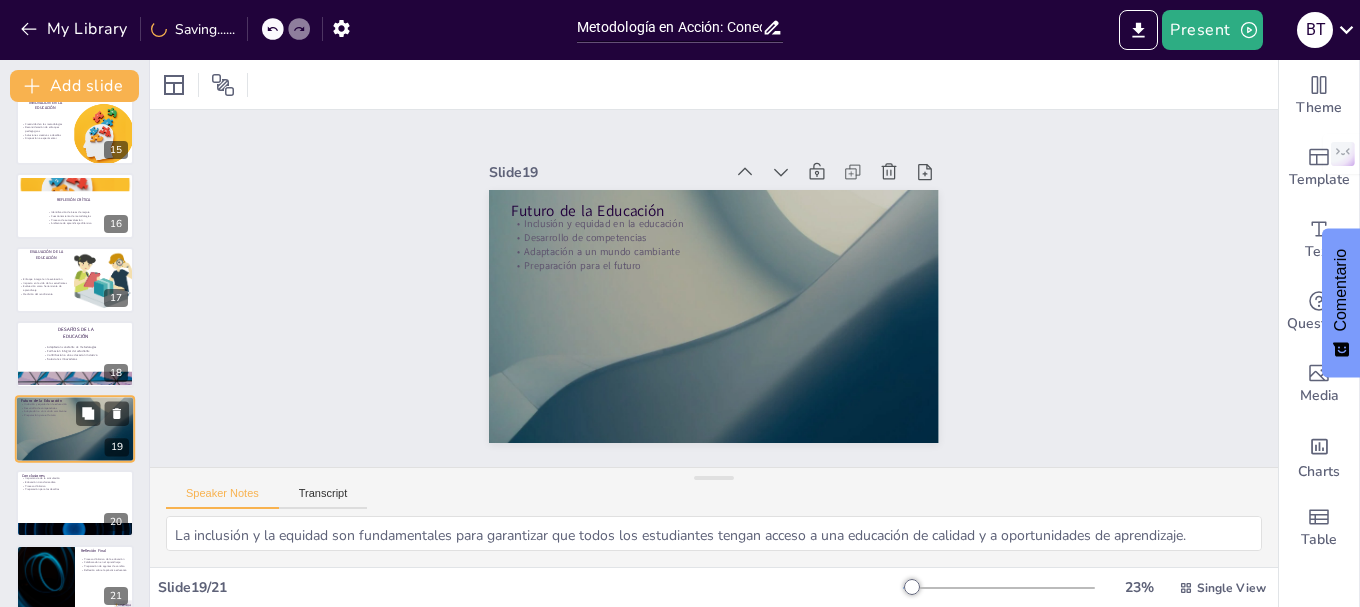 scroll, scrollTop: 1081, scrollLeft: 0, axis: vertical 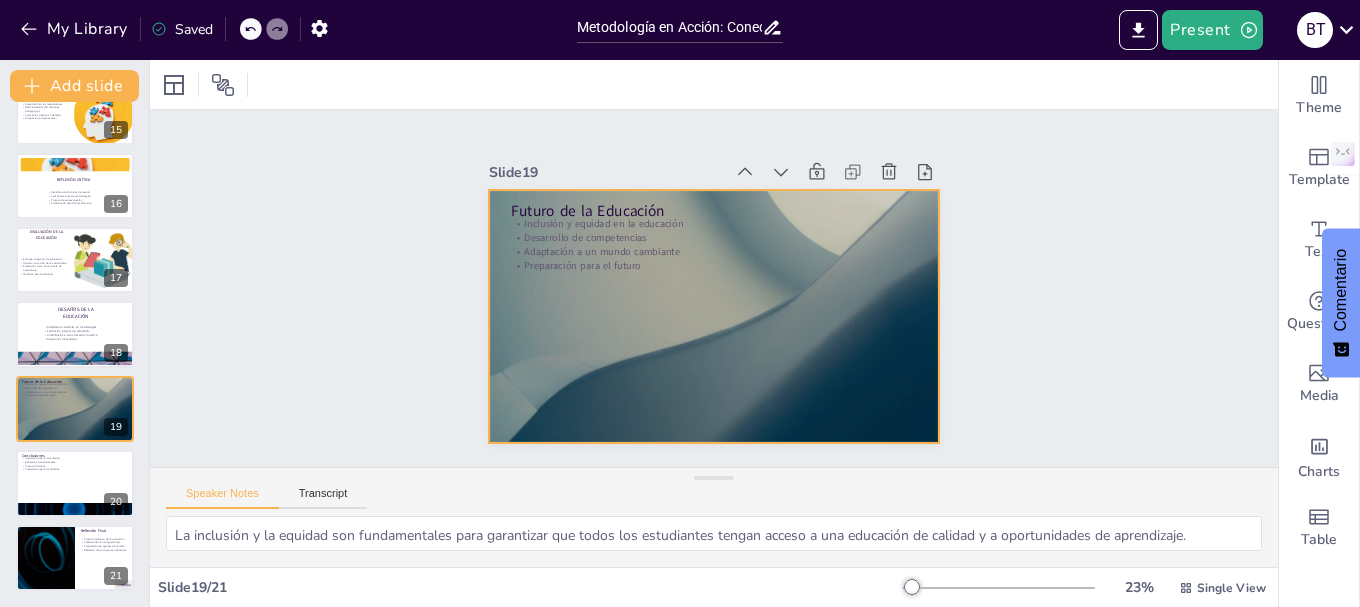 click at bounding box center (711, 316) 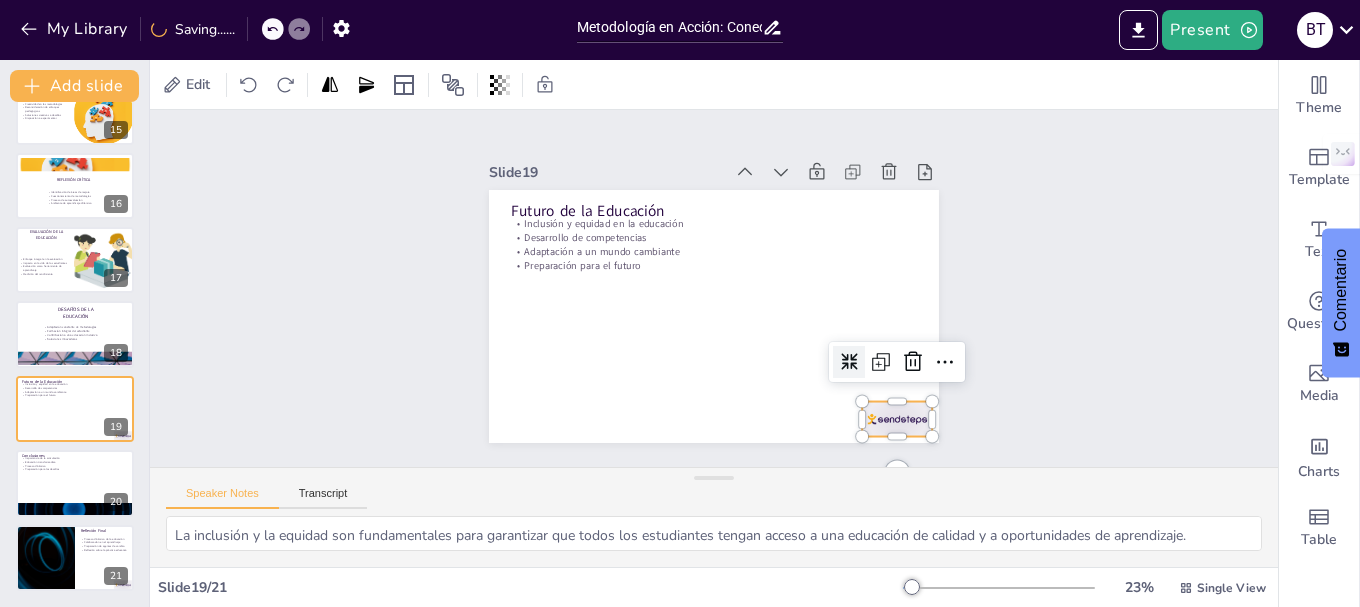 click on "Futuro de la Educación Inclusión y equidad en la educación Desarrollo de competencias Adaptación a un mundo cambiante Preparación para el futuro" at bounding box center [703, 314] 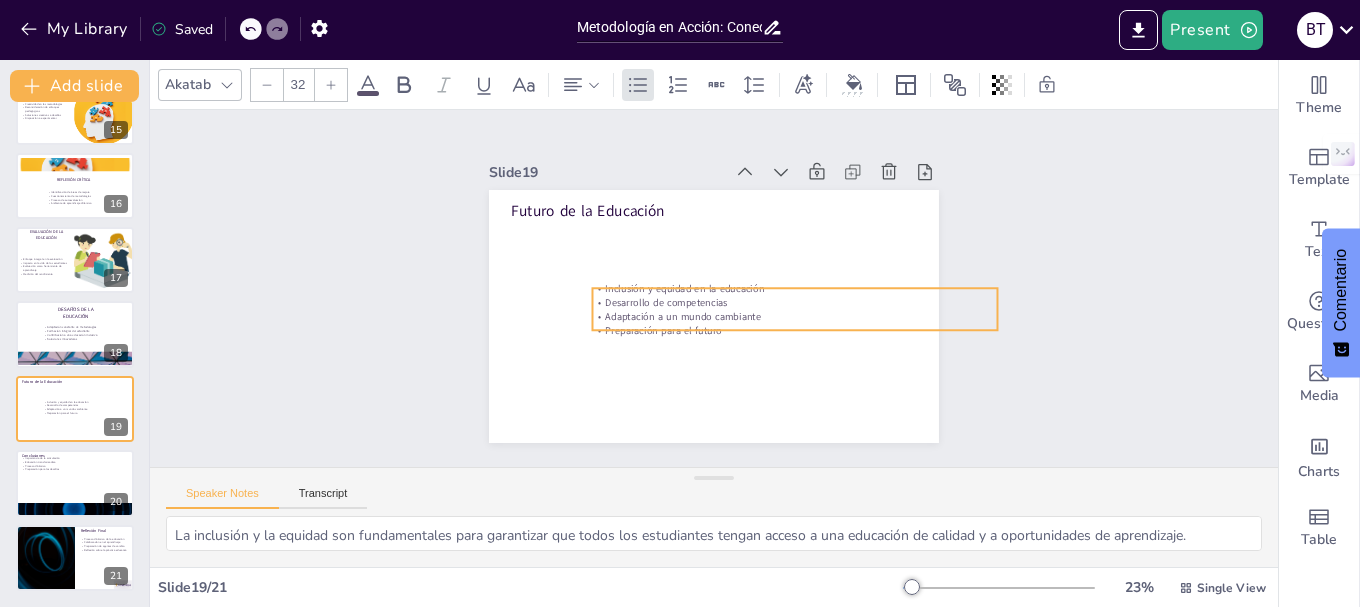 drag, startPoint x: 591, startPoint y: 242, endPoint x: 676, endPoint y: 307, distance: 107.00467 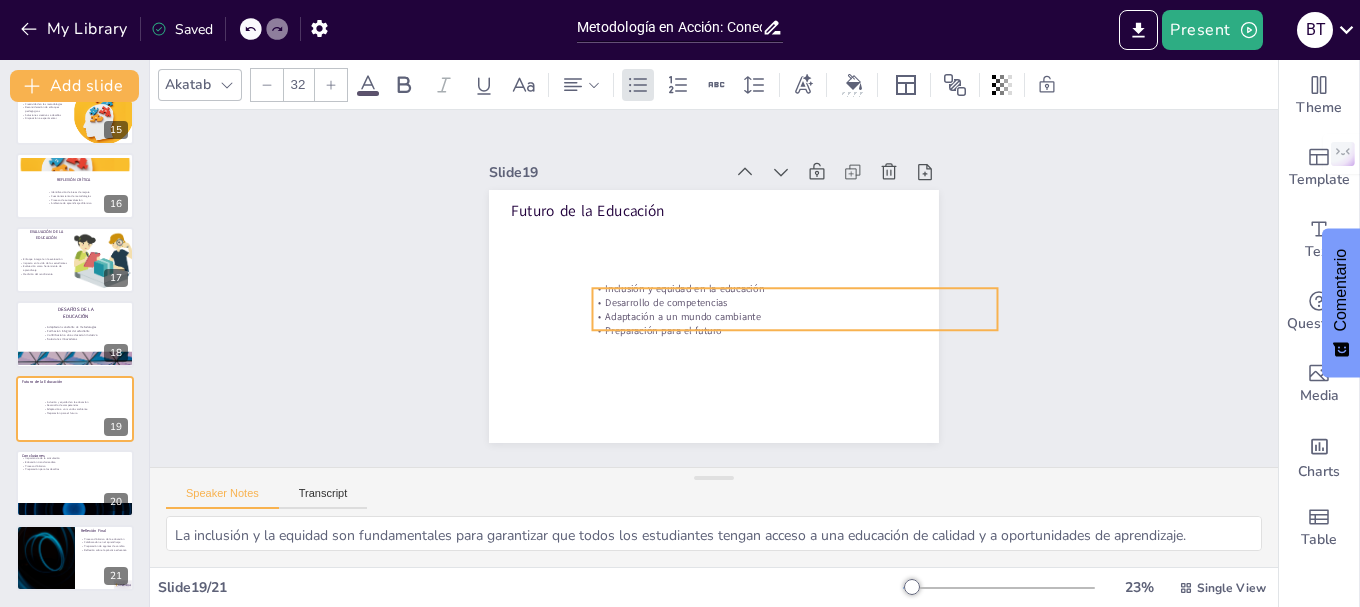click on "Adaptación a un mundo cambiante" at bounding box center [770, 353] 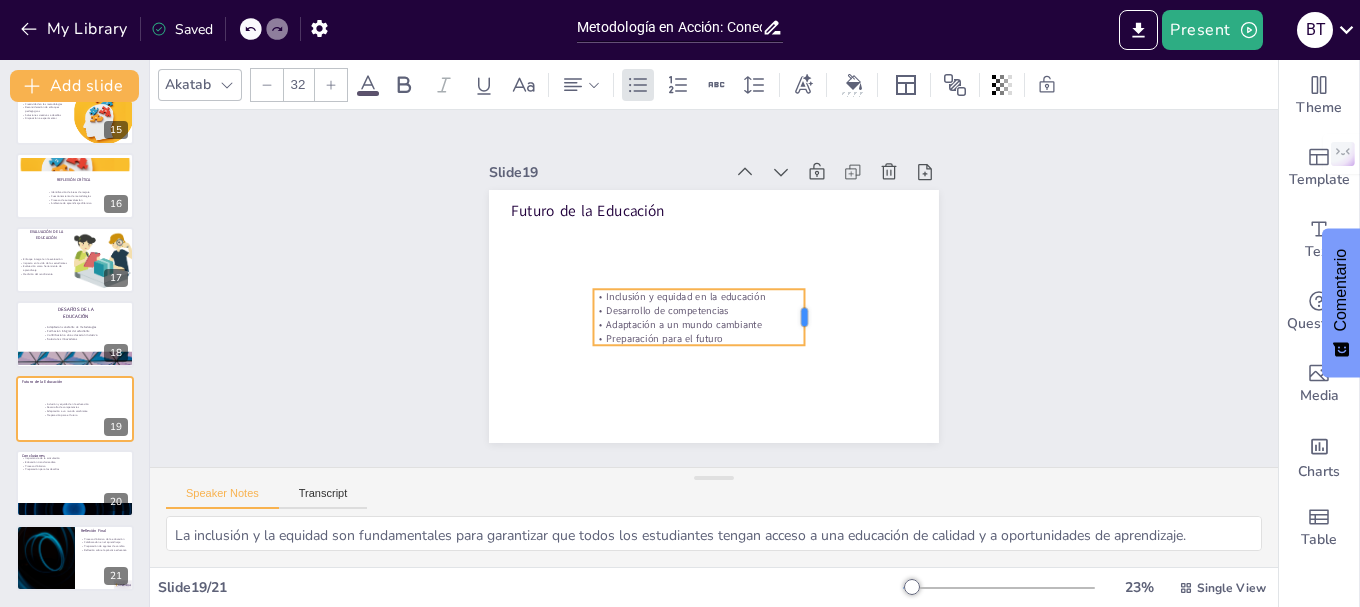 drag, startPoint x: 987, startPoint y: 302, endPoint x: 793, endPoint y: 316, distance: 194.5045 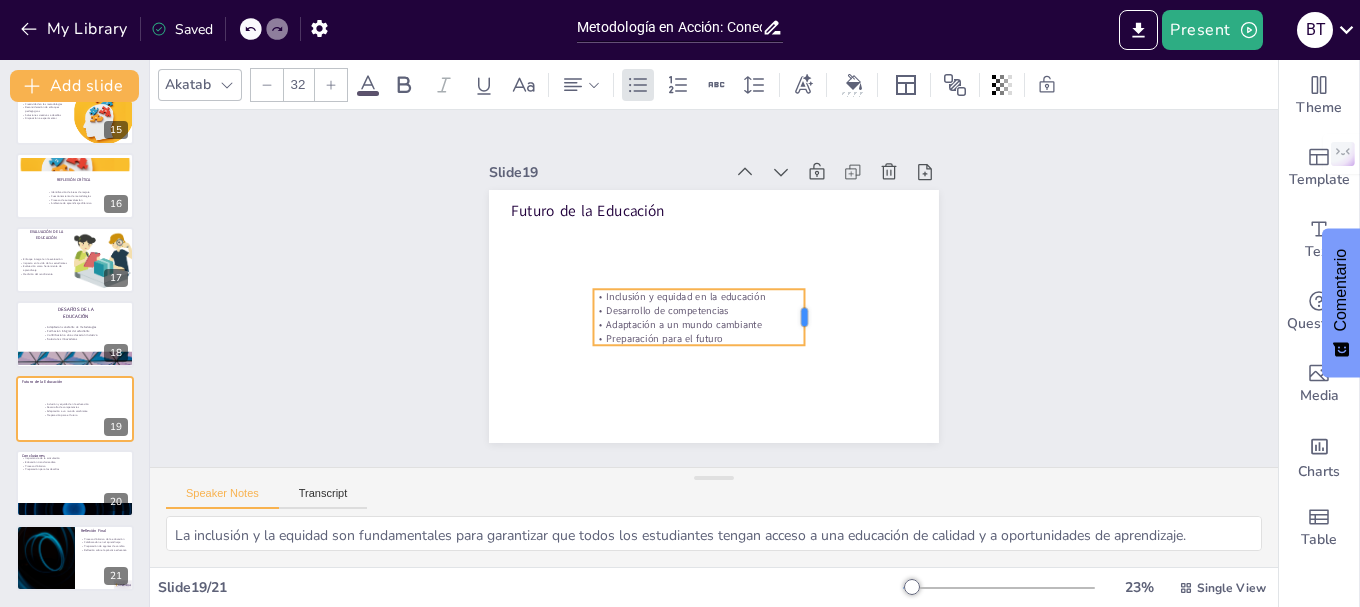 click at bounding box center [809, 327] 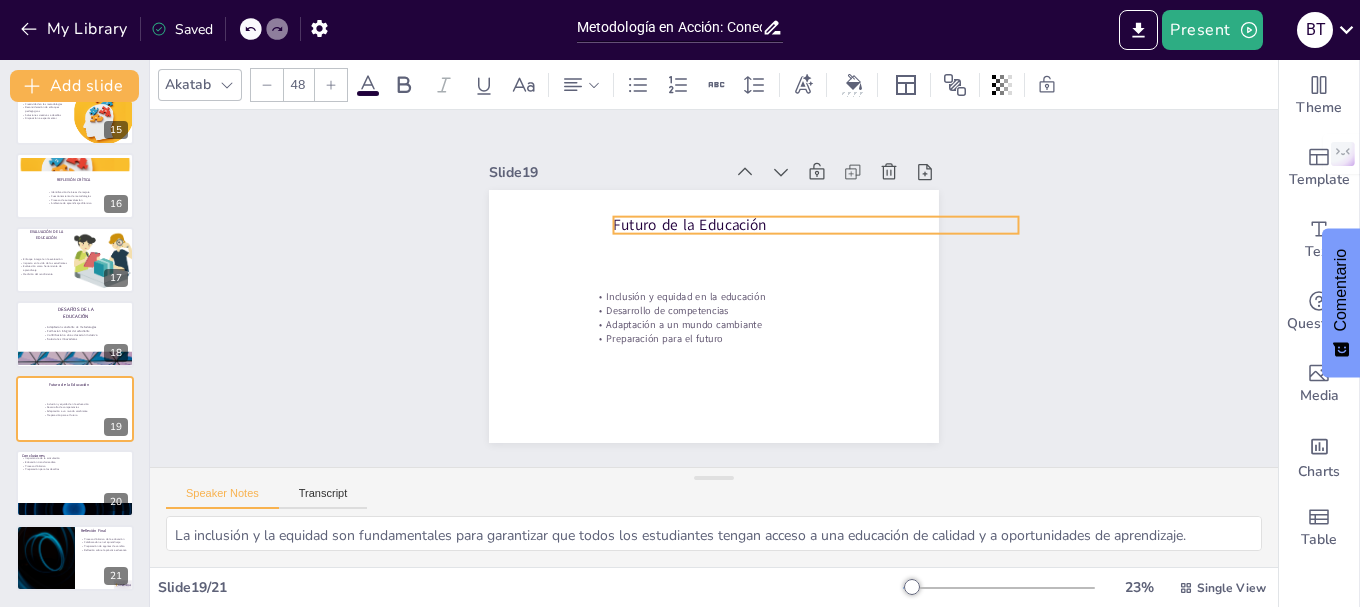 drag, startPoint x: 544, startPoint y: 206, endPoint x: 642, endPoint y: 215, distance: 98.4124 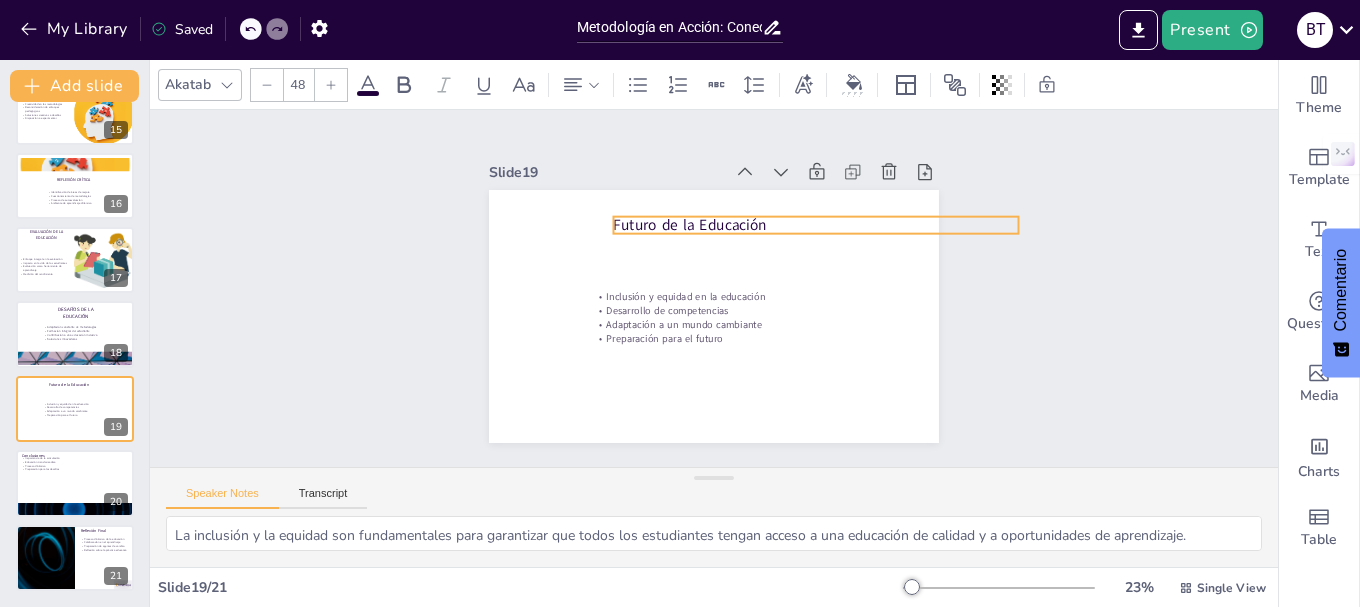 click on "Futuro de la Educación" at bounding box center (822, 235) 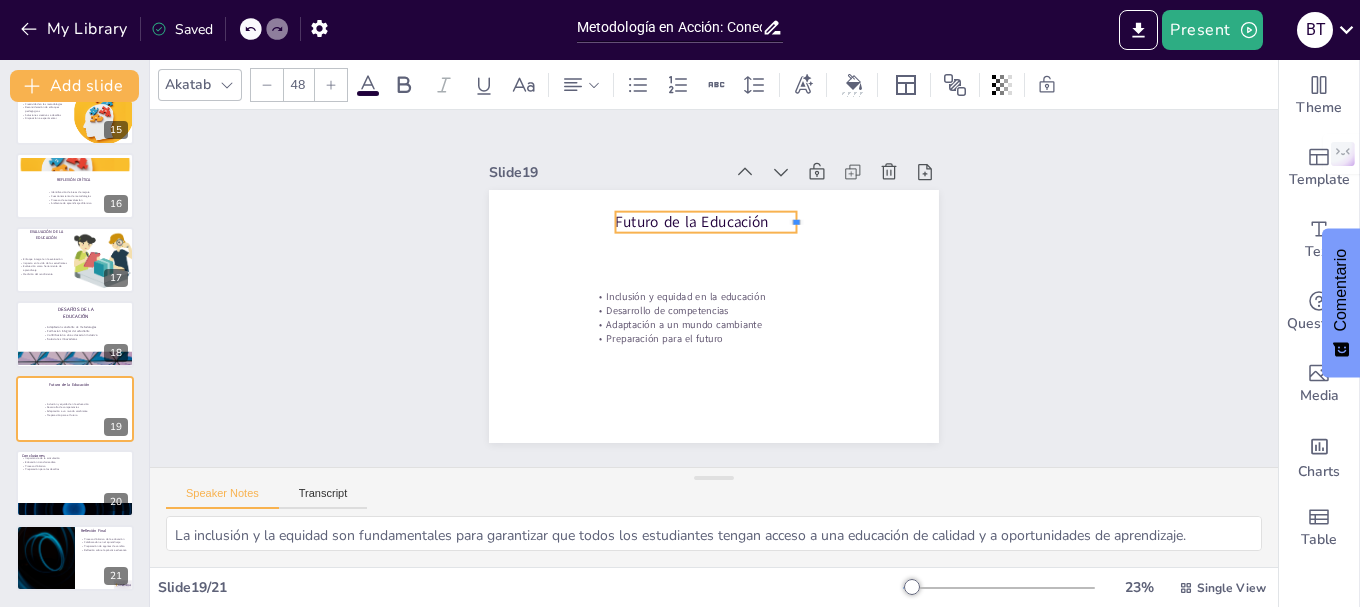 drag, startPoint x: 1007, startPoint y: 213, endPoint x: 741, endPoint y: 224, distance: 266.22736 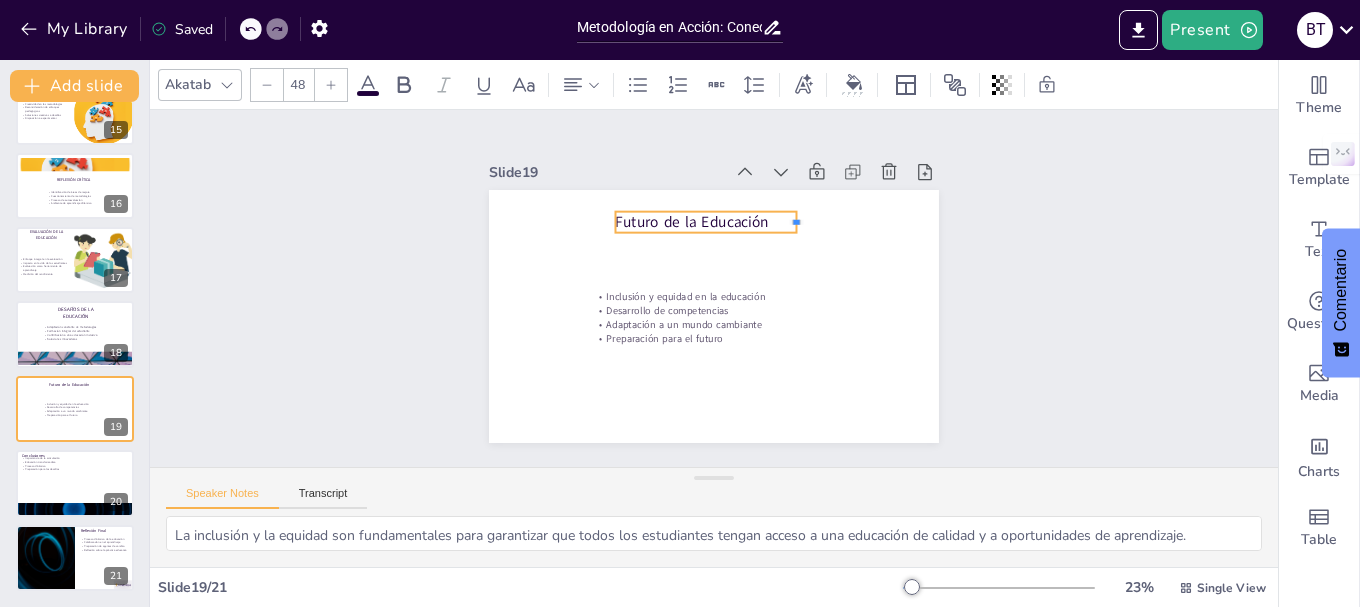 click on "Futuro de la Educación Inclusión y equidad en la educación Desarrollo de competencias Adaptación a un mundo cambiante Preparación para el futuro" at bounding box center [714, 316] 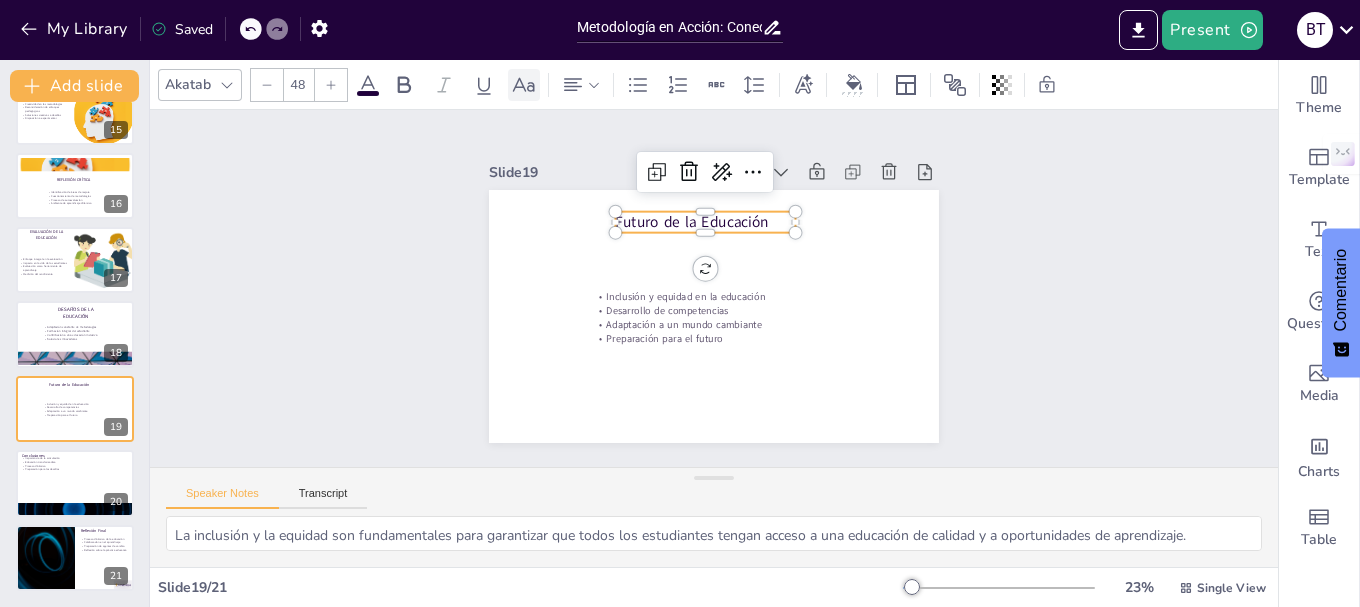 click 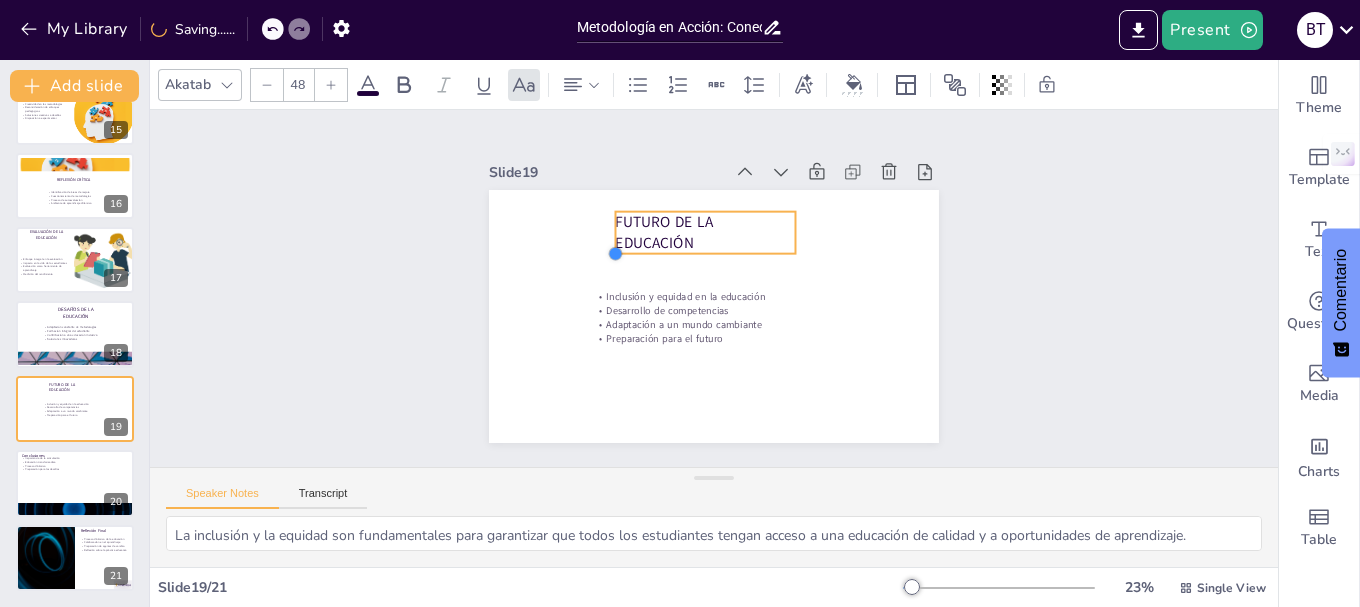 drag, startPoint x: 605, startPoint y: 224, endPoint x: 625, endPoint y: 224, distance: 20 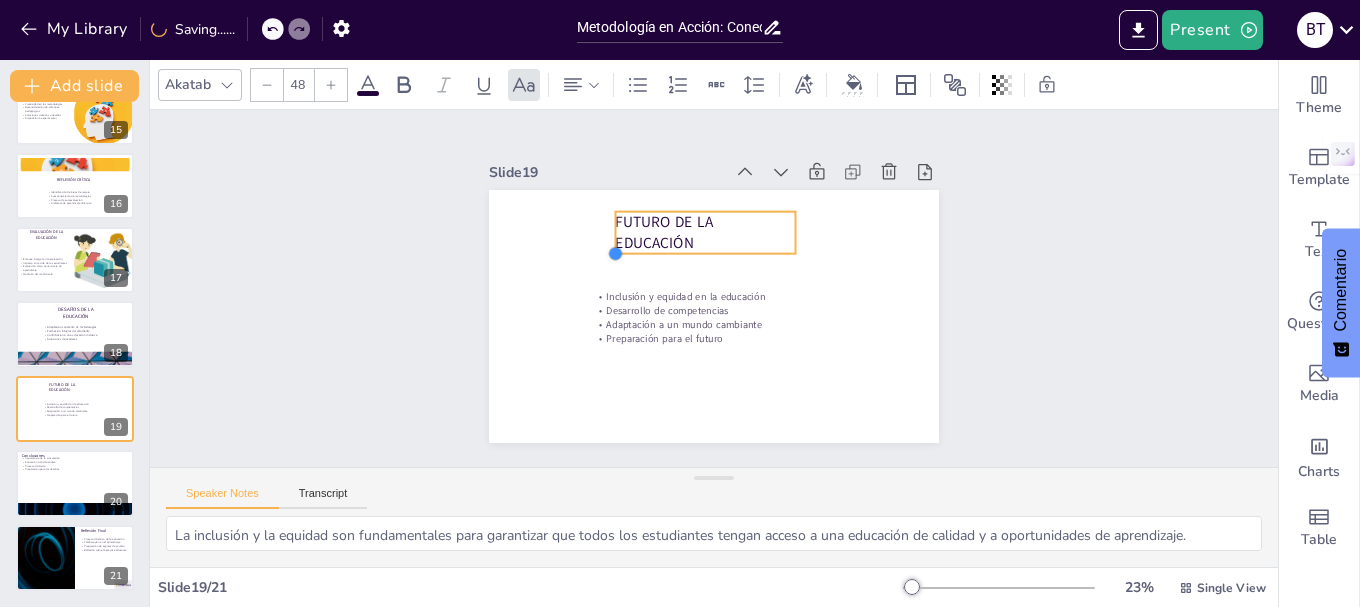 click on "Futuro de la Educación Inclusión y equidad en la educación Desarrollo de competencias Adaptación a un mundo cambiante Preparación para el futuro" at bounding box center (711, 316) 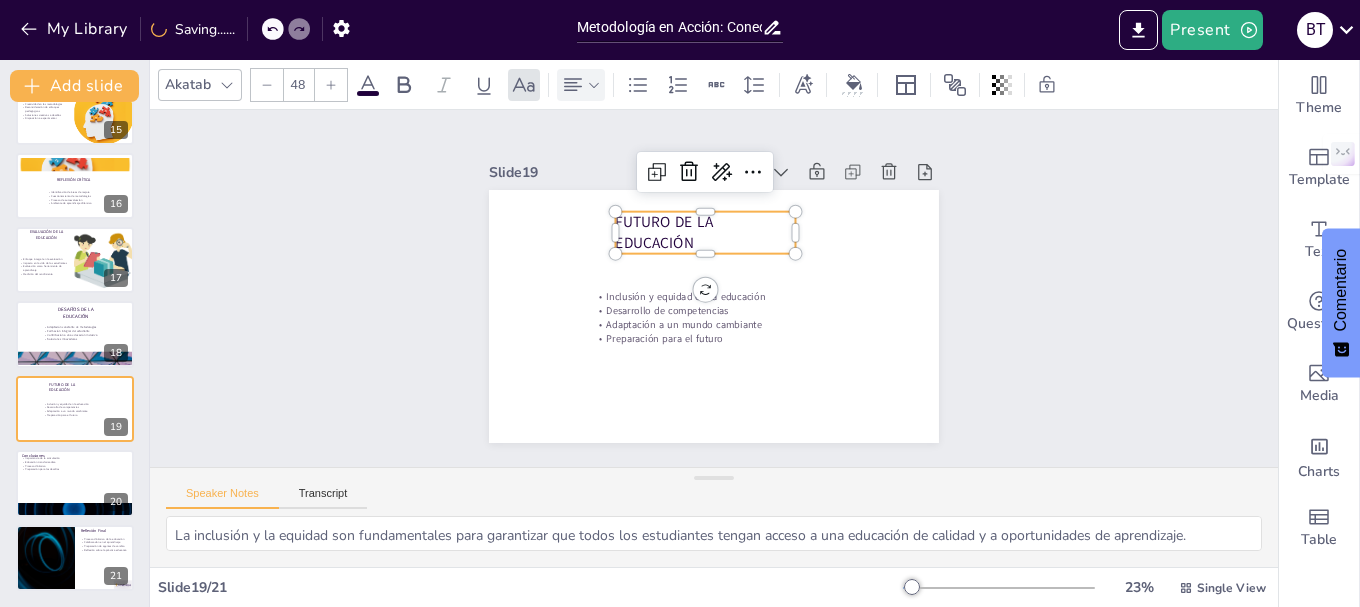 click 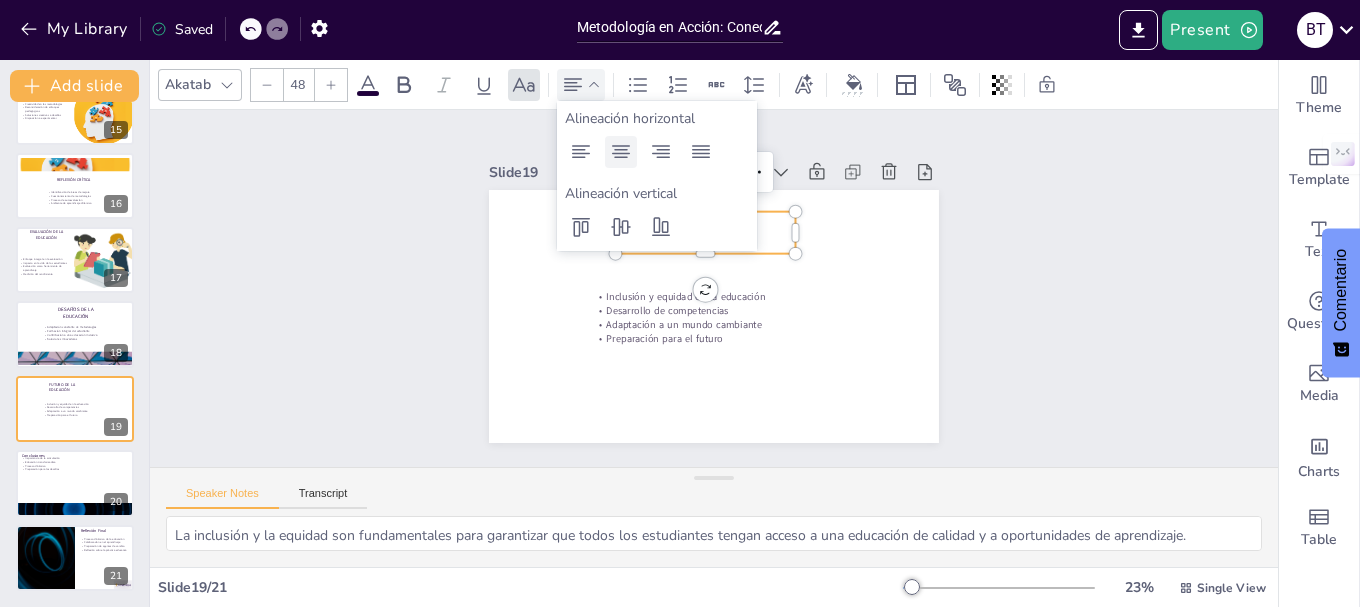 click 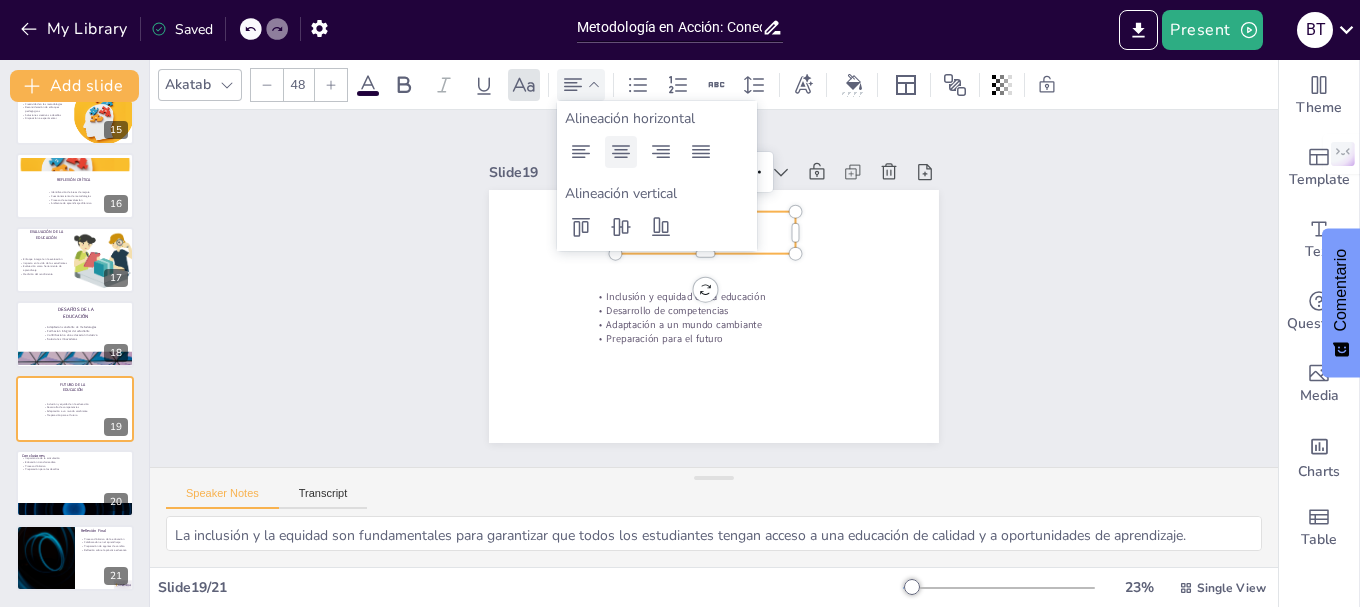click 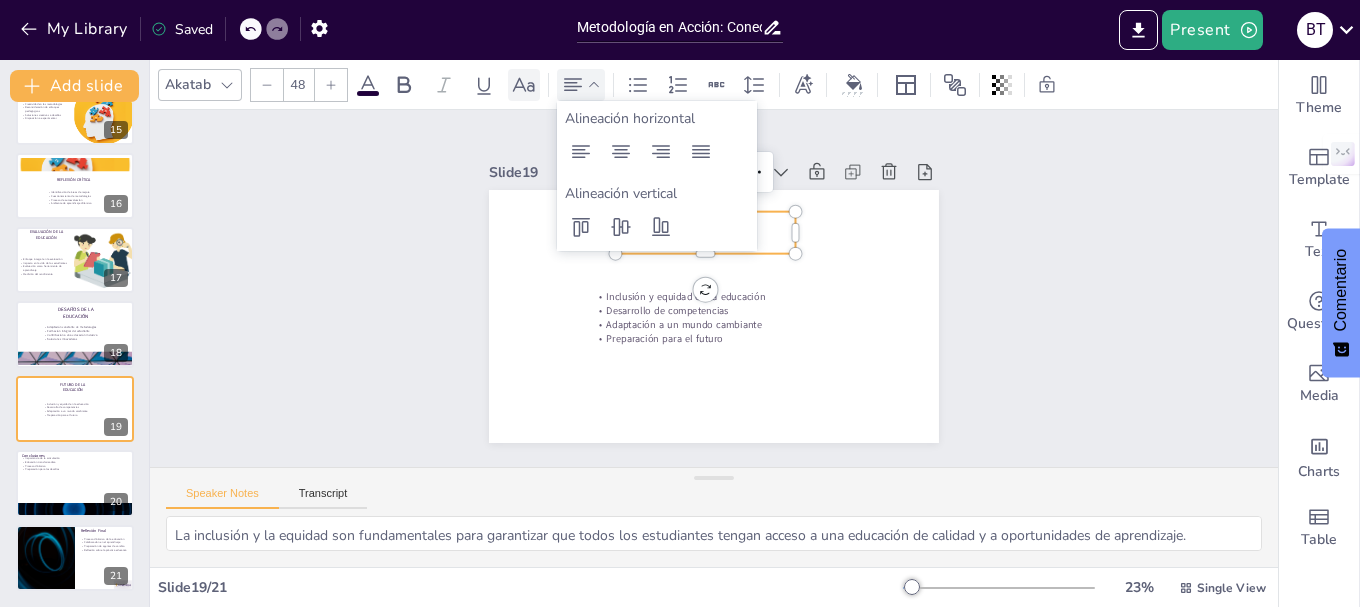 click 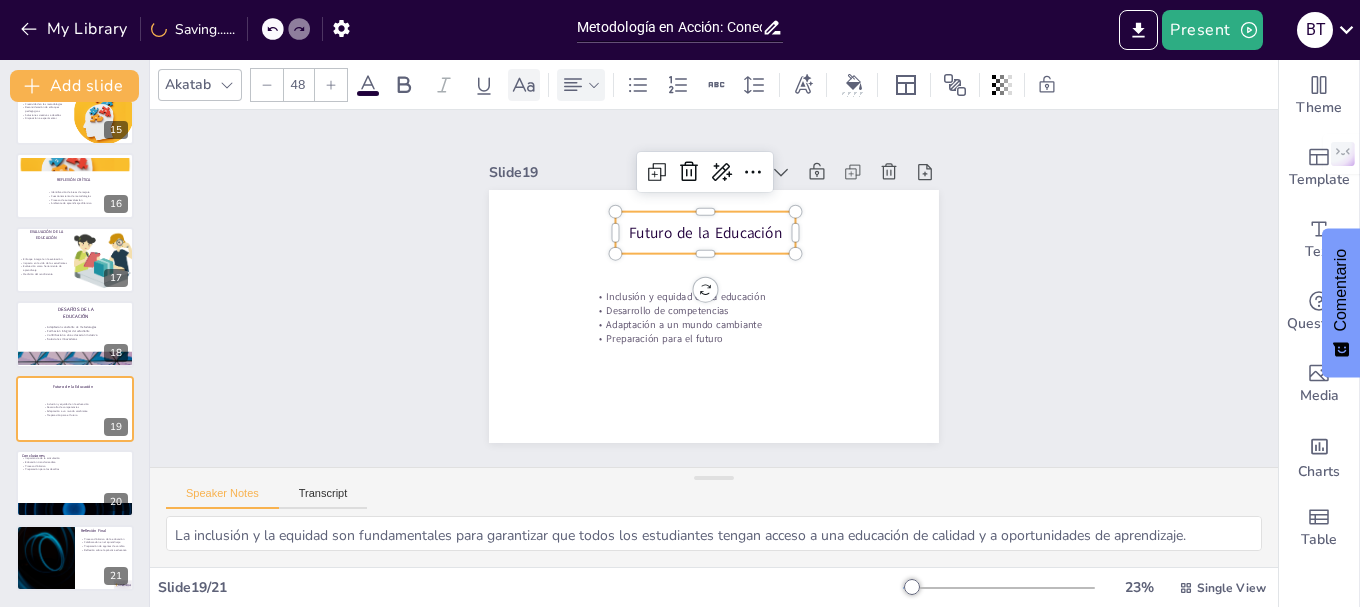 click 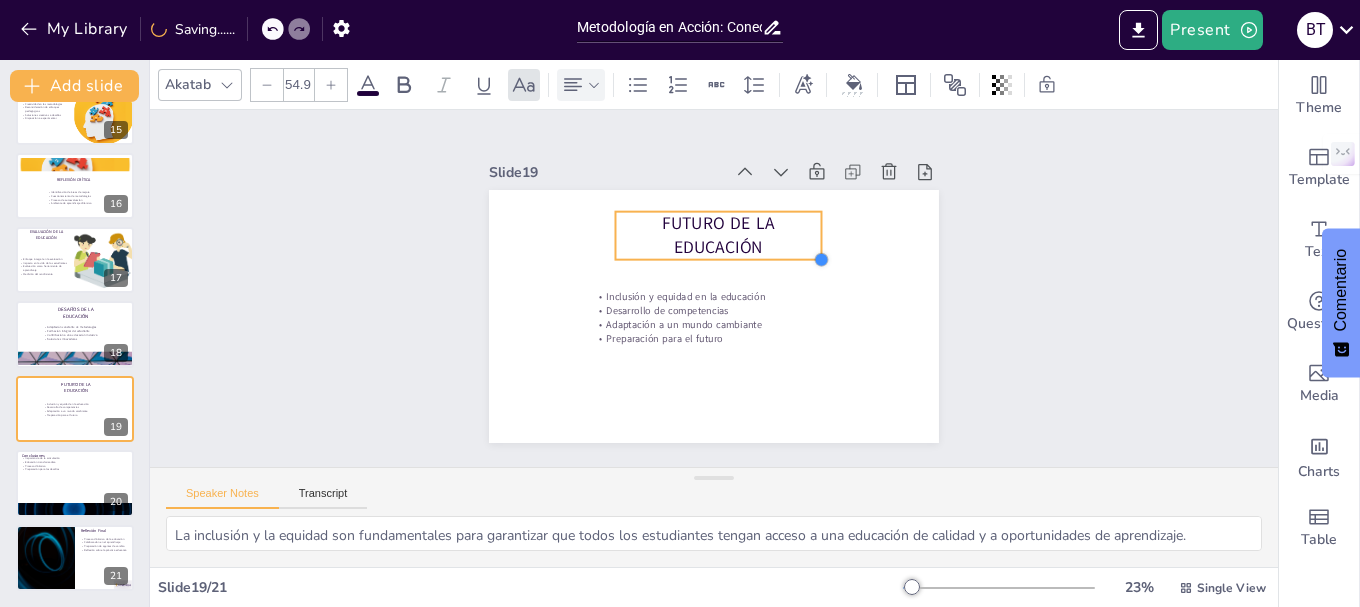 click on "Futuro de la Educación Inclusión y equidad en la educación Desarrollo de competencias Adaptación a un mundo cambiante Preparación para el futuro" at bounding box center (711, 316) 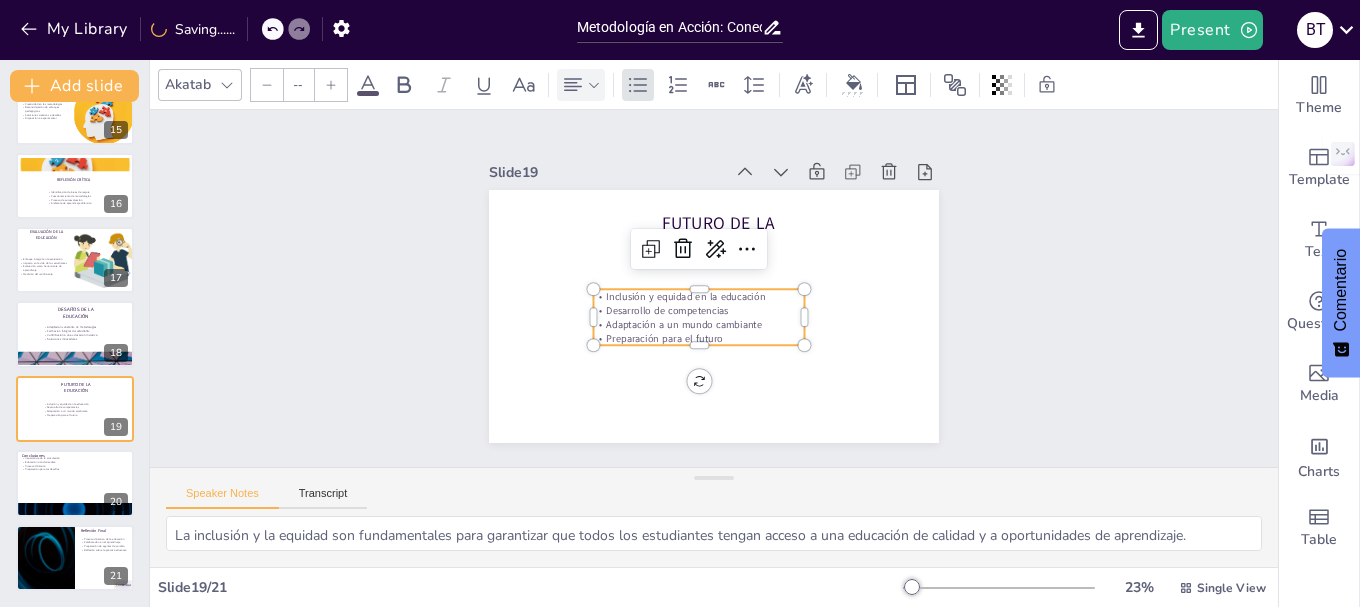 type on "32" 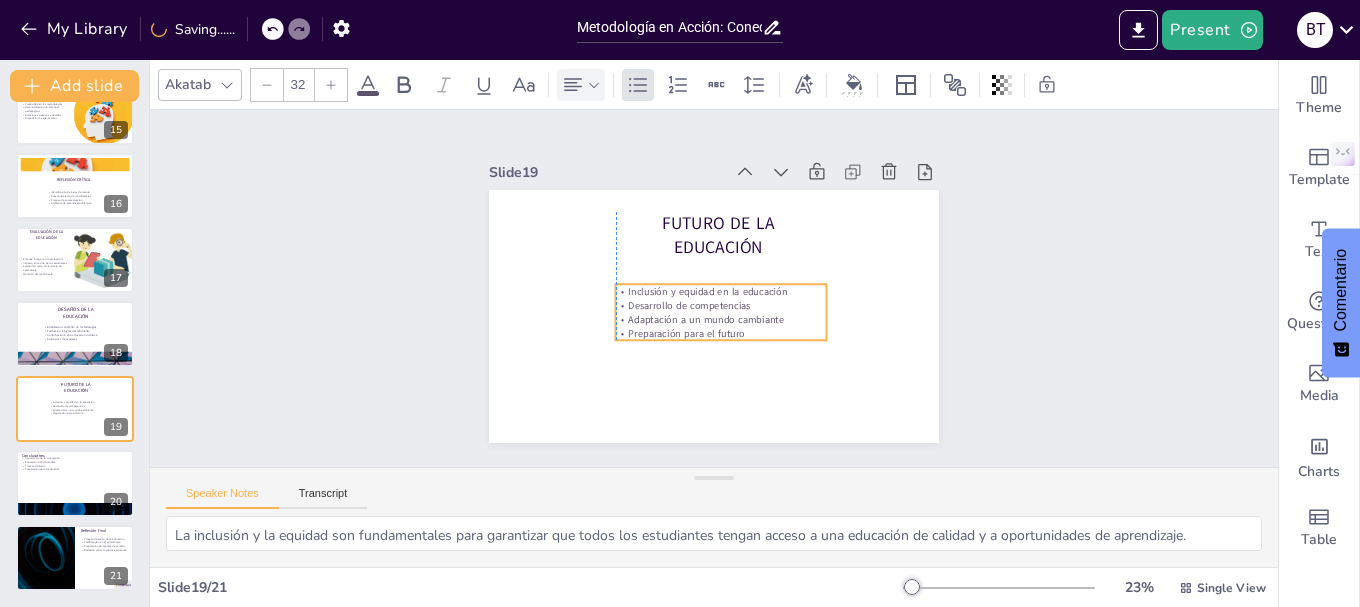 drag, startPoint x: 663, startPoint y: 321, endPoint x: 684, endPoint y: 316, distance: 21.587032 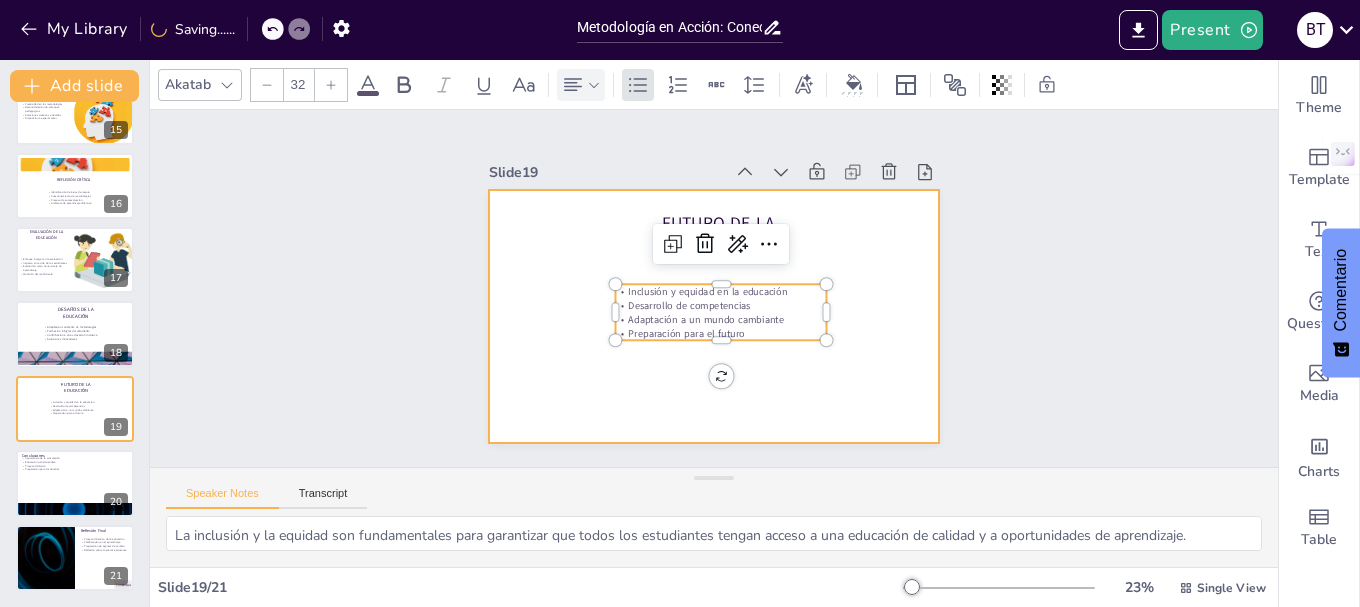 click at bounding box center [697, 311] 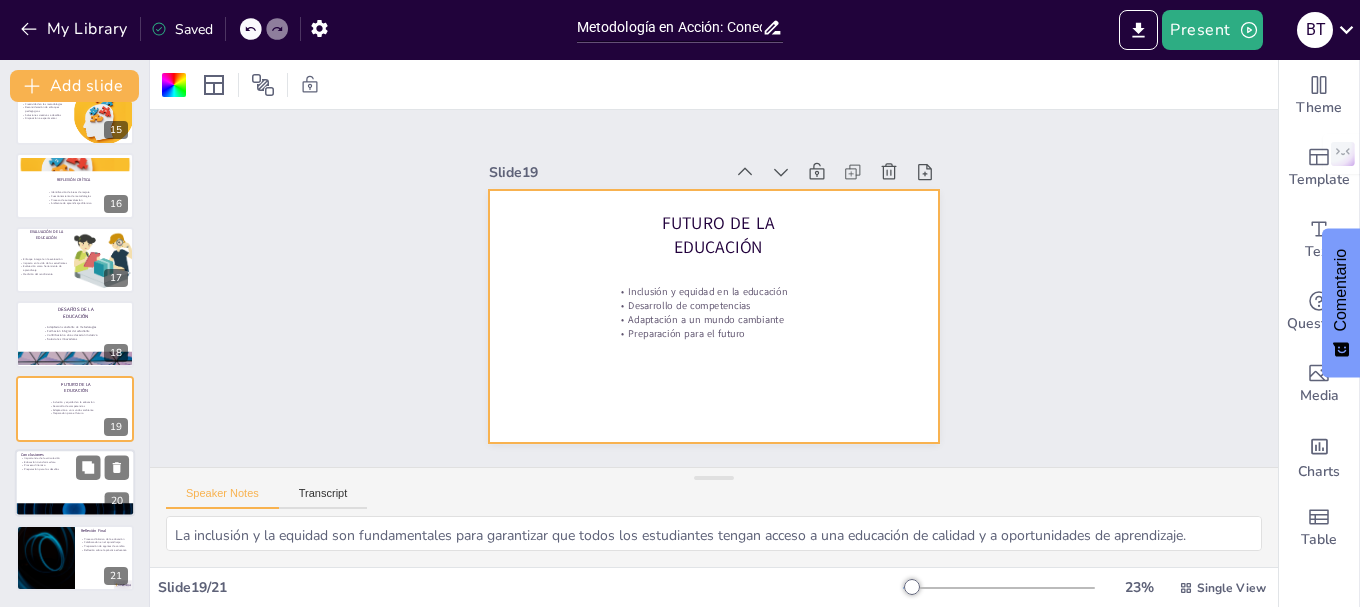click at bounding box center (75, 483) 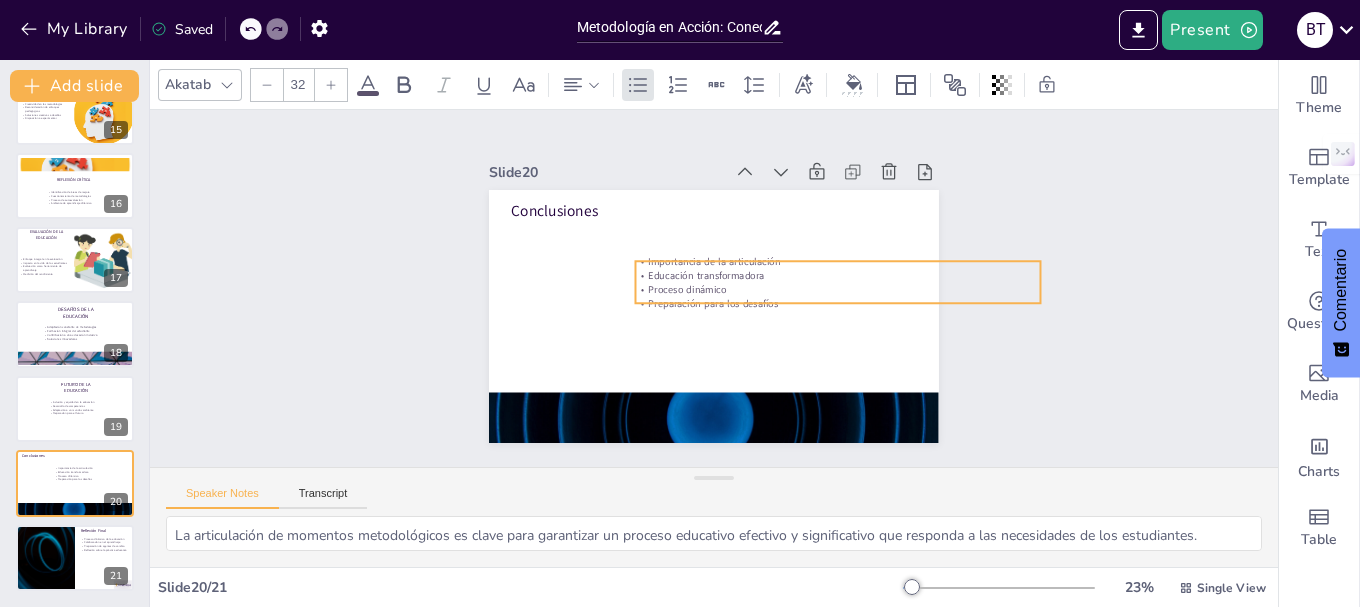 drag, startPoint x: 574, startPoint y: 236, endPoint x: 698, endPoint y: 274, distance: 129.69194 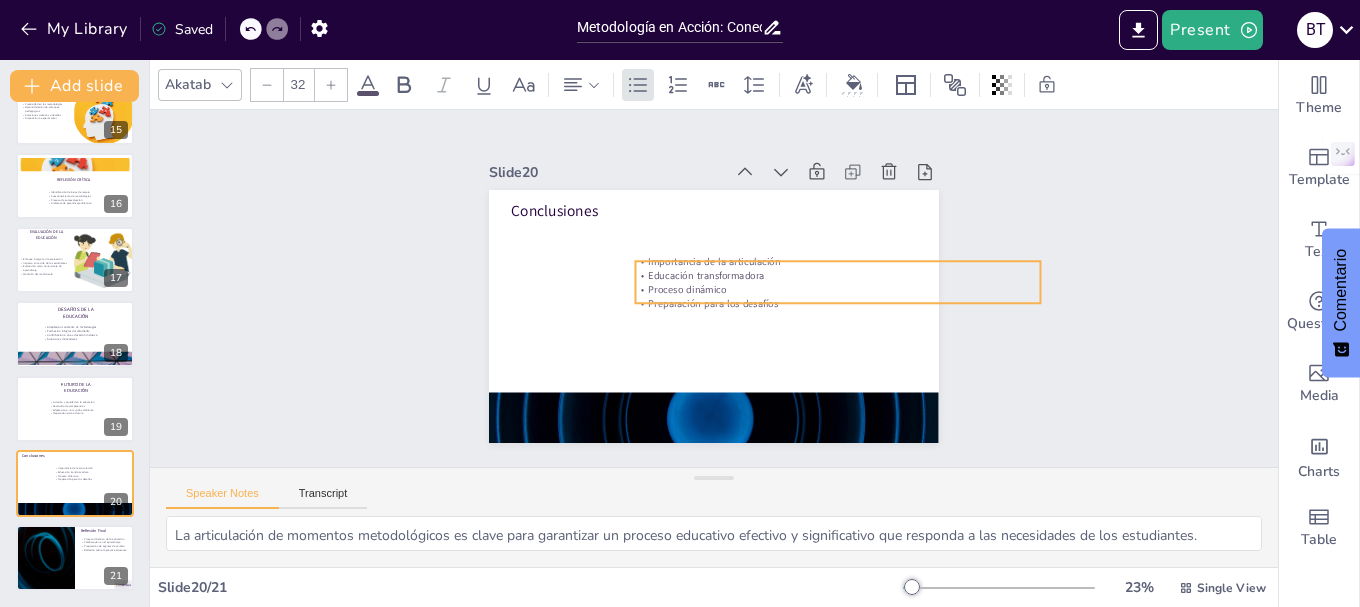 click on "Educación transformadora" at bounding box center [839, 288] 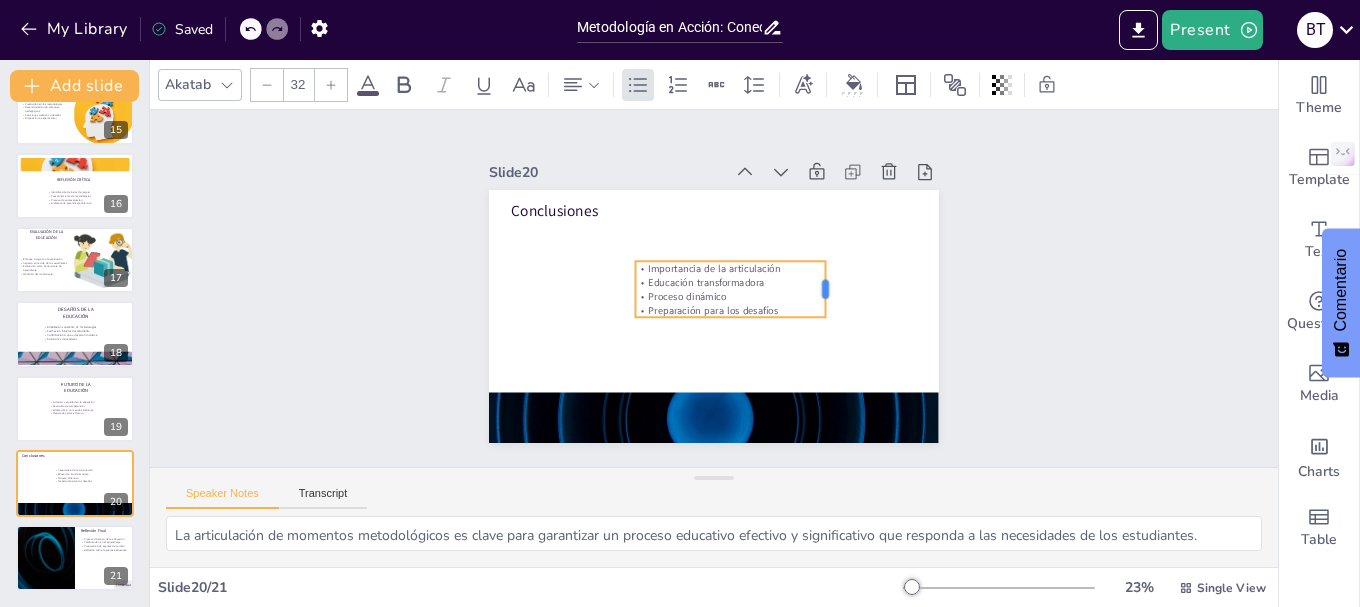 drag, startPoint x: 1027, startPoint y: 270, endPoint x: 812, endPoint y: 274, distance: 215.0372 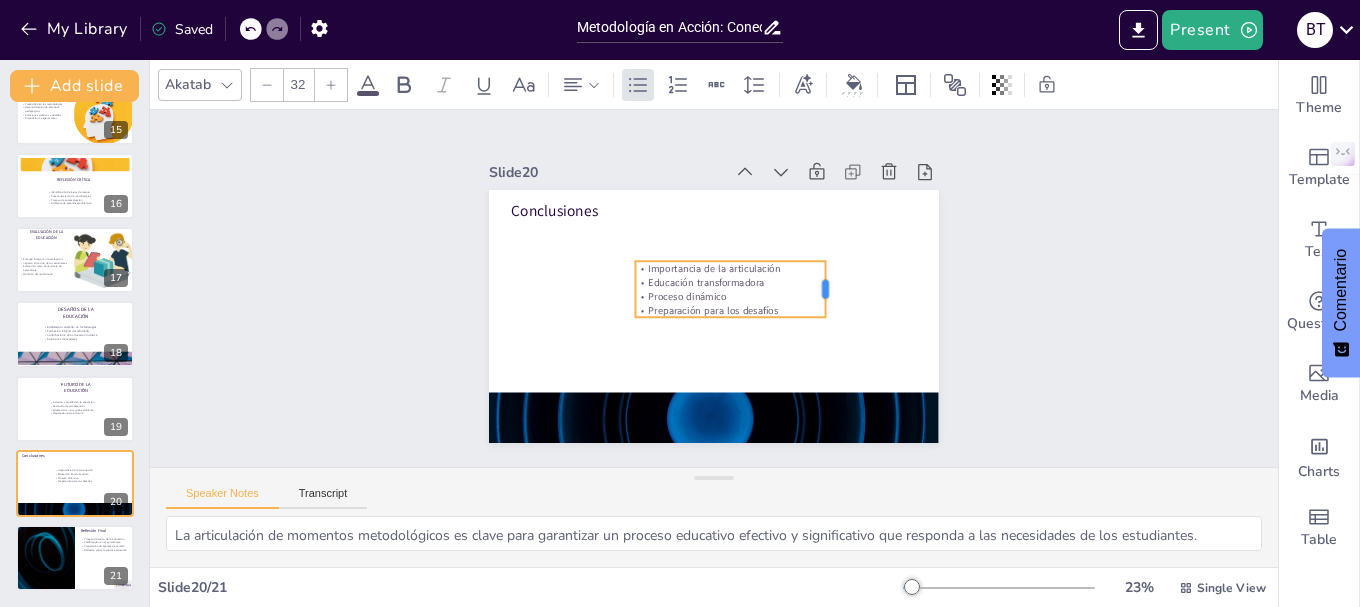 click at bounding box center [827, 326] 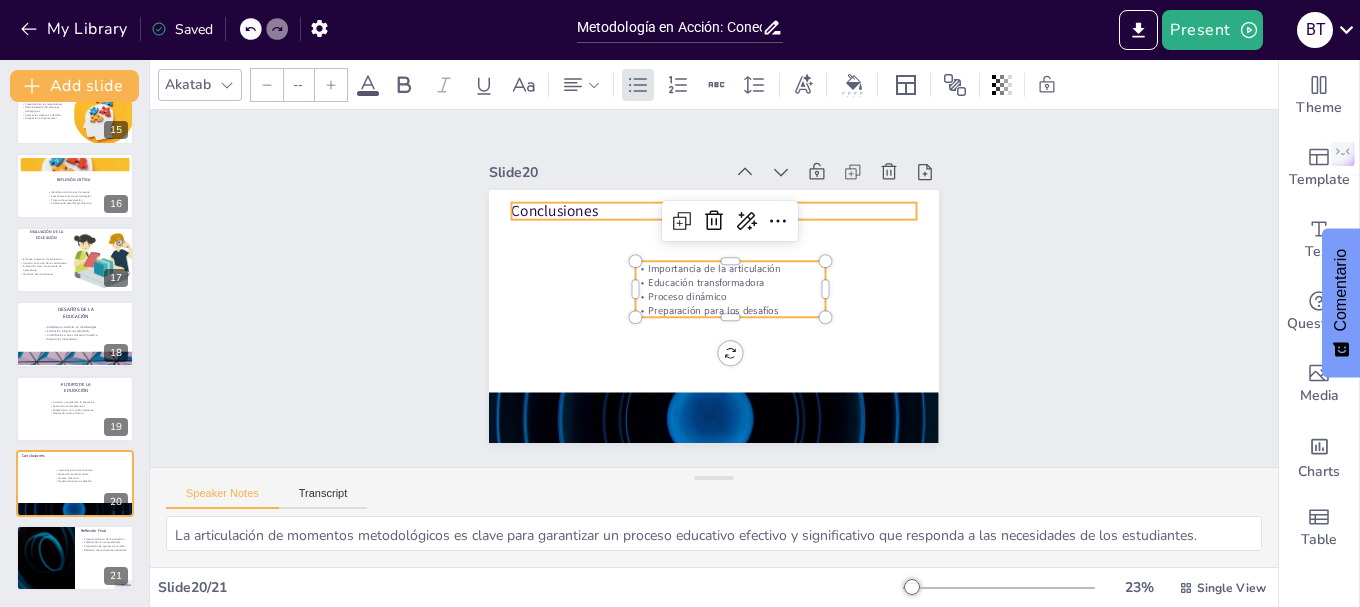 type on "48" 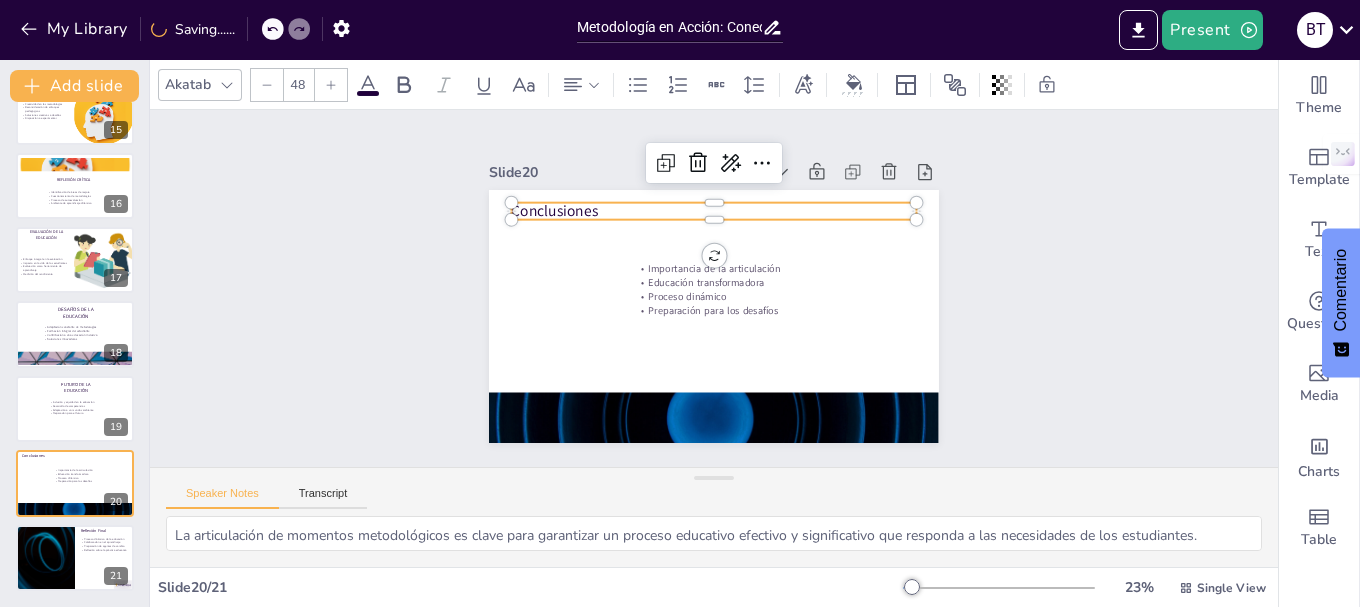 click on "Conclusiones" at bounding box center [722, 211] 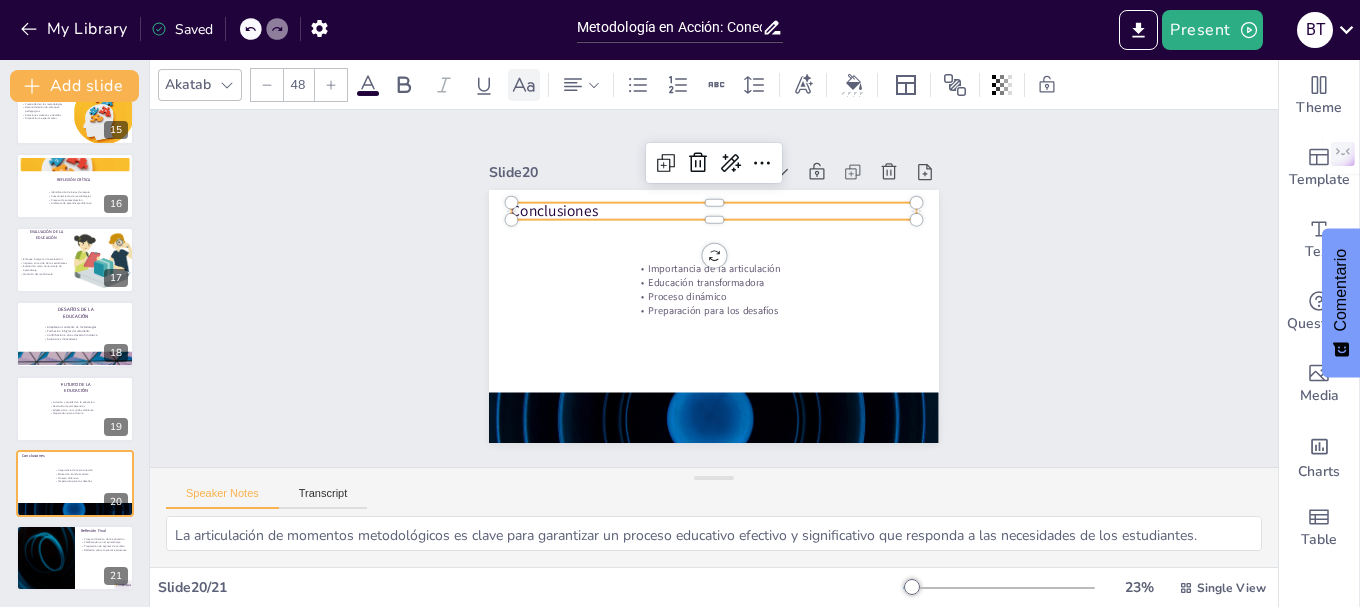 click 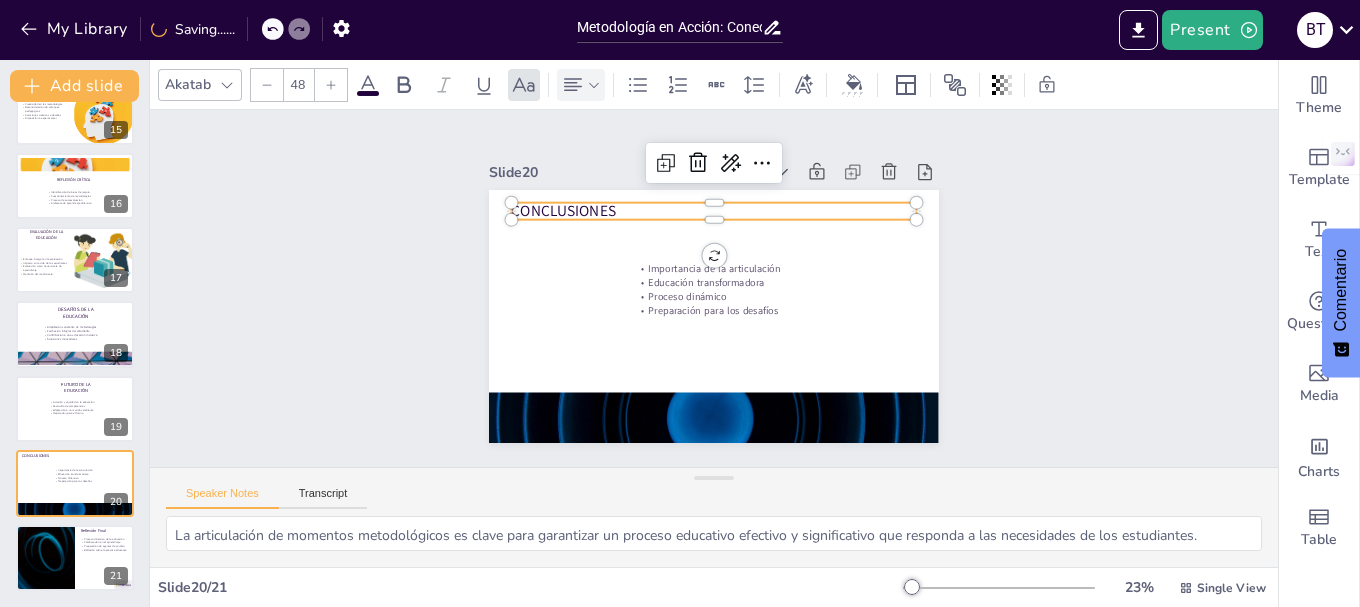 click 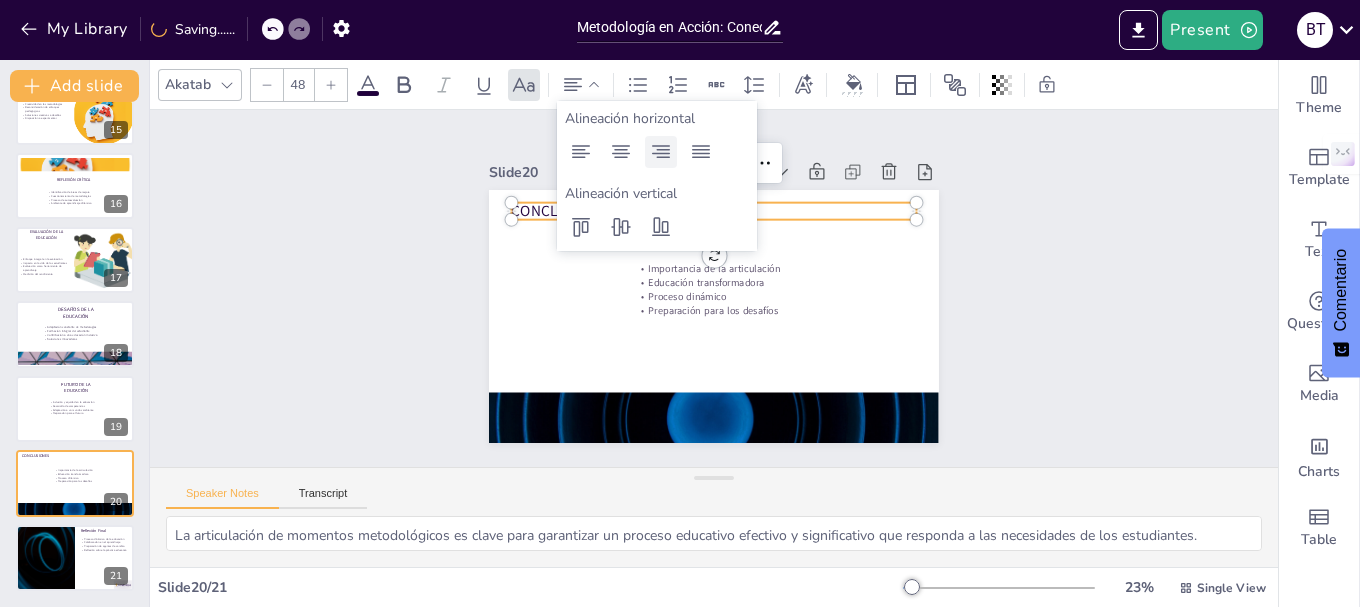drag, startPoint x: 617, startPoint y: 148, endPoint x: 652, endPoint y: 164, distance: 38.483765 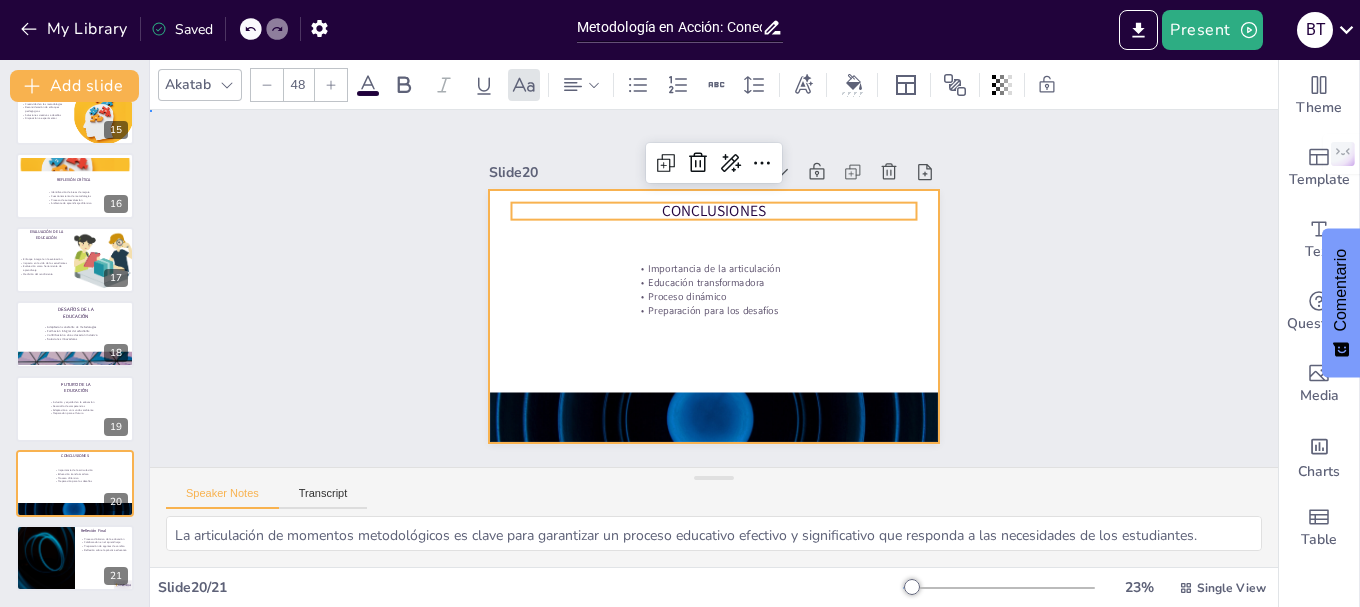 click at bounding box center (705, 315) 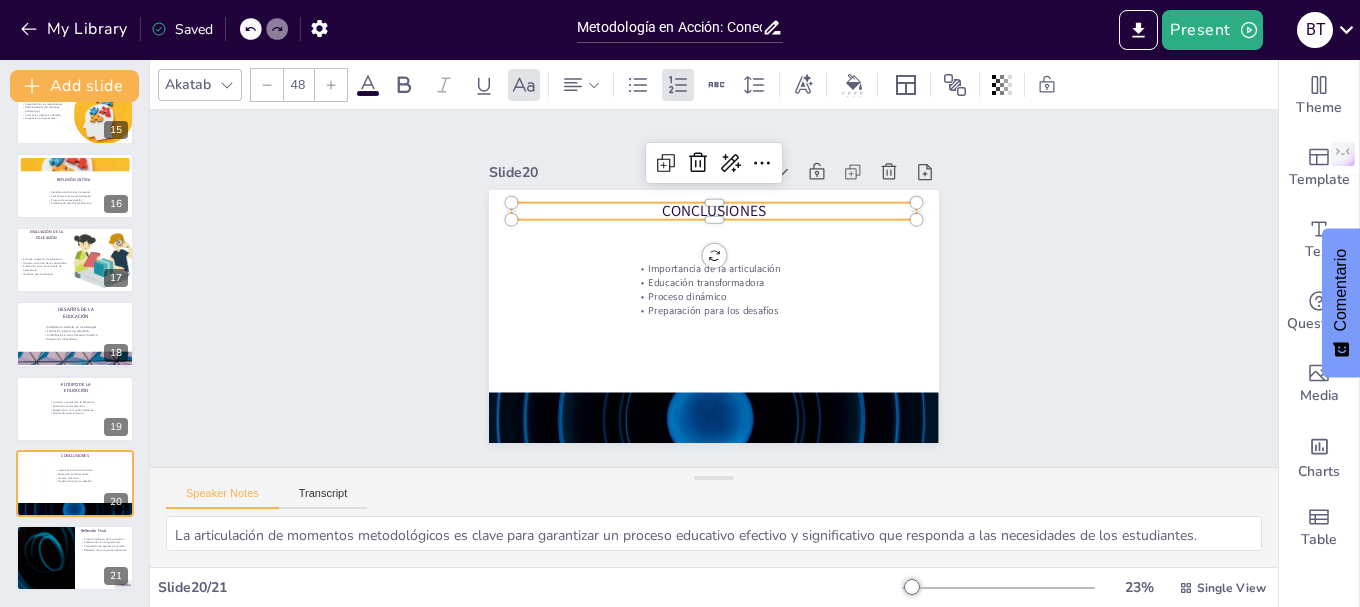 click on "Conclusiones" at bounding box center [785, 257] 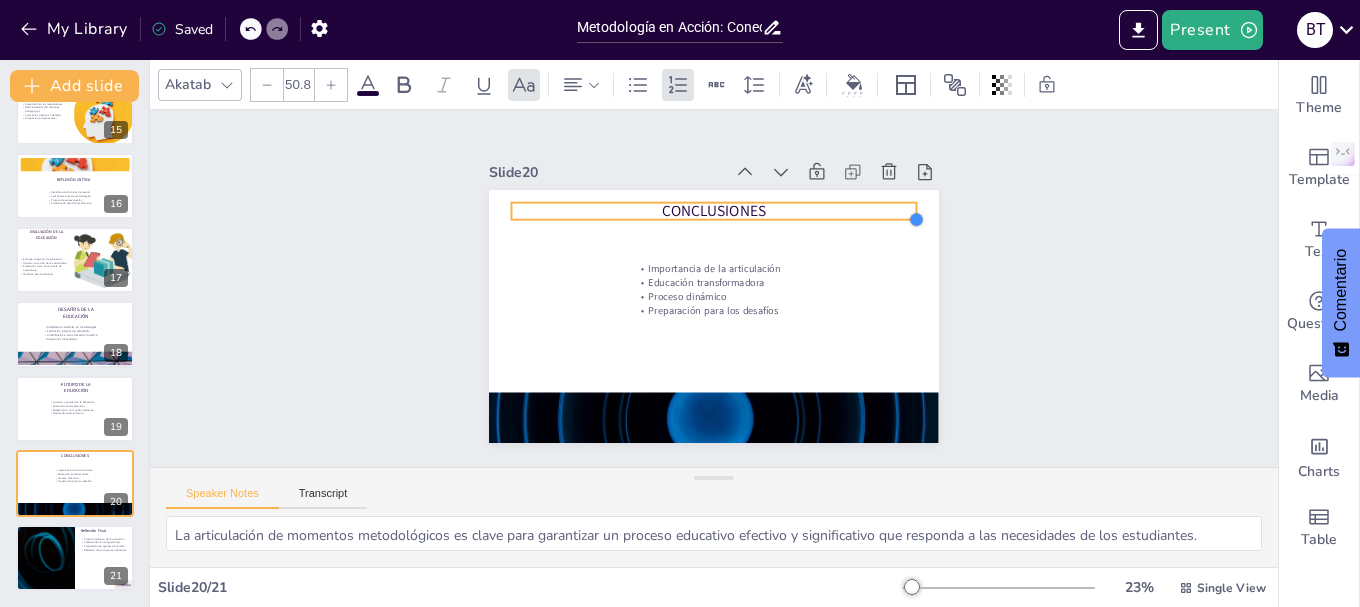 type on "59.4" 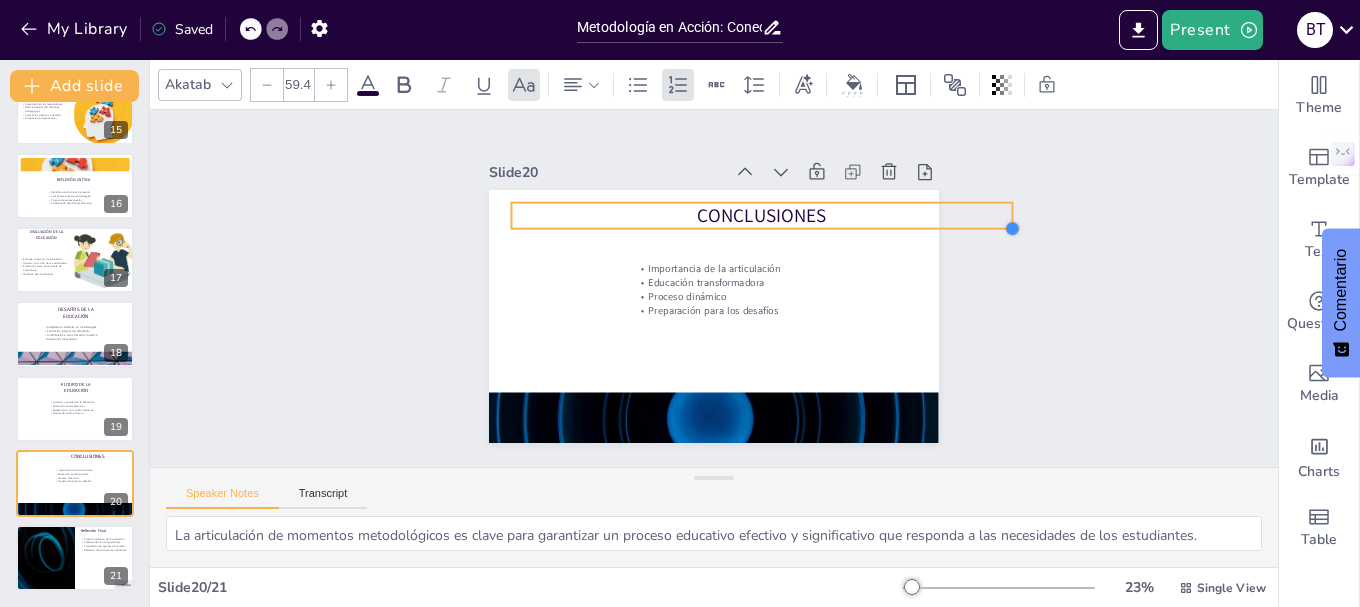 click on "Conclusiones Importancia de la articulación Educación transformadora Proceso dinámico Preparación para los desafíos" at bounding box center (703, 314) 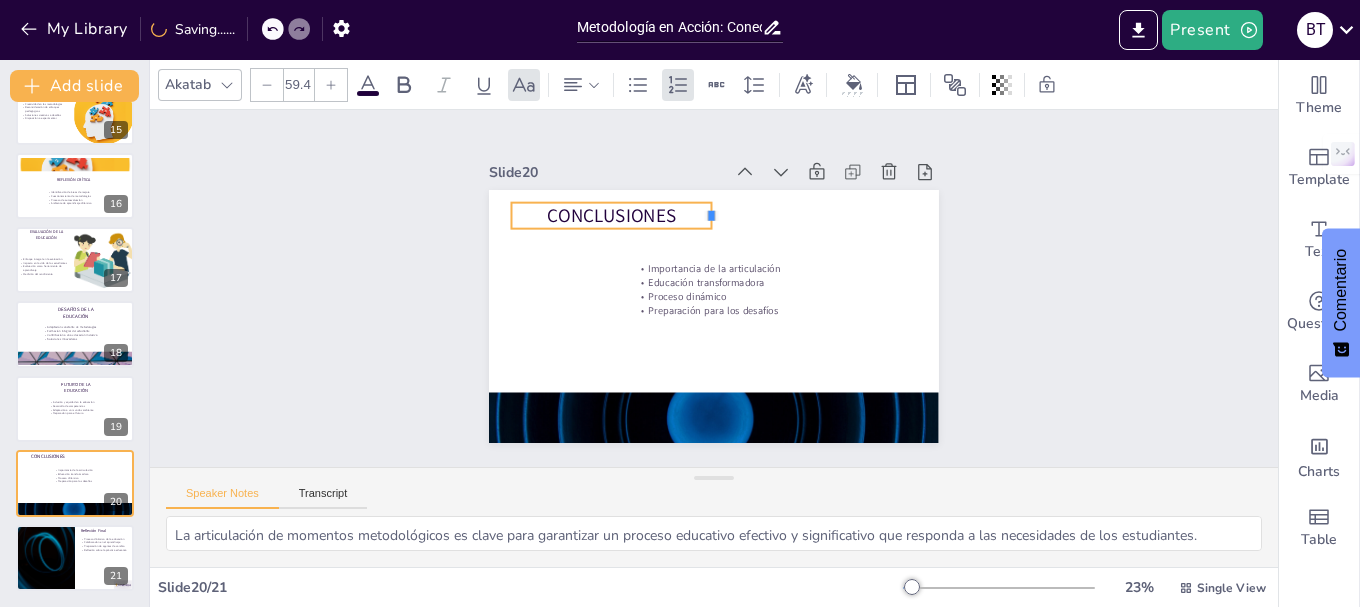 drag, startPoint x: 998, startPoint y: 210, endPoint x: 697, endPoint y: 215, distance: 301.04153 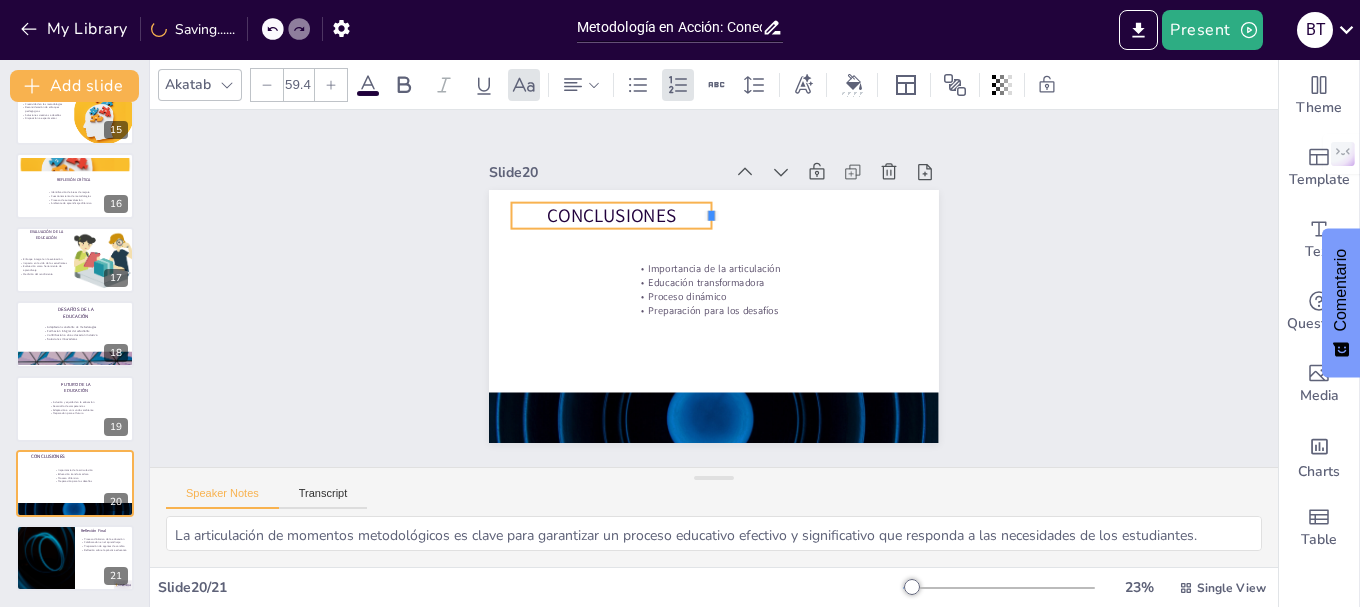 click on "Conclusiones Importancia de la articulación Educación transformadora Proceso dinámico Preparación para los desafíos" at bounding box center [714, 316] 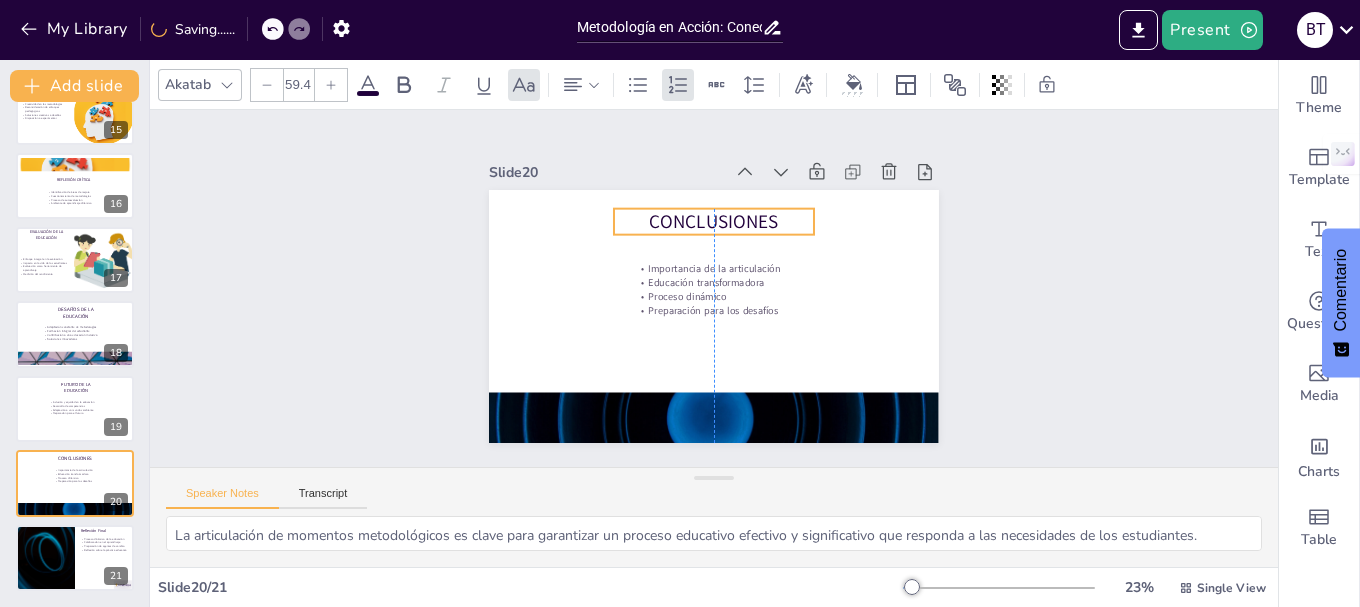 drag, startPoint x: 625, startPoint y: 210, endPoint x: 712, endPoint y: 218, distance: 87.36704 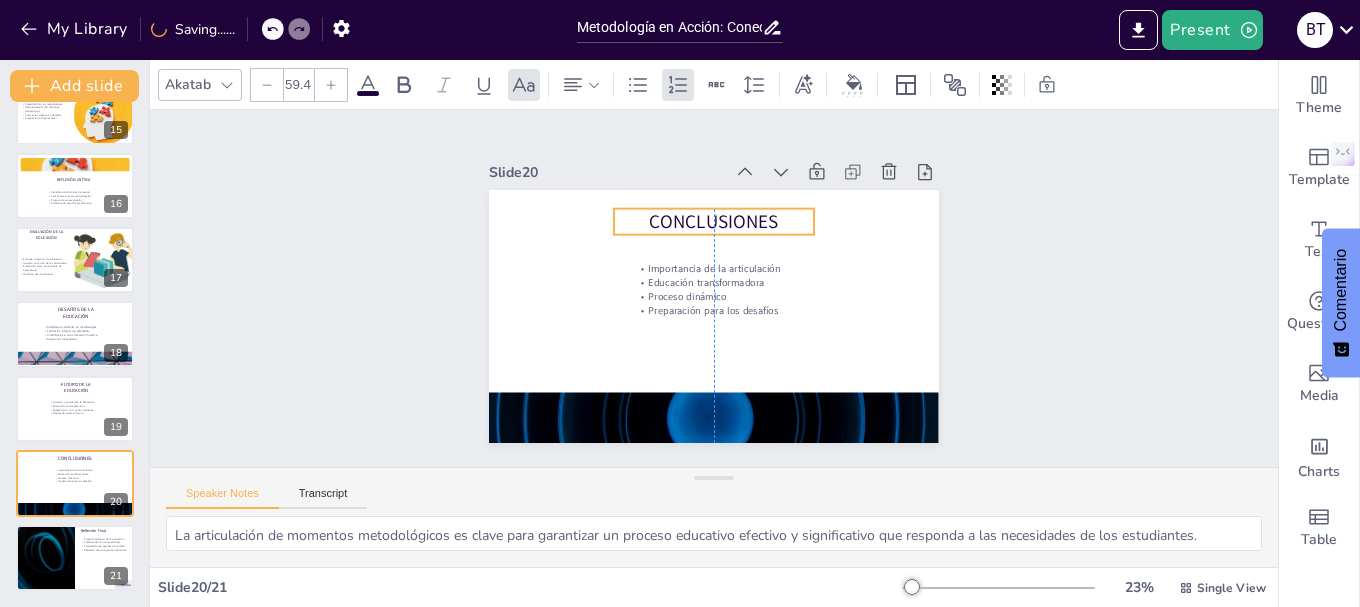 click on "Conclusiones" at bounding box center (714, 222) 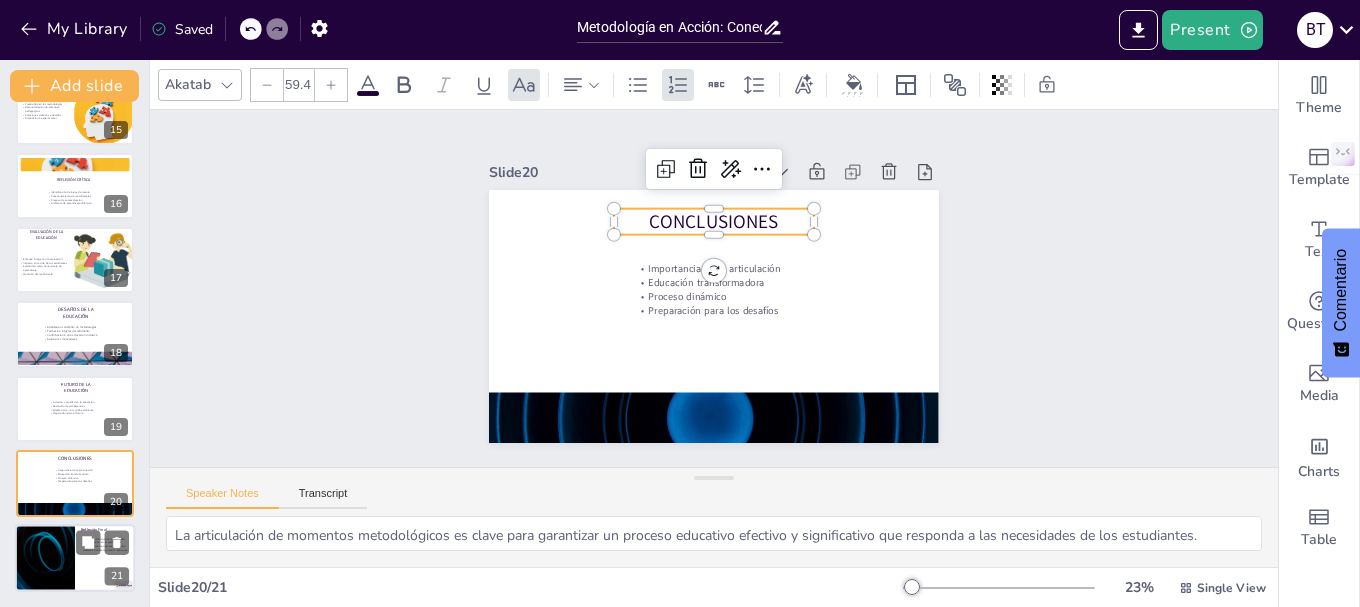 click at bounding box center [45, 558] 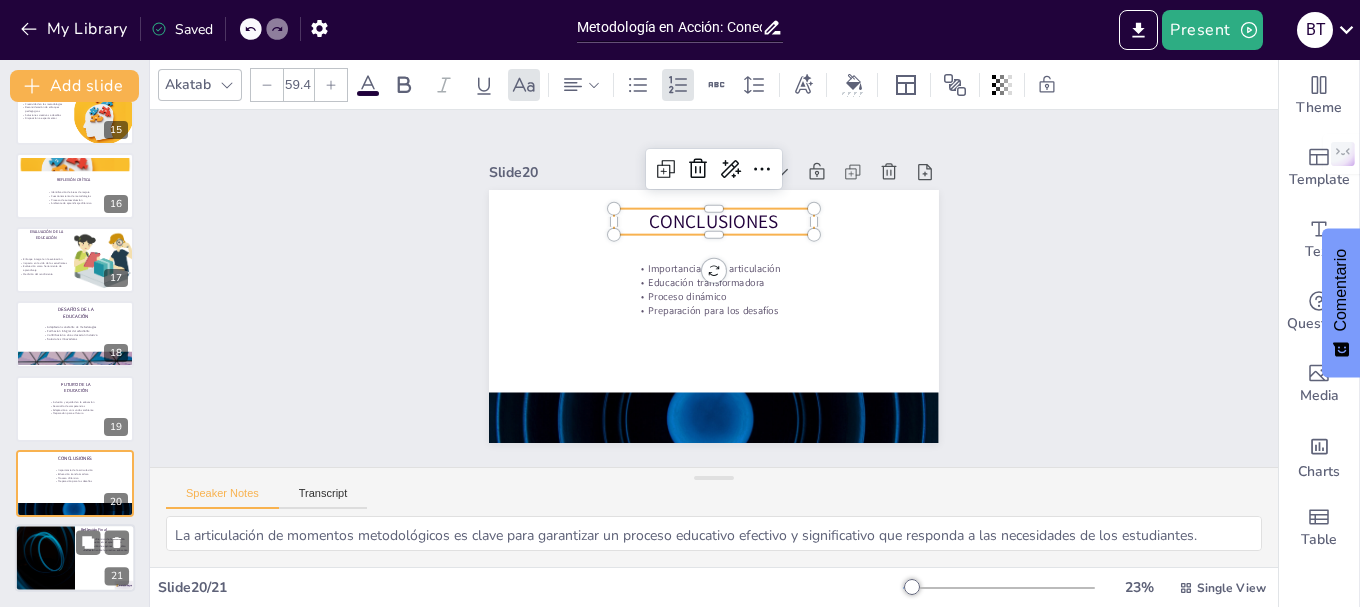 type on "La educación debe ser un proceso dinámico que evoluciona y se adapta a las necesidades de los estudiantes y de la sociedad, asegurando un aprendizaje significativo.
La colaboración entre educadores, estudiantes y la comunidad es esencial para crear un entorno de aprendizaje enriquecedor y significativo.
Preparar a los estudiantes para ser agentes de cambio en sus comunidades es fundamental para fomentar una educación transformadora y relevante.
La reflexión sobre la práctica educativa permite a los educadores identificar áreas de mejora y garantizar que su enseñanza sea efectiva y pertinente." 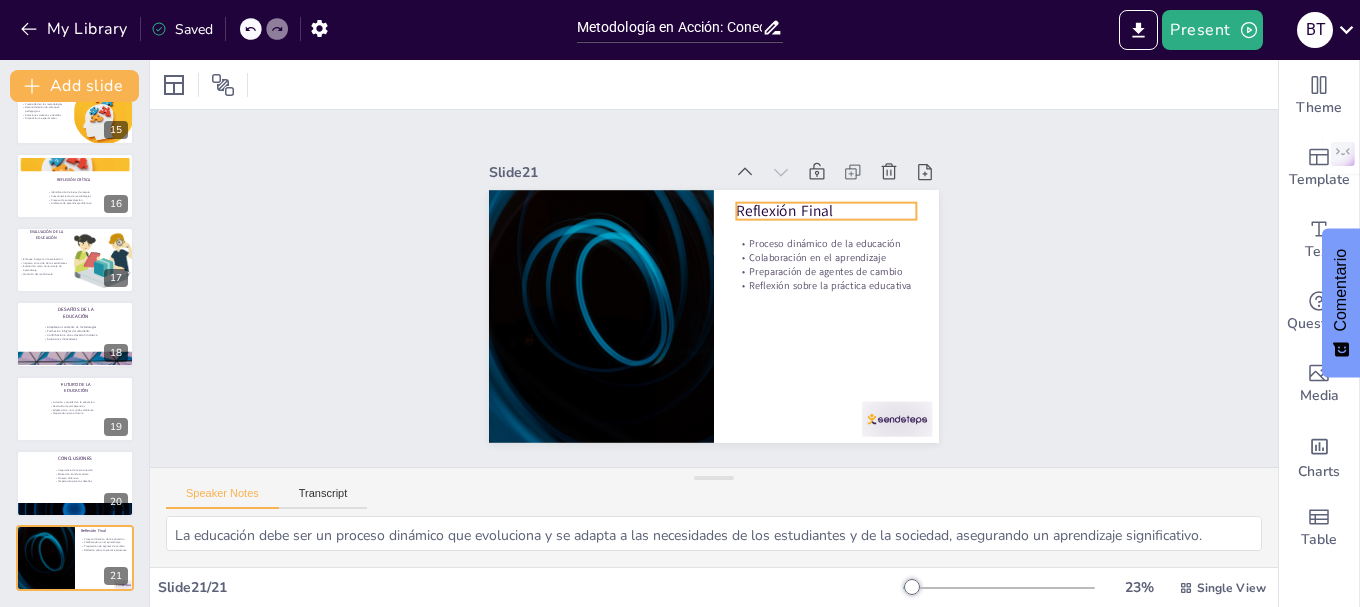 click on "Reflexión Final" at bounding box center [833, 223] 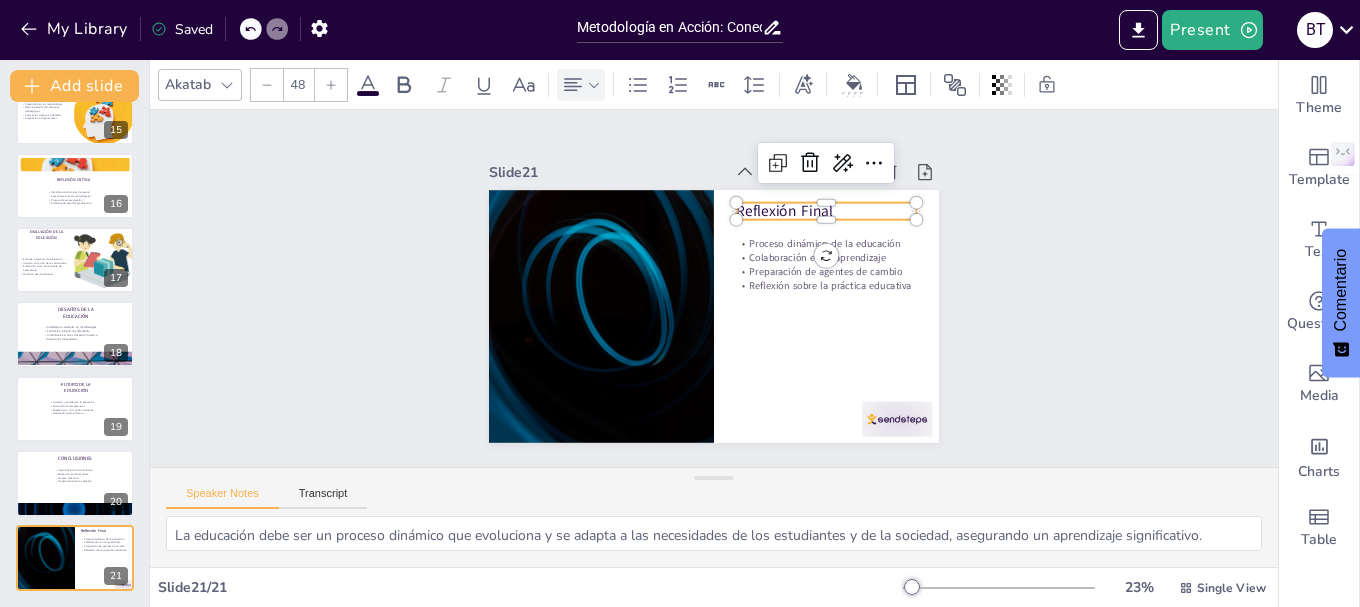 click 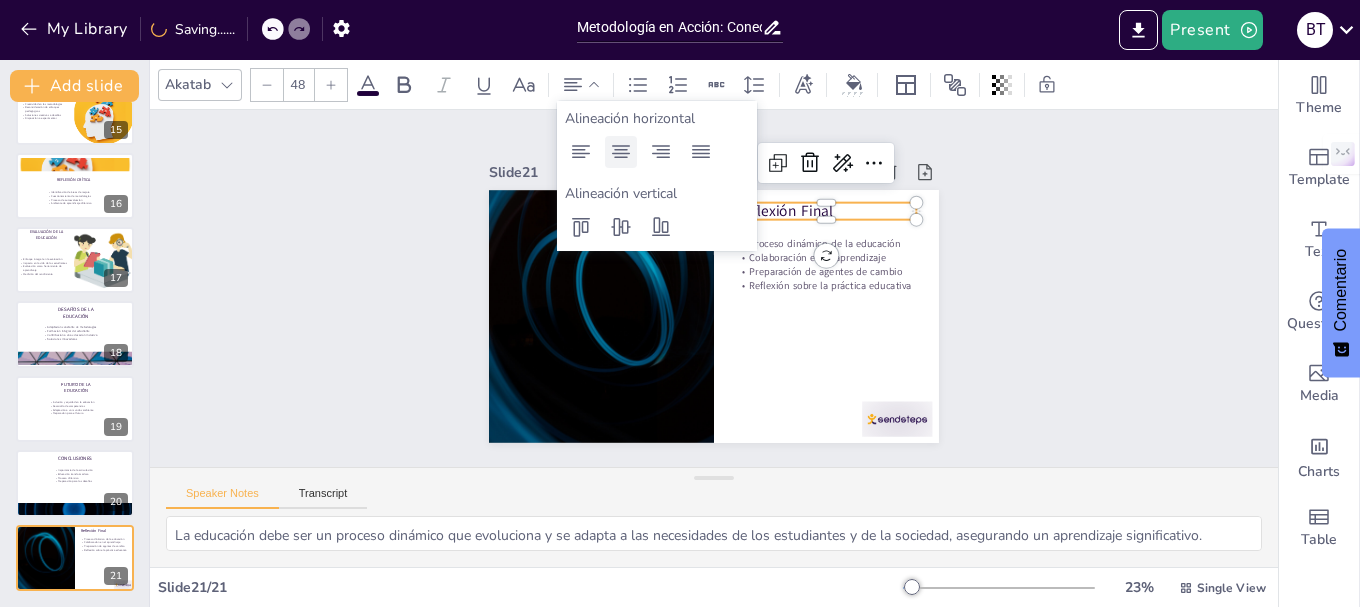 click 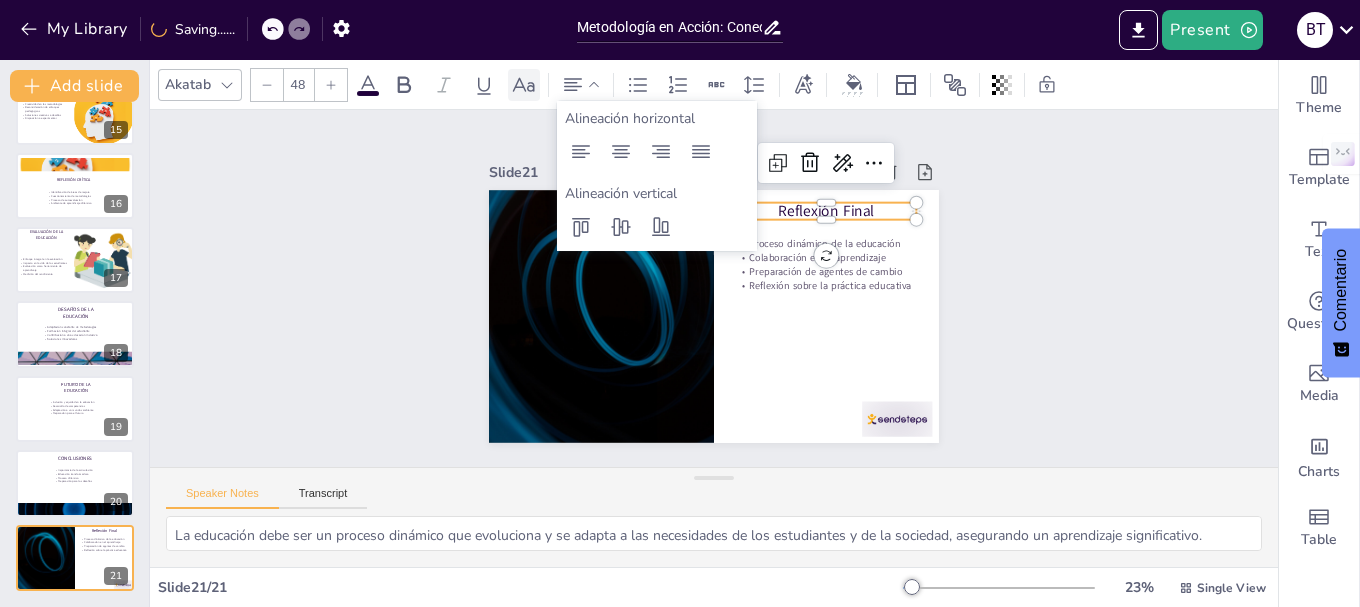 click 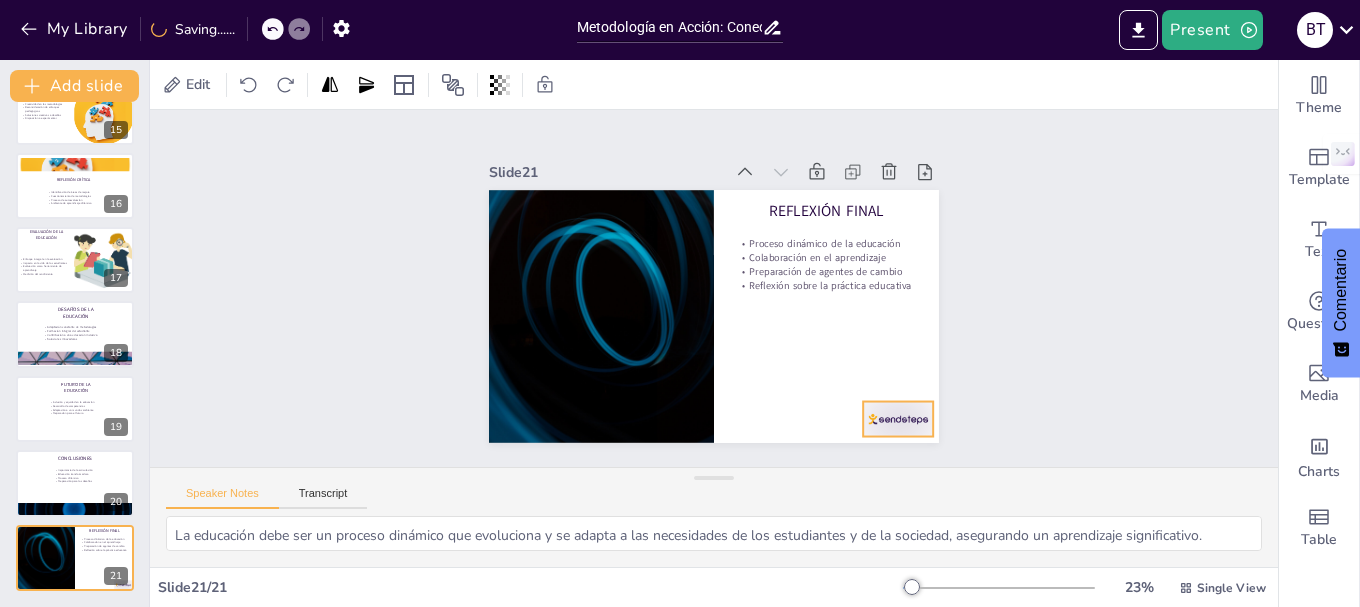 click at bounding box center (583, 473) 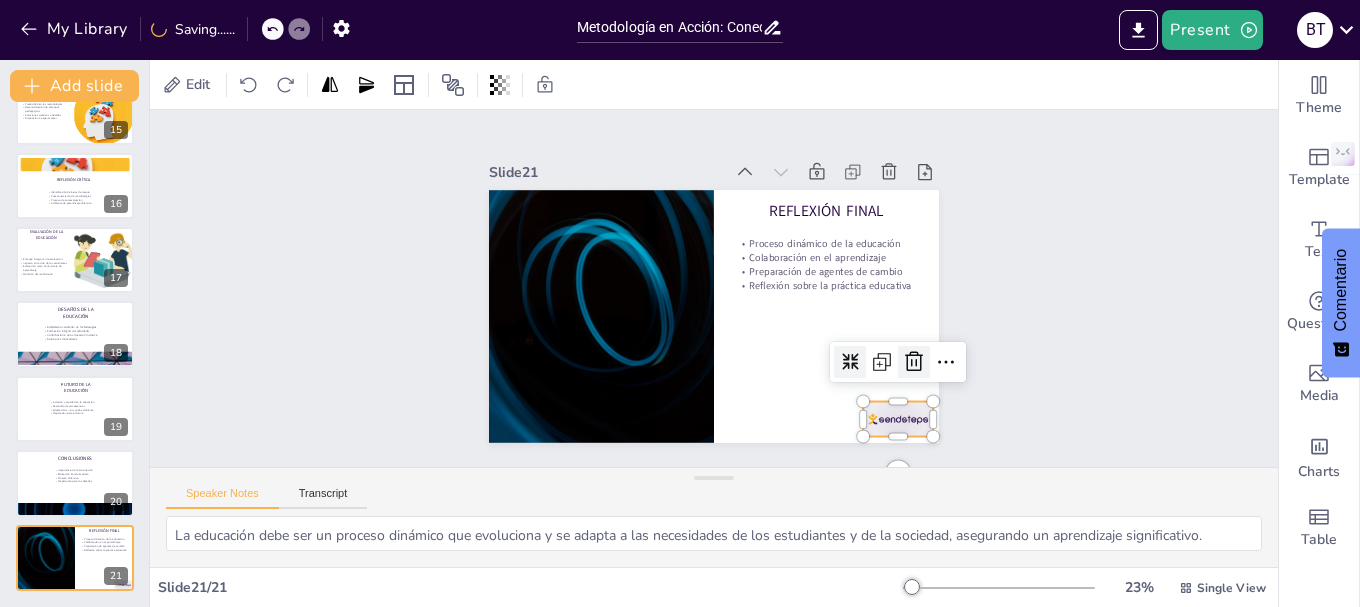 click 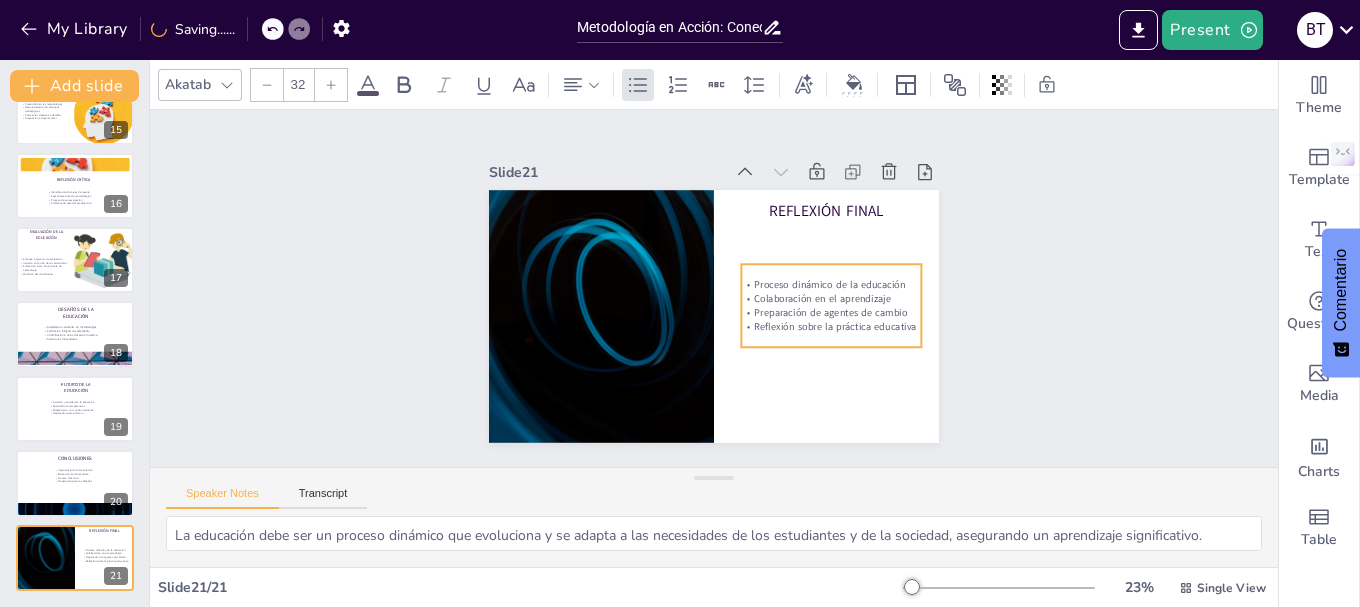 drag, startPoint x: 785, startPoint y: 288, endPoint x: 796, endPoint y: 302, distance: 17.804493 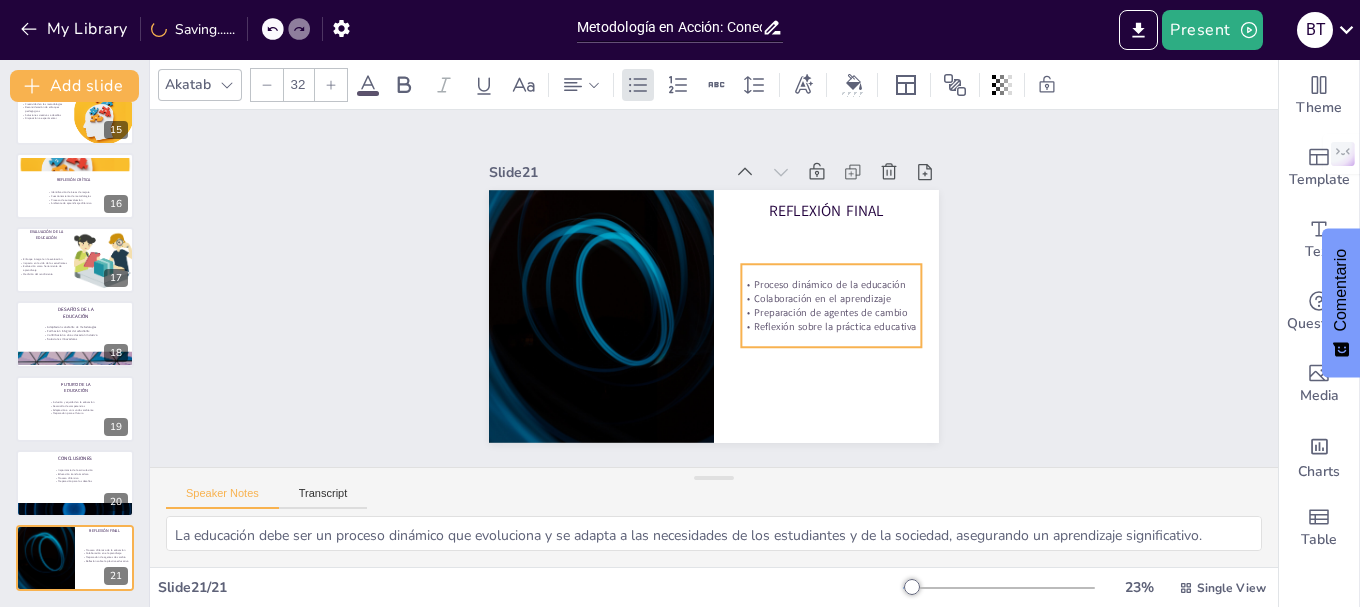 click on "Preparación de agentes de cambio" at bounding box center (831, 313) 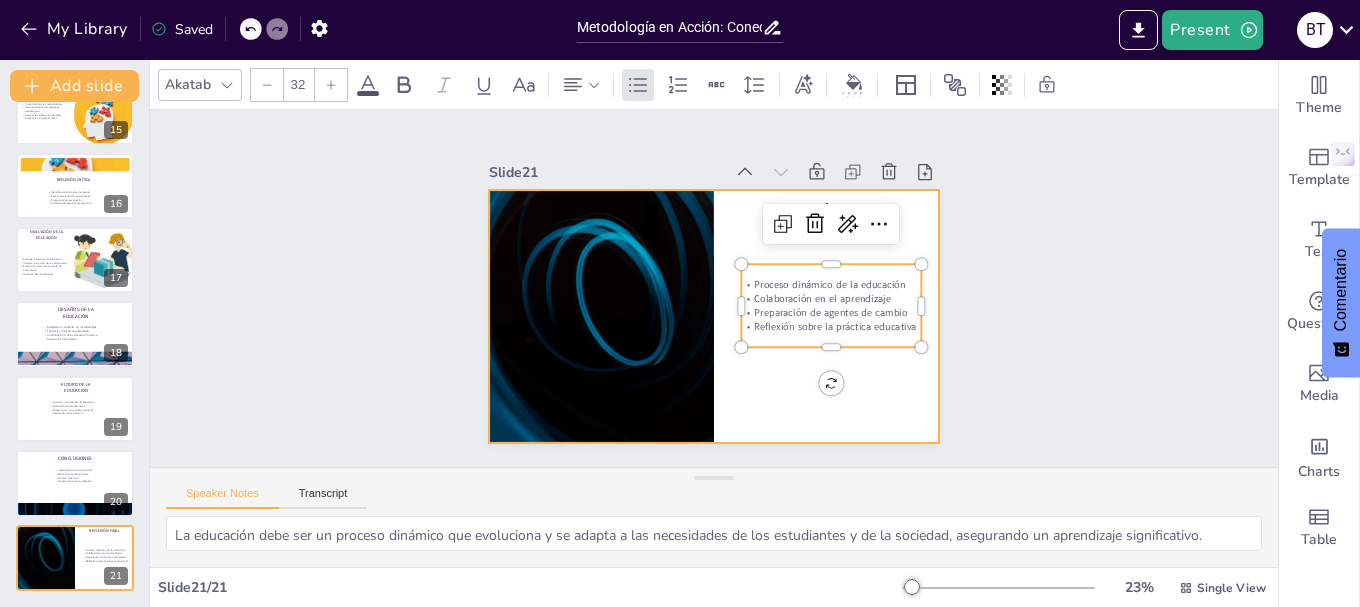click at bounding box center [714, 316] 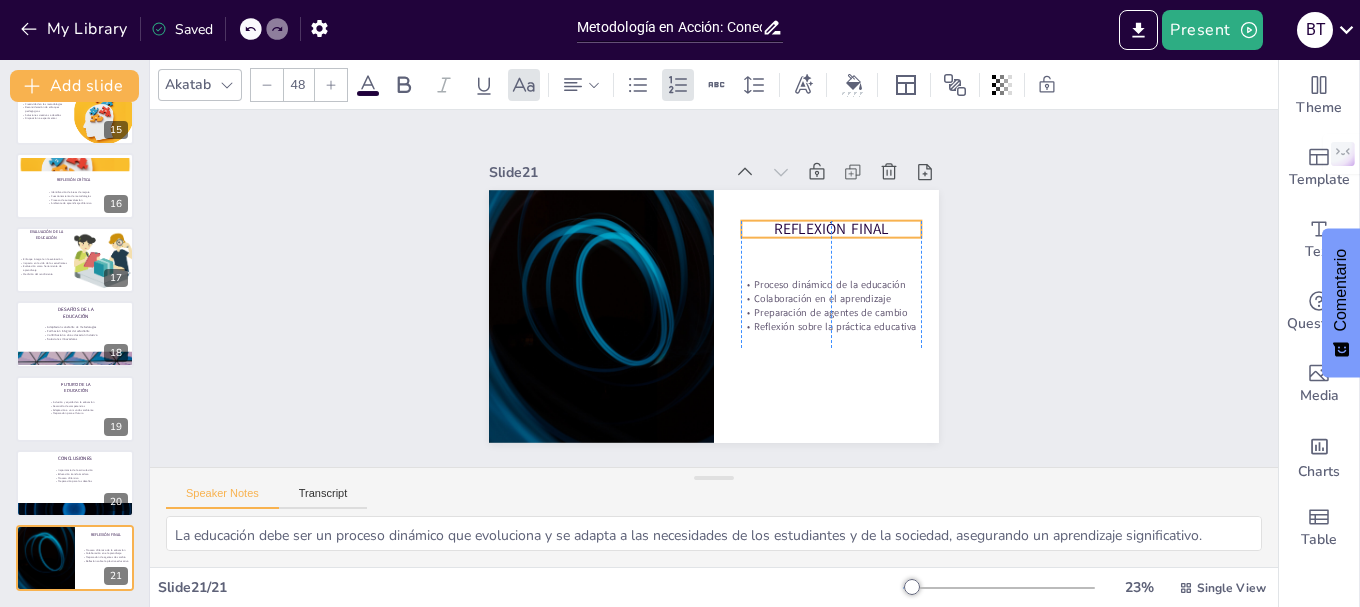drag, startPoint x: 775, startPoint y: 207, endPoint x: 780, endPoint y: 225, distance: 18.681541 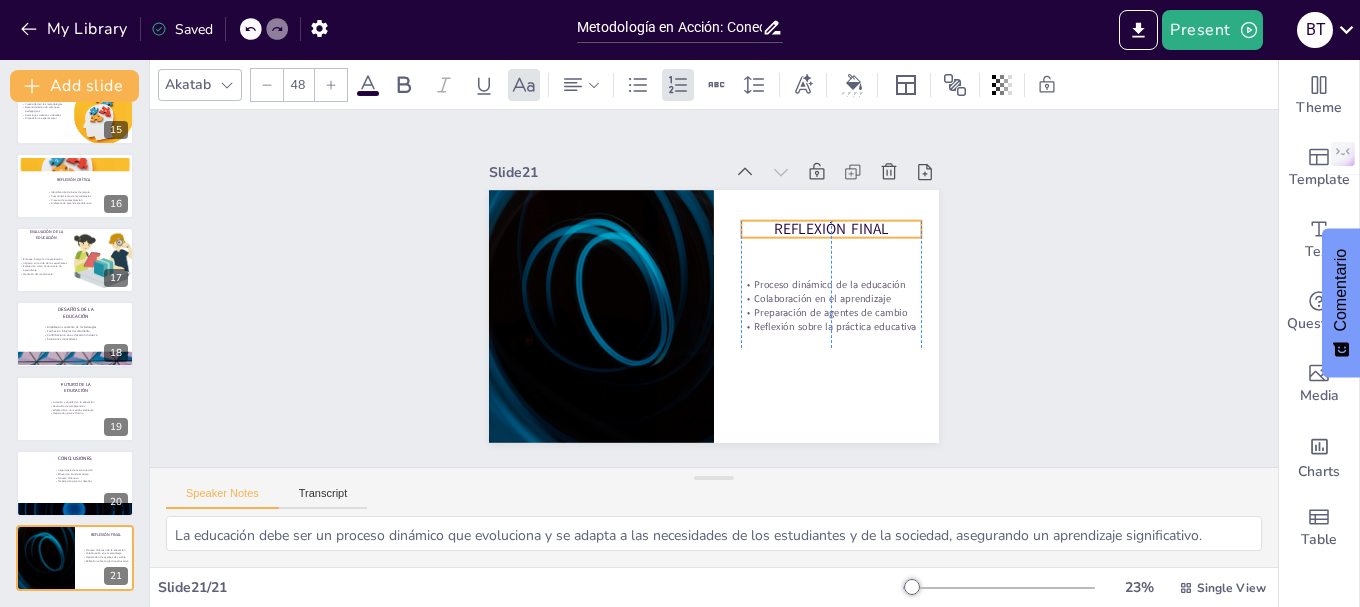 click on "Reflexión Final" at bounding box center (831, 229) 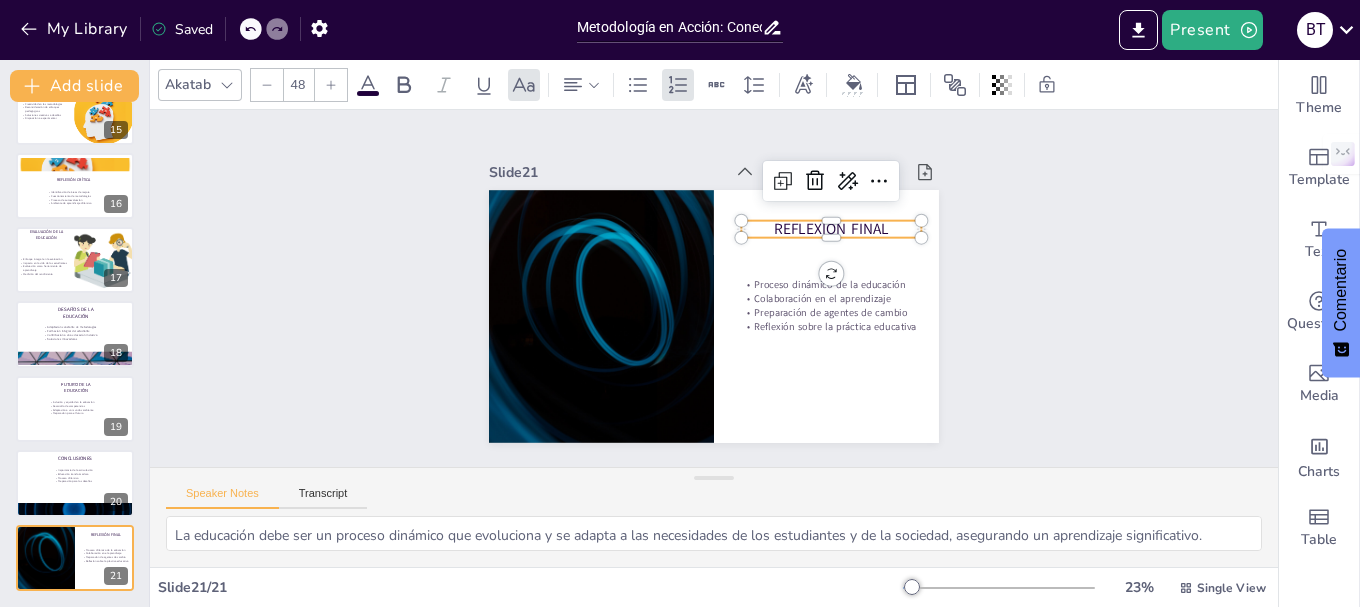 click on "Saved" at bounding box center [182, 29] 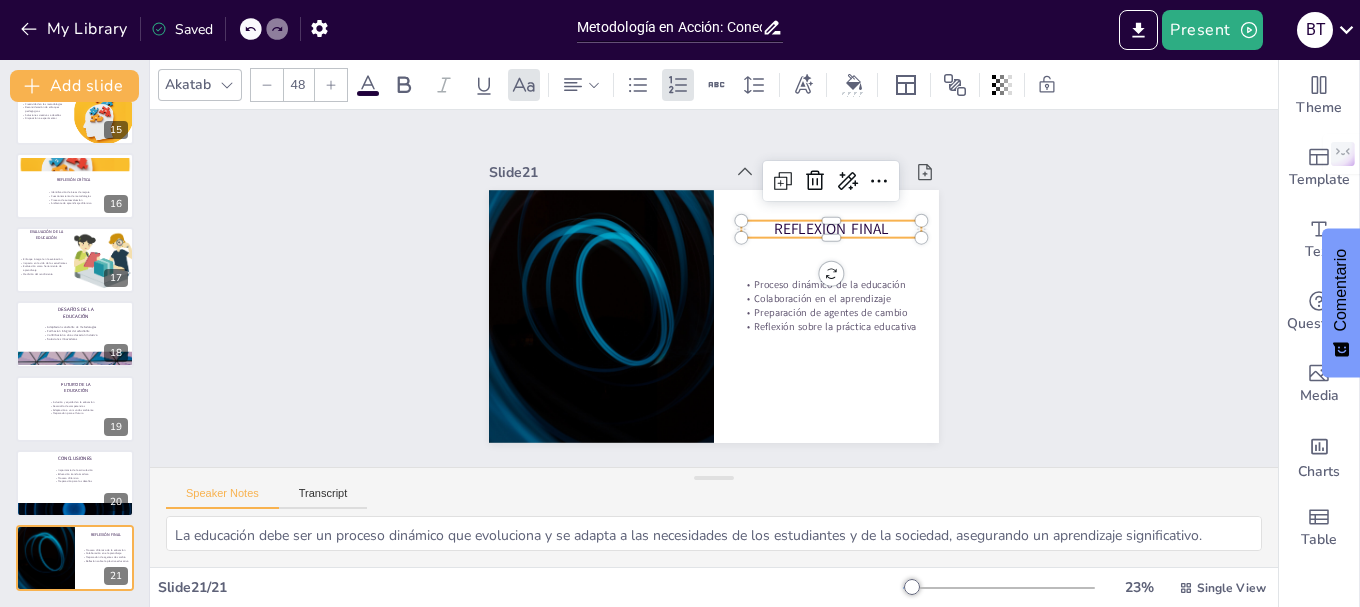 click 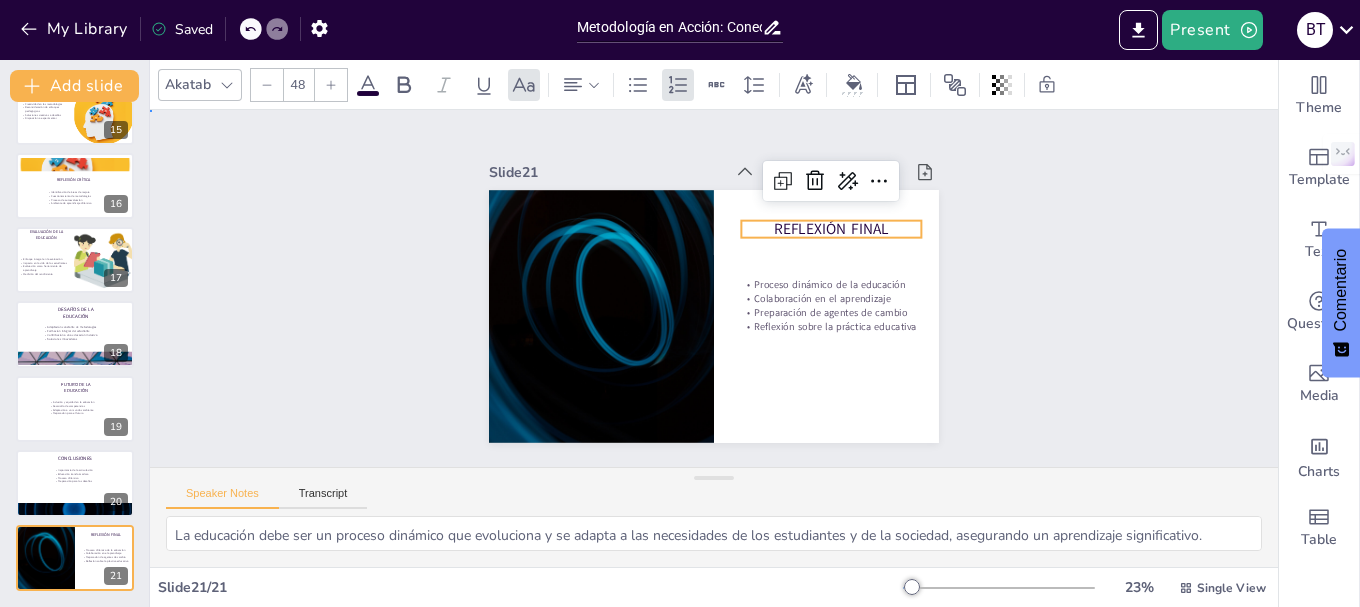 click on "Slide 1 Metodología en Acción: Conectando Saberes y Realidades Esta presentación explora la articulación y secuencia de momentos metodológicos en la educación, enfatizando la importancia de integrar práctica, teorización, valoración y producción para transformar la realidad del estudiante. Generated with Sendsteps.ai Slide 2 La Nueva Visión Educativa La educación debe ser integral y compleja El enfoque debe incluir diversas realidades La educación va más allá de la transmisión de conocimientos Importancia de la perspectiva del educador Slide 3 Momentos Metodológicos Cuatro momentos metodológicos interconectados Importancia de cada momento Aprendizaje significativo Relación entre teoría y práctica Slide 4 La Práctica Aprendizaje basado en la experiencia Contacto directo con la realidad Fomento de habilidades críticas Actividades prácticas relevantes Slide 5 La Teorización Uso crítico de la teoría Contextualización de conocimientos Proceso dinámico de reflexión Slide 6 Slide" at bounding box center (713, 288) 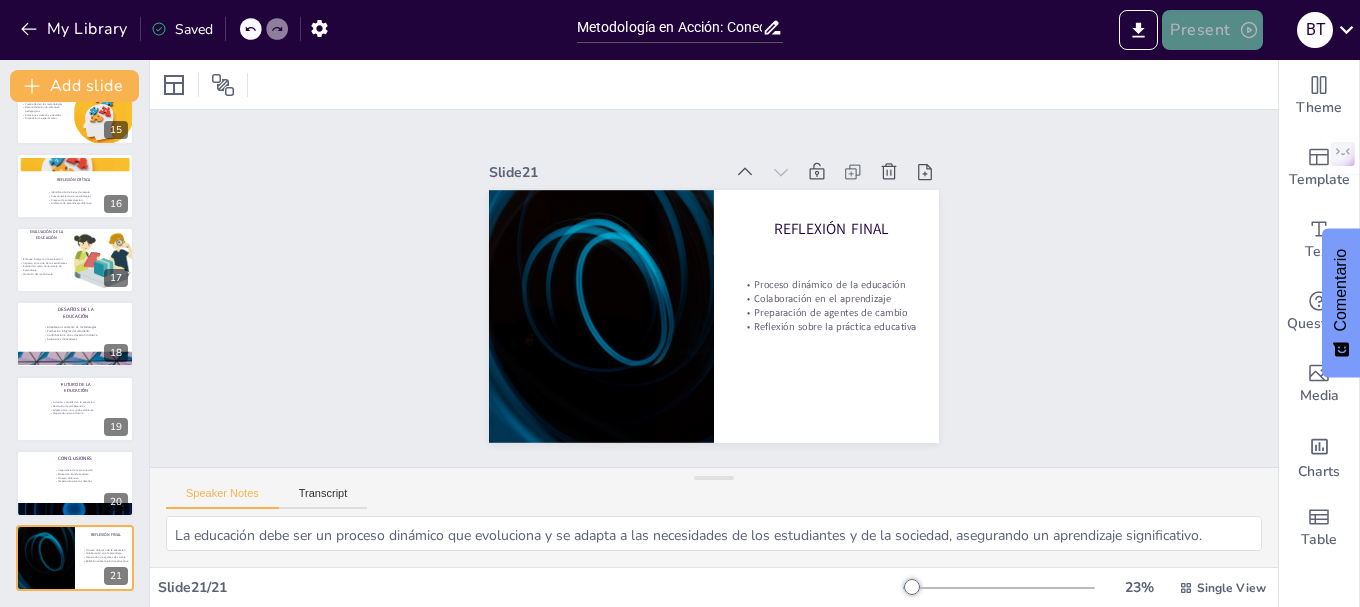 click 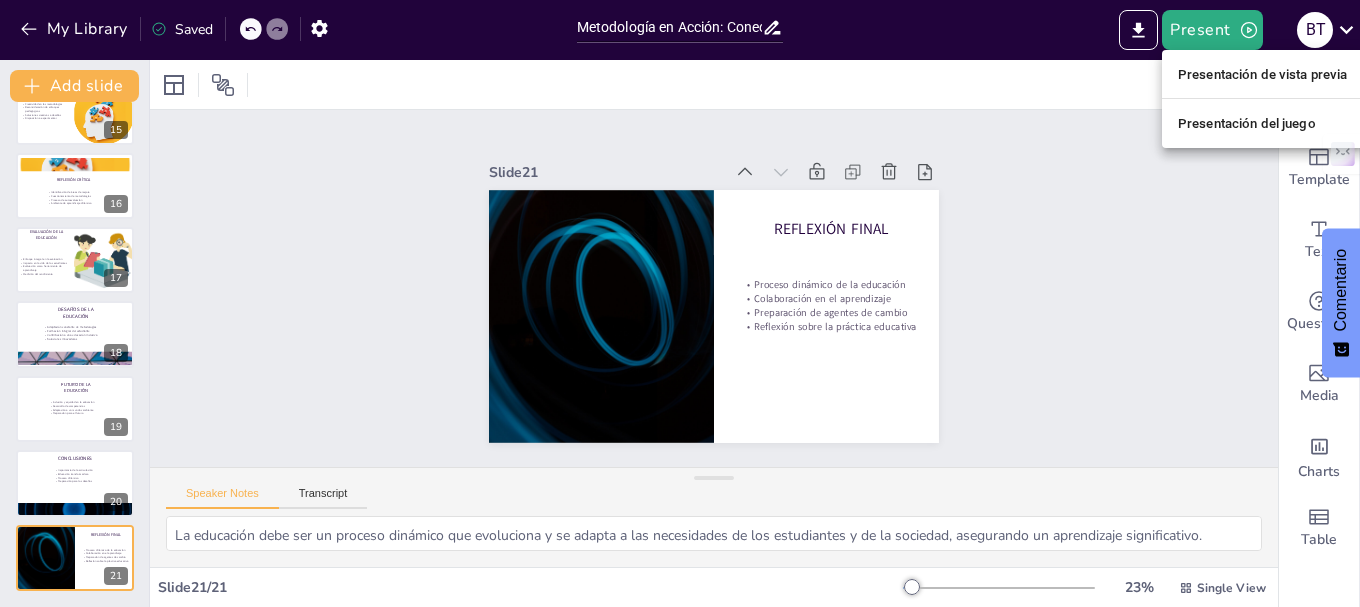 click on "Presentación de vista previa" at bounding box center [1263, 74] 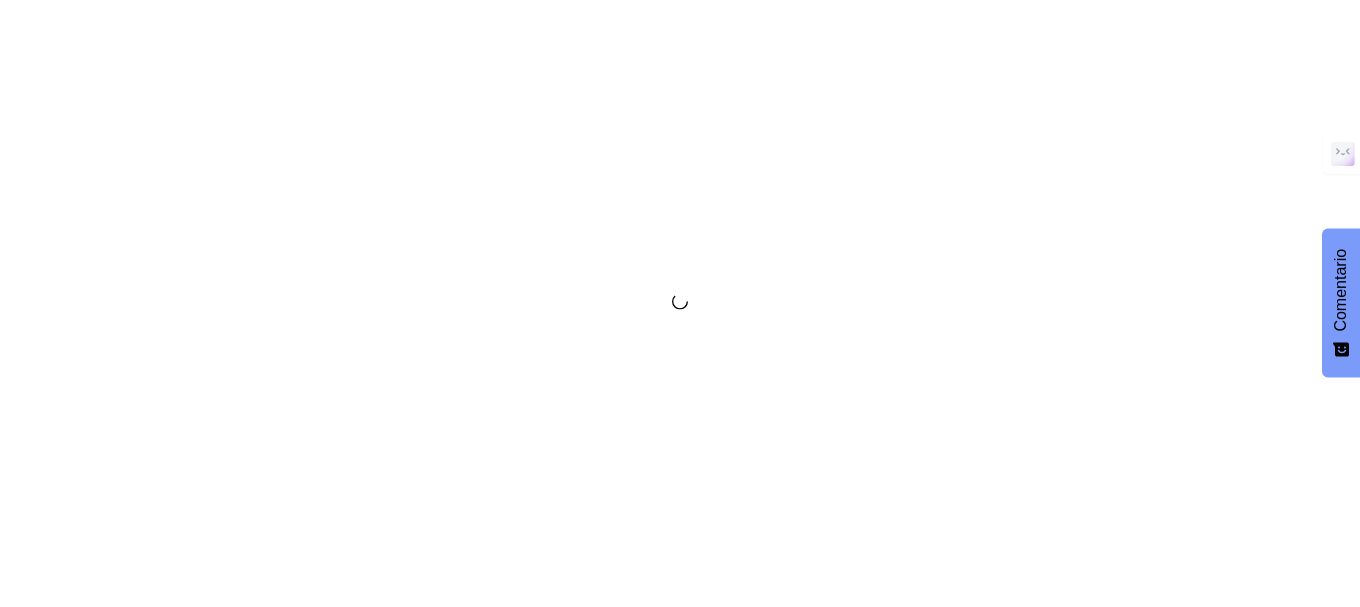scroll, scrollTop: 0, scrollLeft: 0, axis: both 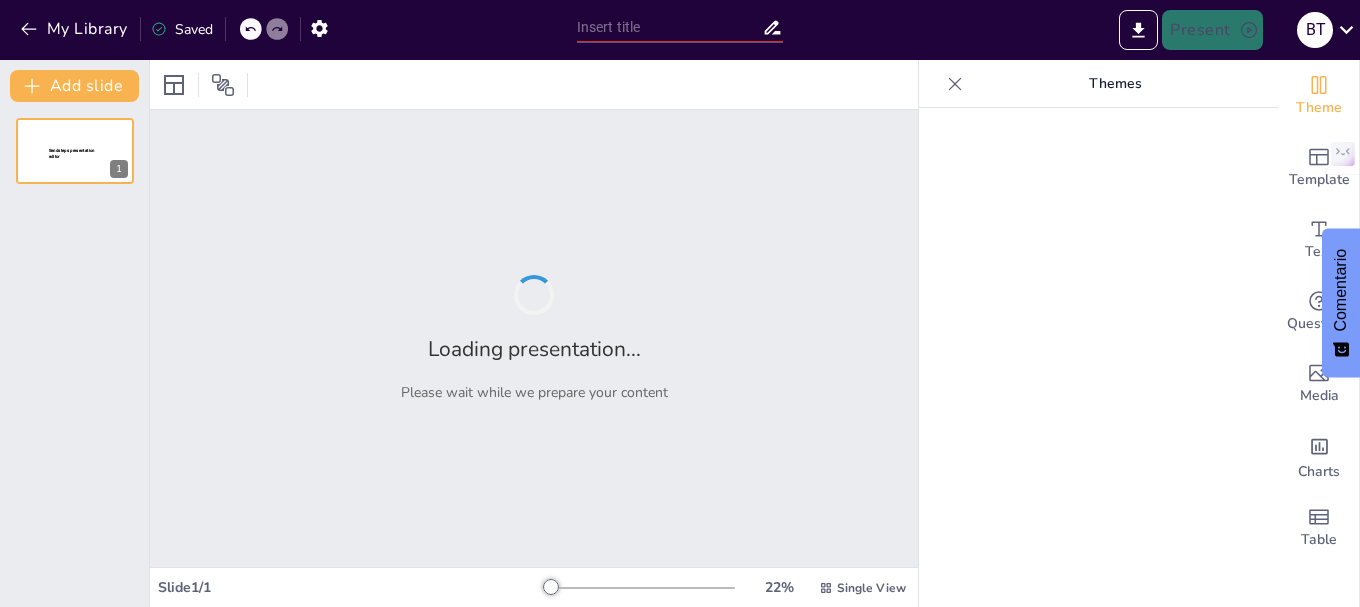 type on "Metodología en Acción: Conectando Saberes y Realidades" 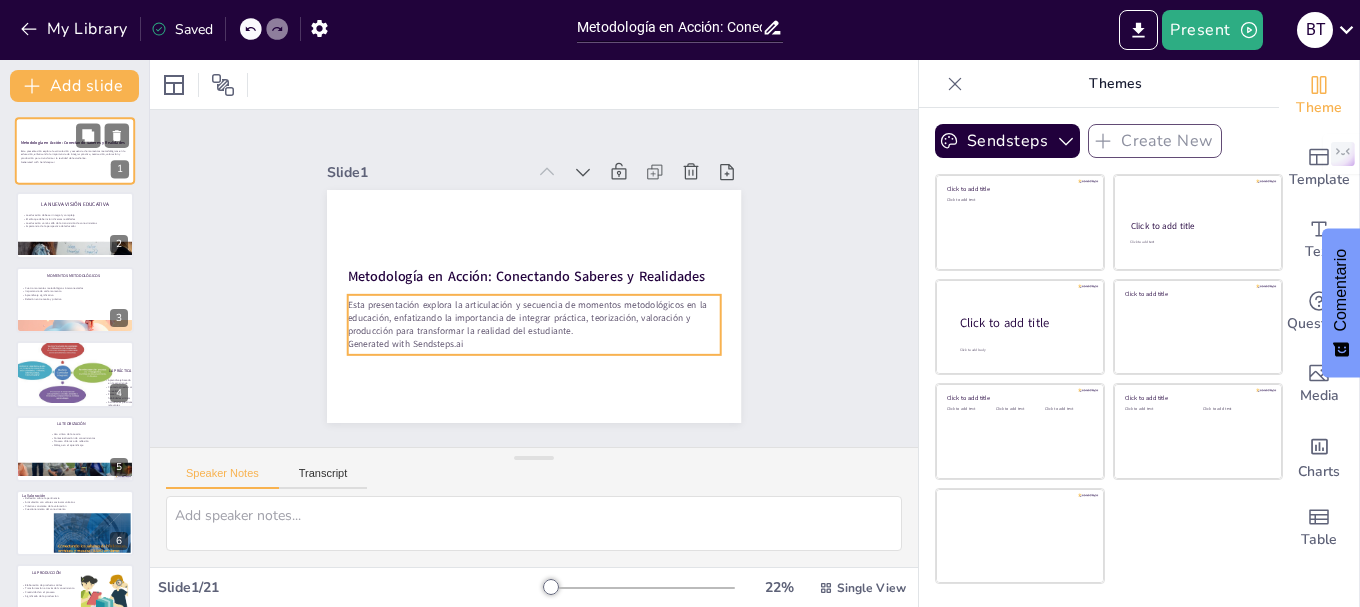 click on "Esta presentación explora la articulación y secuencia de momentos metodológicos en la educación, enfatizando la importancia de integrar práctica, teorización, valoración y producción para transformar la realidad del estudiante." at bounding box center [75, 154] 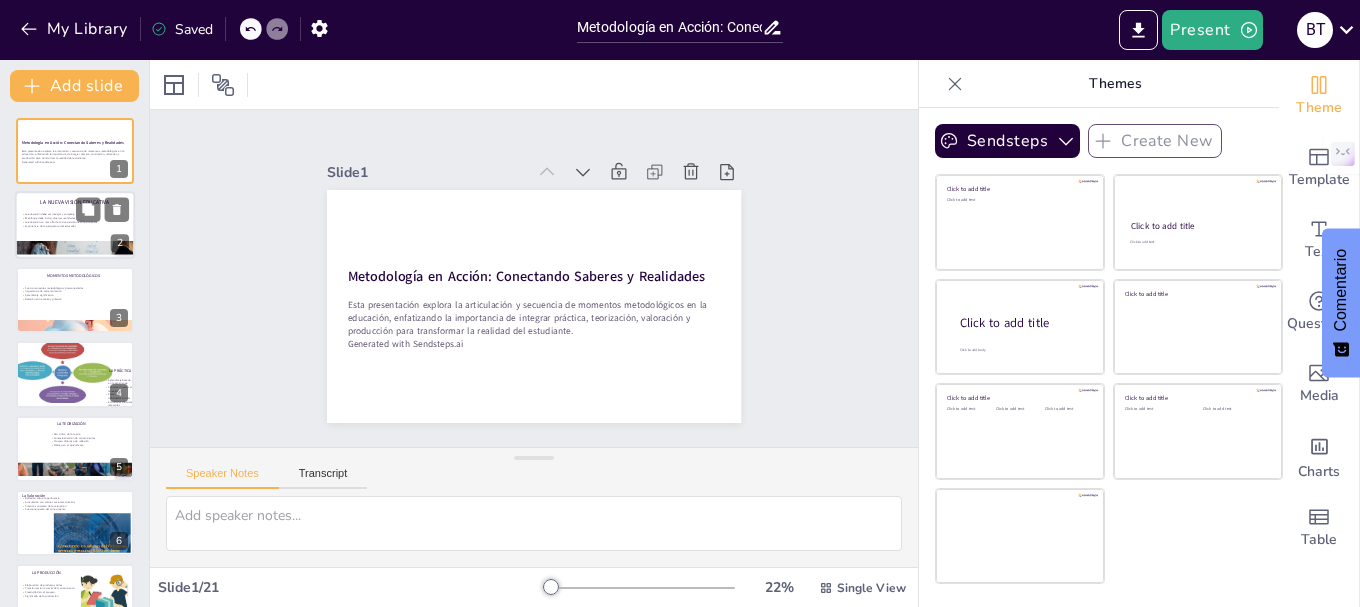 click on "El enfoque debe incluir diversas realidades" at bounding box center (75, 219) 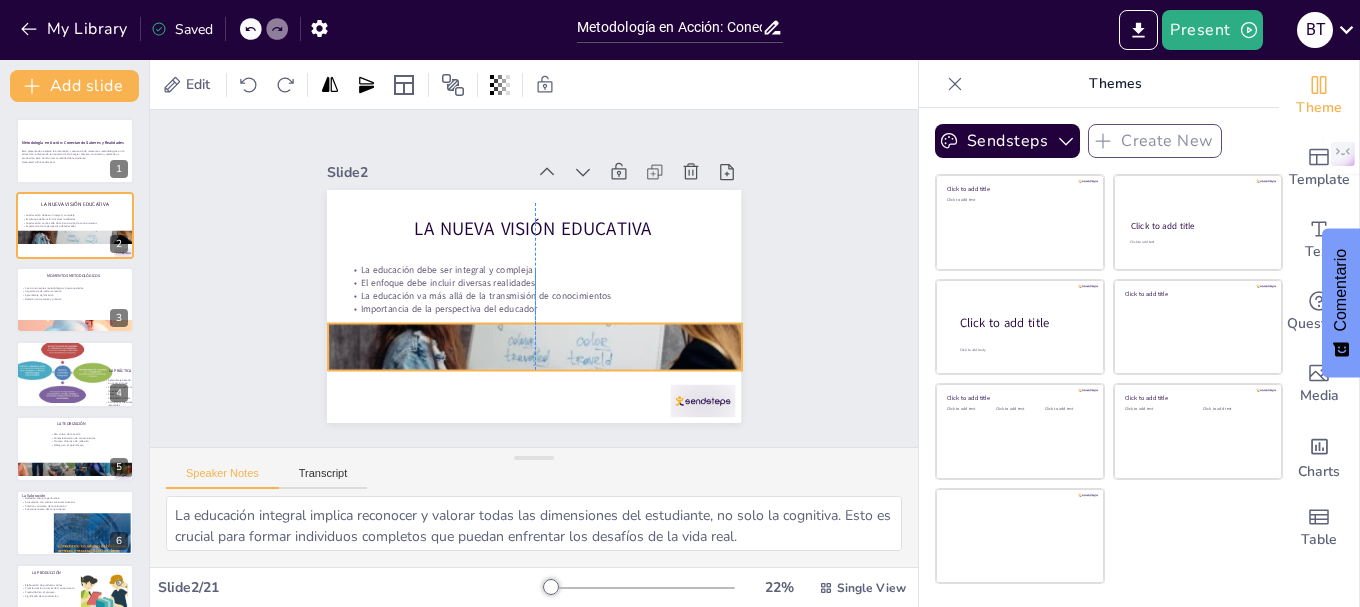 drag, startPoint x: 386, startPoint y: 369, endPoint x: 386, endPoint y: 331, distance: 38 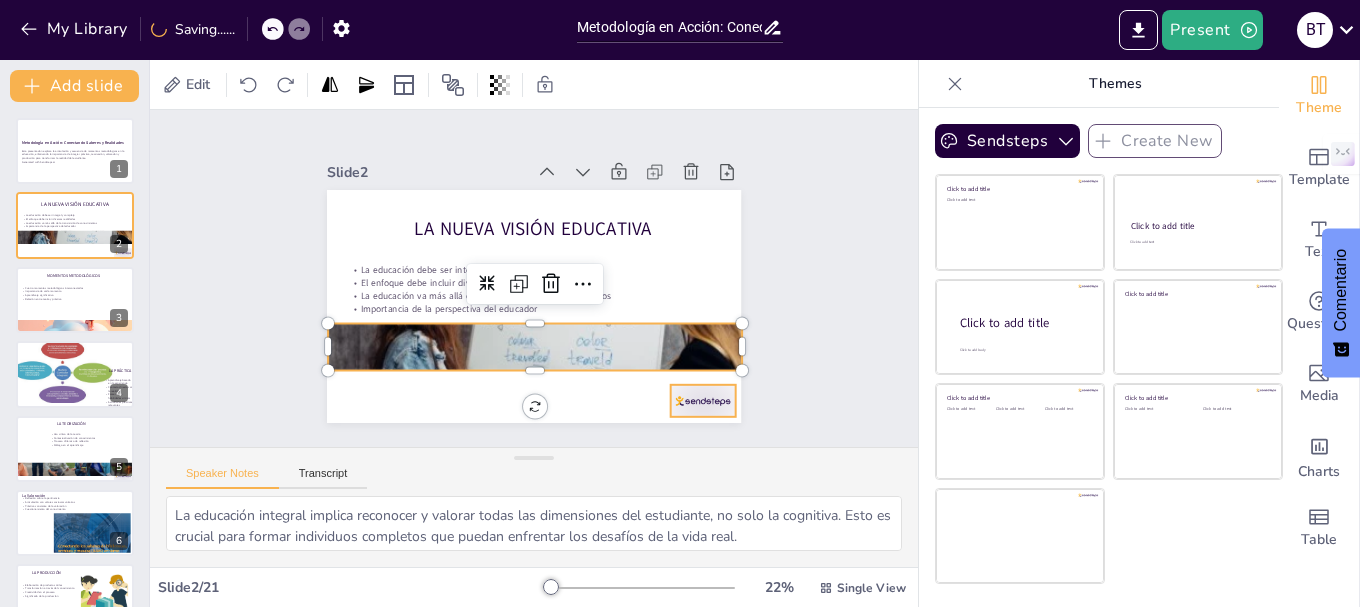 click at bounding box center (689, 417) 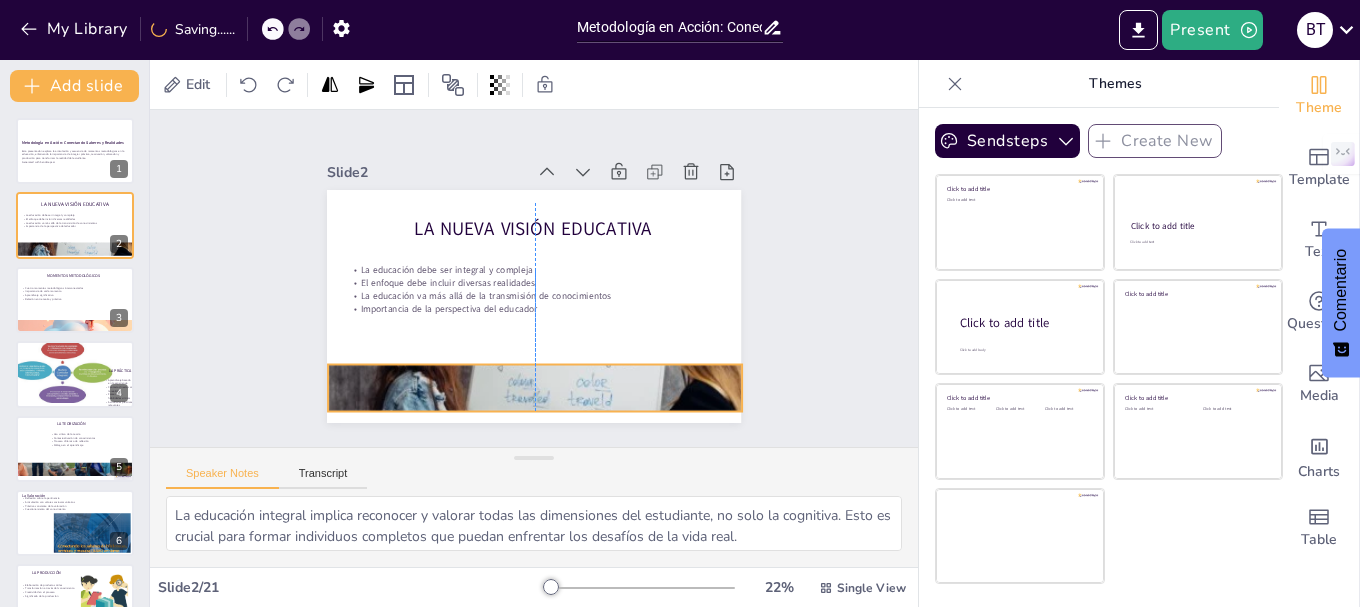 drag, startPoint x: 492, startPoint y: 350, endPoint x: 491, endPoint y: 391, distance: 41.01219 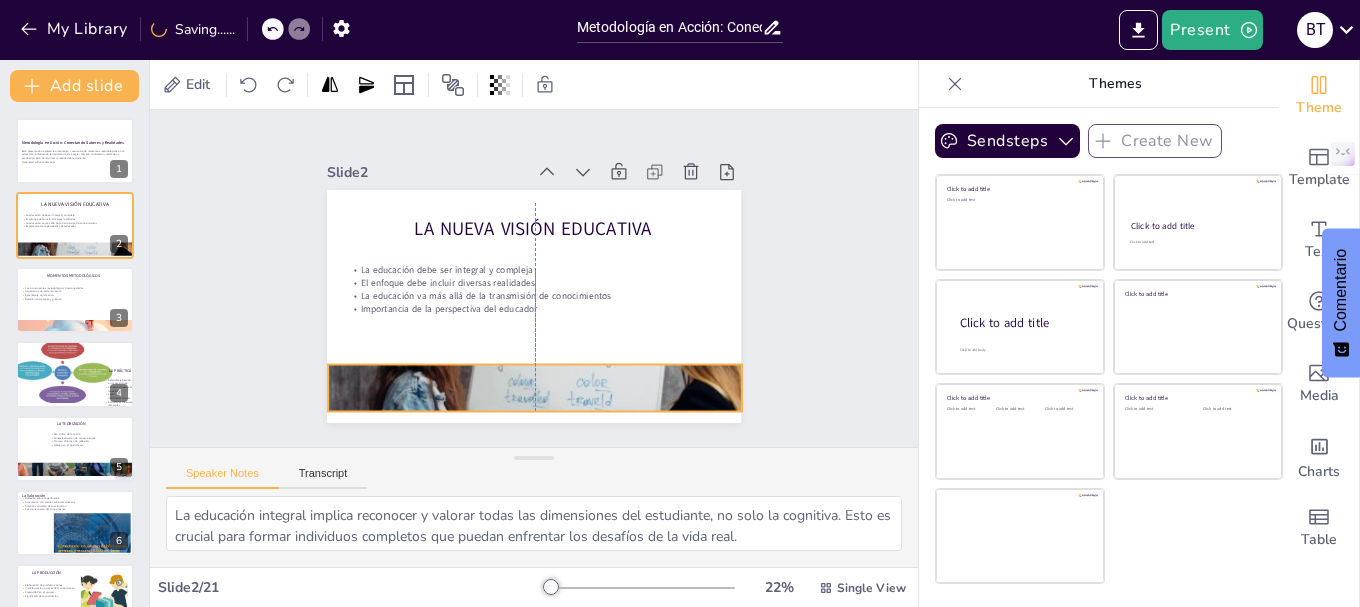 click at bounding box center [535, 388] 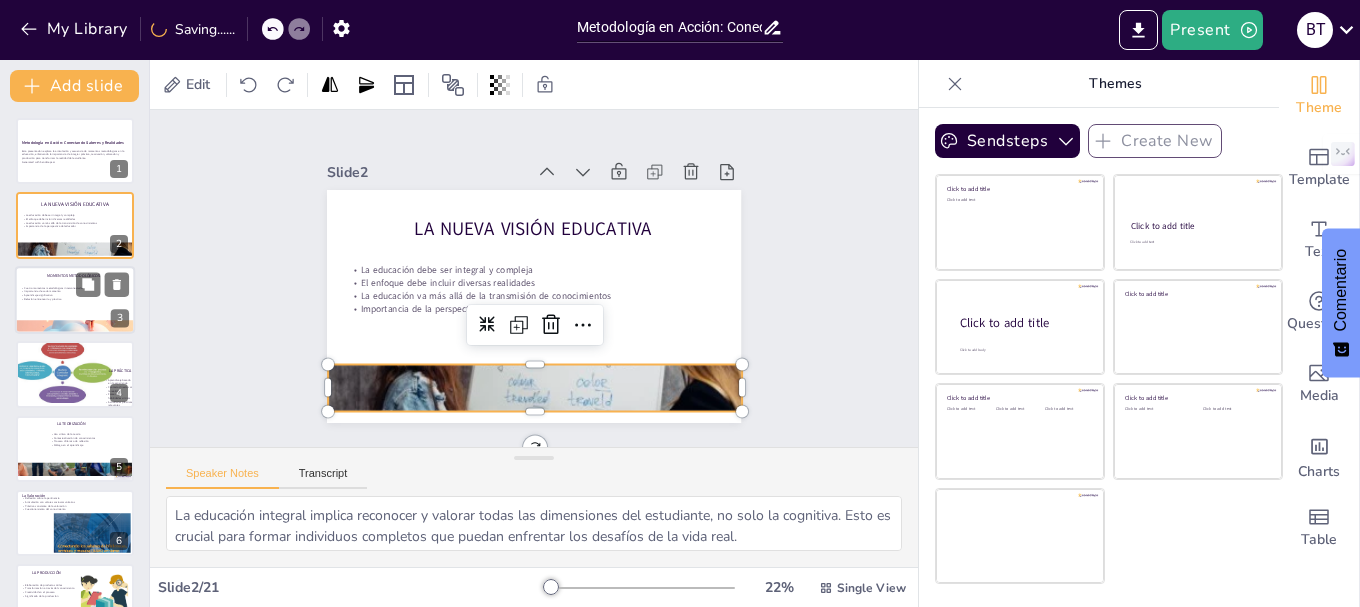 click on "Relación entre teoría y práctica" at bounding box center (75, 299) 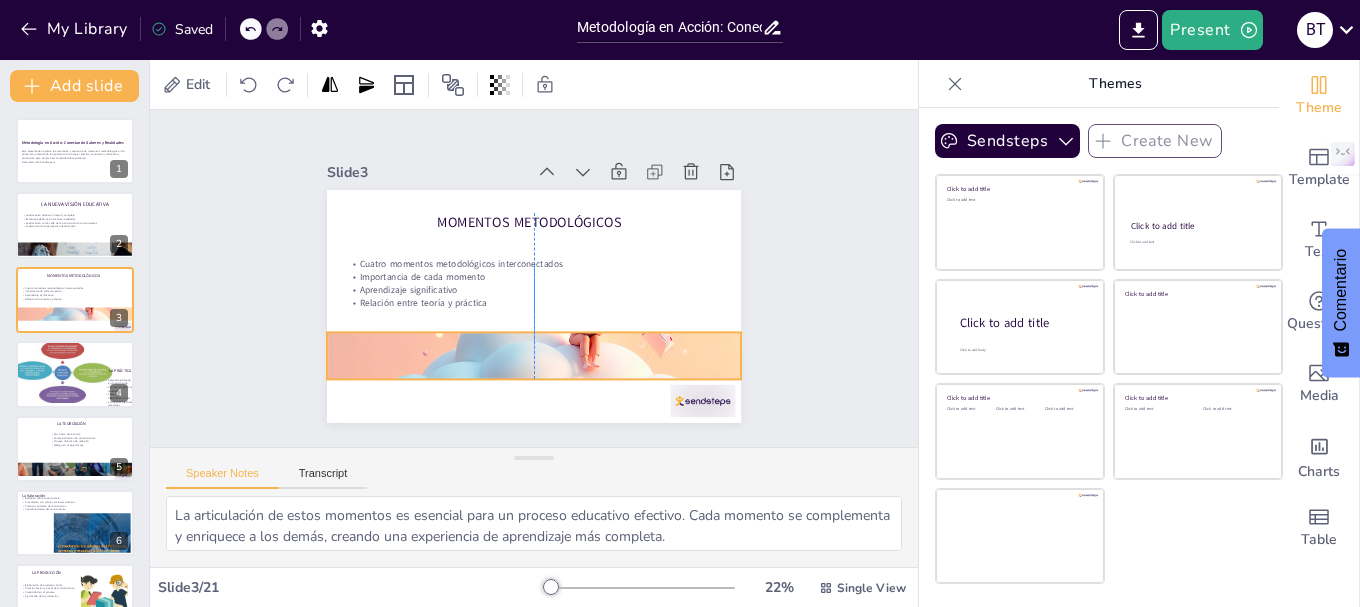 drag, startPoint x: 502, startPoint y: 388, endPoint x: 501, endPoint y: 344, distance: 44.011364 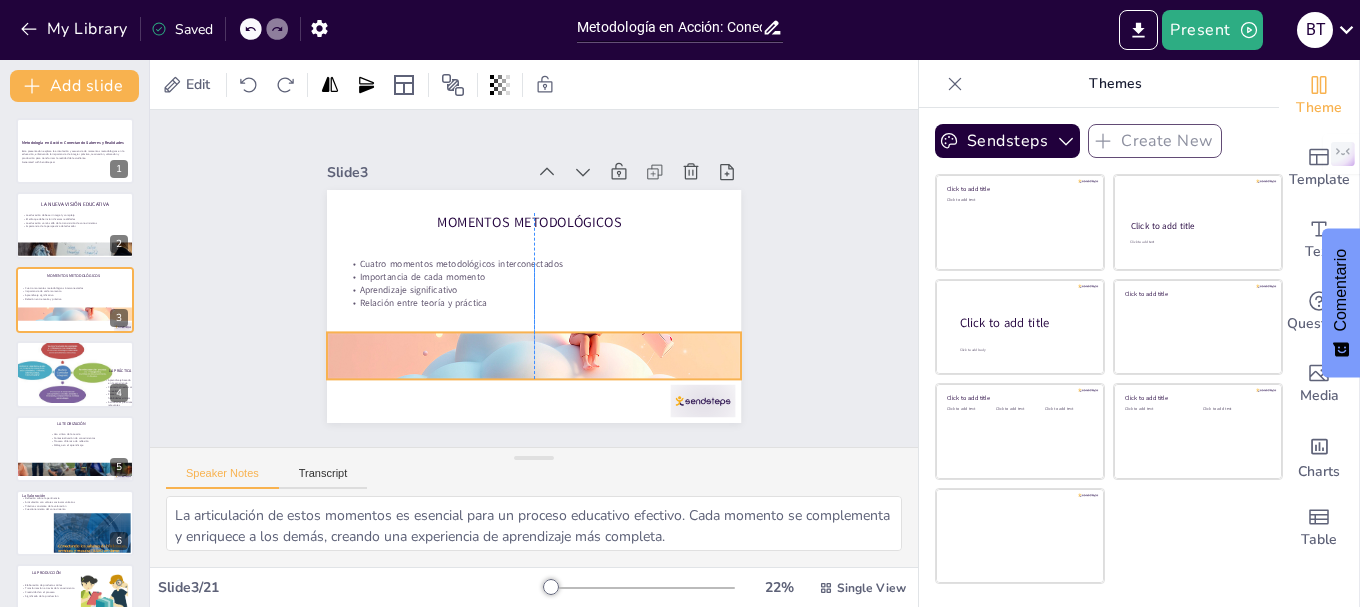 click at bounding box center (526, 355) 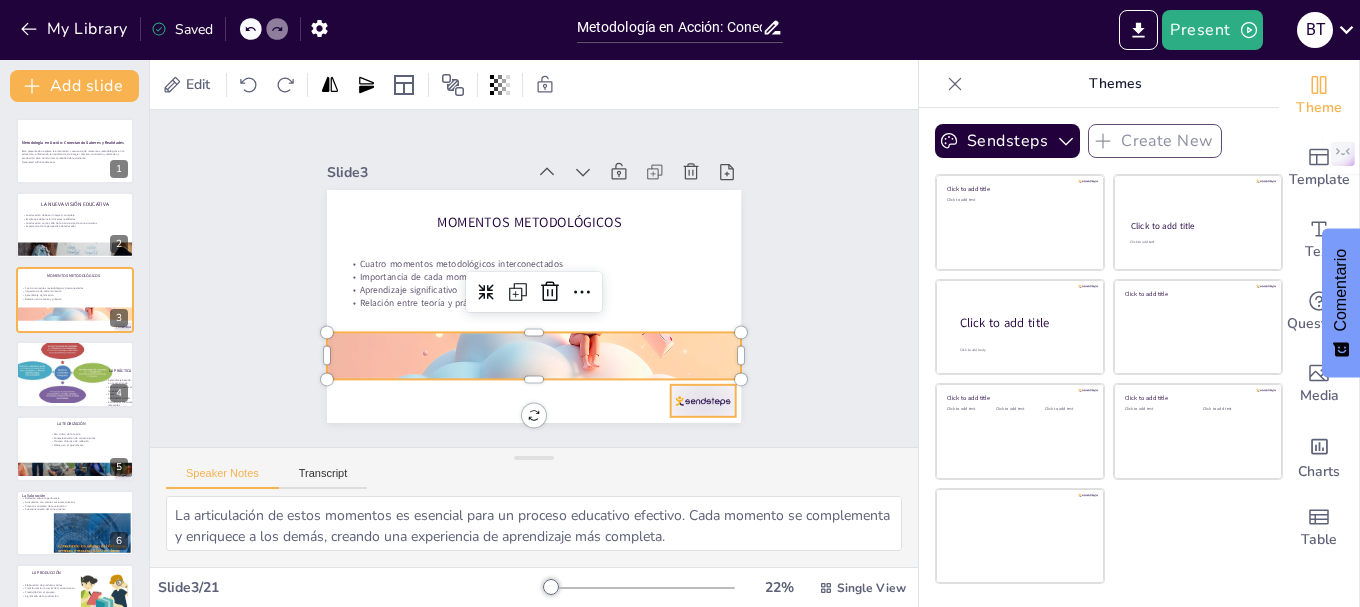 click at bounding box center [411, 447] 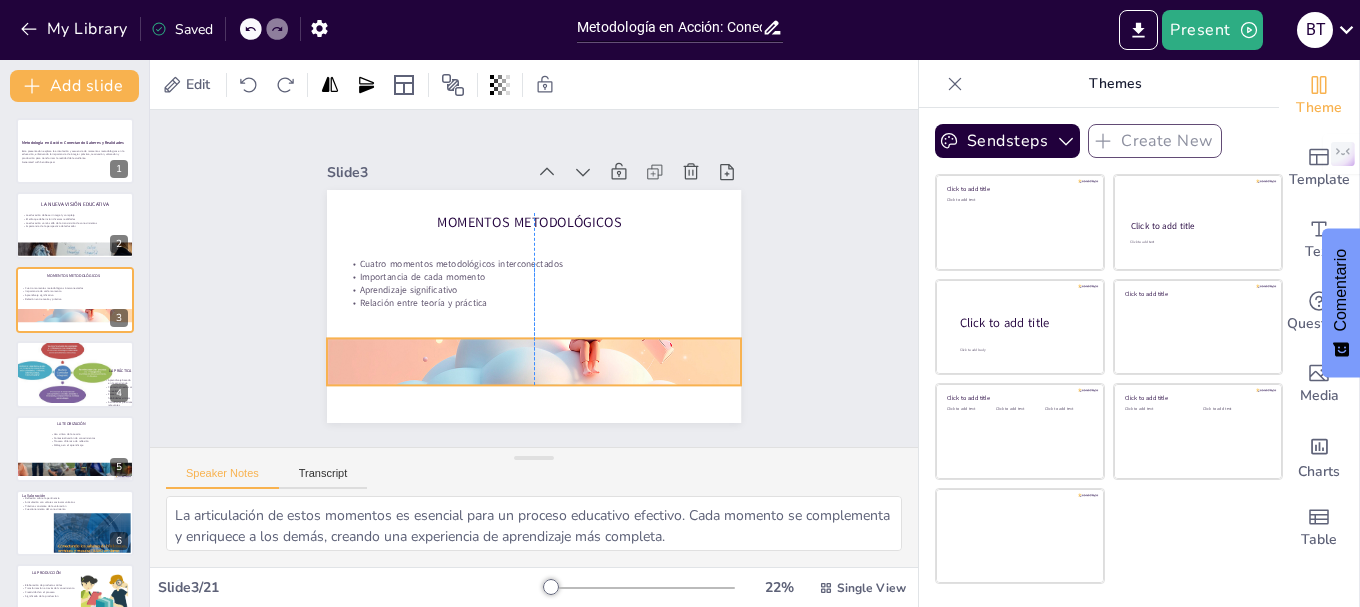 click at bounding box center [508, 358] 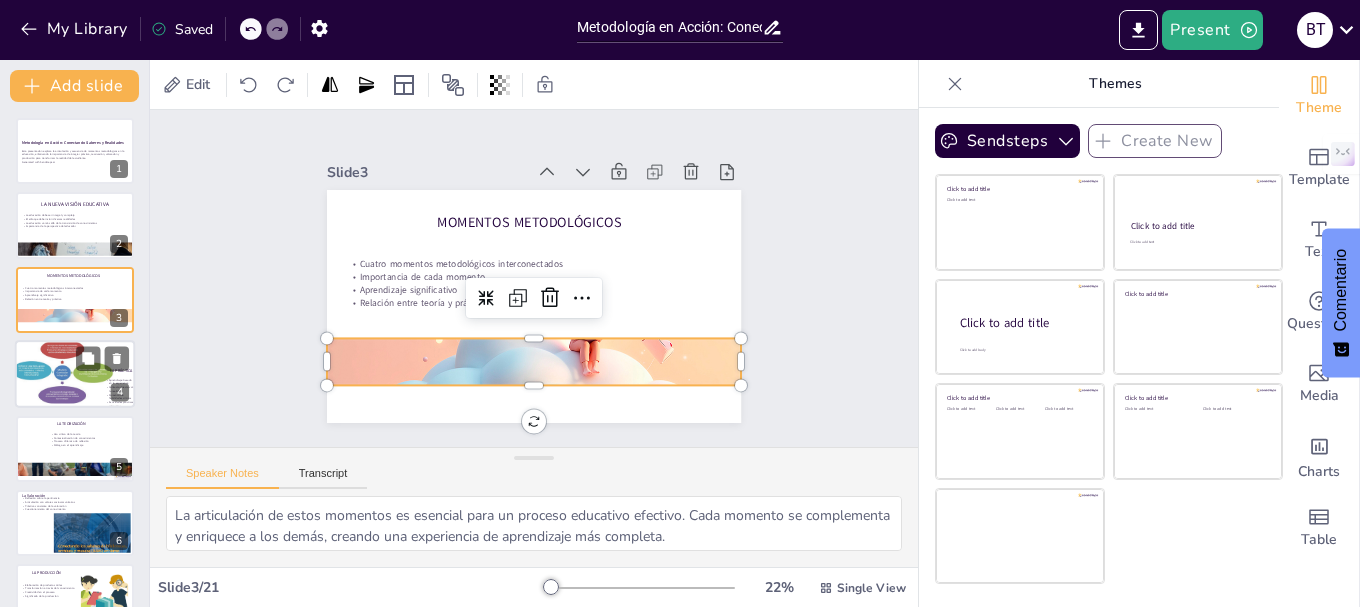 click at bounding box center [60, 372] 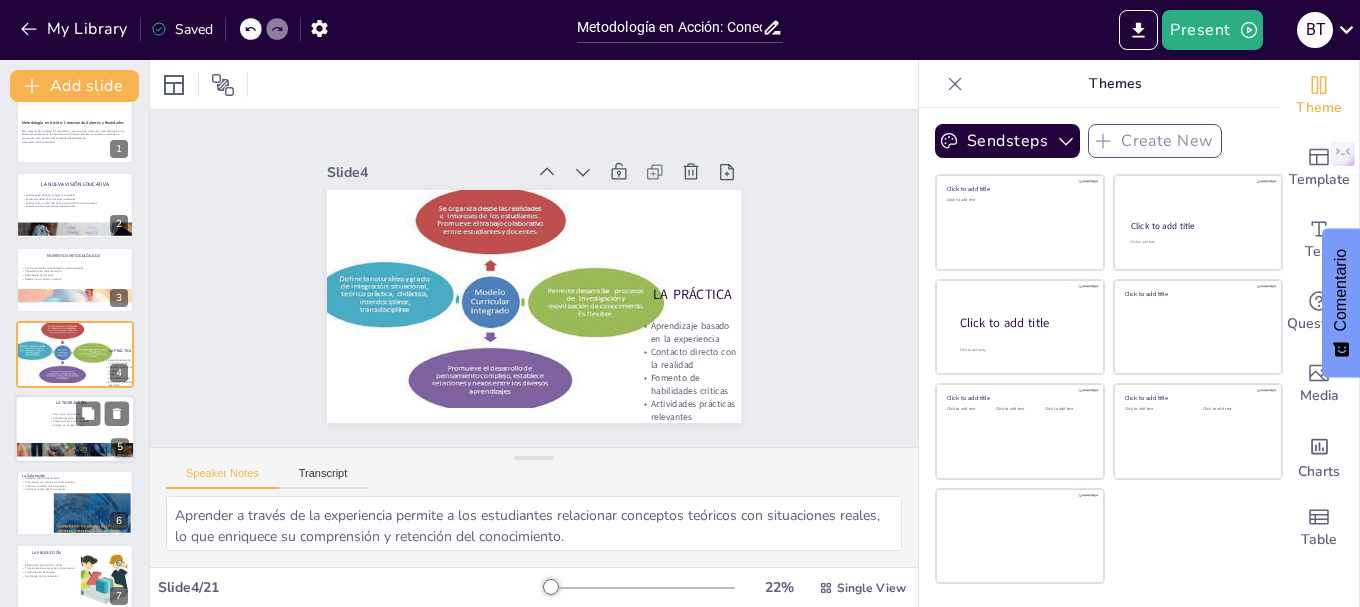 click at bounding box center (75, 429) 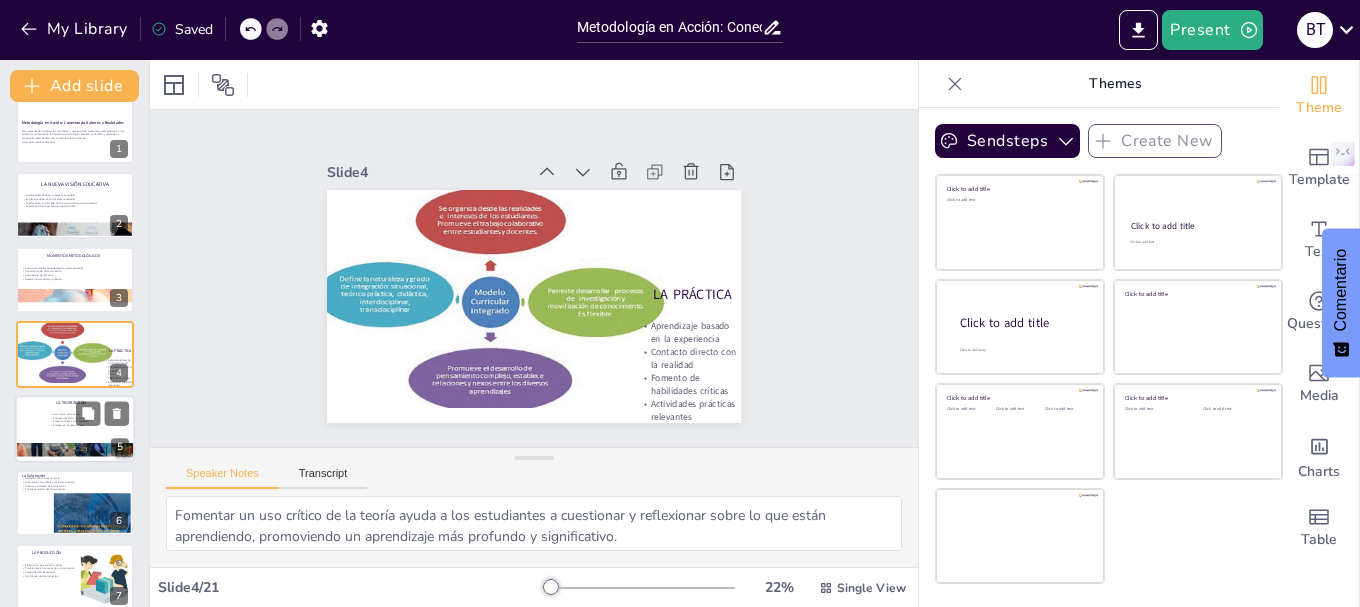 scroll, scrollTop: 94, scrollLeft: 0, axis: vertical 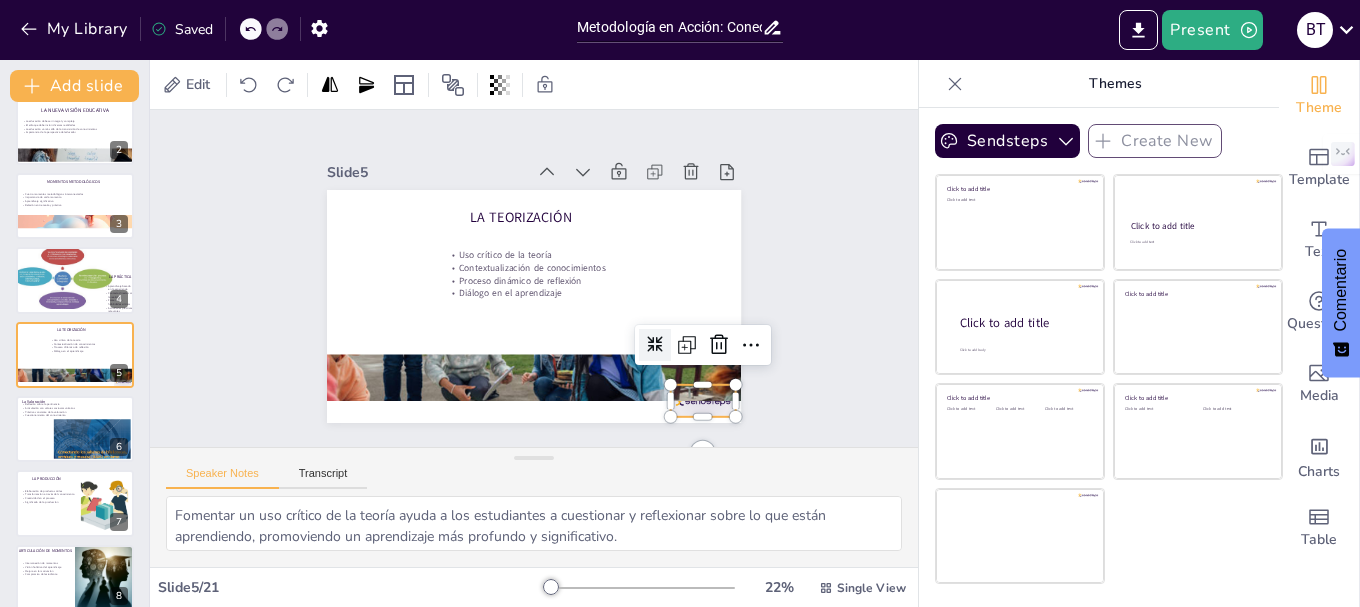 click at bounding box center [657, 447] 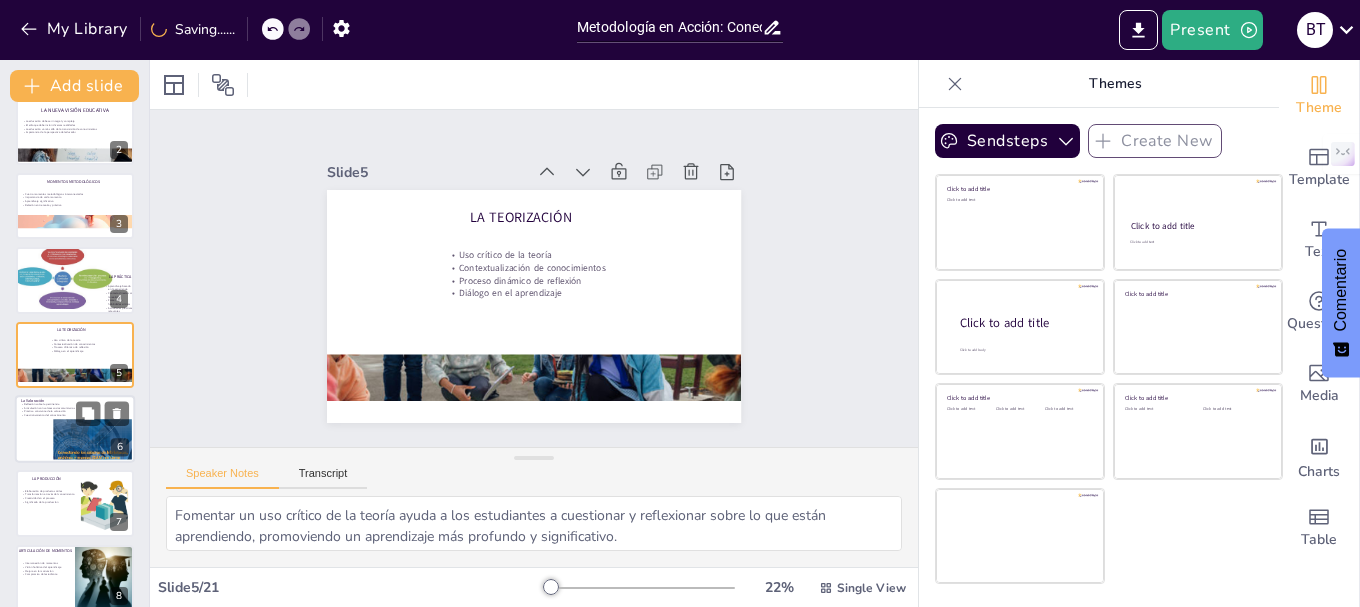 click at bounding box center [75, 429] 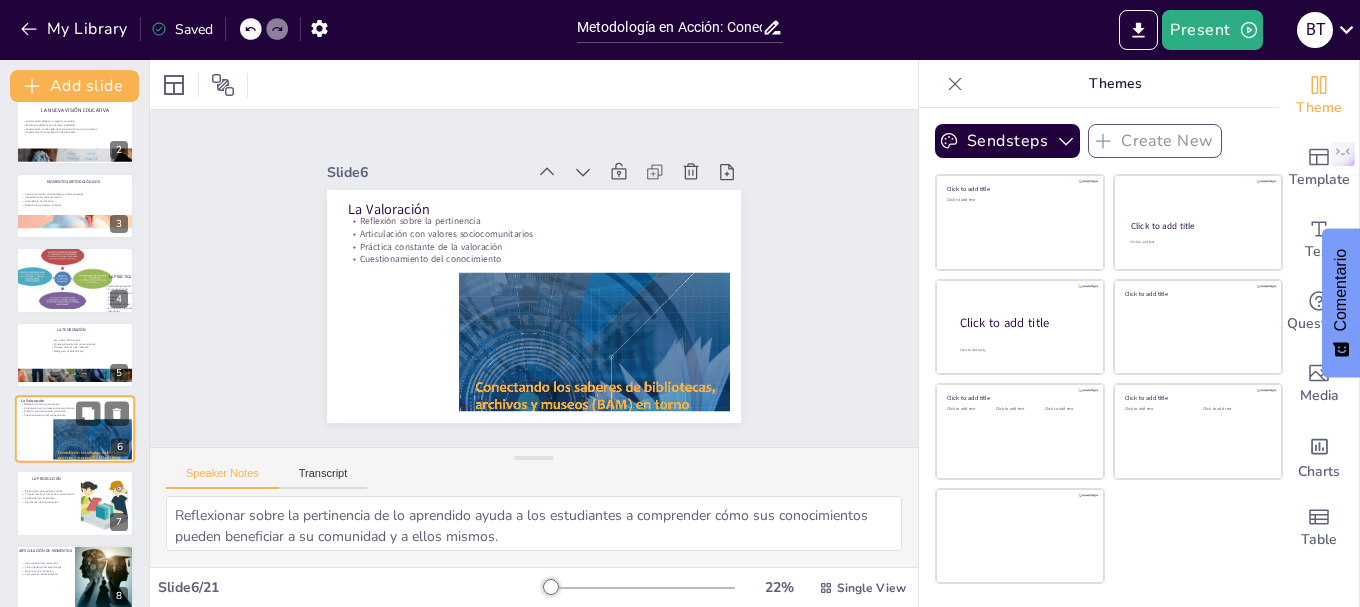 scroll, scrollTop: 169, scrollLeft: 0, axis: vertical 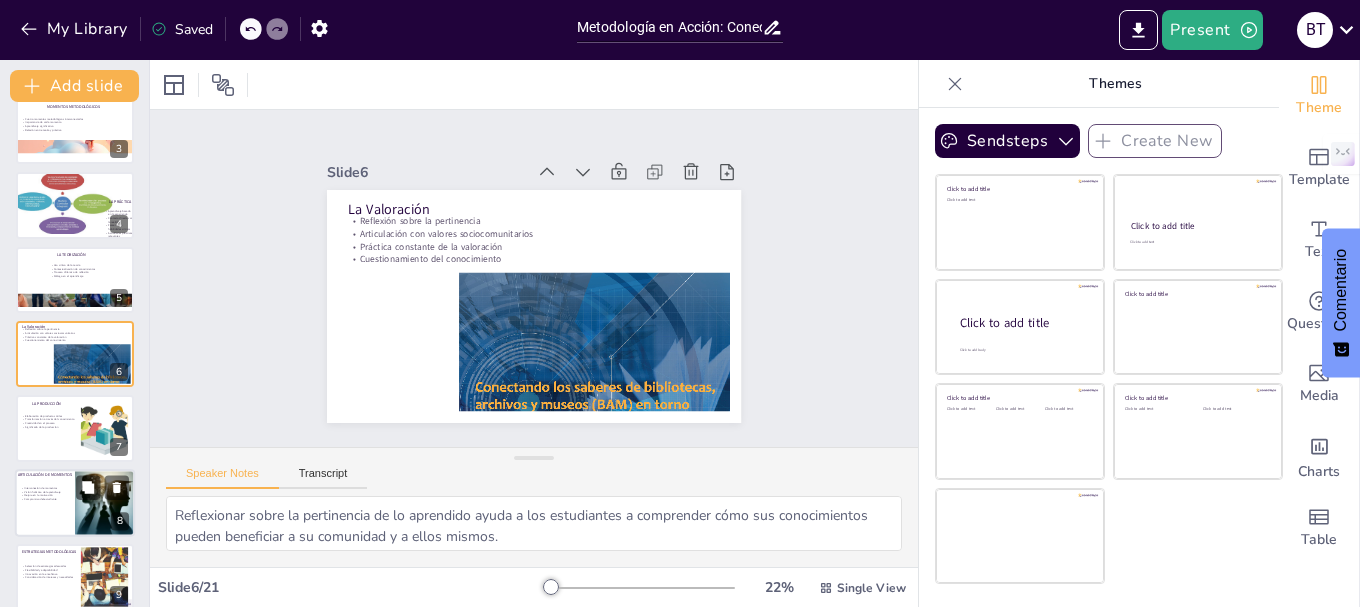 click on "Visión holística del aprendizaje" at bounding box center (45, 492) 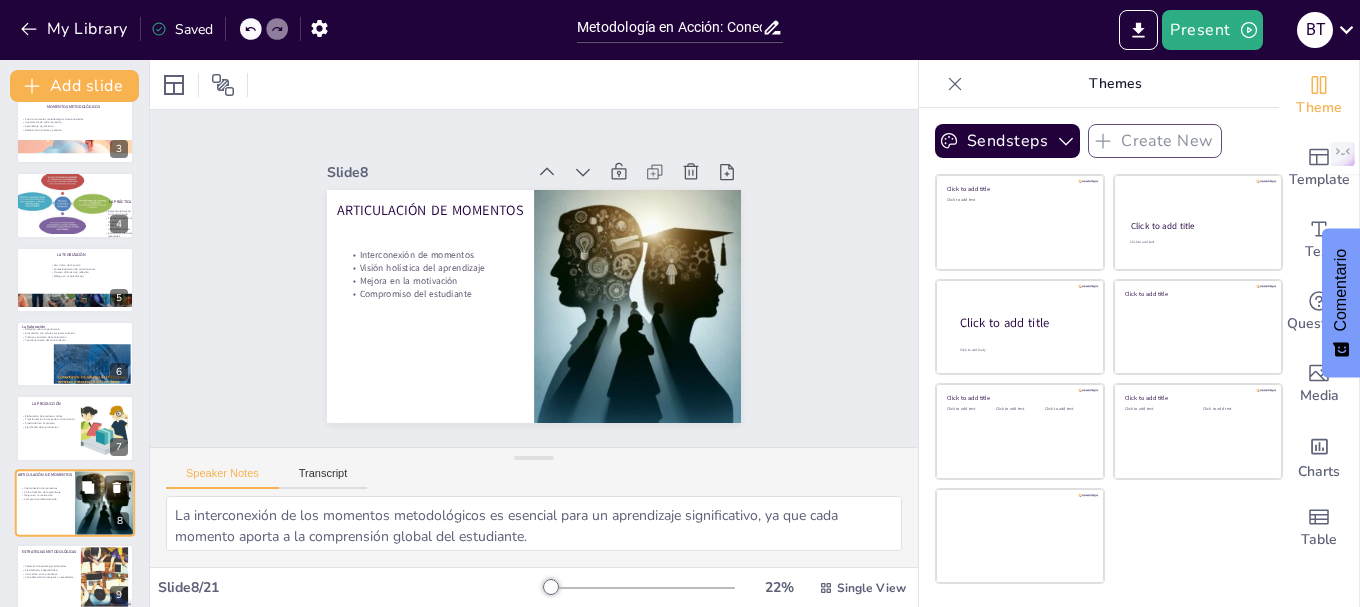 scroll, scrollTop: 317, scrollLeft: 0, axis: vertical 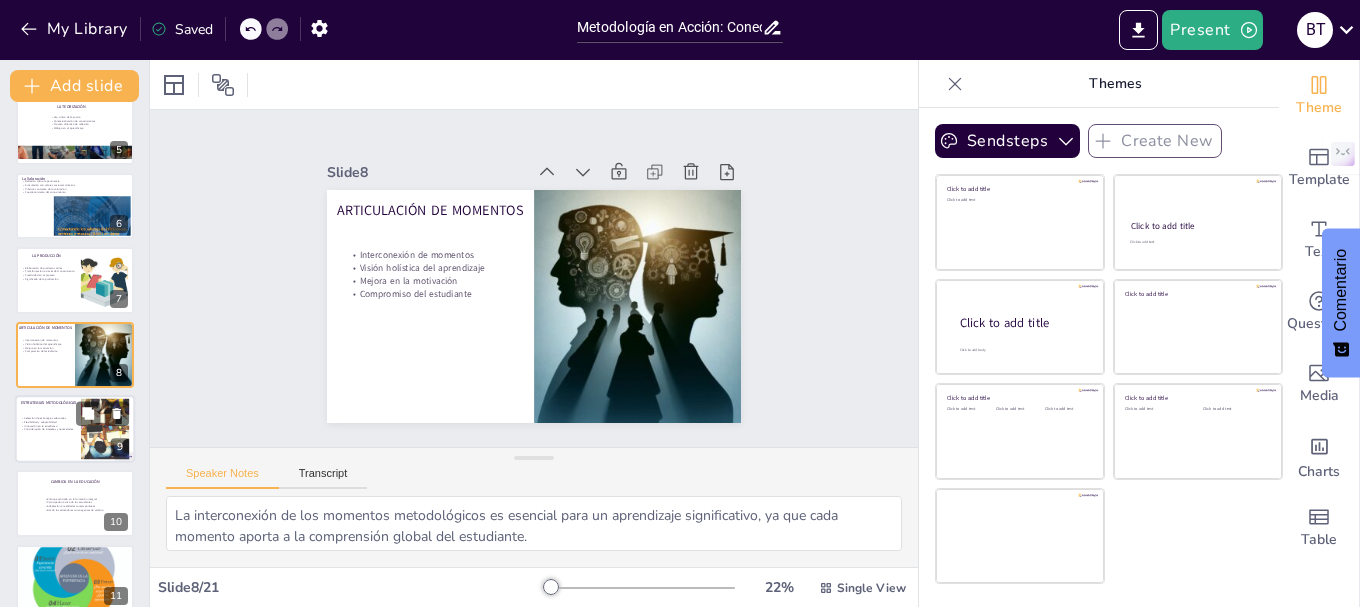 click at bounding box center (75, 429) 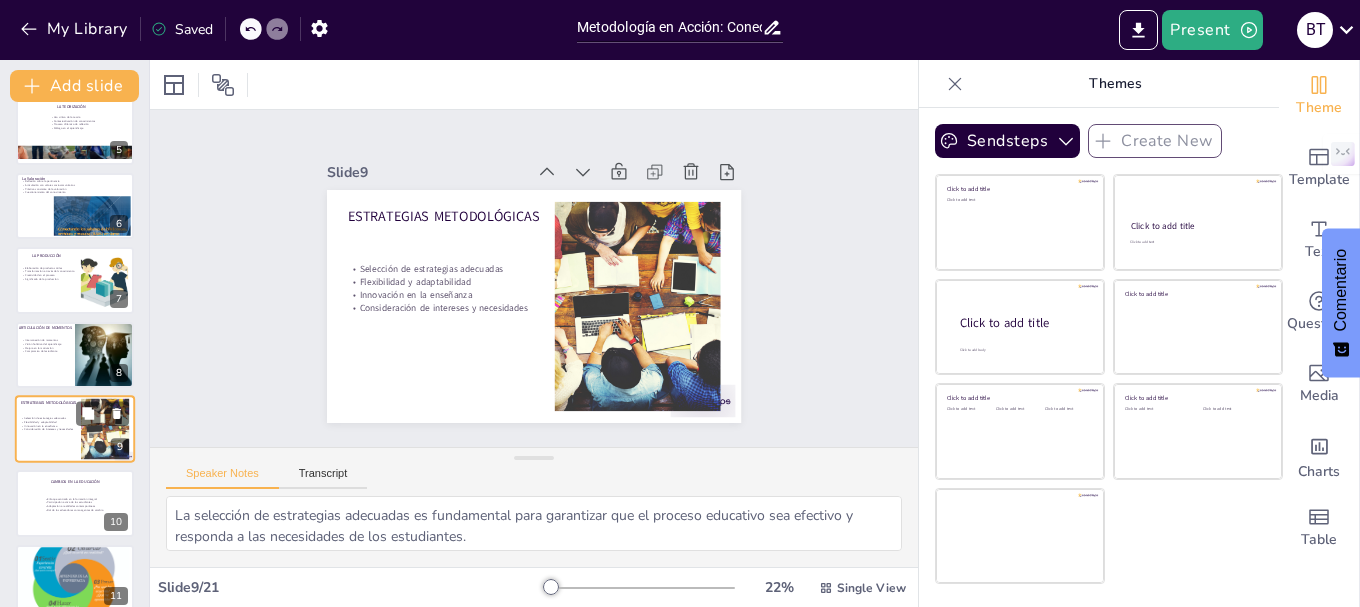 scroll, scrollTop: 392, scrollLeft: 0, axis: vertical 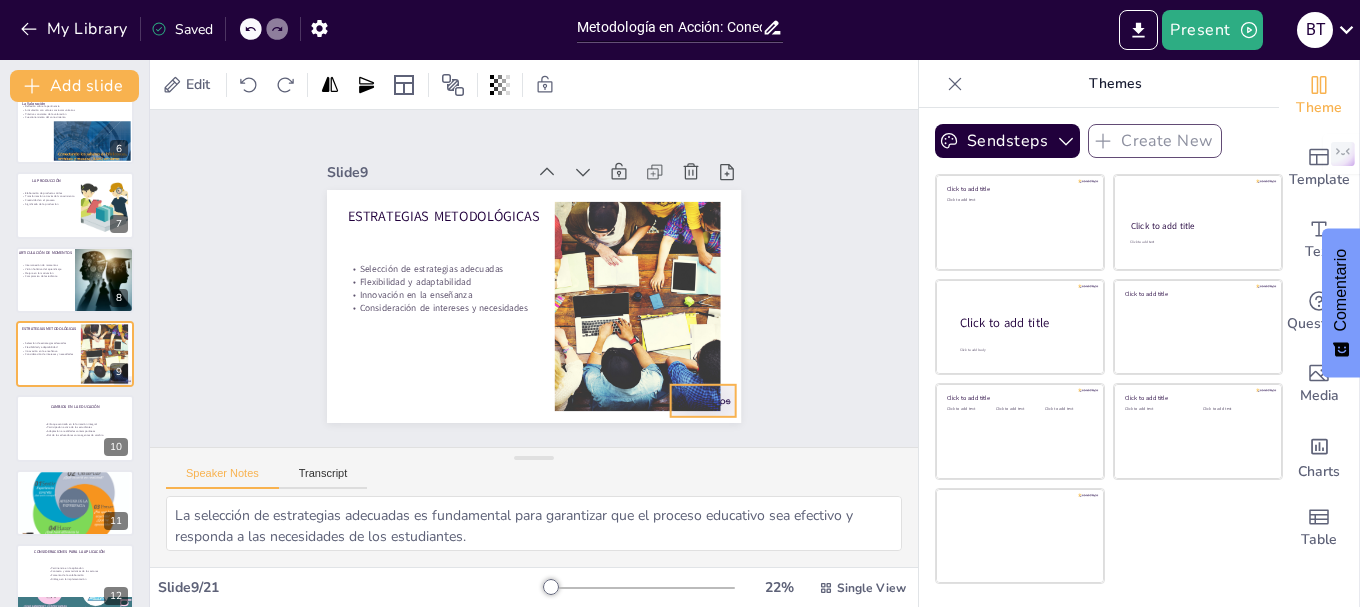 click at bounding box center (689, 418) 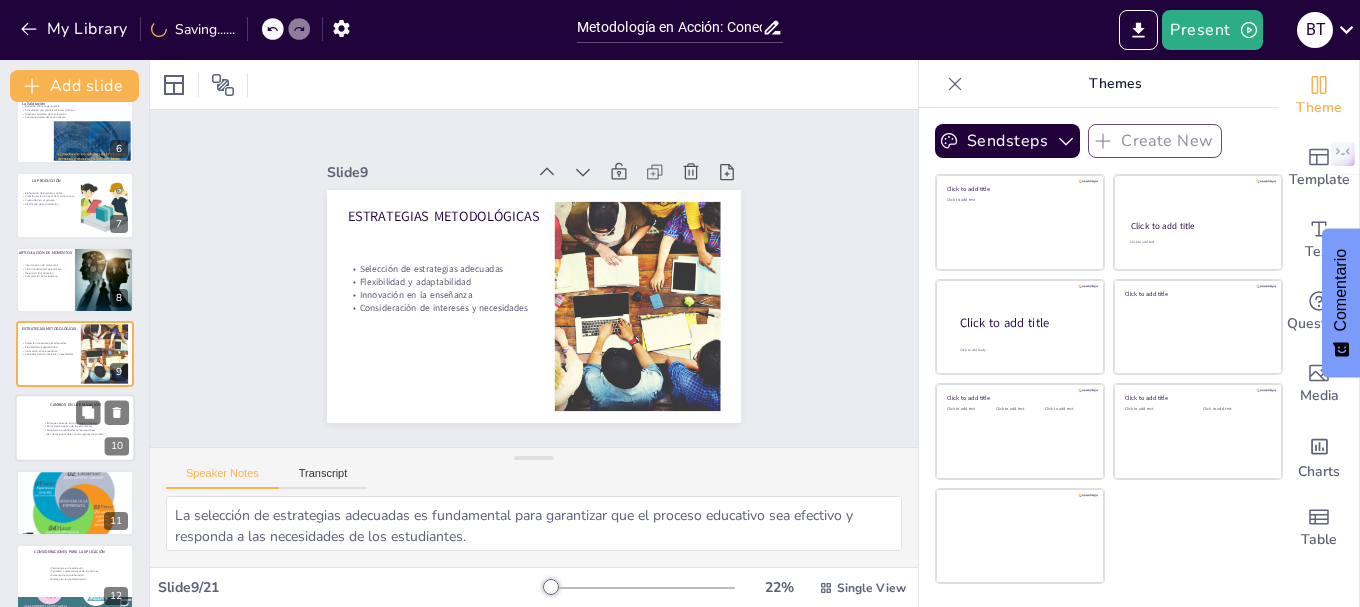 click on "Rol de los educadores como agentes de cambio" at bounding box center [77, 435] 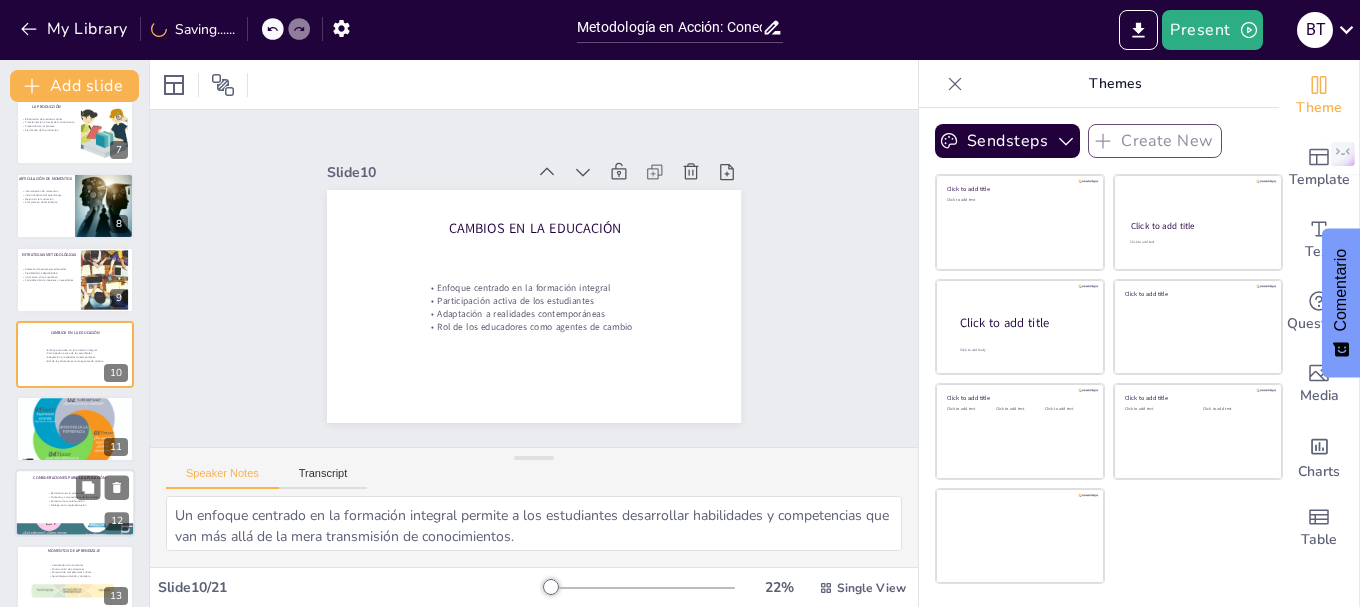 click on "Fomento de la colaboración" at bounding box center [74, 501] 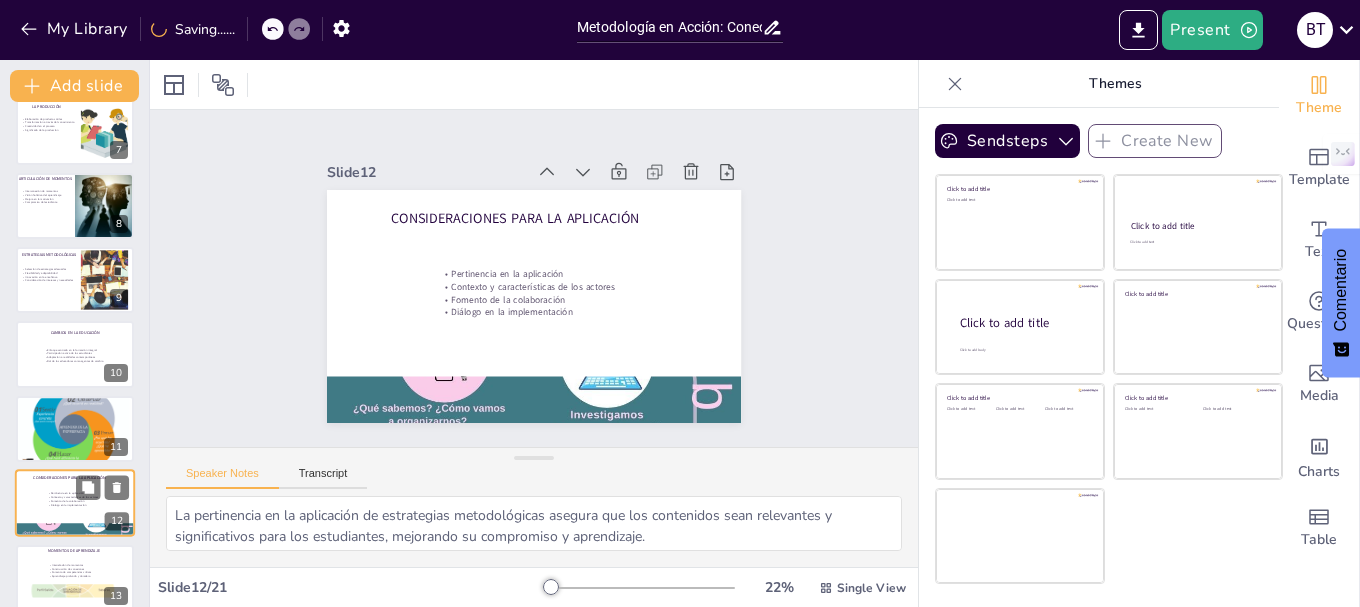 scroll, scrollTop: 615, scrollLeft: 0, axis: vertical 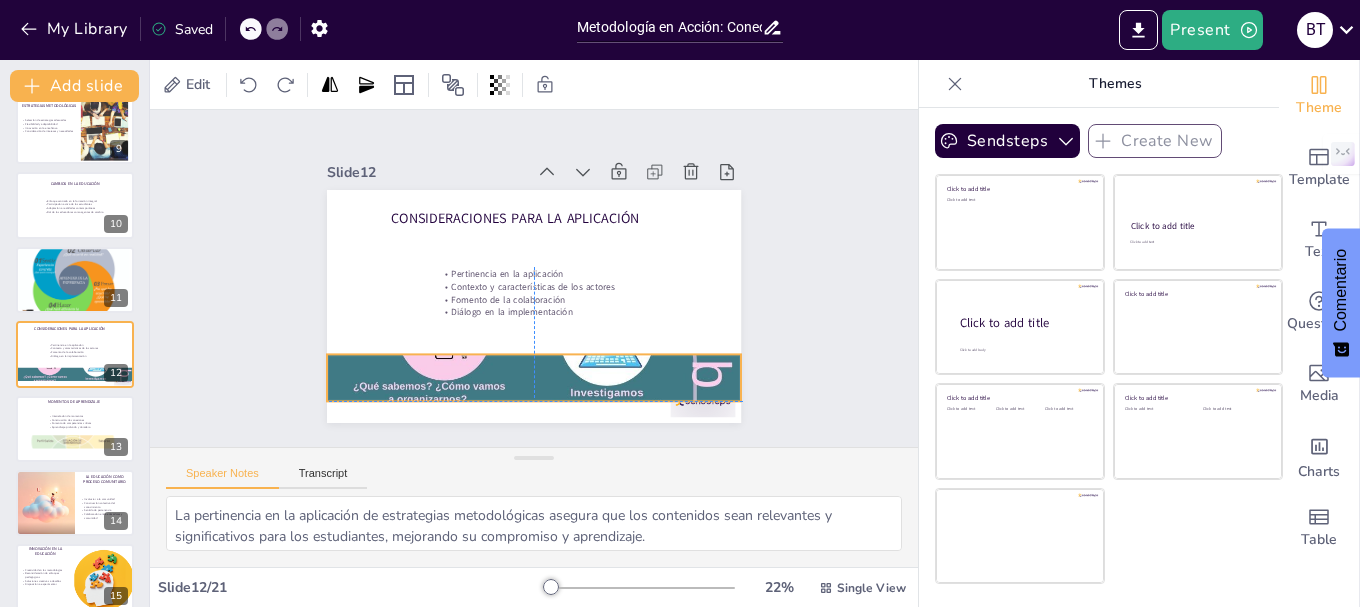 drag, startPoint x: 382, startPoint y: 391, endPoint x: 384, endPoint y: 366, distance: 25.079872 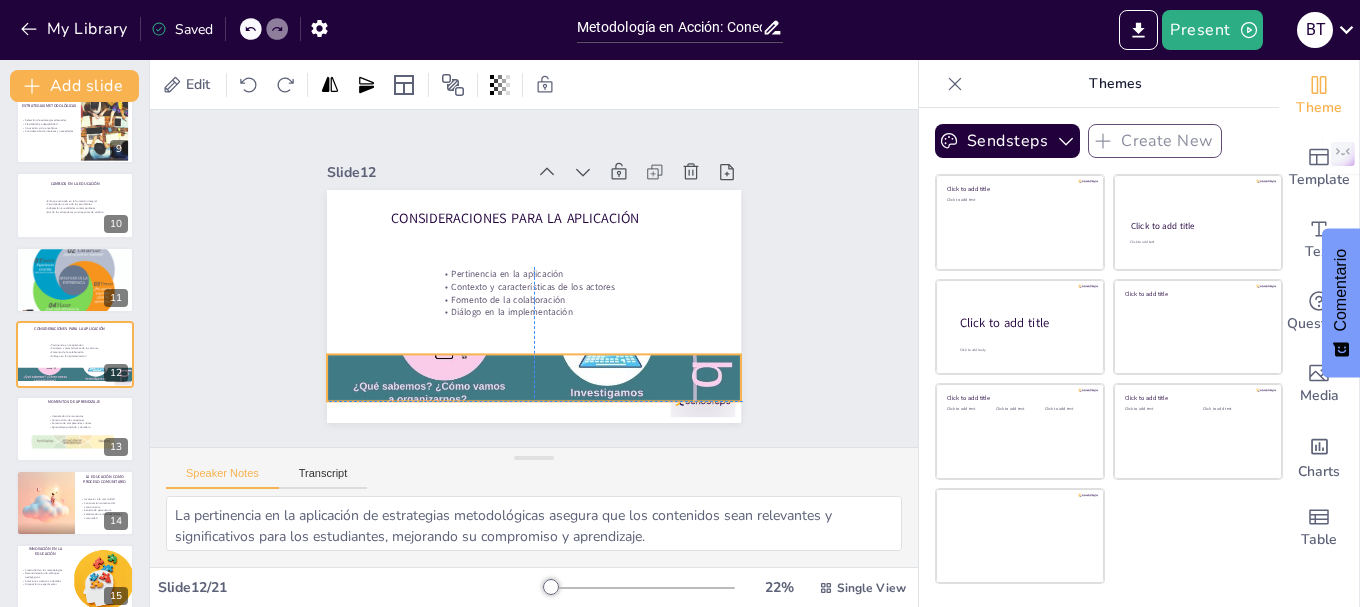 click at bounding box center [534, 378] 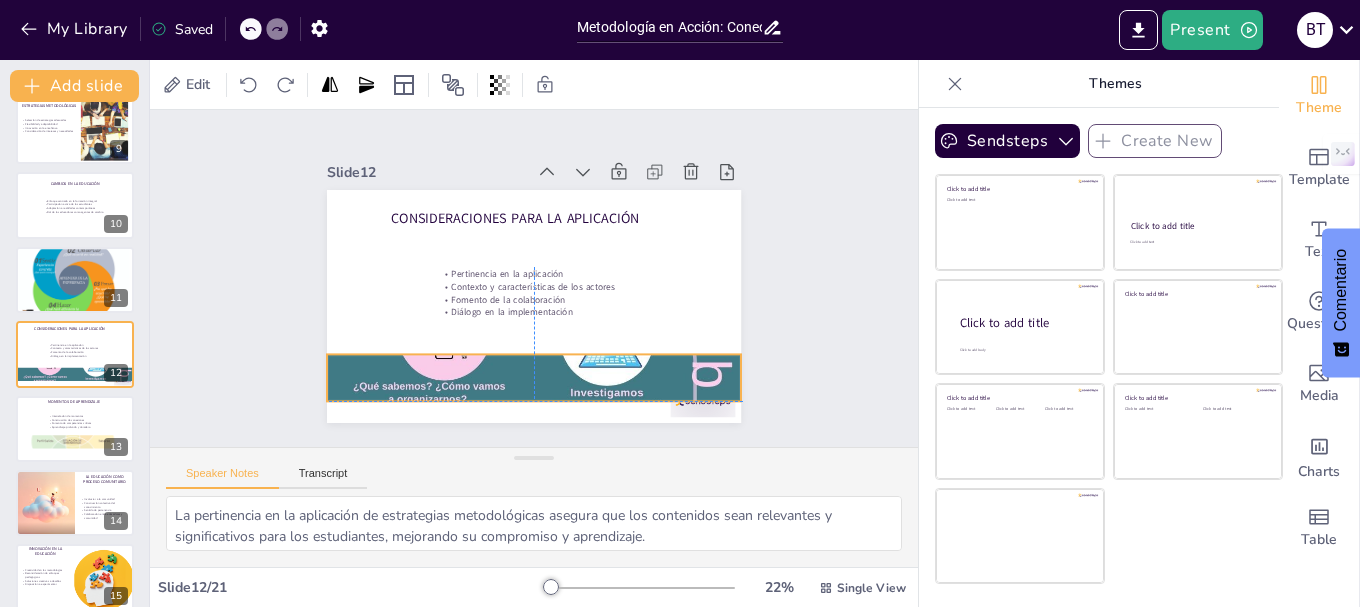 click at bounding box center [443, 318] 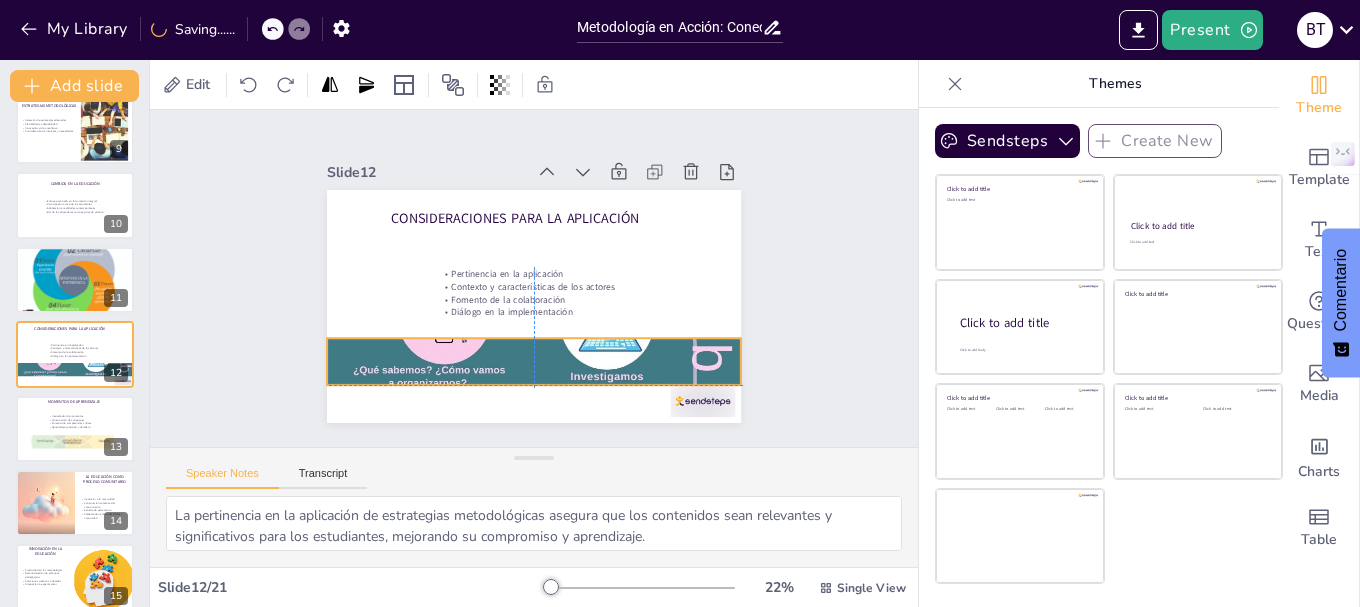 drag, startPoint x: 381, startPoint y: 372, endPoint x: 383, endPoint y: 359, distance: 13.152946 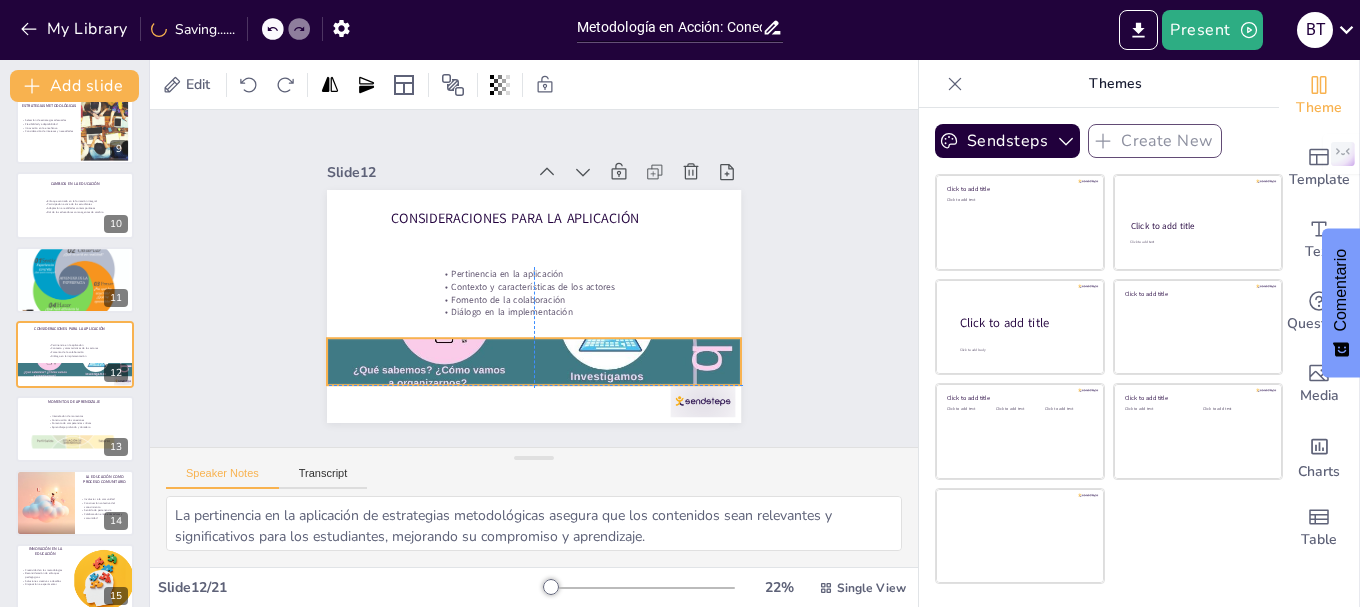 click at bounding box center (525, 360) 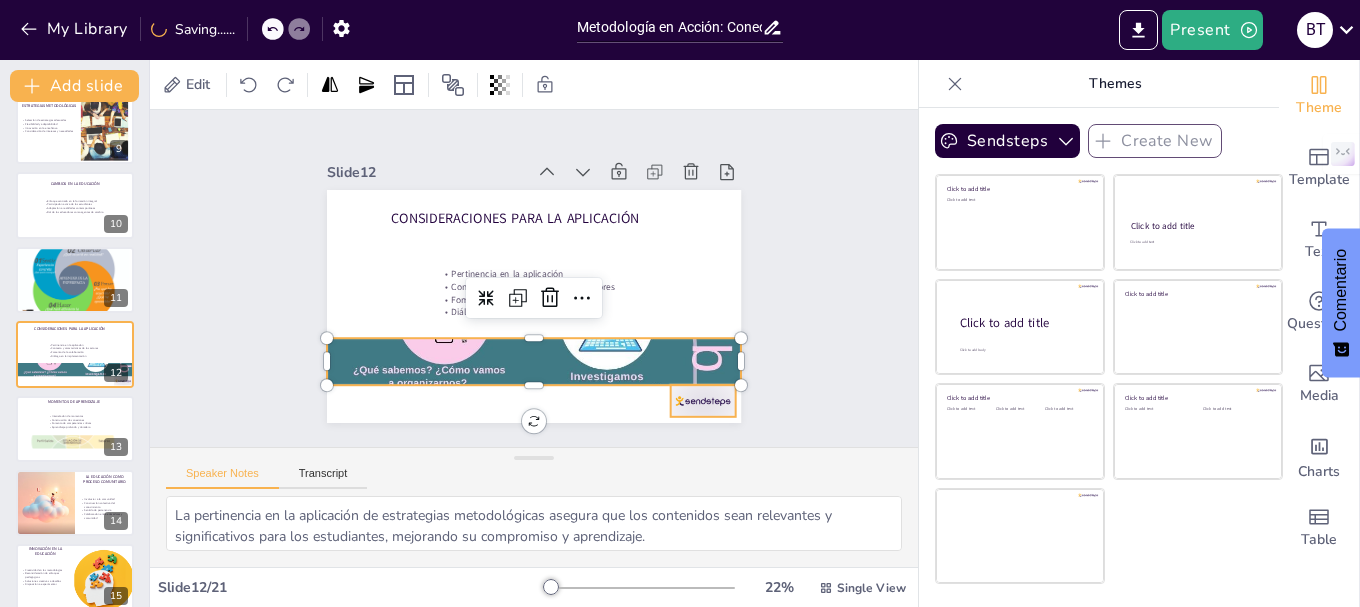 click at bounding box center [689, 418] 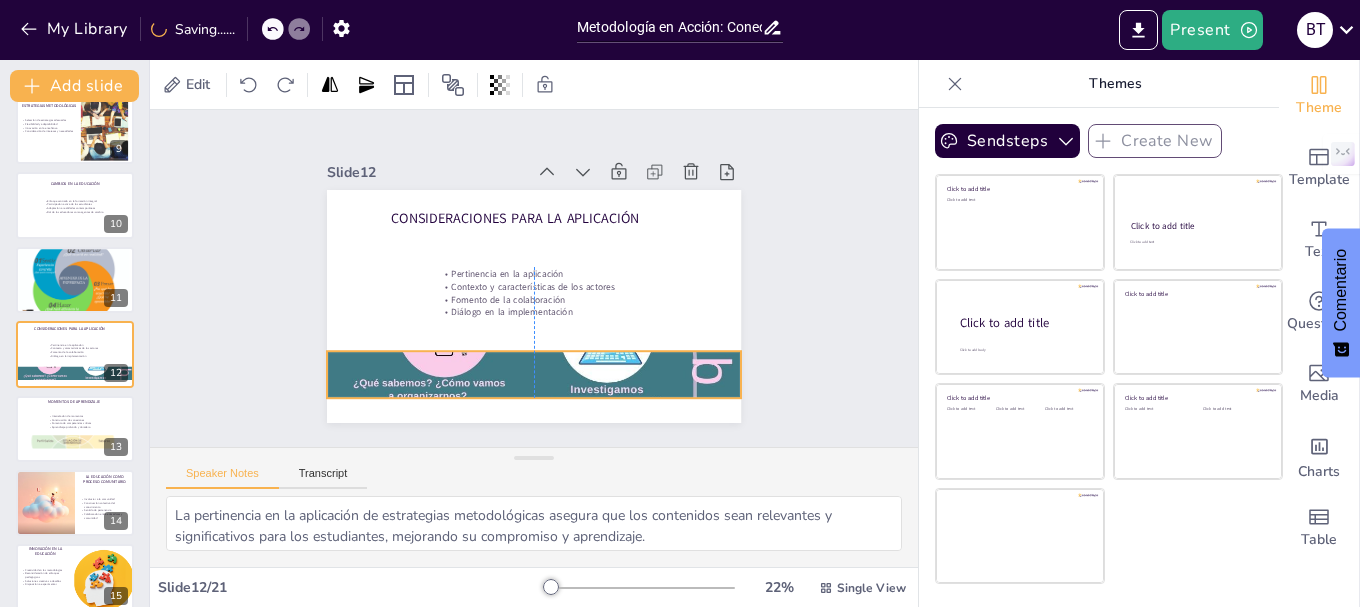 drag, startPoint x: 419, startPoint y: 361, endPoint x: 417, endPoint y: 376, distance: 15.132746 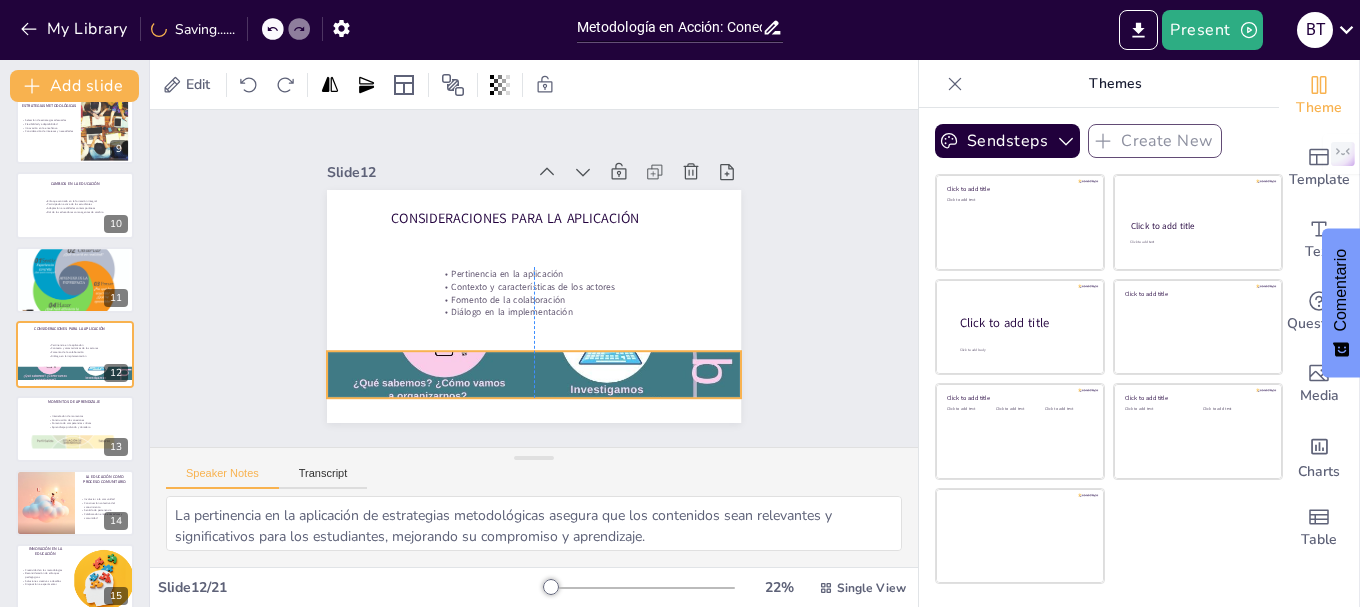 click at bounding box center [495, 191] 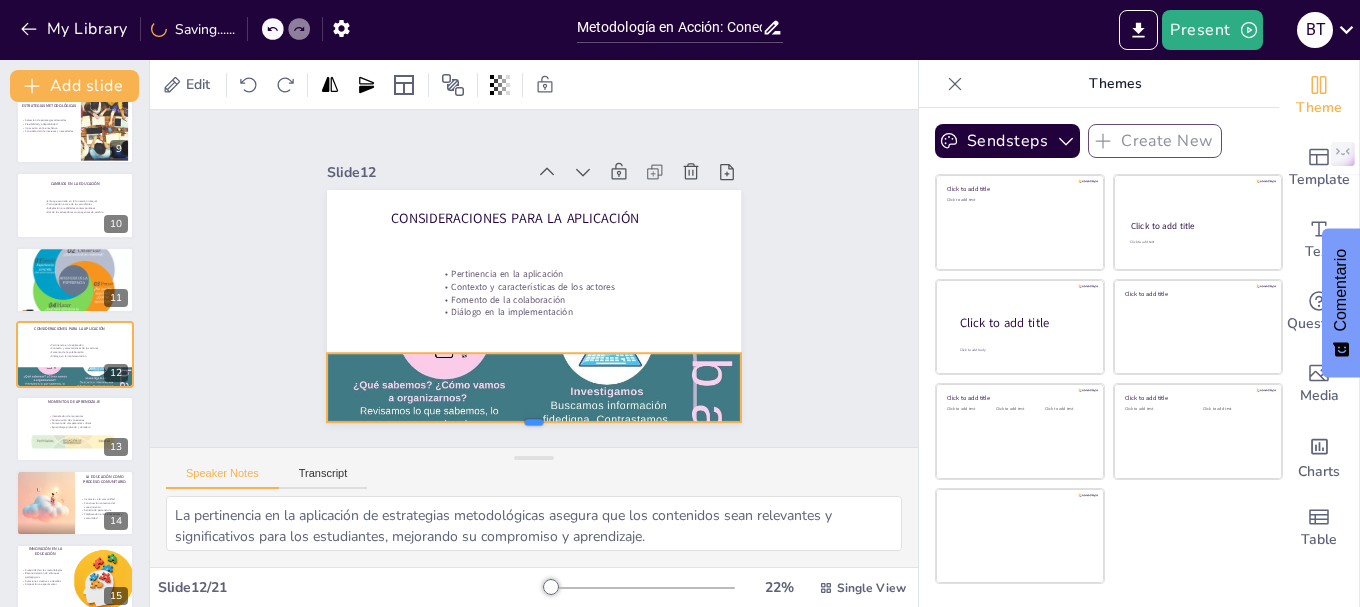 drag, startPoint x: 510, startPoint y: 399, endPoint x: 509, endPoint y: 421, distance: 22.022715 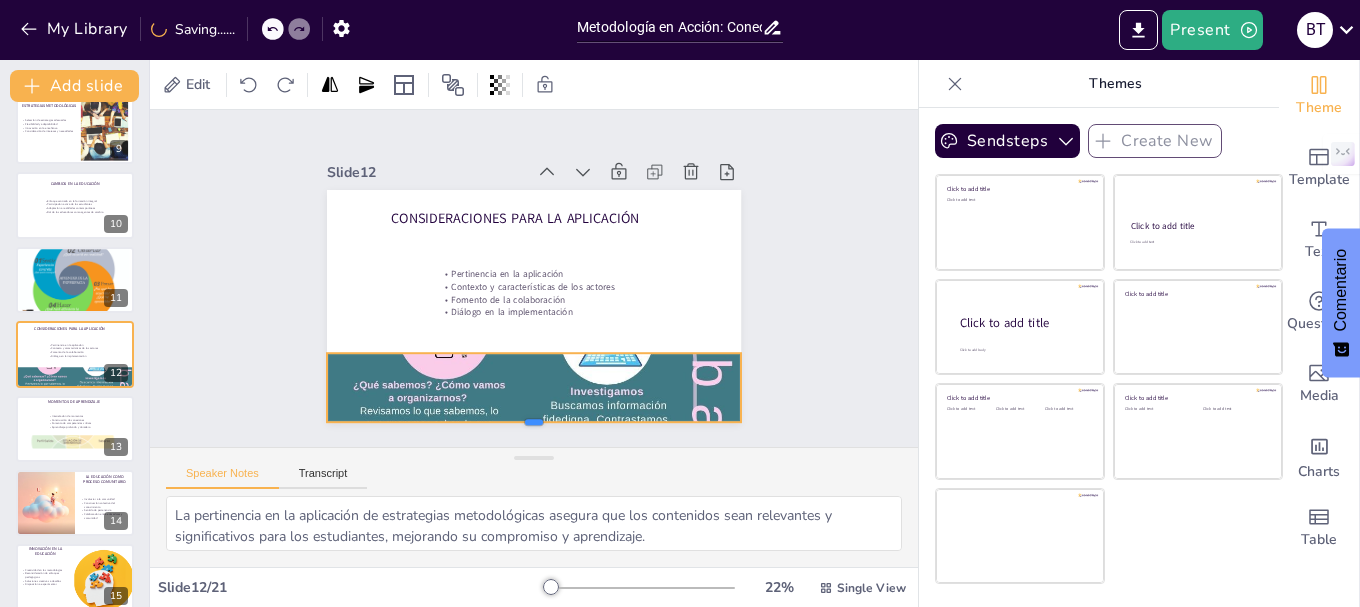 click at bounding box center [487, 134] 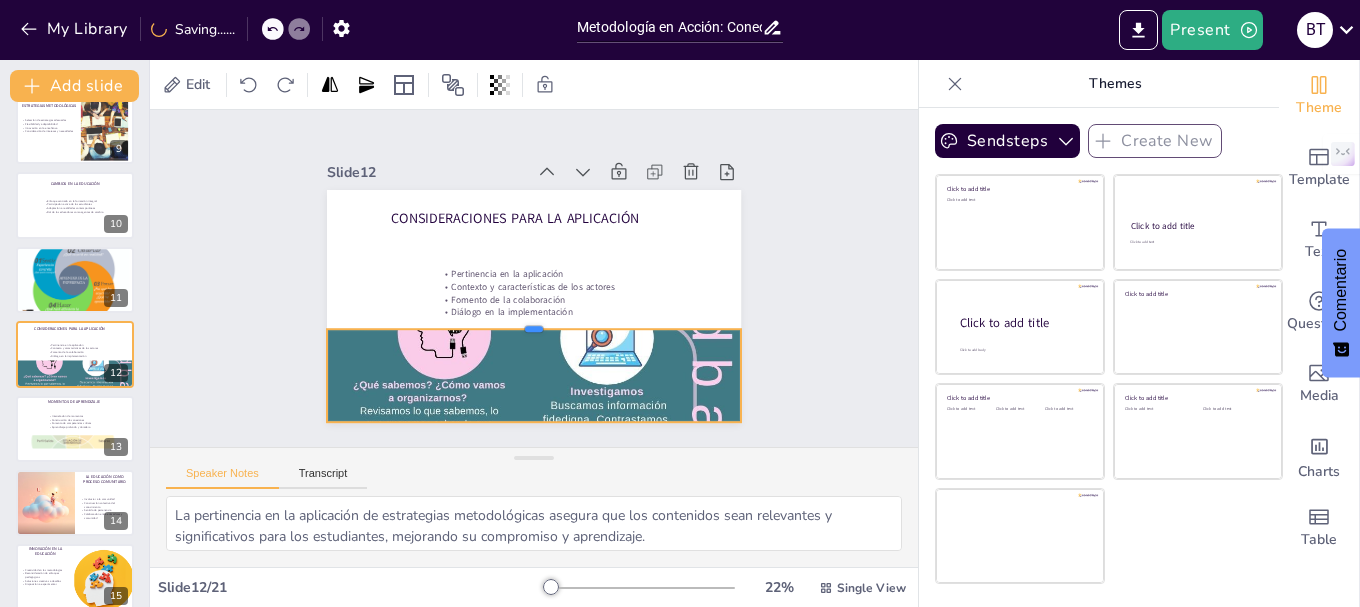 drag, startPoint x: 517, startPoint y: 343, endPoint x: 519, endPoint y: 319, distance: 24.083189 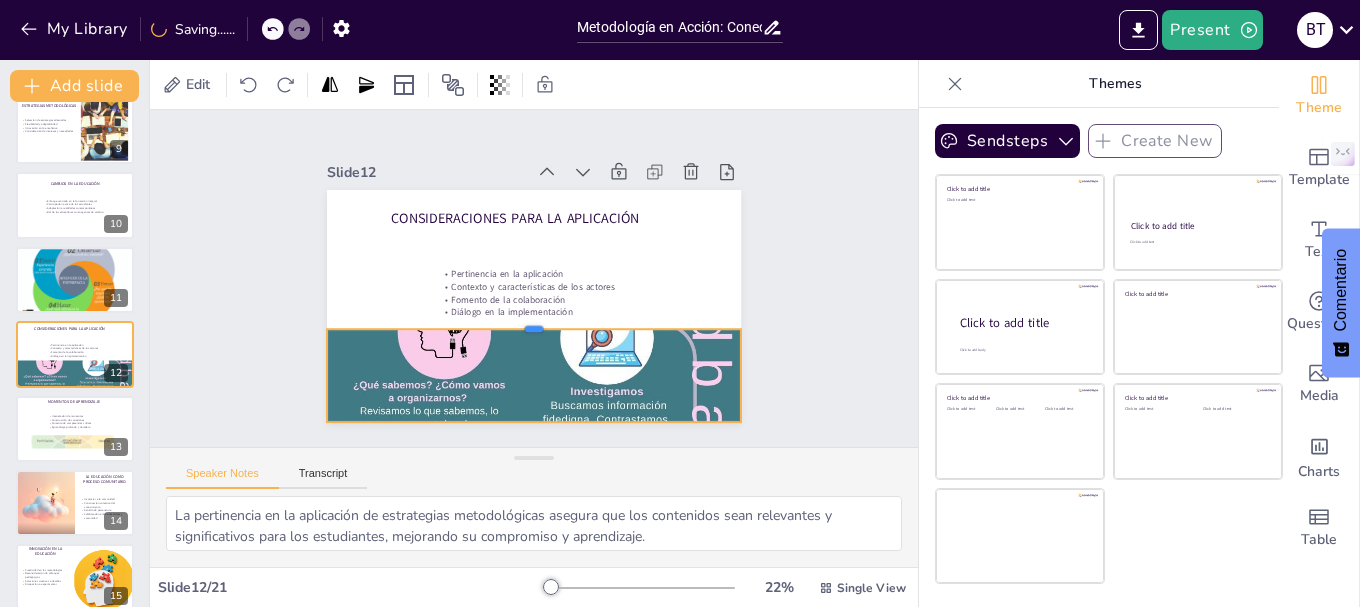 click at bounding box center (534, 321) 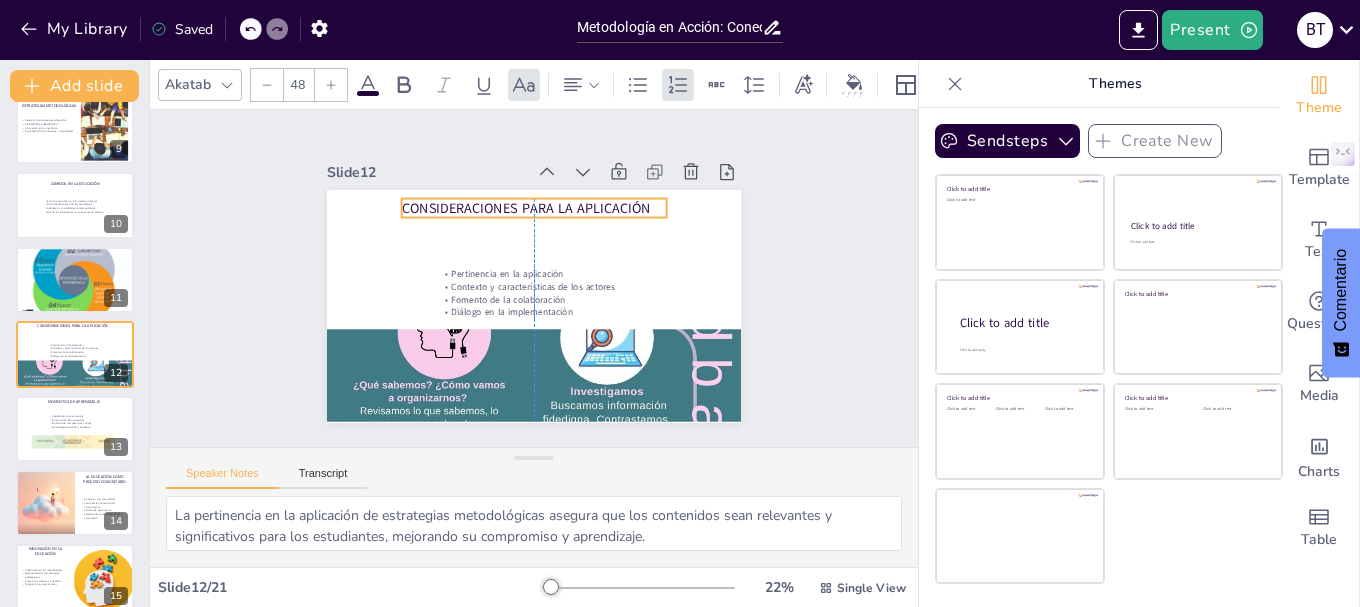 drag, startPoint x: 448, startPoint y: 206, endPoint x: 456, endPoint y: 196, distance: 12.806249 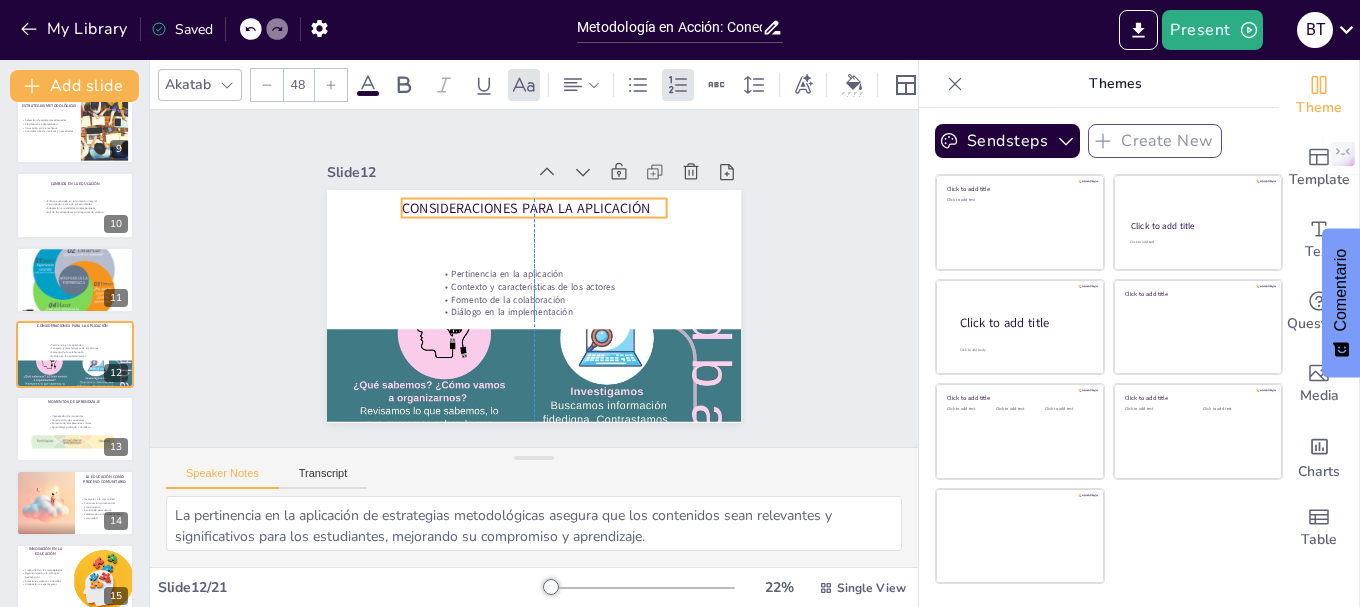 click on "Consideraciones para la Aplicación" at bounding box center (569, 217) 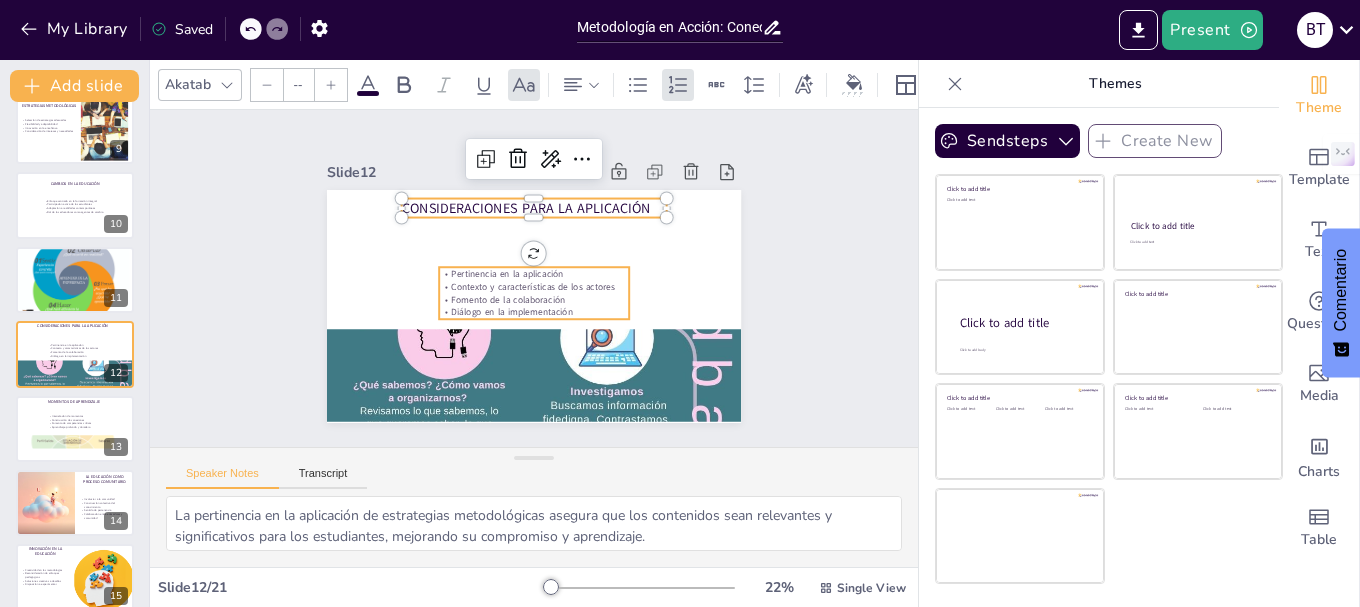 type on "32" 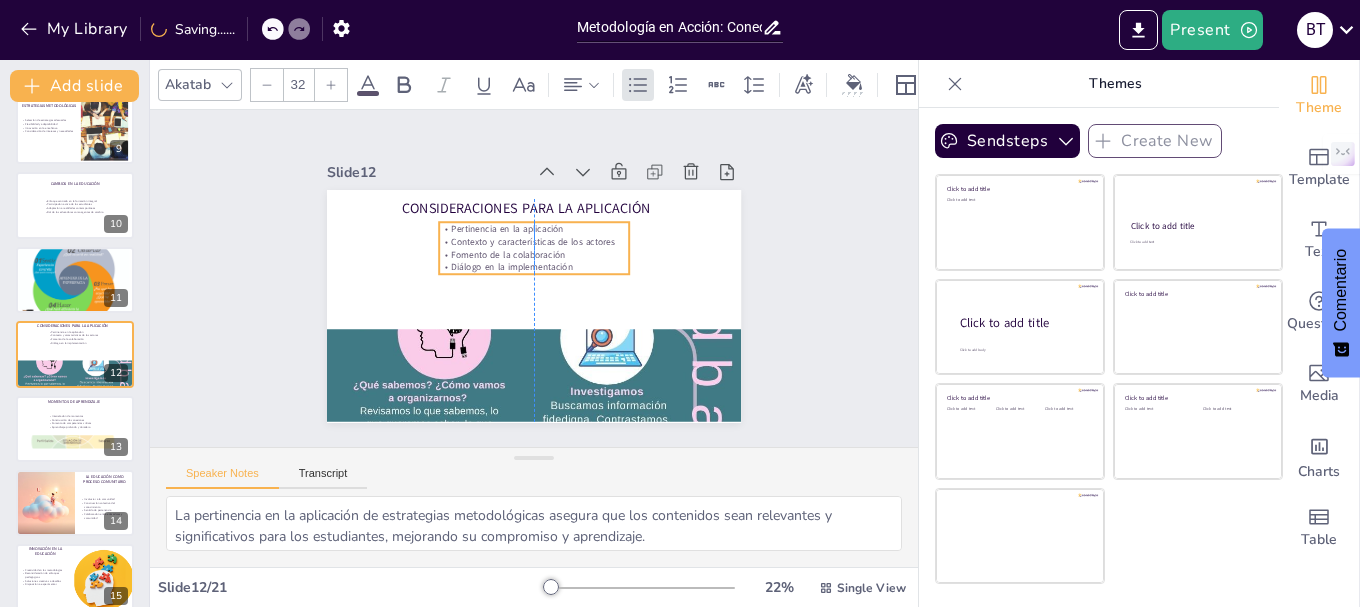 drag, startPoint x: 454, startPoint y: 276, endPoint x: 456, endPoint y: 231, distance: 45.044422 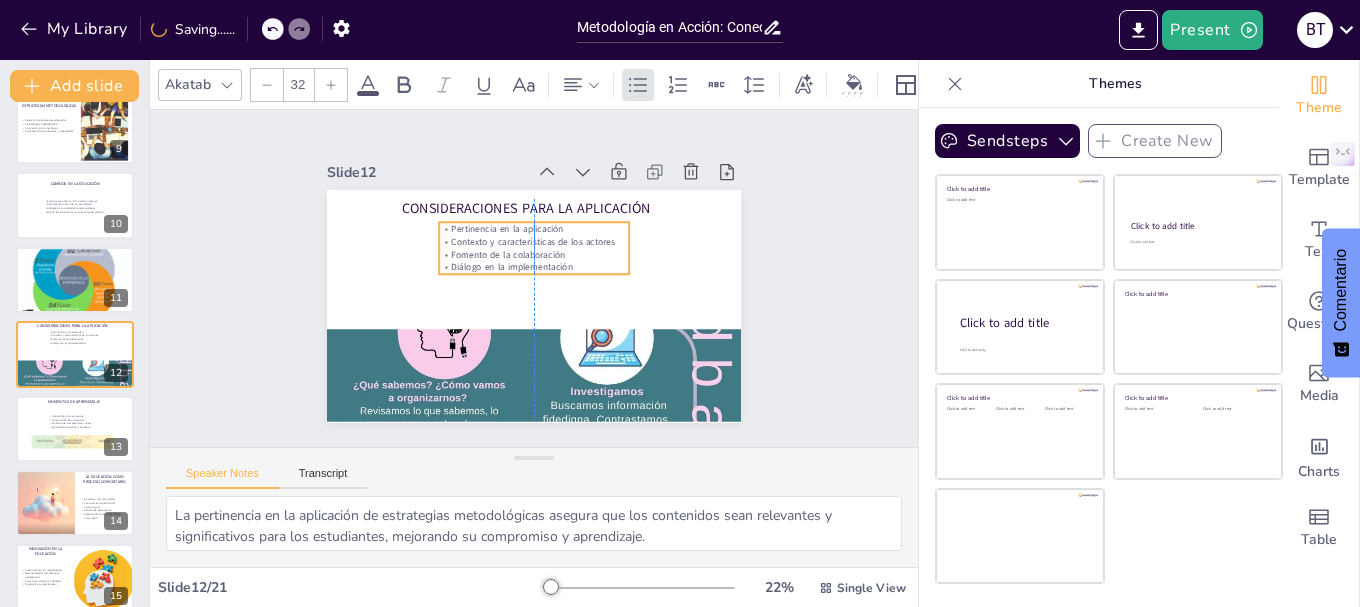 click on "Contexto y características de los actores" at bounding box center (538, 241) 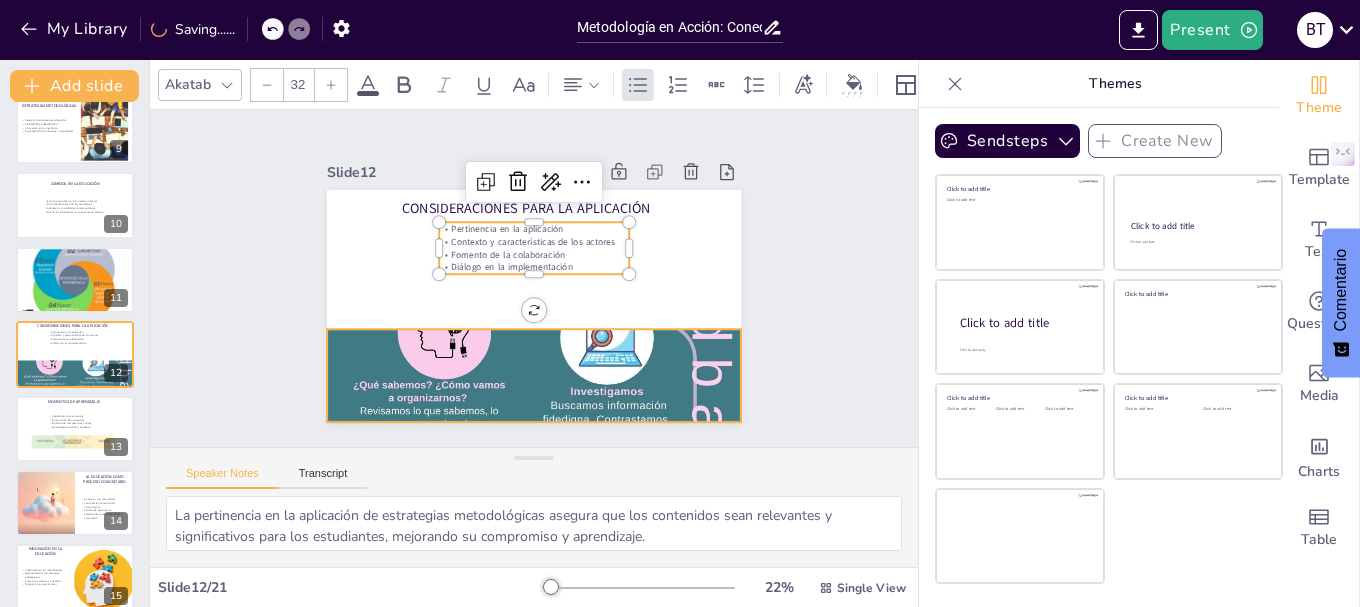 click at bounding box center (524, 375) 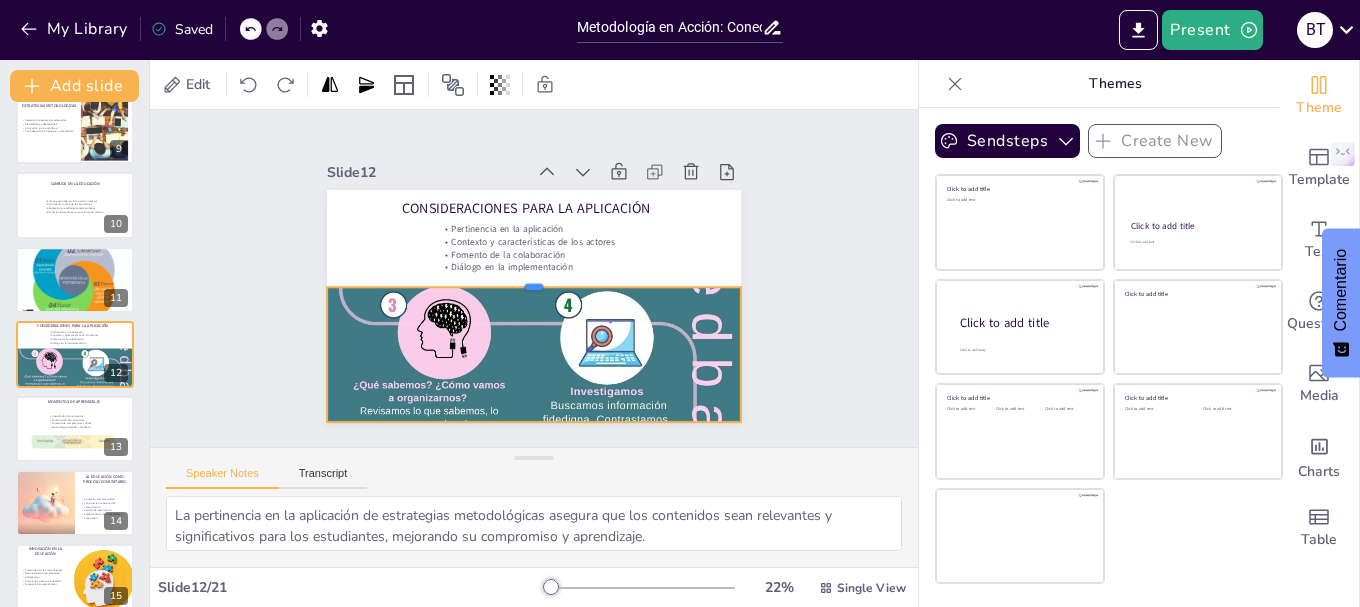 drag, startPoint x: 520, startPoint y: 318, endPoint x: 496, endPoint y: 276, distance: 48.373547 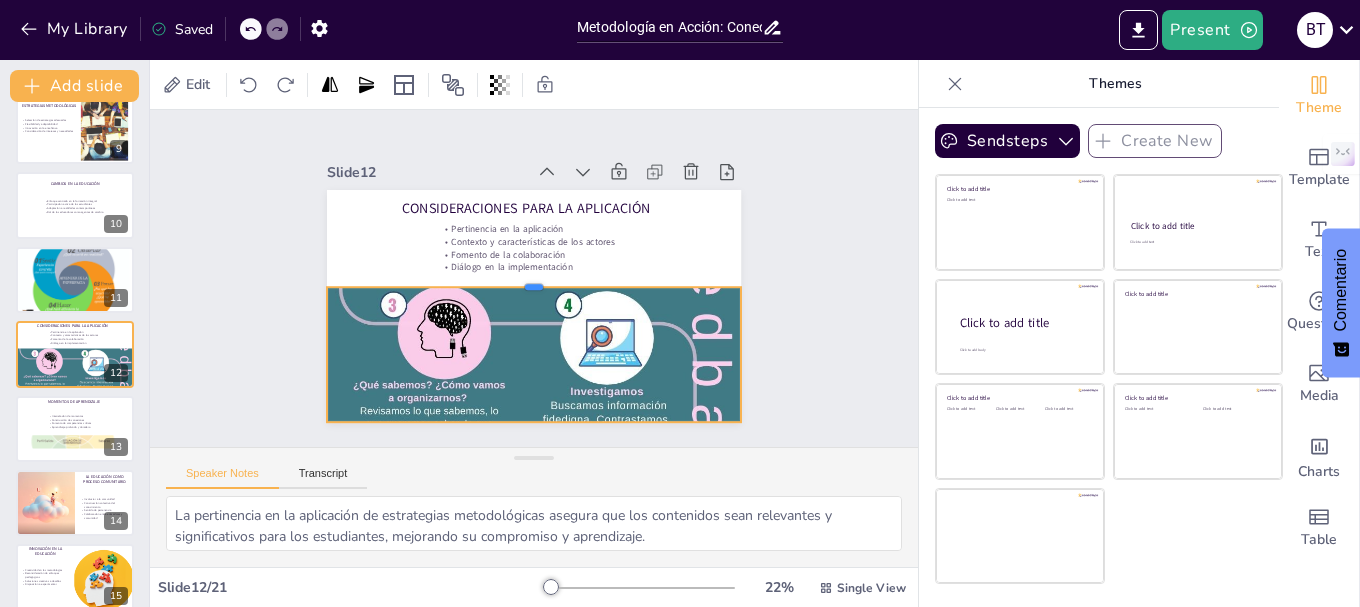 click at bounding box center (534, 279) 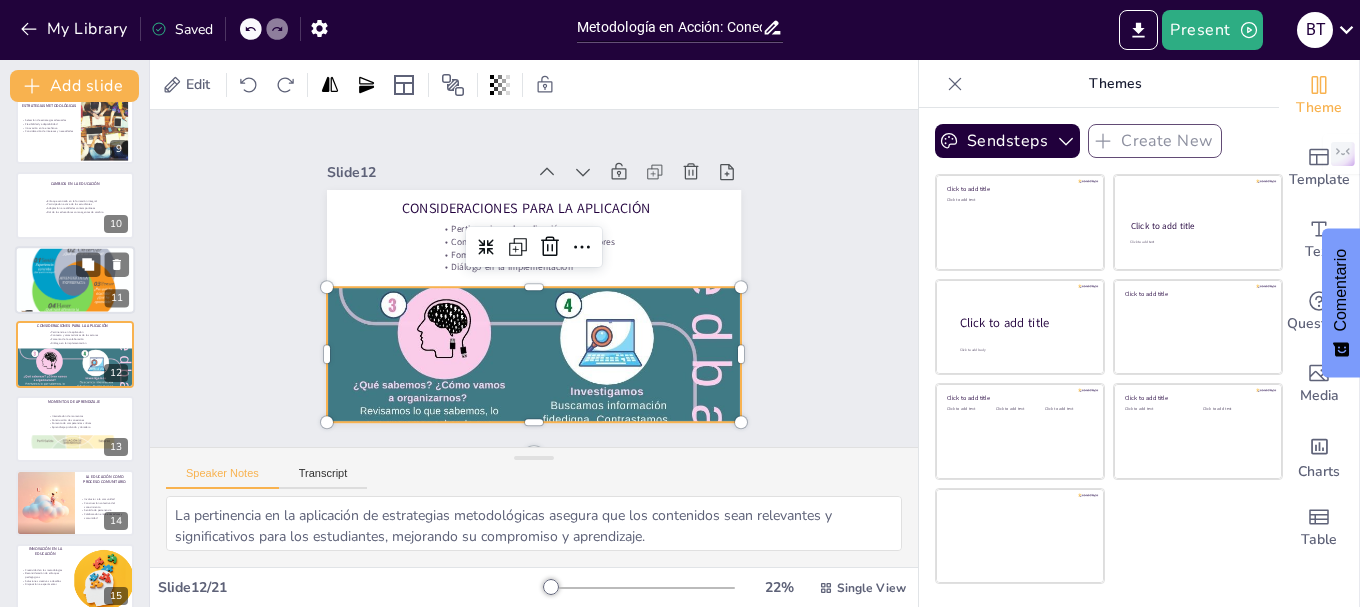 click at bounding box center [73, 280] 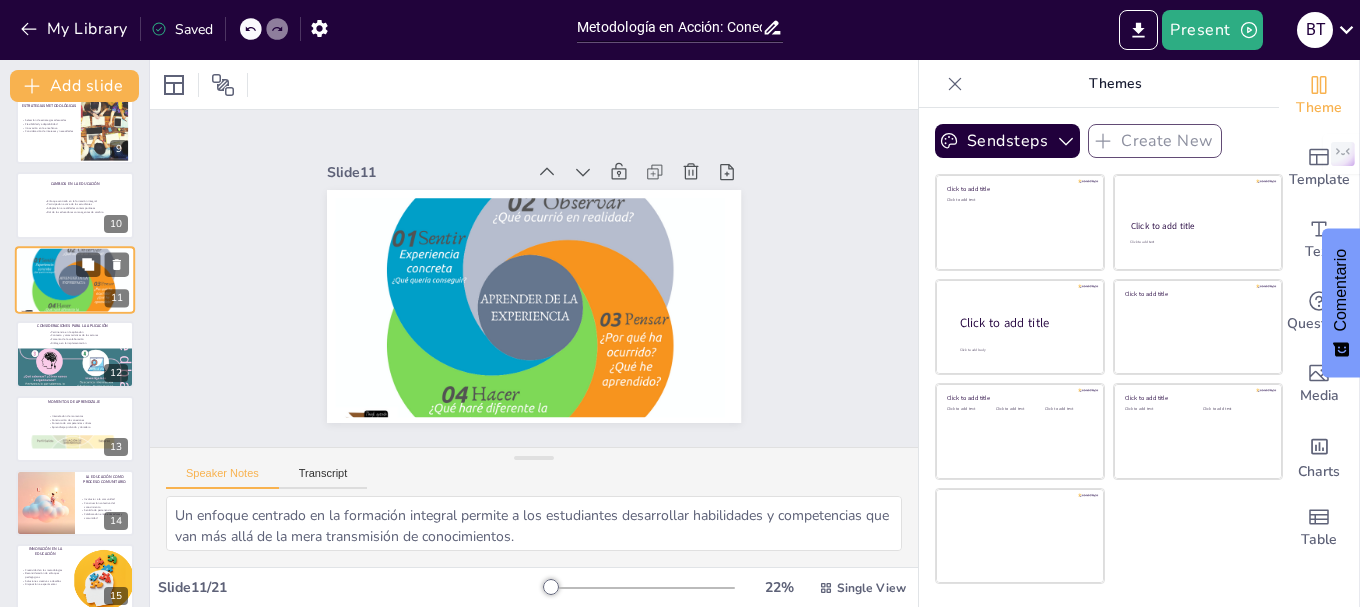 scroll, scrollTop: 540, scrollLeft: 0, axis: vertical 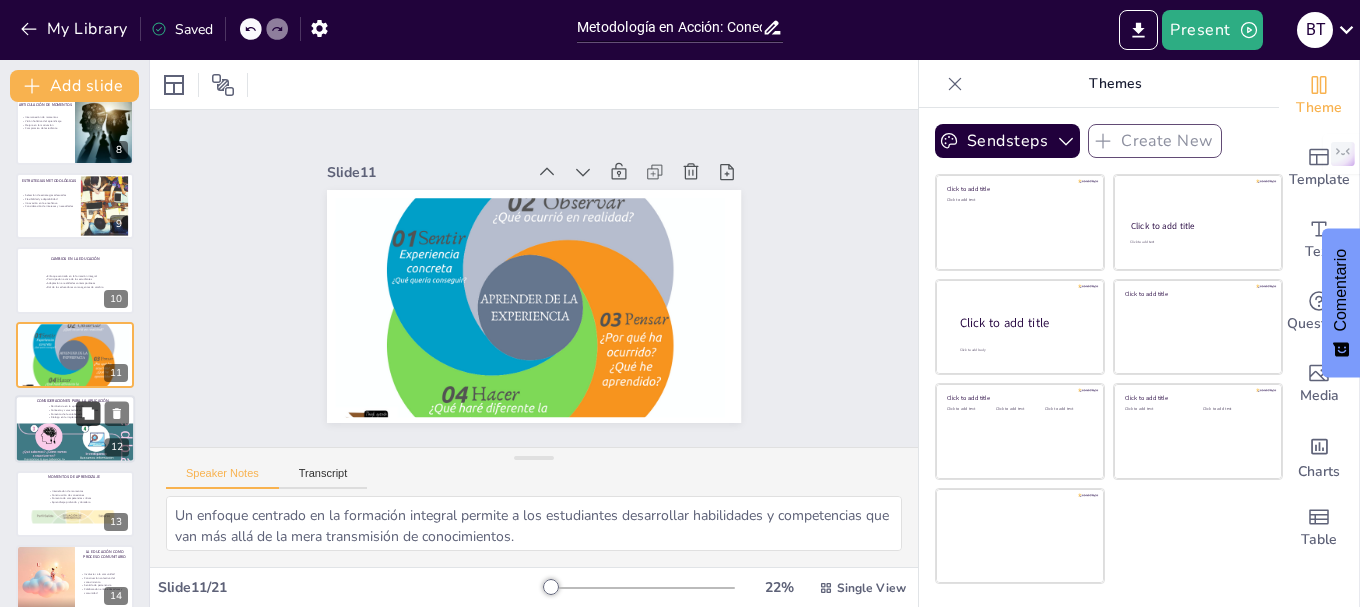 click at bounding box center (88, 414) 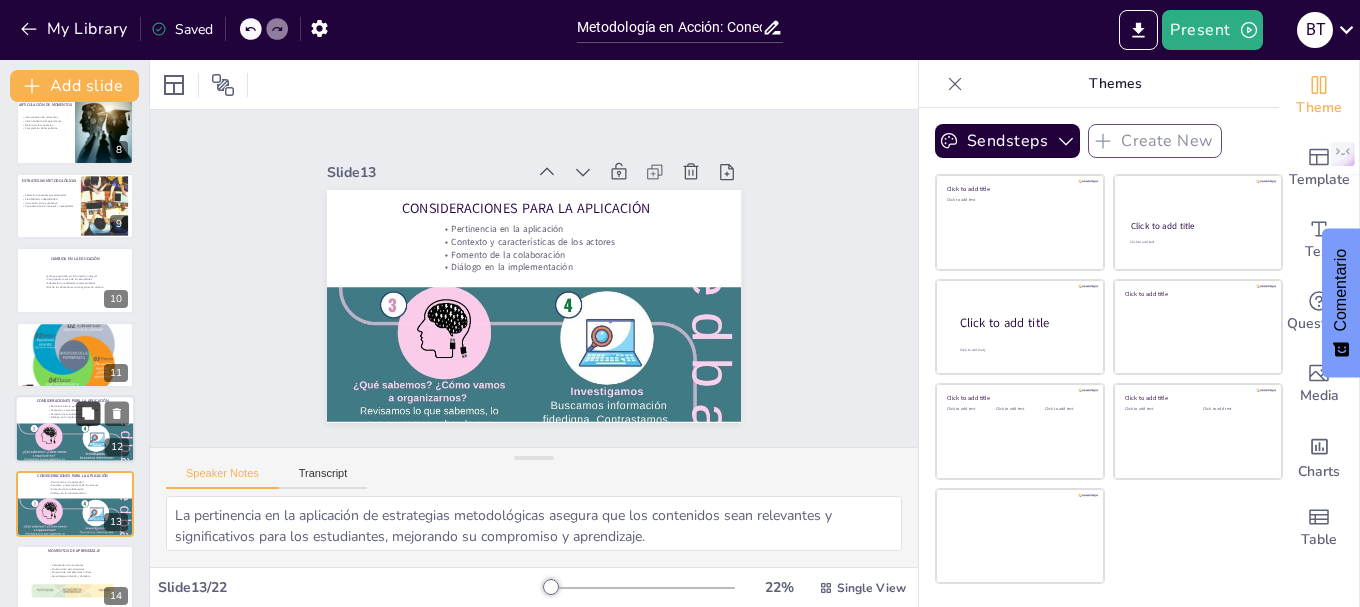 scroll, scrollTop: 689, scrollLeft: 0, axis: vertical 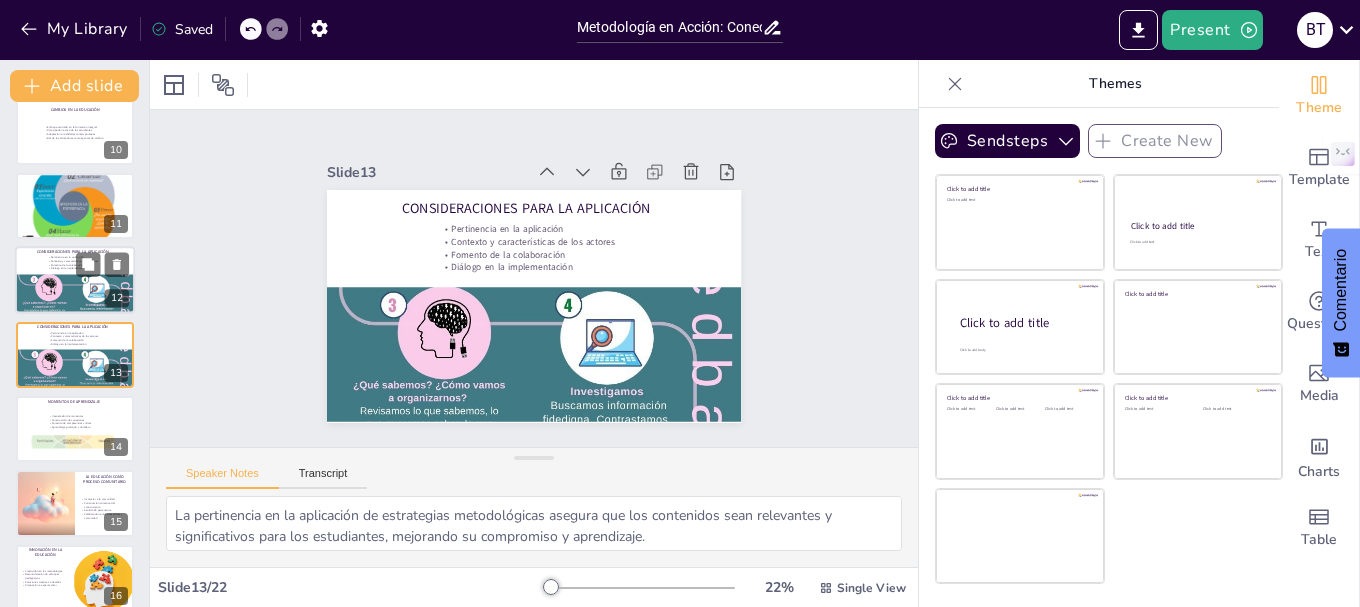 click at bounding box center (75, 300) 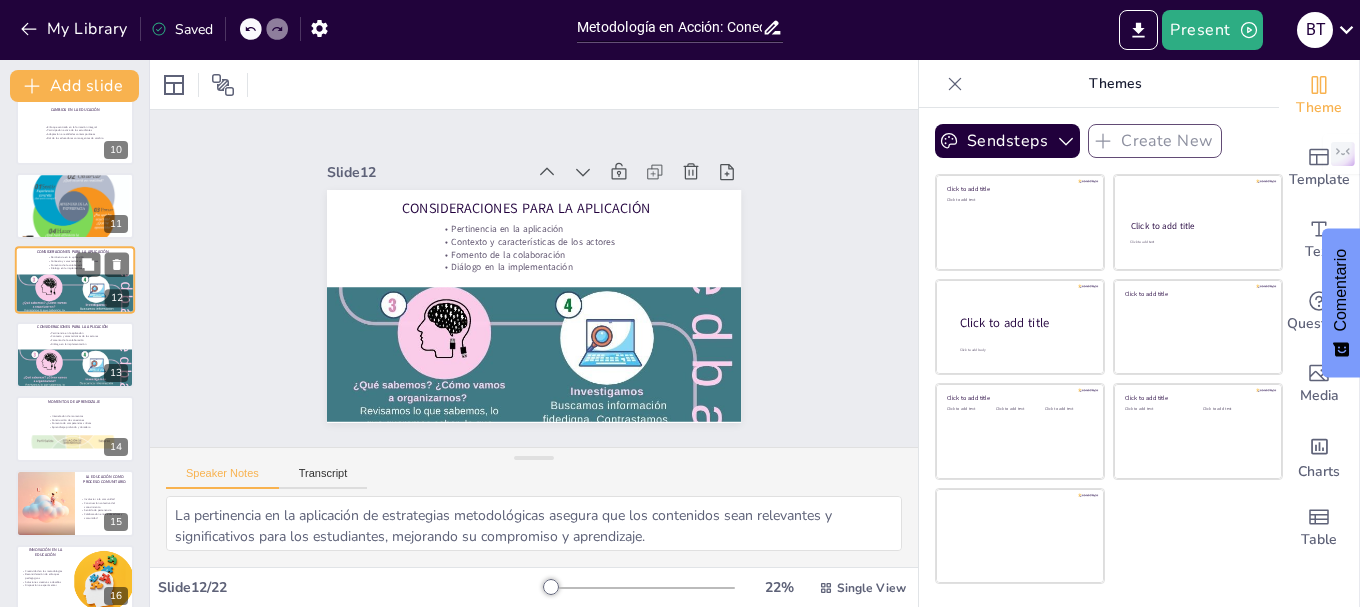 scroll, scrollTop: 615, scrollLeft: 0, axis: vertical 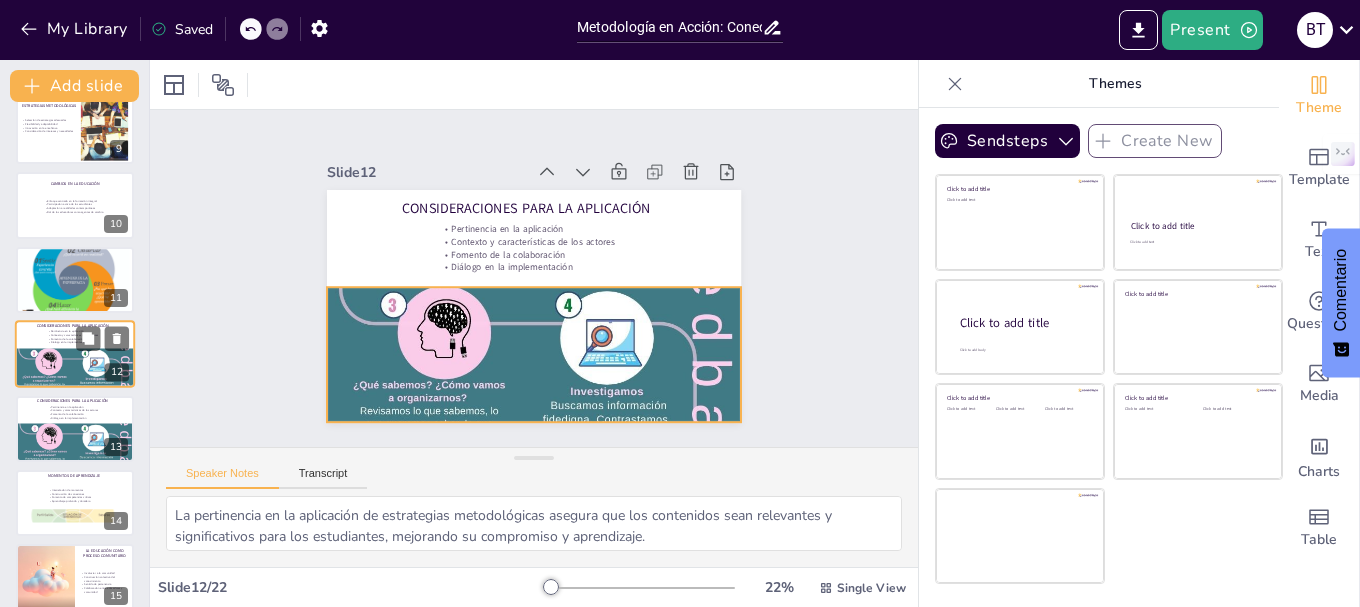 click at bounding box center [75, 374] 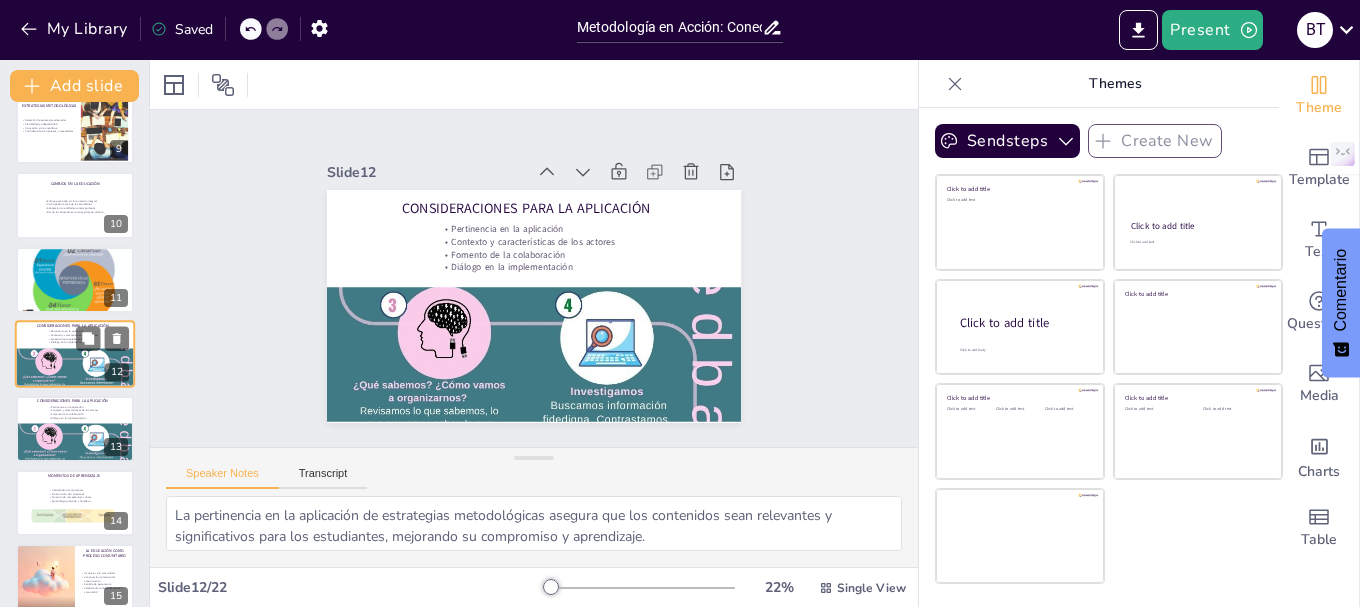 click at bounding box center (75, 374) 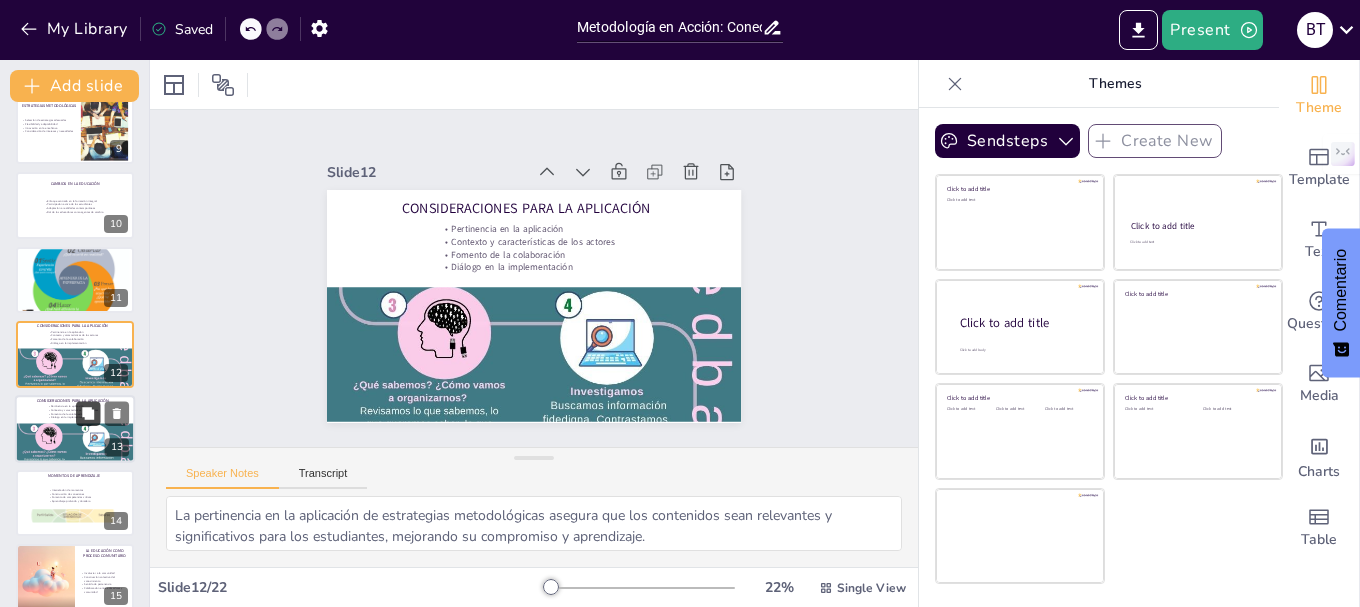 click at bounding box center [88, 413] 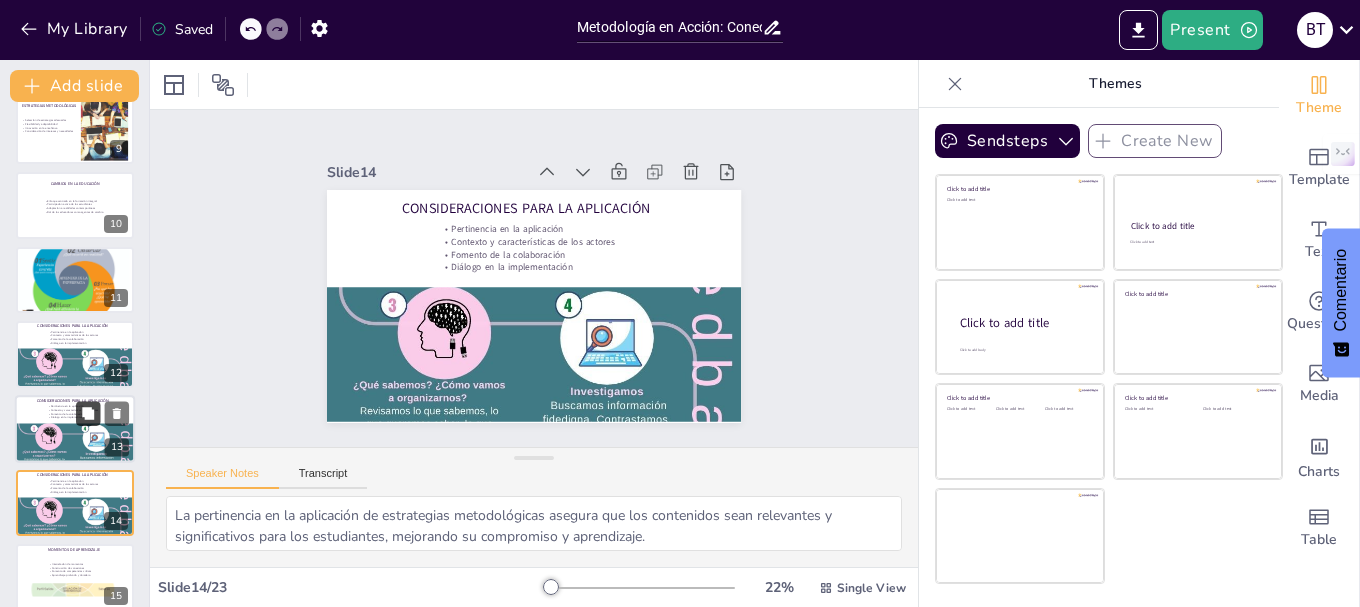 scroll, scrollTop: 764, scrollLeft: 0, axis: vertical 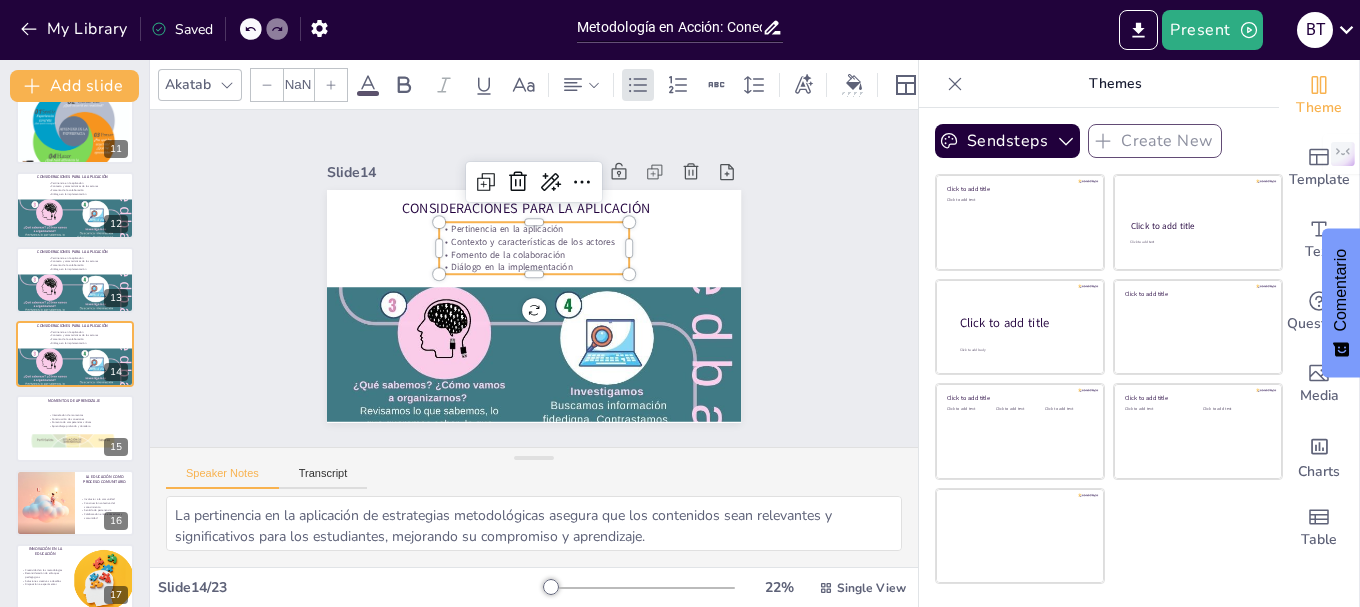 type on "32" 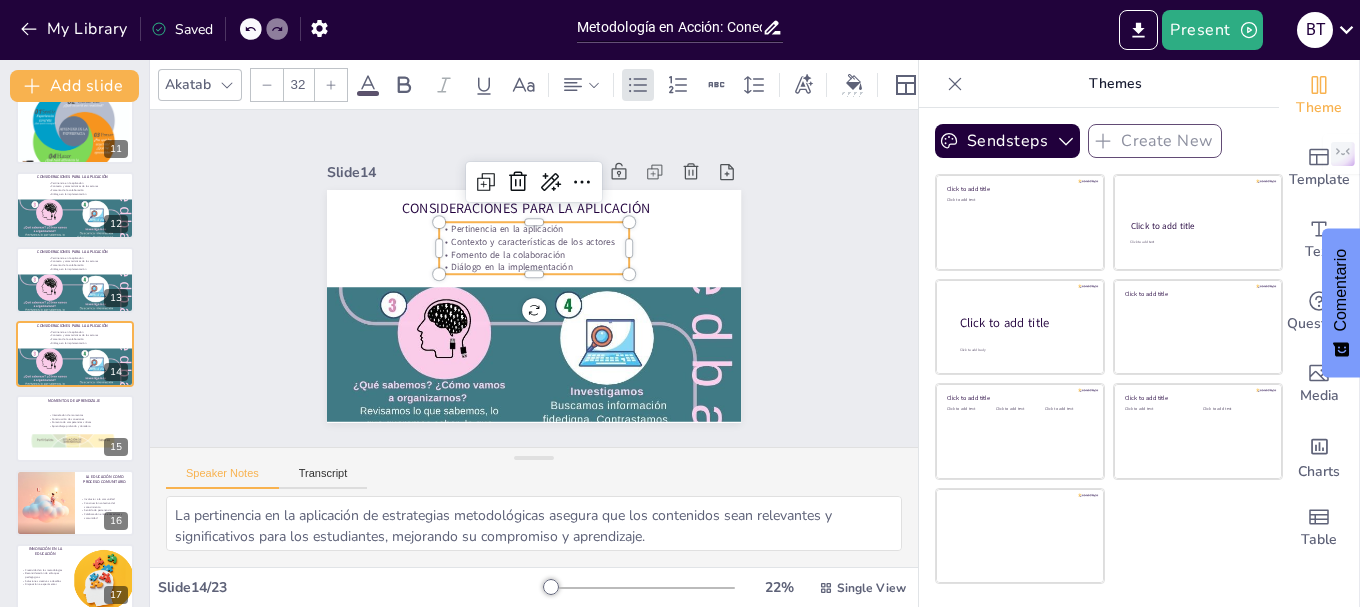 click on "Contexto y características de los actores" at bounding box center (541, 242) 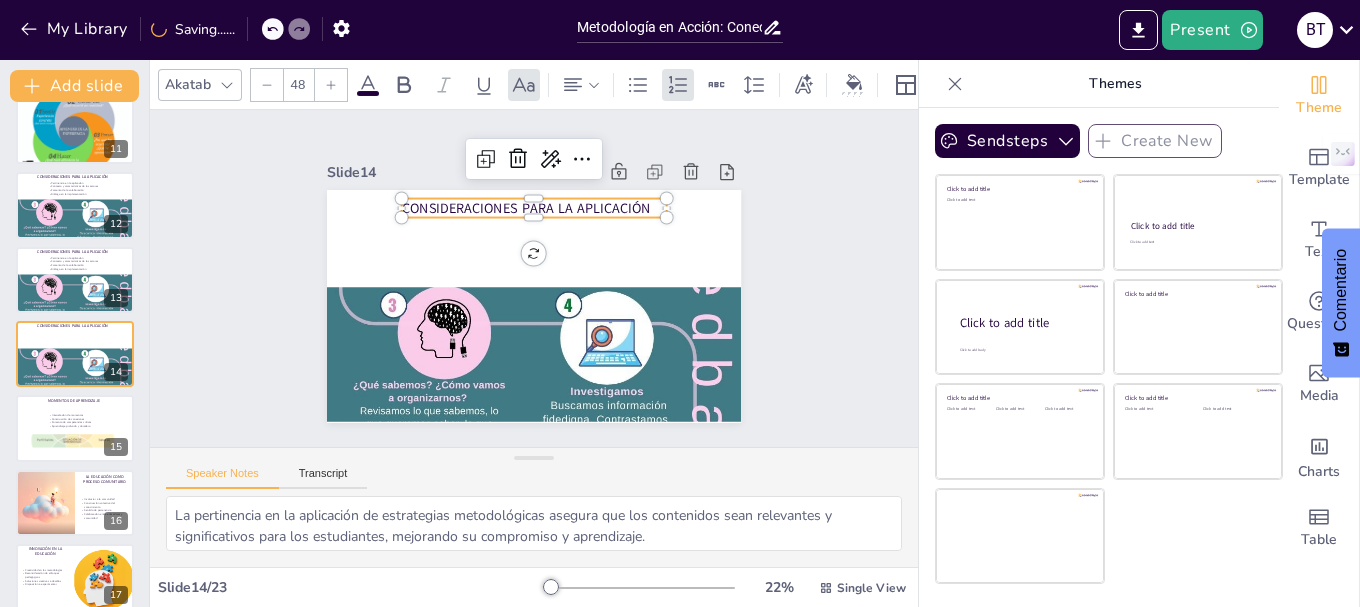 click on "Consideraciones para la Aplicación" at bounding box center [534, 208] 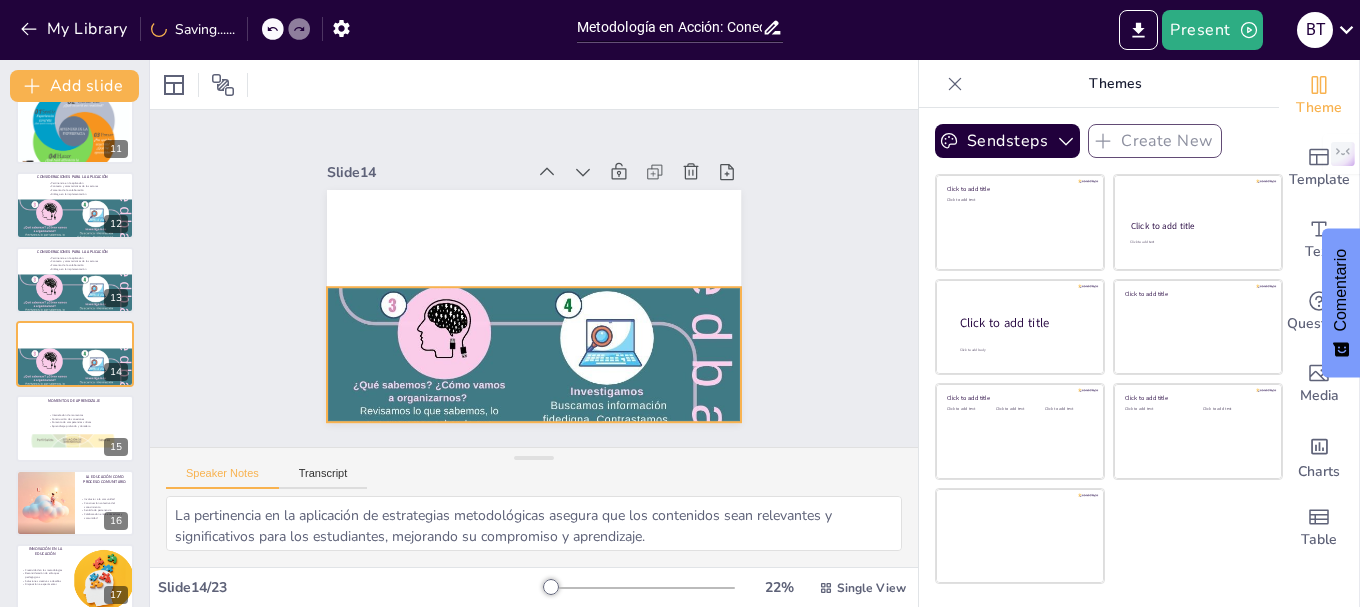 click at bounding box center [524, 375] 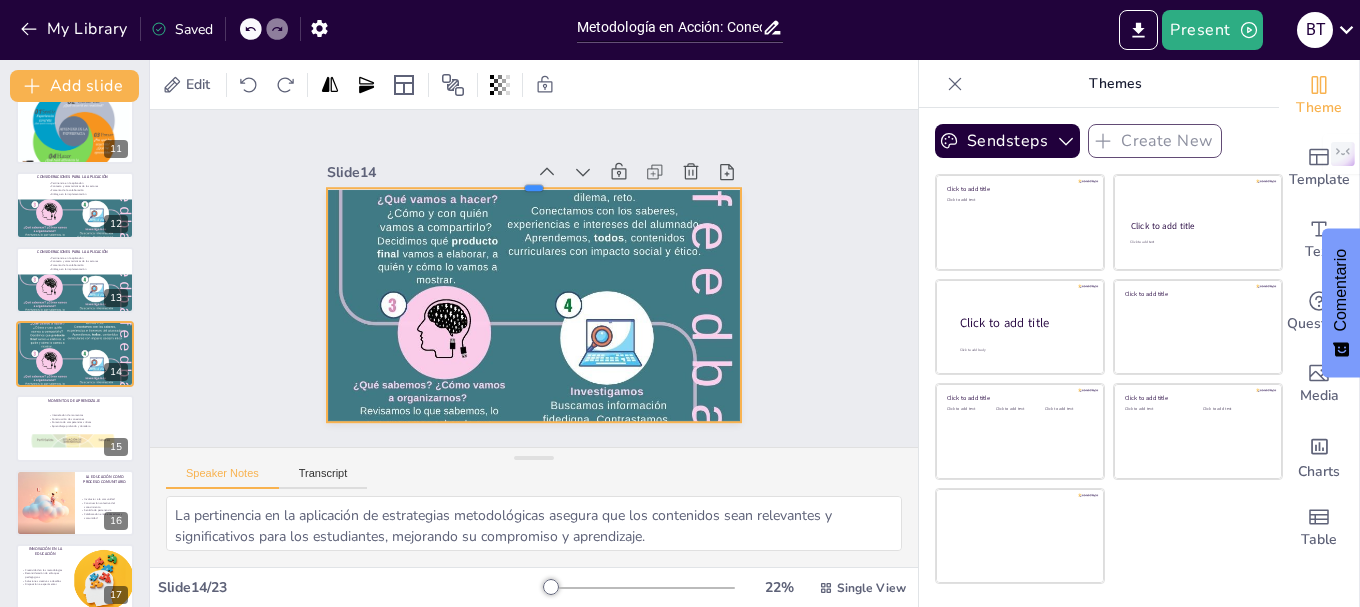 drag, startPoint x: 517, startPoint y: 276, endPoint x: 522, endPoint y: 177, distance: 99.12618 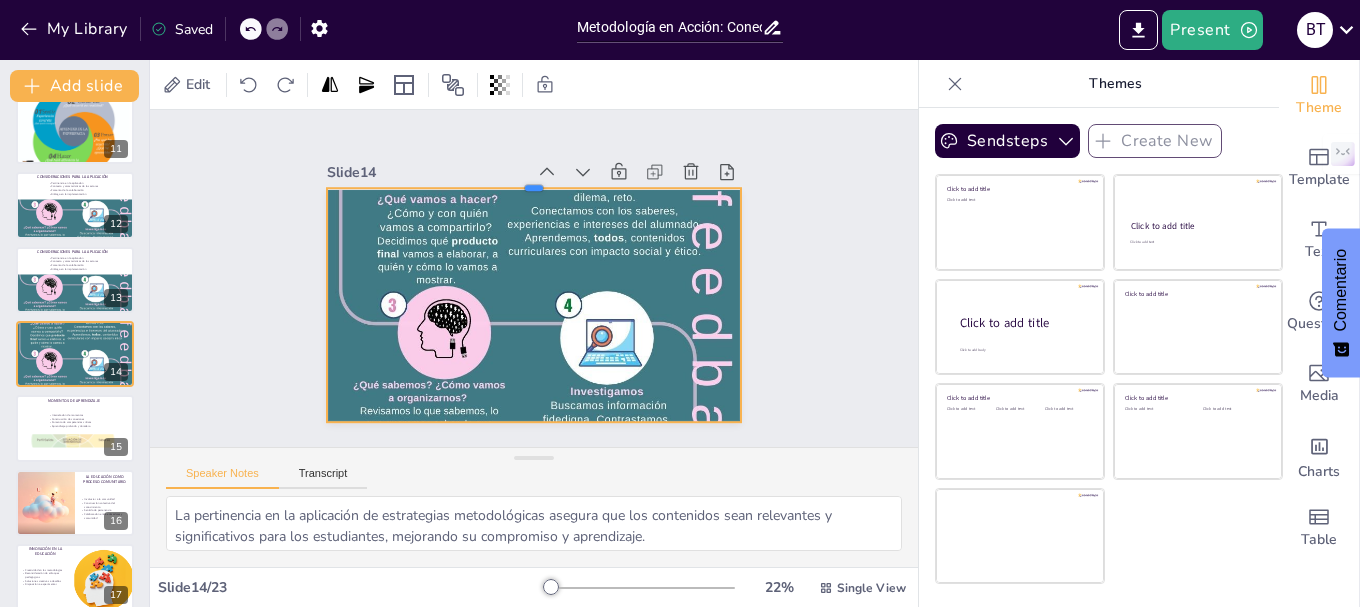click at bounding box center (583, 193) 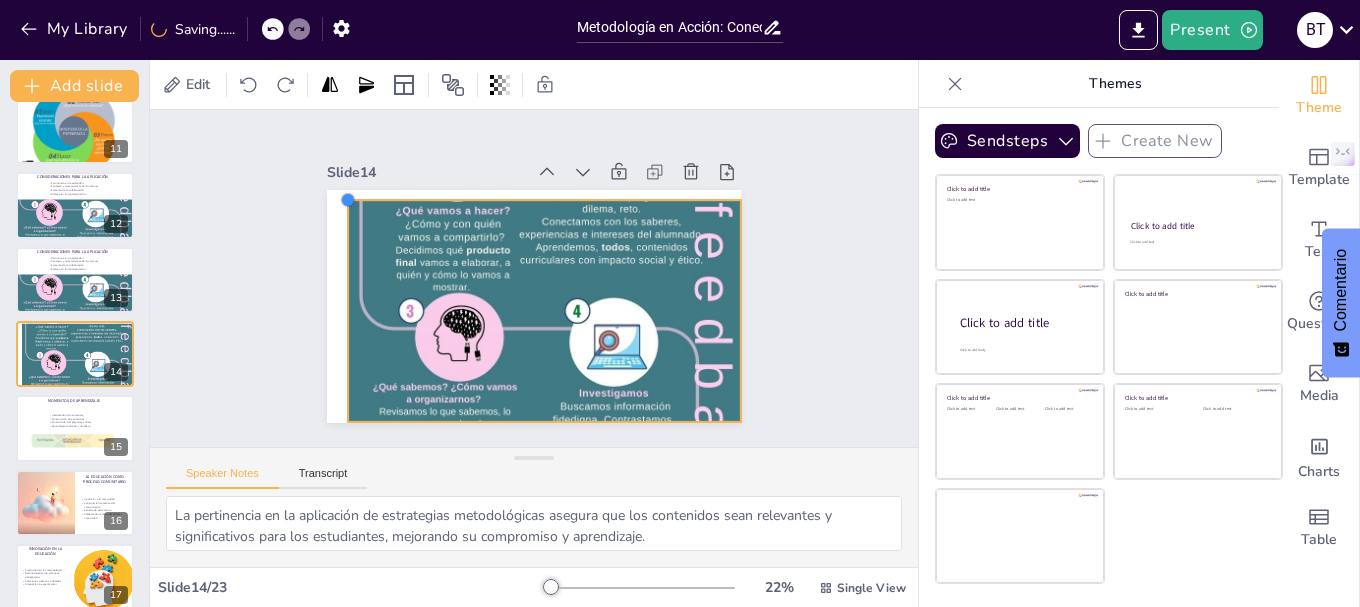 drag, startPoint x: 313, startPoint y: 180, endPoint x: 334, endPoint y: 206, distance: 33.42155 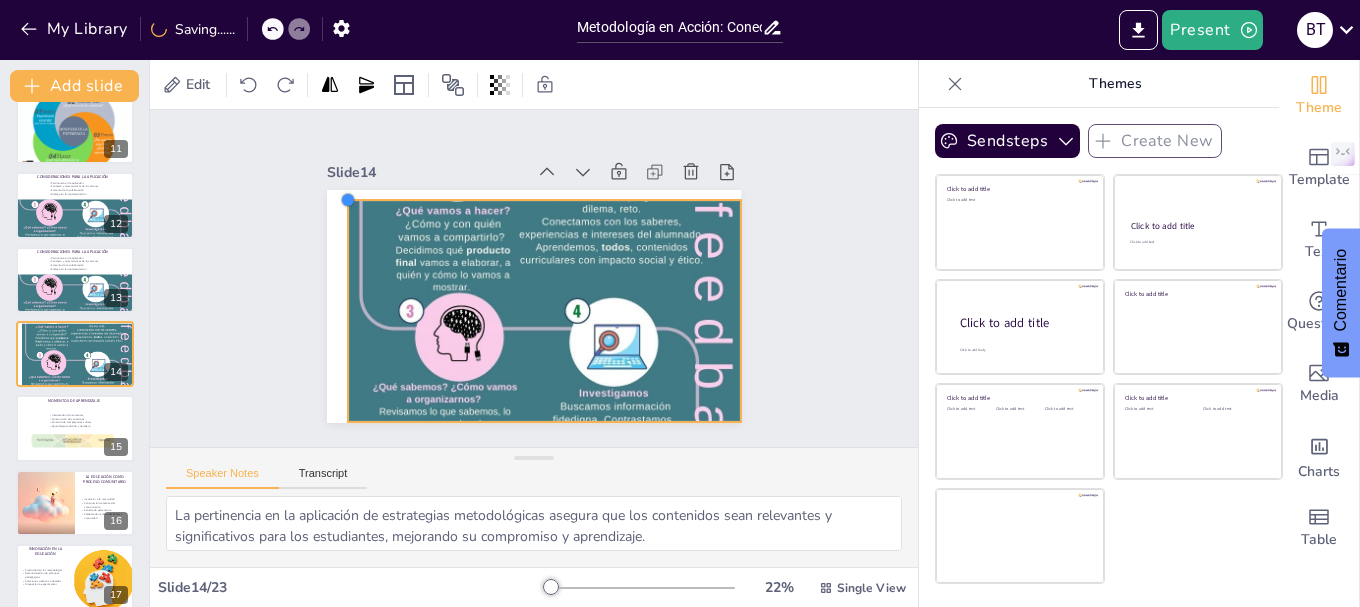 click at bounding box center (515, 299) 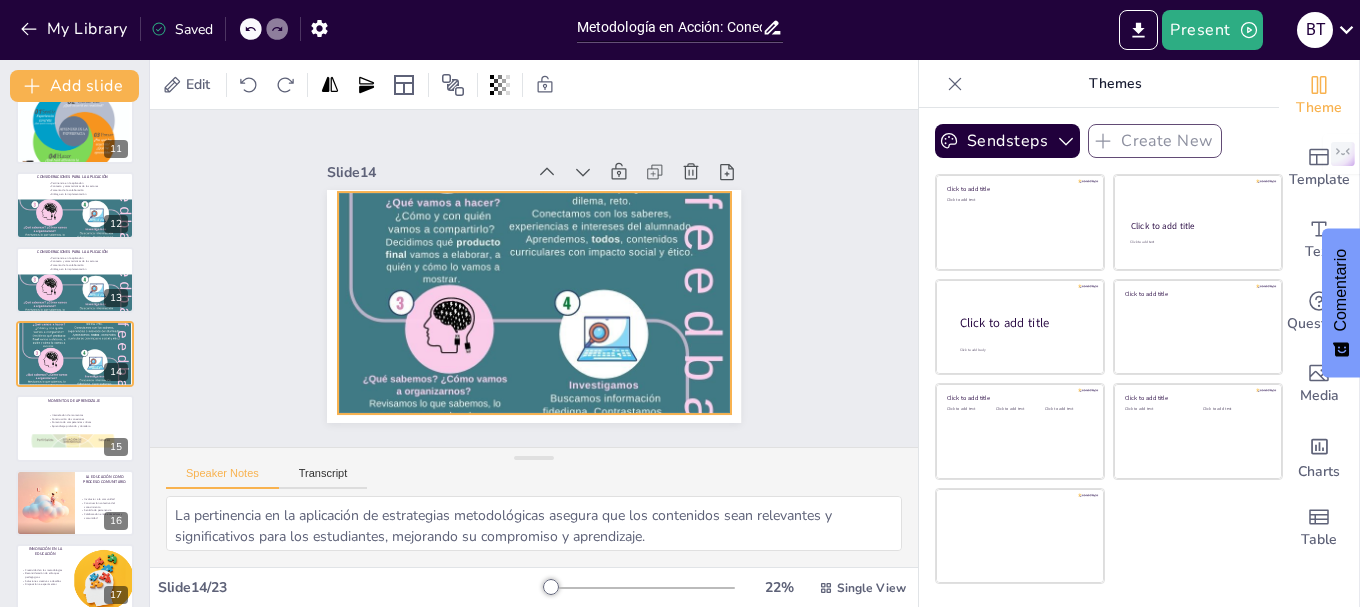 drag, startPoint x: 424, startPoint y: 267, endPoint x: 414, endPoint y: 259, distance: 12.806249 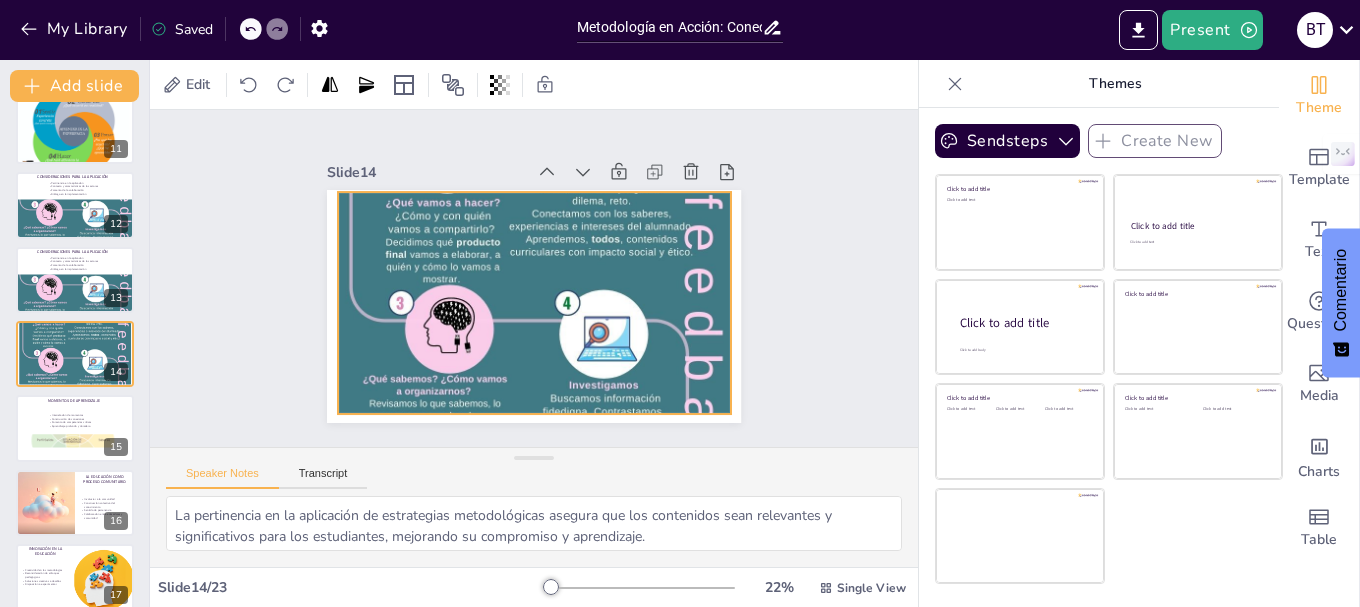 click at bounding box center [525, 370] 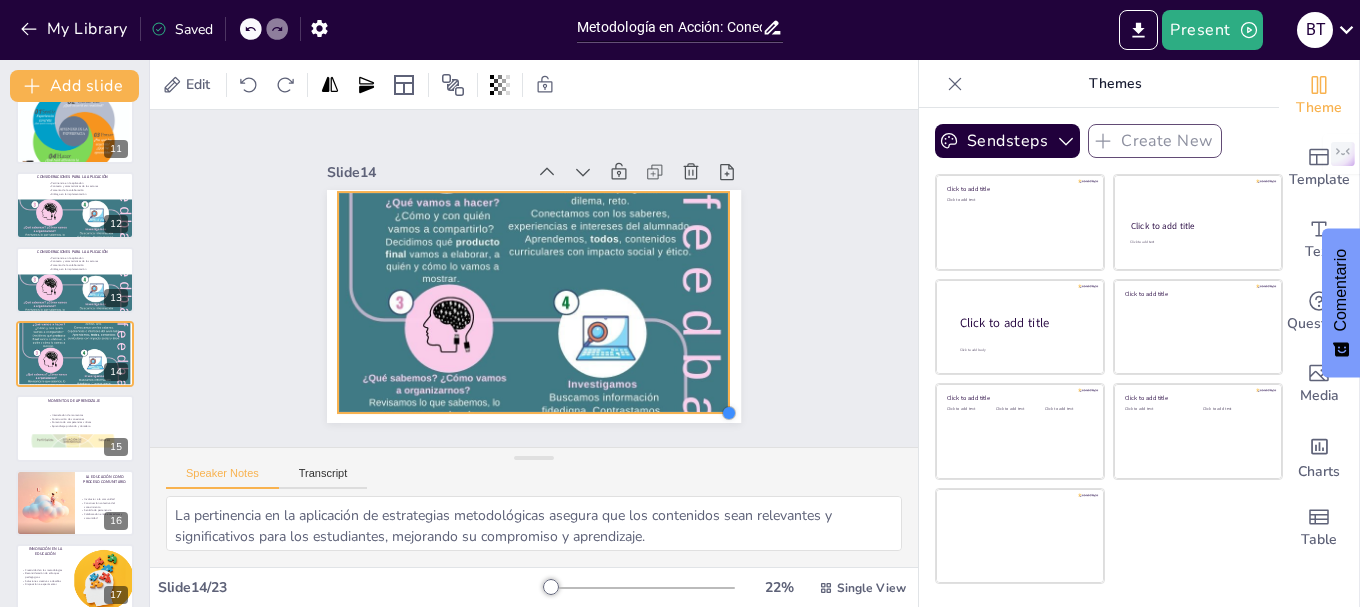 drag, startPoint x: 715, startPoint y: 407, endPoint x: 683, endPoint y: 406, distance: 32.01562 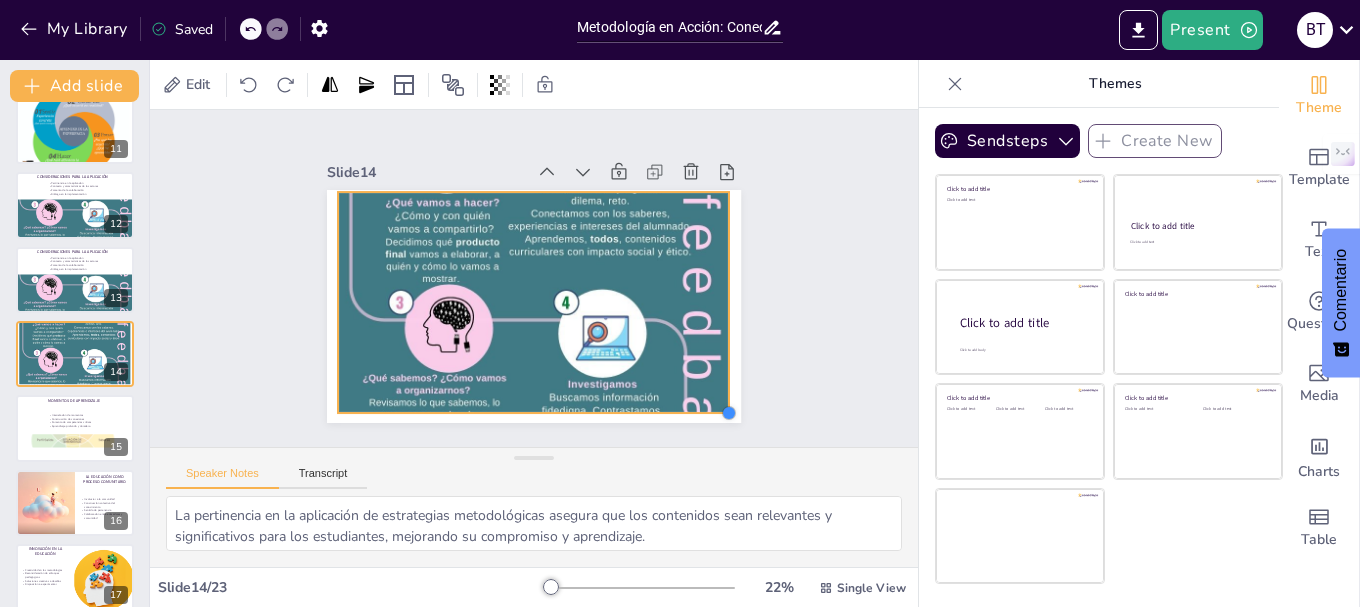 click at bounding box center (531, 306) 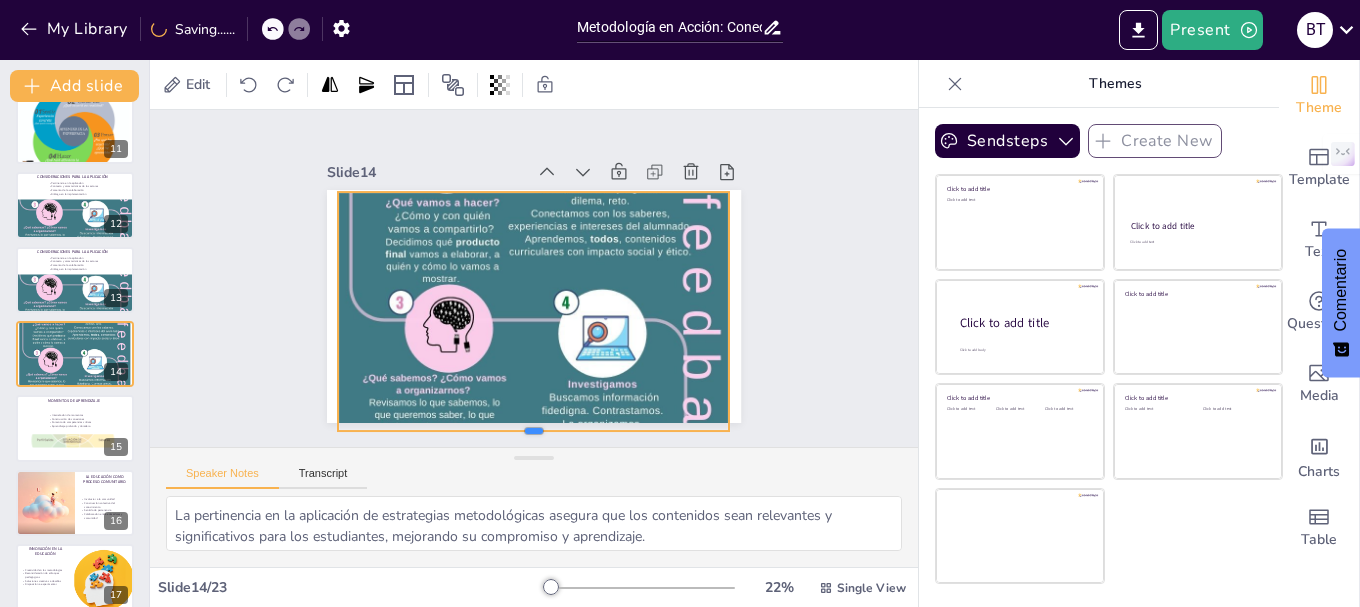 drag, startPoint x: 527, startPoint y: 407, endPoint x: 523, endPoint y: 425, distance: 18.439089 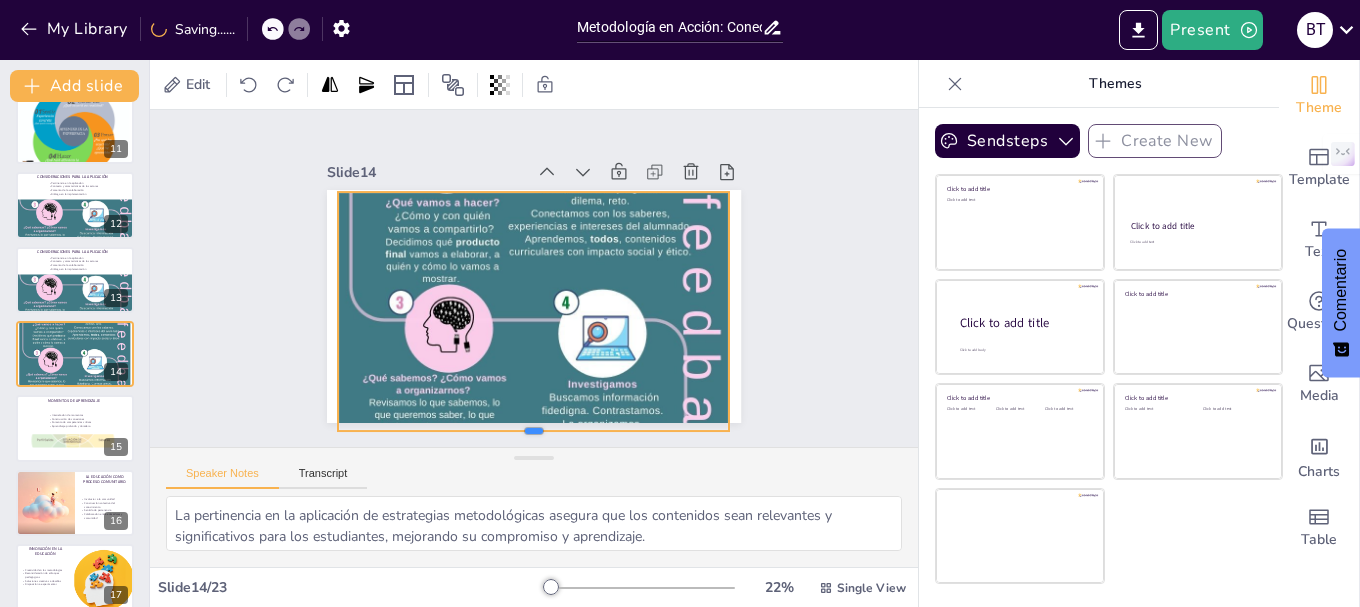 click at bounding box center (500, 435) 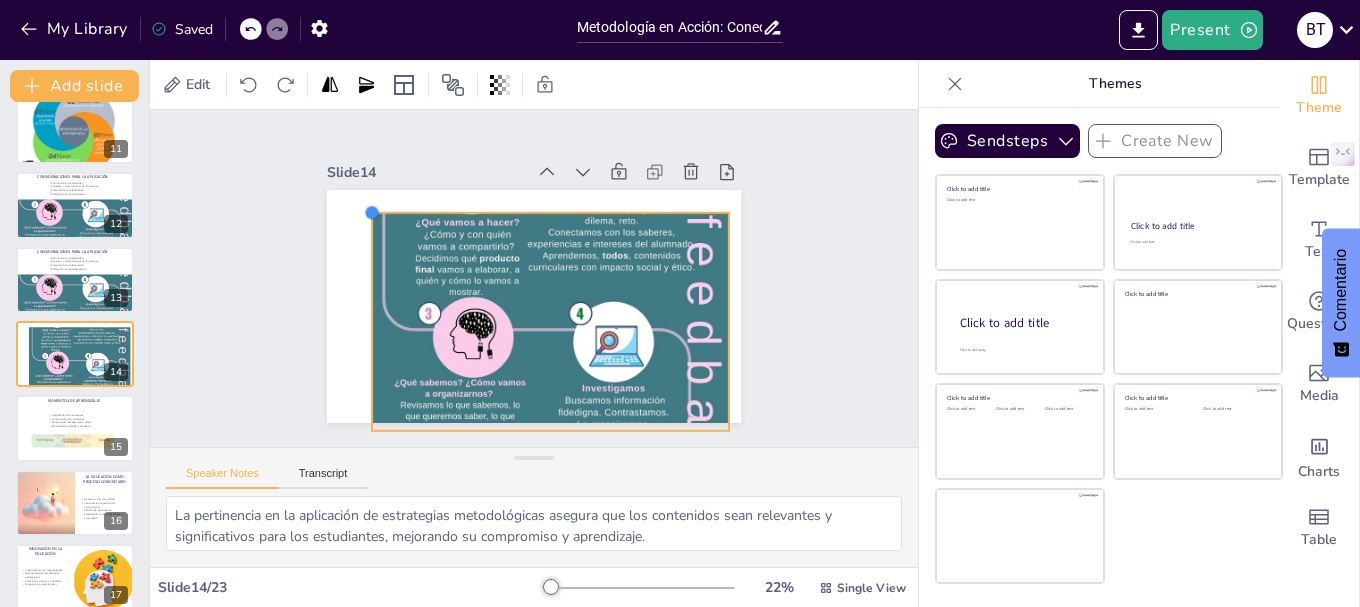 drag, startPoint x: 322, startPoint y: 183, endPoint x: 356, endPoint y: 215, distance: 46.69047 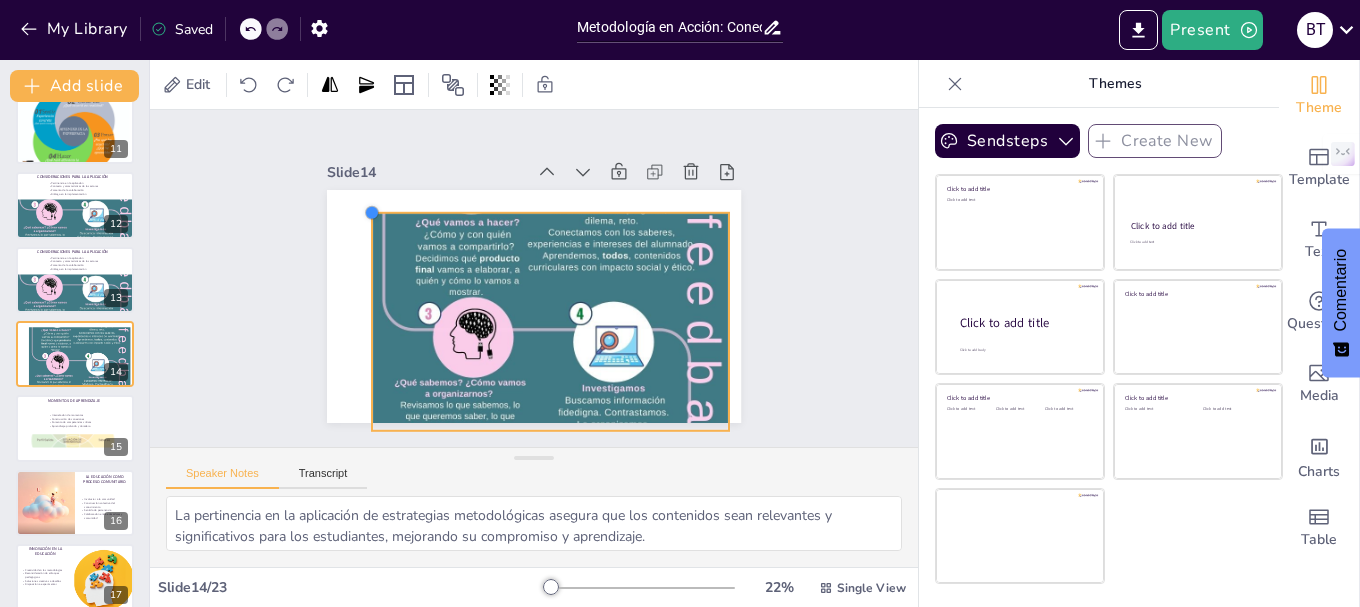 click at bounding box center (531, 306) 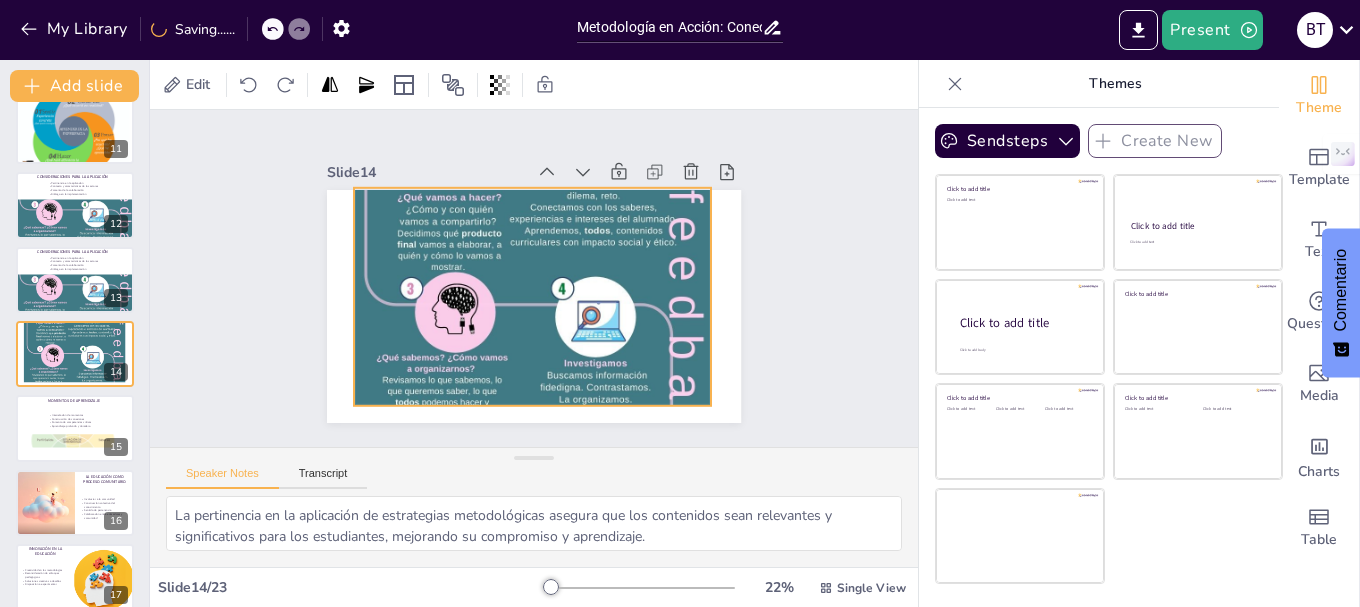 drag, startPoint x: 400, startPoint y: 250, endPoint x: 382, endPoint y: 225, distance: 30.805843 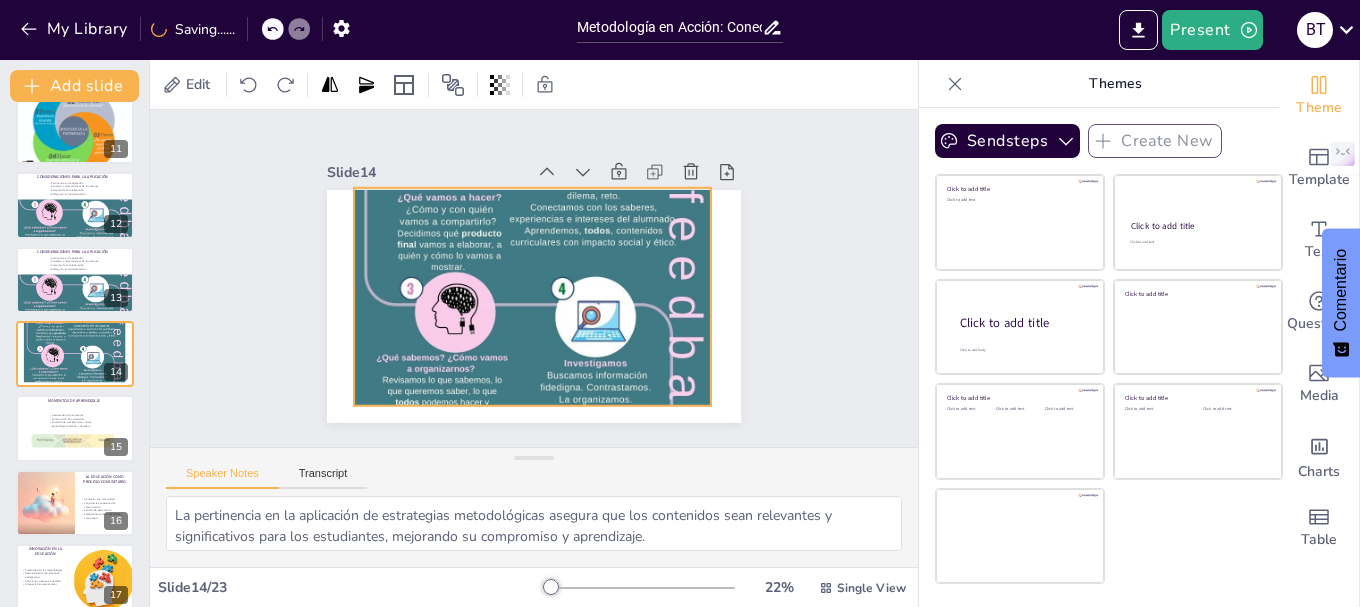 click at bounding box center (510, 346) 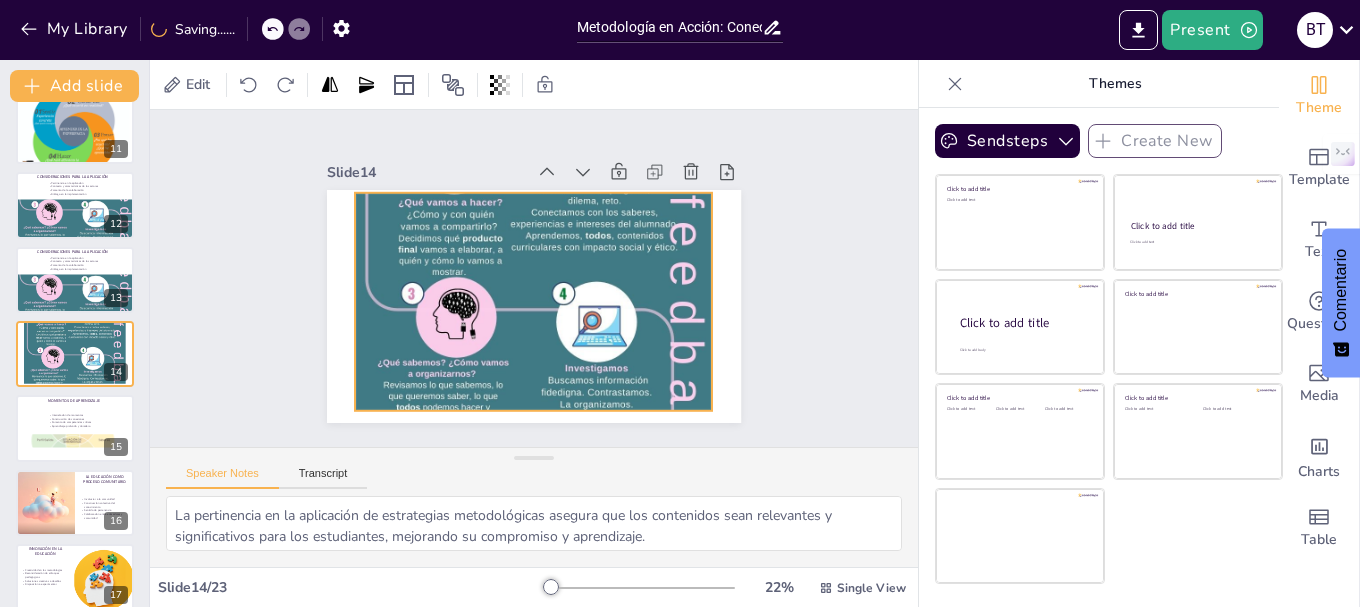 click at bounding box center [525, 355] 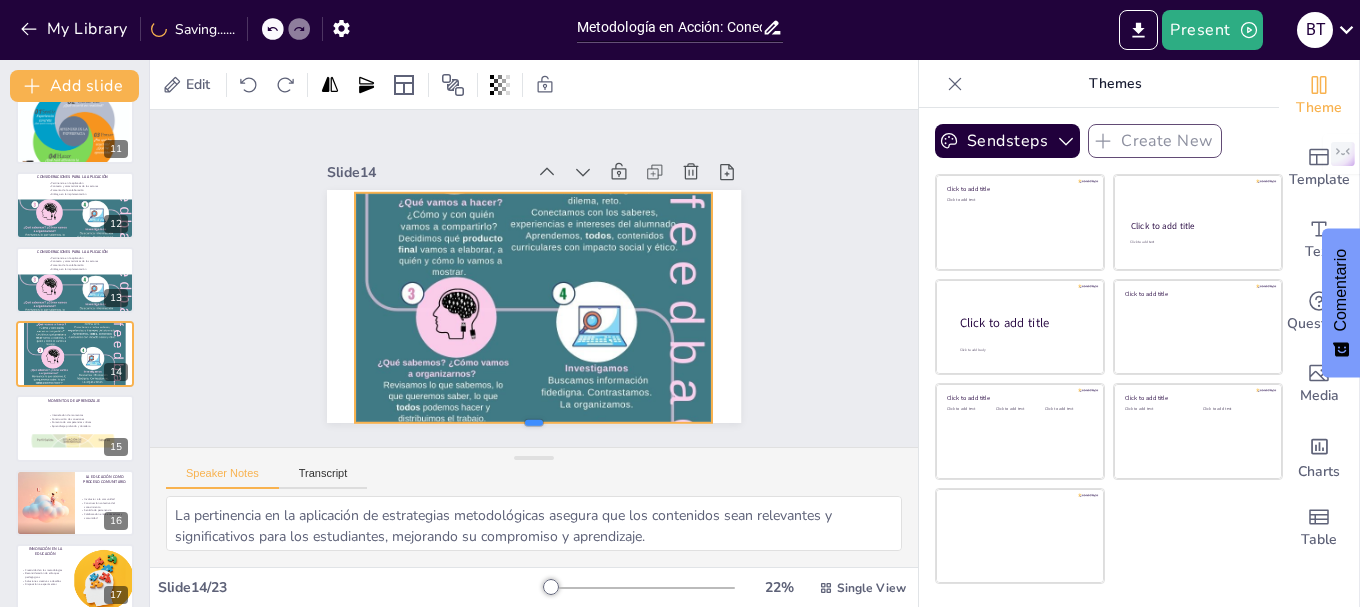 drag, startPoint x: 513, startPoint y: 404, endPoint x: 513, endPoint y: 416, distance: 12 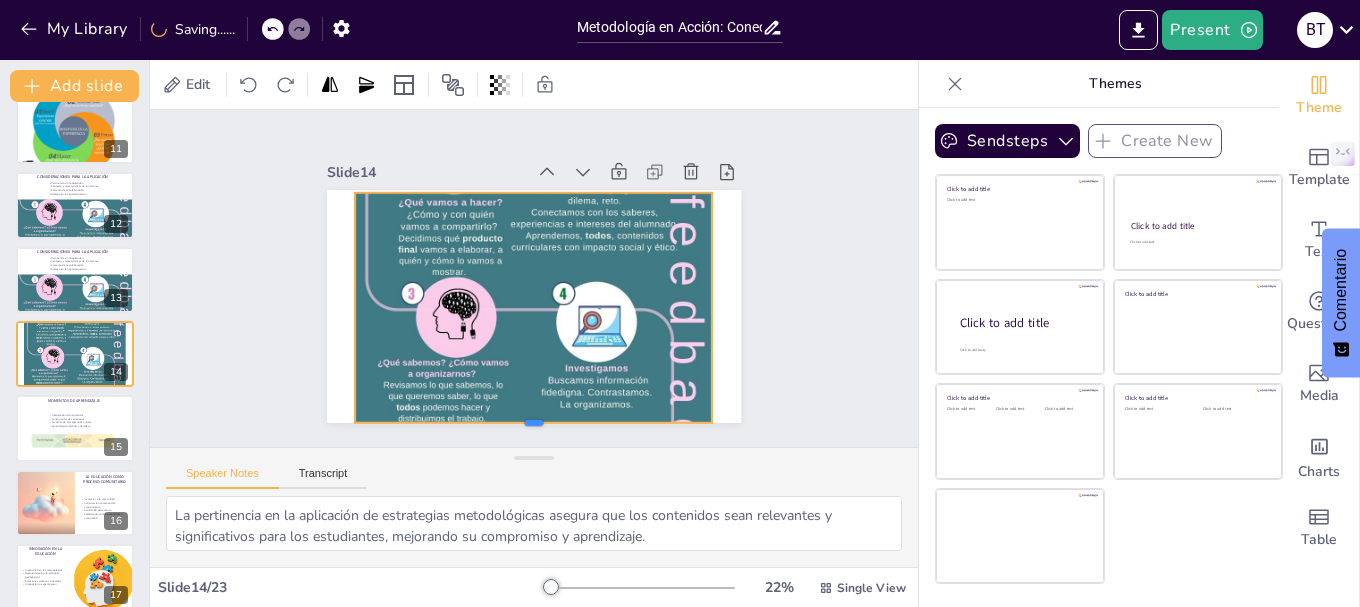 click at bounding box center (517, 429) 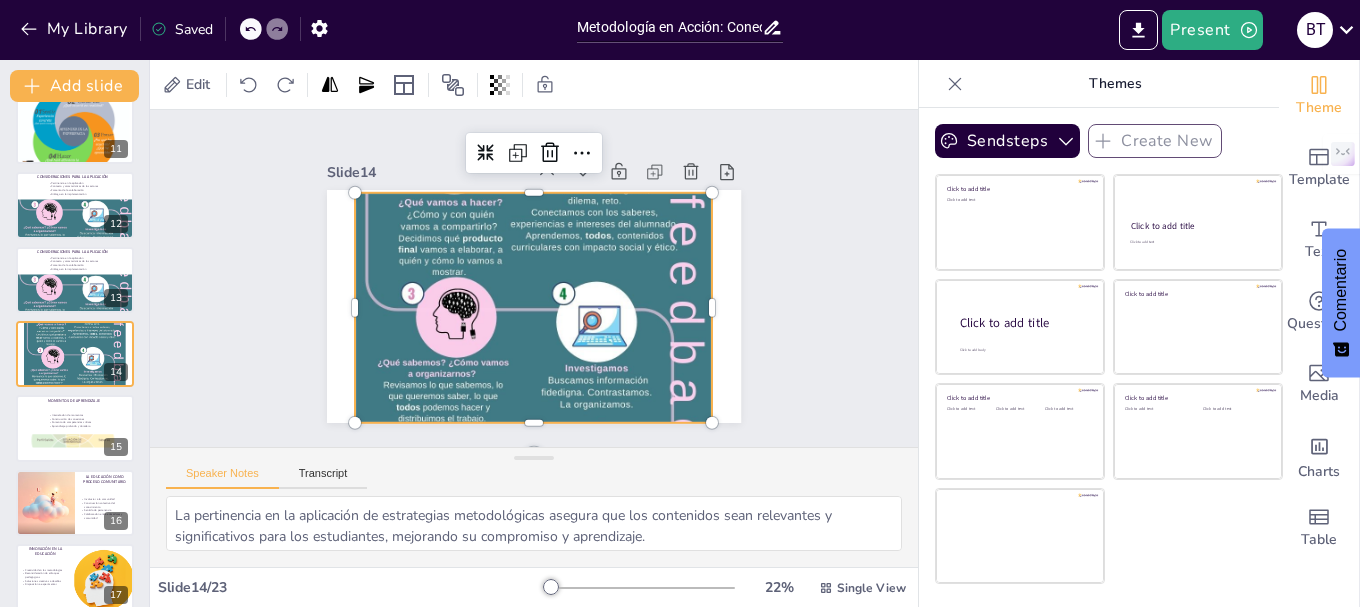 click on "Slide 1 Metodología en Acción: Conectando Saberes y Realidades Esta presentación explora la articulación y secuencia de momentos metodológicos en la educación, enfatizando la importancia de integrar práctica, teorización, valoración y producción para transformar la realidad del estudiante. Generated with Sendsteps.ai Slide 2 La Nueva Visión Educativa La educación debe ser integral y compleja El enfoque debe incluir diversas realidades La educación va más allá de la transmisión de conocimientos Importancia de la perspectiva del educador Slide 3 Momentos Metodológicos Cuatro momentos metodológicos interconectados Importancia de cada momento Aprendizaje significativo Relación entre teoría y práctica Slide 4 La Práctica Aprendizaje basado en la experiencia Contacto directo con la realidad Fomento de habilidades críticas Actividades prácticas relevantes Slide 5 La Teorización Uso crítico de la teoría Contextualización de conocimientos Proceso dinámico de reflexión Slide 6 Slide" at bounding box center (534, 278) 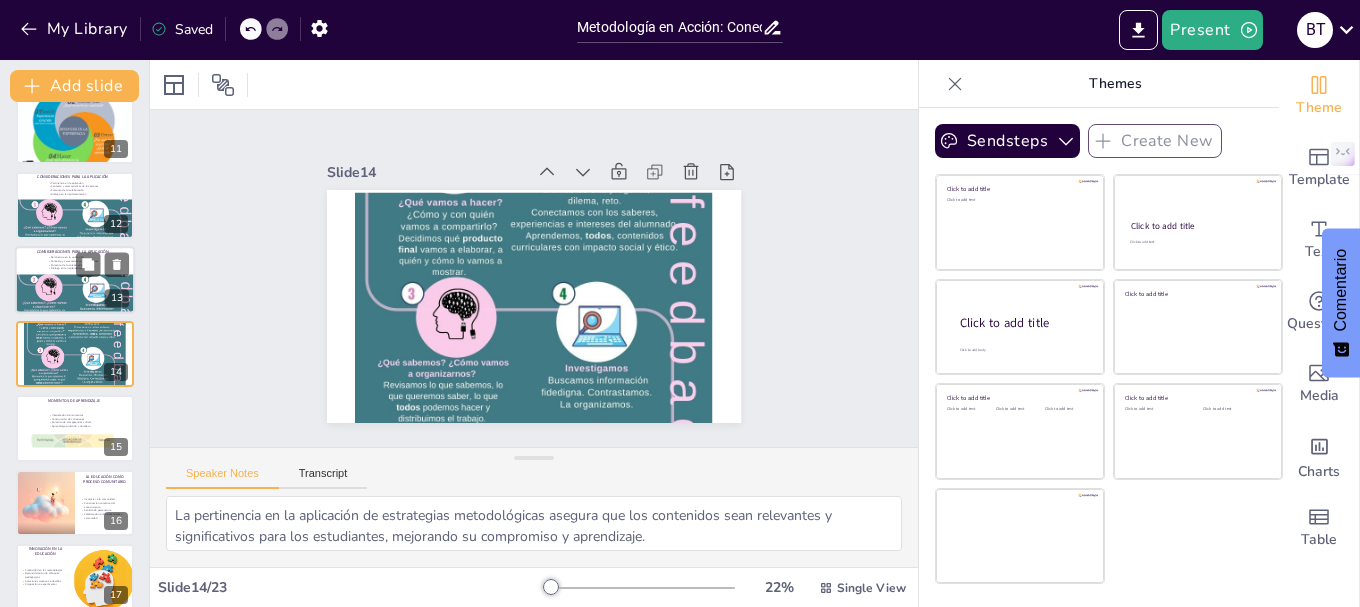 click at bounding box center [75, 300] 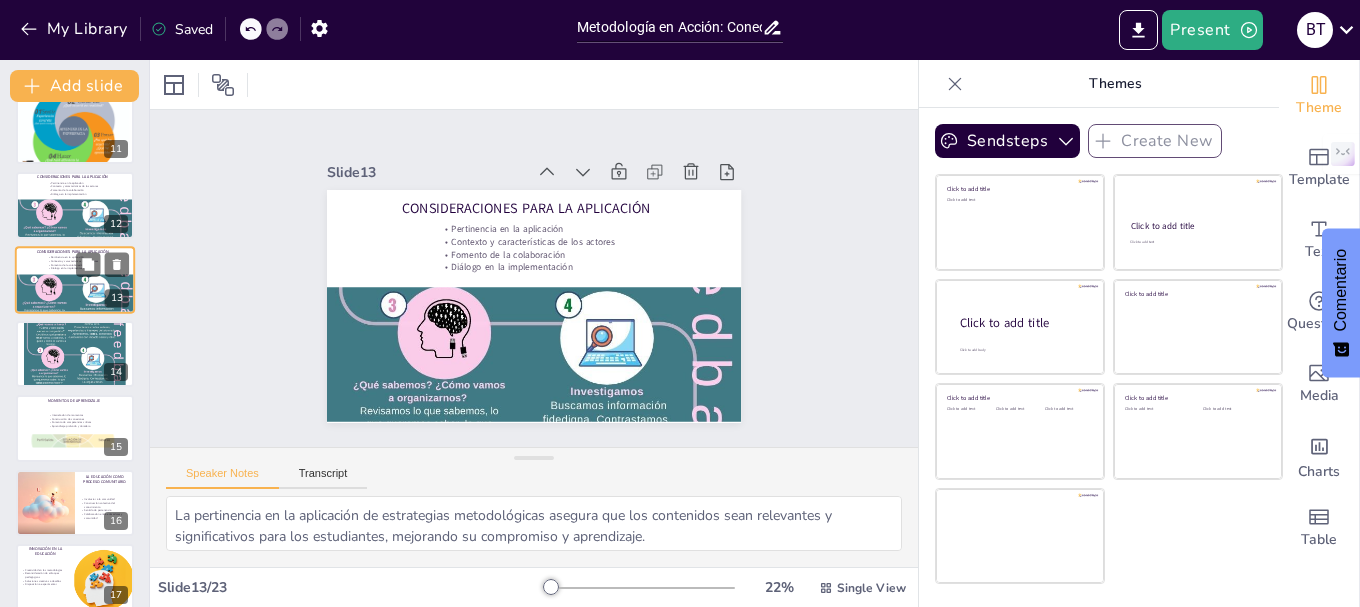 scroll, scrollTop: 689, scrollLeft: 0, axis: vertical 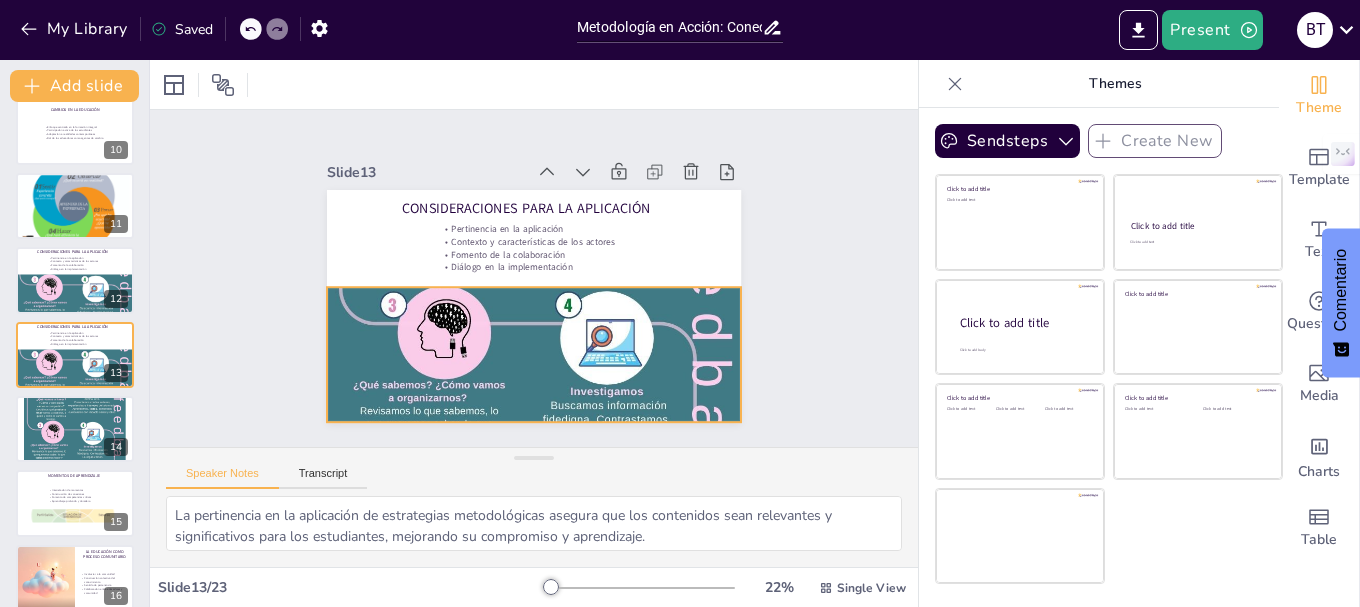 click at bounding box center (534, 377) 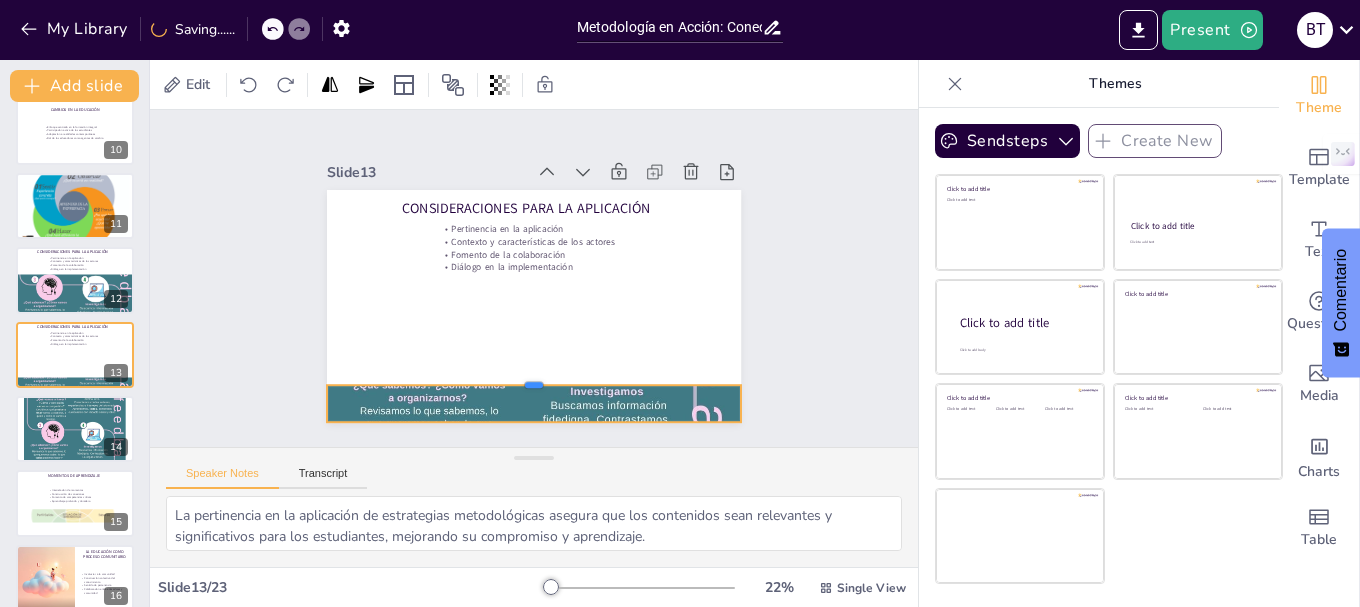 drag, startPoint x: 514, startPoint y: 274, endPoint x: 506, endPoint y: 372, distance: 98.32599 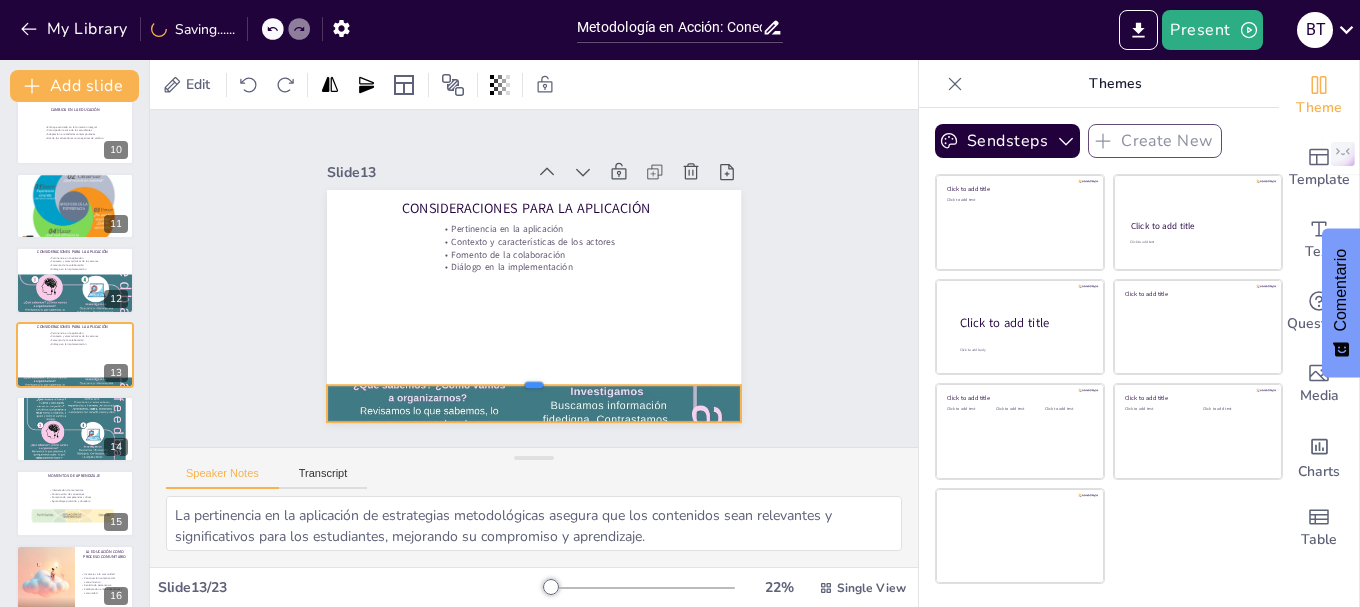 click at bounding box center [524, 376] 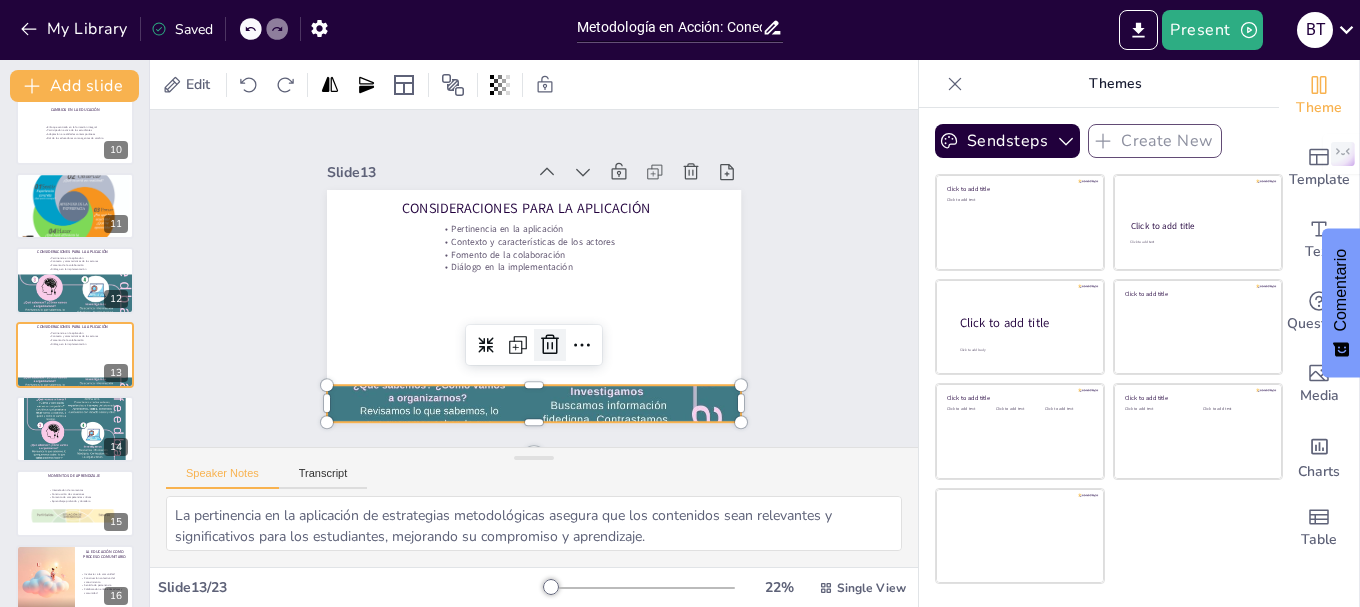 click 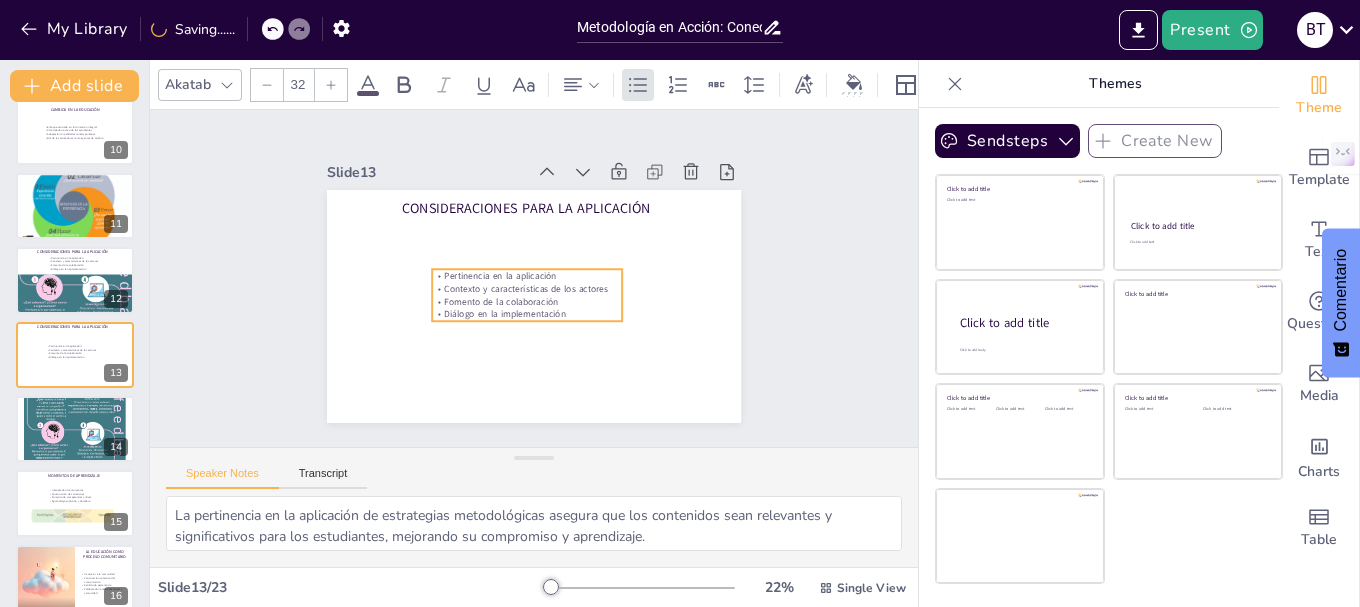 drag, startPoint x: 522, startPoint y: 239, endPoint x: 515, endPoint y: 286, distance: 47.518417 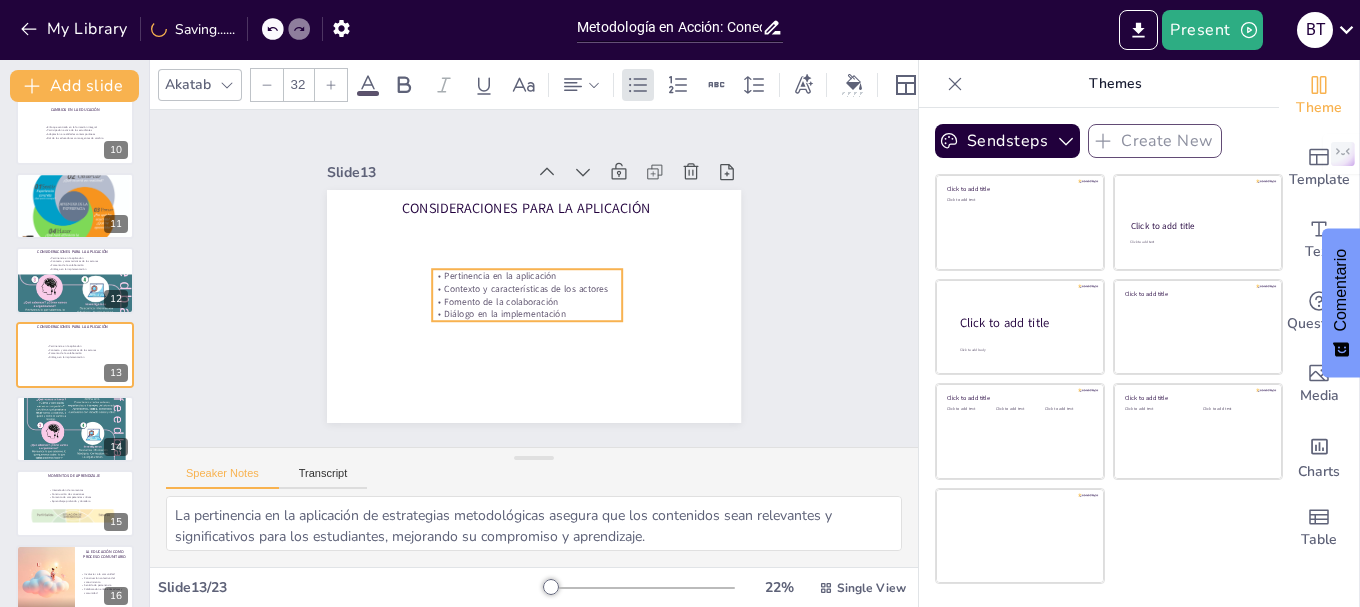 click on "Contexto y características de los actores" at bounding box center (526, 287) 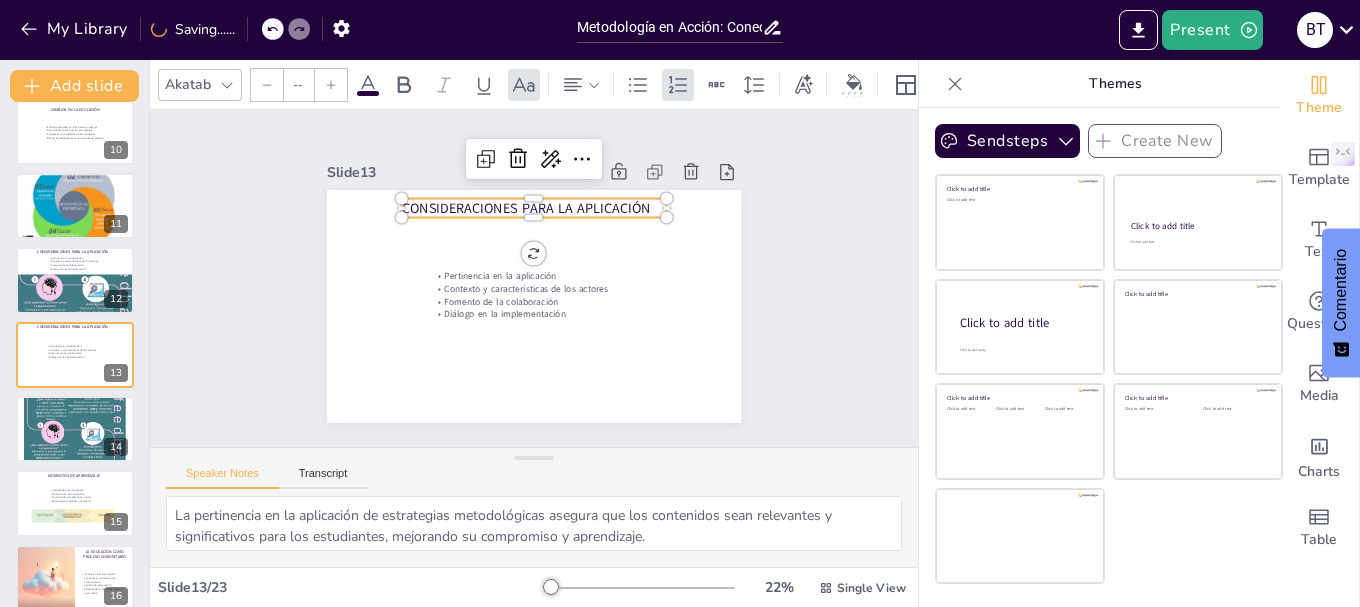 type on "48" 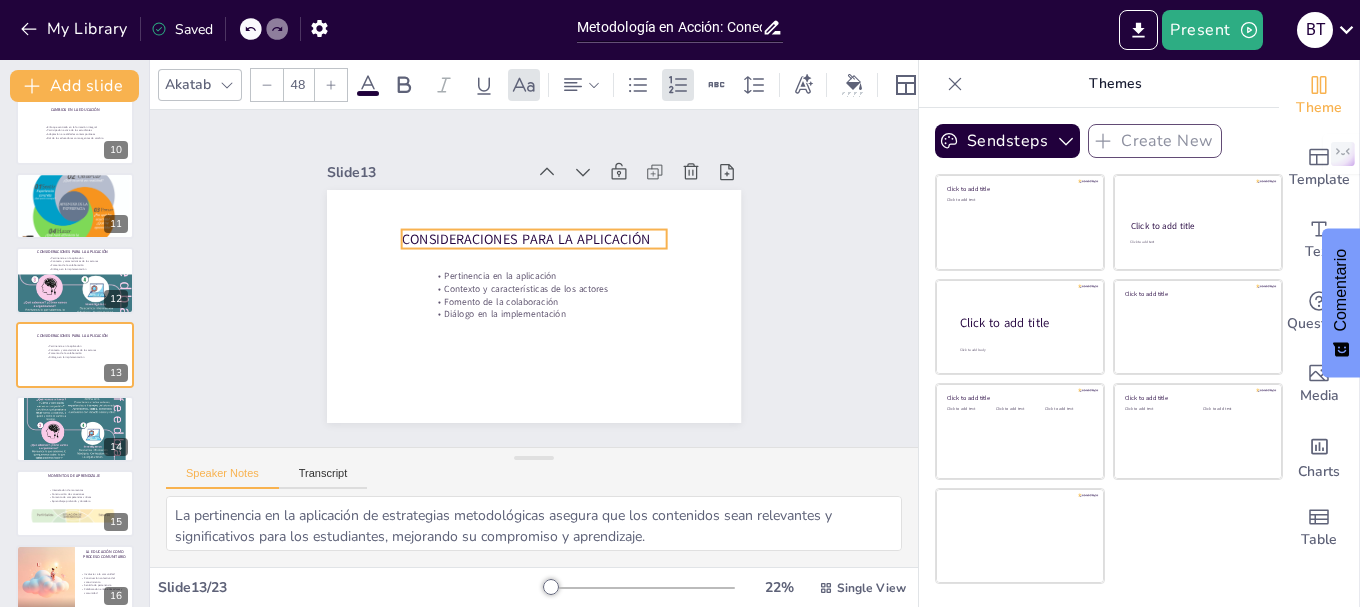 drag, startPoint x: 462, startPoint y: 195, endPoint x: 462, endPoint y: 226, distance: 31 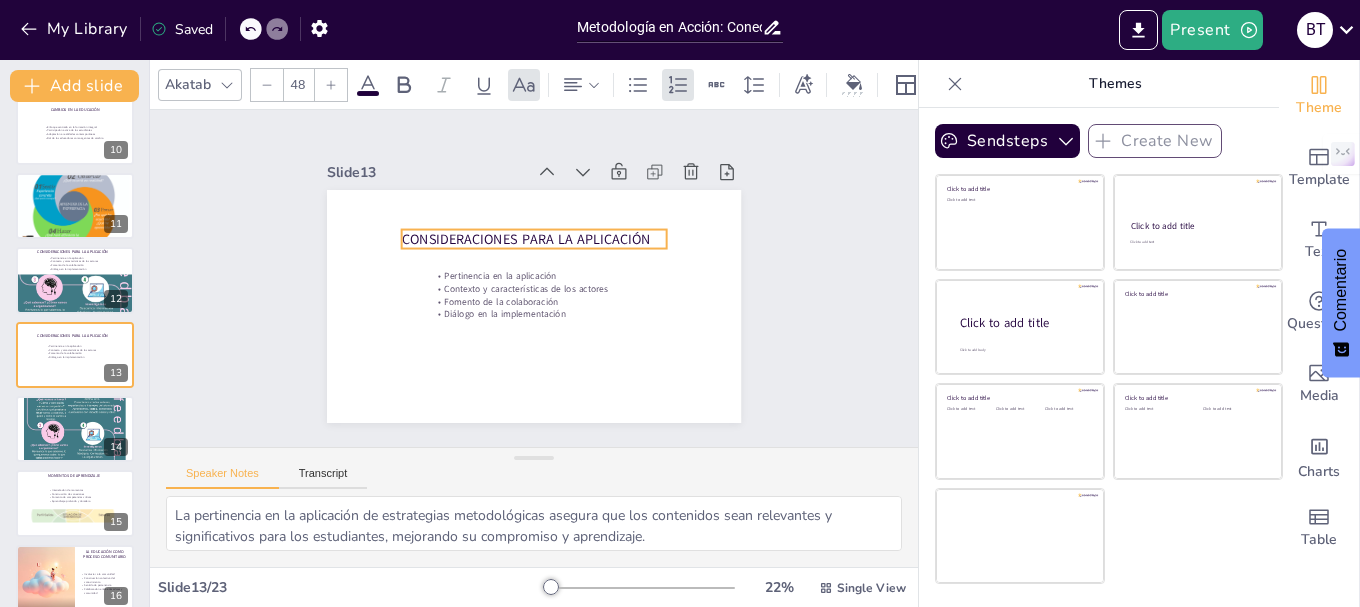 click on "Consideraciones para la Aplicación" at bounding box center [538, 239] 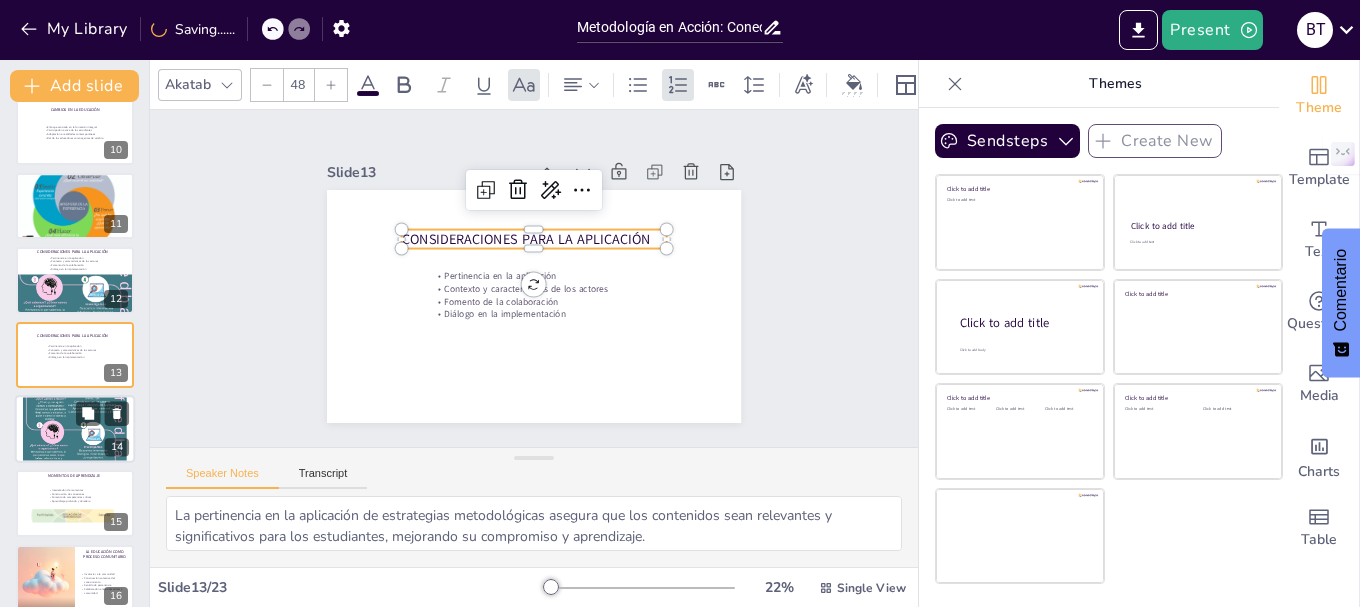 click at bounding box center (75, 443) 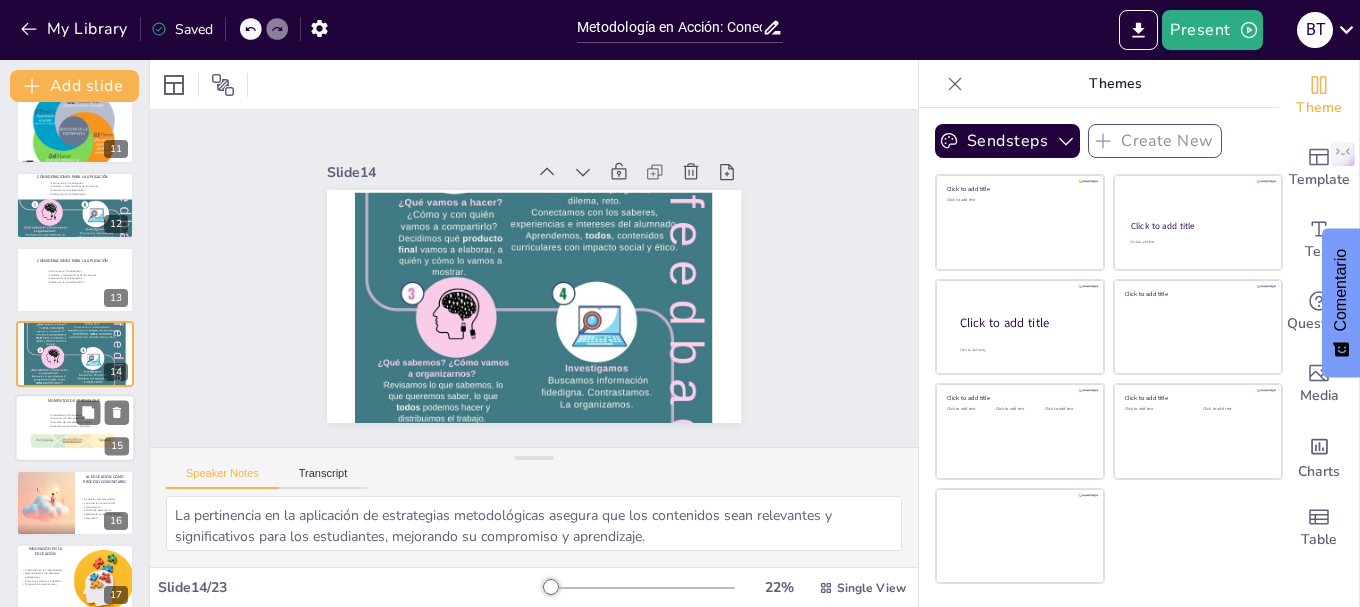 click at bounding box center [62, 441] 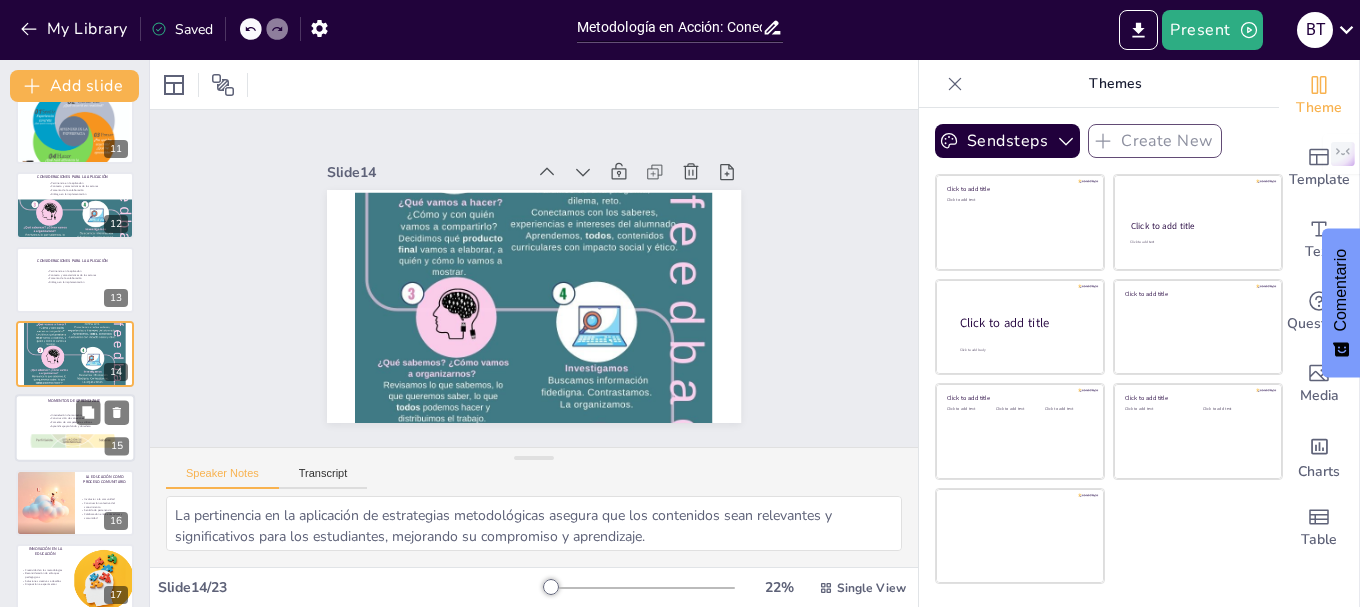 type on "La interrelación de los momentos metodológicos es clave para un aprendizaje significativo, ya que permite a los estudiantes conectar diferentes áreas de conocimiento.
Facilitar la construcción de conexiones entre lo aprendido y la realidad de los estudiantes es esencial para que el aprendizaje sea relevante y aplicable.
Fomentar el desarrollo de competencias críticas es fundamental para preparar a los estudiantes para enfrentar los desafíos del mundo actual y actuar de manera informada.
Lograr un aprendizaje profundo y duradero implica que los estudiantes no solo memoricen, sino que comprendan y apliquen lo que han aprendido en su vida cotidiana." 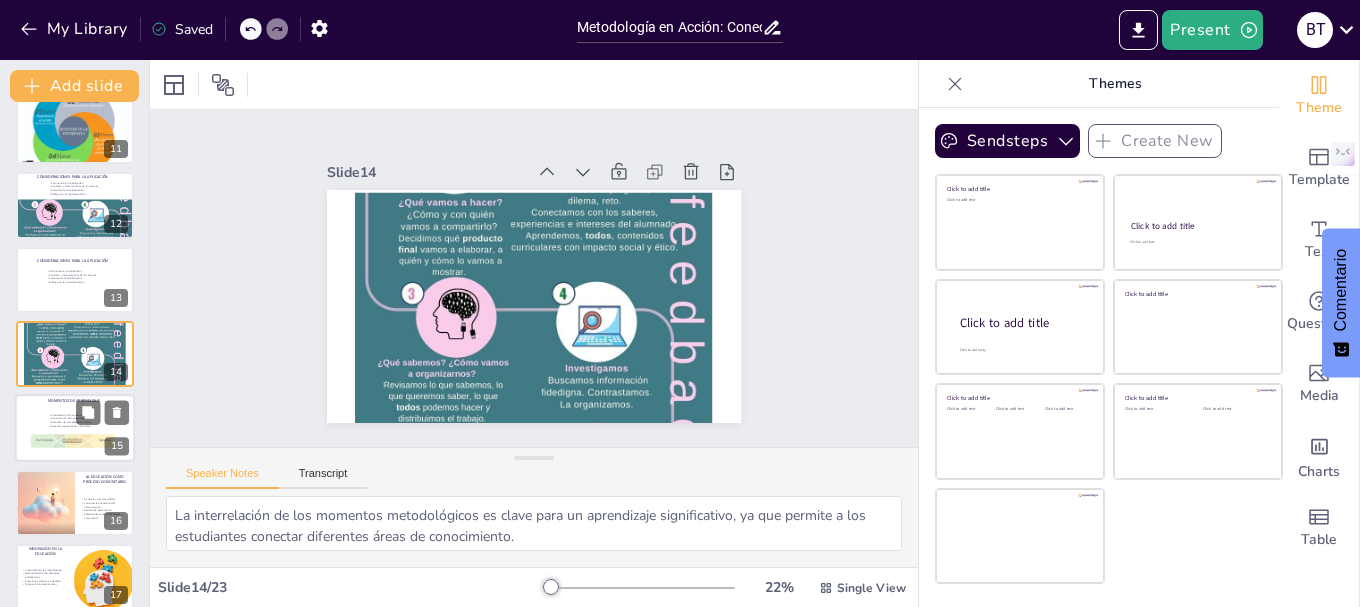 scroll, scrollTop: 838, scrollLeft: 0, axis: vertical 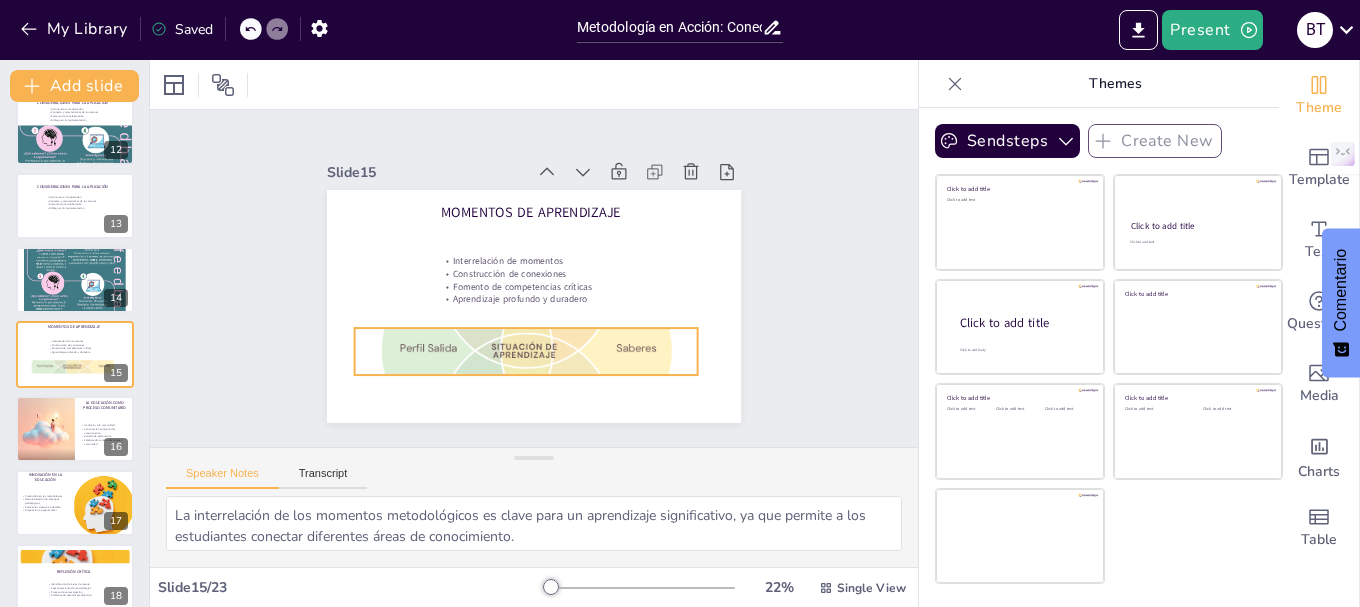 click at bounding box center (483, 346) 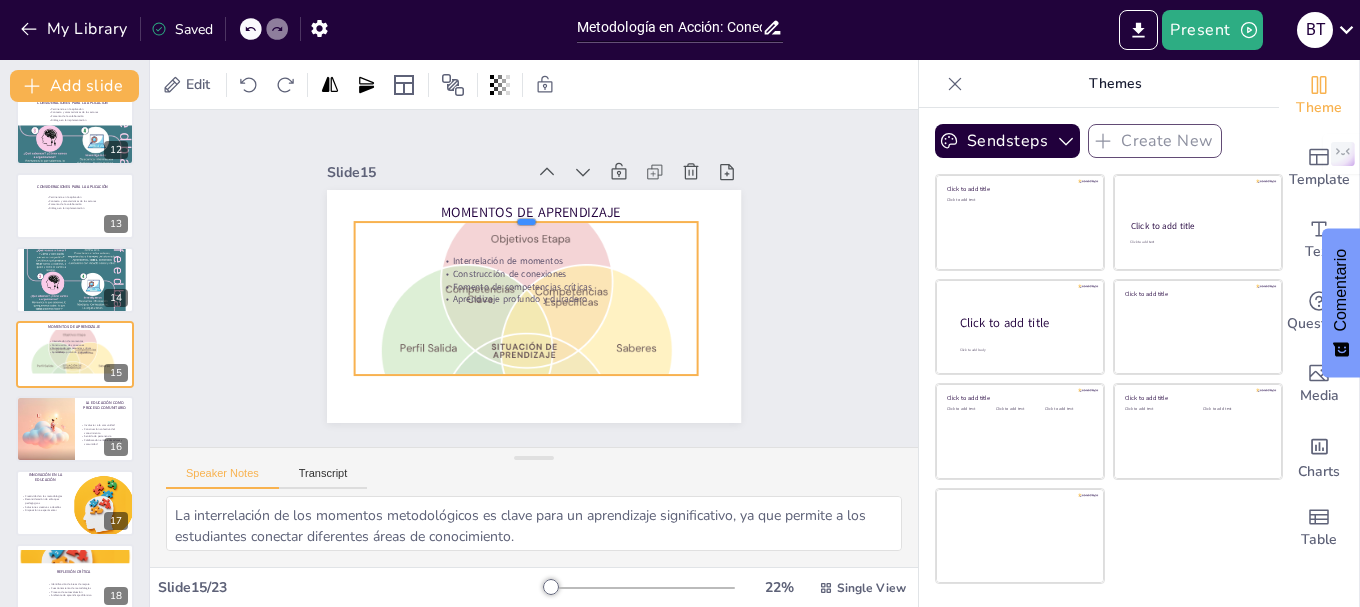 drag, startPoint x: 509, startPoint y: 317, endPoint x: 527, endPoint y: 211, distance: 107.51744 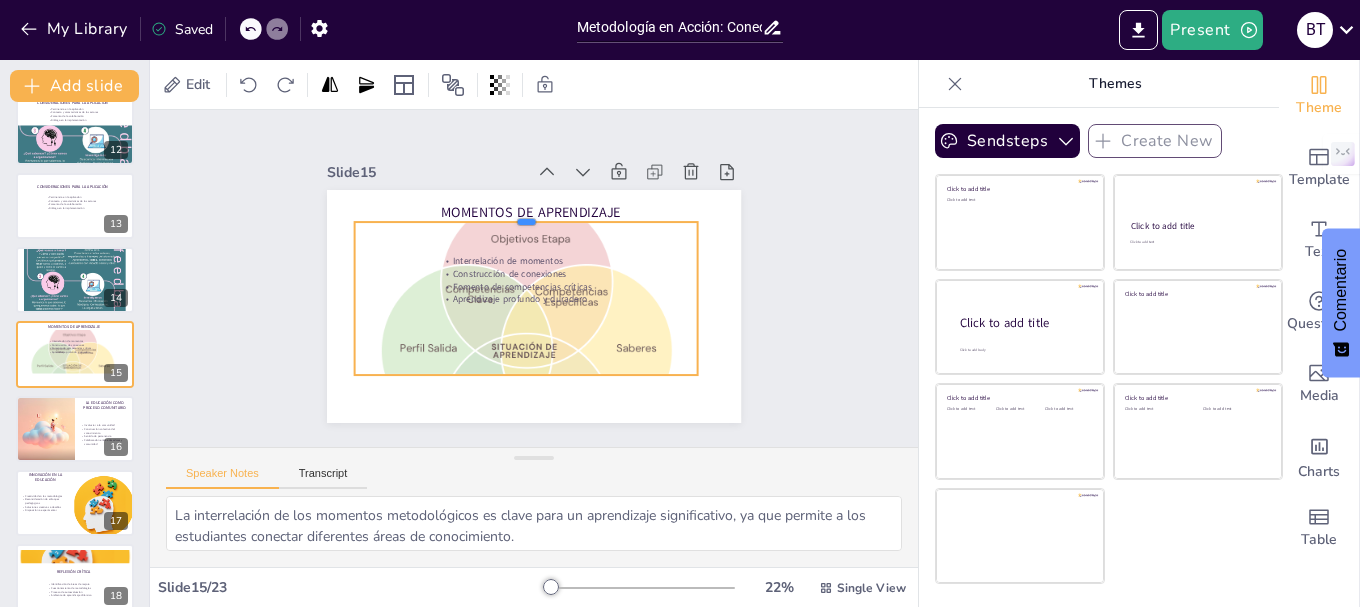 click at bounding box center [526, 214] 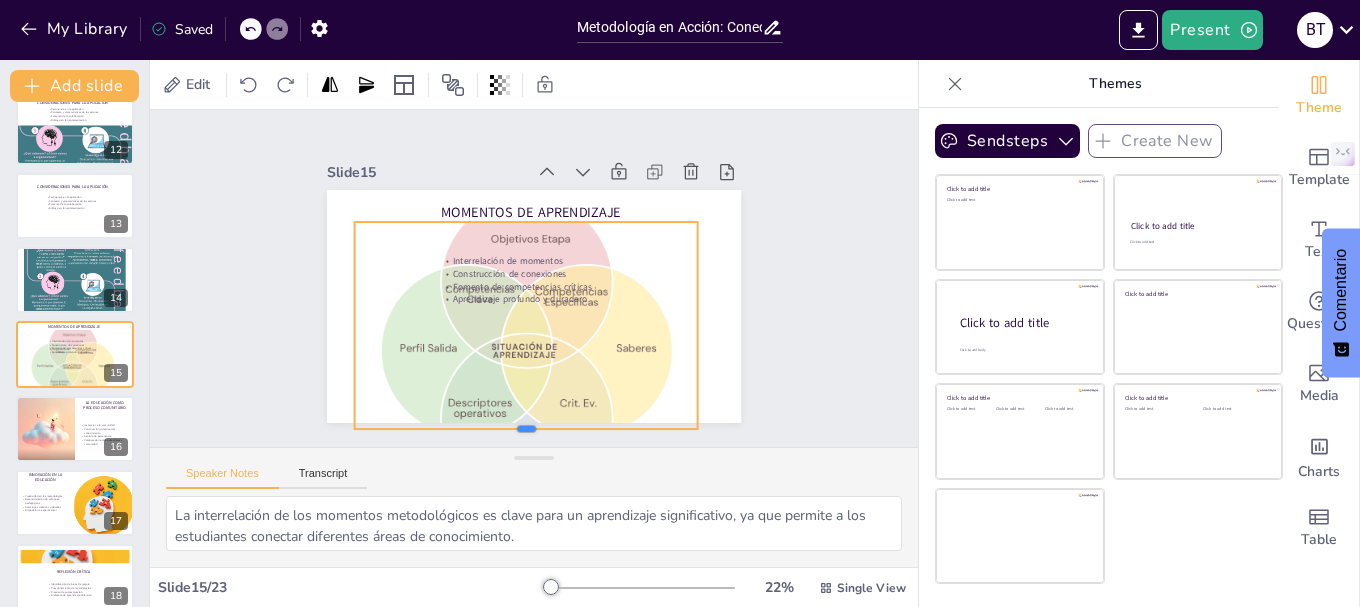 drag, startPoint x: 518, startPoint y: 372, endPoint x: 510, endPoint y: 426, distance: 54.589375 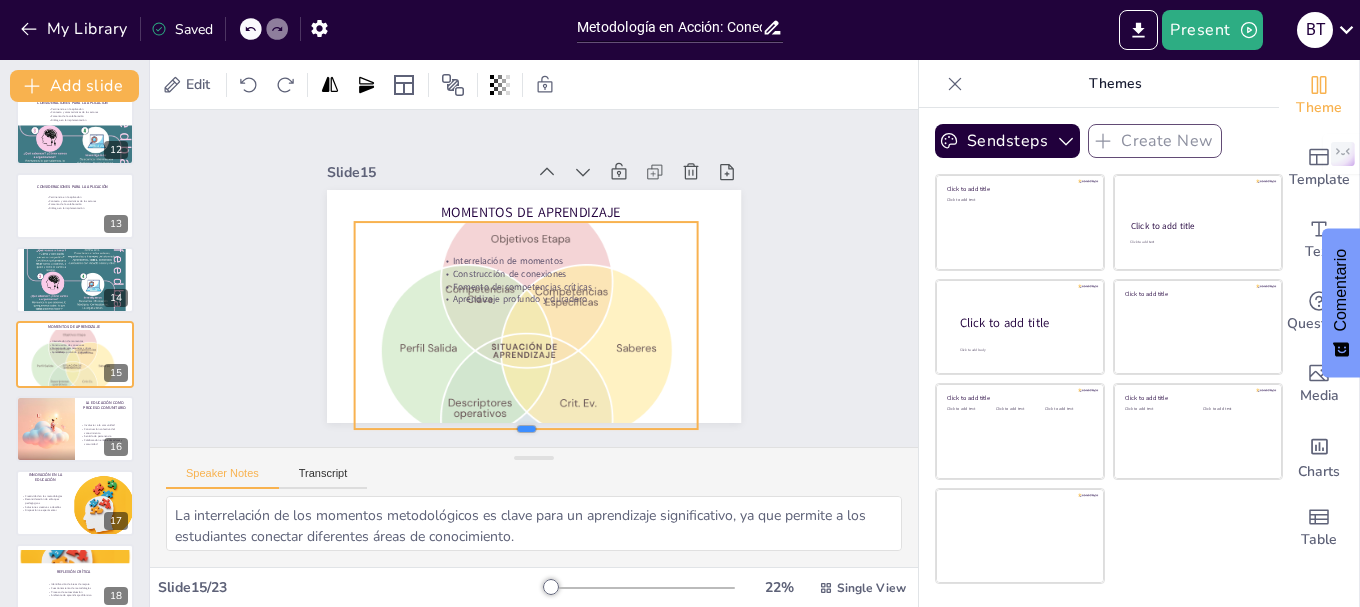 click at bounding box center (526, 437) 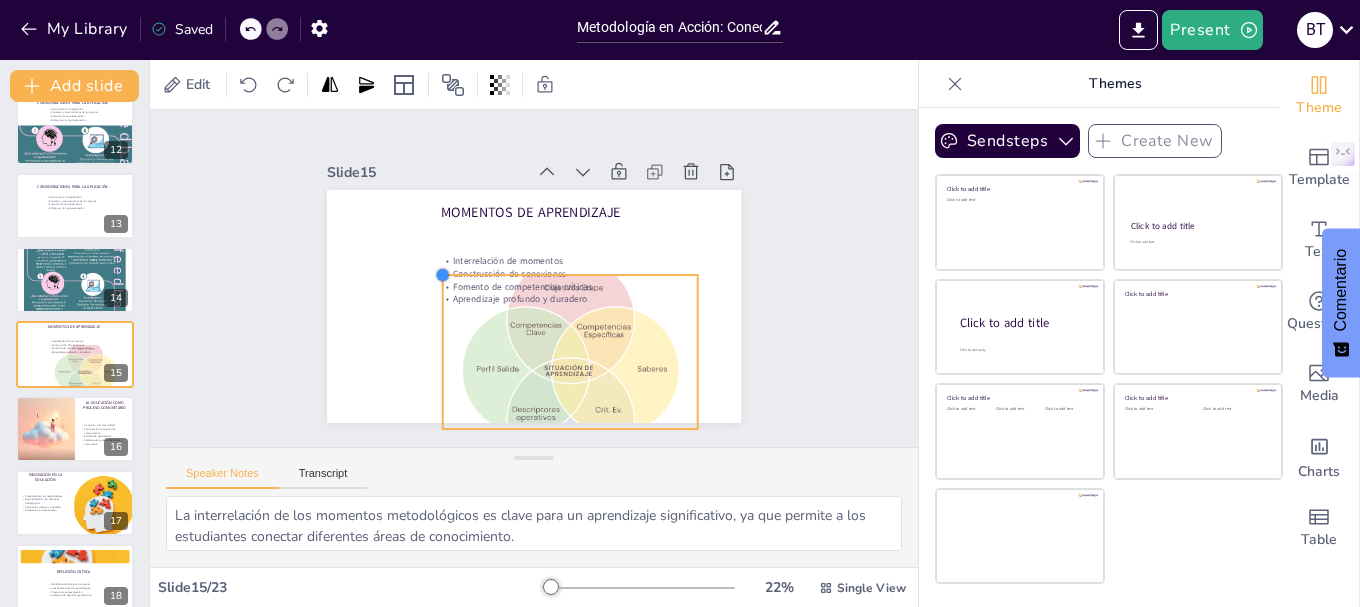 drag, startPoint x: 338, startPoint y: 214, endPoint x: 451, endPoint y: 267, distance: 124.81186 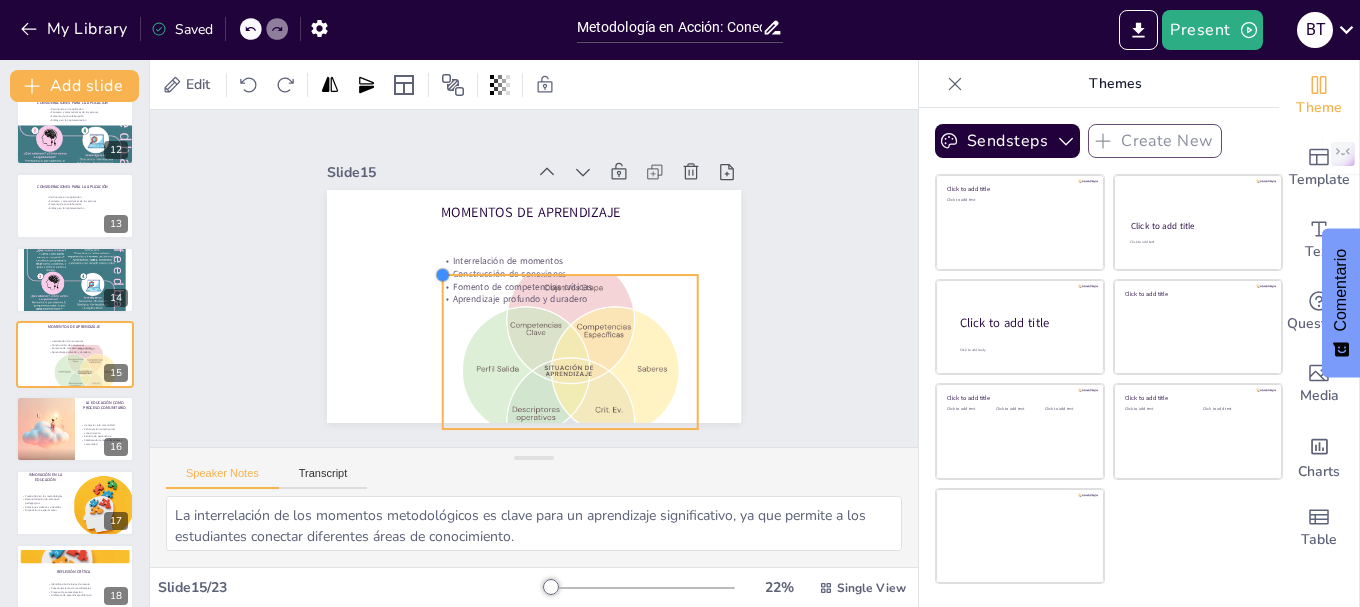 click on "Momentos de Aprendizaje Interrelación de momentos Construcción de conexiones Fomento de competencias críticas Aprendizaje profundo y duradero" at bounding box center [534, 306] 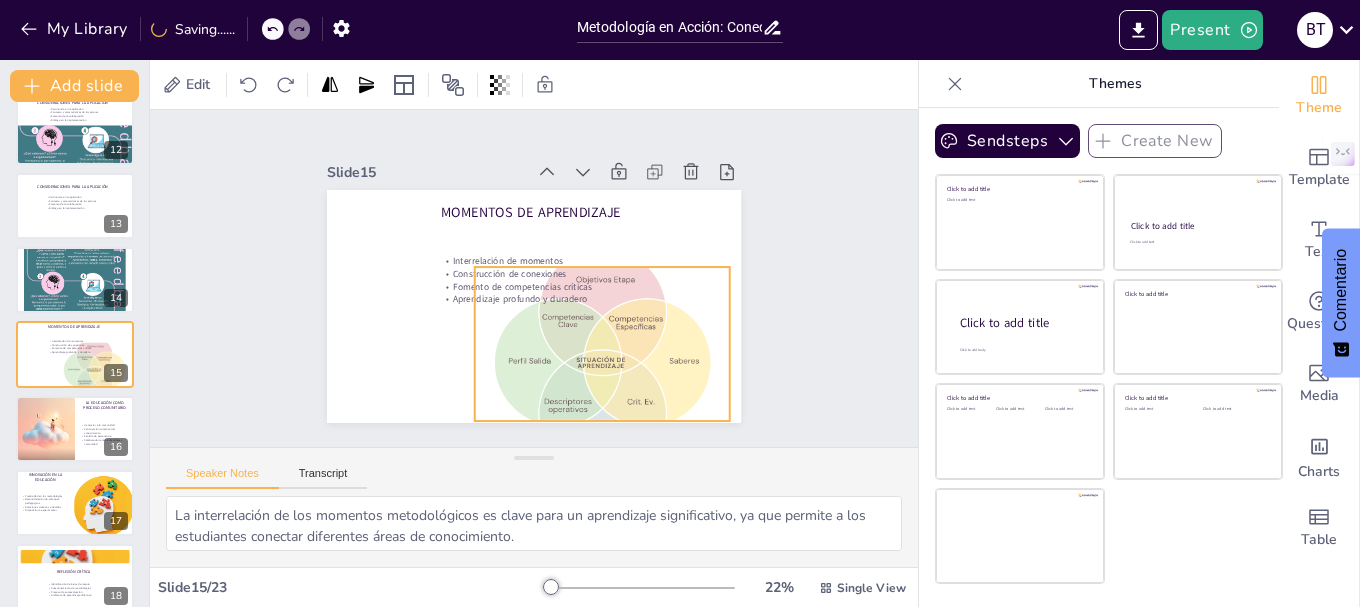 drag, startPoint x: 544, startPoint y: 337, endPoint x: 576, endPoint y: 329, distance: 32.984844 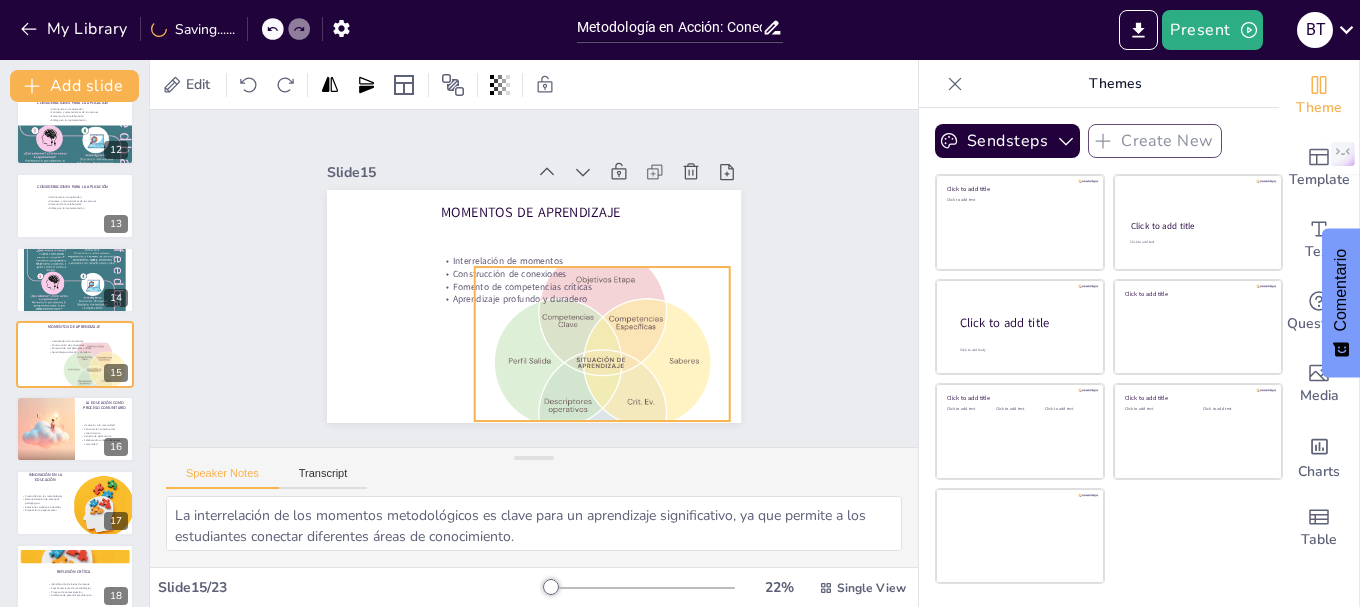 click at bounding box center (576, 363) 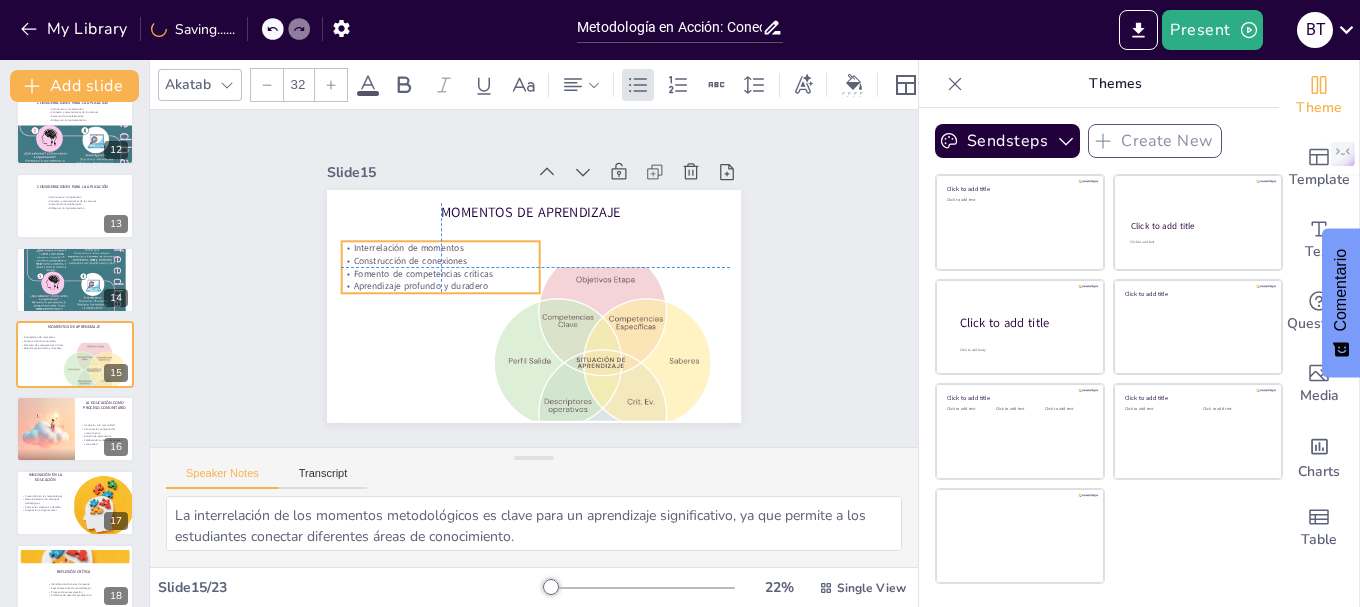 drag, startPoint x: 441, startPoint y: 272, endPoint x: 341, endPoint y: 258, distance: 100.97524 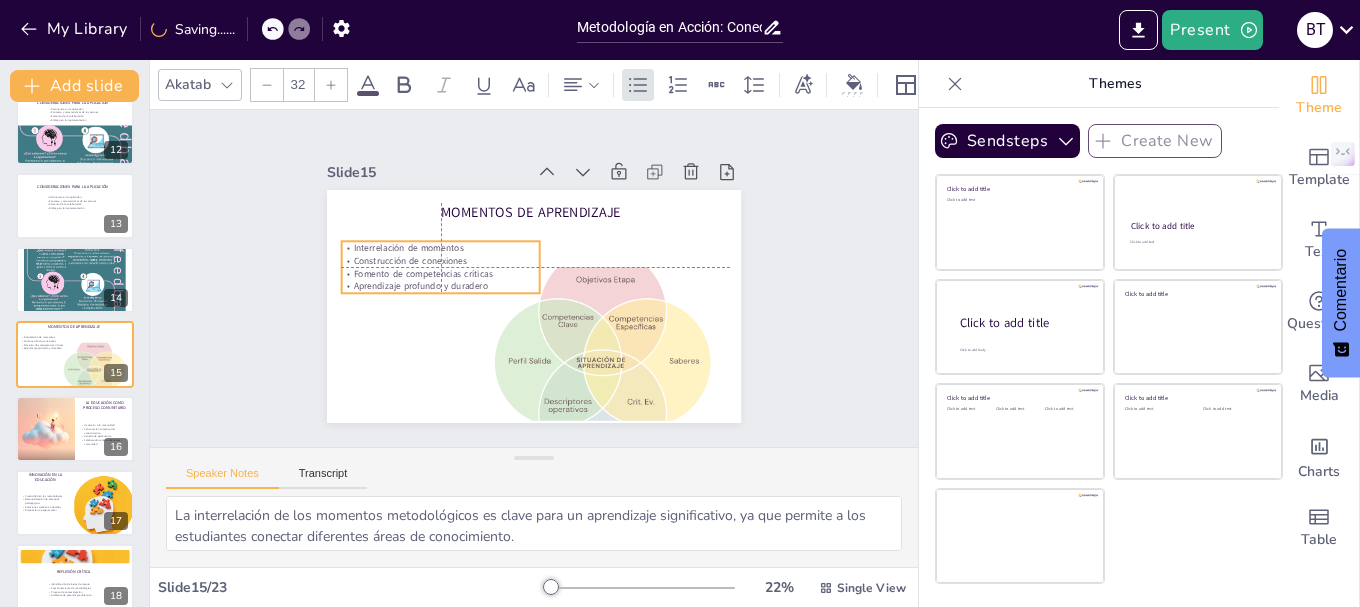 click on "Construcción de conexiones" at bounding box center (443, 251) 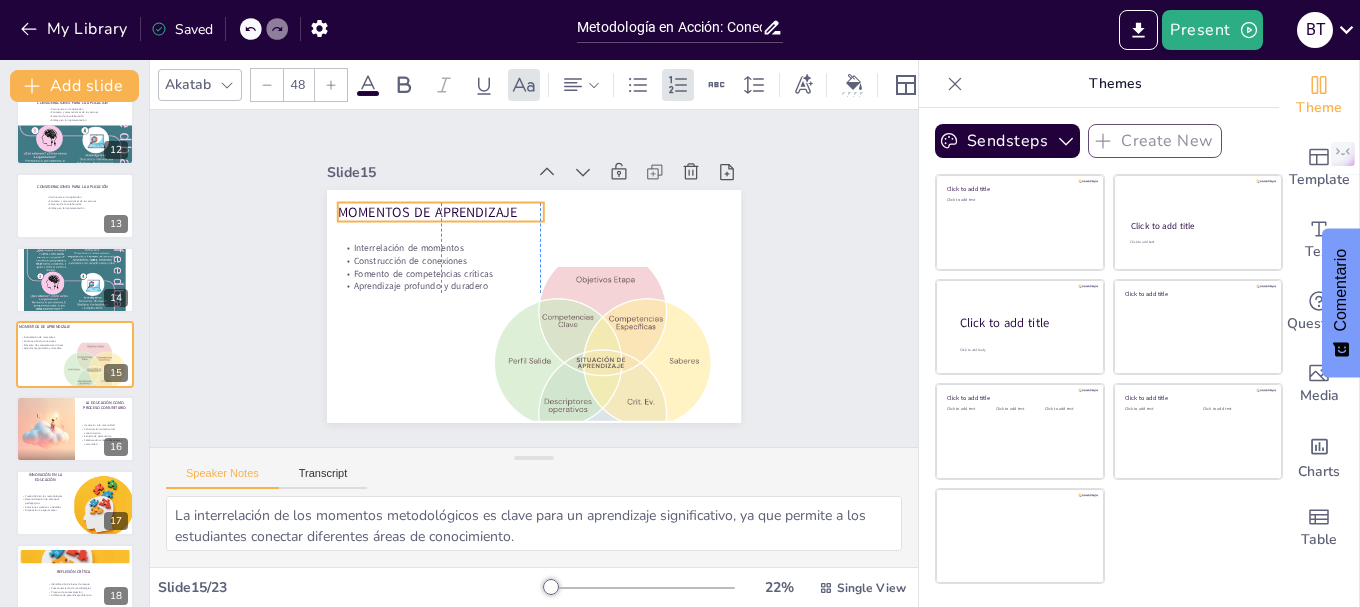 drag, startPoint x: 527, startPoint y: 209, endPoint x: 423, endPoint y: 209, distance: 104 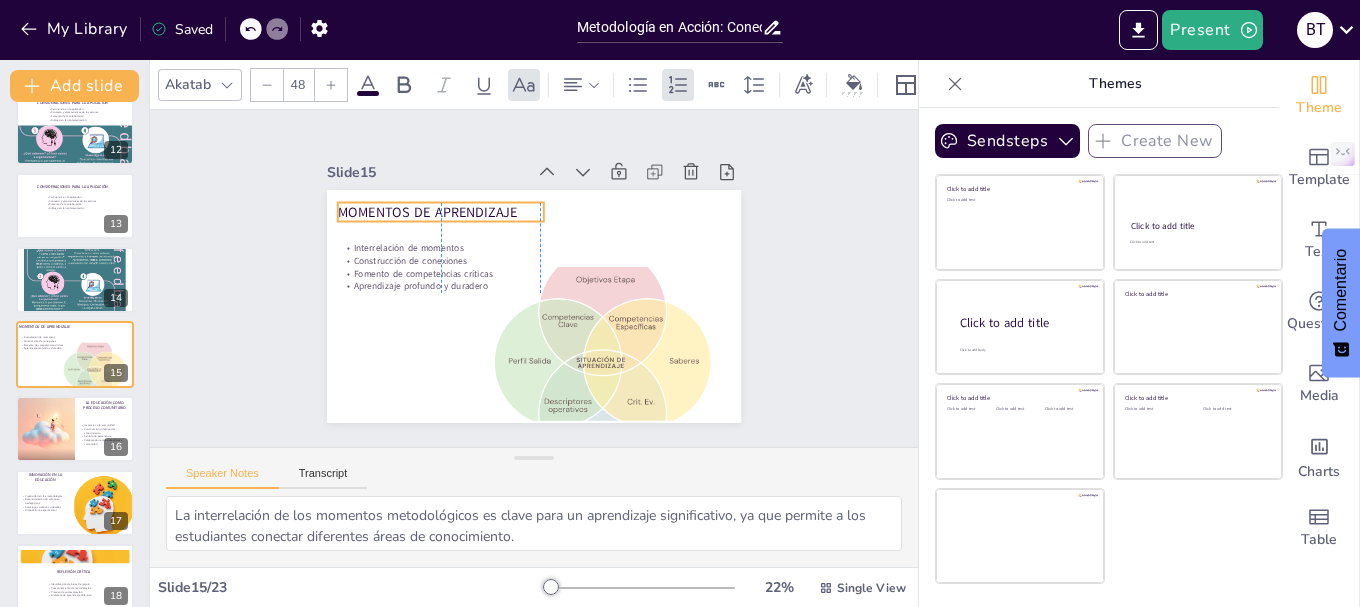 click on "Momentos de Aprendizaje" at bounding box center (466, 187) 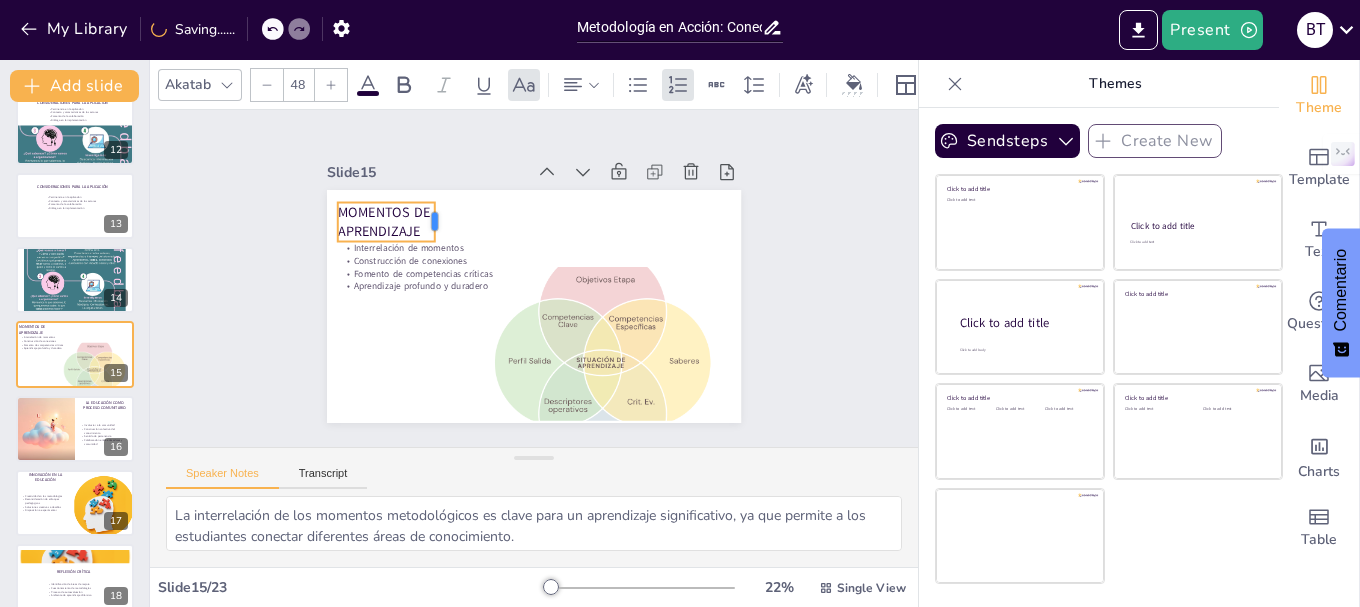 drag, startPoint x: 530, startPoint y: 206, endPoint x: 421, endPoint y: 209, distance: 109.041275 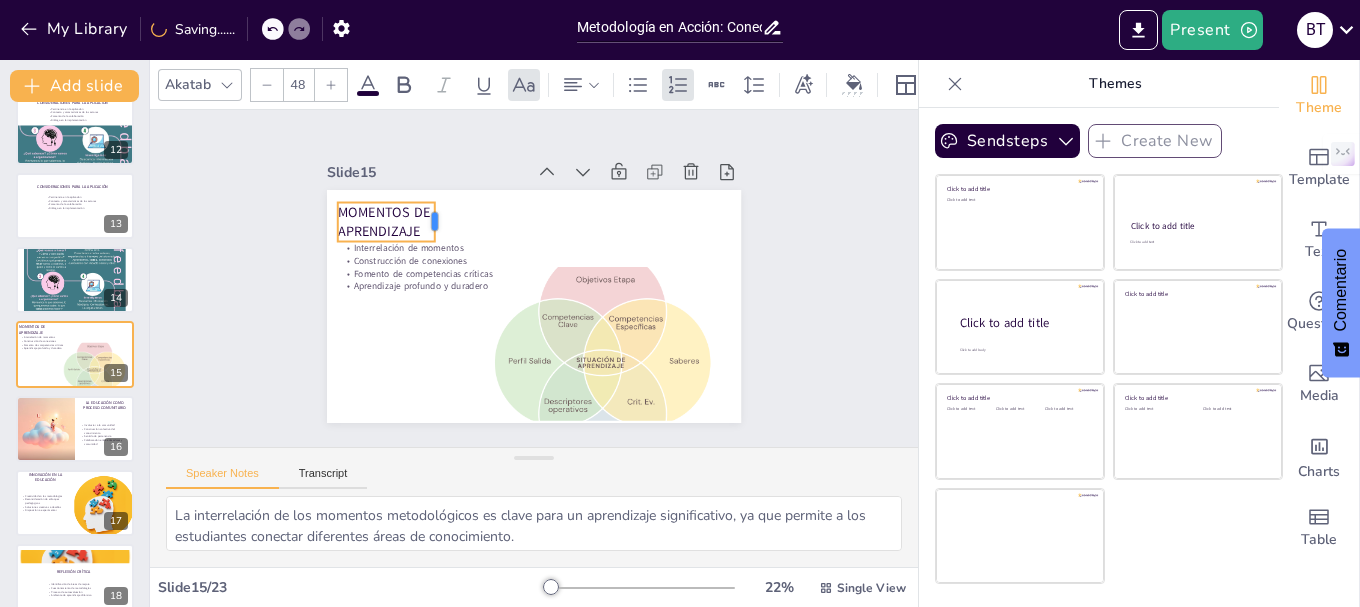 click at bounding box center [457, 204] 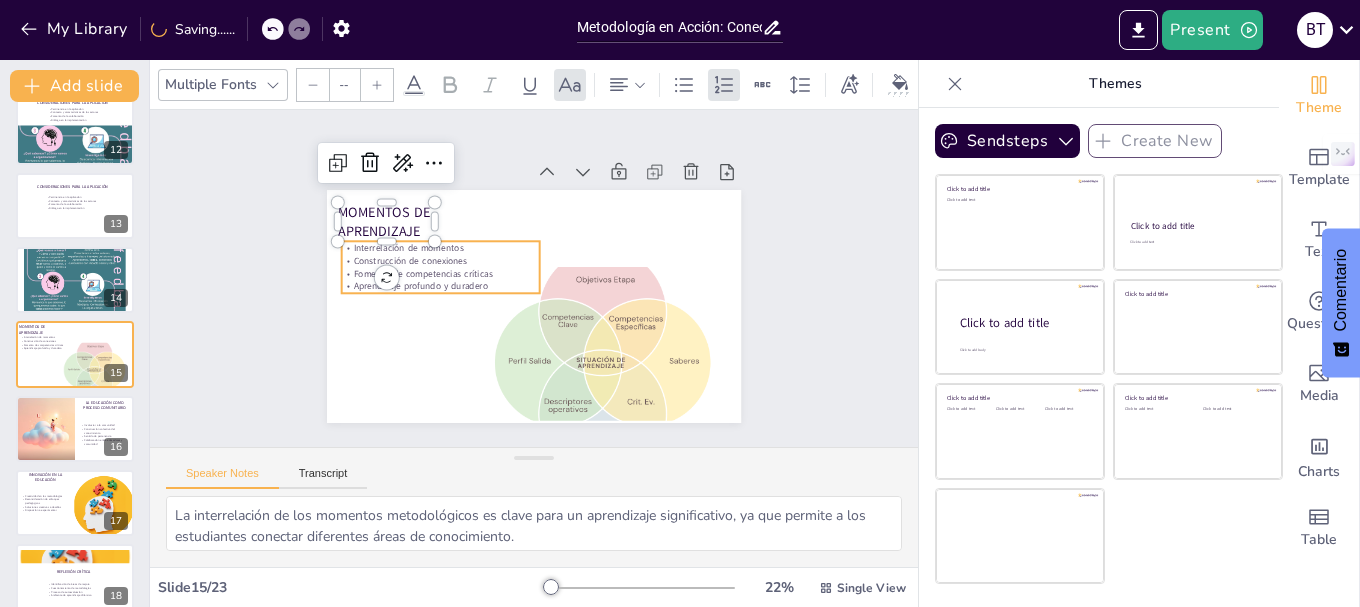 type on "32" 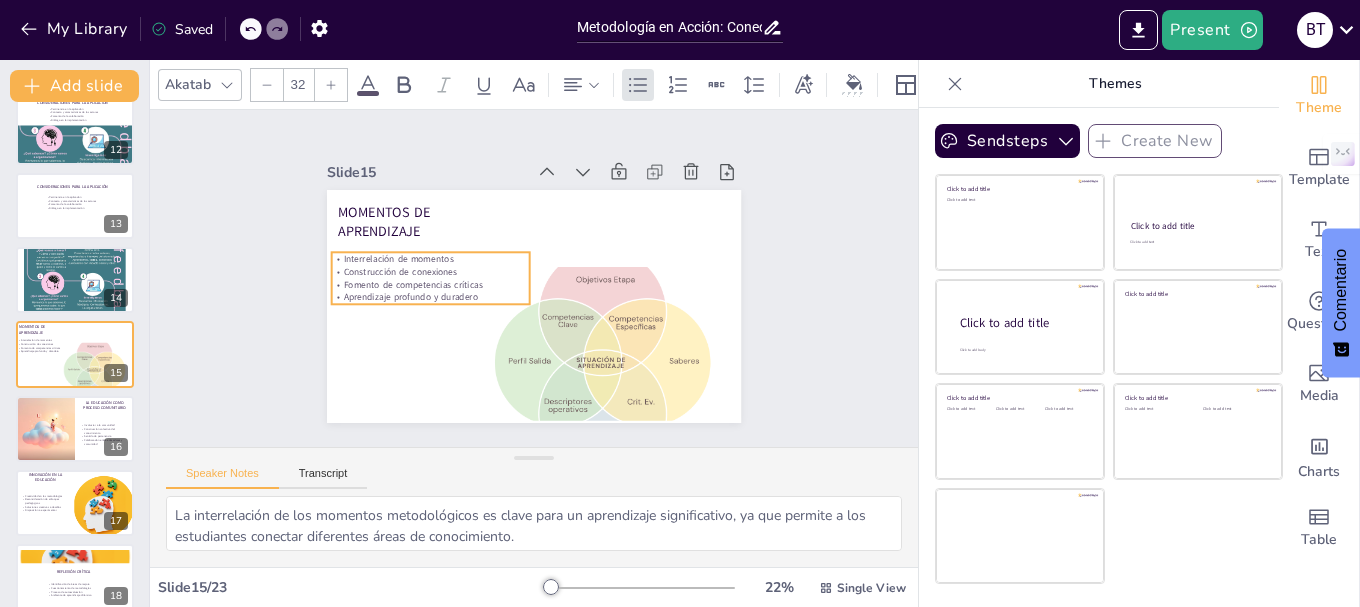 drag, startPoint x: 398, startPoint y: 254, endPoint x: 388, endPoint y: 265, distance: 14.866069 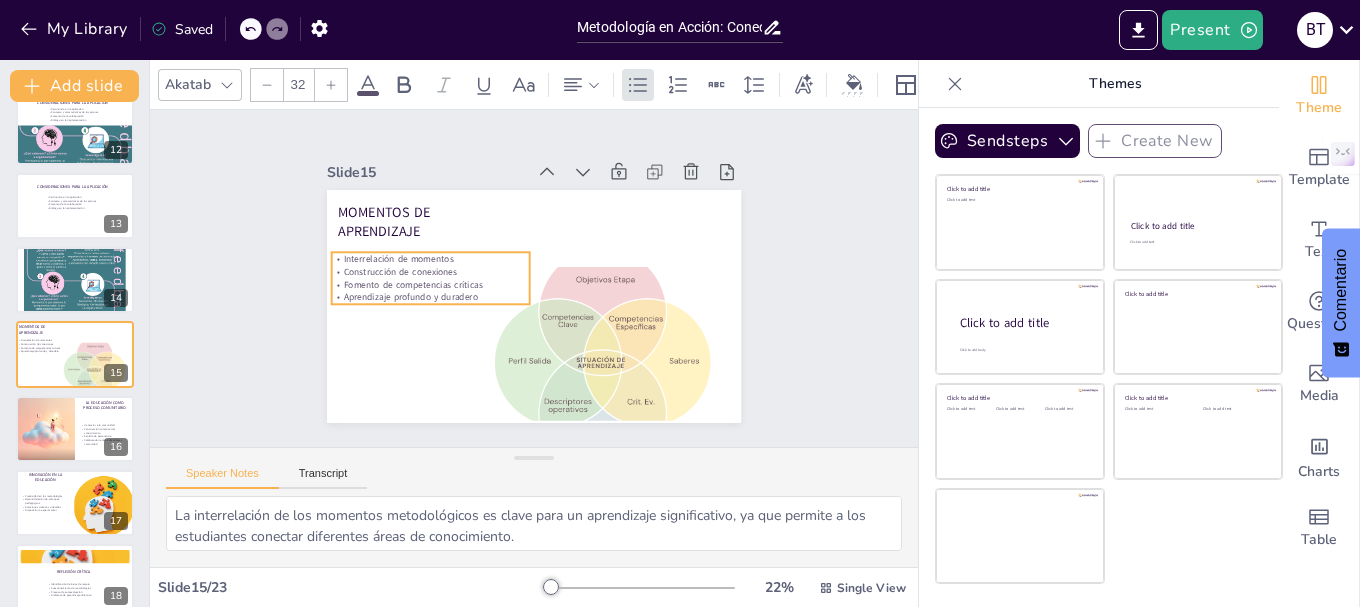 click on "Construcción de conexiones" at bounding box center (432, 261) 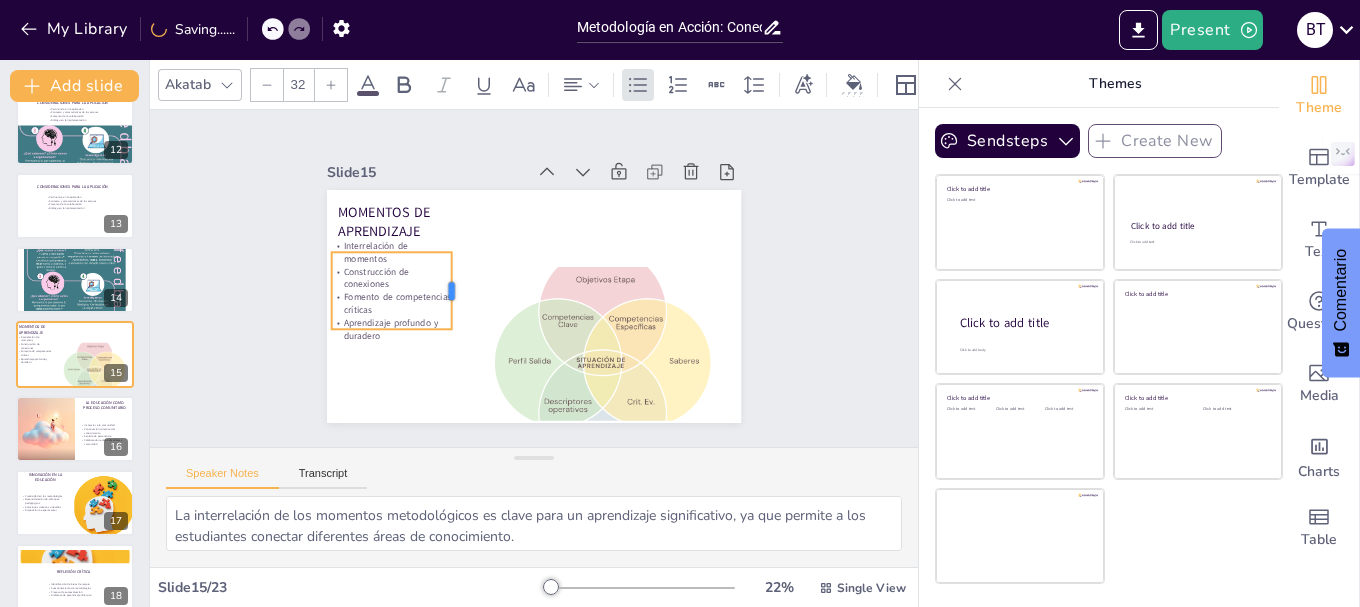 drag, startPoint x: 516, startPoint y: 273, endPoint x: 438, endPoint y: 282, distance: 78.51752 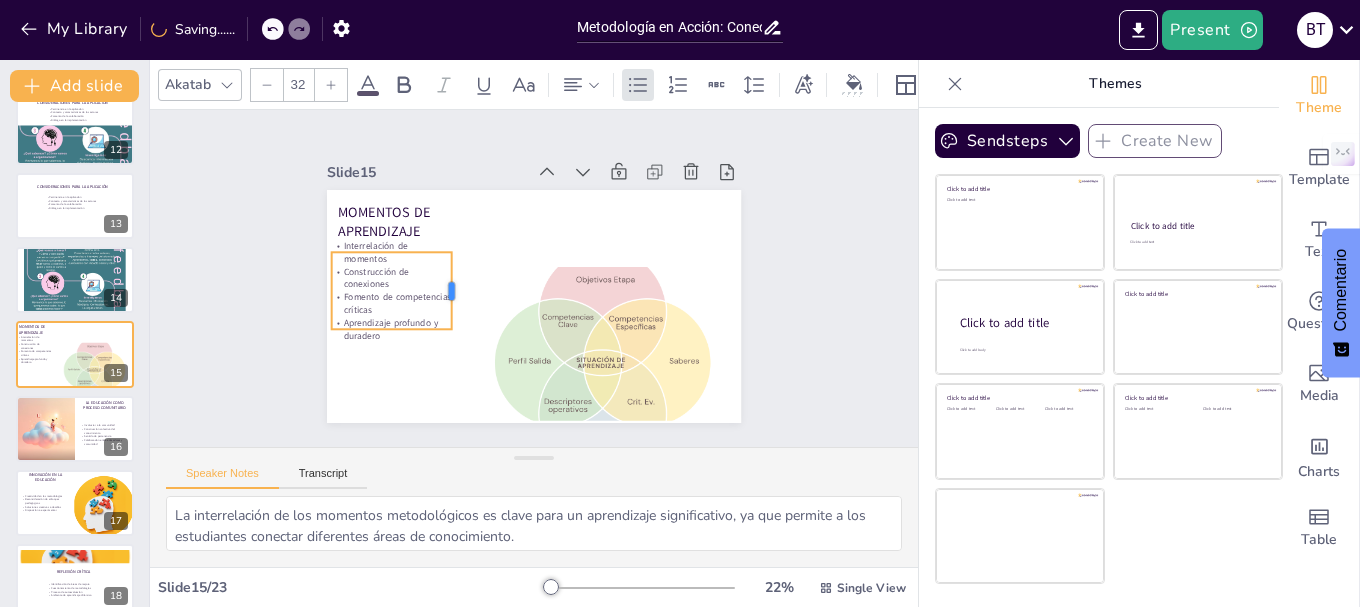 click at bounding box center (459, 283) 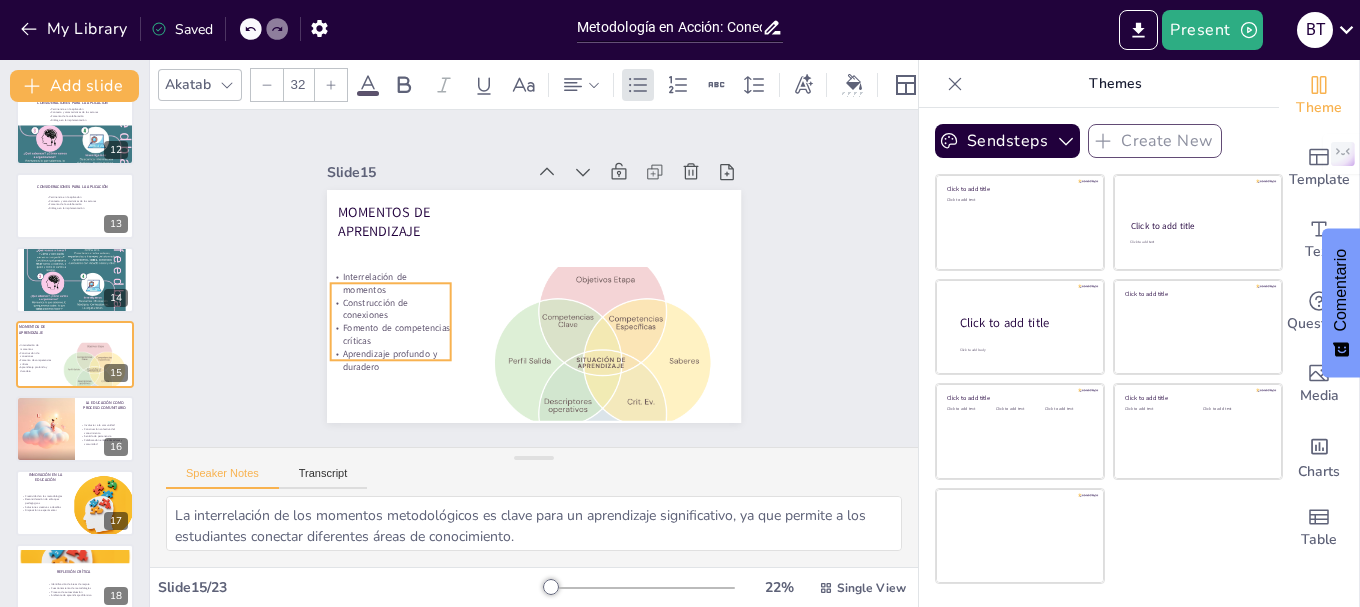 drag, startPoint x: 357, startPoint y: 279, endPoint x: 356, endPoint y: 310, distance: 31.016125 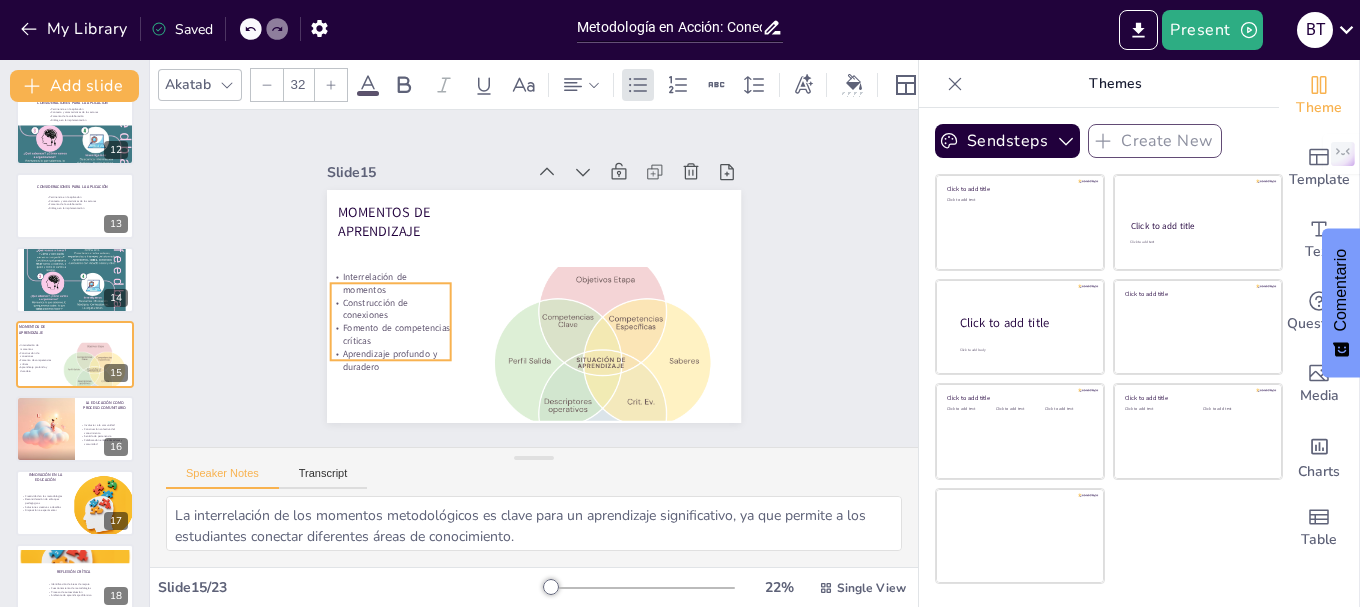 click on "Construcción de conexiones" at bounding box center (388, 294) 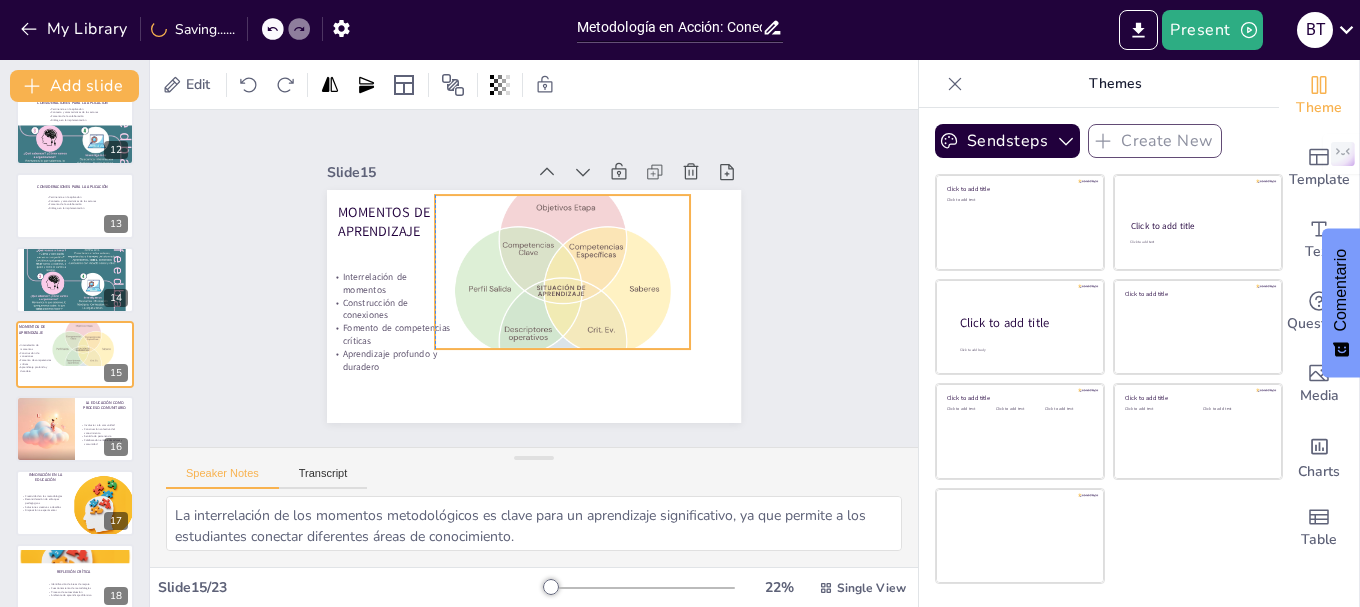 drag, startPoint x: 576, startPoint y: 302, endPoint x: 535, endPoint y: 230, distance: 82.85529 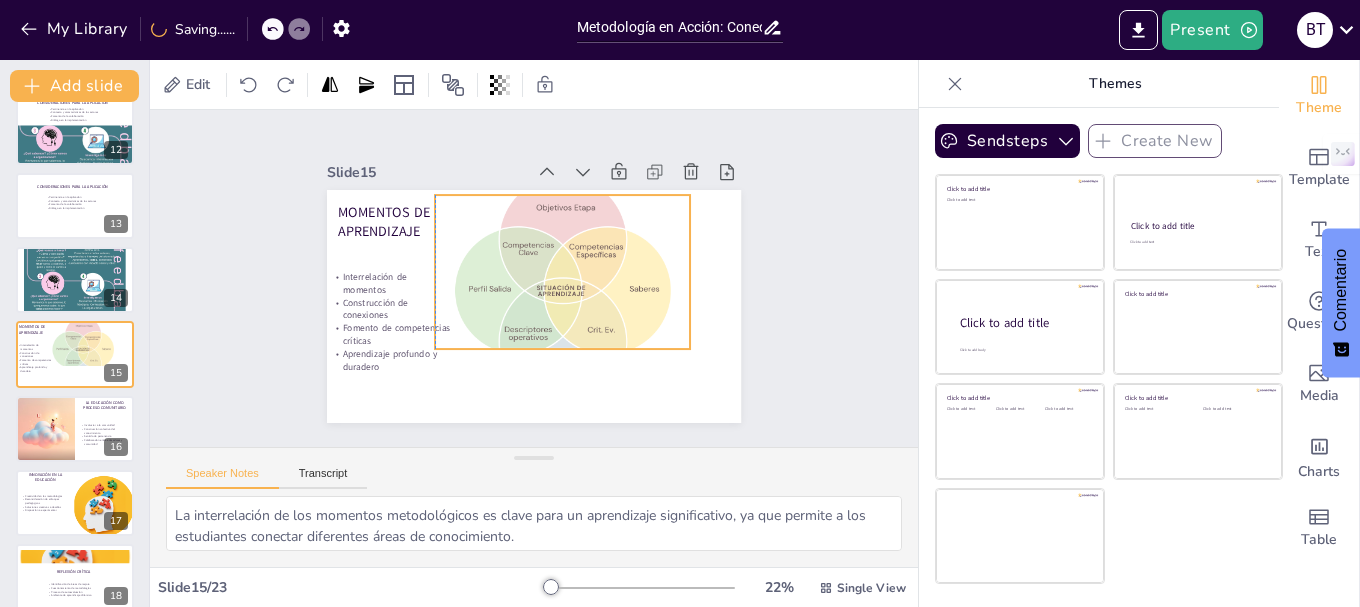 click at bounding box center [532, 291] 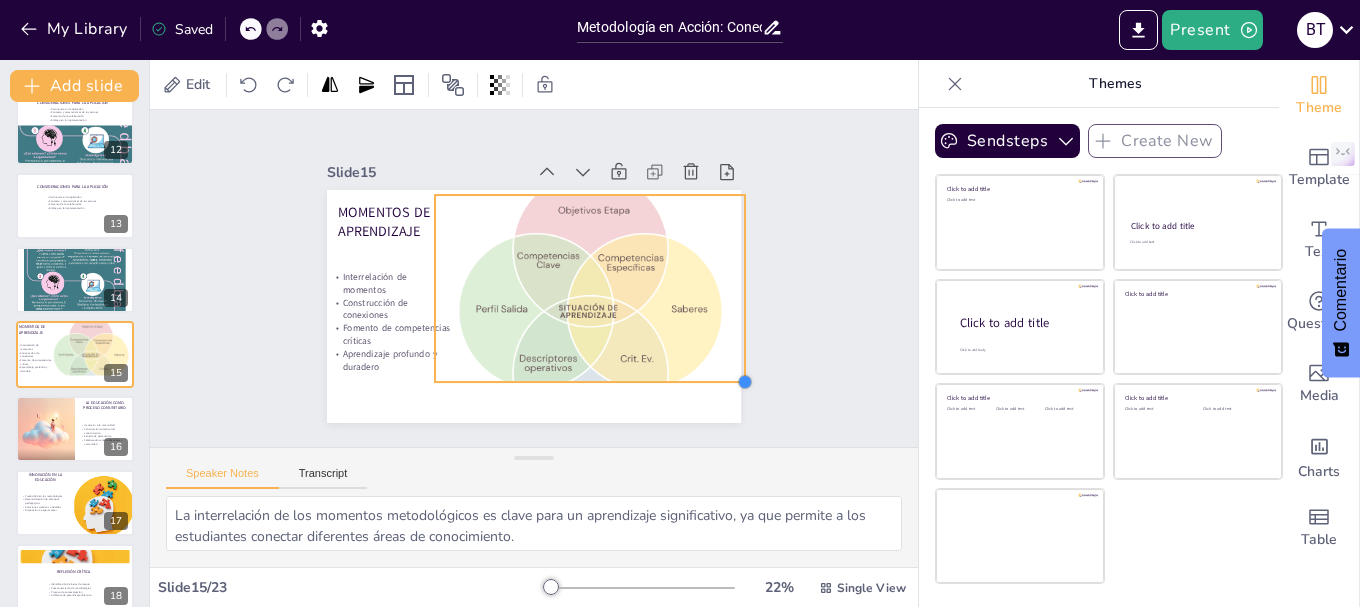 drag, startPoint x: 673, startPoint y: 341, endPoint x: 695, endPoint y: 374, distance: 39.661064 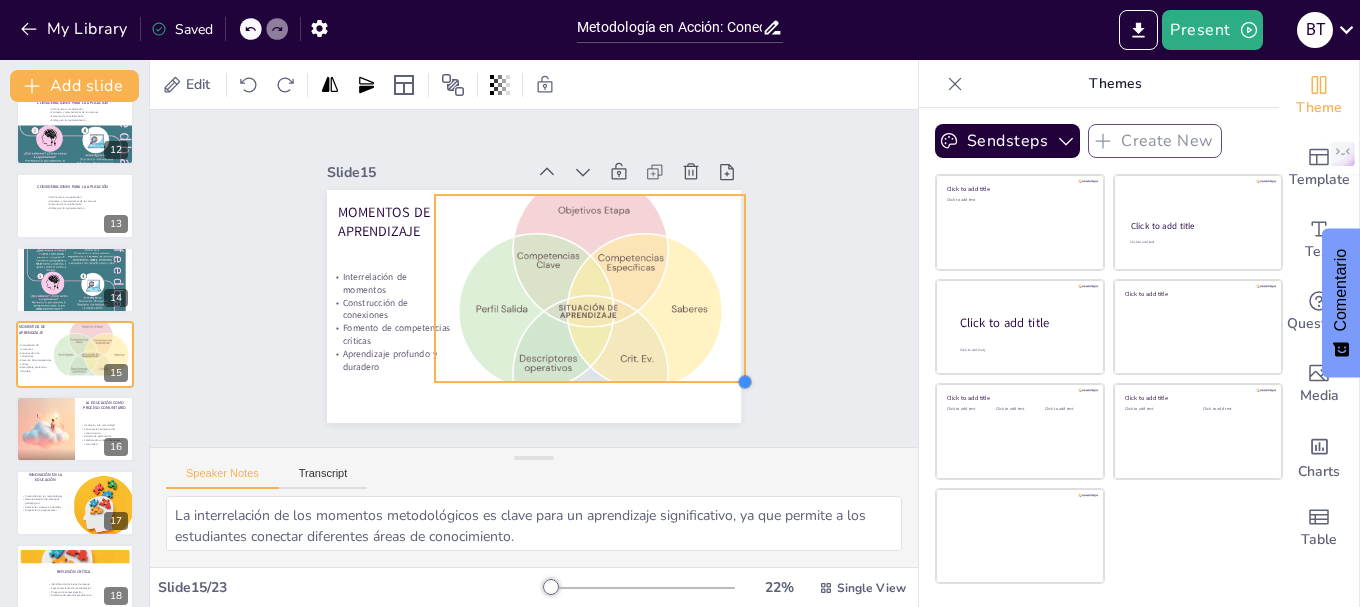 click on "Momentos de Aprendizaje Interrelación de momentos Construcción de conexiones Fomento de competencias críticas Aprendizaje profundo y duradero" at bounding box center (528, 306) 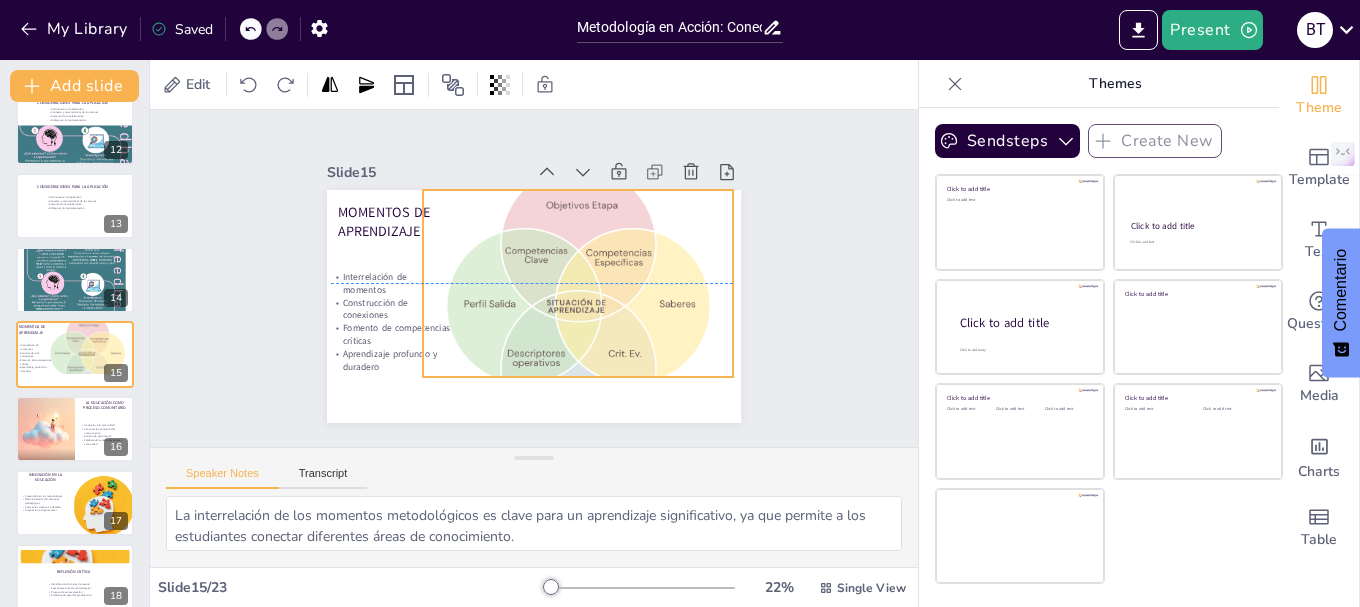 drag, startPoint x: 574, startPoint y: 373, endPoint x: 562, endPoint y: 367, distance: 13.416408 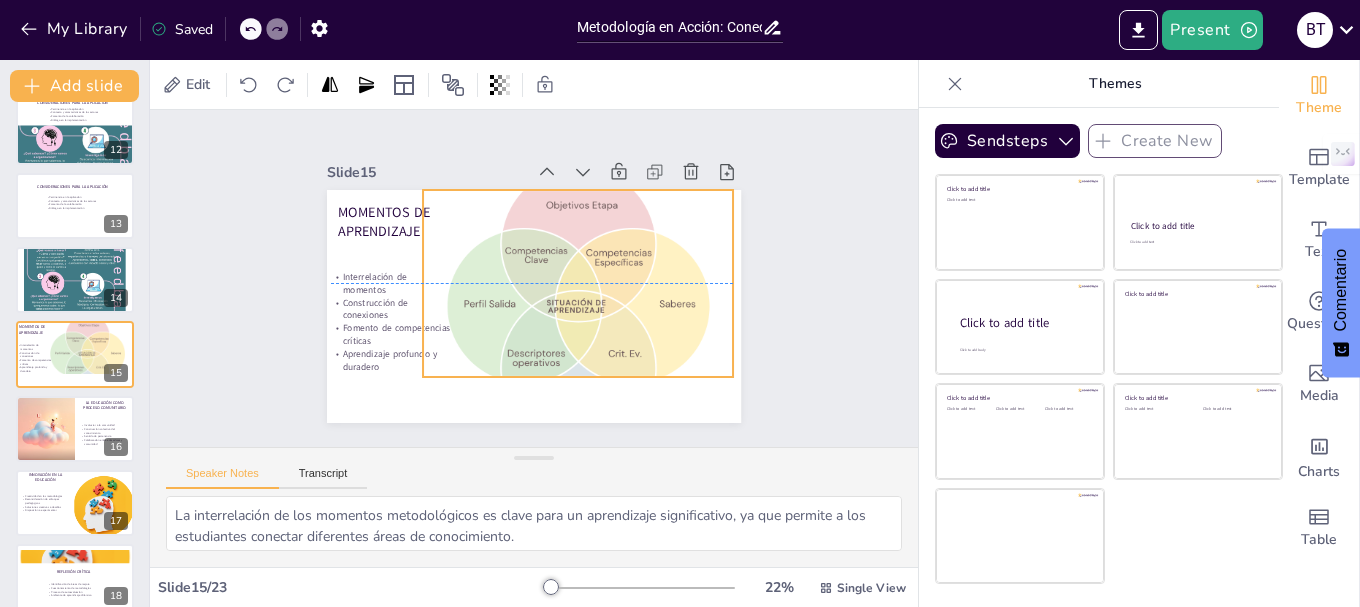 click at bounding box center [542, 308] 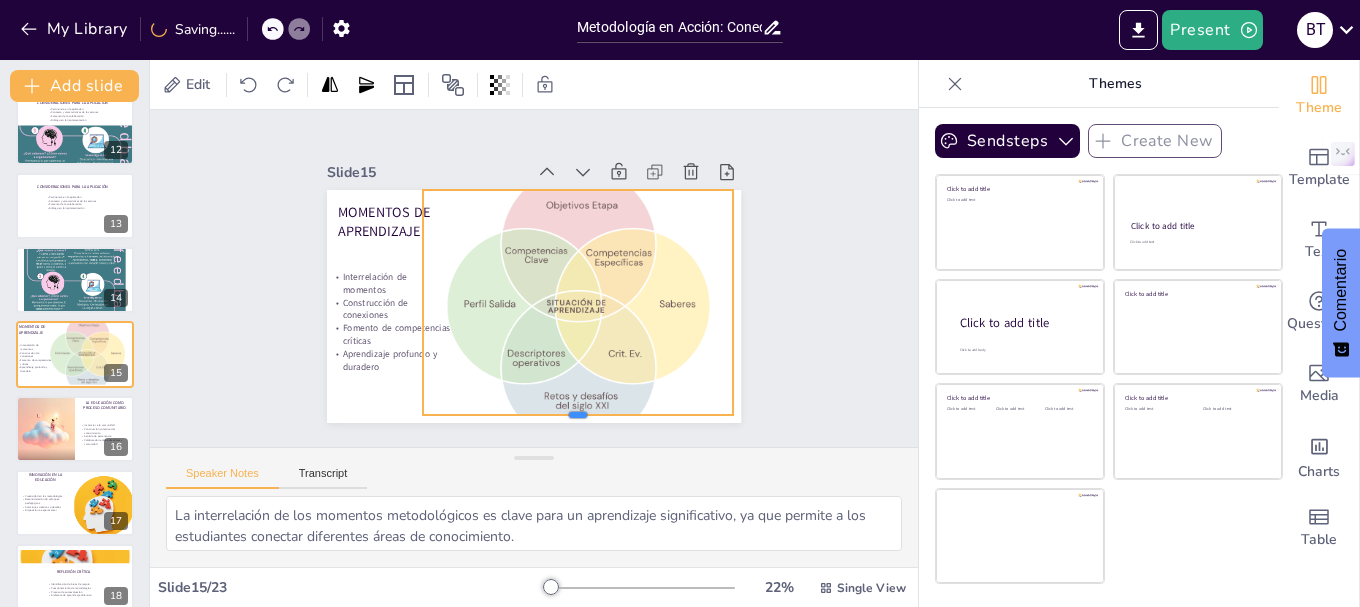 drag, startPoint x: 562, startPoint y: 376, endPoint x: 555, endPoint y: 414, distance: 38.63936 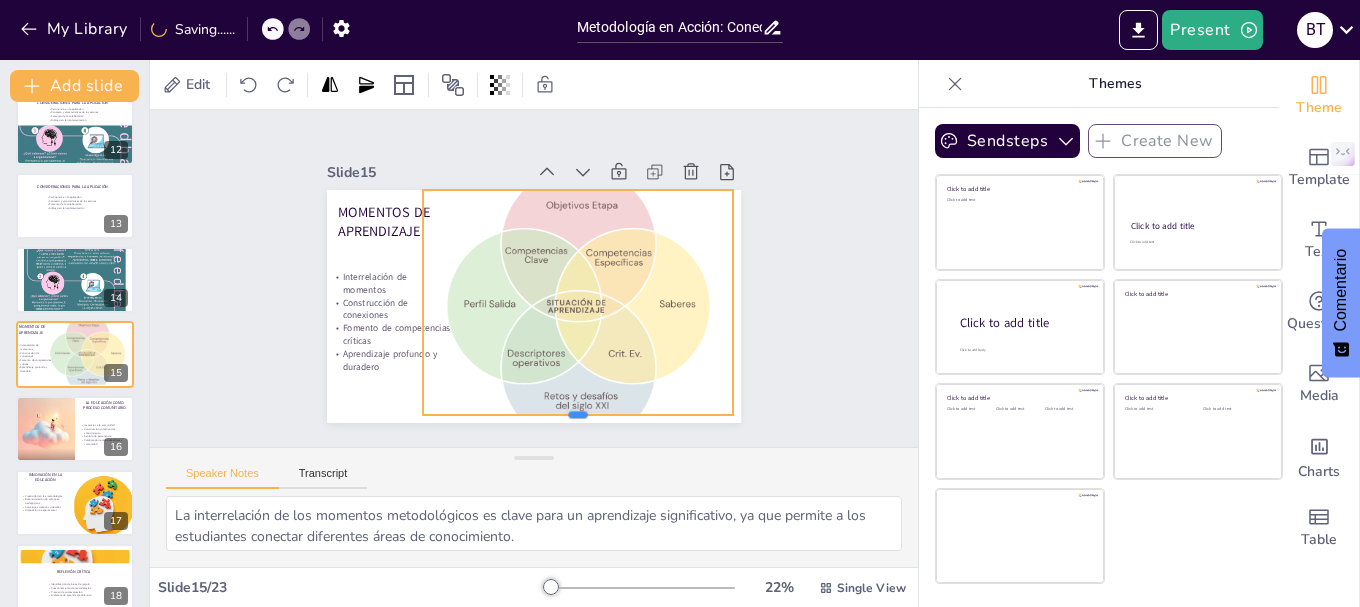 click at bounding box center (547, 428) 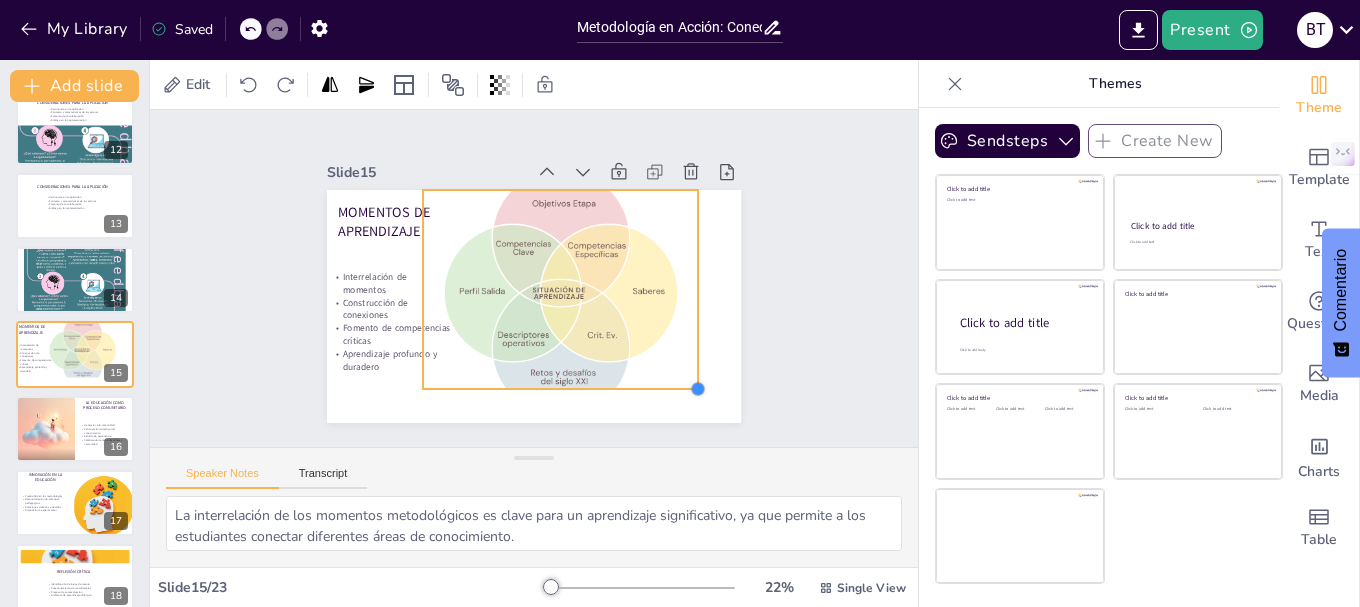 drag, startPoint x: 716, startPoint y: 408, endPoint x: 681, endPoint y: 380, distance: 44.82187 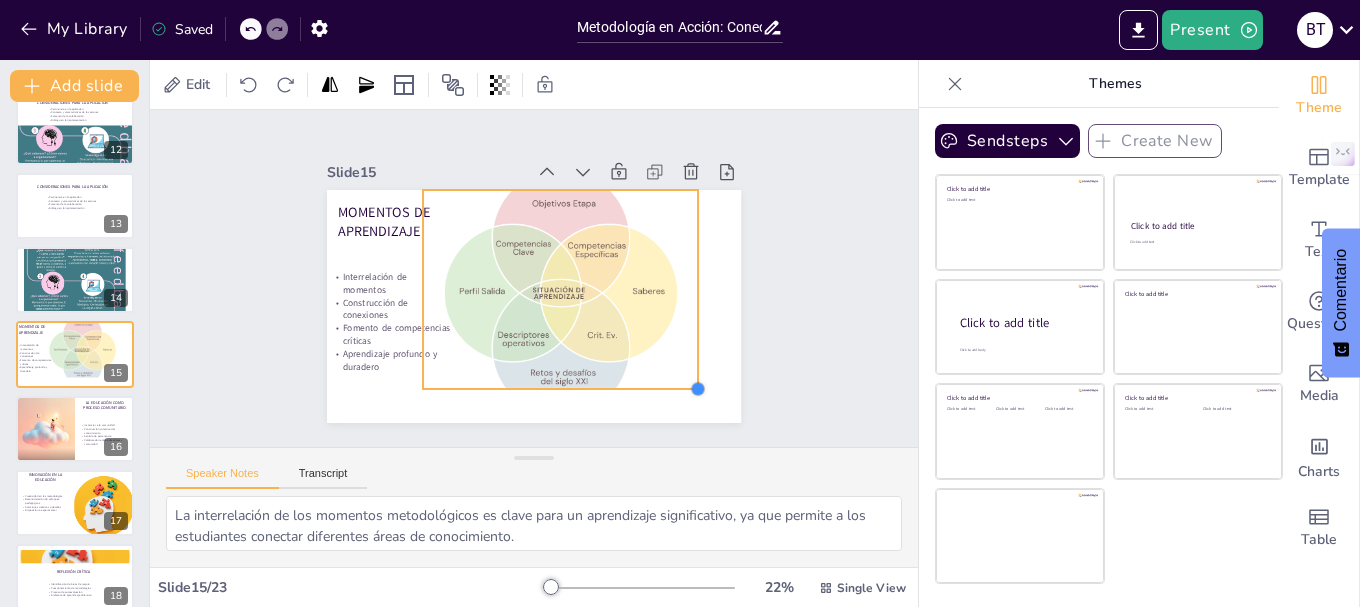 click at bounding box center [686, 406] 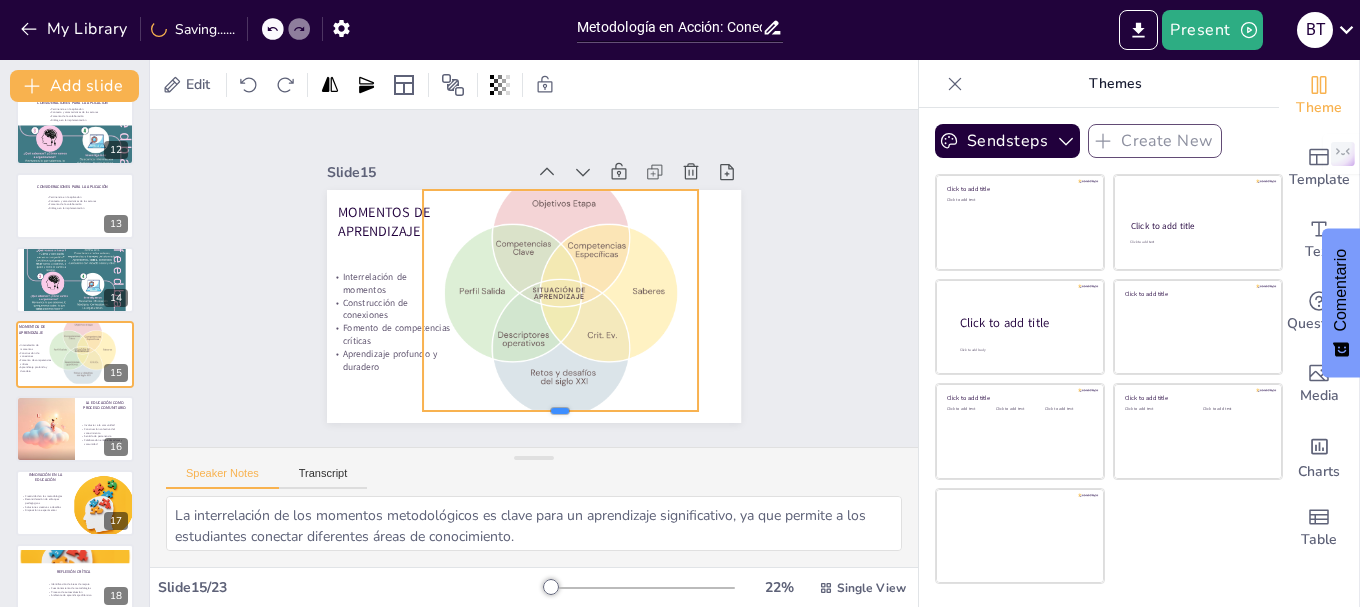drag, startPoint x: 550, startPoint y: 382, endPoint x: 550, endPoint y: 404, distance: 22 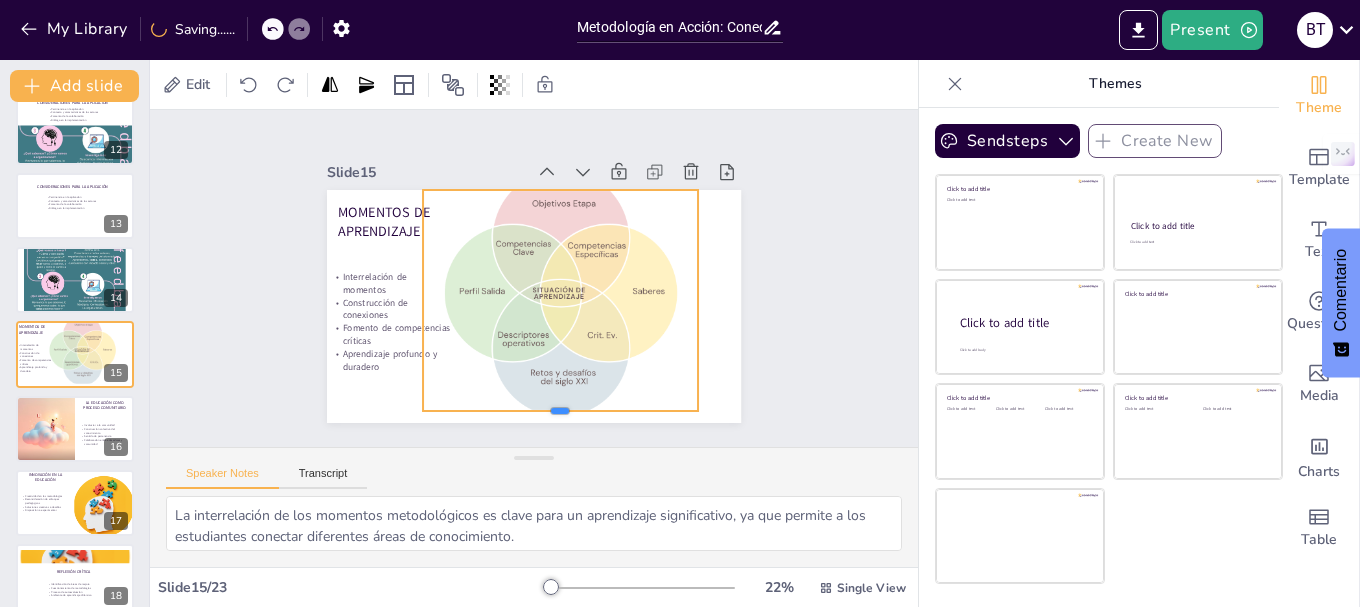 click at bounding box center (545, 421) 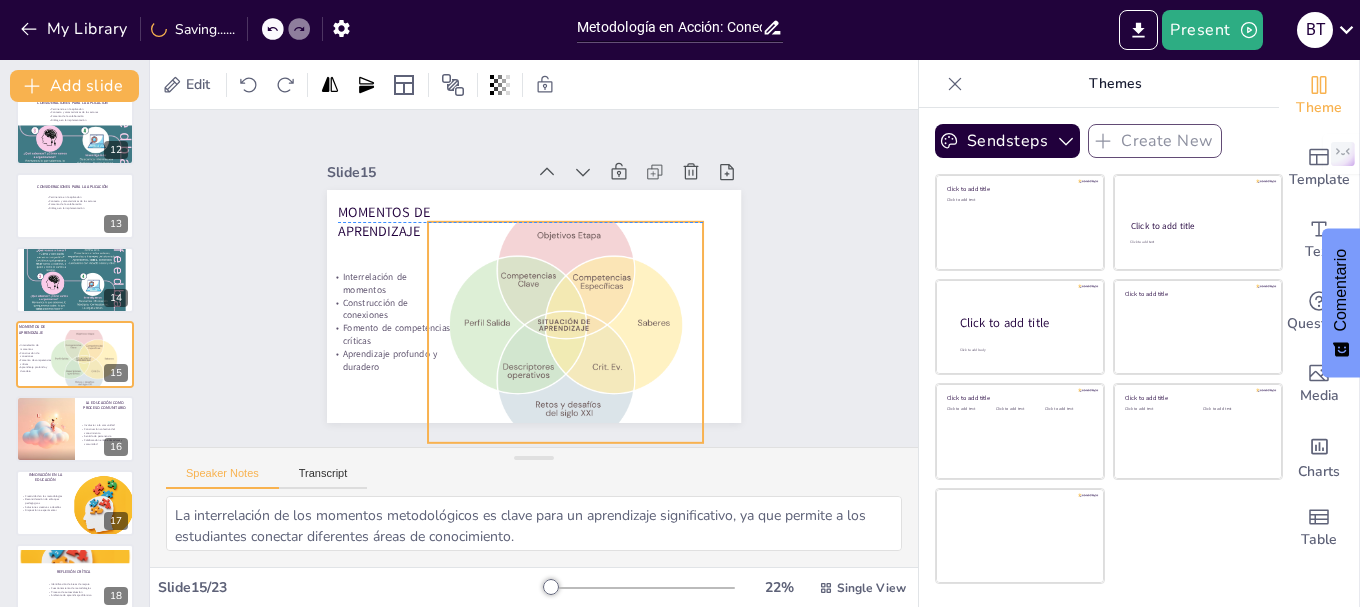 drag, startPoint x: 552, startPoint y: 291, endPoint x: 557, endPoint y: 320, distance: 29.427877 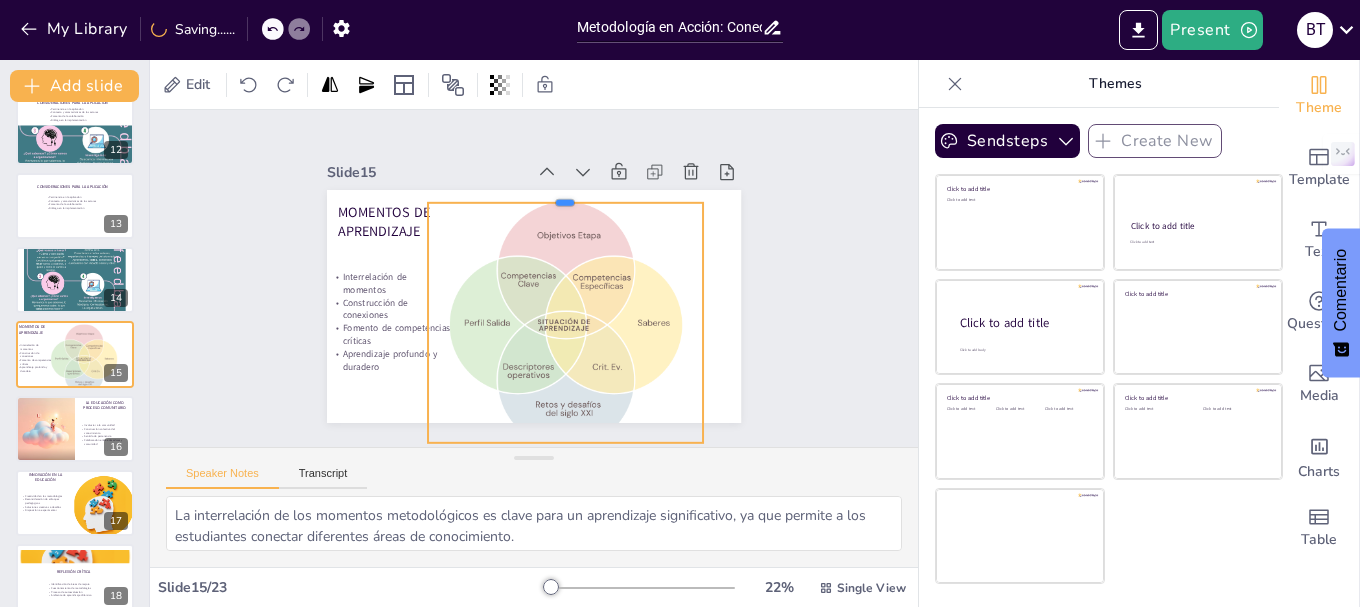 drag, startPoint x: 545, startPoint y: 212, endPoint x: 549, endPoint y: 193, distance: 19.416489 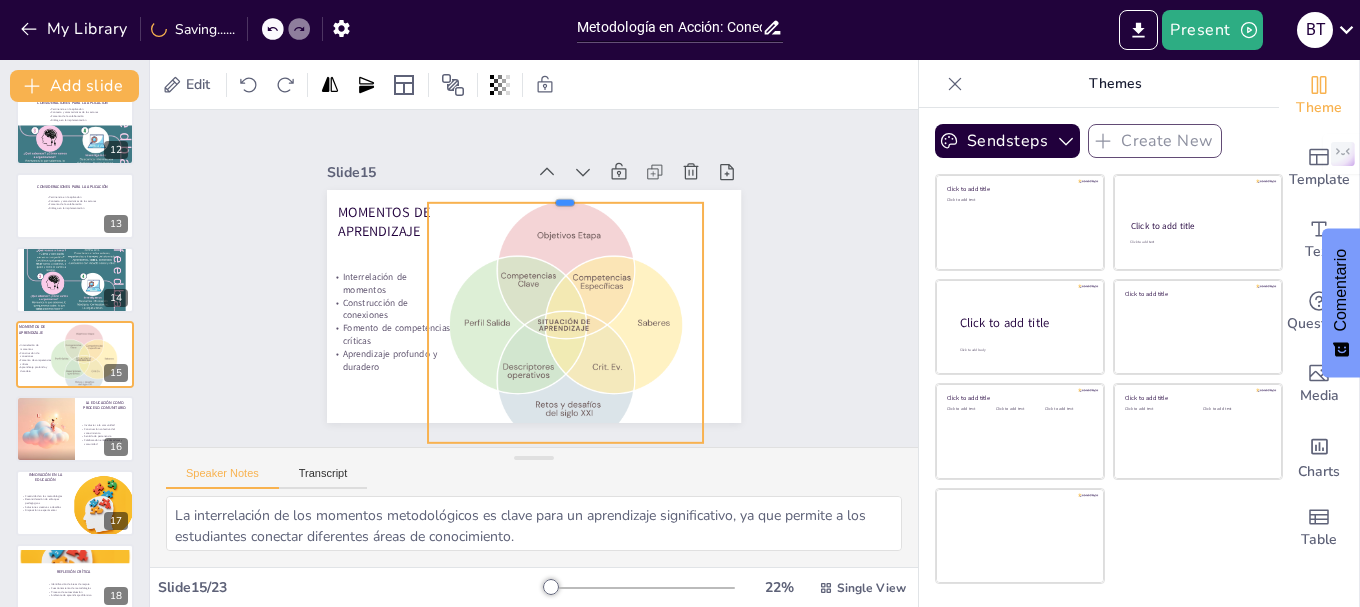 click at bounding box center [582, 203] 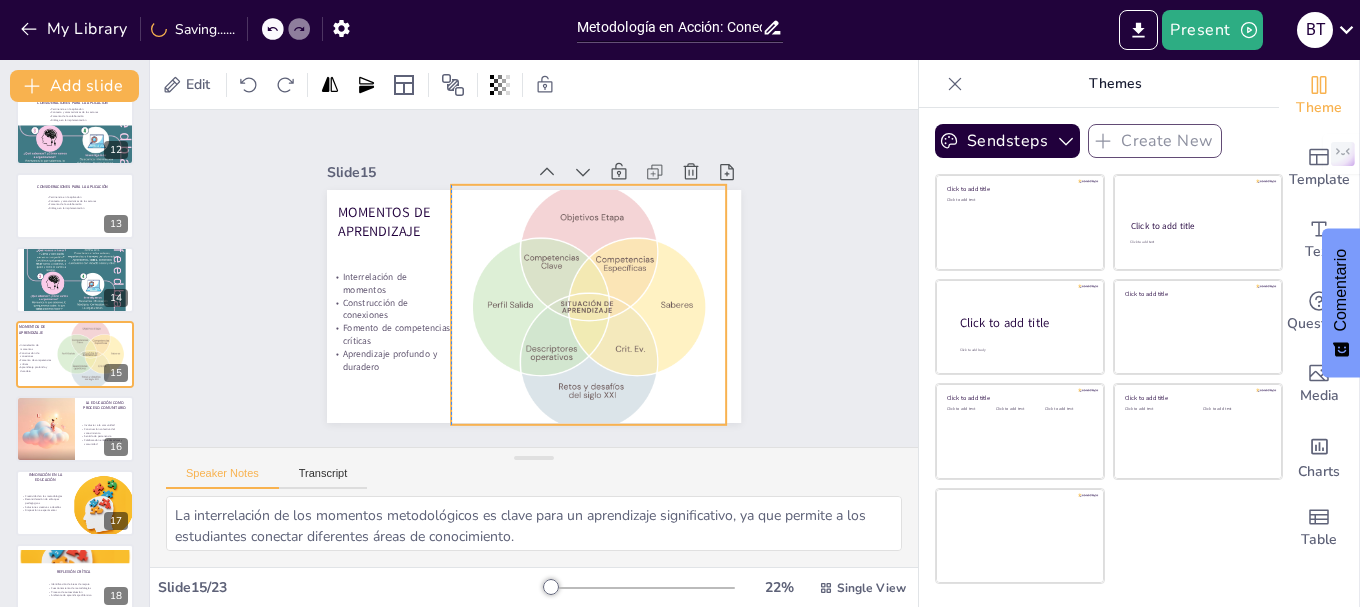 drag, startPoint x: 552, startPoint y: 275, endPoint x: 627, endPoint y: 254, distance: 77.88453 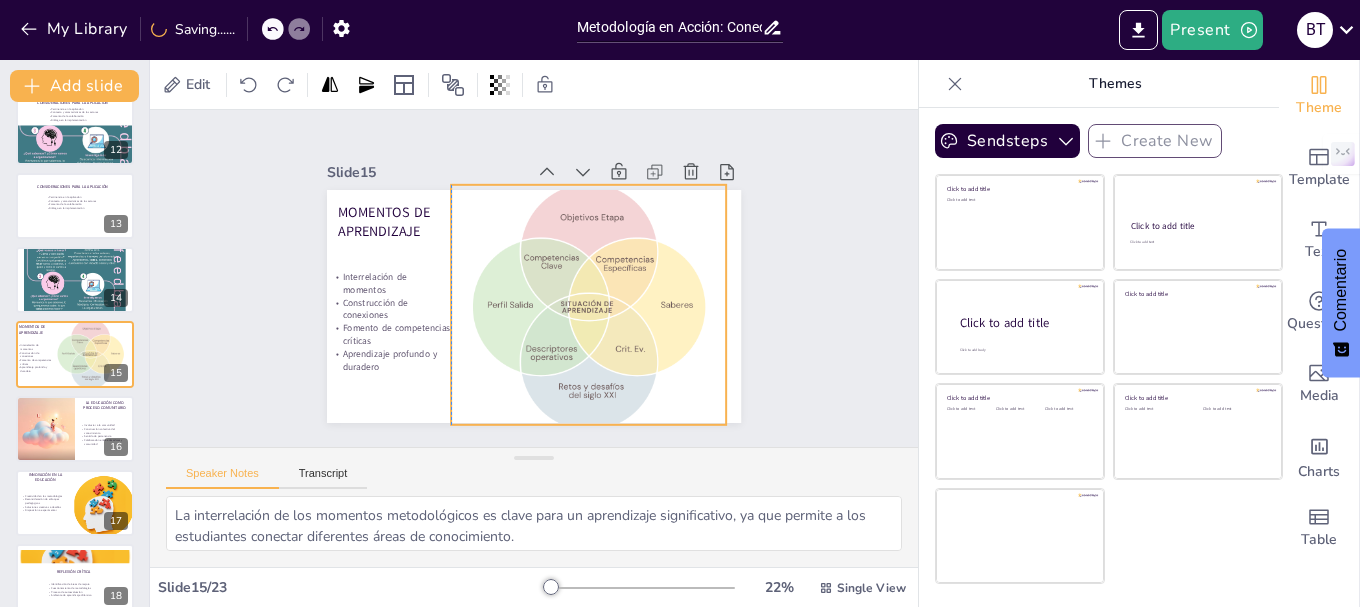 click at bounding box center (497, 291) 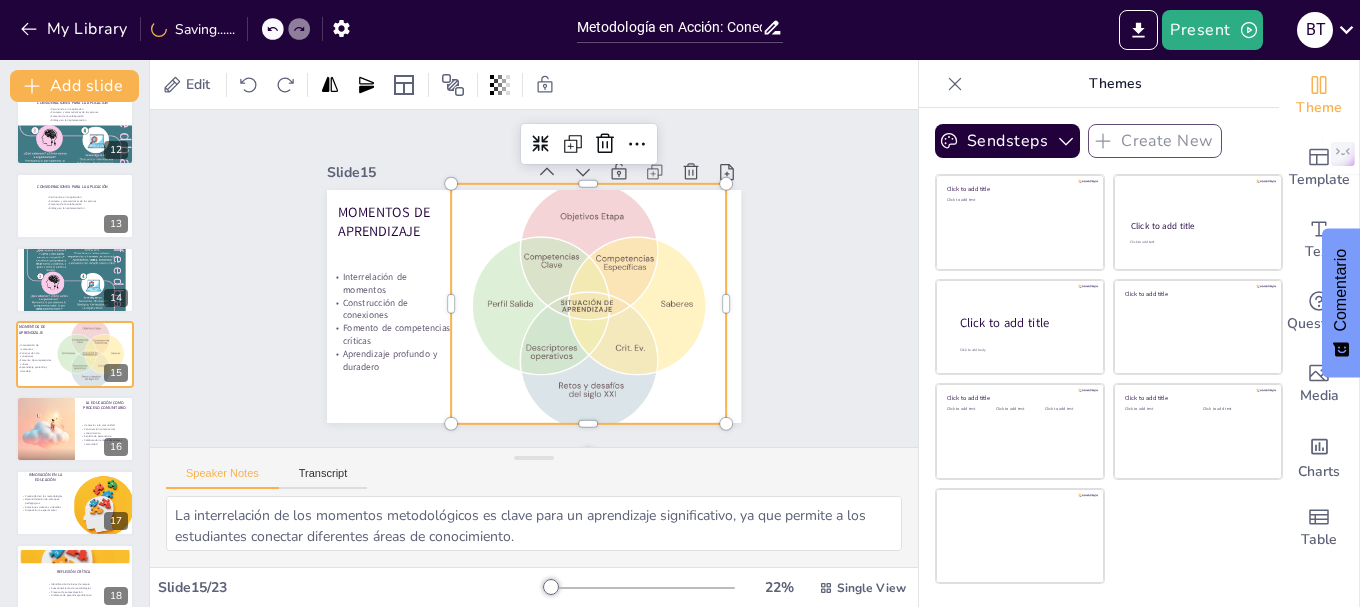 click on "Slide 1 Metodología en Acción: Conectando Saberes y Realidades Esta presentación explora la articulación y secuencia de momentos metodológicos en la educación, enfatizando la importancia de integrar práctica, teorización, valoración y producción para transformar la realidad del estudiante. Generated with Sendsteps.ai Slide 2 La Nueva Visión Educativa La educación debe ser integral y compleja El enfoque debe incluir diversas realidades La educación va más allá de la transmisión de conocimientos Importancia de la perspectiva del educador Slide 3 Momentos Metodológicos Cuatro momentos metodológicos interconectados Importancia de cada momento Aprendizaje significativo Relación entre teoría y práctica Slide 4 La Práctica Aprendizaje basado en la experiencia Contacto directo con la realidad Fomento de habilidades críticas Actividades prácticas relevantes Slide 5 La Teorización Uso crítico de la teoría Contextualización de conocimientos Proceso dinámico de reflexión Slide 6 Slide" at bounding box center (533, 278) 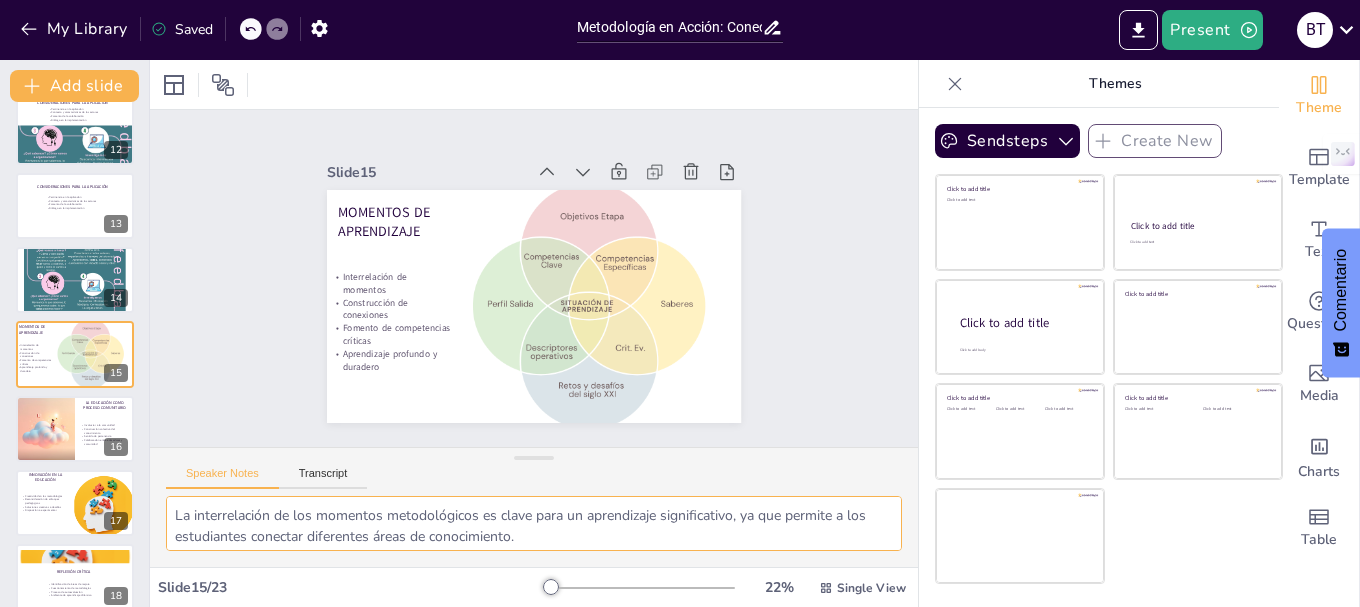 scroll, scrollTop: 40, scrollLeft: 0, axis: vertical 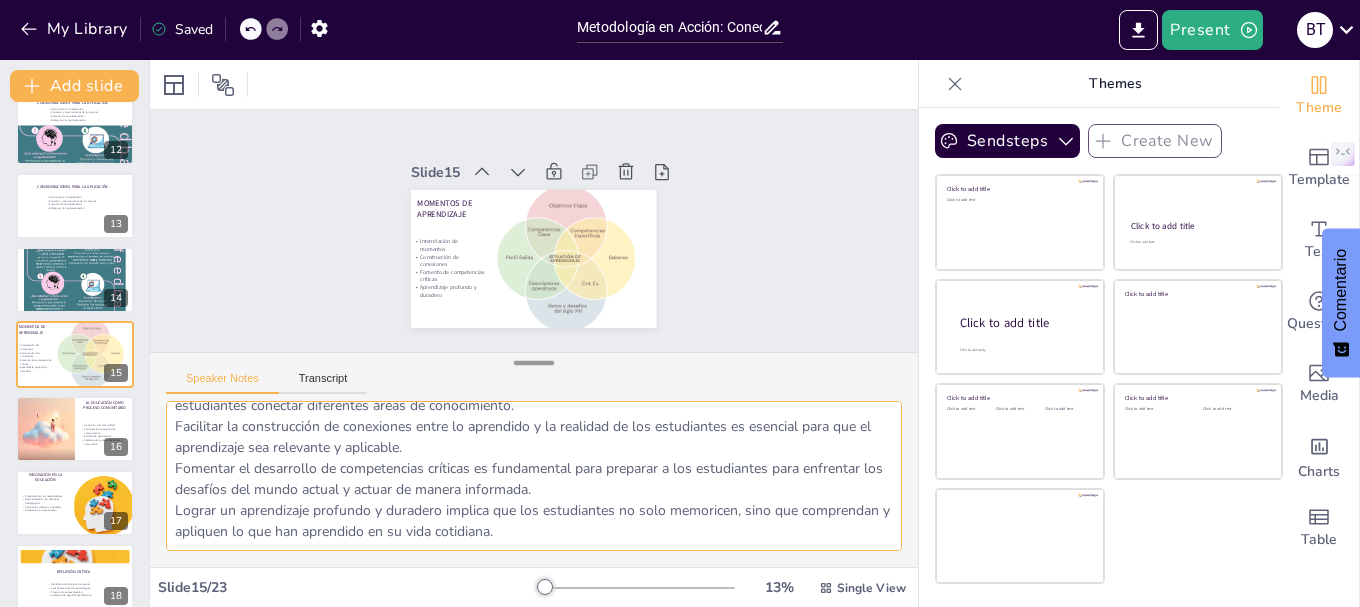 drag, startPoint x: 531, startPoint y: 457, endPoint x: 537, endPoint y: 362, distance: 95.189285 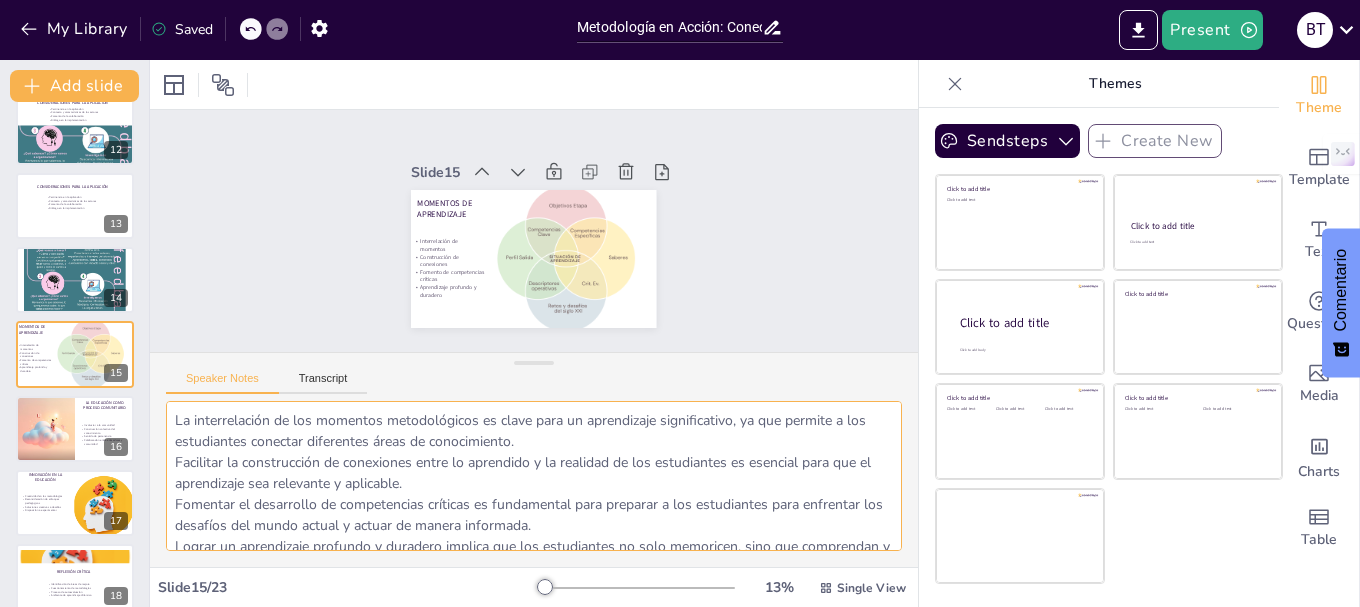 scroll, scrollTop: 10, scrollLeft: 0, axis: vertical 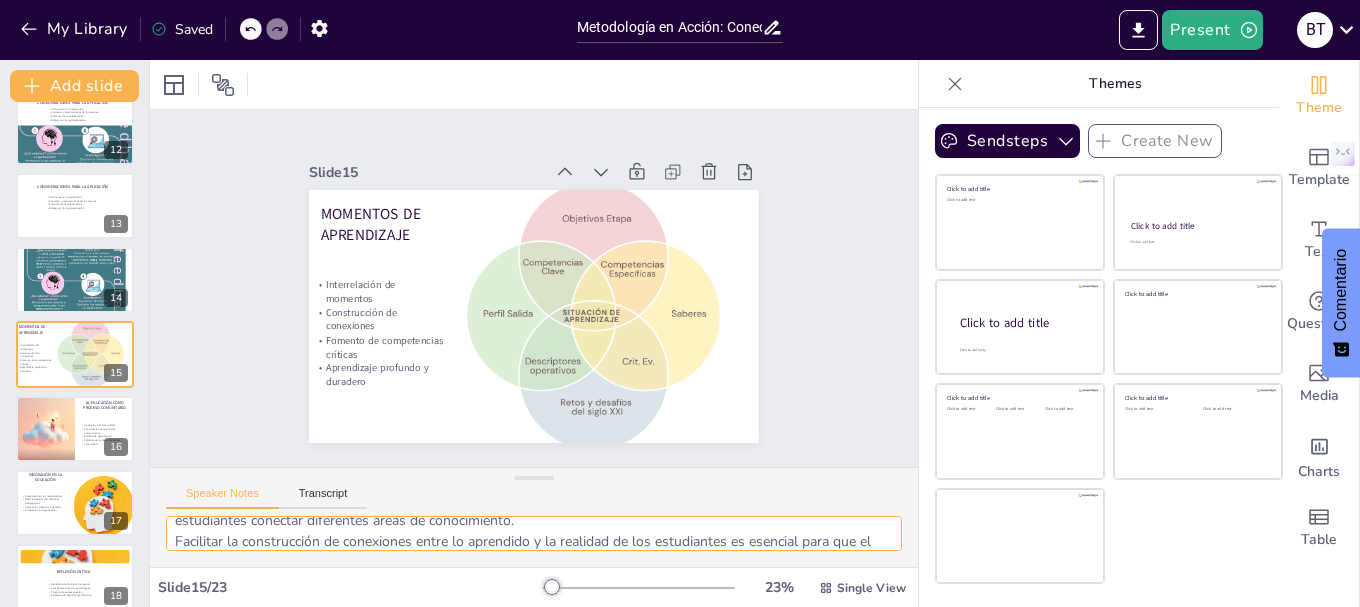 drag, startPoint x: 536, startPoint y: 363, endPoint x: 538, endPoint y: 510, distance: 147.01361 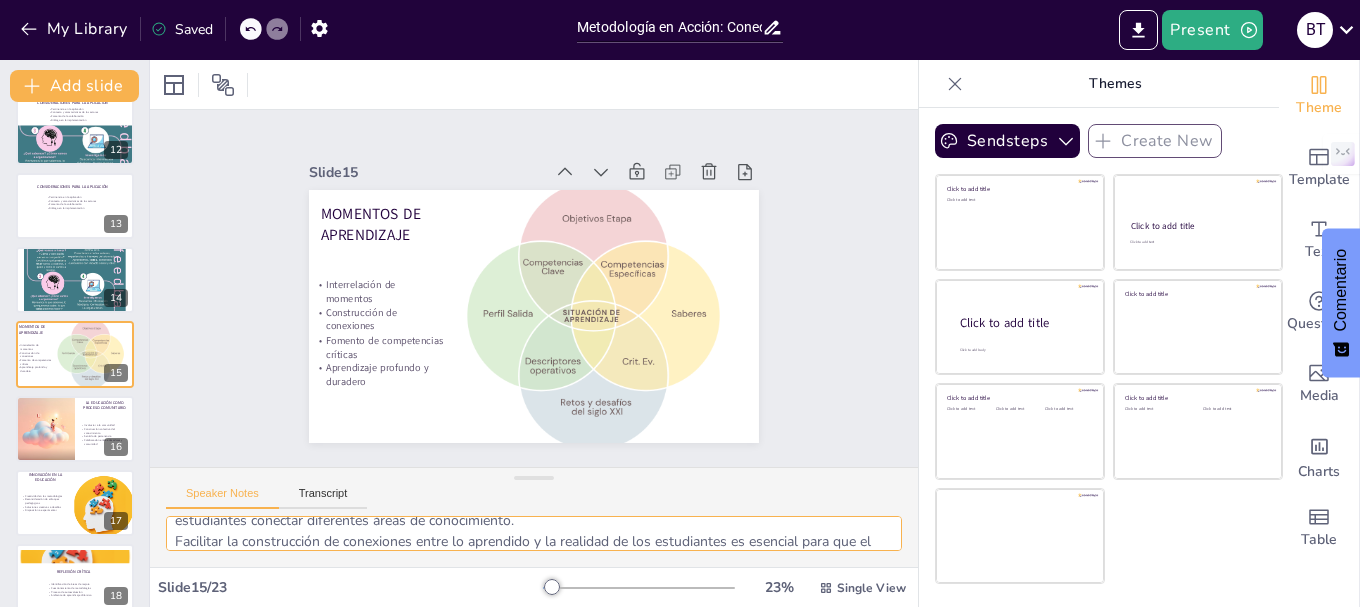 click on "Speaker Notes Transcript La interrelación de los momentos metodológicos es clave para un aprendizaje significativo, ya que permite a los estudiantes conectar diferentes áreas de conocimiento.
Facilitar la construcción de conexiones entre lo aprendido y la realidad de los estudiantes es esencial para que el aprendizaje sea relevante y aplicable.
Fomentar el desarrollo de competencias críticas es fundamental para preparar a los estudiantes para enfrentar los desafíos del mundo actual y actuar de manera informada.
Lograr un aprendizaje profundo y duradero implica que los estudiantes no solo memoricen, sino que comprendan y apliquen lo que han aprendido en su vida cotidiana." at bounding box center [534, 517] 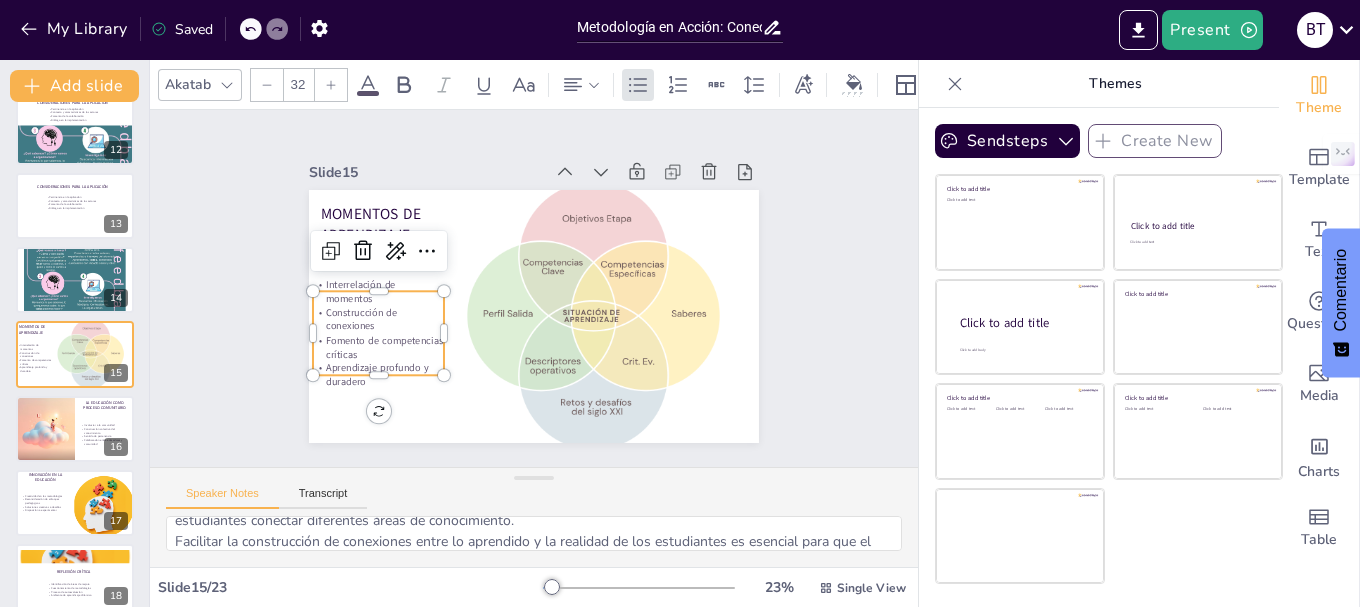 click on "Fomento de competencias críticas" at bounding box center [370, 313] 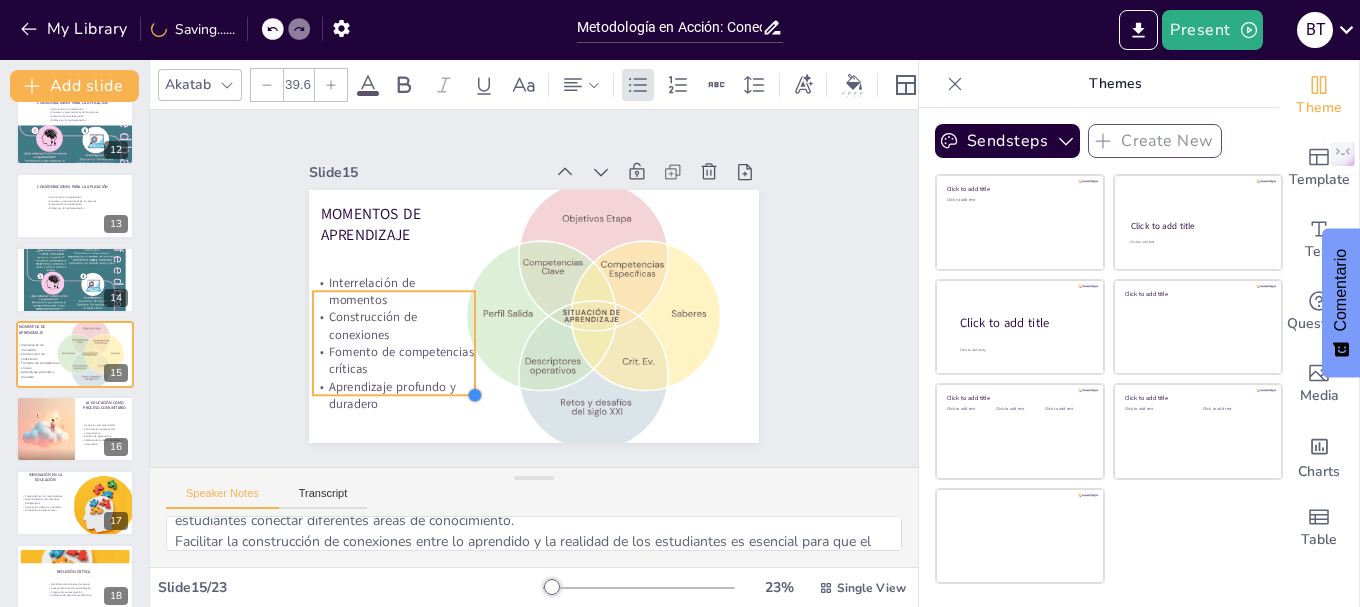 type on "38.9" 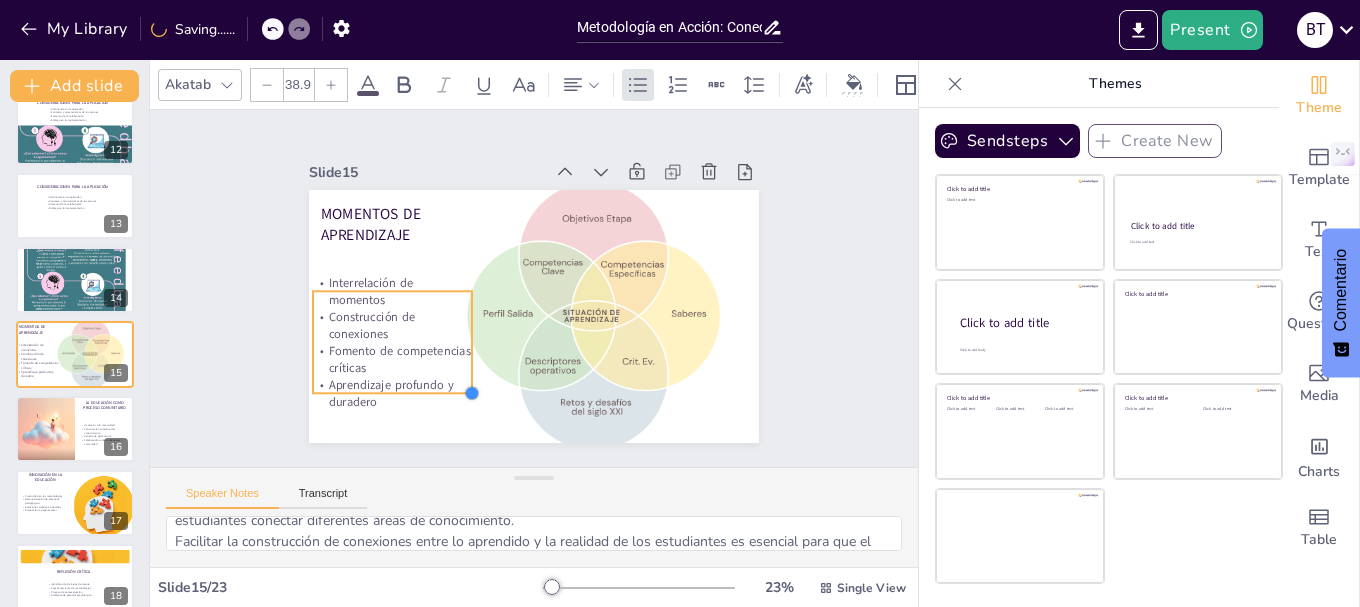 drag, startPoint x: 431, startPoint y: 364, endPoint x: 431, endPoint y: 382, distance: 18 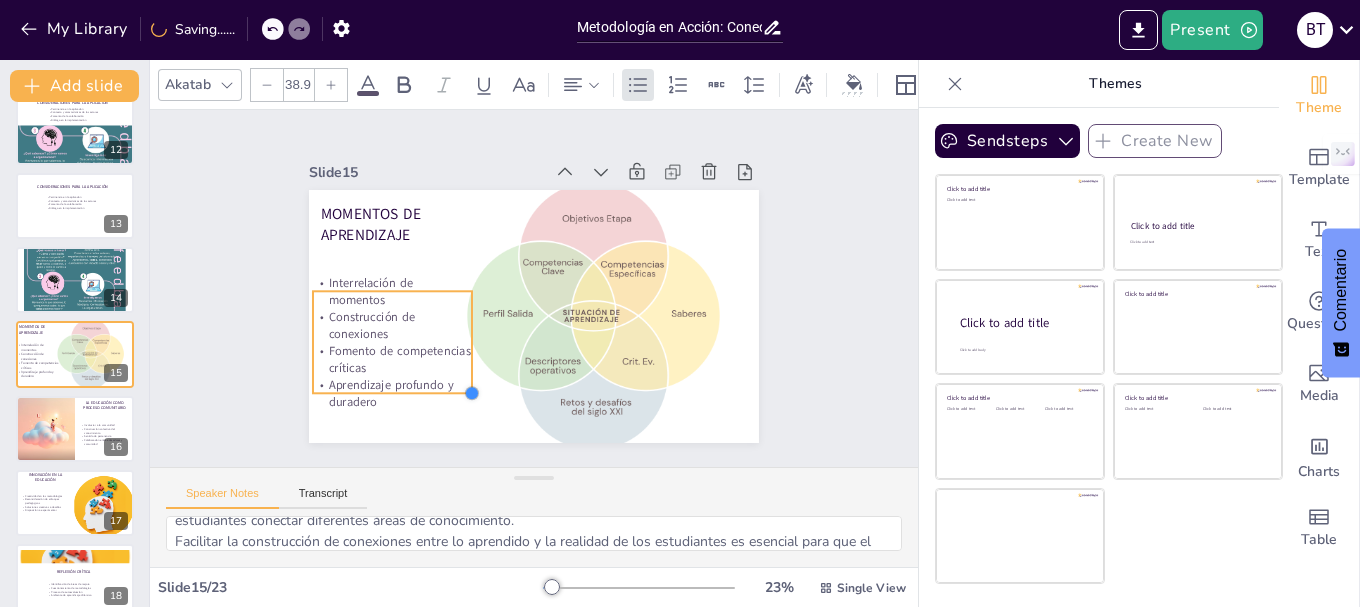 click on "Momentos de Aprendizaje Interrelación de momentos Construcción de conexiones Fomento de competencias críticas Aprendizaje profundo y duradero" at bounding box center [531, 316] 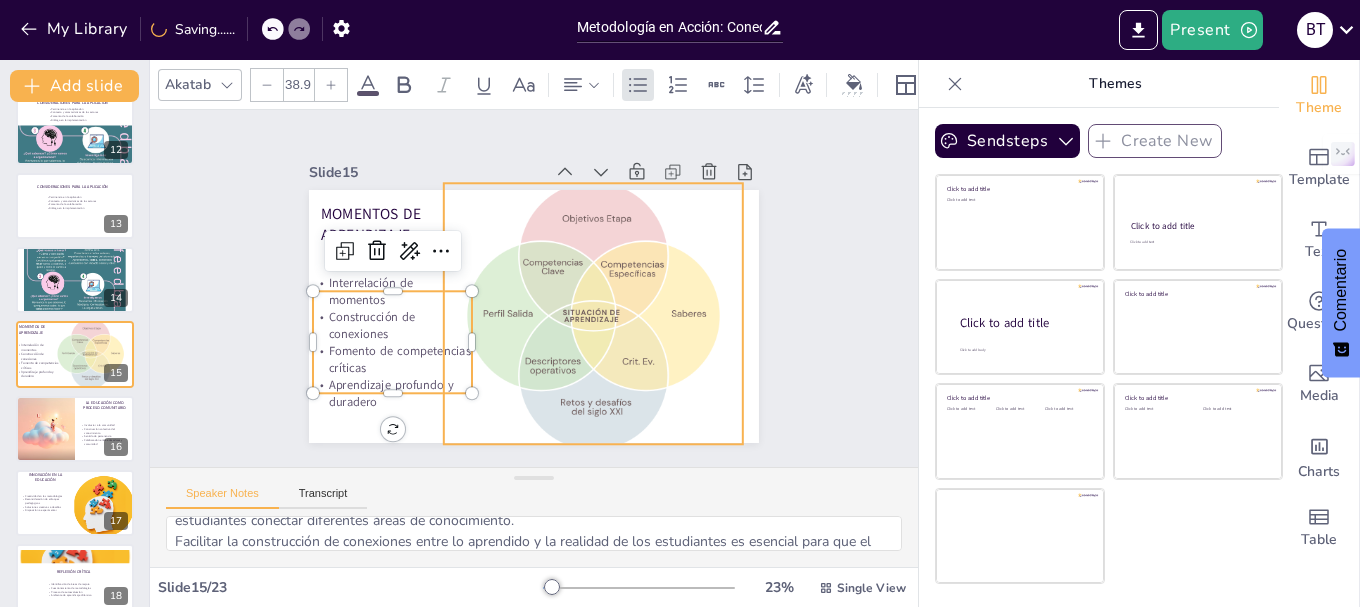 click at bounding box center (559, 319) 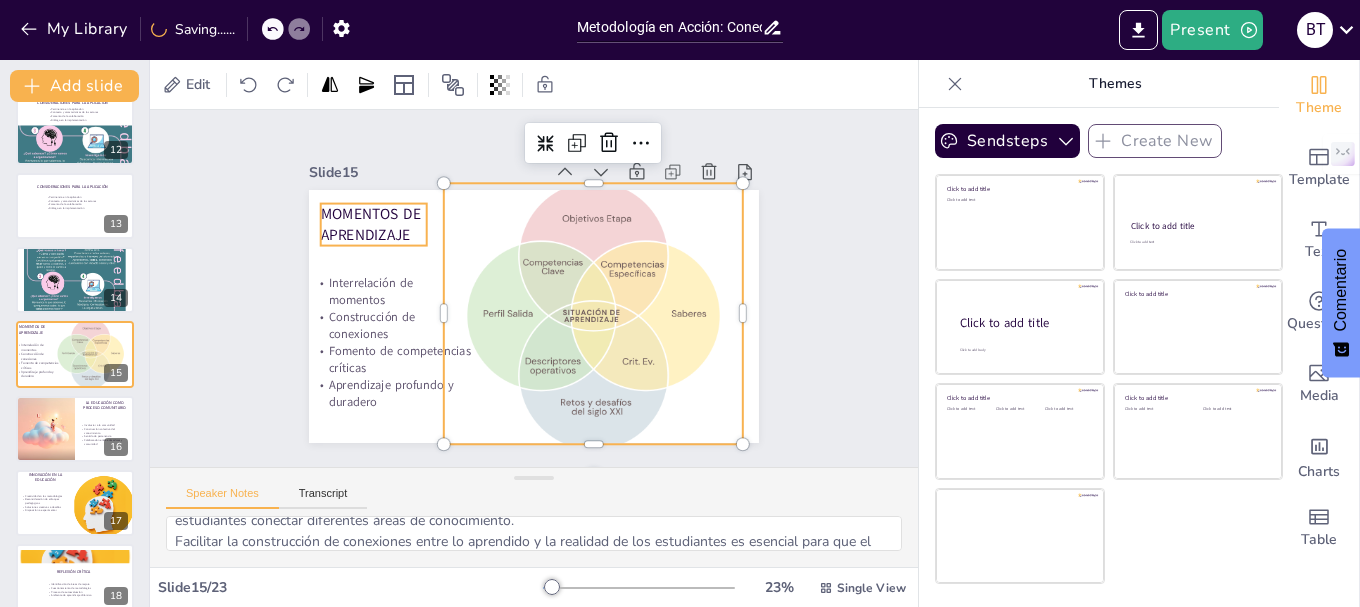 click on "Momentos de Aprendizaje" at bounding box center (380, 208) 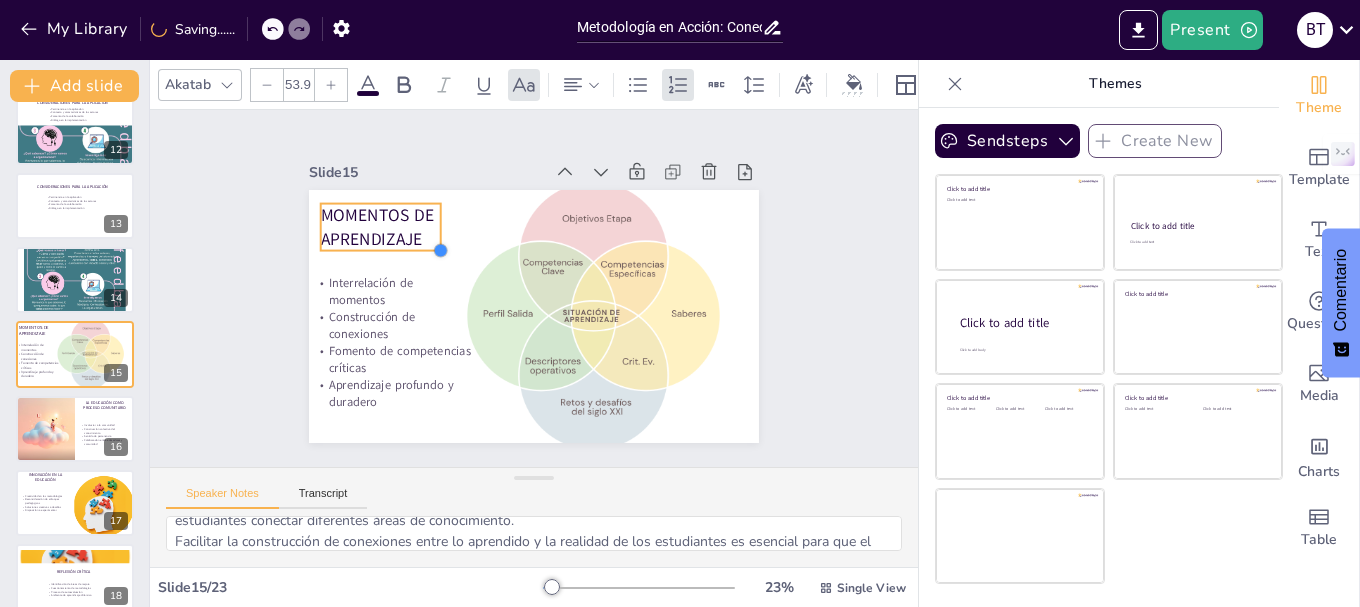 type on "53" 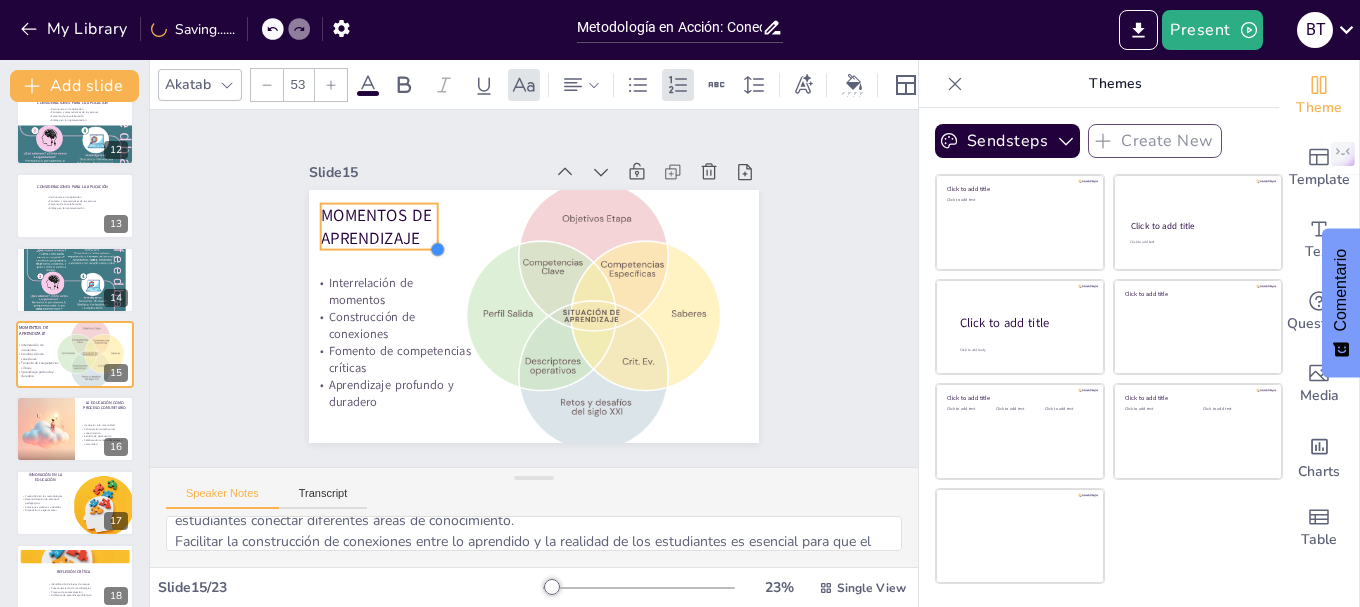 drag, startPoint x: 416, startPoint y: 241, endPoint x: 427, endPoint y: 237, distance: 11.7046995 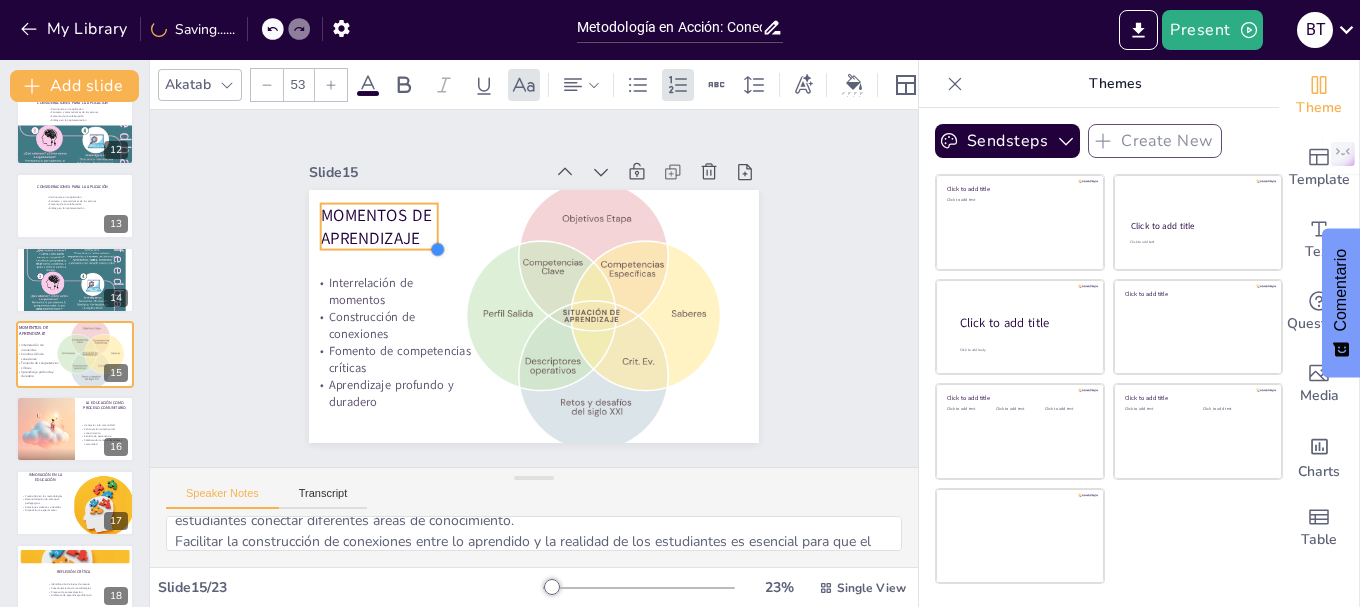 click at bounding box center [442, 240] 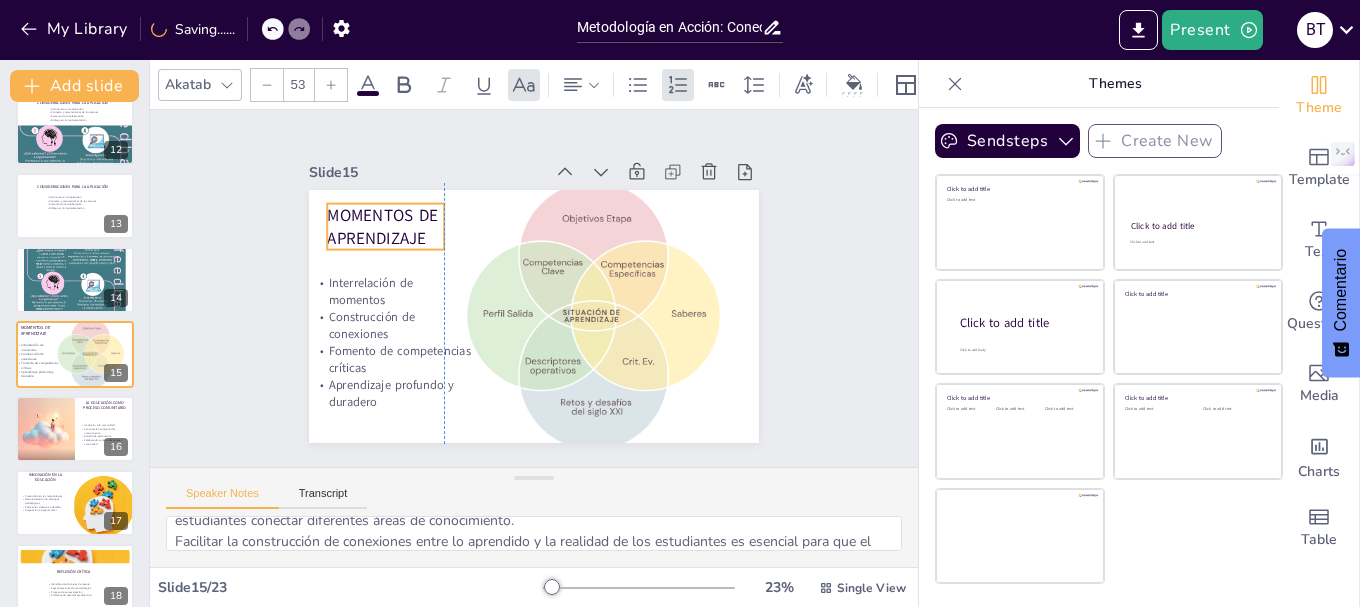 click on "Momentos de Aprendizaje" at bounding box center [392, 211] 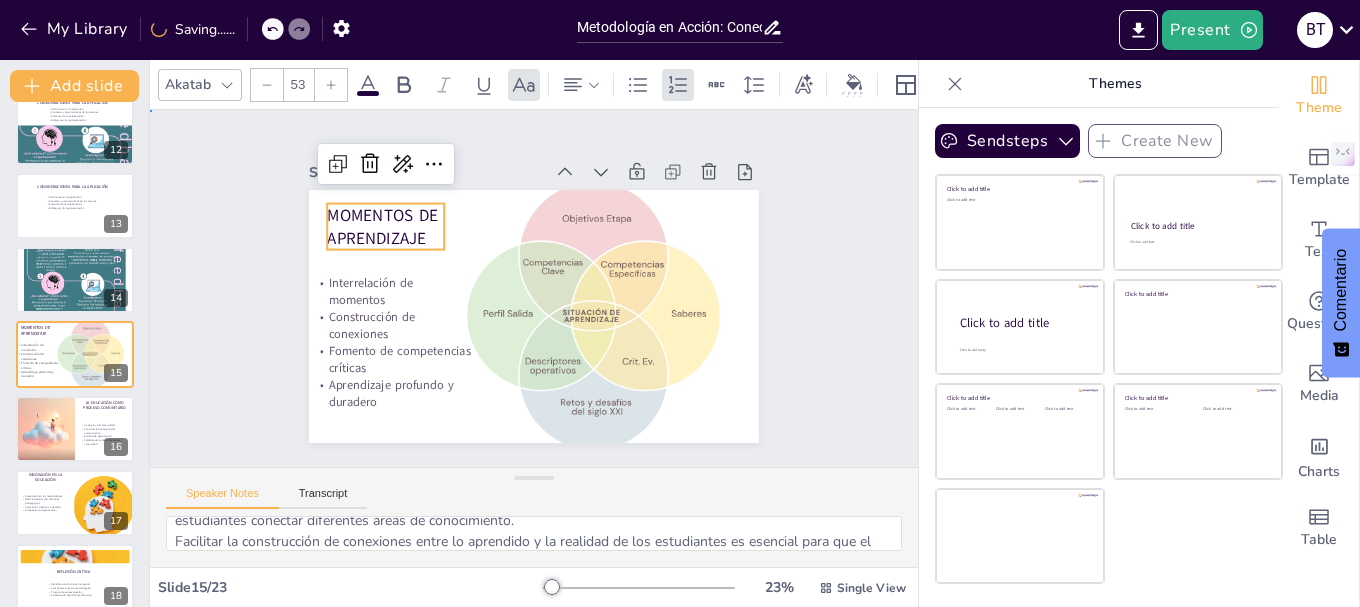 click on "Slide 1 Metodología en Acción: Conectando Saberes y Realidades Esta presentación explora la articulación y secuencia de momentos metodológicos en la educación, enfatizando la importancia de integrar práctica, teorización, valoración y producción para transformar la realidad del estudiante. Generated with Sendsteps.ai Slide 2 La Nueva Visión Educativa La educación debe ser integral y compleja El enfoque debe incluir diversas realidades La educación va más allá de la transmisión de conocimientos Importancia de la perspectiva del educador Slide 3 Momentos Metodológicos Cuatro momentos metodológicos interconectados Importancia de cada momento Aprendizaje significativo Relación entre teoría y práctica Slide 4 La Práctica Aprendizaje basado en la experiencia Contacto directo con la realidad Fomento de habilidades críticas Actividades prácticas relevantes Slide 5 La Teorización Uso crítico de la teoría Contextualización de conocimientos Proceso dinámico de reflexión Slide 6 Slide" at bounding box center [533, 288] 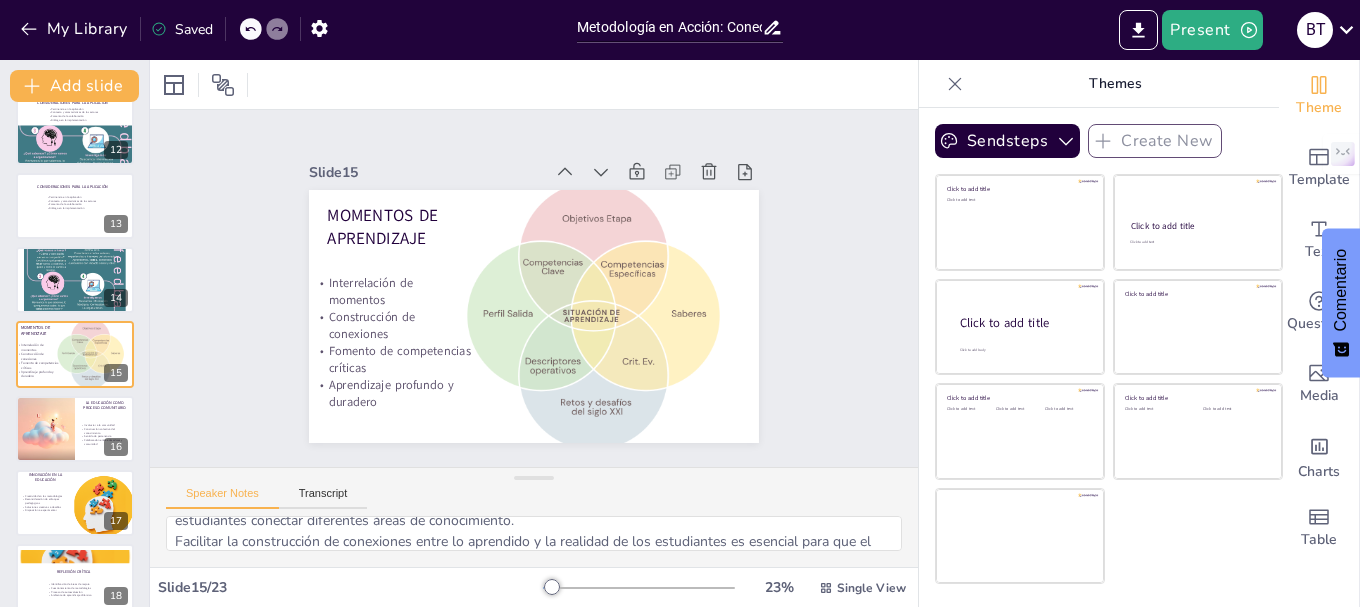 click 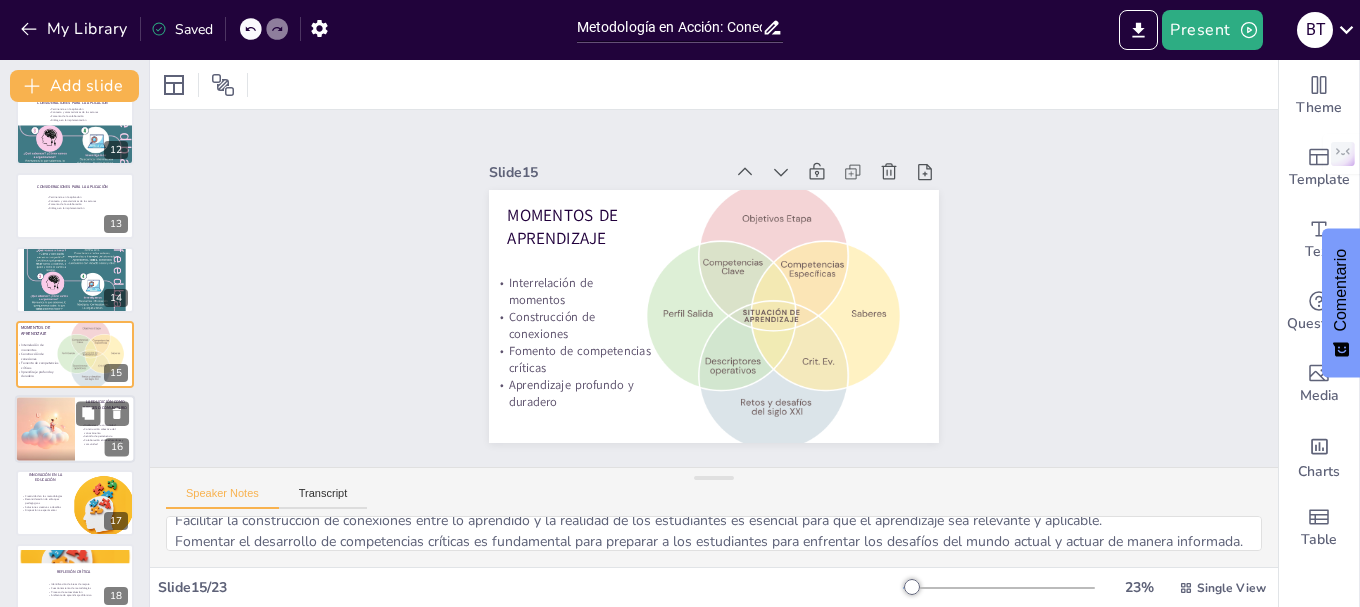 click at bounding box center (45, 429) 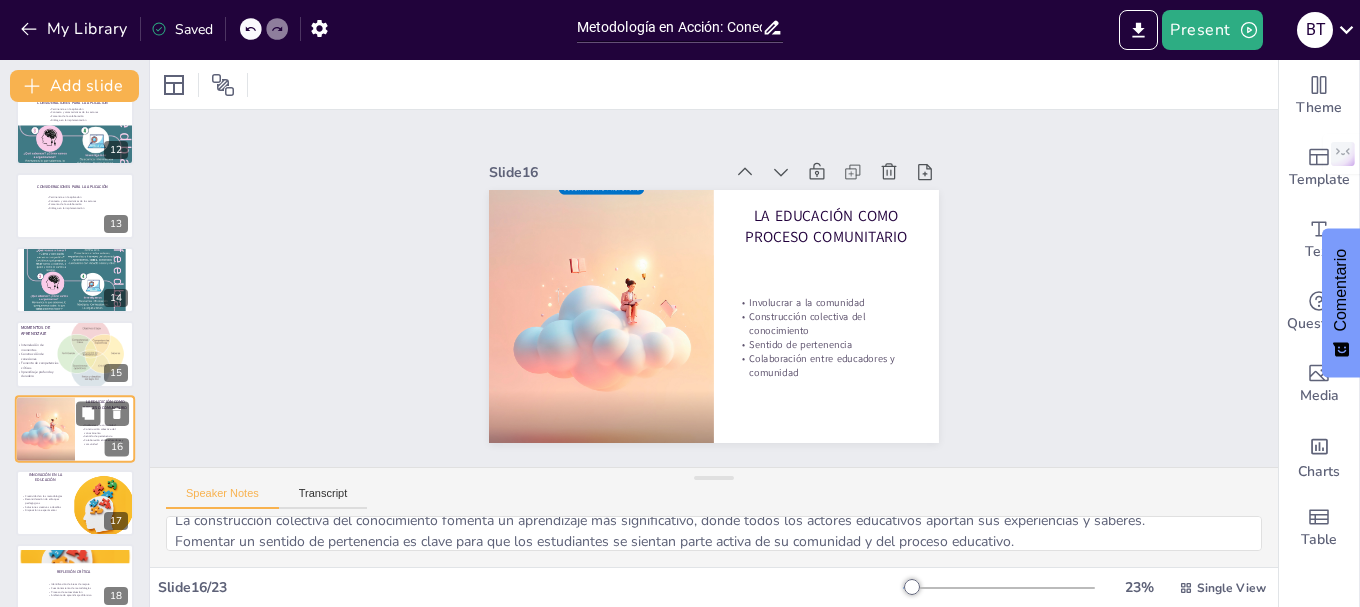 scroll, scrollTop: 912, scrollLeft: 0, axis: vertical 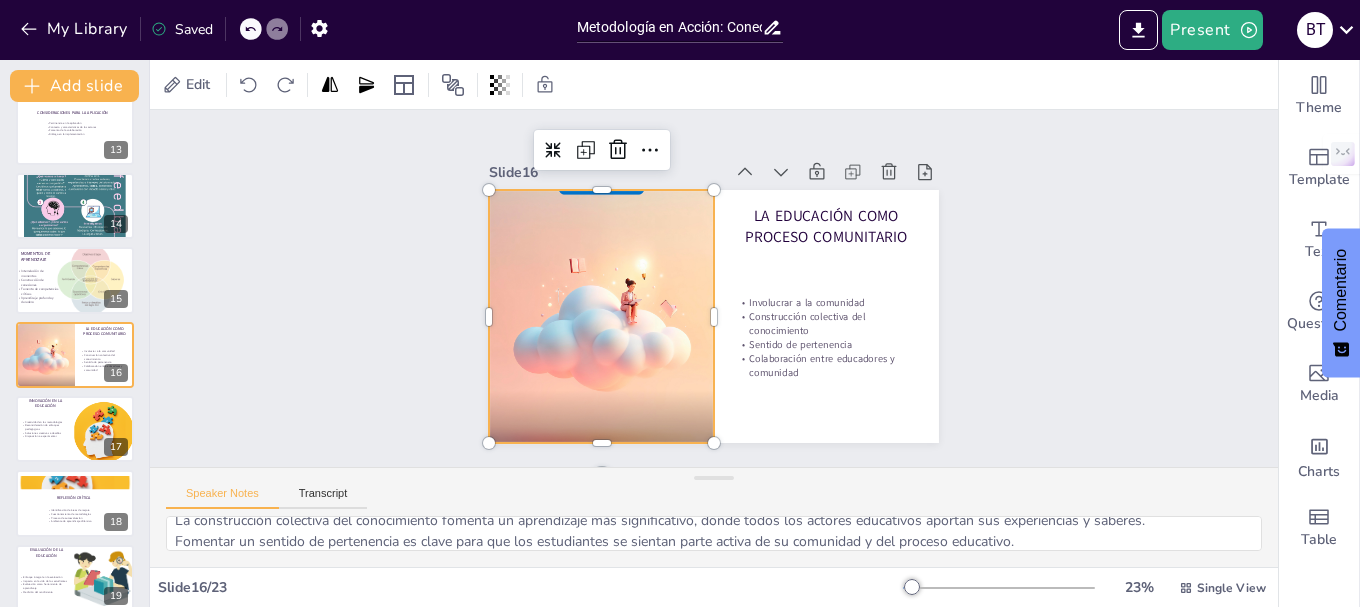 click at bounding box center (598, 292) 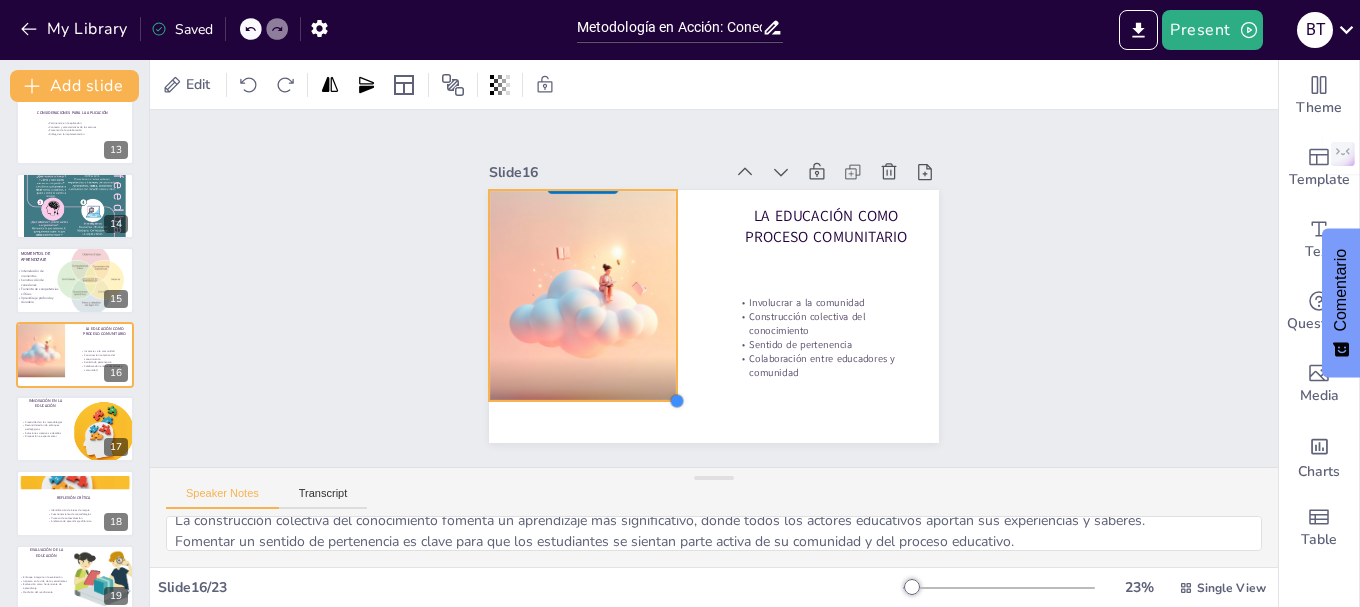 drag, startPoint x: 694, startPoint y: 430, endPoint x: 655, endPoint y: 375, distance: 67.424034 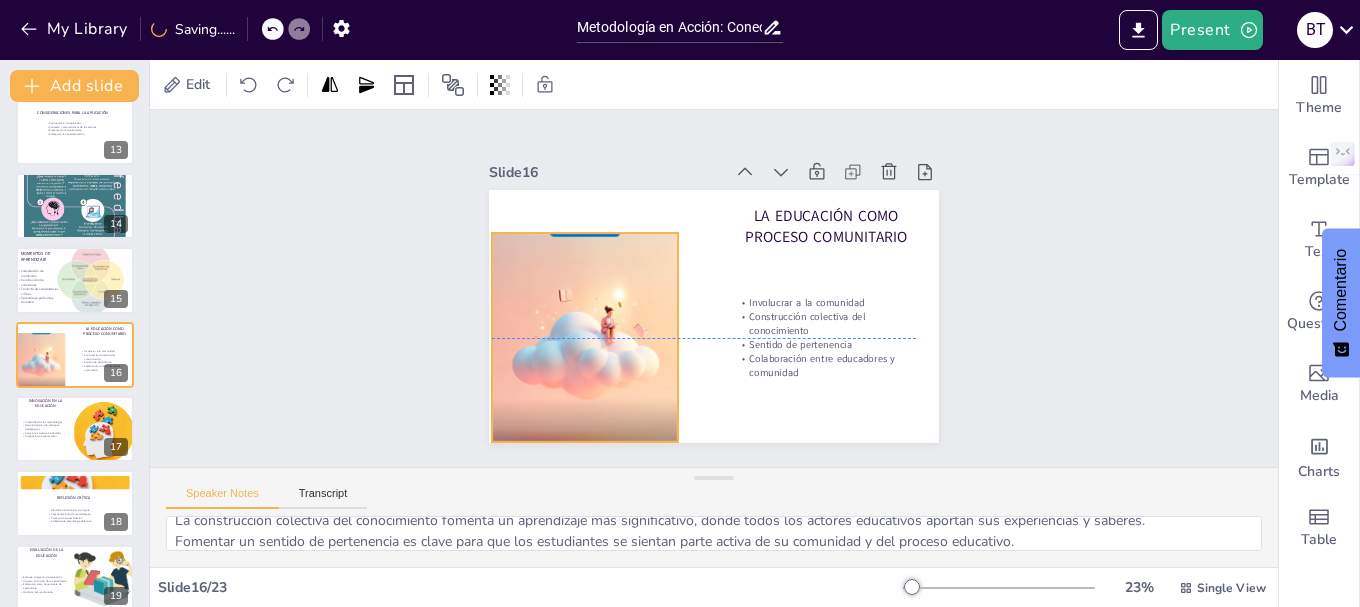 drag, startPoint x: 569, startPoint y: 283, endPoint x: 572, endPoint y: 327, distance: 44.102154 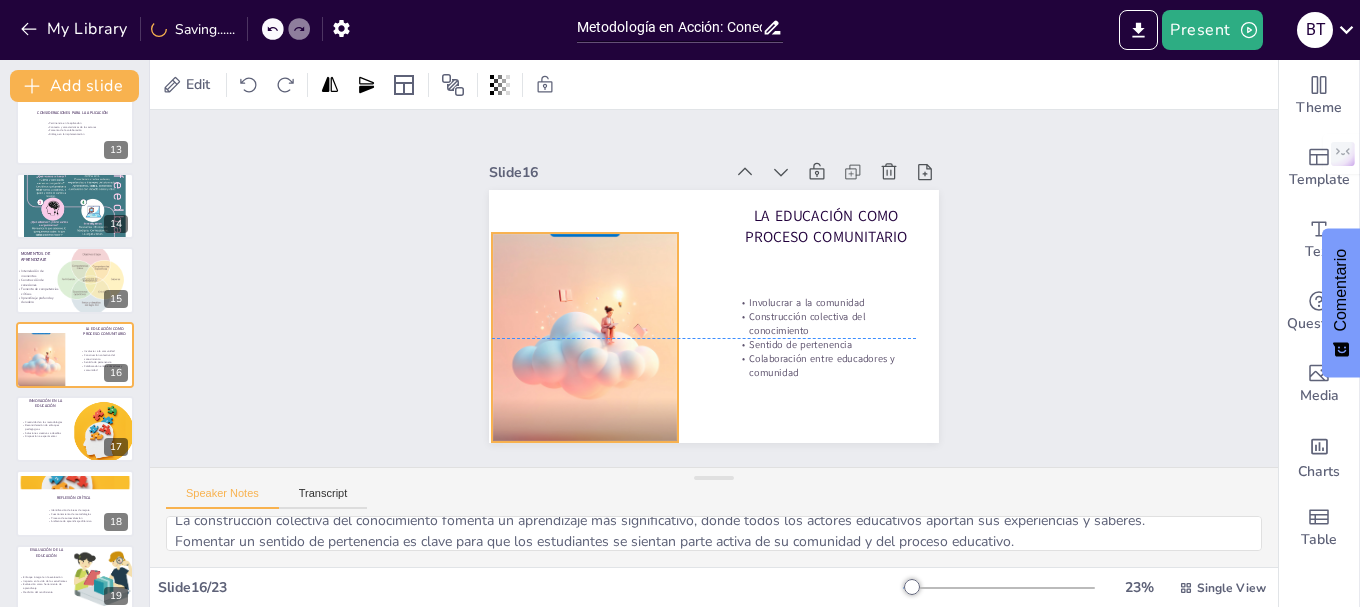 click at bounding box center [580, 324] 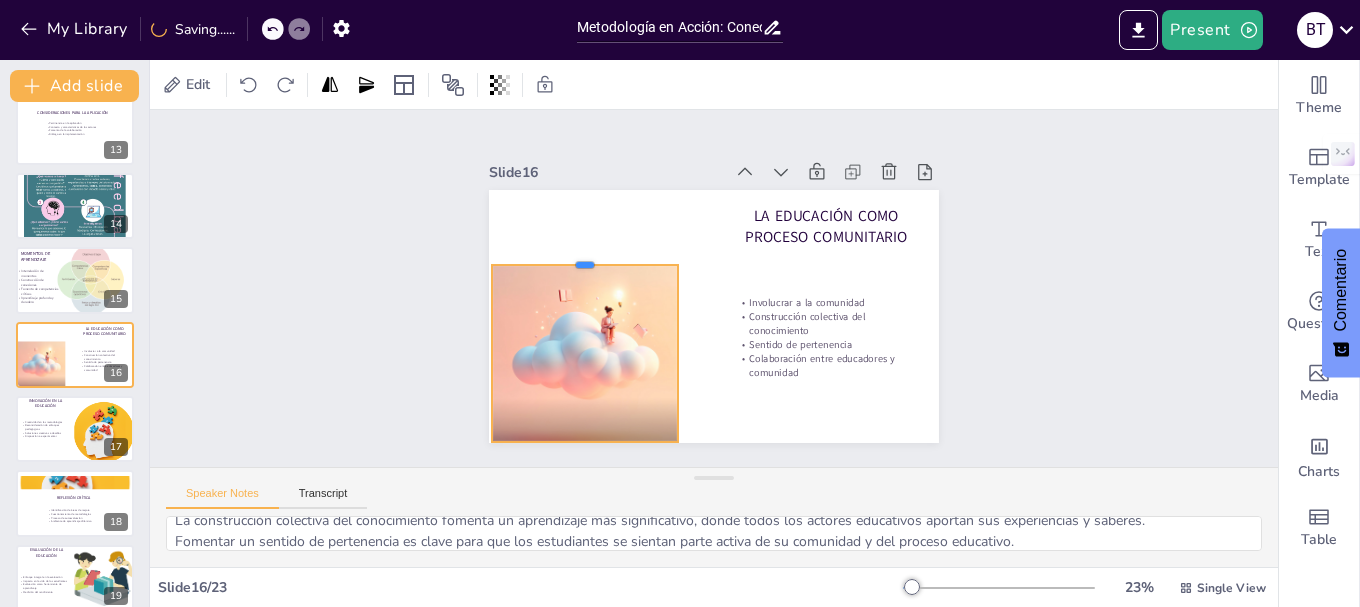 drag, startPoint x: 566, startPoint y: 224, endPoint x: 569, endPoint y: 256, distance: 32.140316 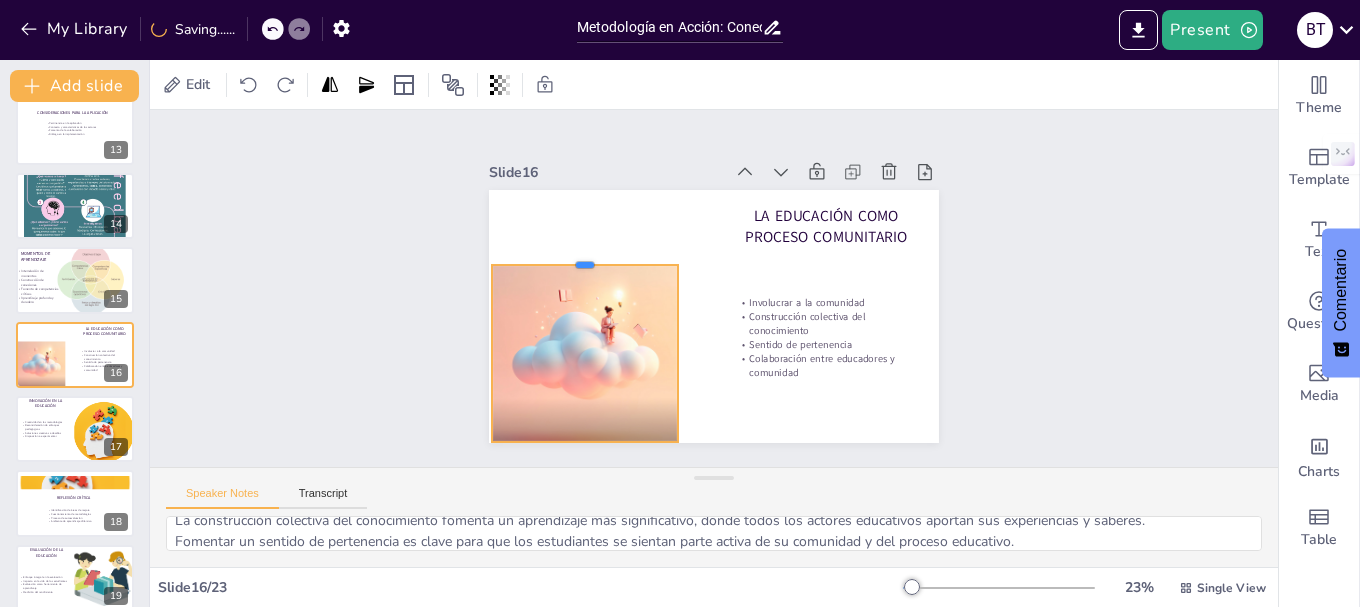 click at bounding box center (589, 243) 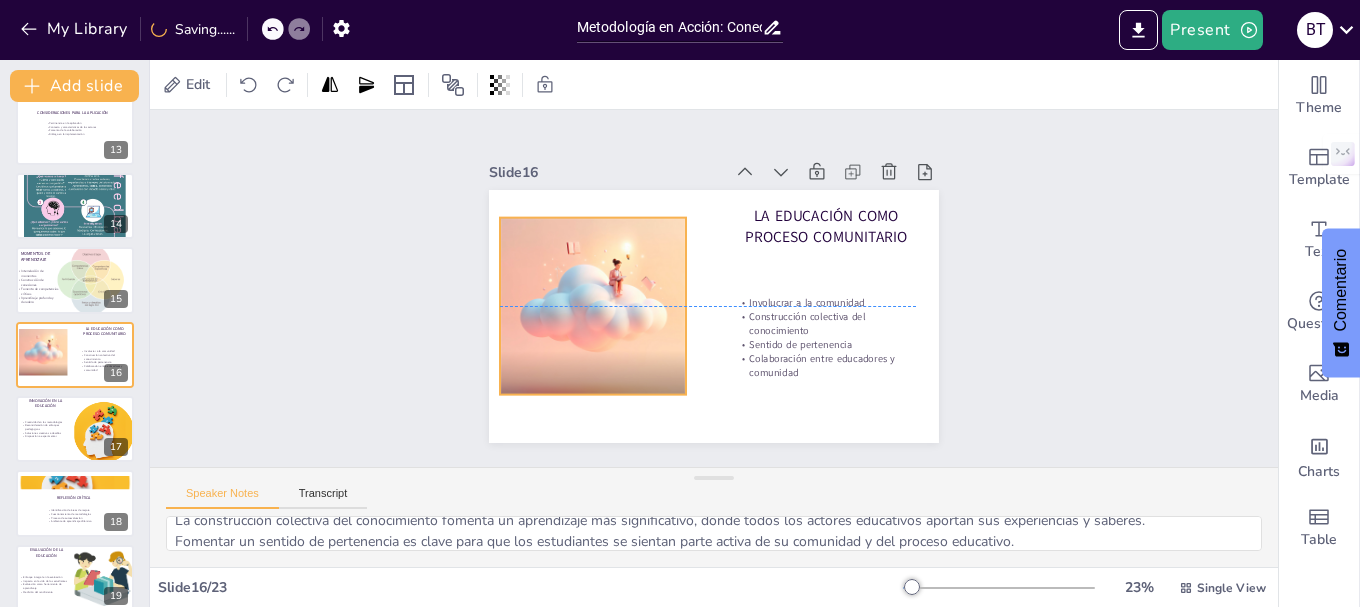 drag, startPoint x: 573, startPoint y: 313, endPoint x: 580, endPoint y: 266, distance: 47.518417 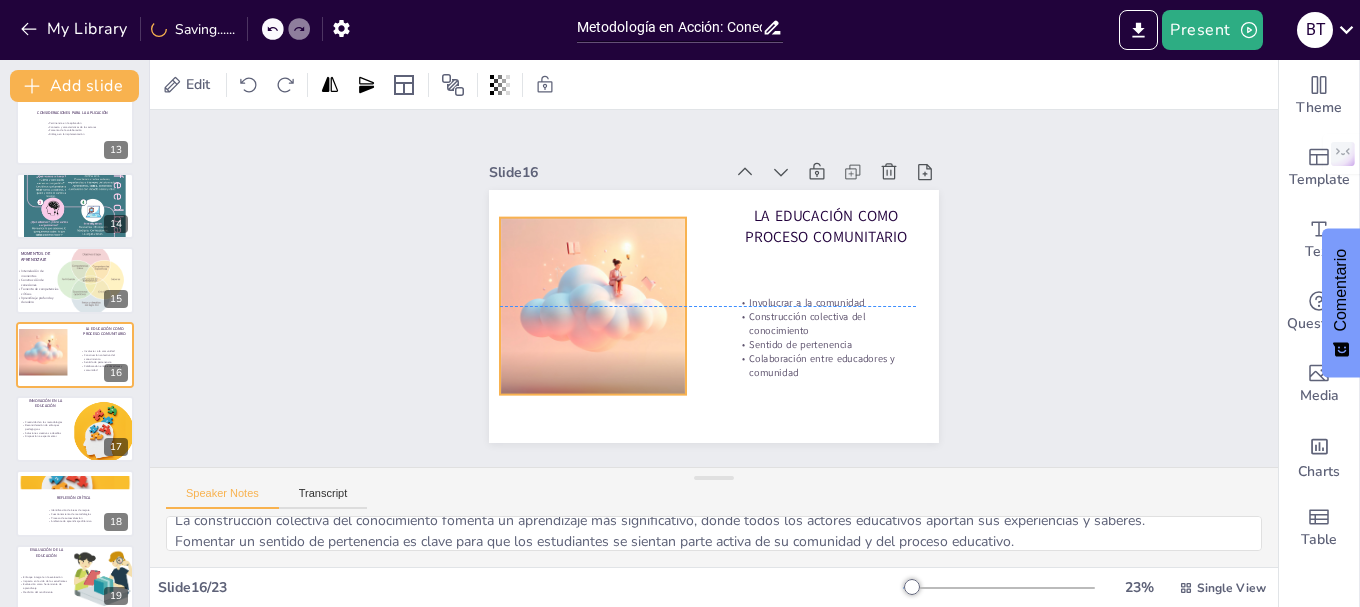 click at bounding box center (593, 277) 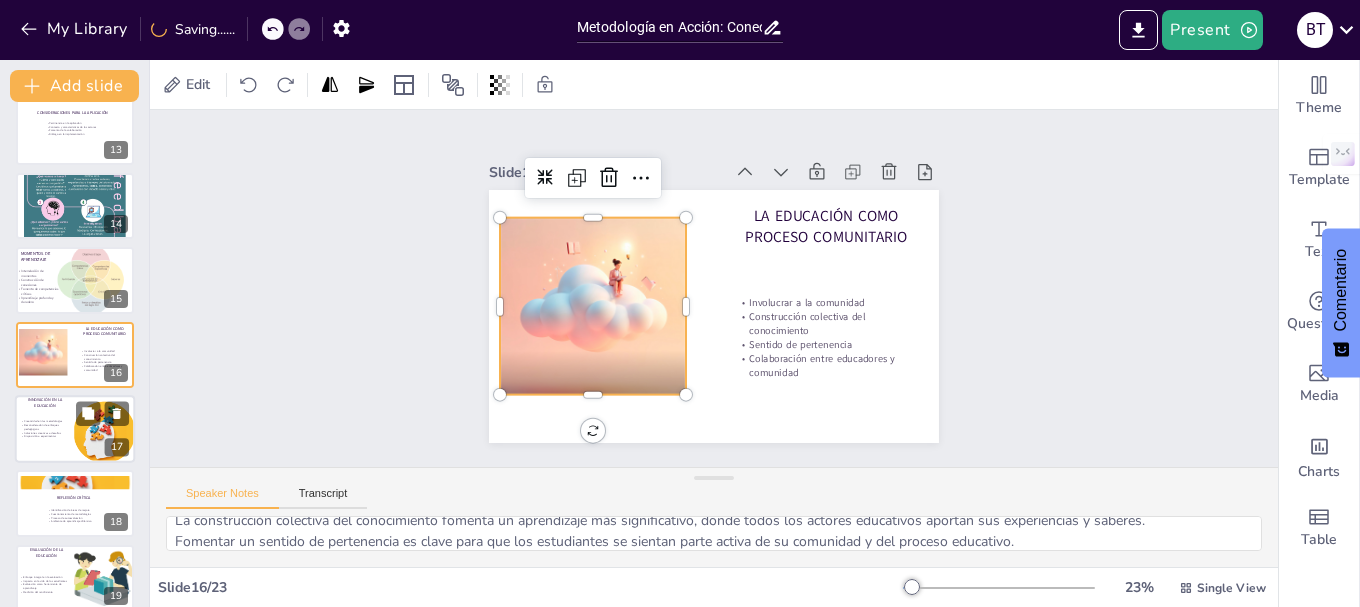 click on "Reconsideración de enfoques pedagógicos" at bounding box center (45, 427) 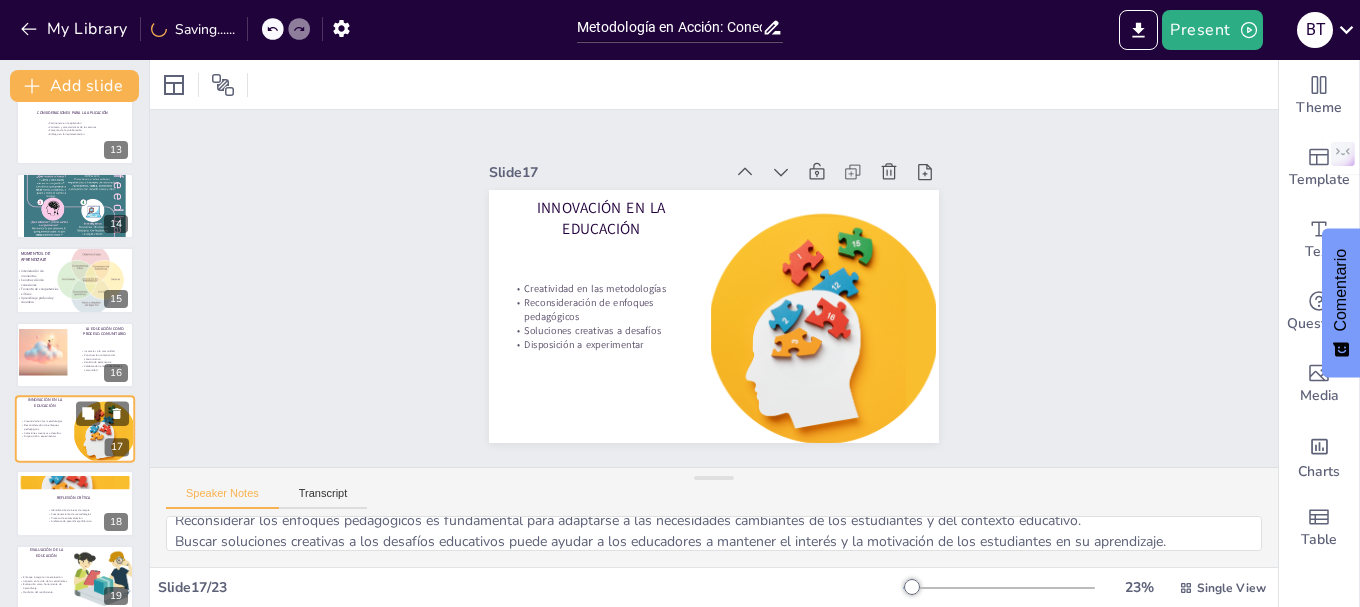 scroll, scrollTop: 987, scrollLeft: 0, axis: vertical 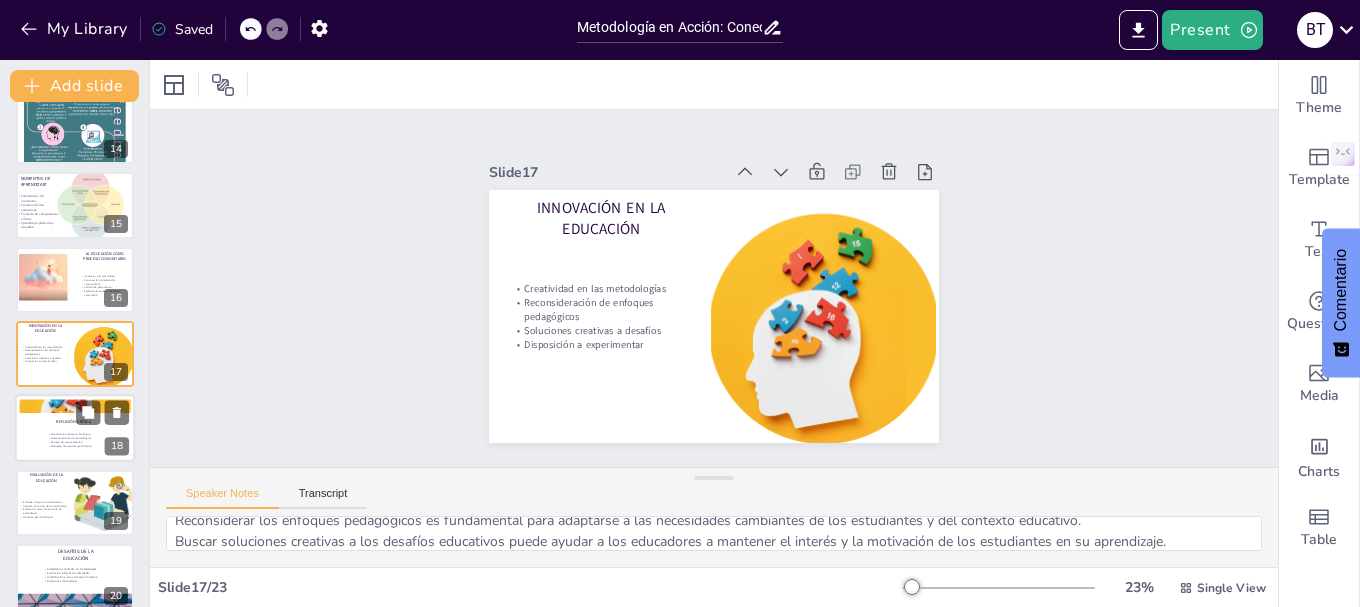 click on "Proceso de autoevaluación" at bounding box center [73, 443] 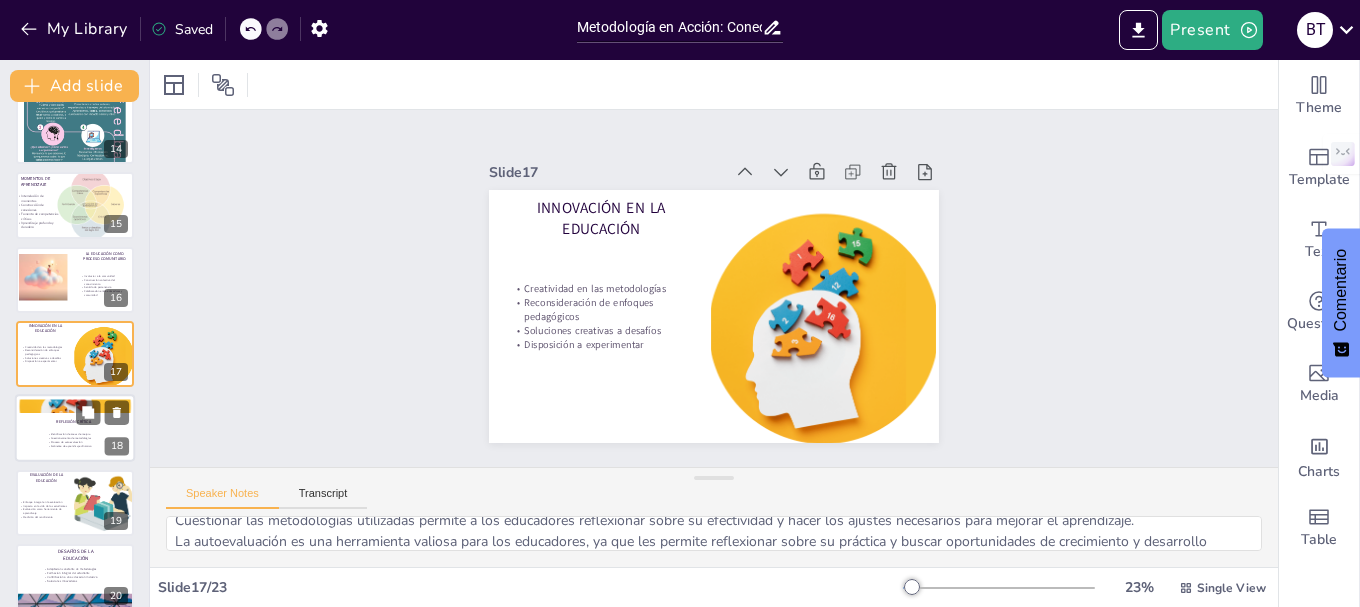 scroll, scrollTop: 1061, scrollLeft: 0, axis: vertical 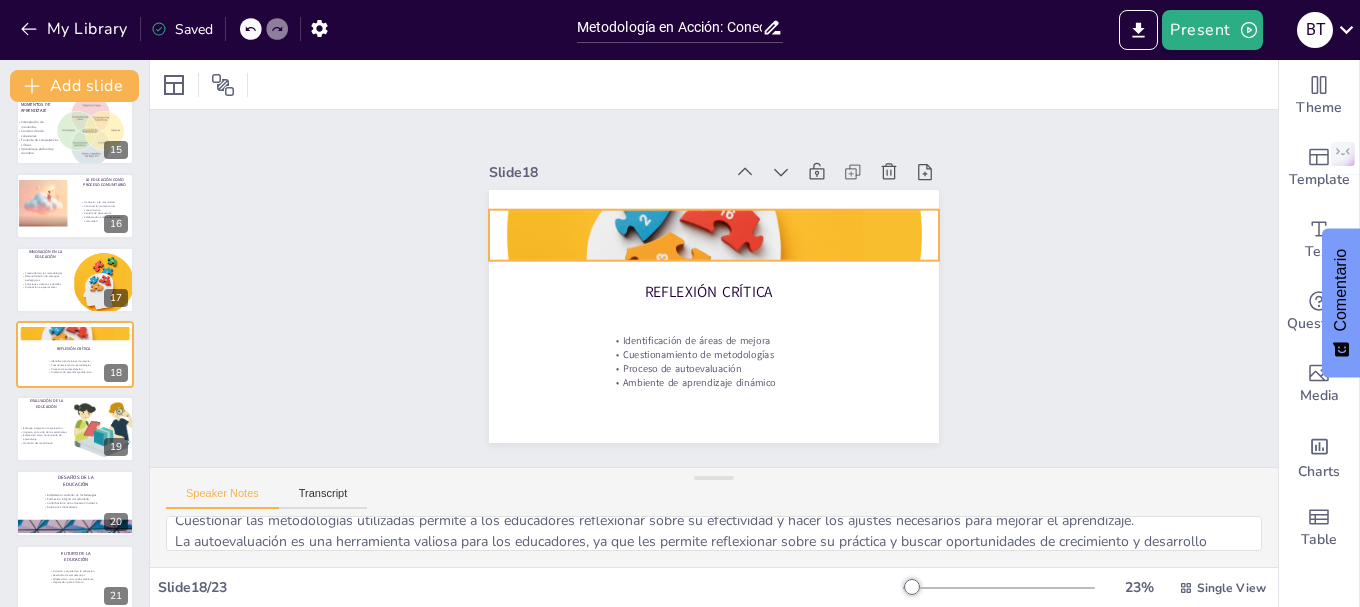 click at bounding box center (725, 236) 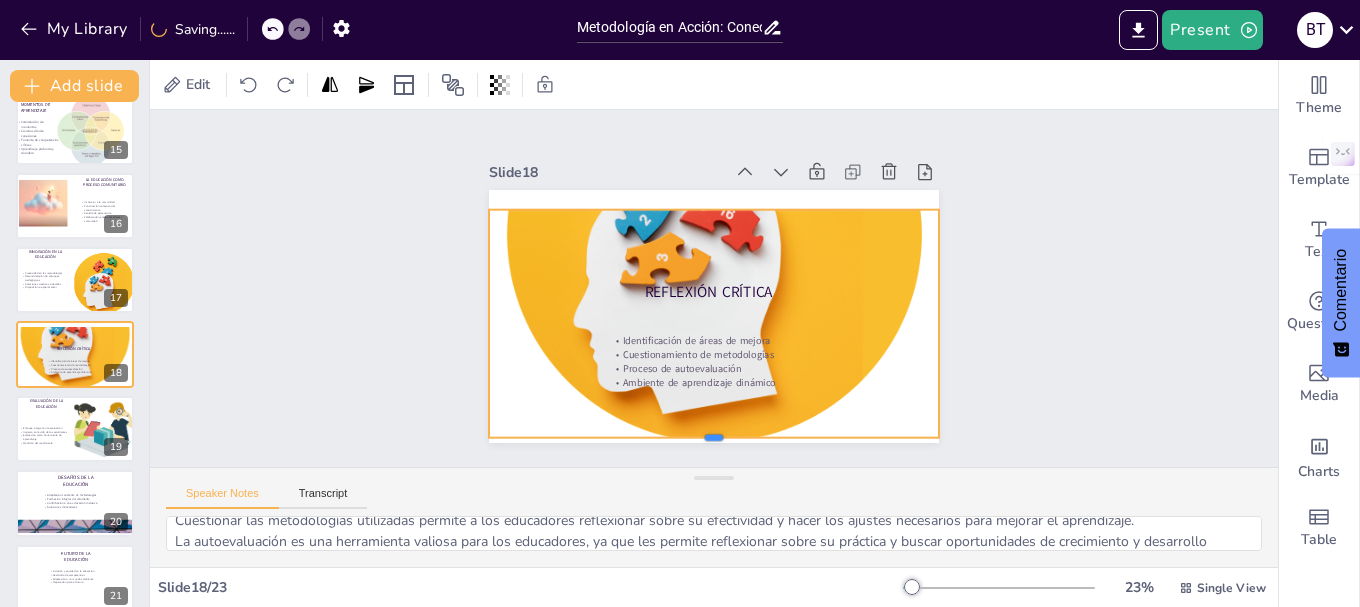 drag, startPoint x: 702, startPoint y: 255, endPoint x: 701, endPoint y: 432, distance: 177.00282 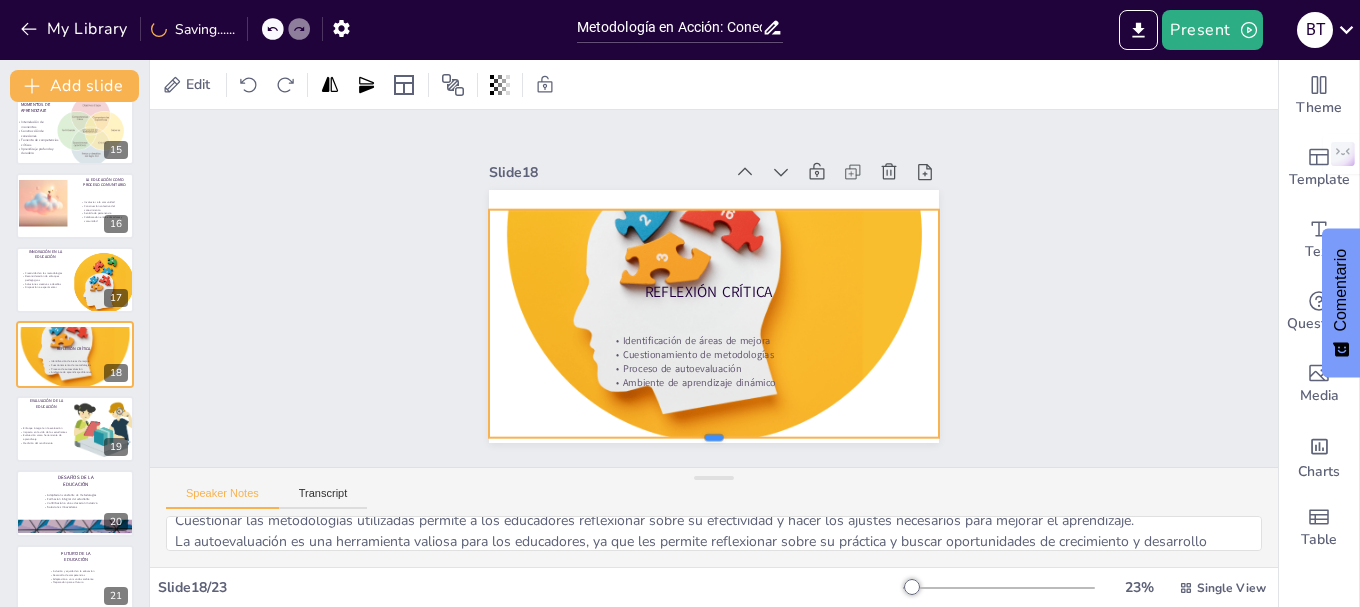 click at bounding box center (681, 441) 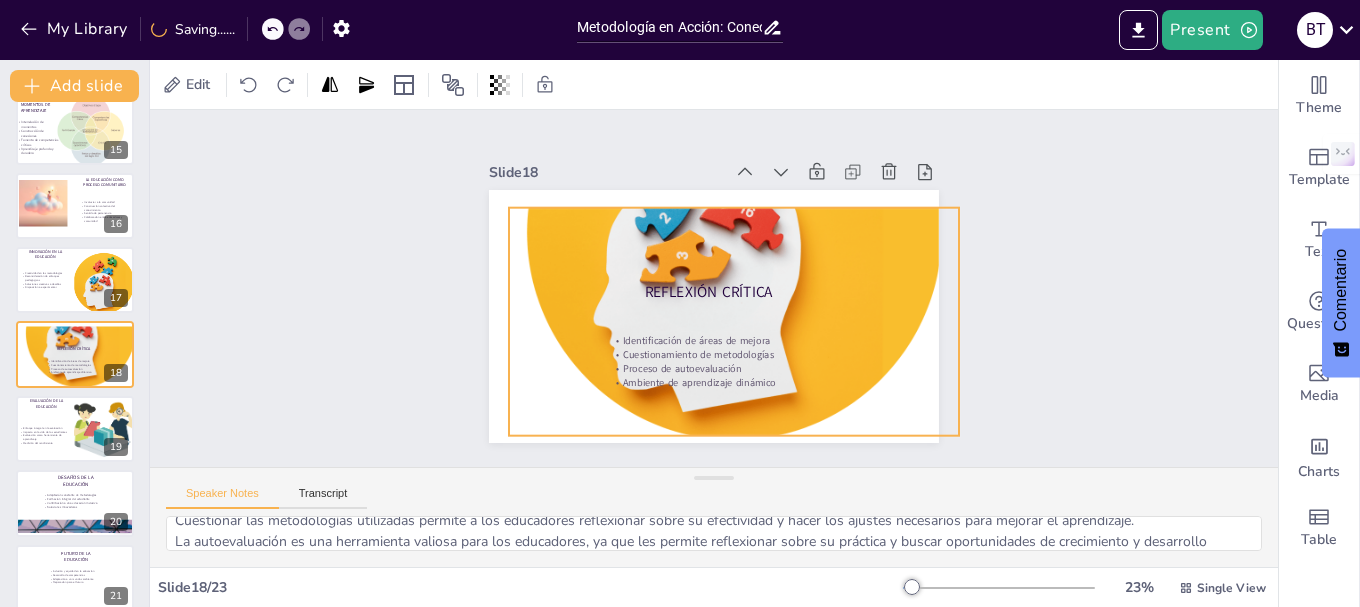 drag, startPoint x: 606, startPoint y: 302, endPoint x: 626, endPoint y: 300, distance: 20.09975 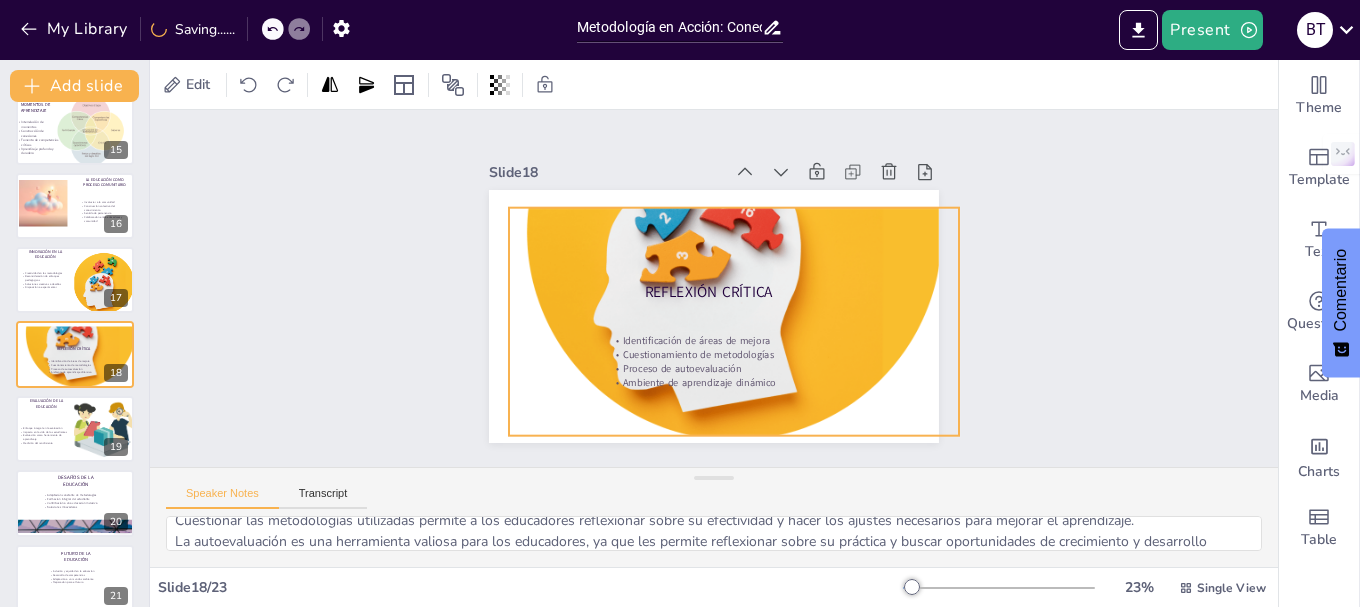 click at bounding box center [750, 242] 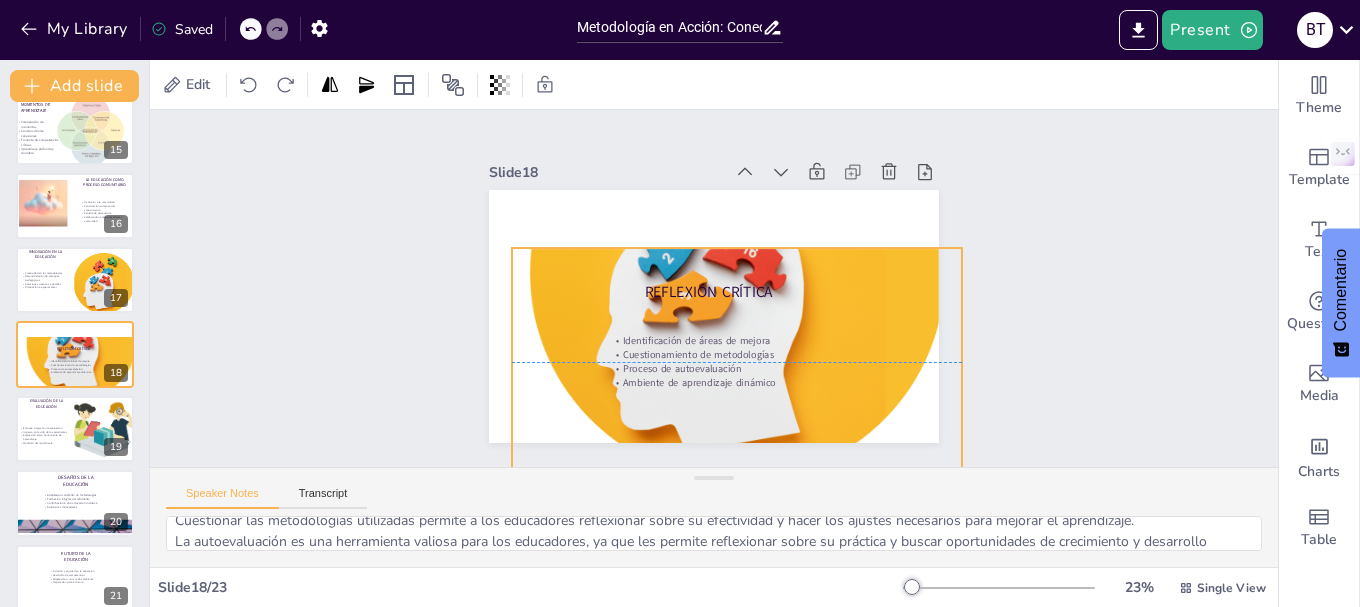 drag, startPoint x: 669, startPoint y: 311, endPoint x: 672, endPoint y: 350, distance: 39.115215 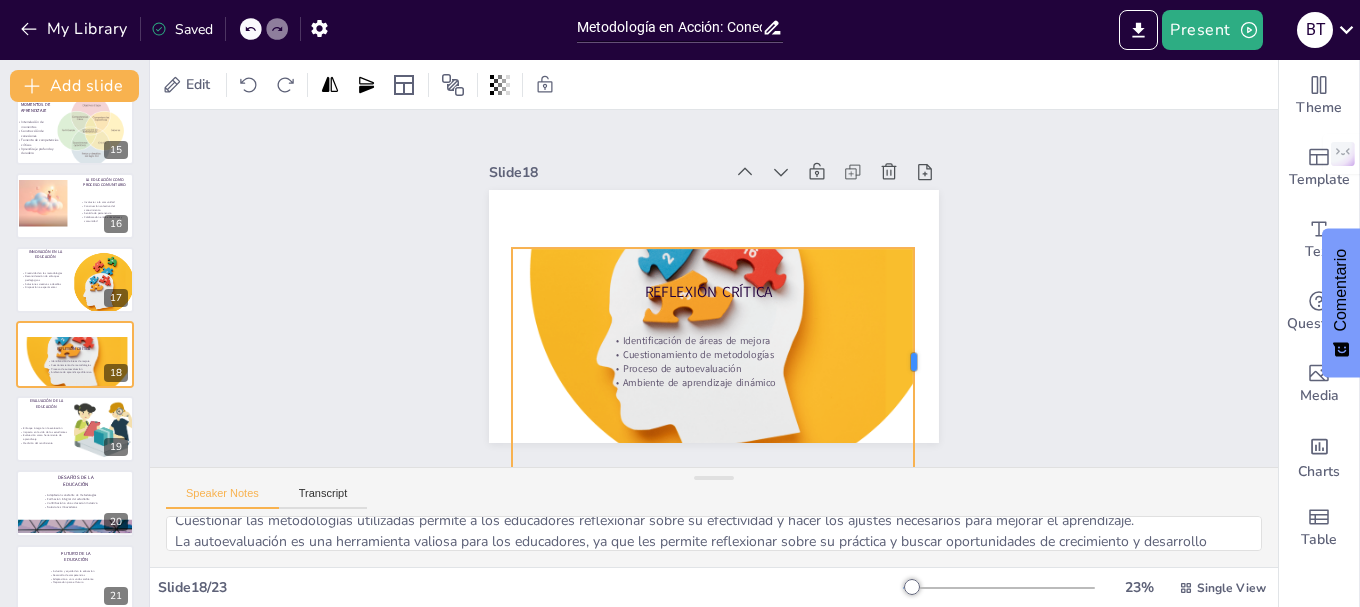 drag, startPoint x: 946, startPoint y: 350, endPoint x: 898, endPoint y: 350, distance: 48 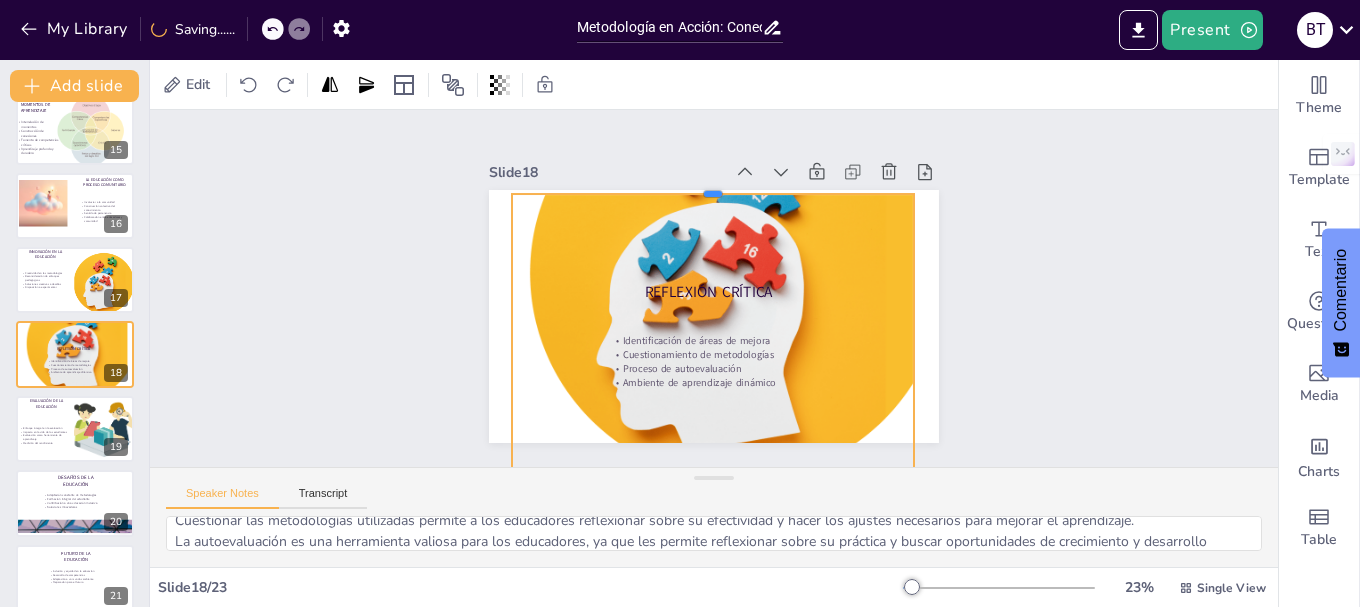 drag, startPoint x: 696, startPoint y: 236, endPoint x: 683, endPoint y: 182, distance: 55.542778 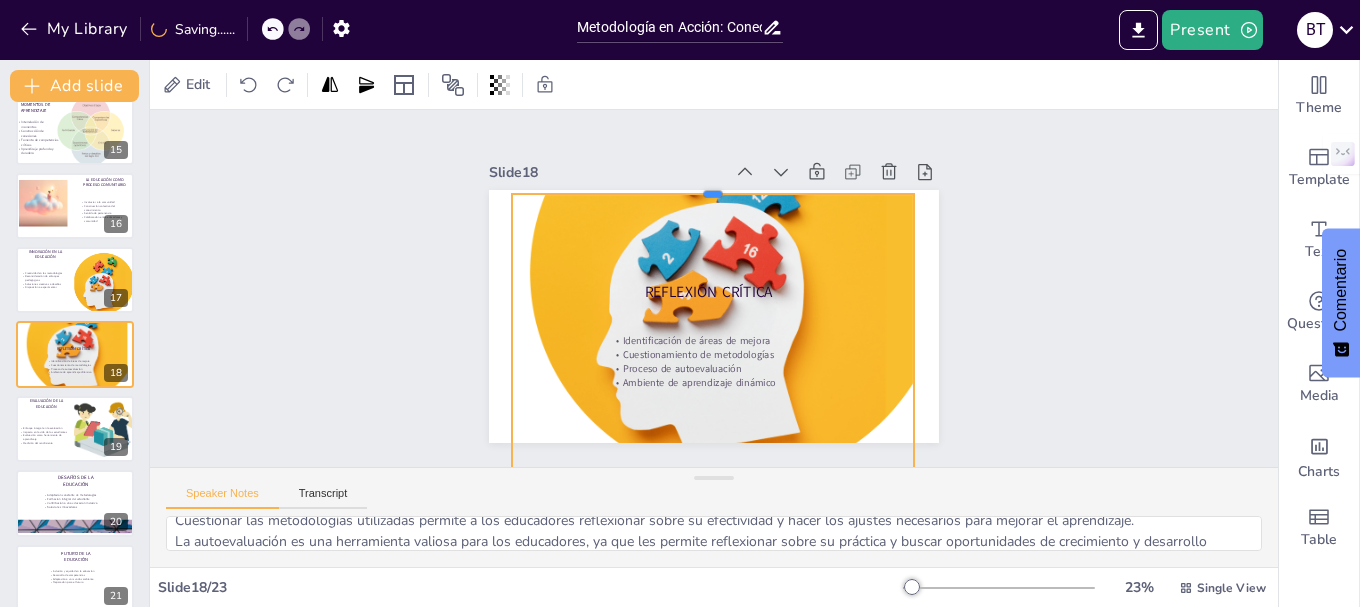 click at bounding box center (813, 266) 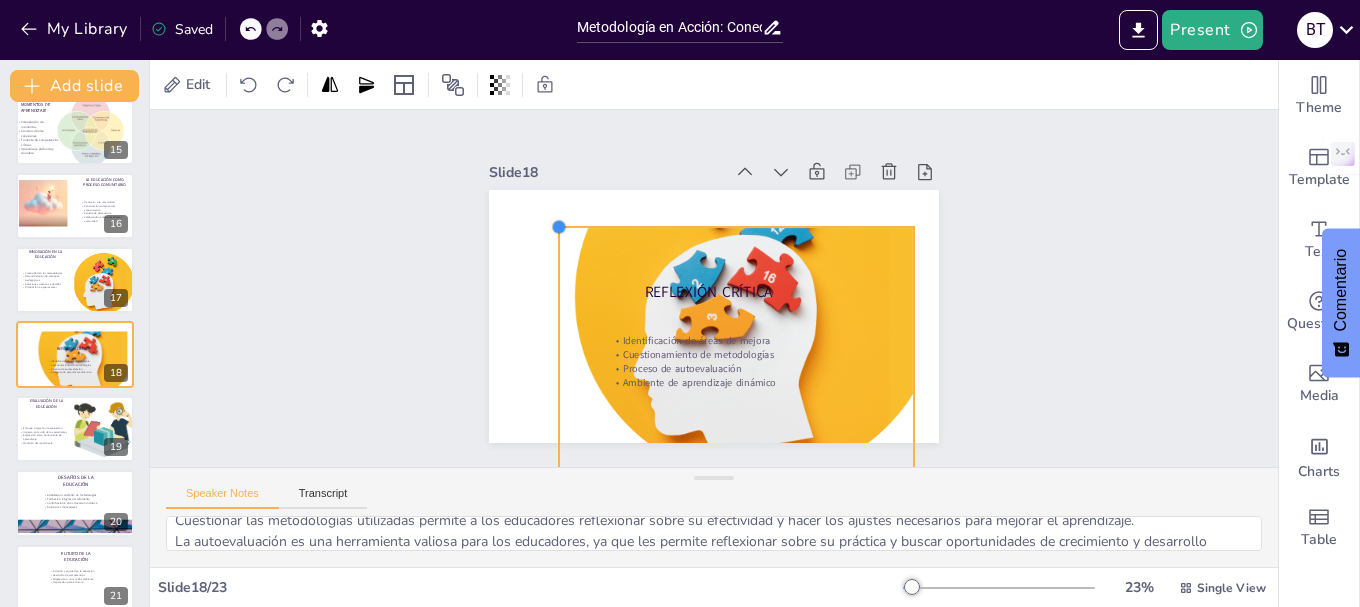 drag, startPoint x: 502, startPoint y: 184, endPoint x: 549, endPoint y: 250, distance: 81.02469 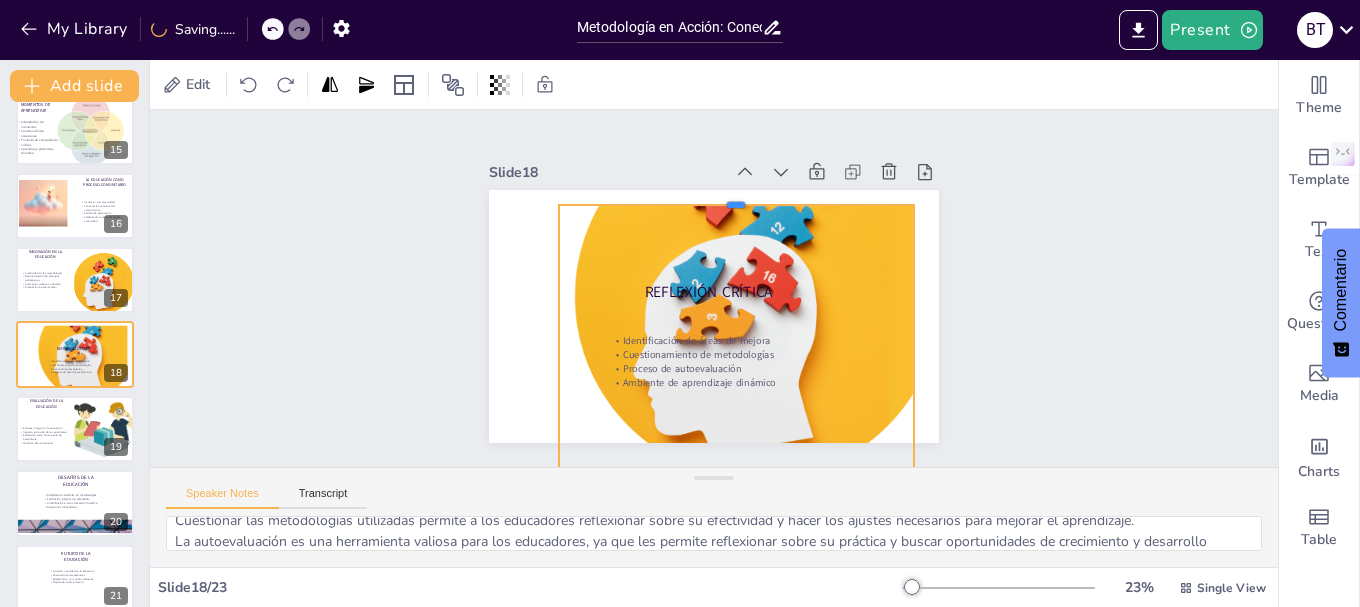 drag, startPoint x: 720, startPoint y: 214, endPoint x: 703, endPoint y: 192, distance: 27.802877 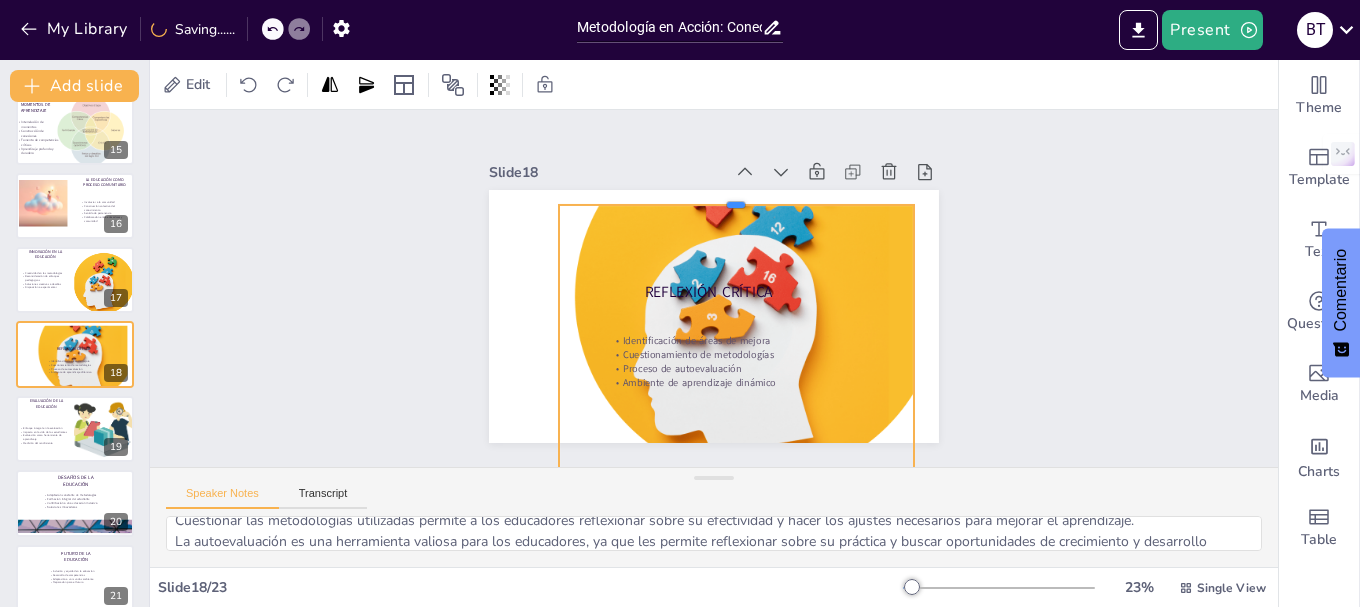 click at bounding box center [746, 199] 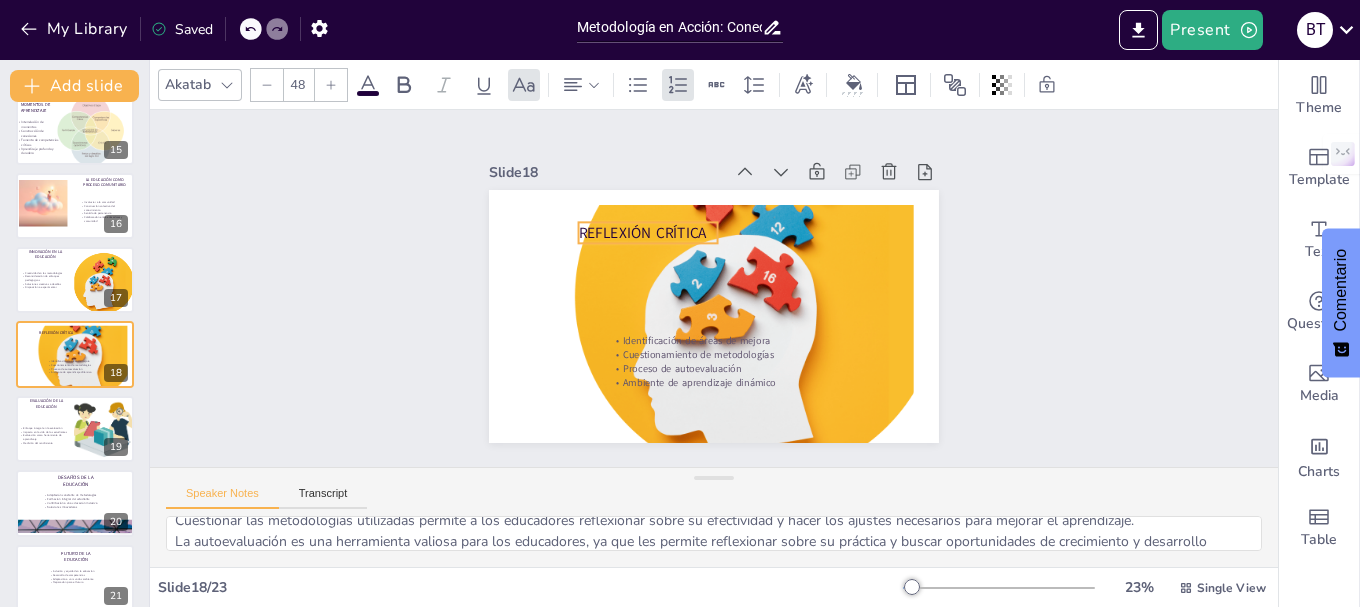 drag, startPoint x: 657, startPoint y: 268, endPoint x: 598, endPoint y: 226, distance: 72.42237 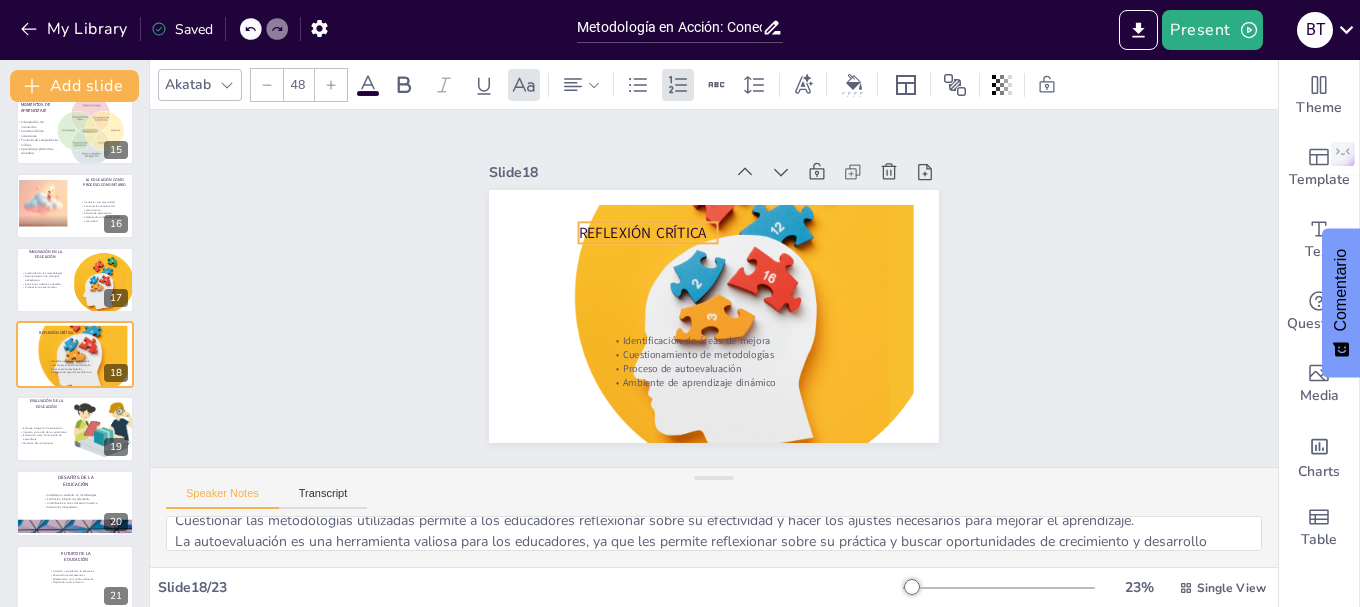 click on "Reflexión Crítica" at bounding box center [654, 226] 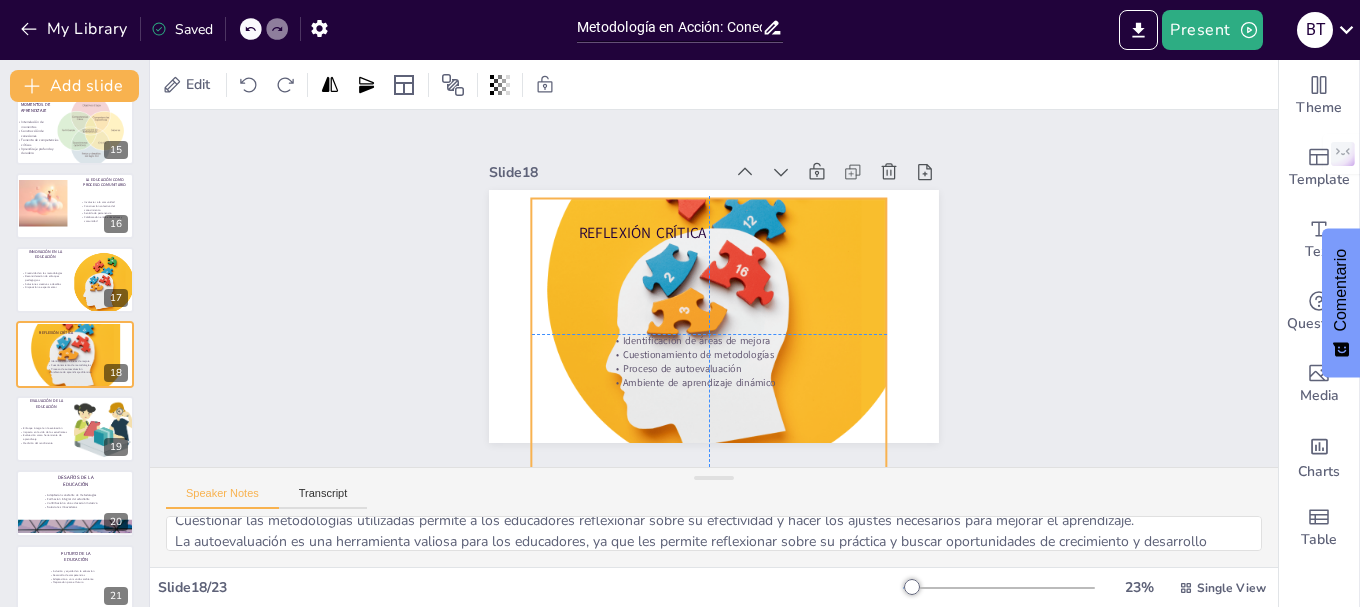 drag, startPoint x: 593, startPoint y: 297, endPoint x: 570, endPoint y: 306, distance: 24.698177 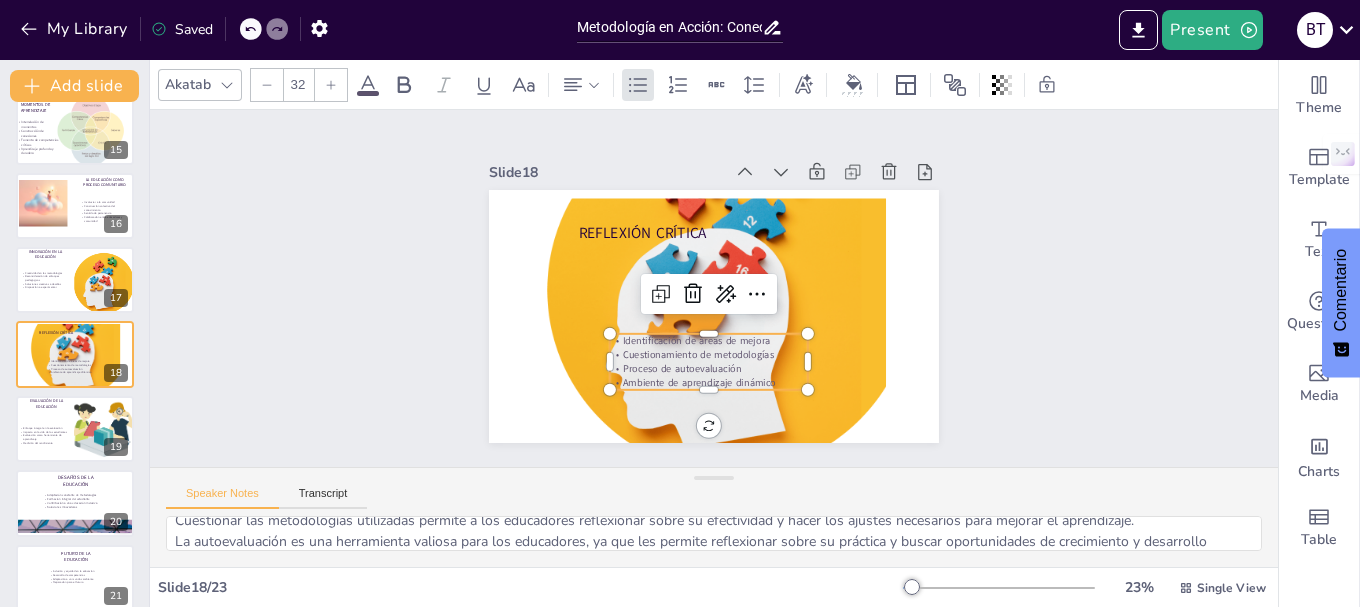click on "Ambiente de aprendizaje dinámico" at bounding box center (699, 382) 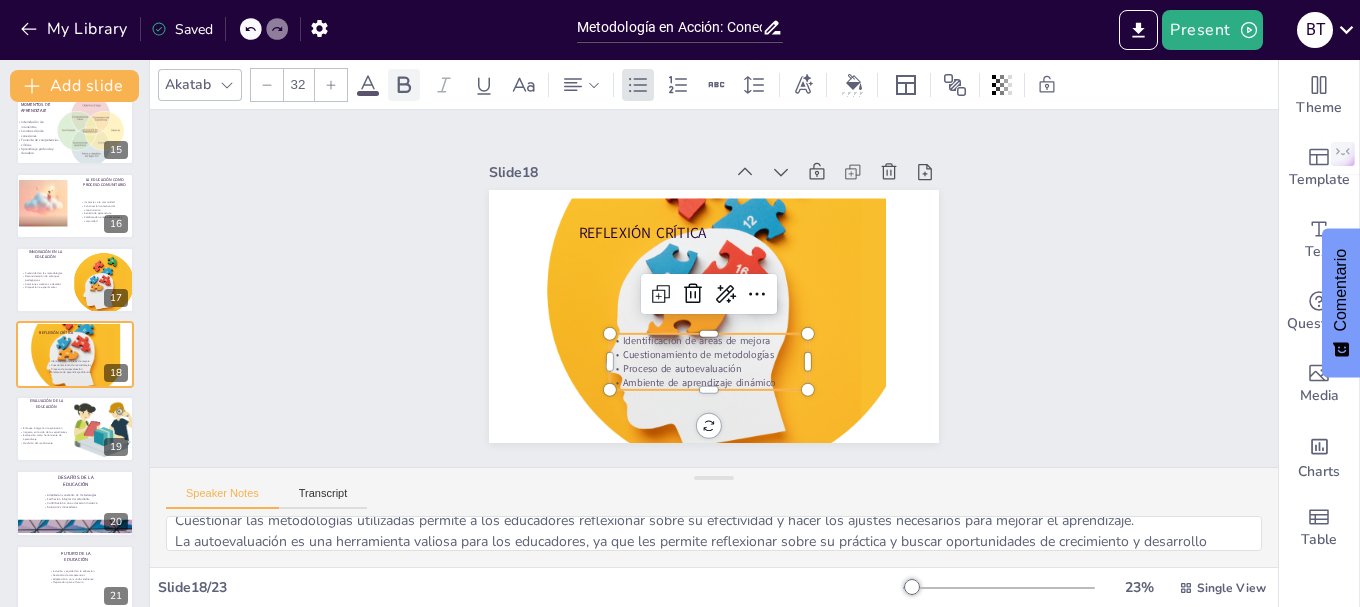 click at bounding box center [404, 85] 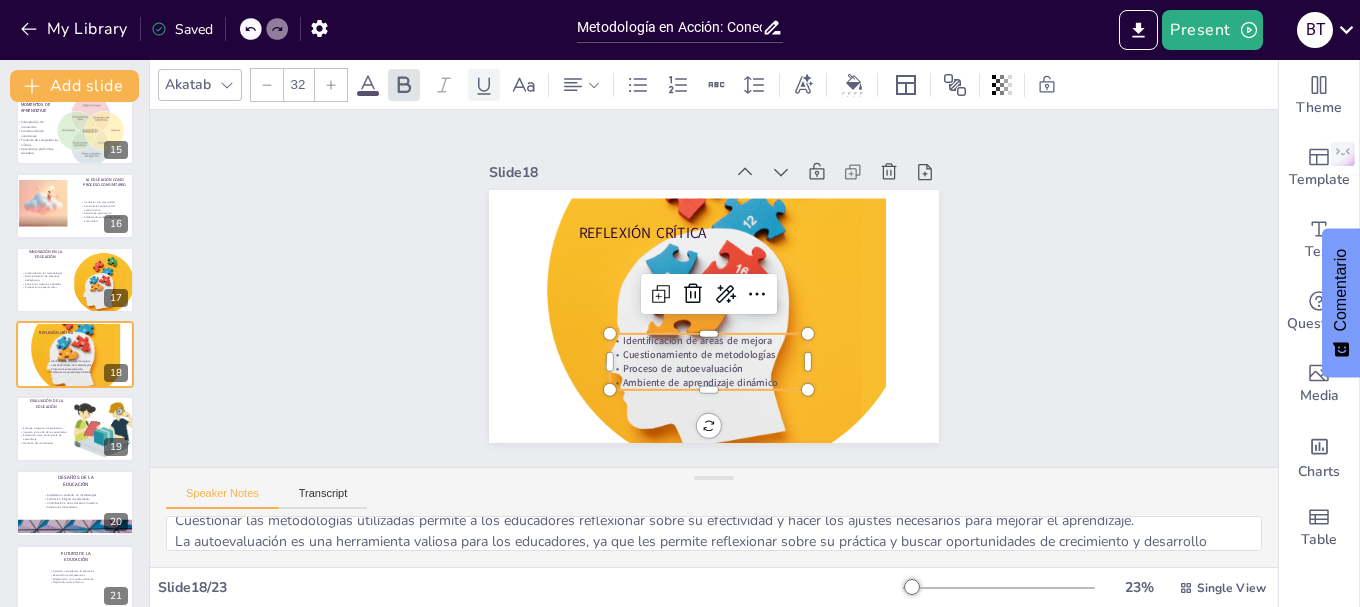 click 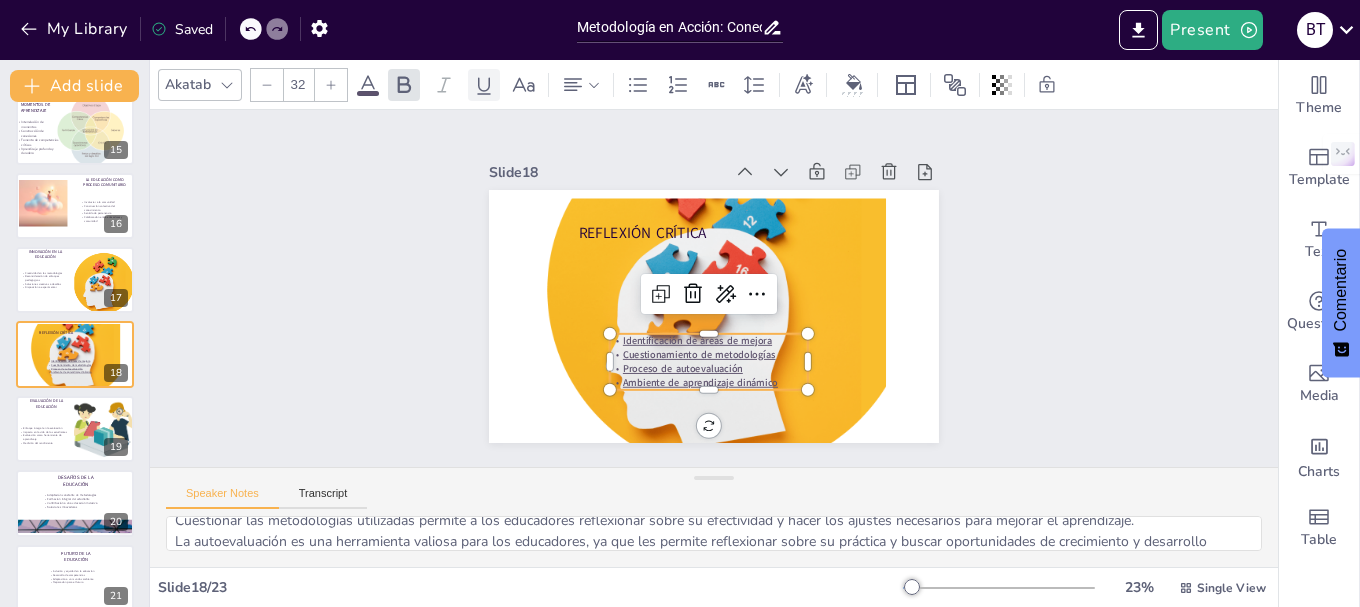 click 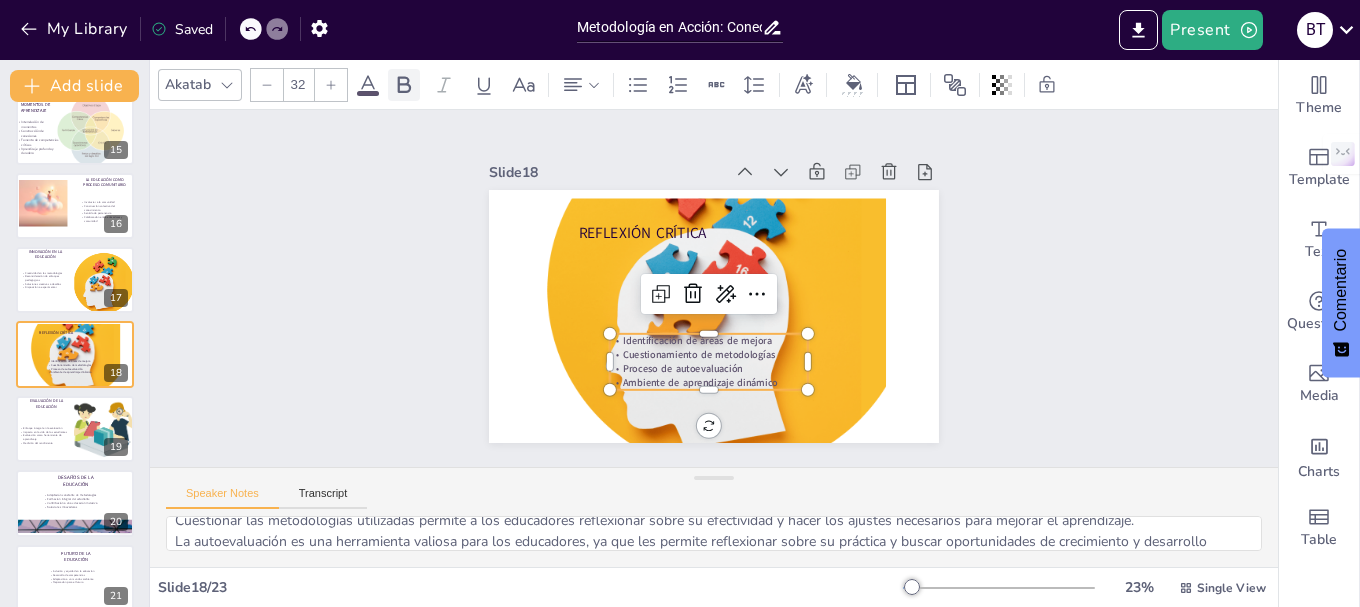 click 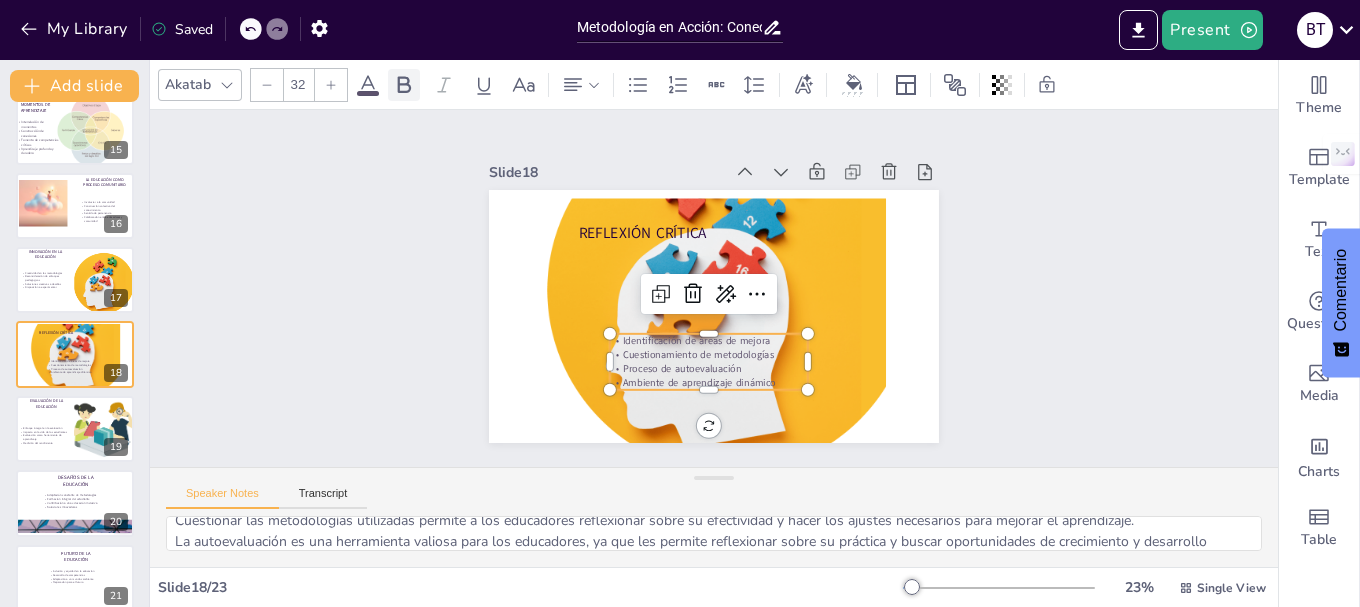 click 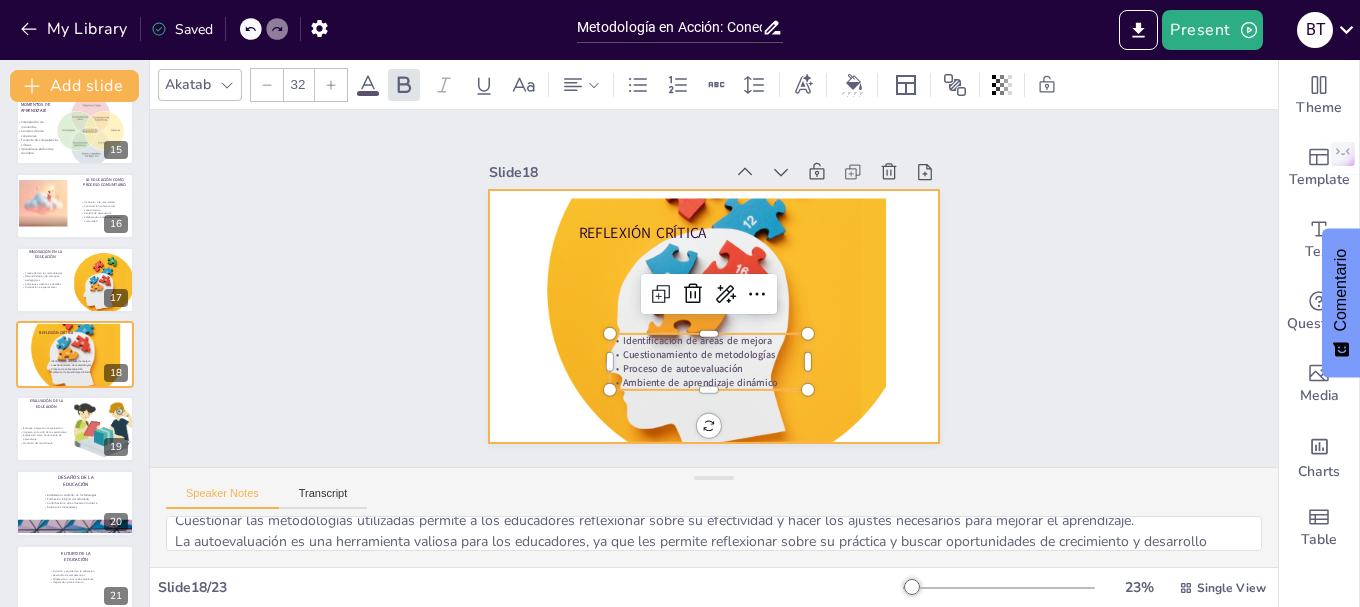 click at bounding box center [708, 315] 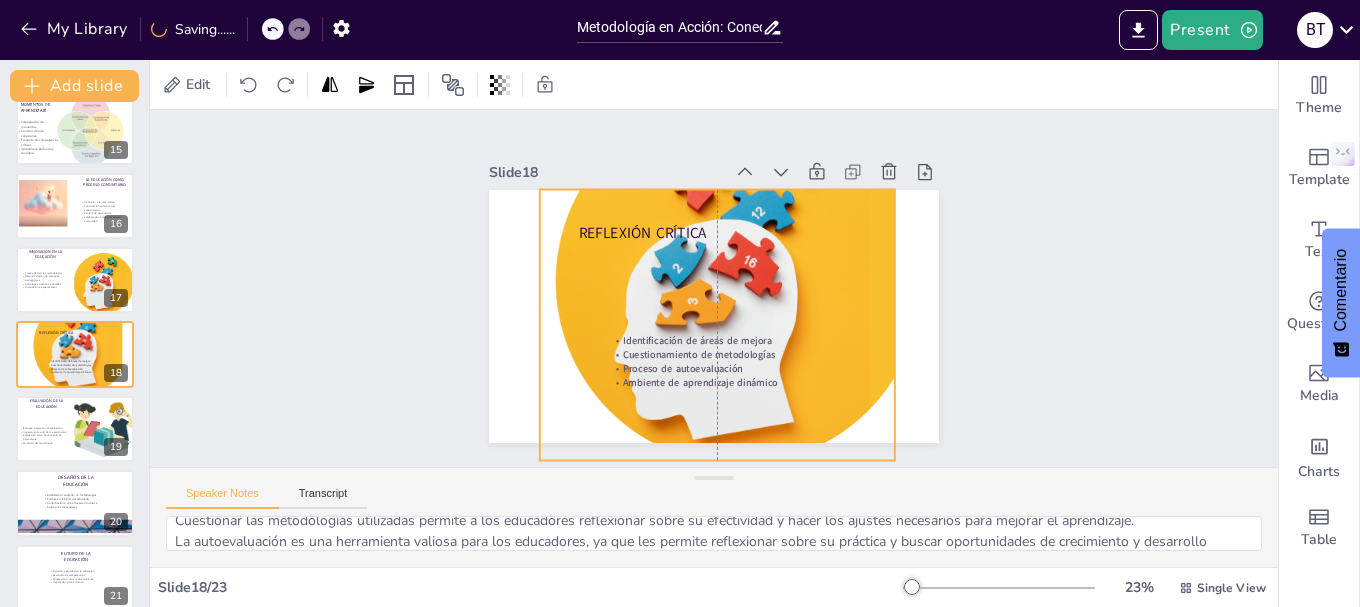 drag, startPoint x: 729, startPoint y: 286, endPoint x: 734, endPoint y: 277, distance: 10.29563 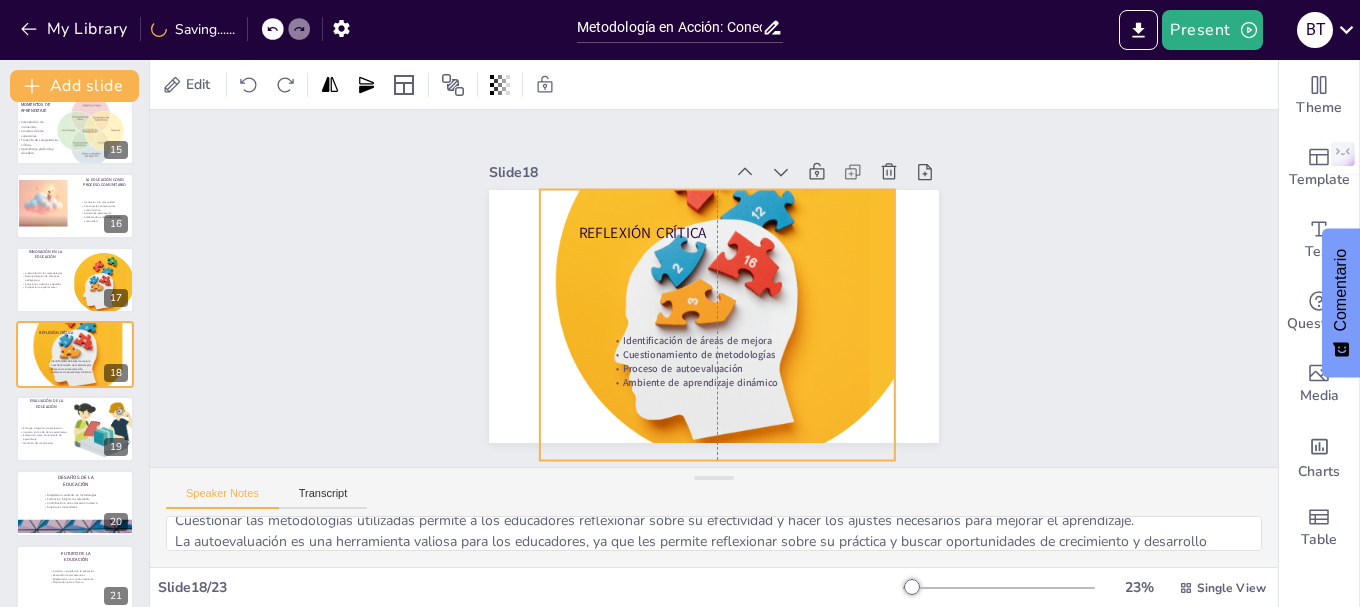 click at bounding box center [739, 284] 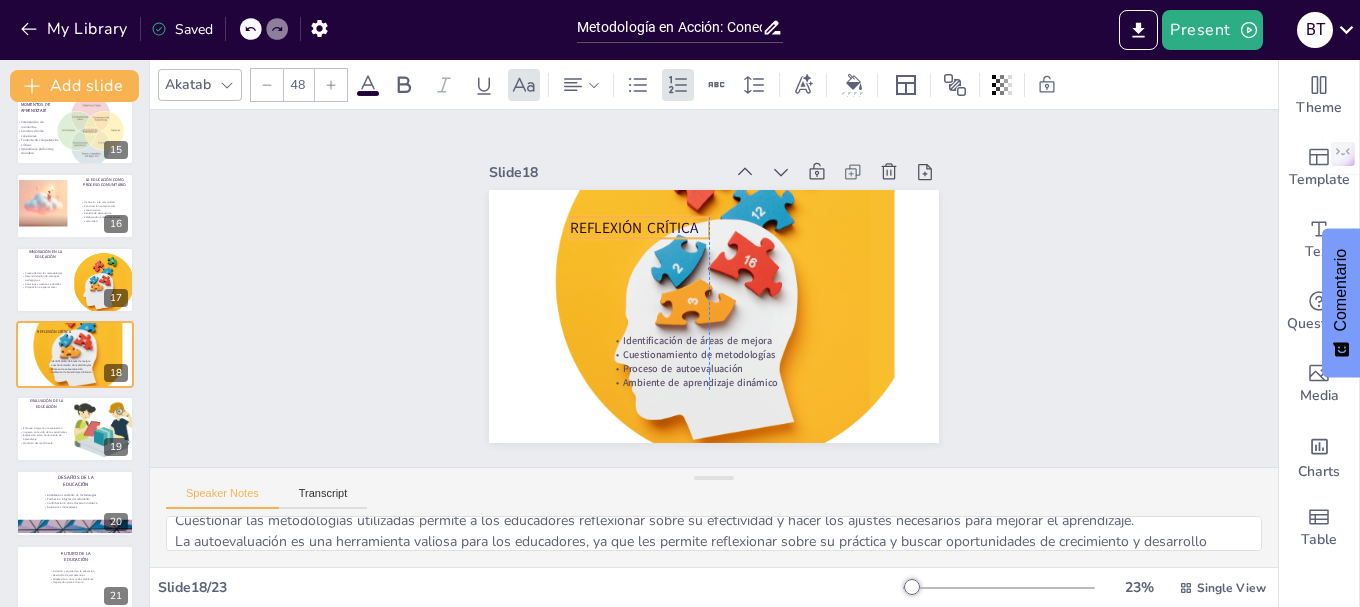 click on "Reflexión Crítica" at bounding box center [679, 198] 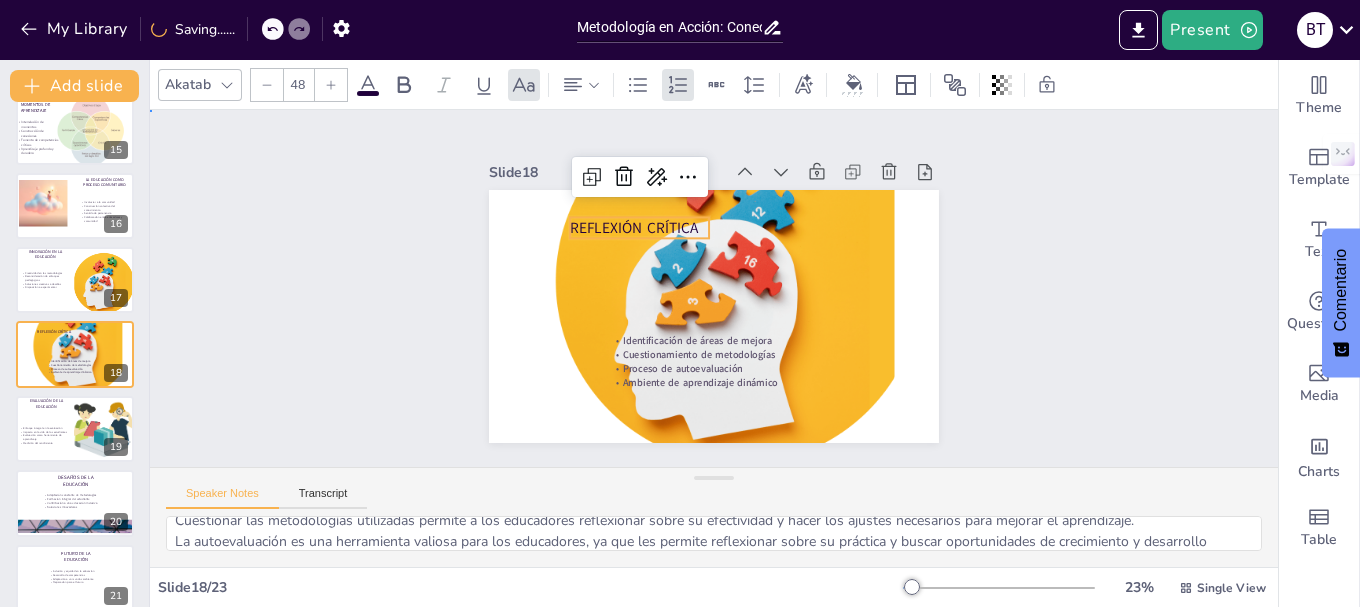 click on "Slide 1 Metodología en Acción: Conectando Saberes y Realidades Esta presentación explora la articulación y secuencia de momentos metodológicos en la educación, enfatizando la importancia de integrar práctica, teorización, valoración y producción para transformar la realidad del estudiante. Generated with Sendsteps.ai Slide 2 La Nueva Visión Educativa La educación debe ser integral y compleja El enfoque debe incluir diversas realidades La educación va más allá de la transmisión de conocimientos Importancia de la perspectiva del educador Slide 3 Momentos Metodológicos Cuatro momentos metodológicos interconectados Importancia de cada momento Aprendizaje significativo Relación entre teoría y práctica Slide 4 La Práctica Aprendizaje basado en la experiencia Contacto directo con la realidad Fomento de habilidades críticas Actividades prácticas relevantes Slide 5 La Teorización Uso crítico de la teoría Contextualización de conocimientos Proceso dinámico de reflexión Slide 6 Slide" at bounding box center [713, 288] 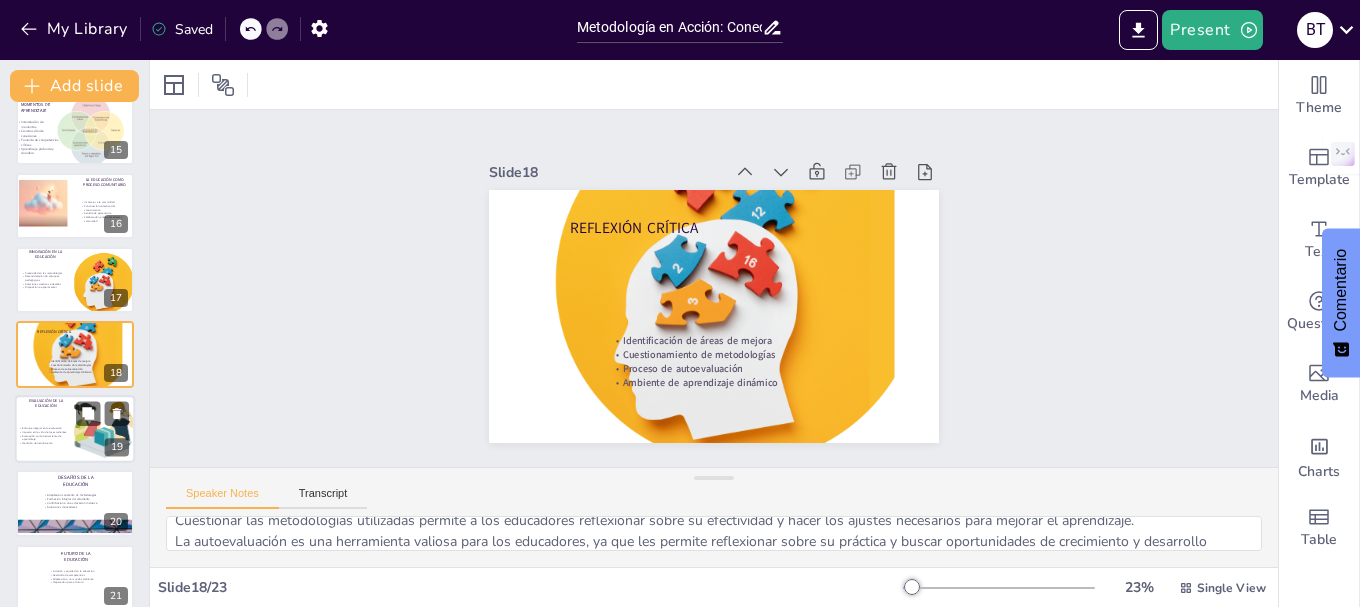 click on "Medición del rendimiento" at bounding box center [43, 443] 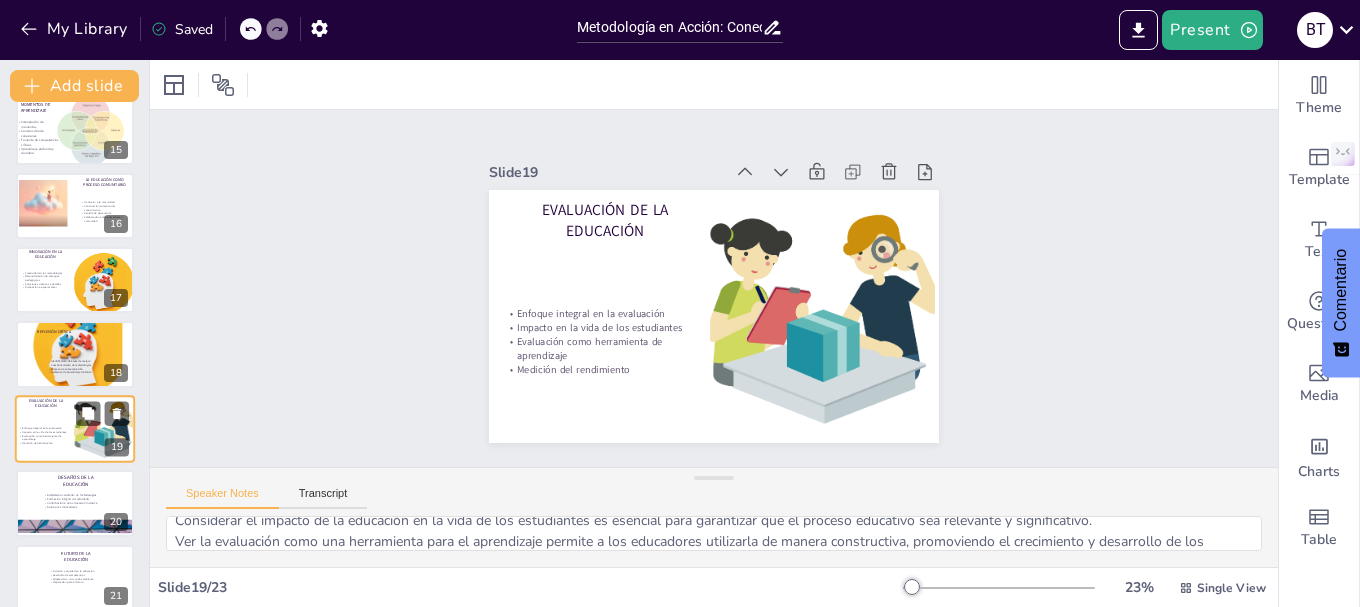 scroll, scrollTop: 1135, scrollLeft: 0, axis: vertical 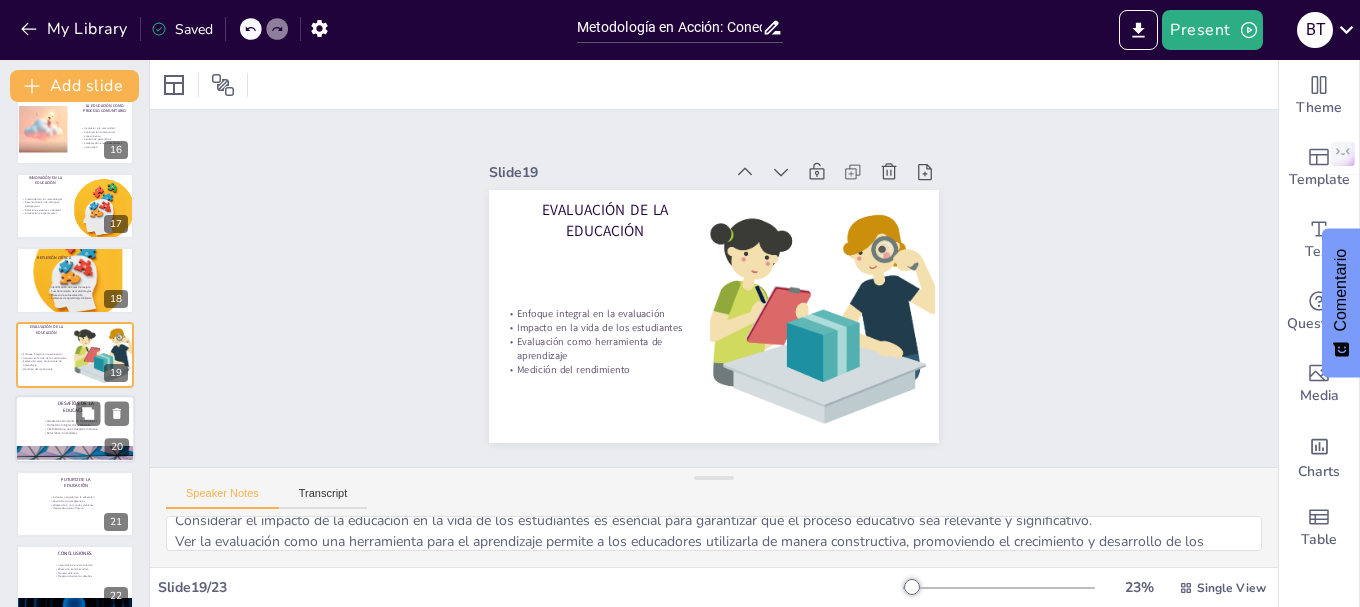 click at bounding box center [75, 429] 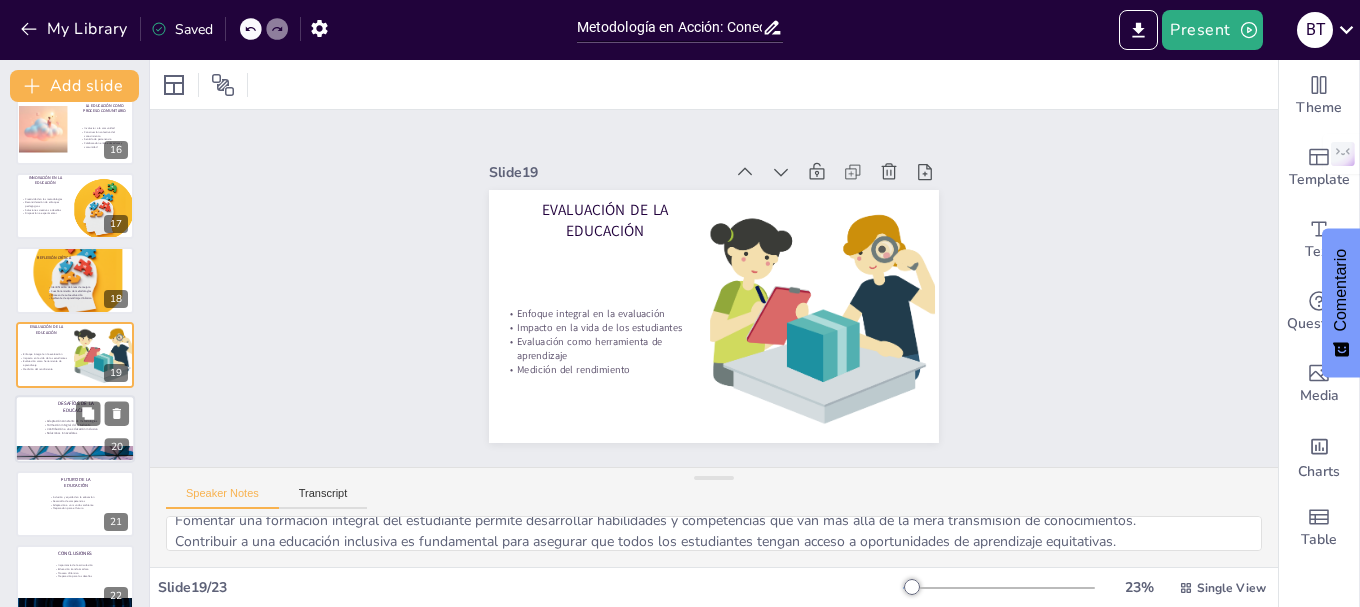 scroll, scrollTop: 1210, scrollLeft: 0, axis: vertical 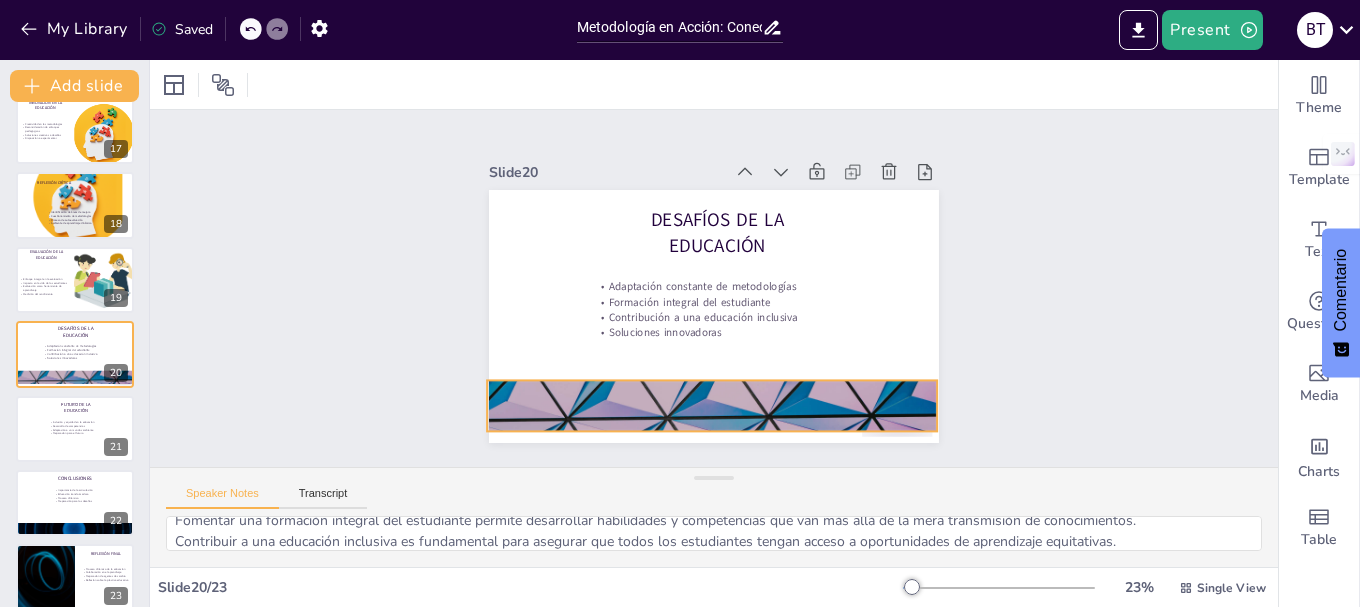 click at bounding box center [700, 405] 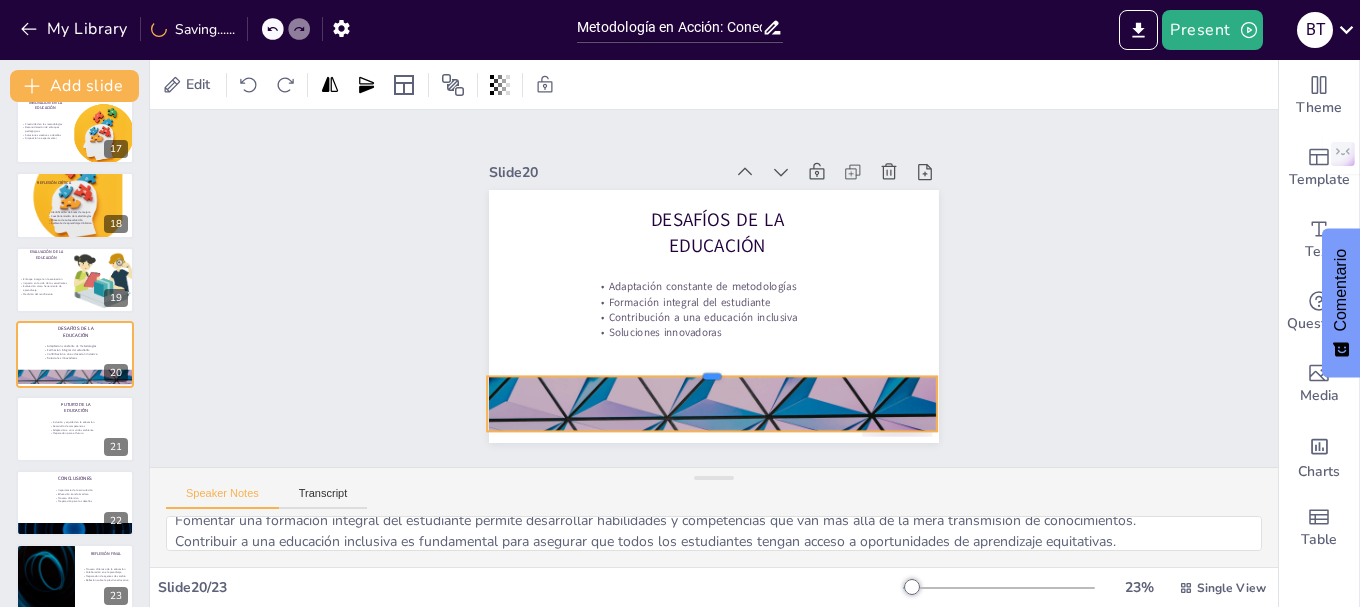 drag, startPoint x: 694, startPoint y: 371, endPoint x: 654, endPoint y: 367, distance: 40.1995 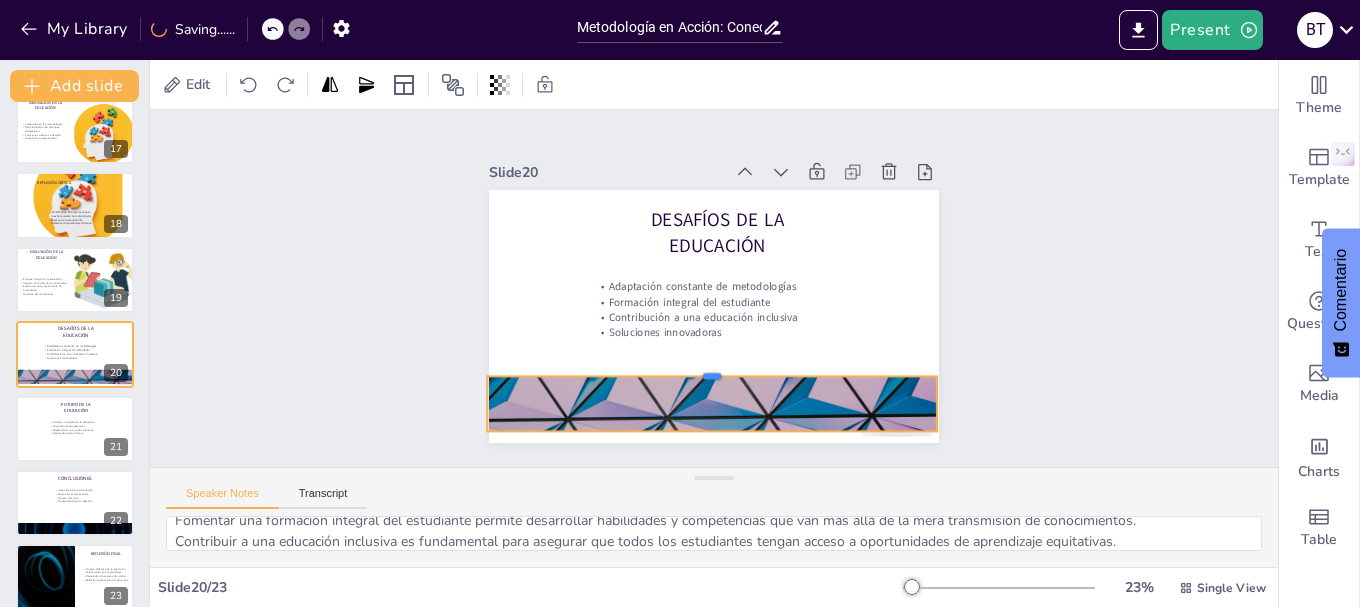click at bounding box center (712, 368) 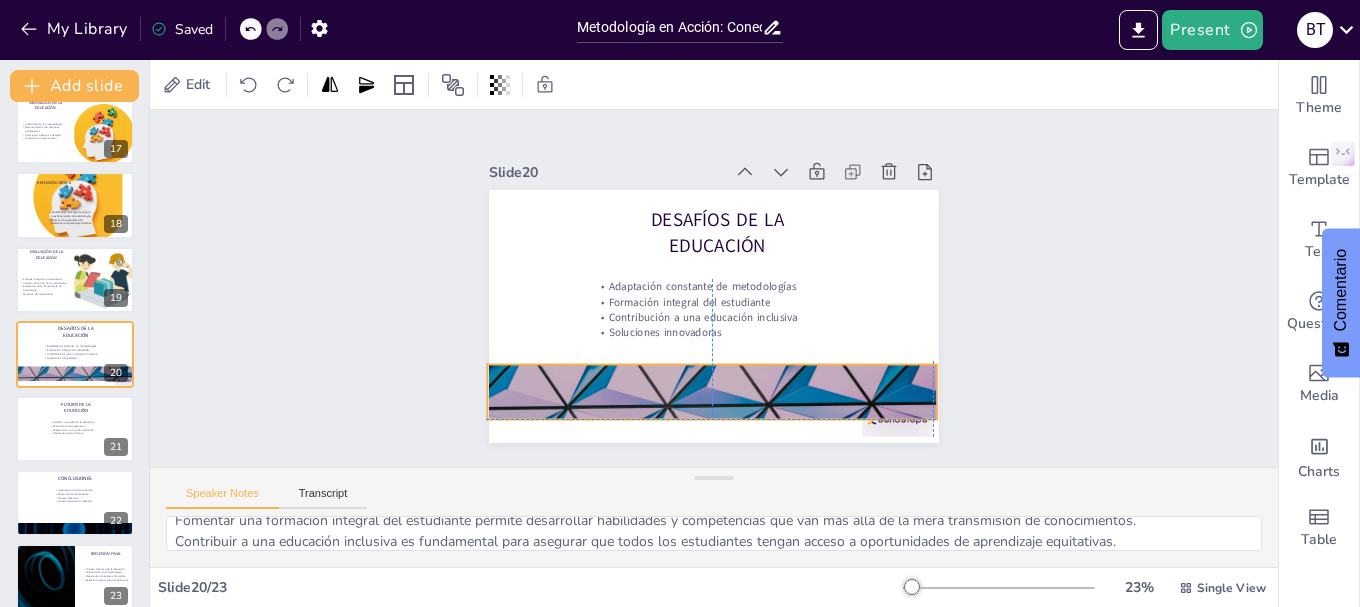drag, startPoint x: 648, startPoint y: 393, endPoint x: 647, endPoint y: 376, distance: 17.029387 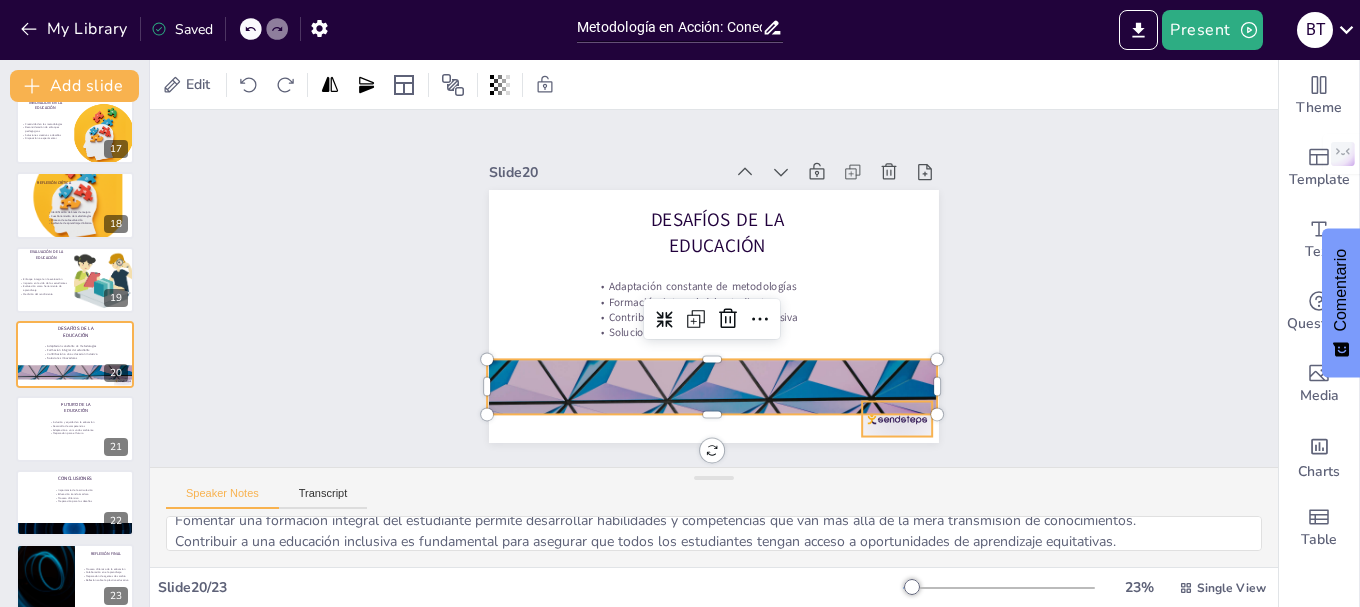 click at bounding box center [848, 469] 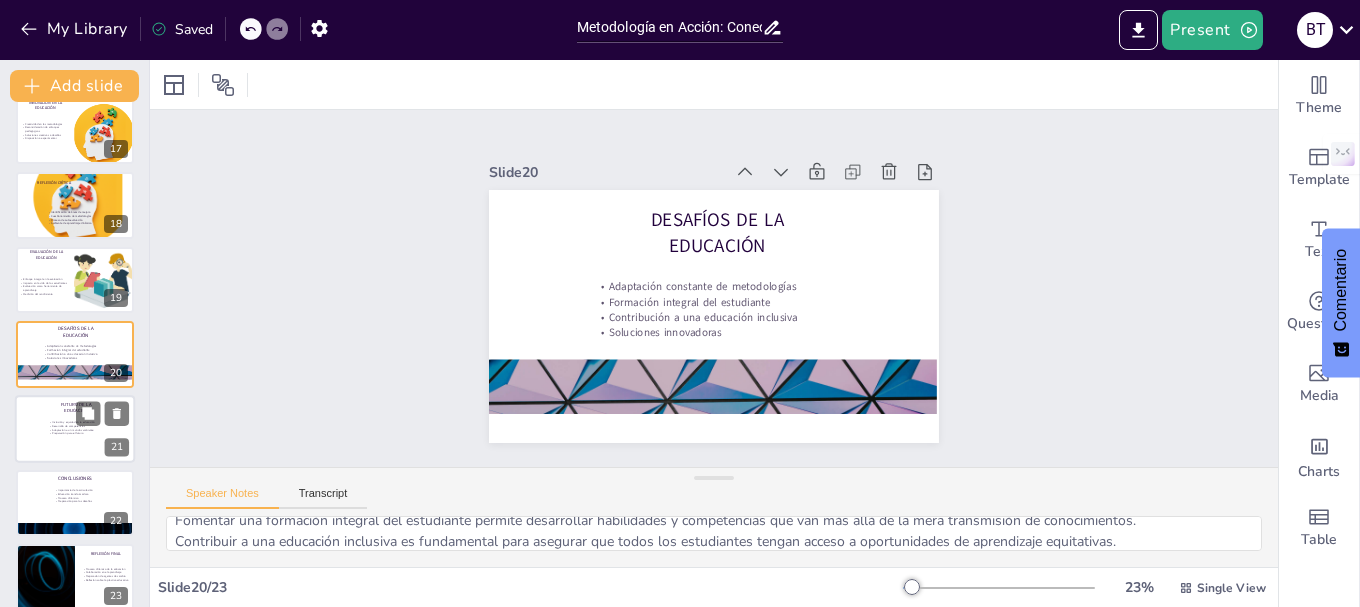 click at bounding box center [75, 429] 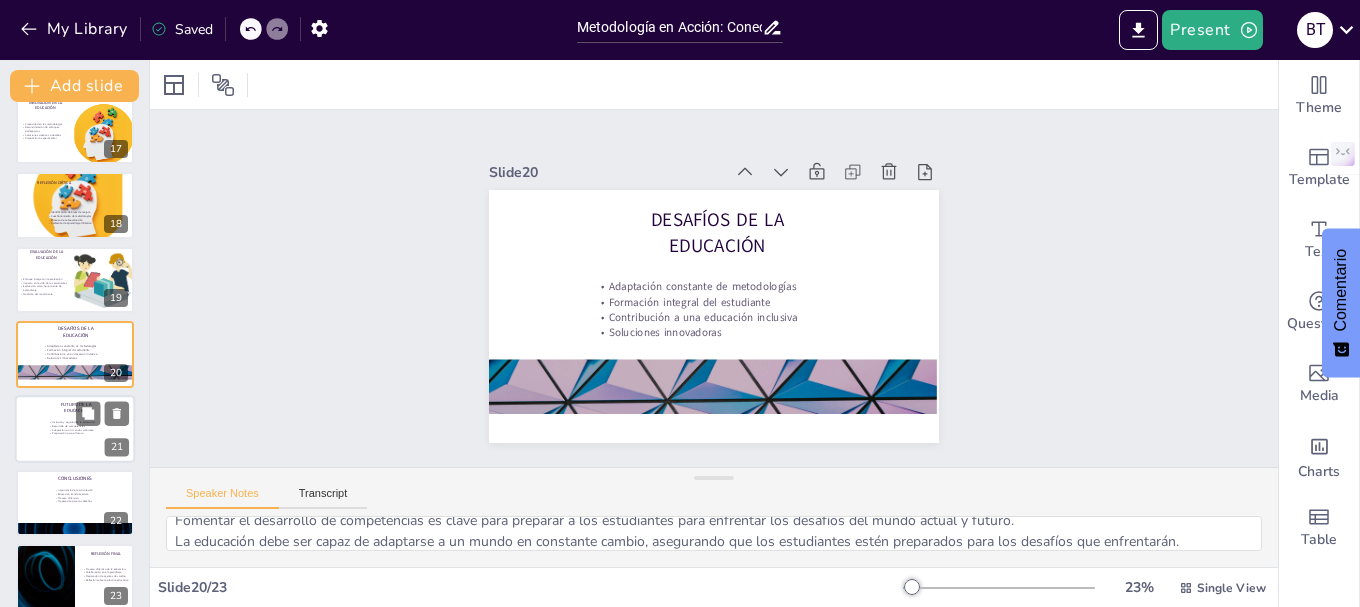 scroll, scrollTop: 1230, scrollLeft: 0, axis: vertical 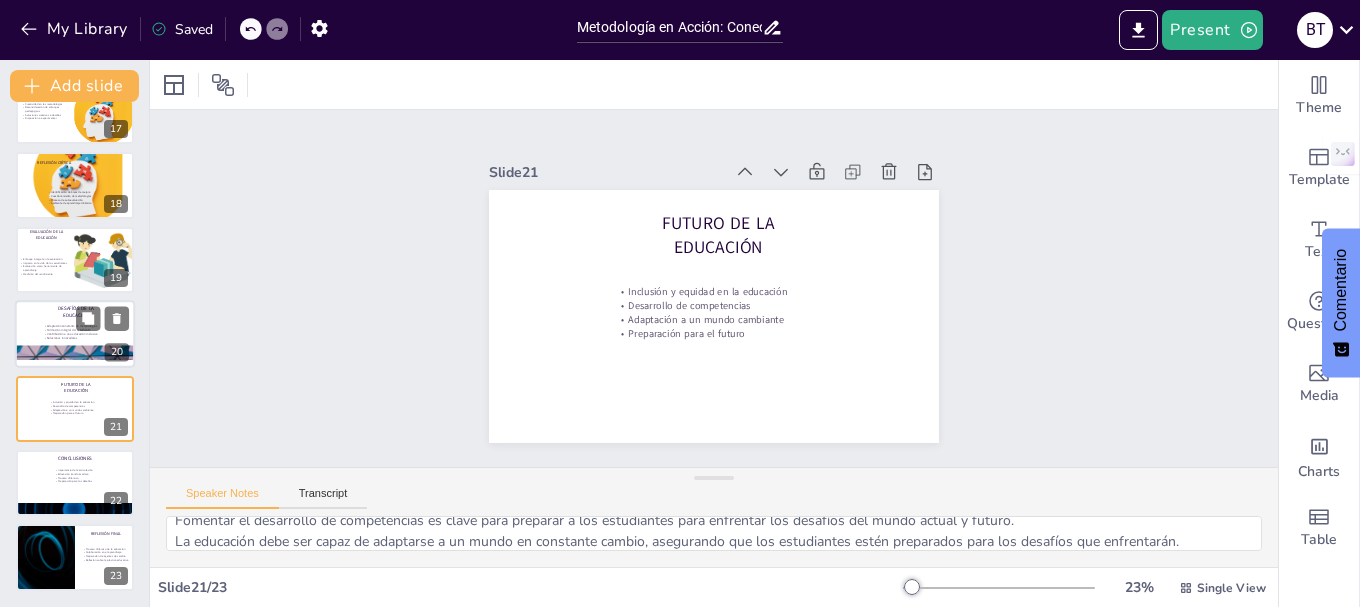 click at bounding box center [75, 334] 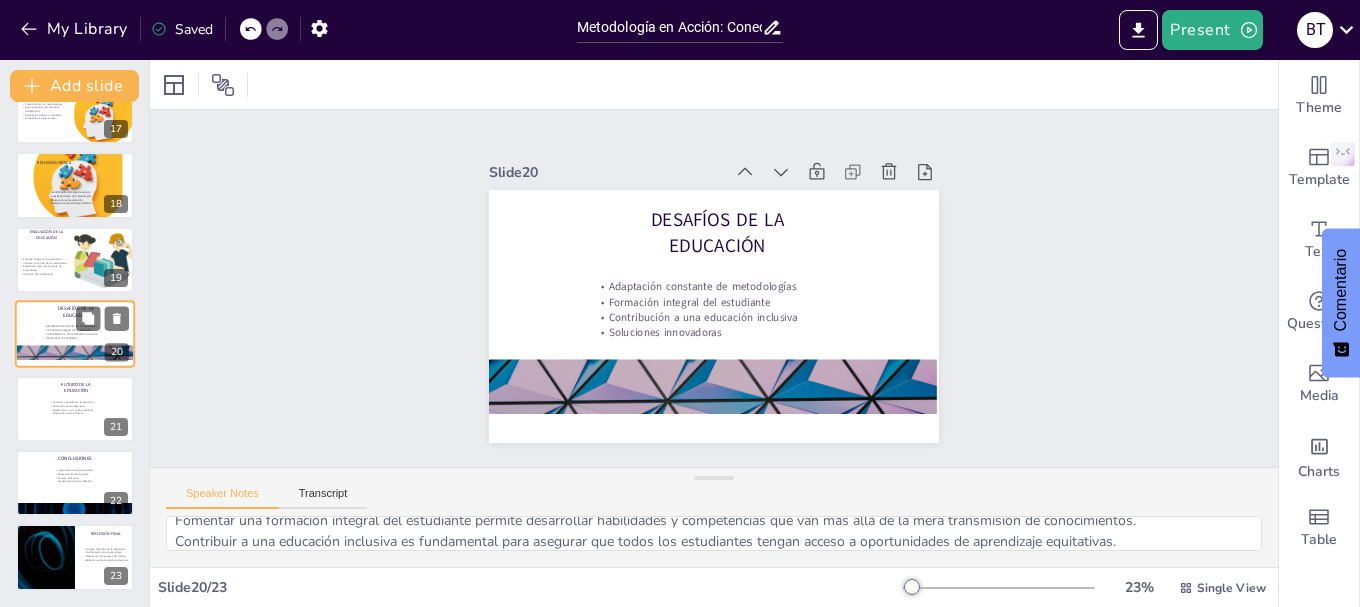 scroll, scrollTop: 1210, scrollLeft: 0, axis: vertical 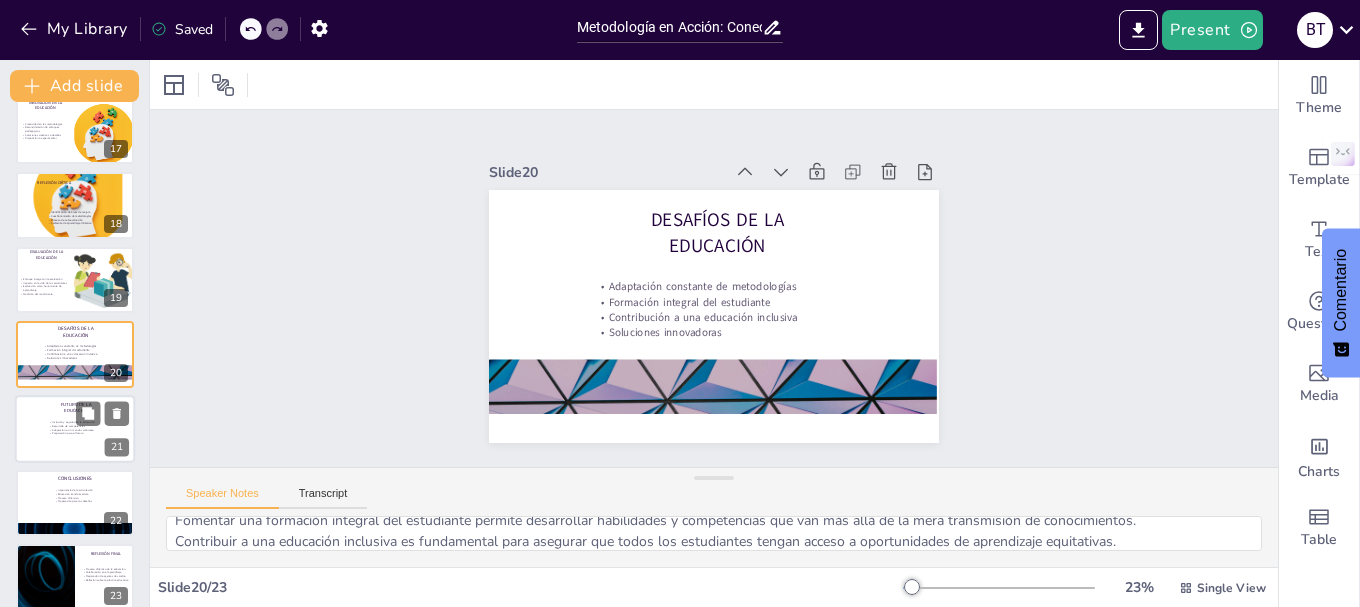 click at bounding box center [75, 429] 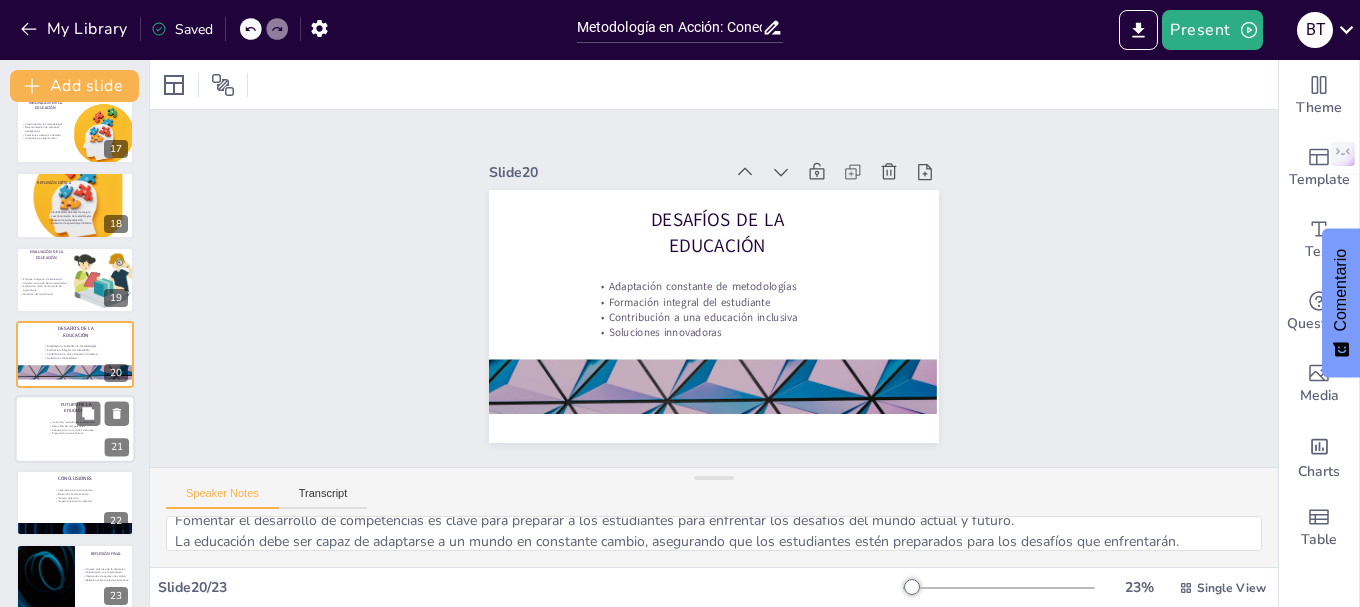 scroll, scrollTop: 1230, scrollLeft: 0, axis: vertical 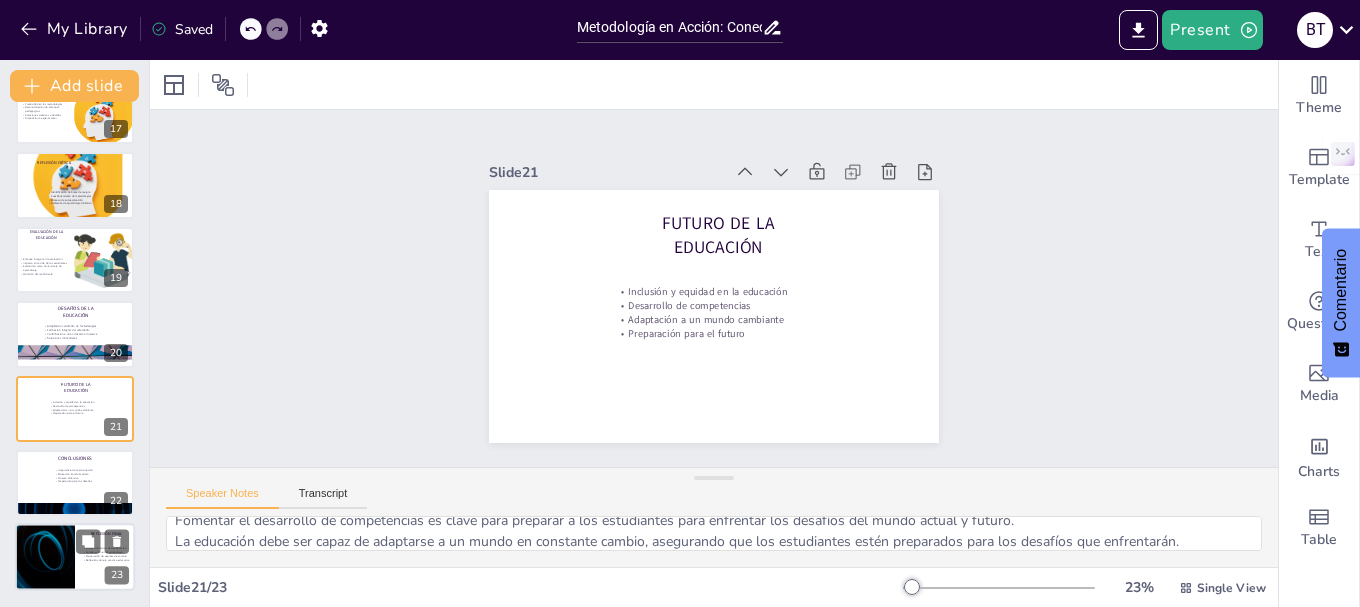 click on "Reflexión sobre la práctica educativa" at bounding box center [106, 560] 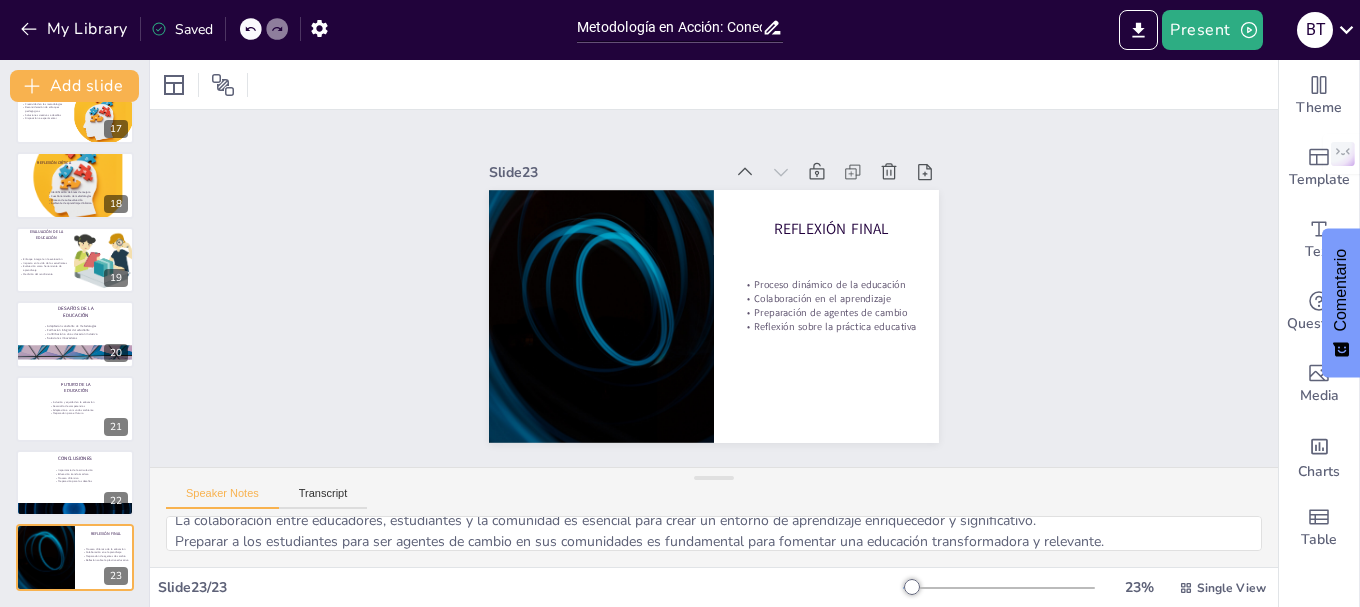 click on "Saved" at bounding box center (182, 29) 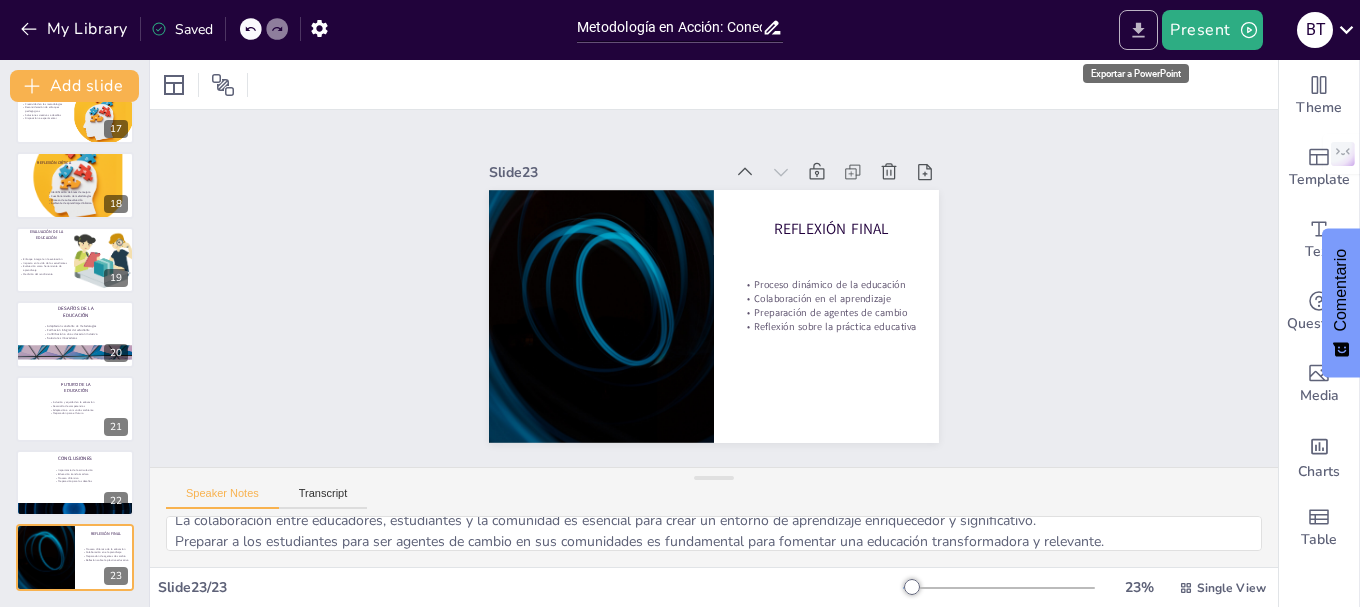 click 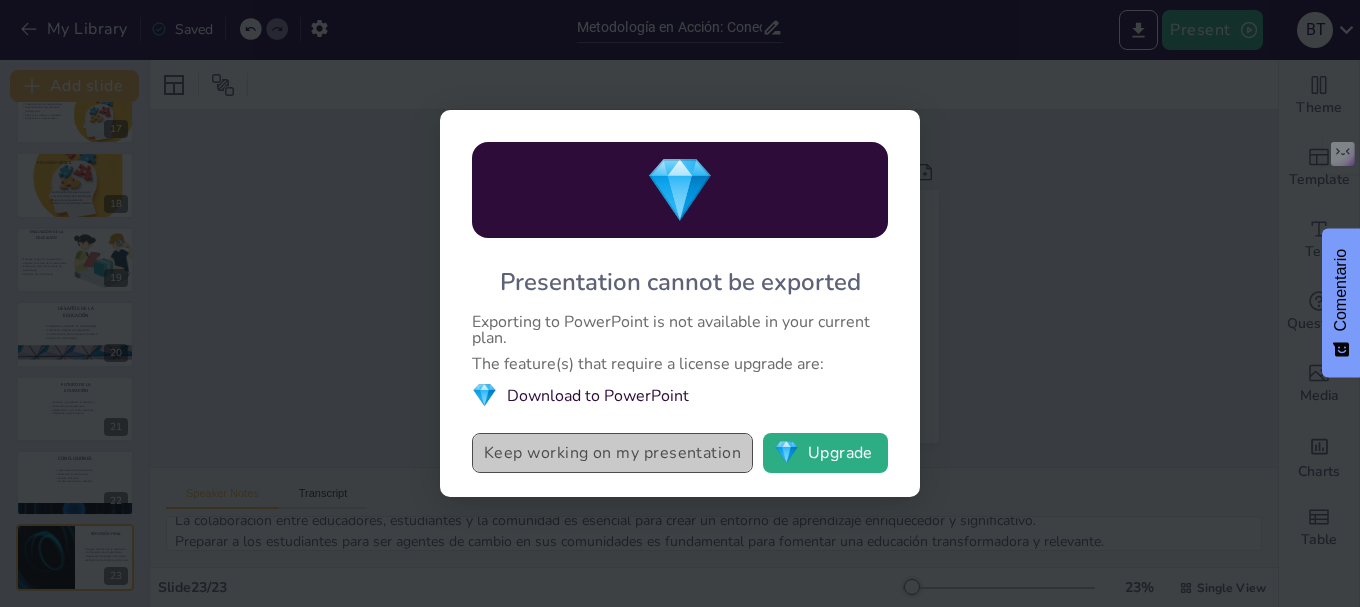 click on "Keep working on my presentation" at bounding box center [612, 453] 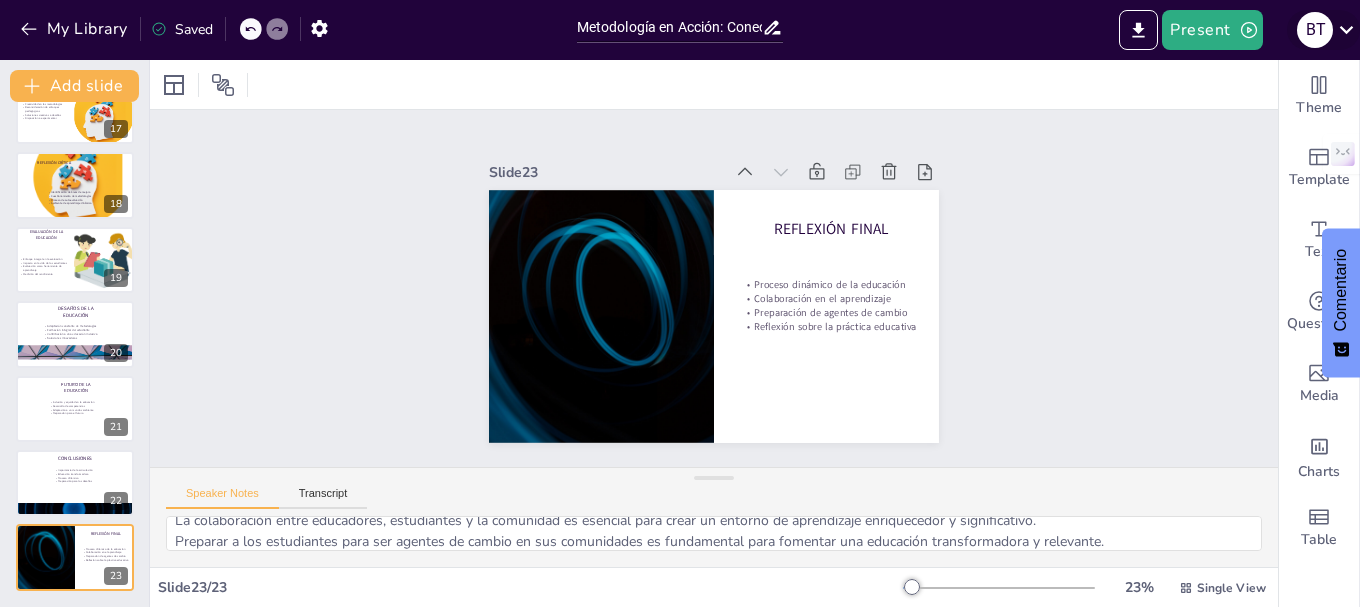 click 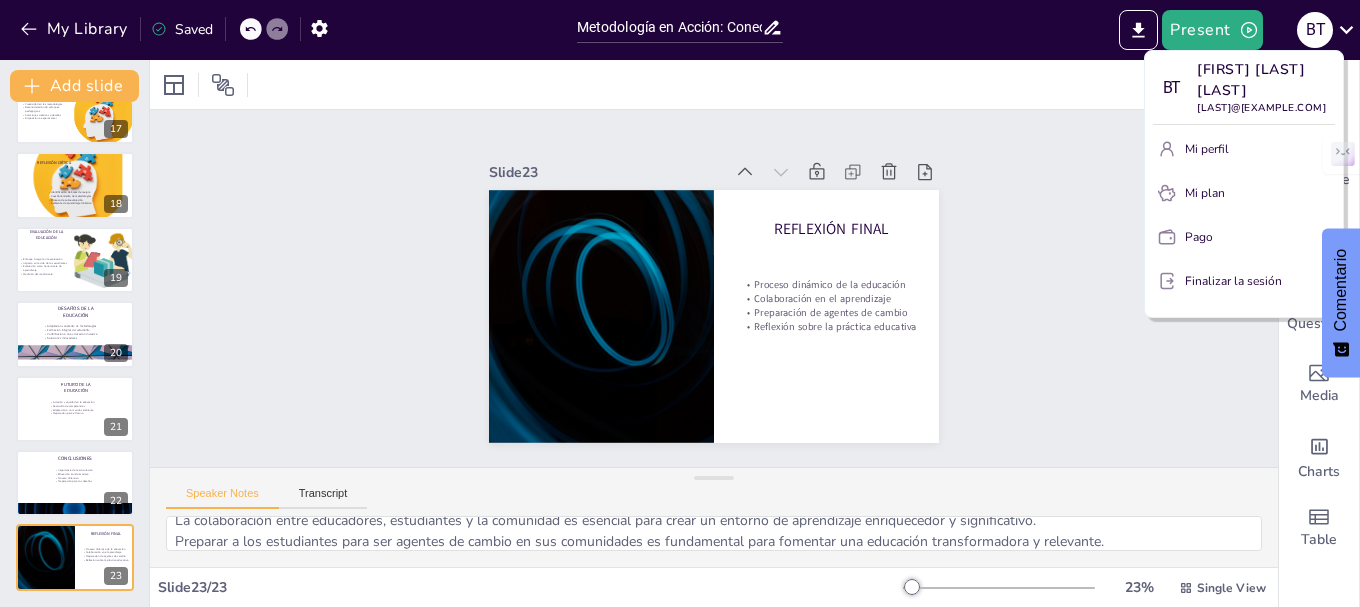 click at bounding box center (680, 303) 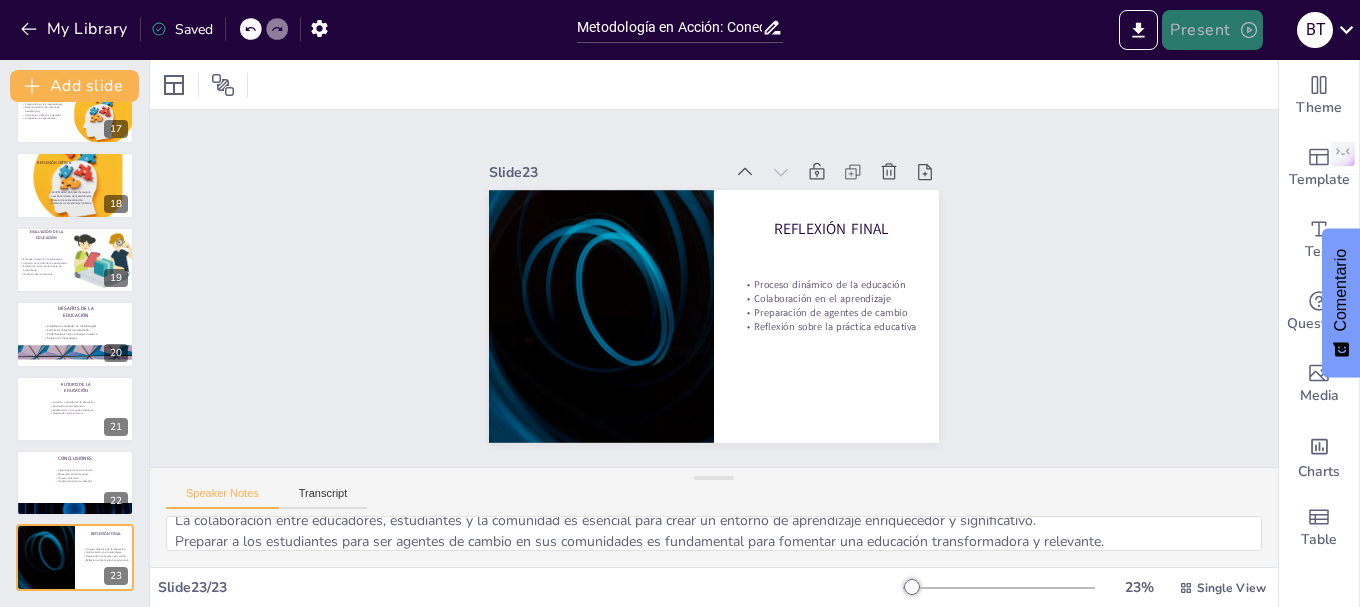 click on "Present" at bounding box center [1212, 30] 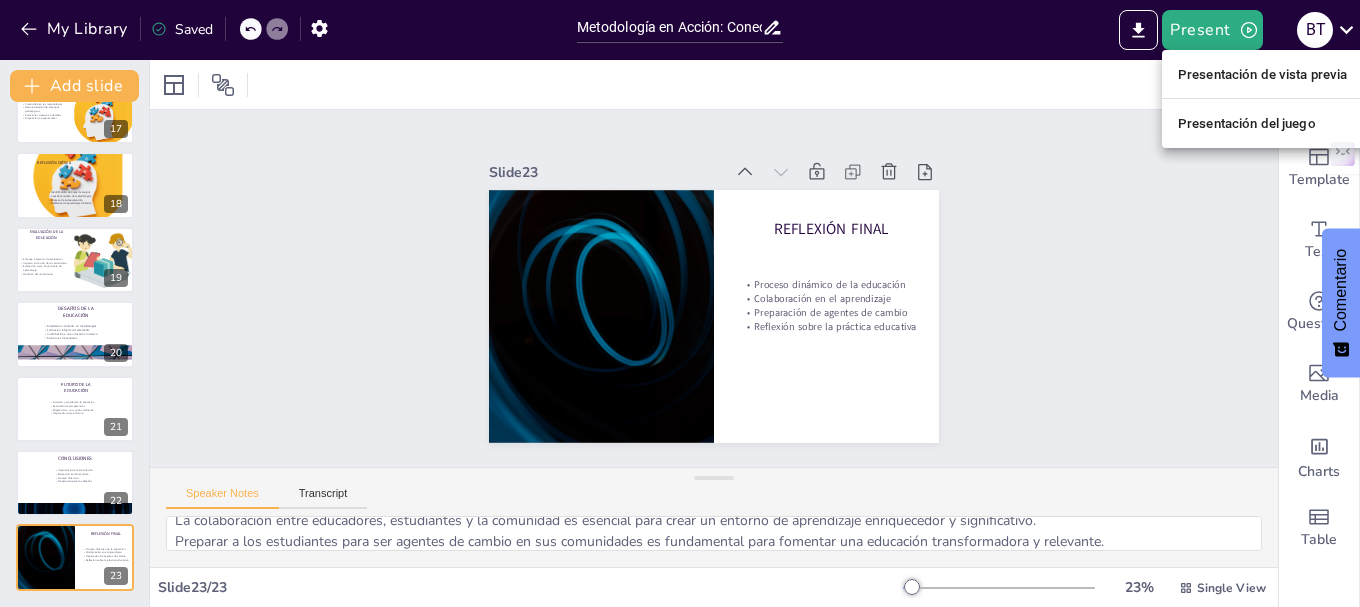 click on "Presentación del juego" at bounding box center (1247, 123) 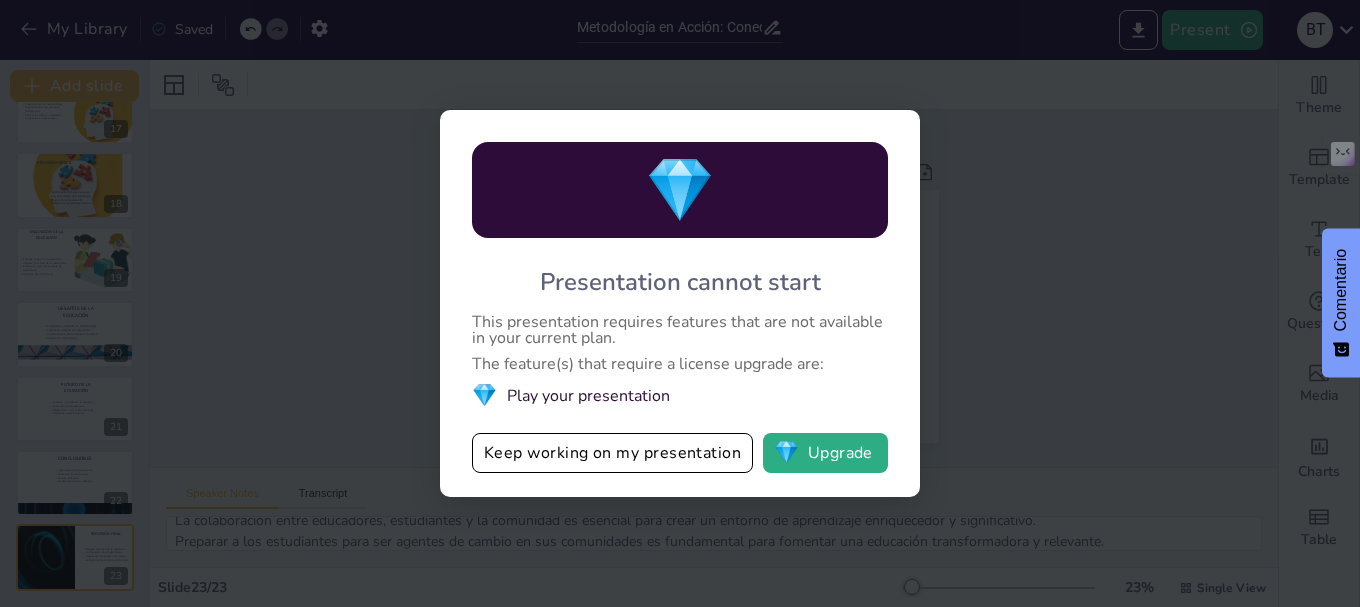 click on "💎 Presentation cannot start This presentation requires features that are not available in your current plan. The feature(s) that require a license upgrade are: 💎 Play your presentation Keep working on my presentation 💎 Upgrade" at bounding box center [680, 303] 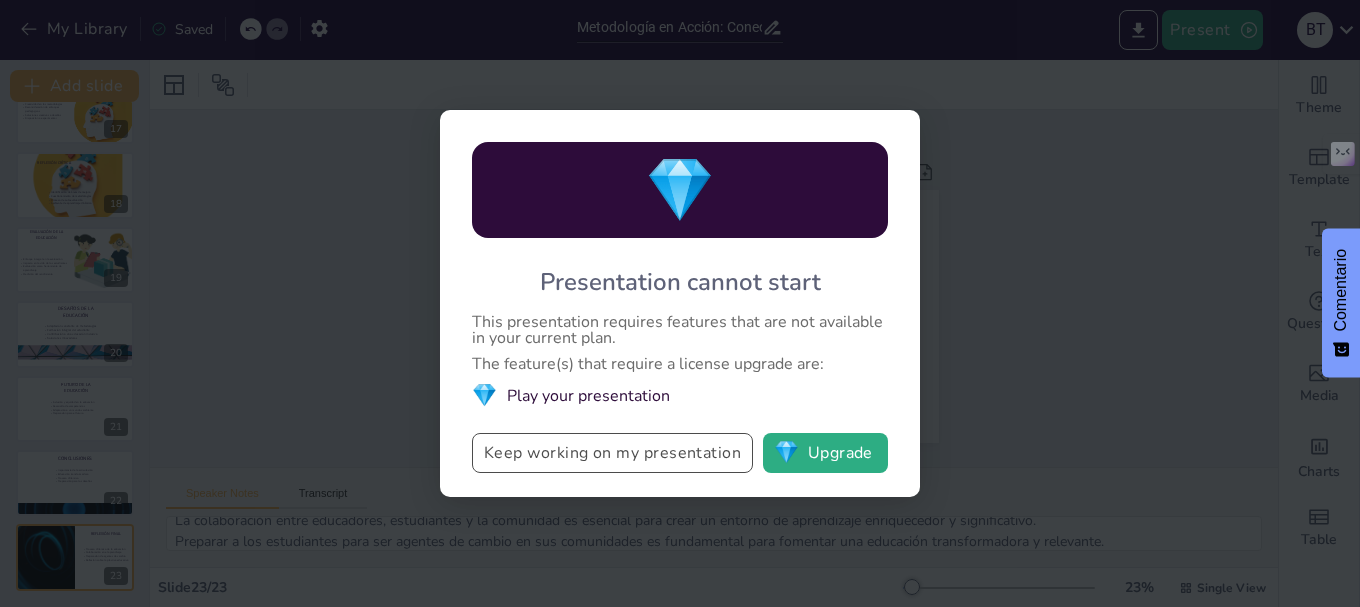 click on "Keep working on my presentation" at bounding box center [612, 453] 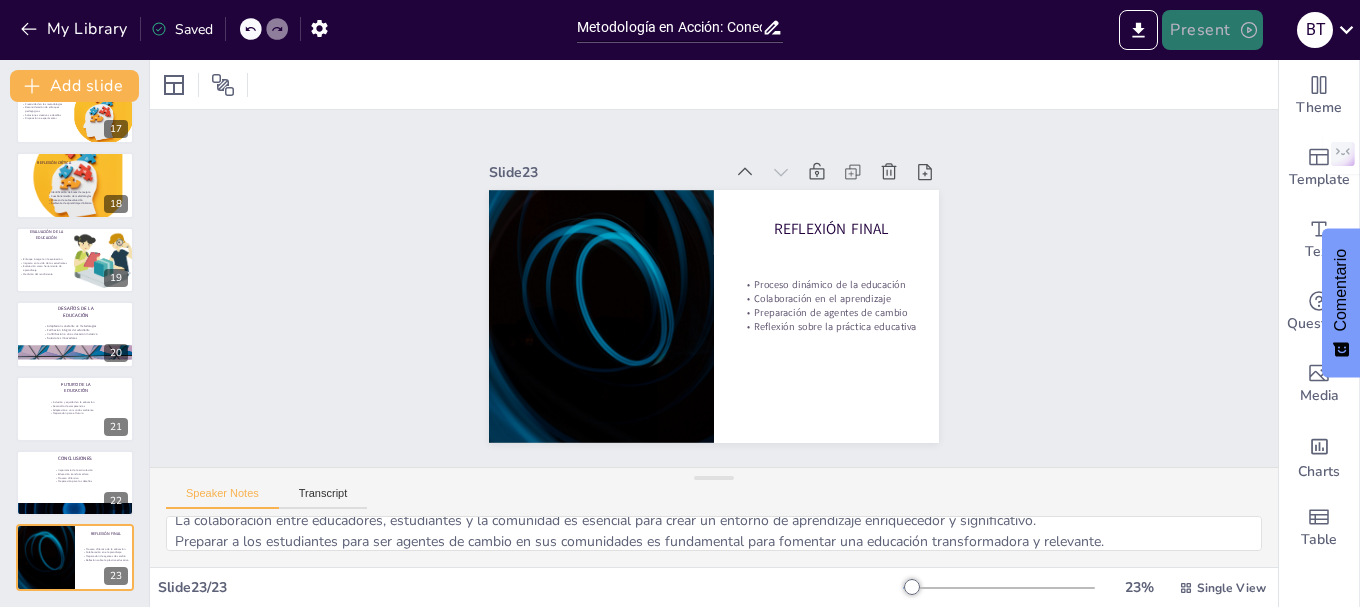 click on "Present" at bounding box center [1212, 30] 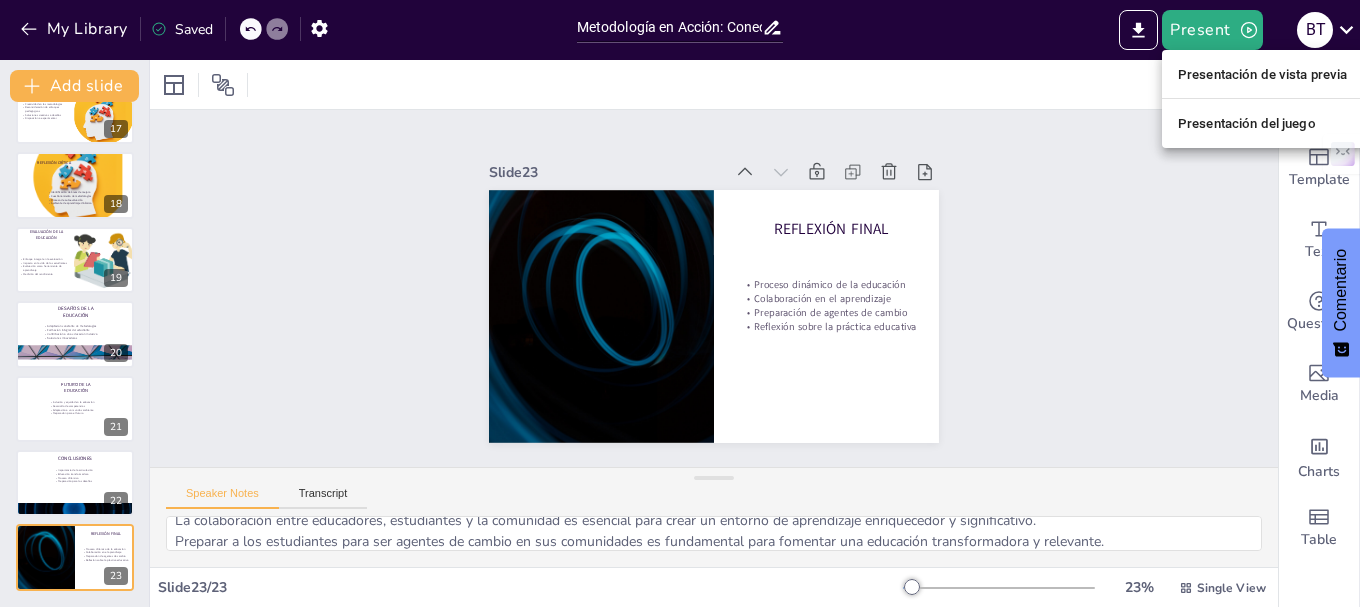 click on "Presentación de vista previa" at bounding box center (1263, 74) 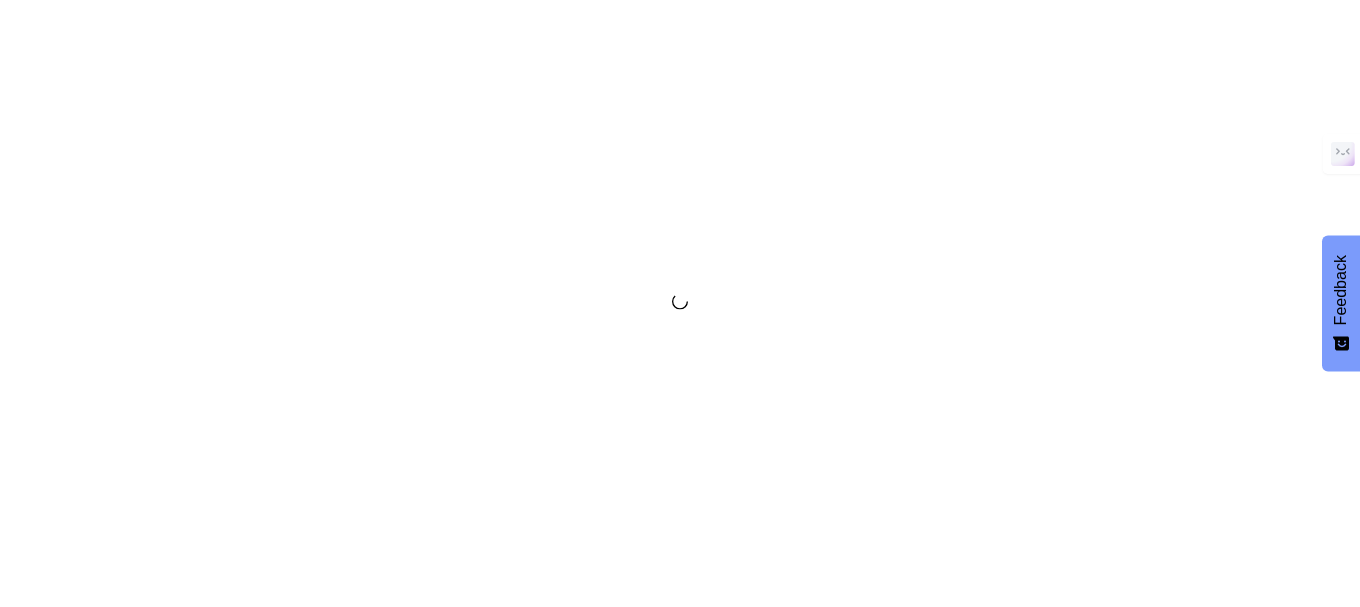 scroll, scrollTop: 0, scrollLeft: 0, axis: both 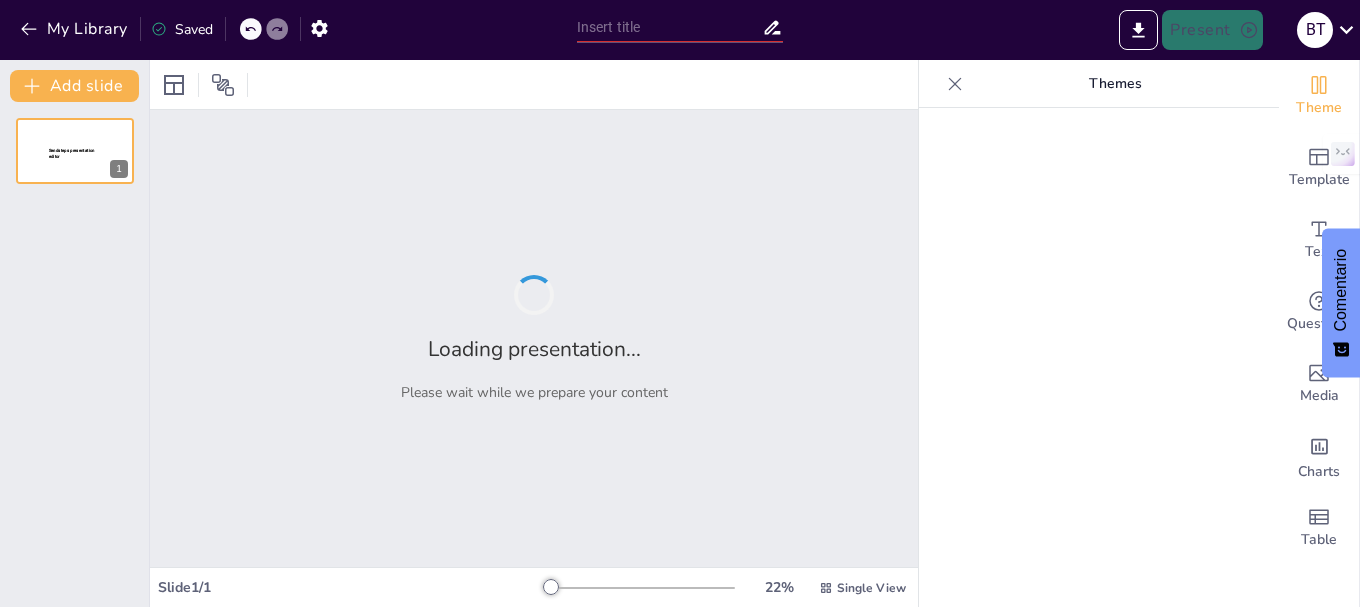 type on "Metodología en Acción: Conectando Saberes y Realidades" 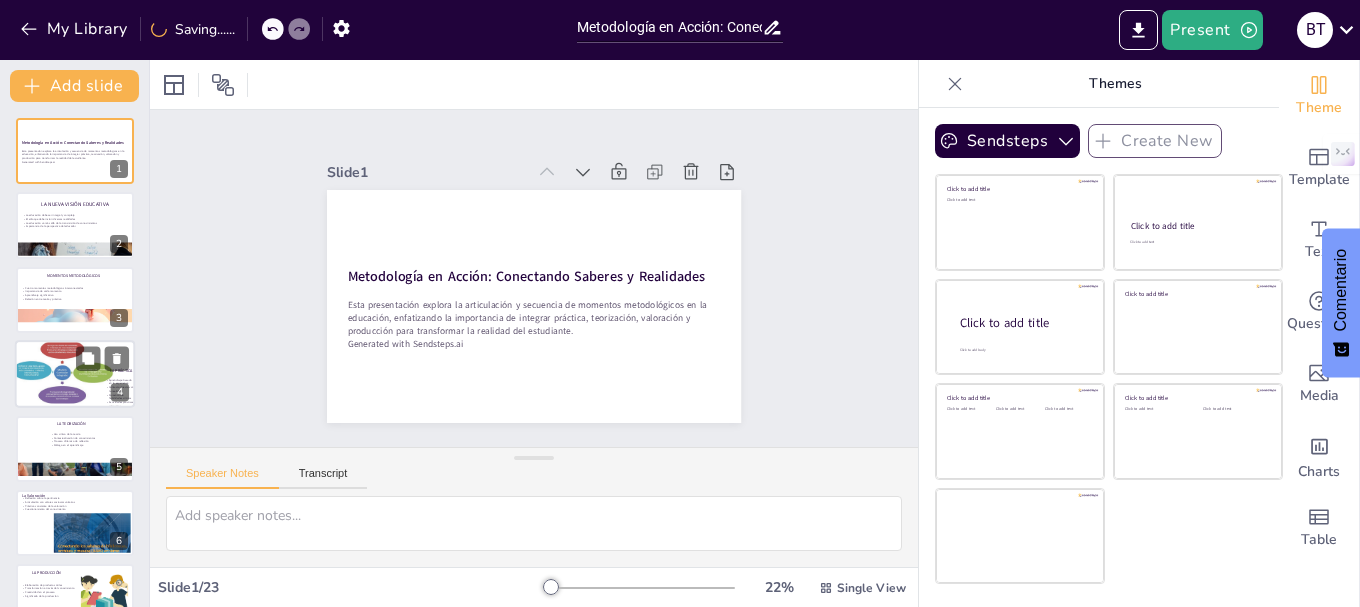 click at bounding box center (60, 372) 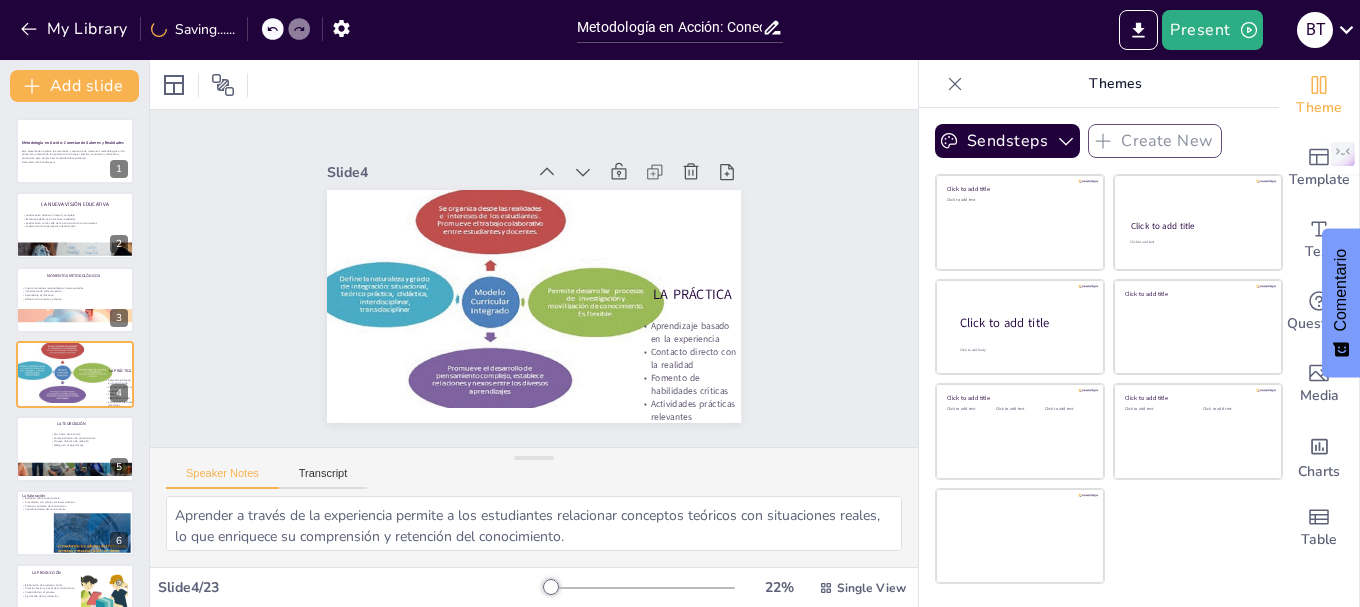 scroll, scrollTop: 20, scrollLeft: 0, axis: vertical 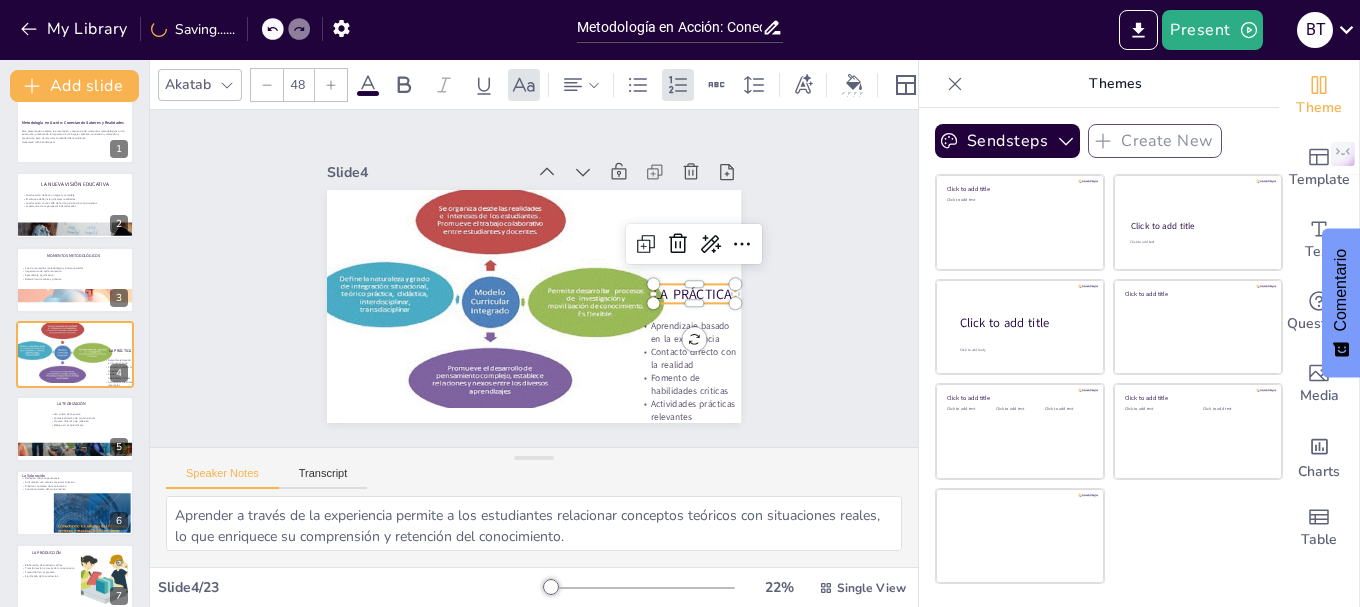 click on "La Práctica" at bounding box center (655, 385) 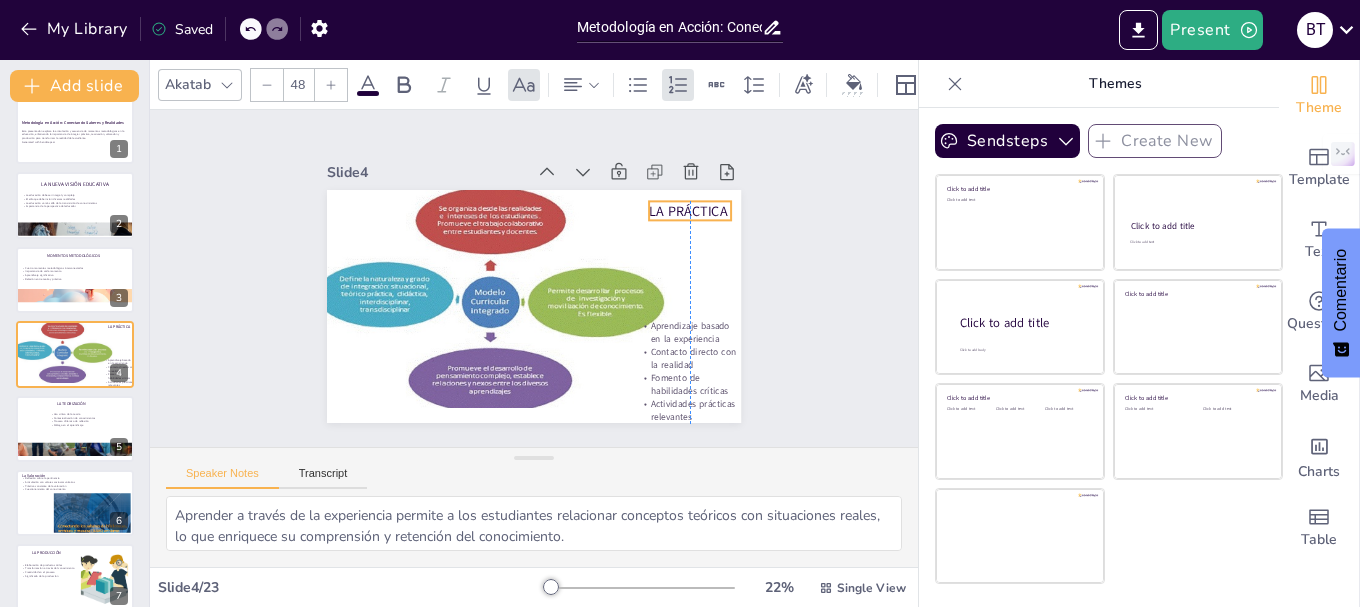 drag, startPoint x: 669, startPoint y: 285, endPoint x: 666, endPoint y: 202, distance: 83.0542 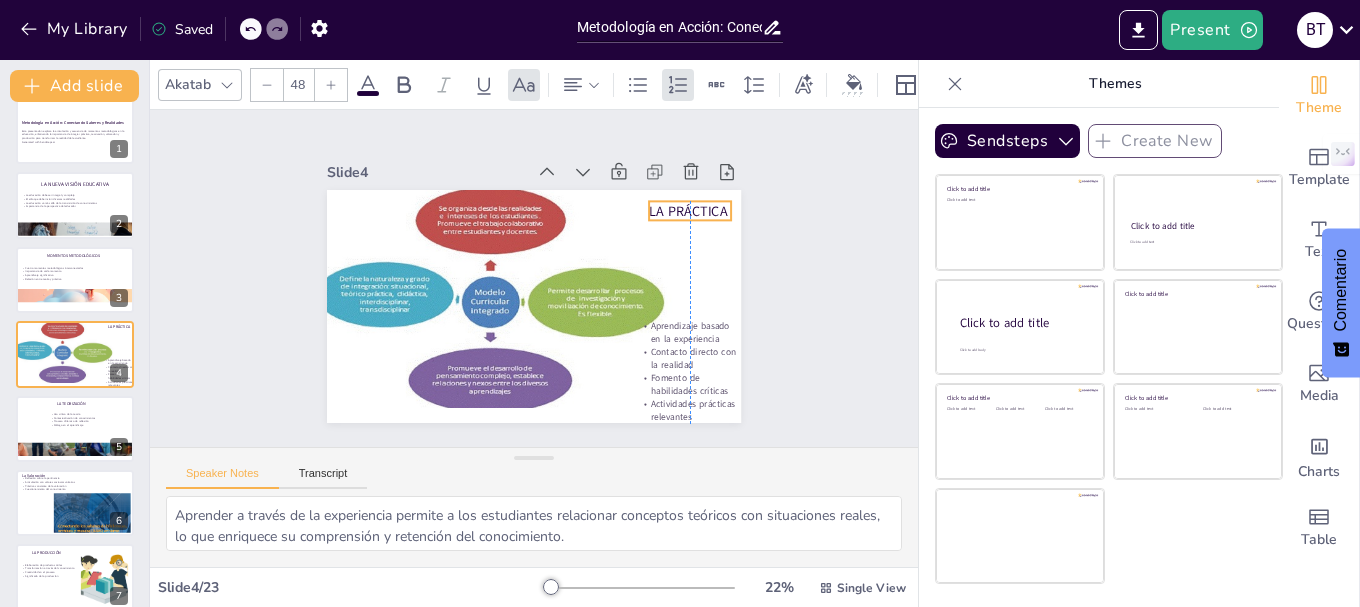 click on "La Práctica" at bounding box center [696, 228] 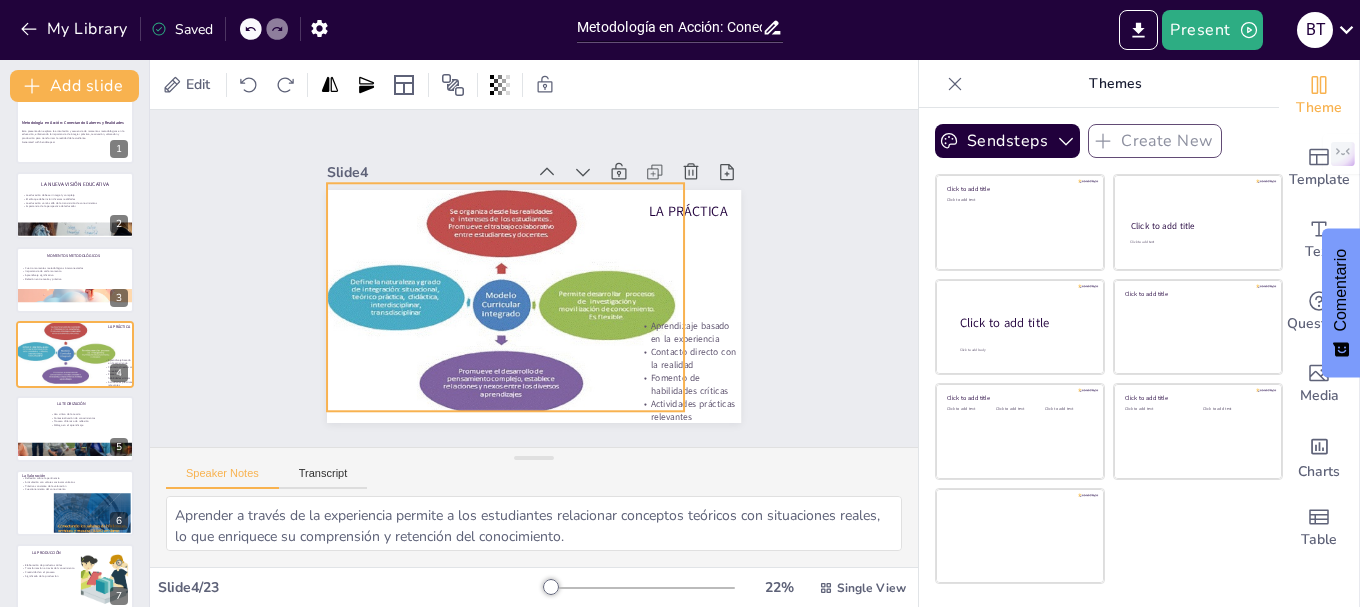 drag, startPoint x: 555, startPoint y: 295, endPoint x: 566, endPoint y: 298, distance: 11.401754 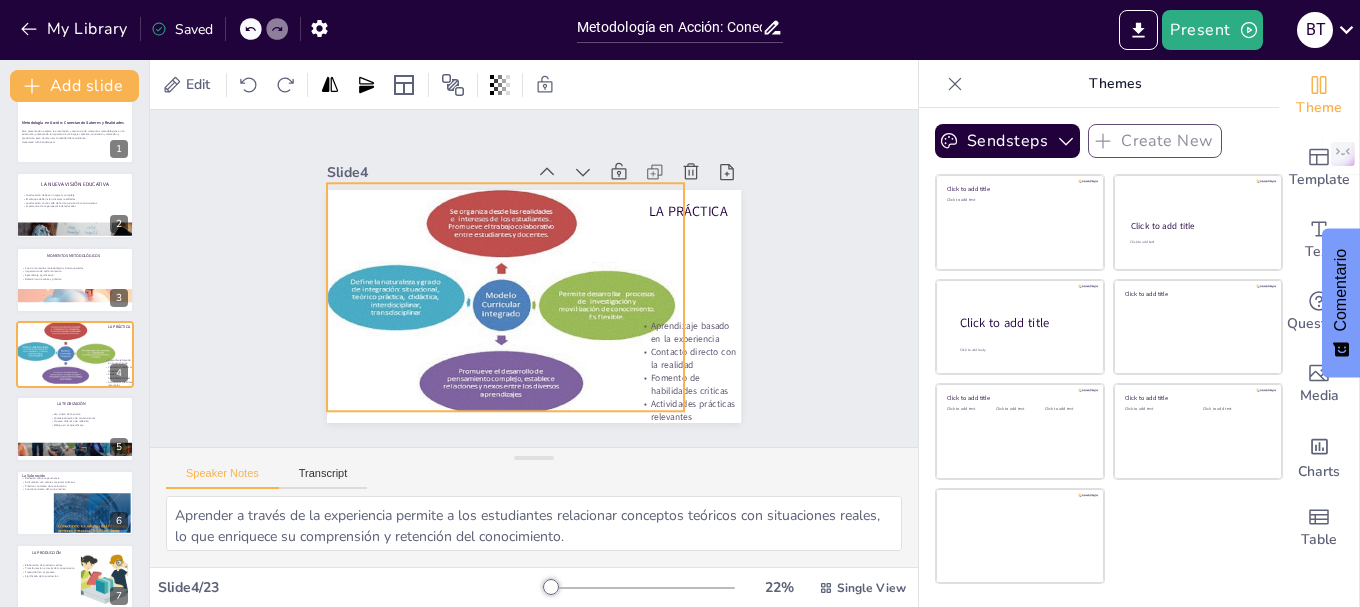 click at bounding box center [491, 295] 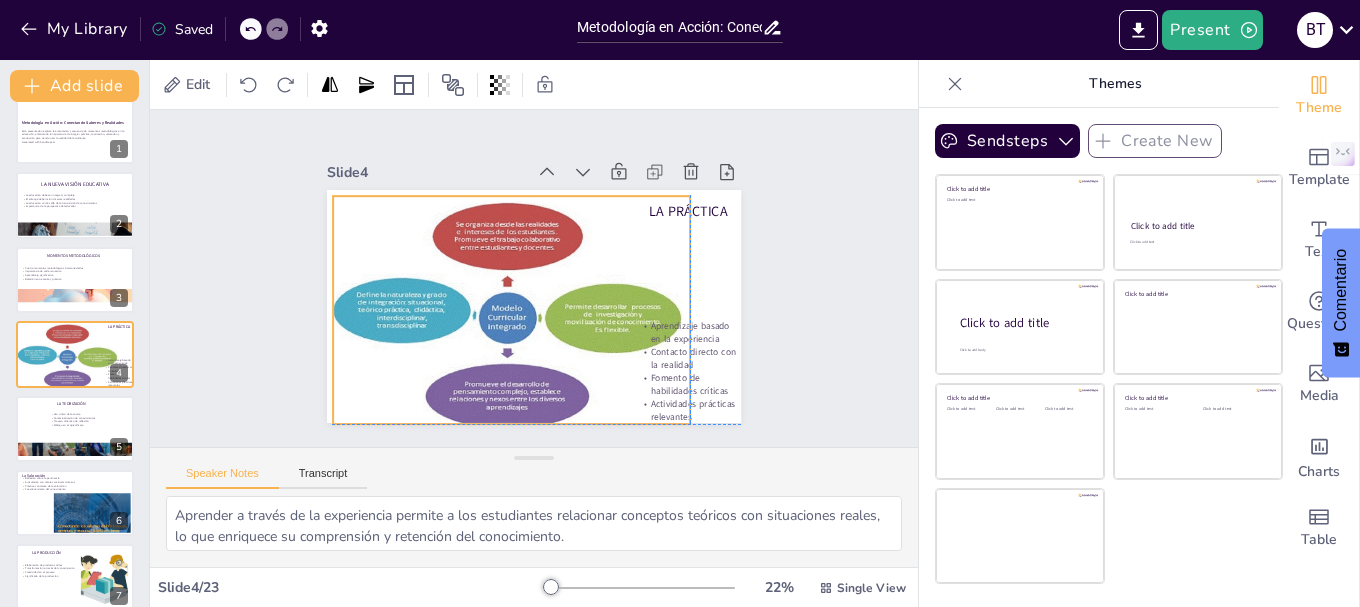 drag, startPoint x: 655, startPoint y: 345, endPoint x: 660, endPoint y: 357, distance: 13 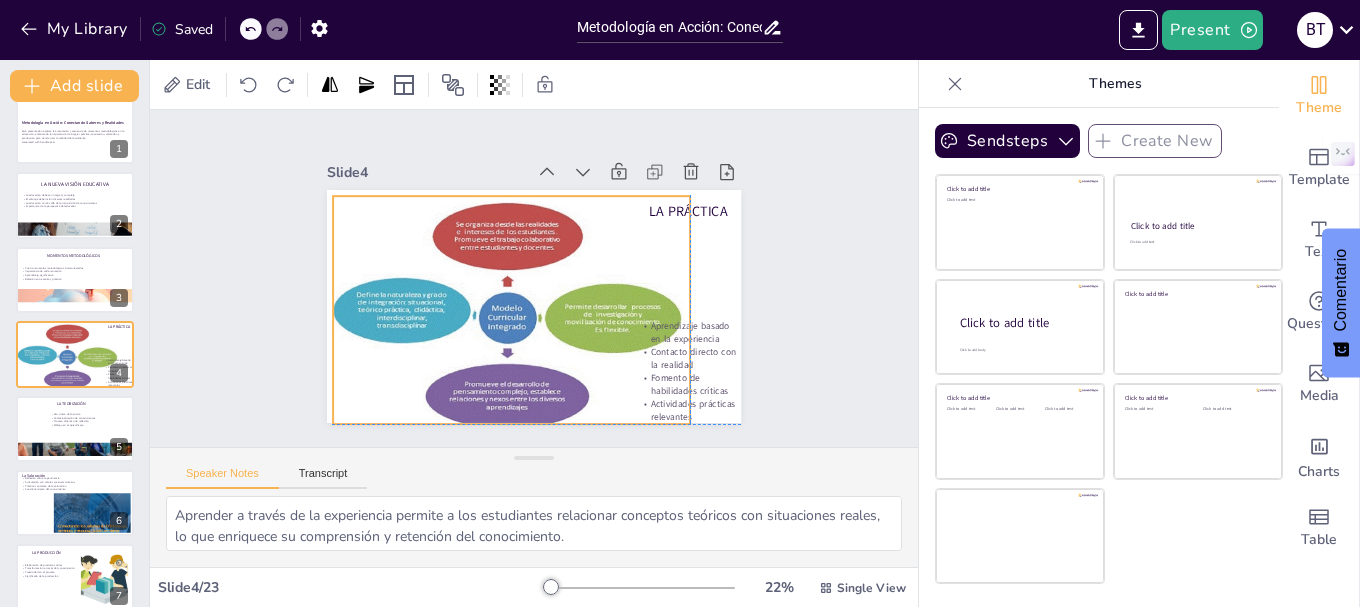 click on "Contacto directo con la realidad" at bounding box center (680, 374) 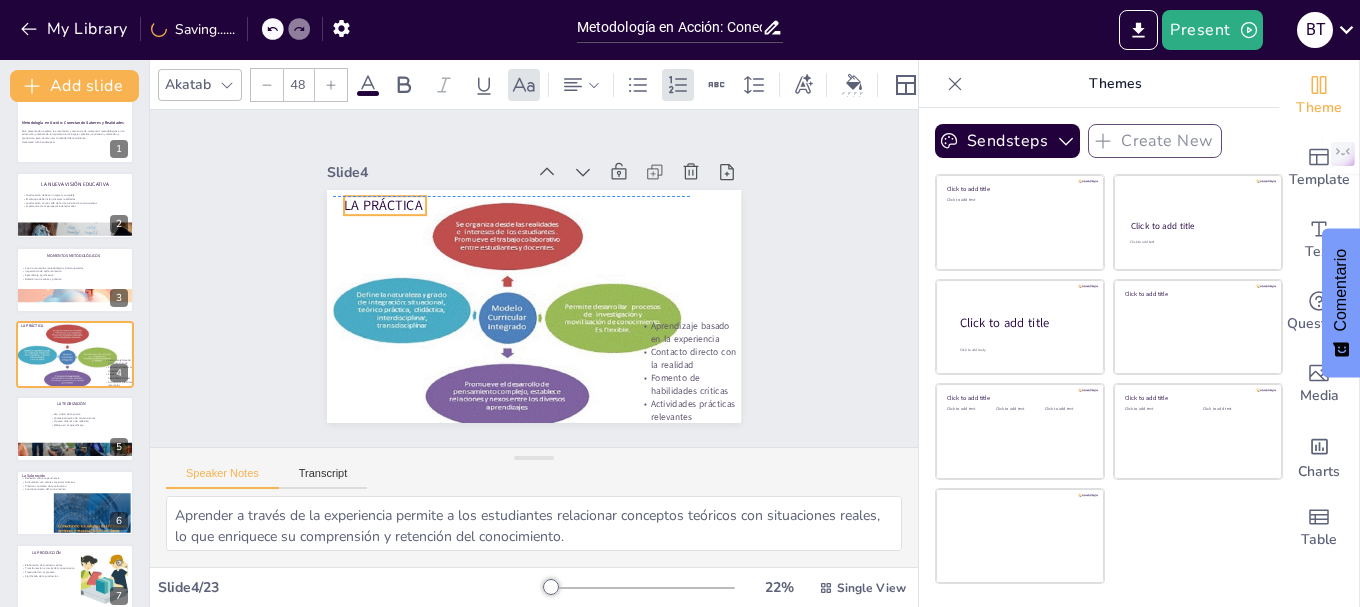 drag, startPoint x: 700, startPoint y: 206, endPoint x: 395, endPoint y: 201, distance: 305.041 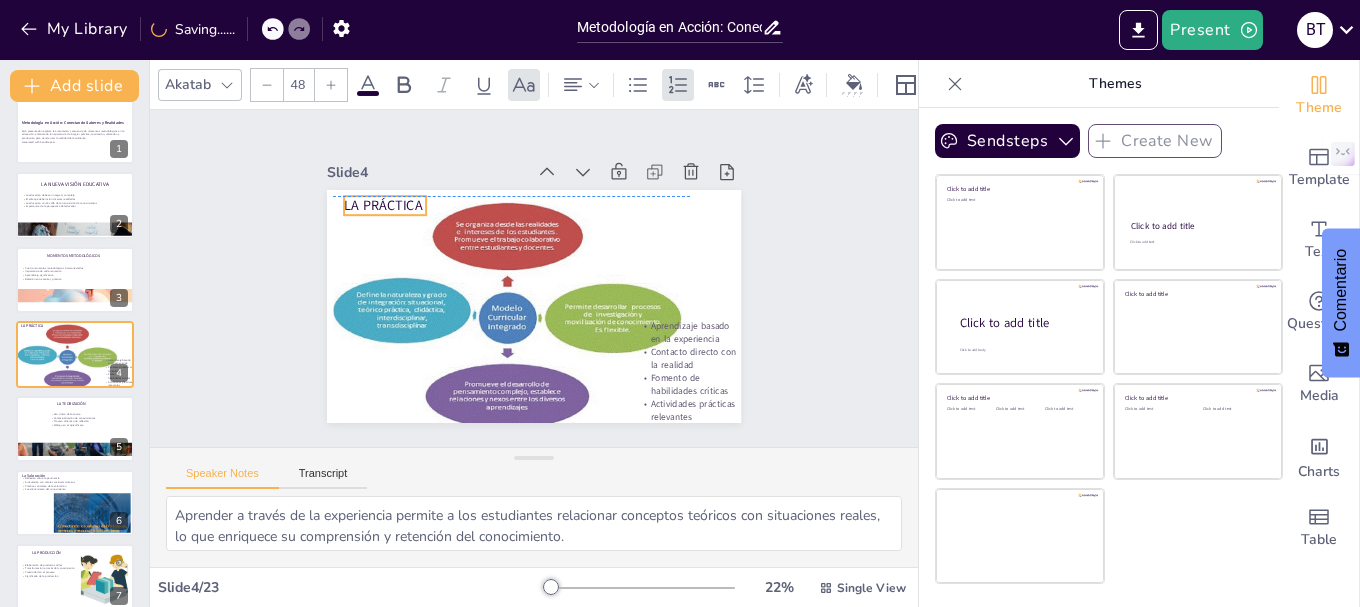 click on "La Práctica" at bounding box center [403, 177] 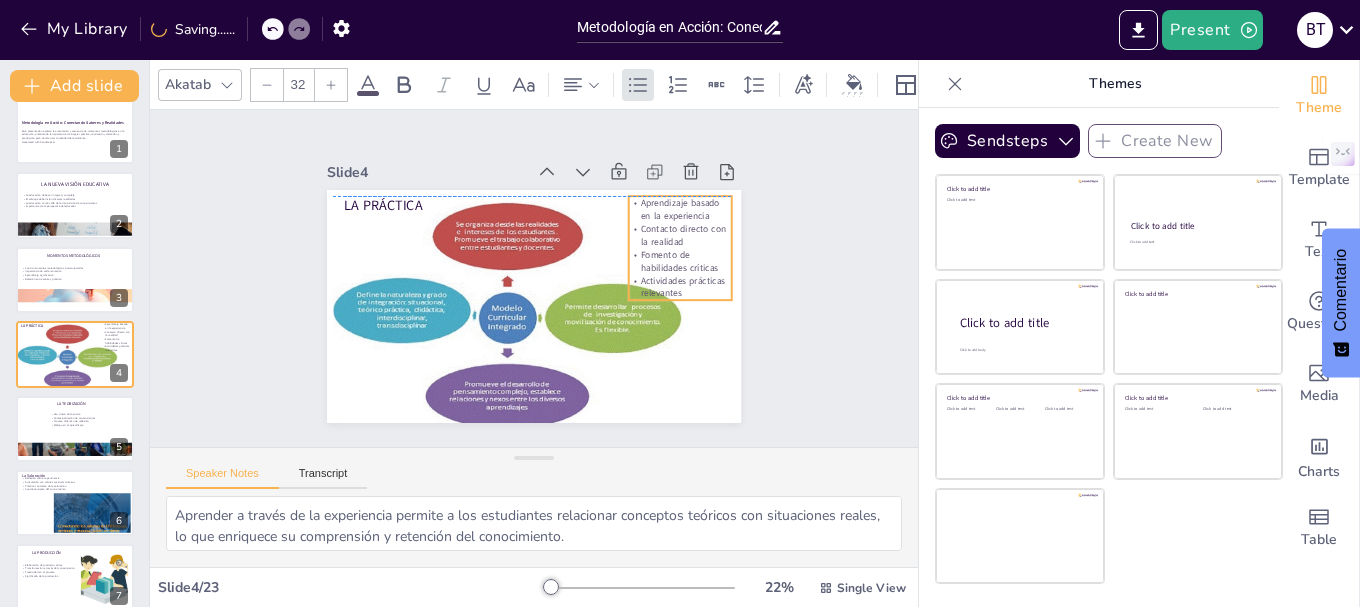 drag, startPoint x: 672, startPoint y: 358, endPoint x: 662, endPoint y: 234, distance: 124.40257 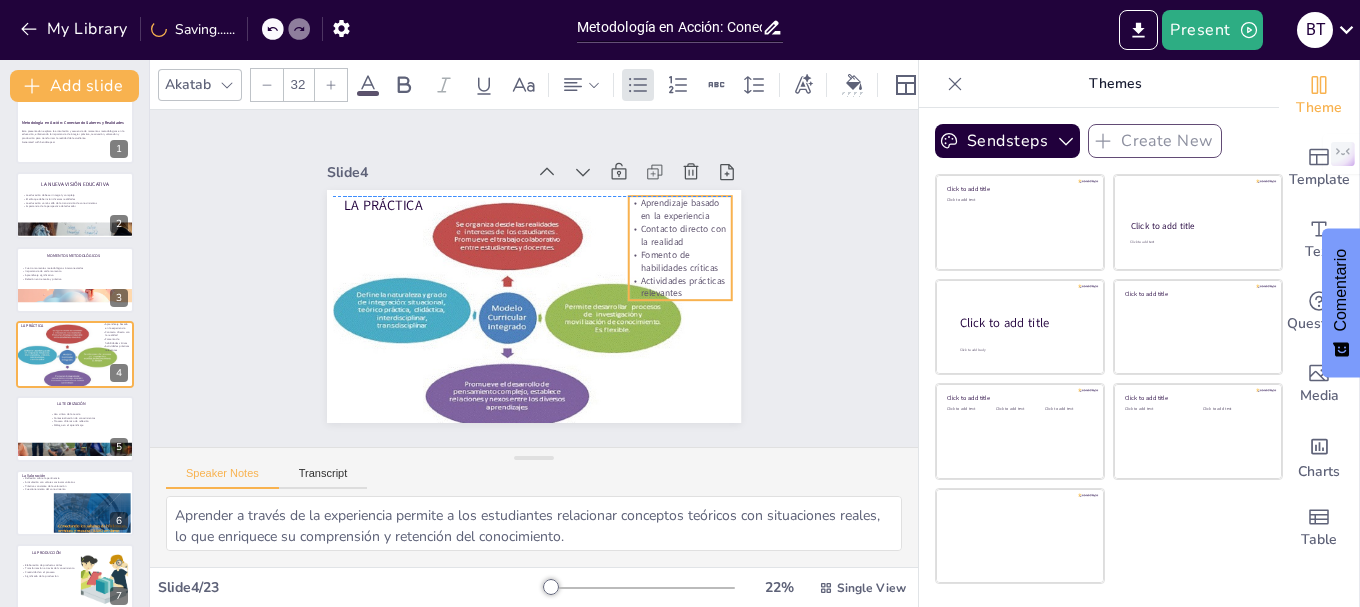 click on "Contacto directo con la realidad" at bounding box center (686, 283) 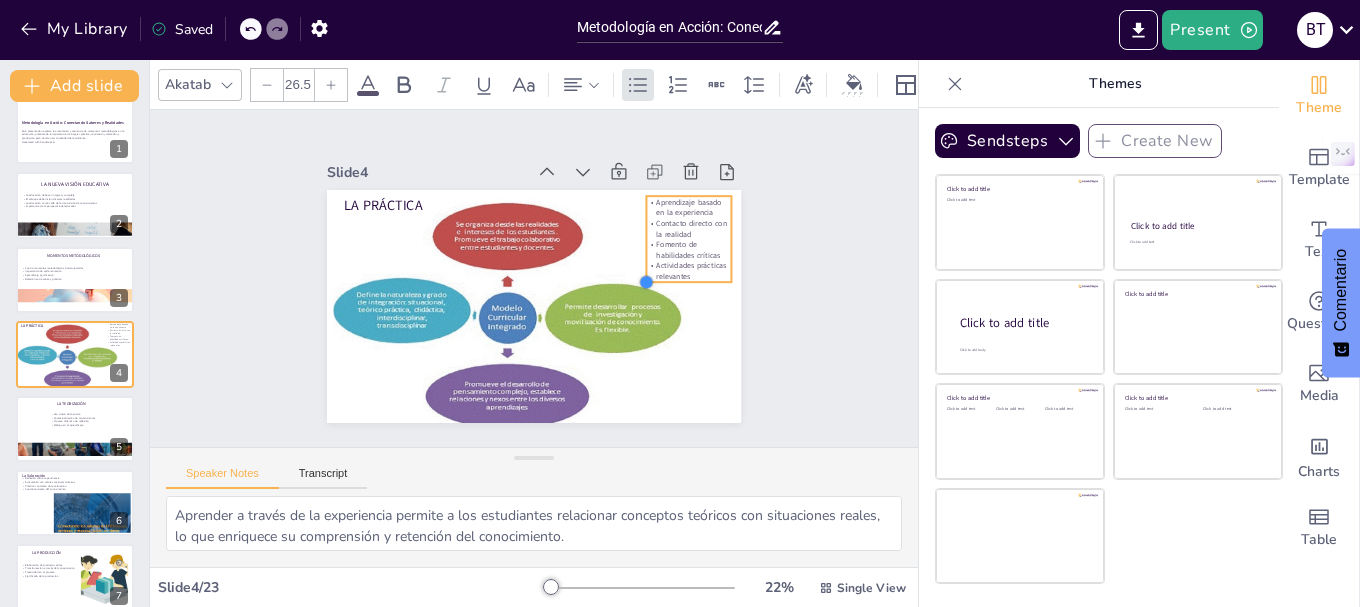 drag, startPoint x: 612, startPoint y: 290, endPoint x: 631, endPoint y: 272, distance: 26.172504 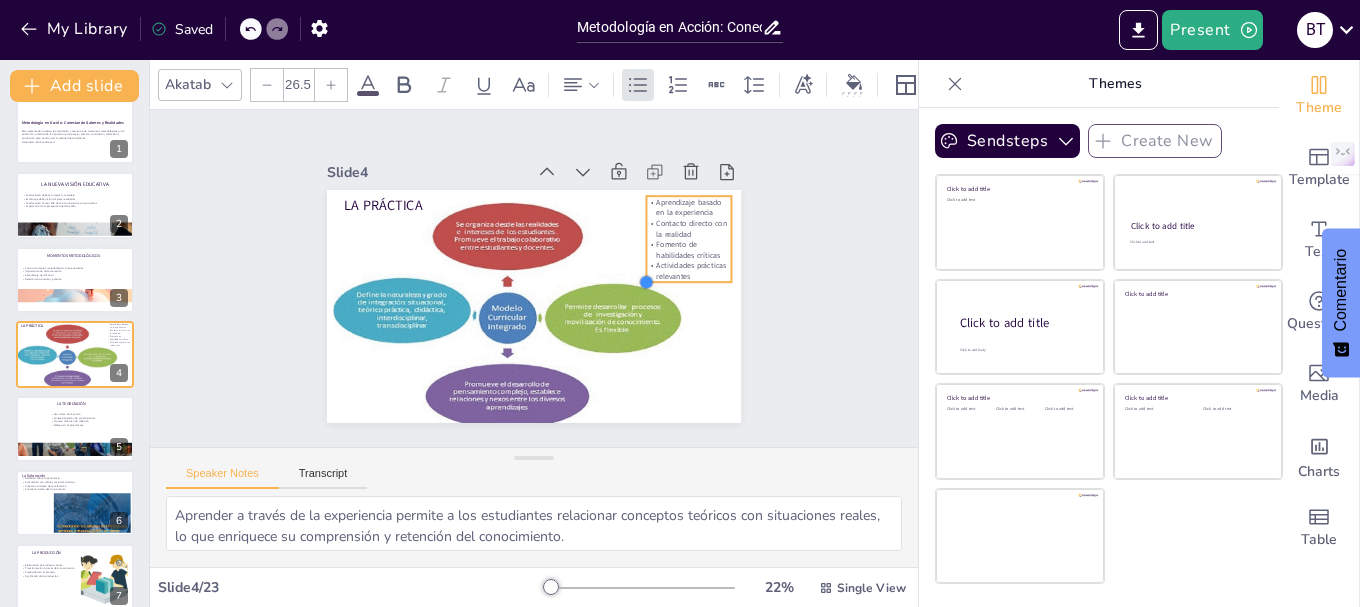 click at bounding box center [646, 283] 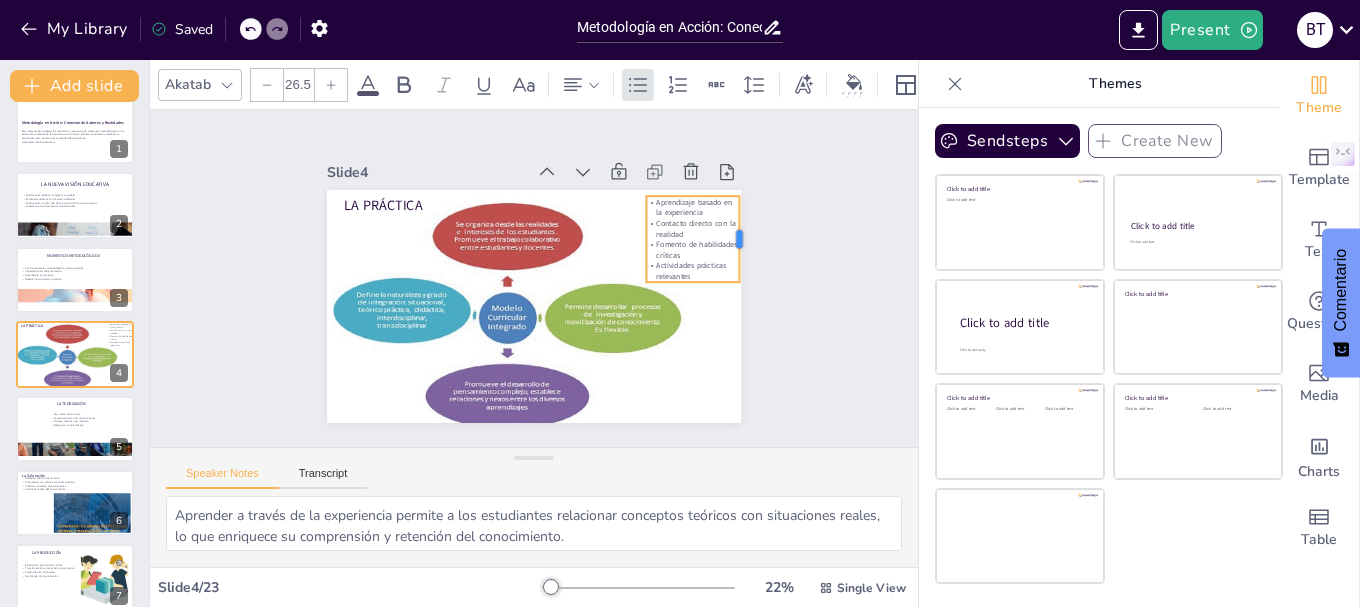 click at bounding box center (573, 492) 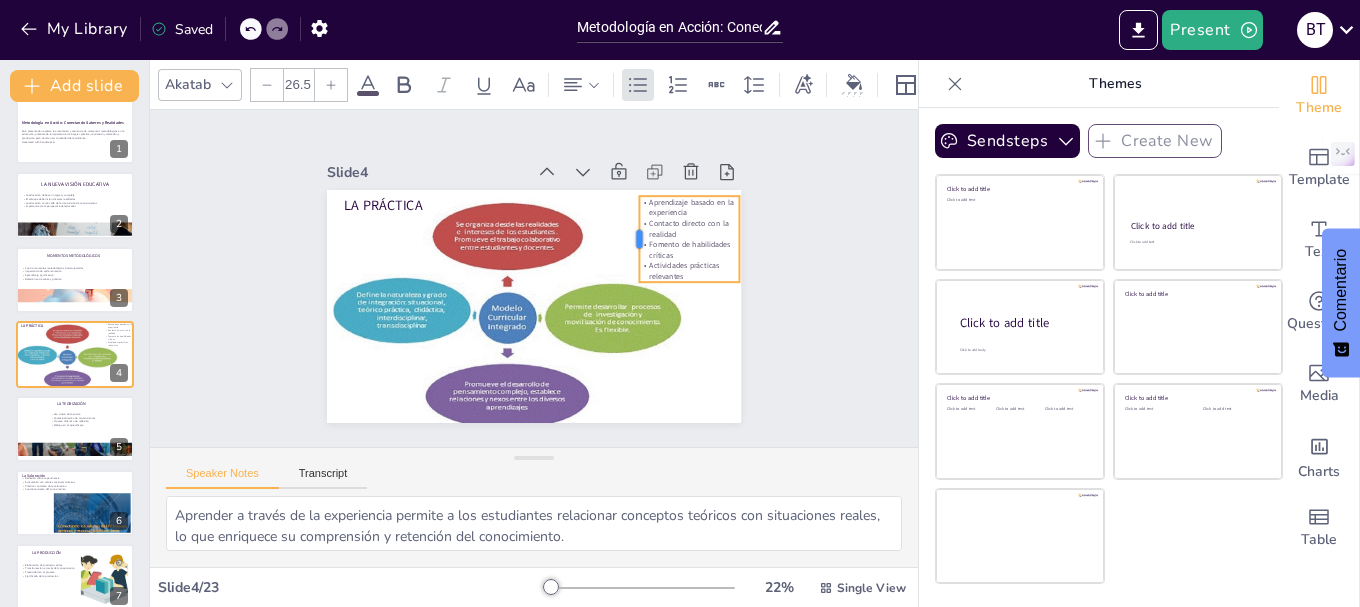 click at bounding box center (638, 261) 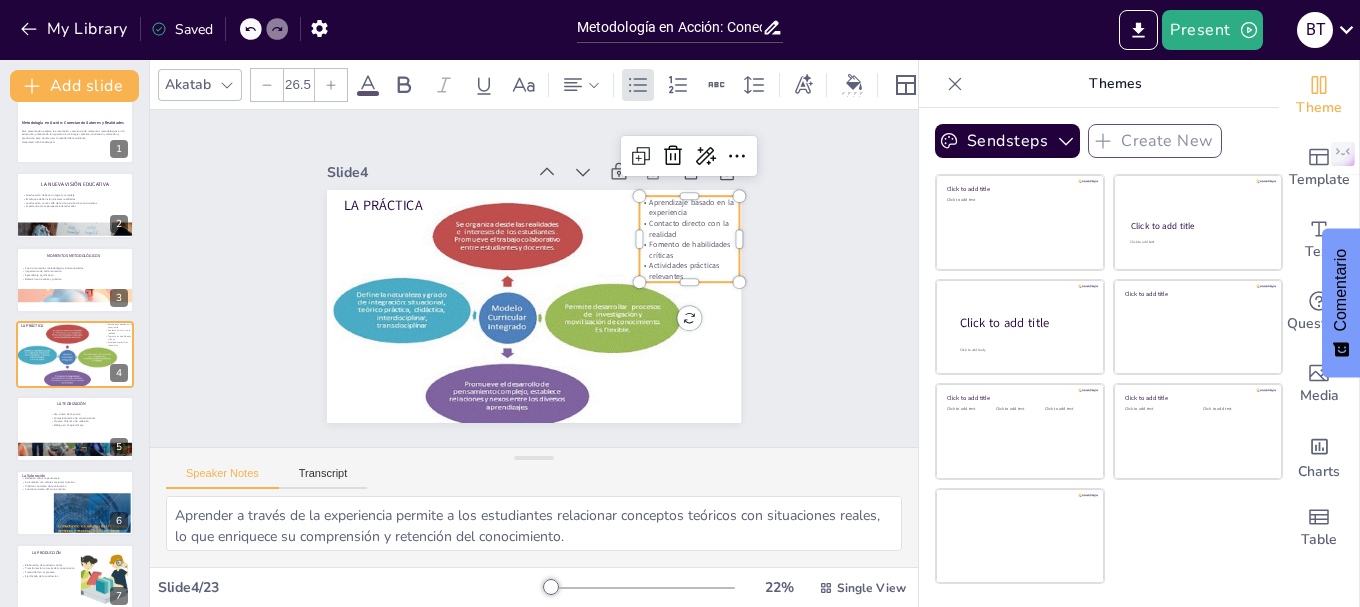 click at bounding box center (331, 85) 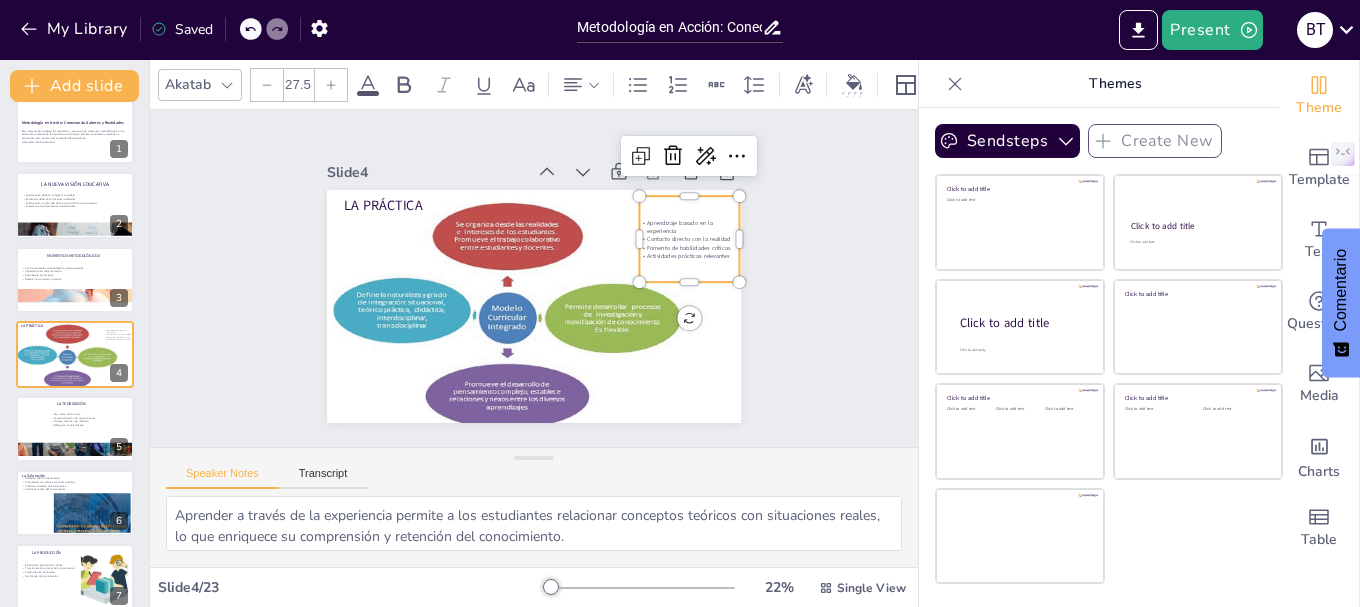 click 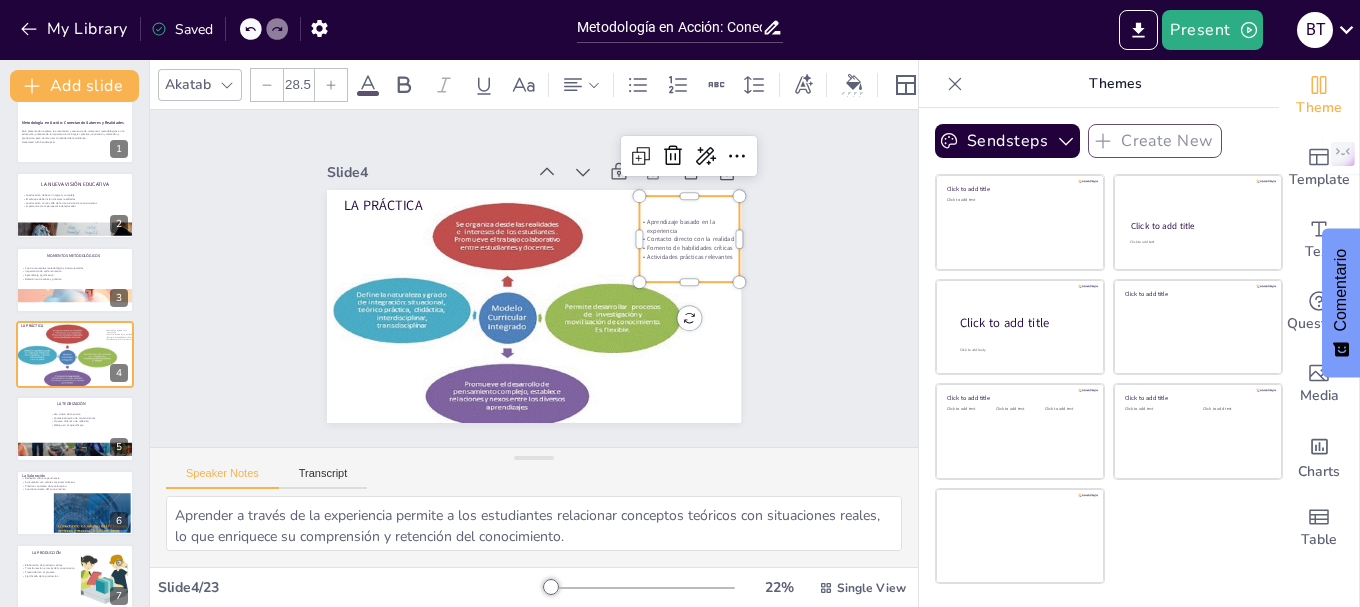click 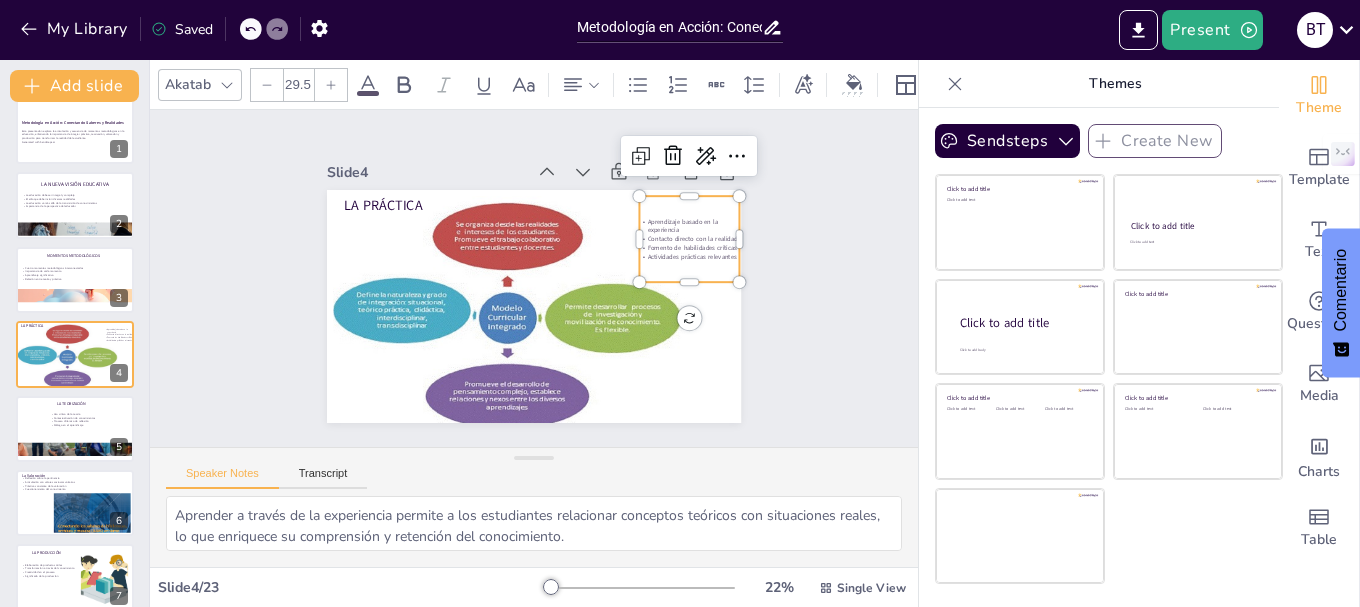 click 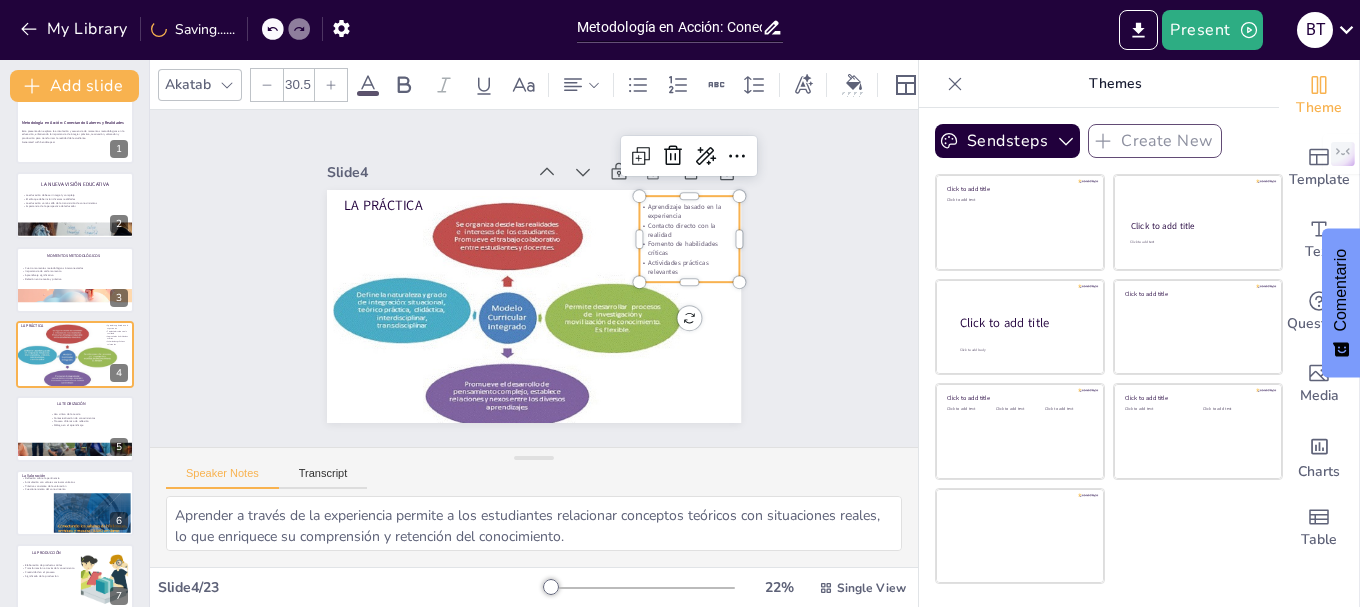 click 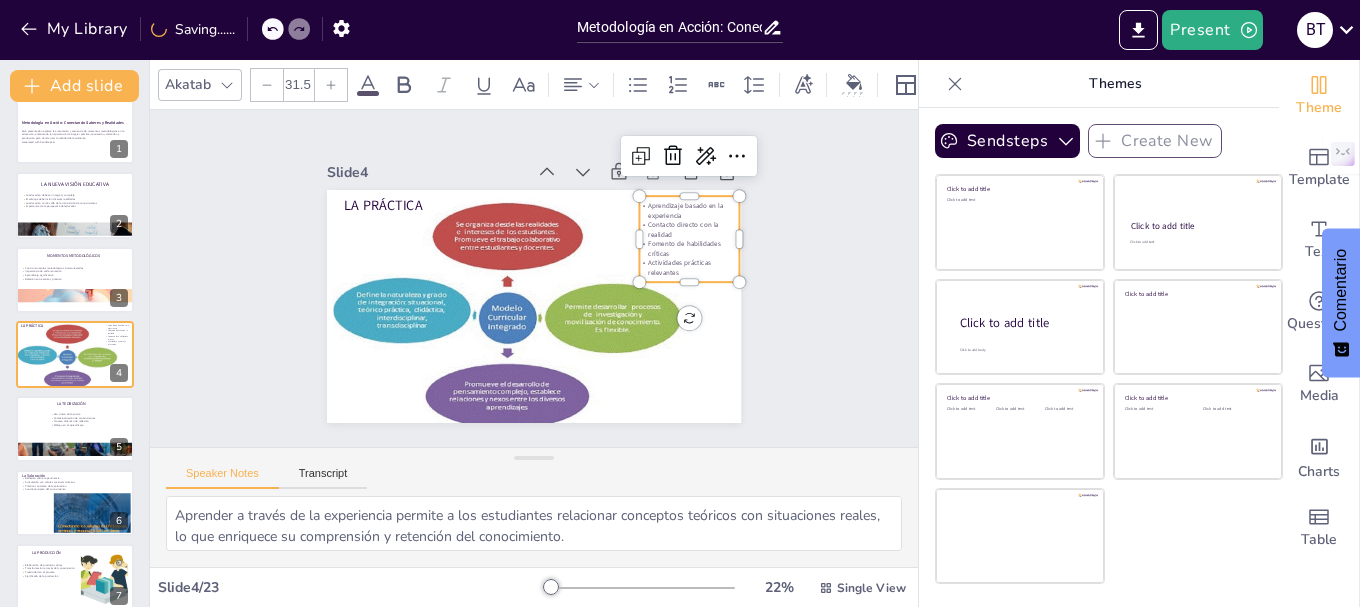click 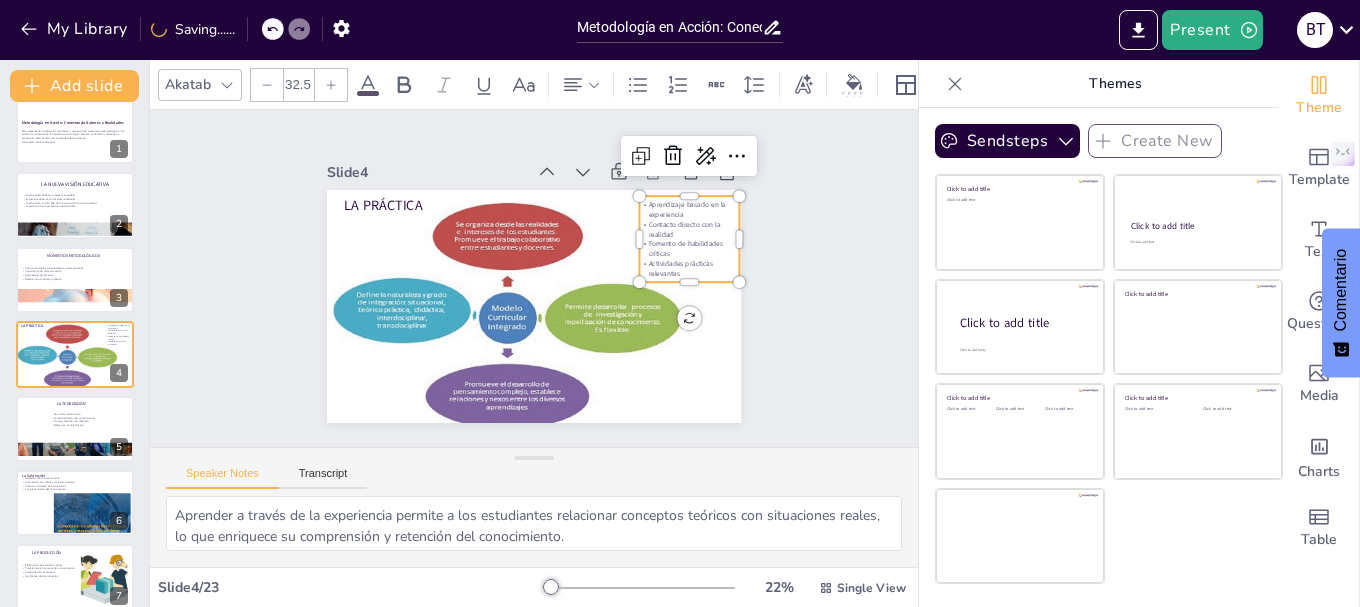 click 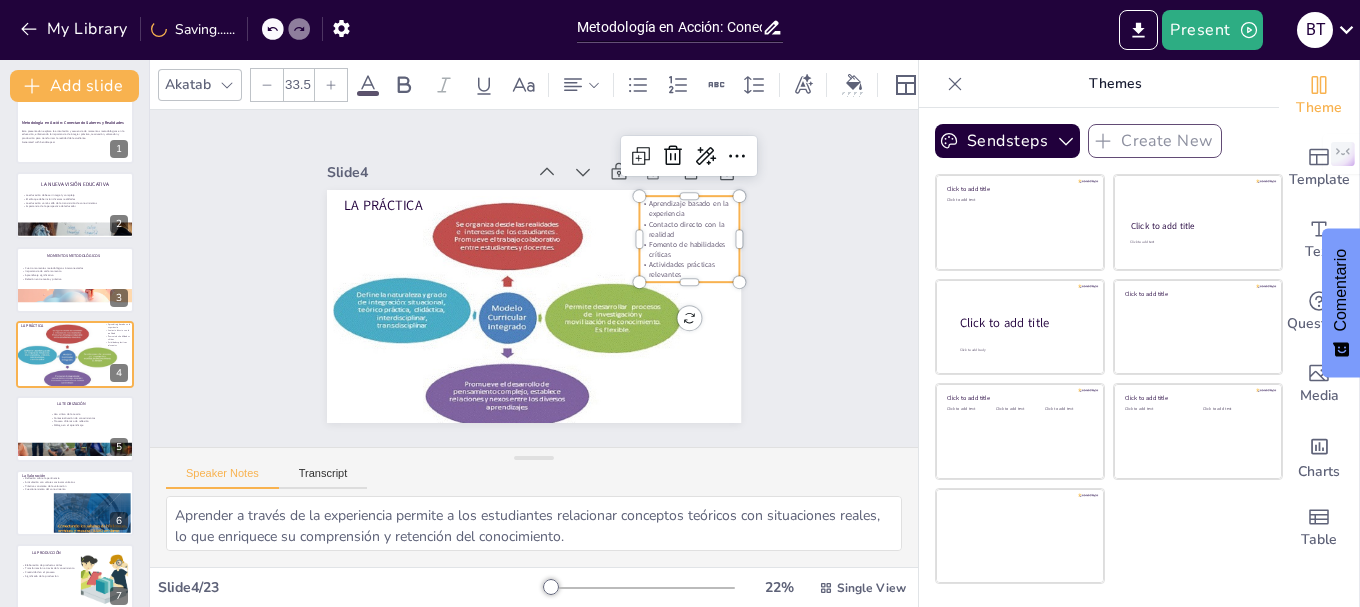 click 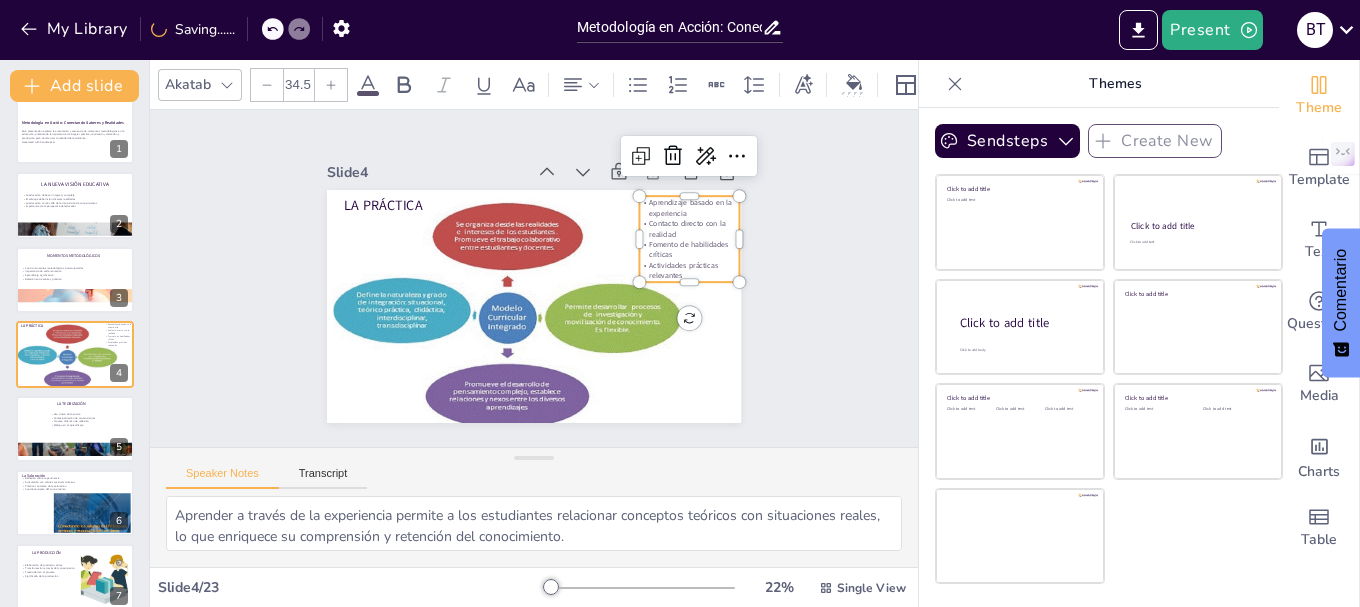 click 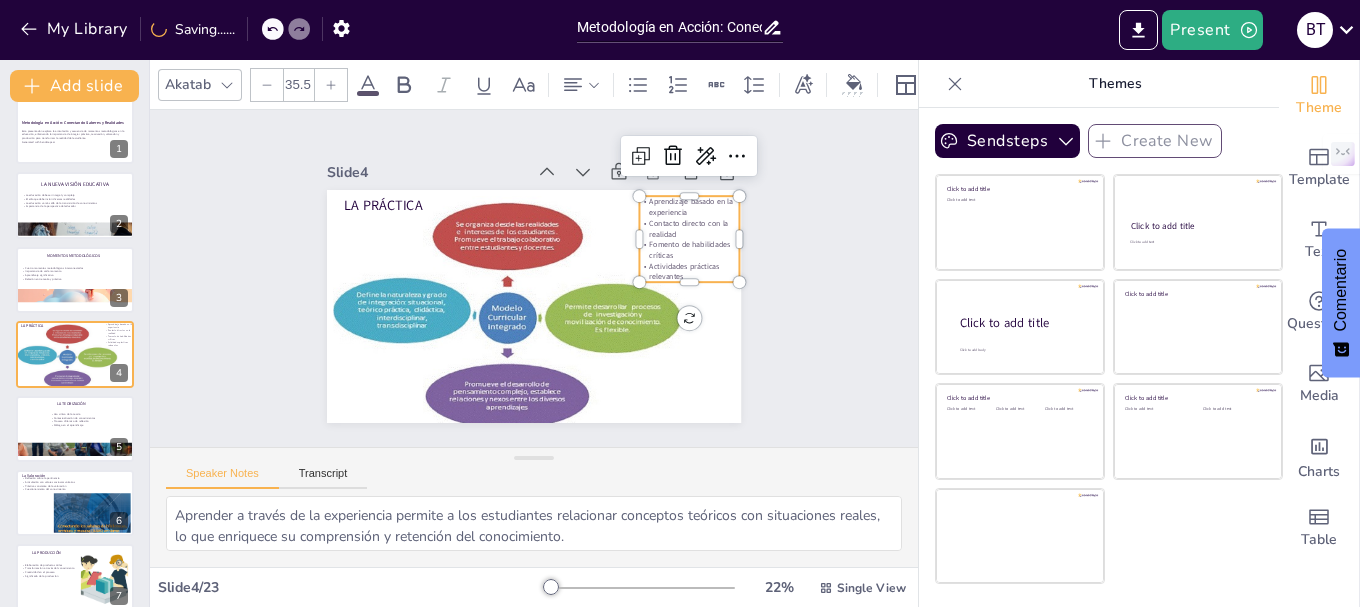 click 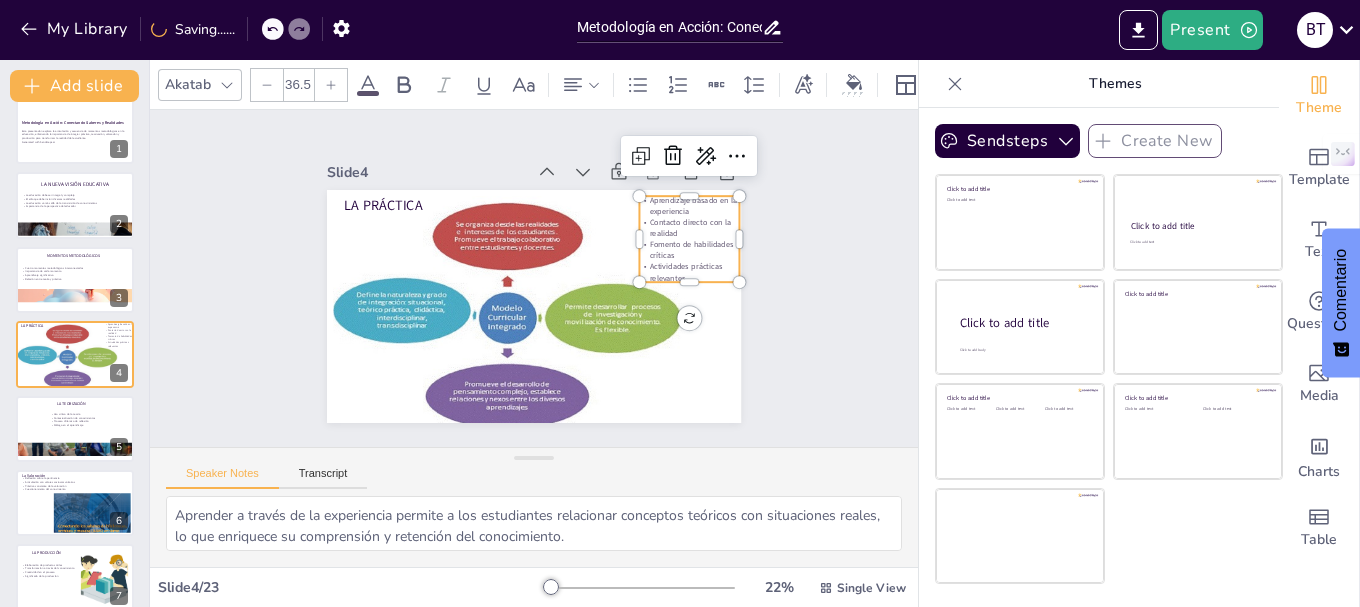 click 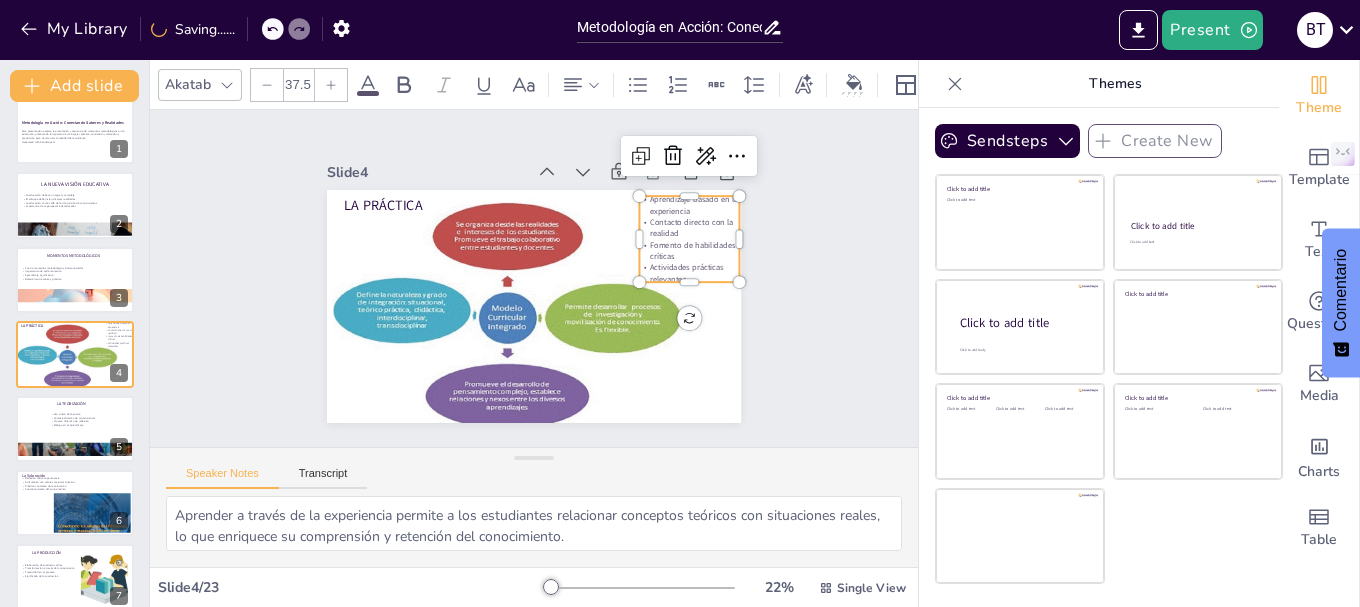 click 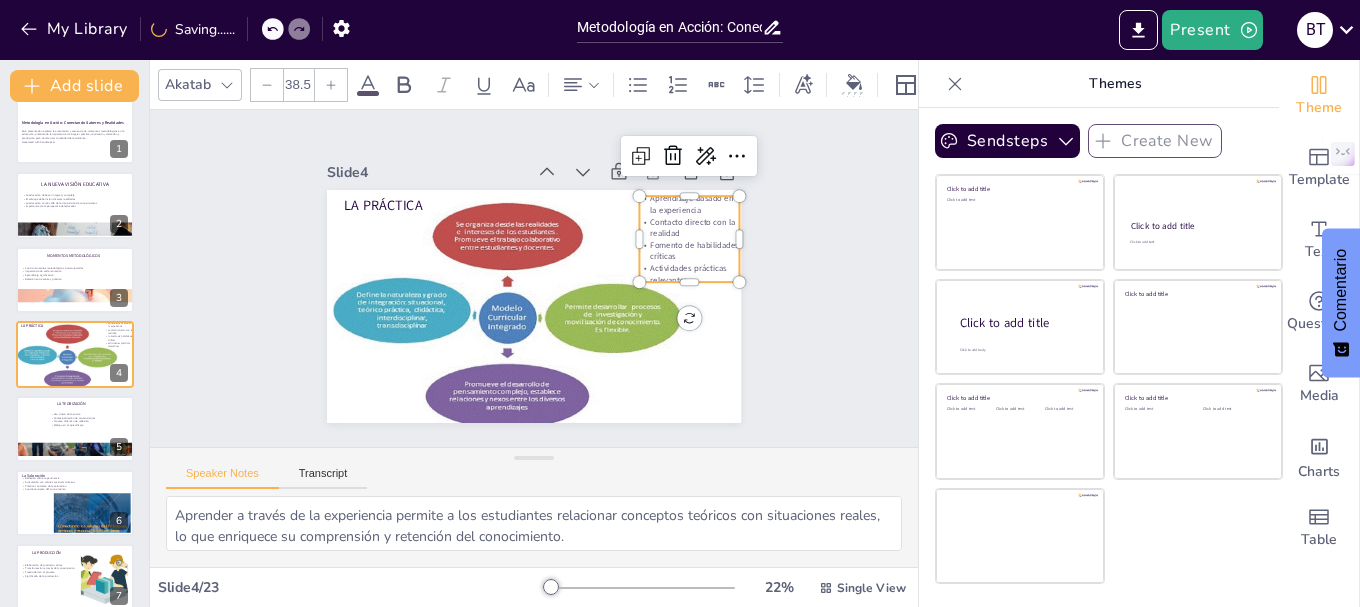 click 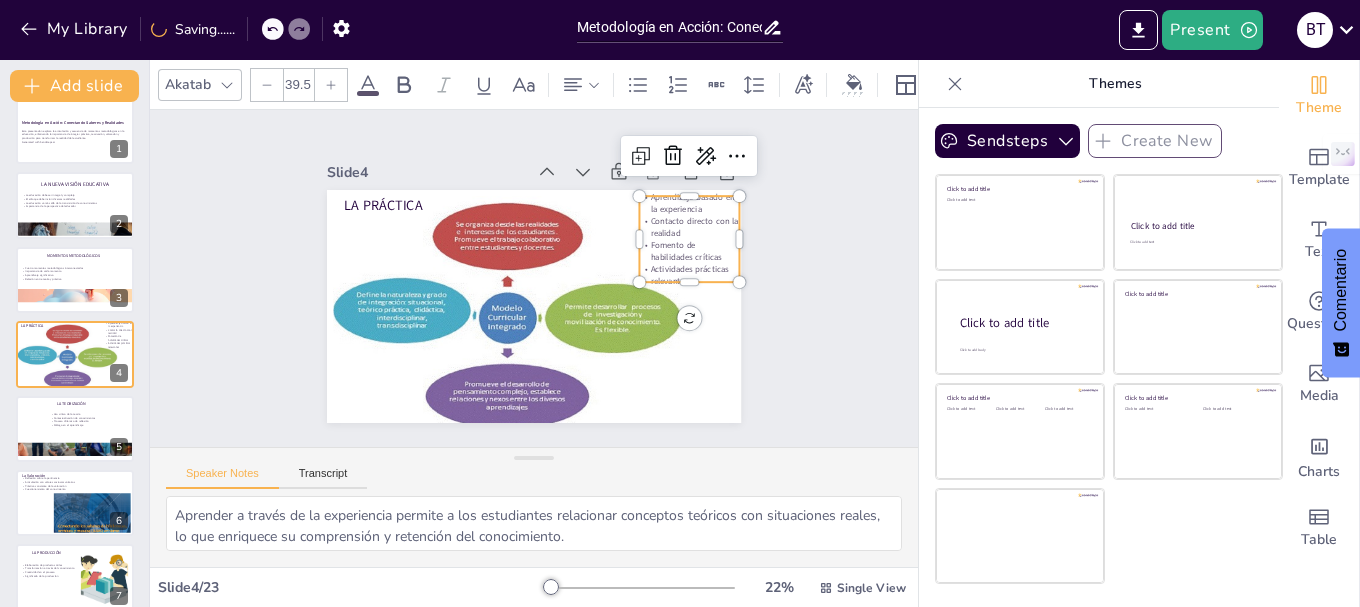 click 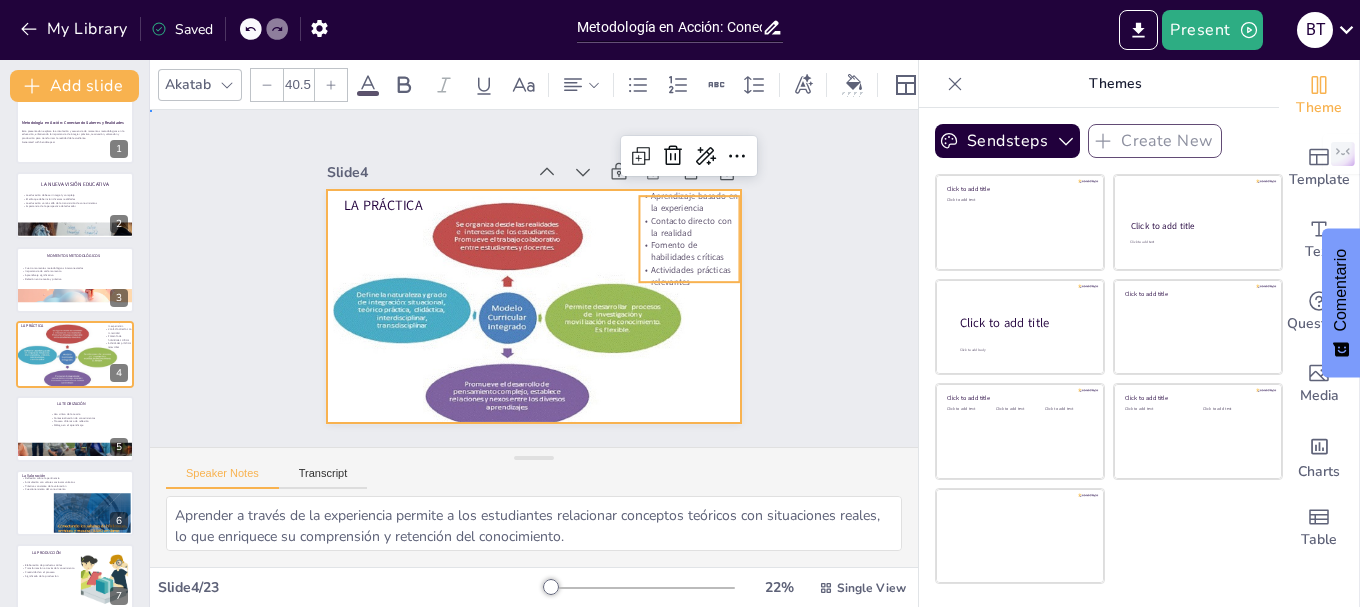 click at bounding box center [522, 303] 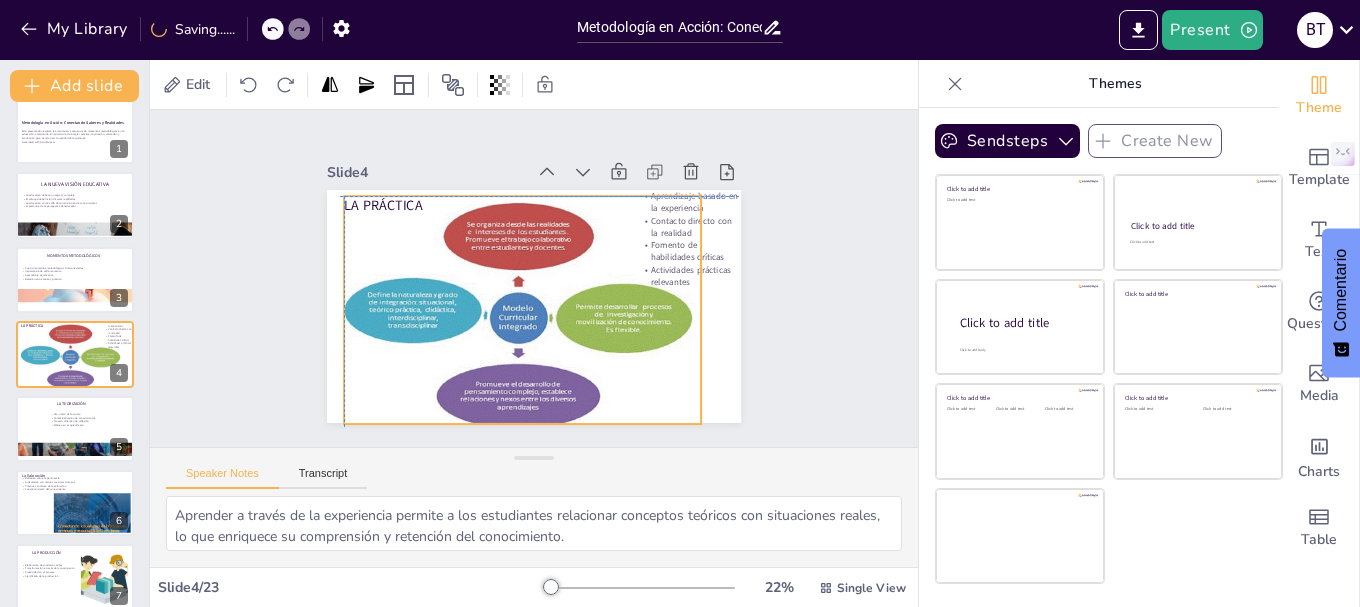 click at bounding box center (505, 311) 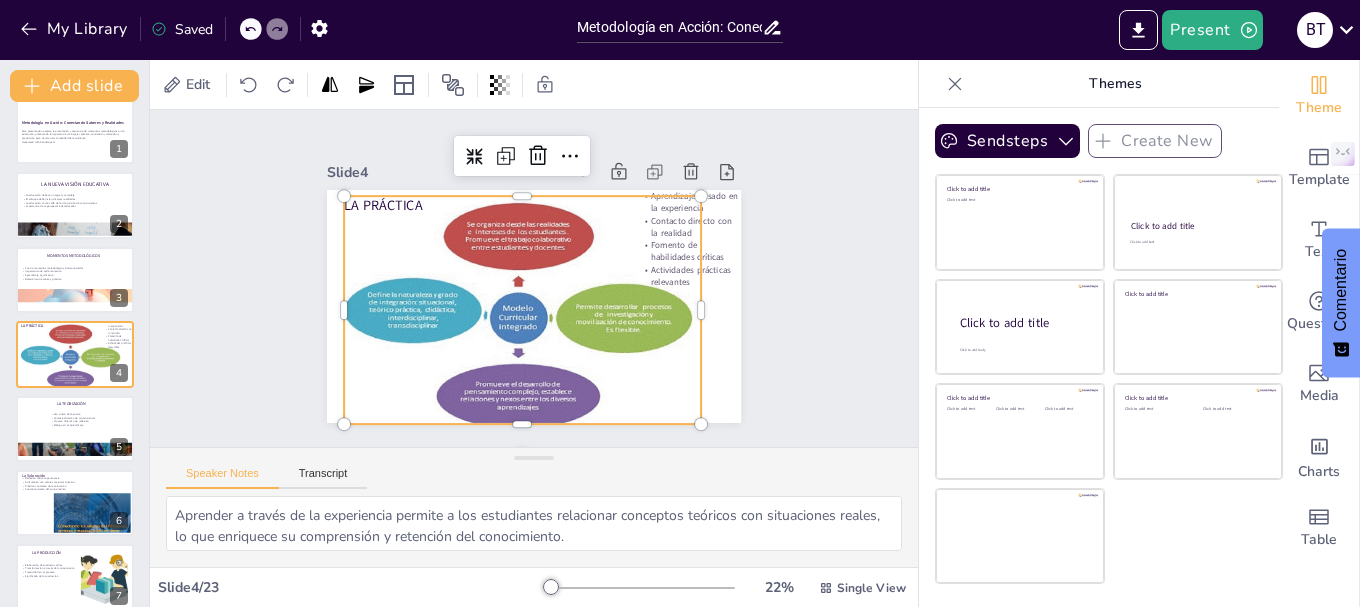 click on "Slide 1 Metodología en Acción: Conectando Saberes y Realidades Esta presentación explora la articulación y secuencia de momentos metodológicos en la educación, enfatizando la importancia de integrar práctica, teorización, valoración y producción para transformar la realidad del estudiante. Generated with Sendsteps.ai Slide 2 La Nueva Visión Educativa La educación debe ser integral y compleja El enfoque debe incluir diversas realidades La educación va más allá de la transmisión de conocimientos Importancia de la perspectiva del educador Slide 3 Momentos Metodológicos Cuatro momentos metodológicos interconectados Importancia de cada momento Aprendizaje significativo Relación entre teoría y práctica Slide 4 La Práctica Aprendizaje basado en la experiencia Contacto directo con la realidad Fomento de habilidades críticas Actividades prácticas relevantes Slide 5 La Teorización Uso crítico de la teoría Contextualización de conocimientos Proceso dinámico de reflexión Slide 6 Slide" at bounding box center [534, 278] 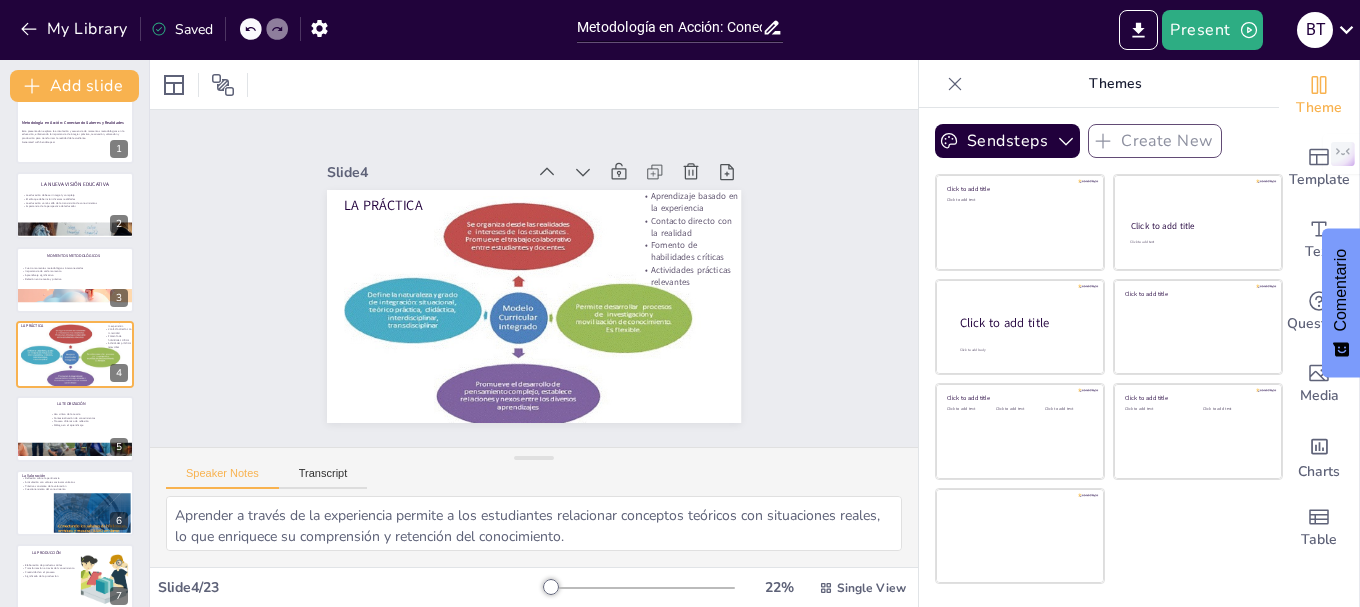 click 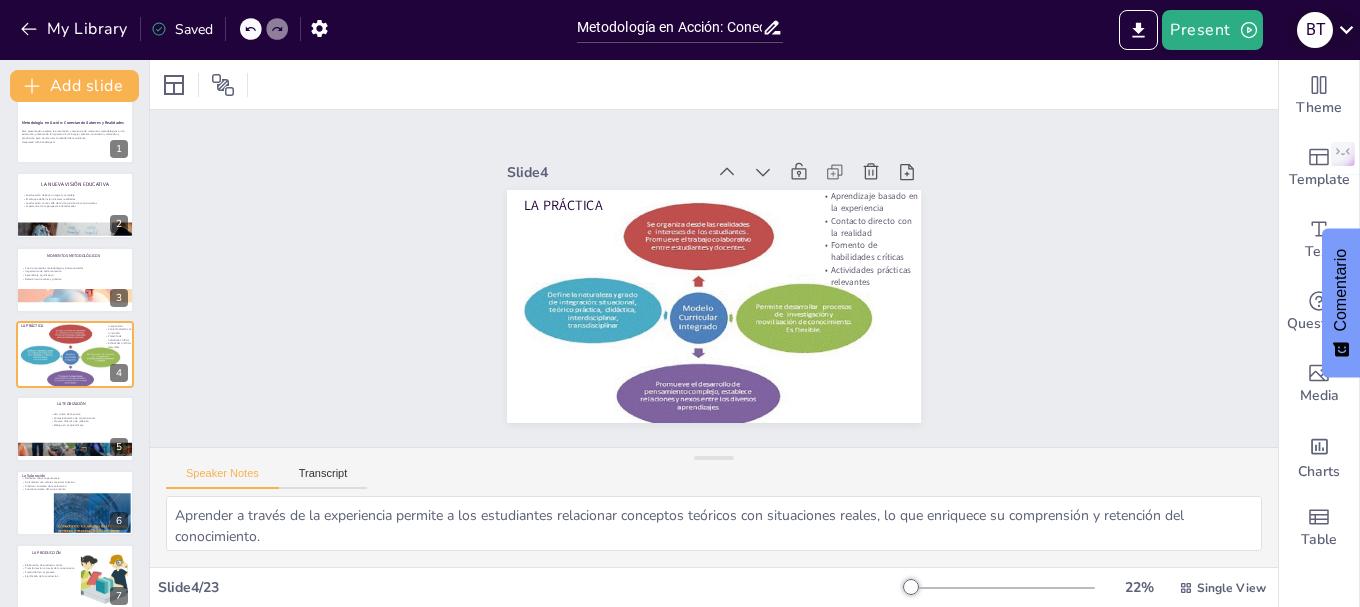 click 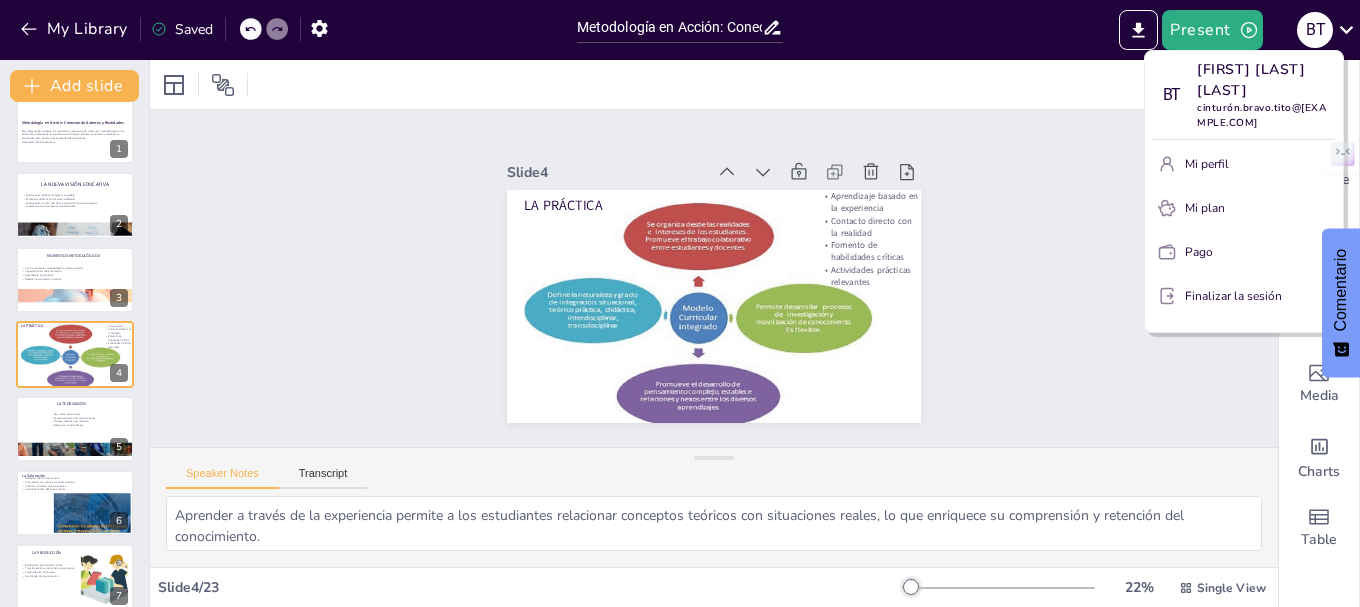 click at bounding box center (680, 303) 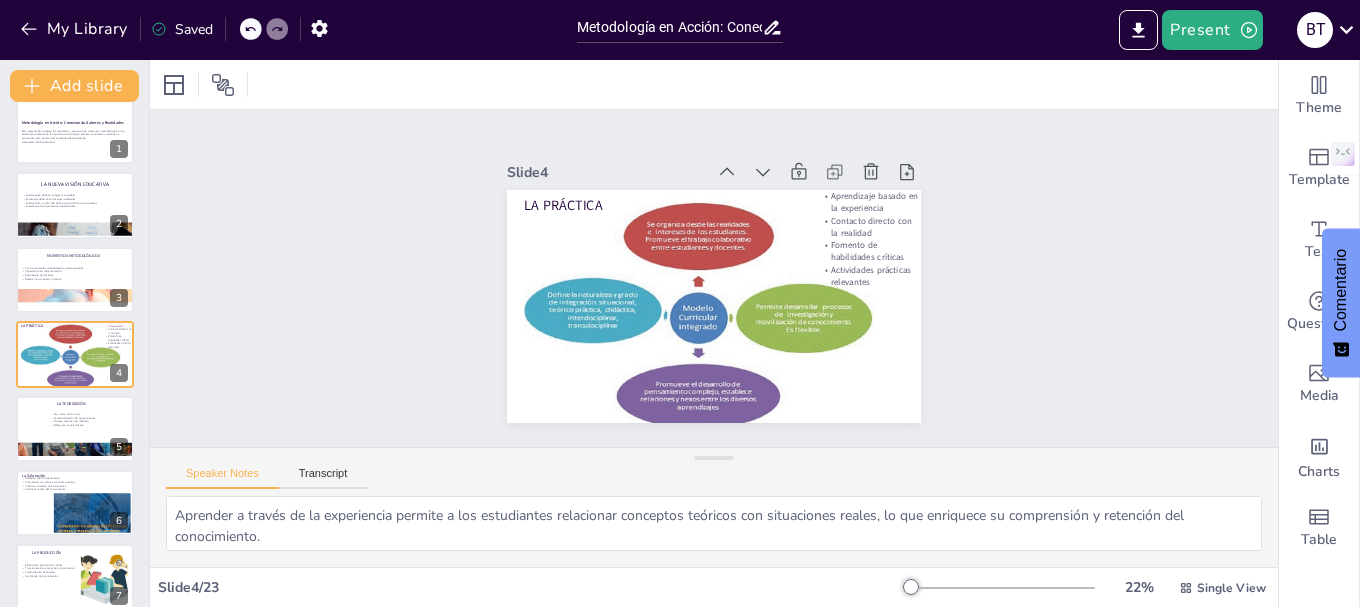 click on "Saved" at bounding box center (182, 29) 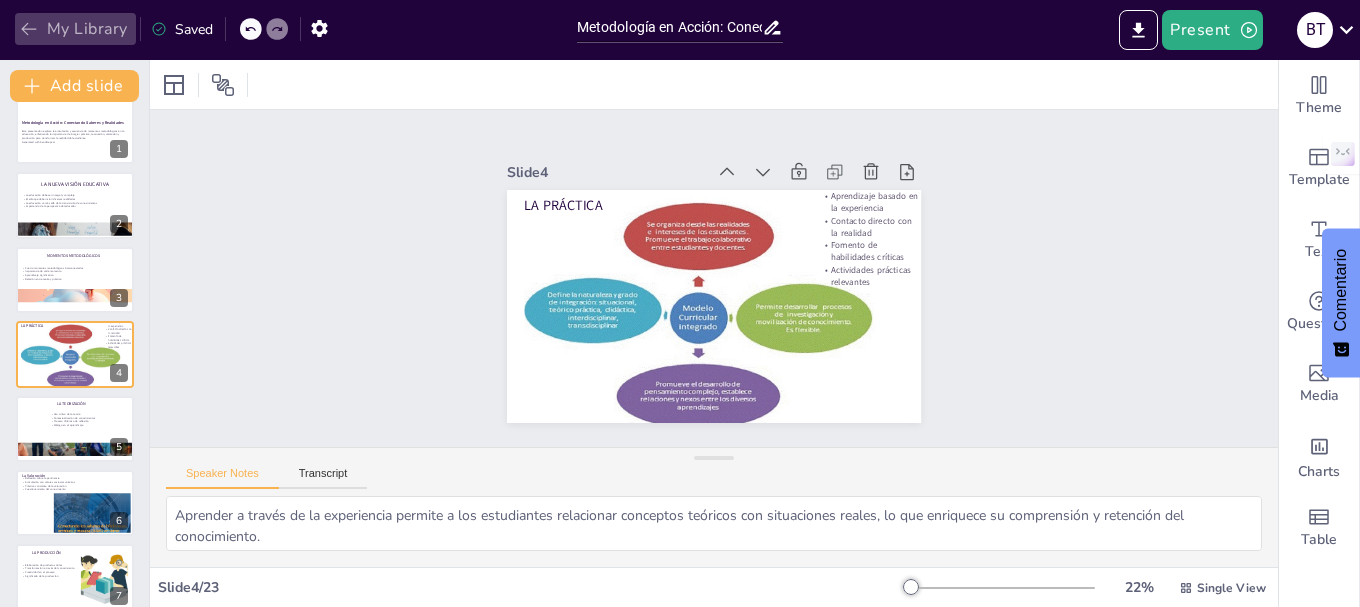 click on "My Library" at bounding box center (75, 29) 